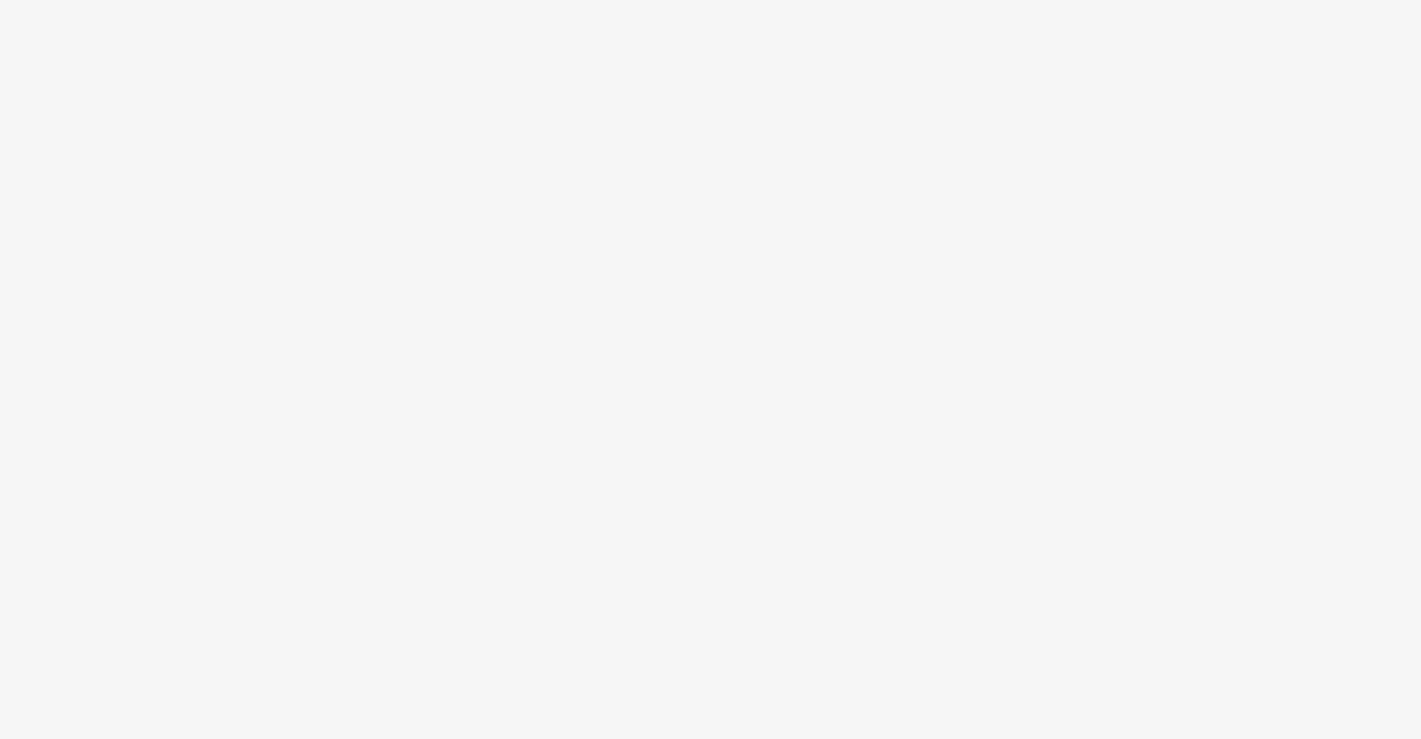 scroll, scrollTop: 0, scrollLeft: 0, axis: both 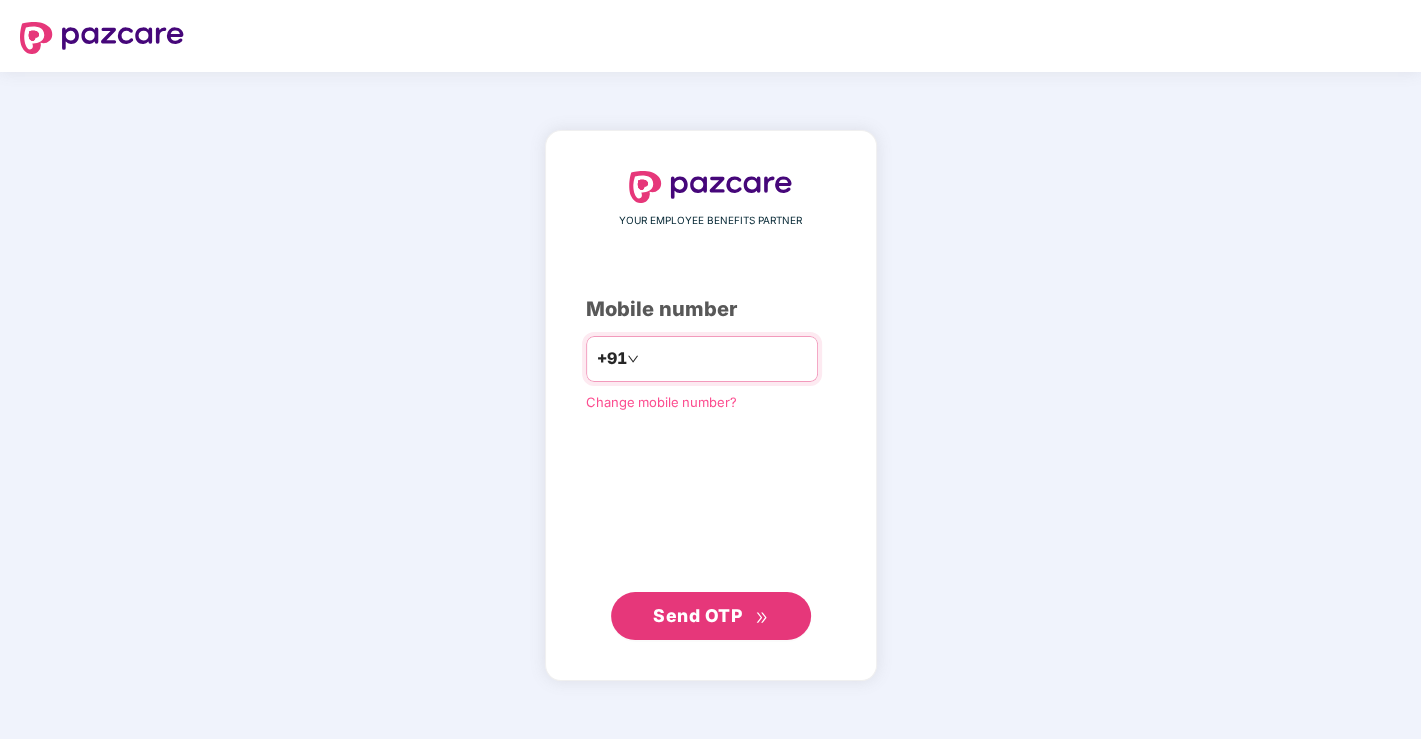click at bounding box center (725, 359) 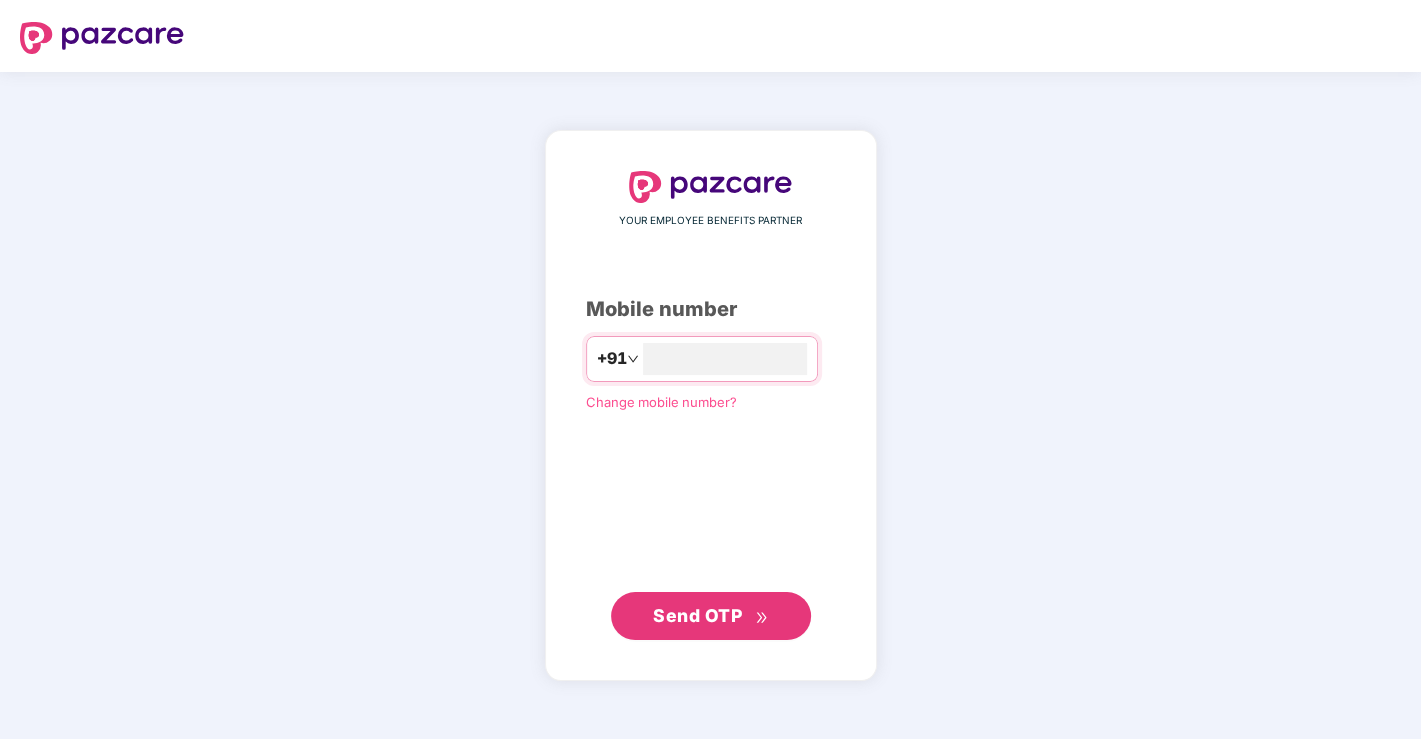type on "**********" 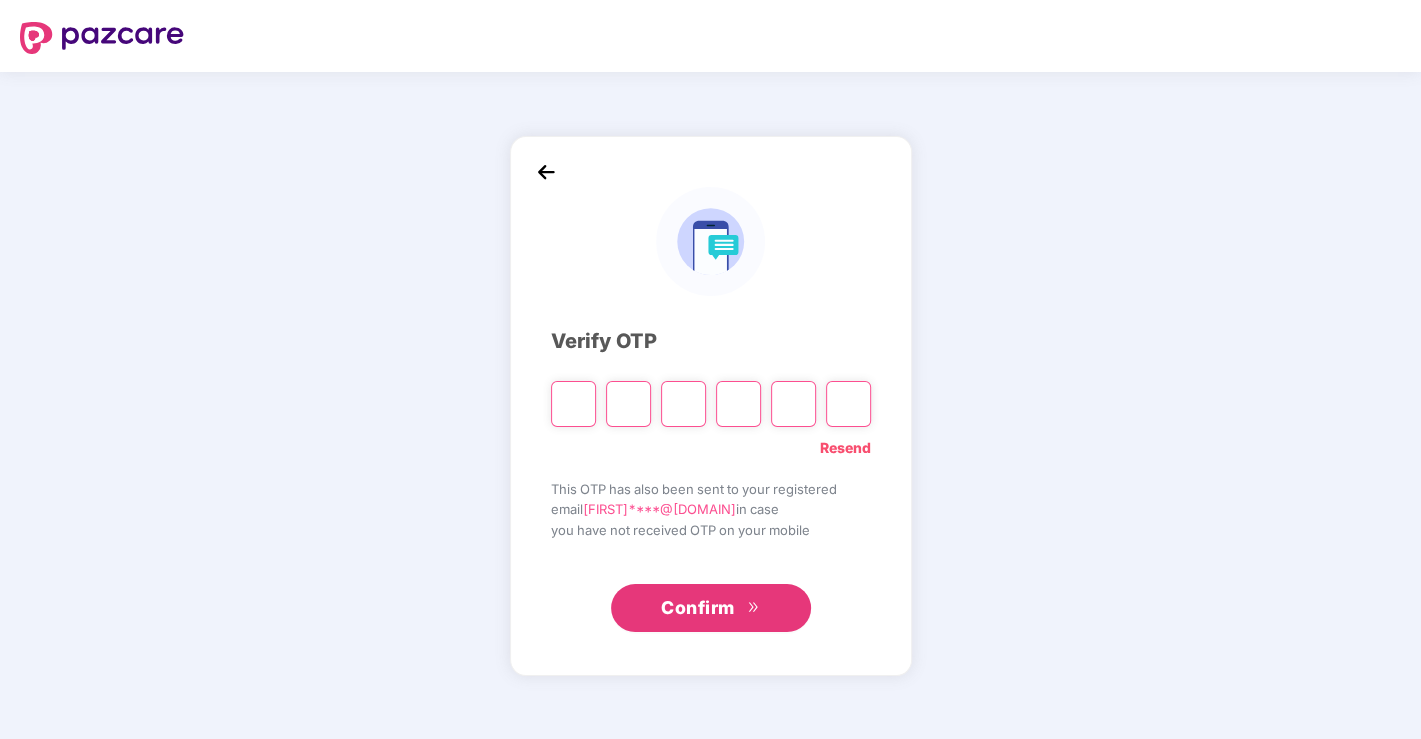 type on "*" 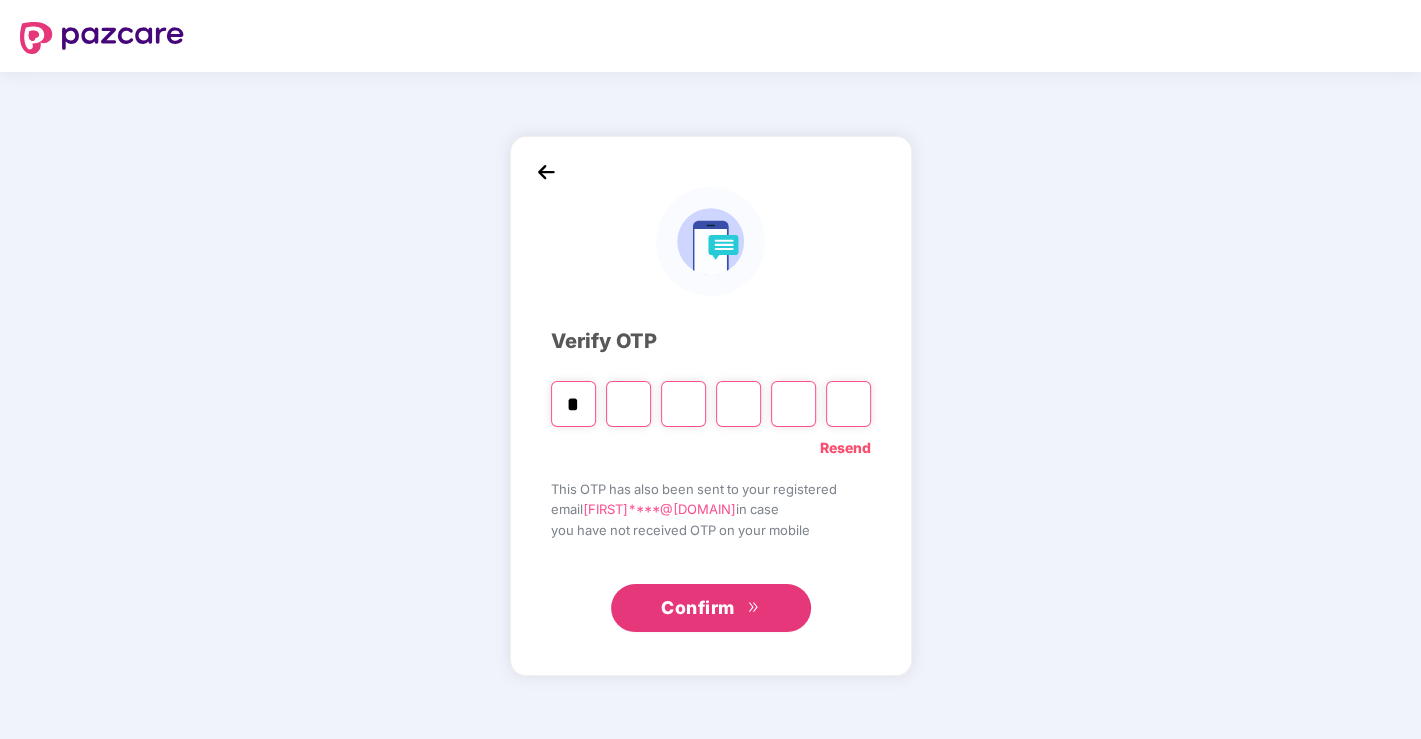 type on "*" 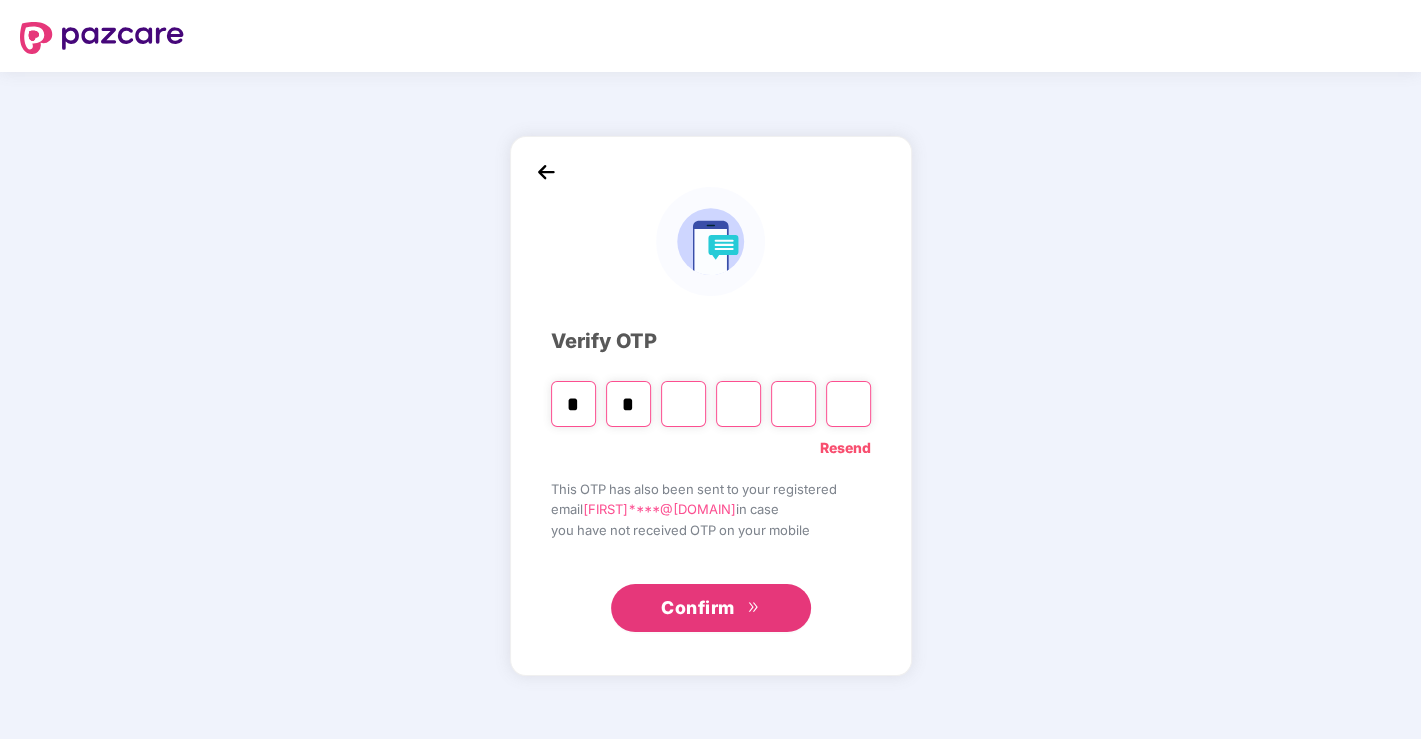 type on "*" 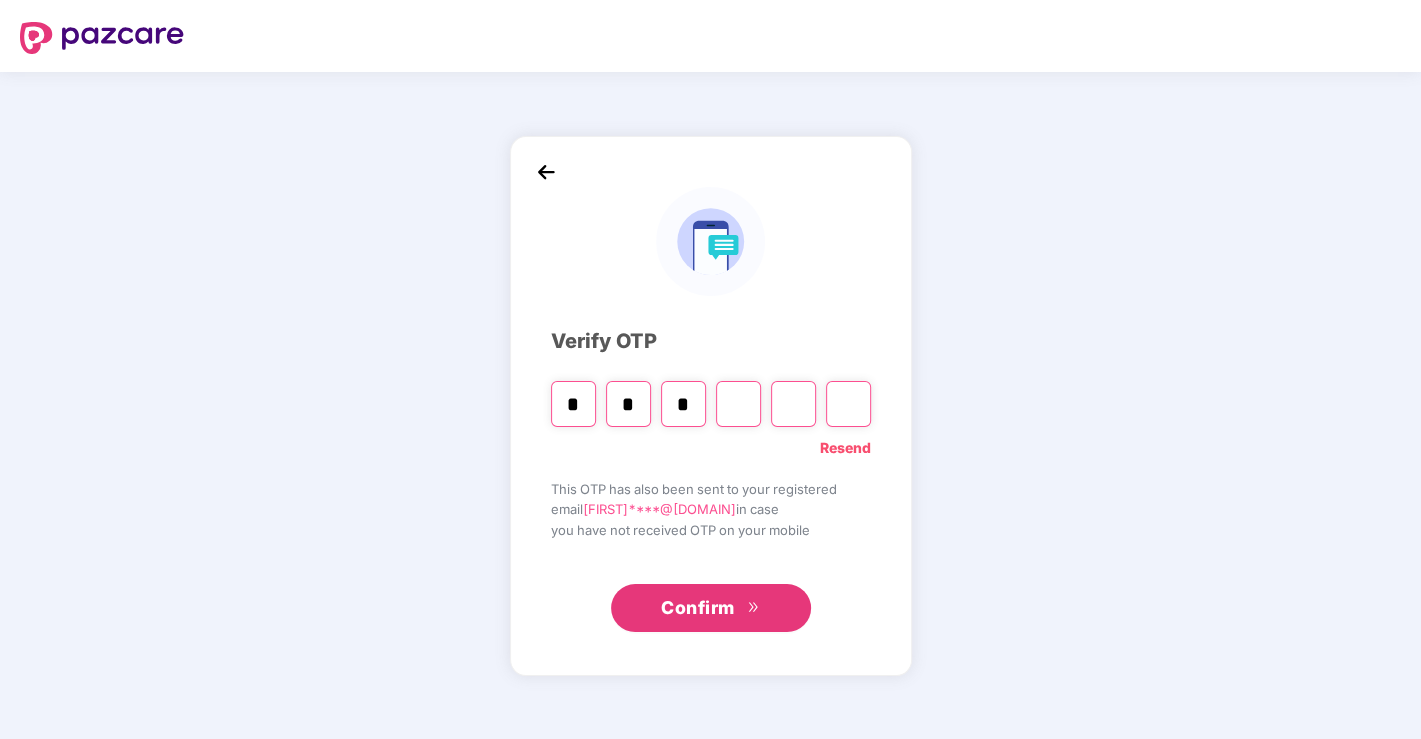 type on "*" 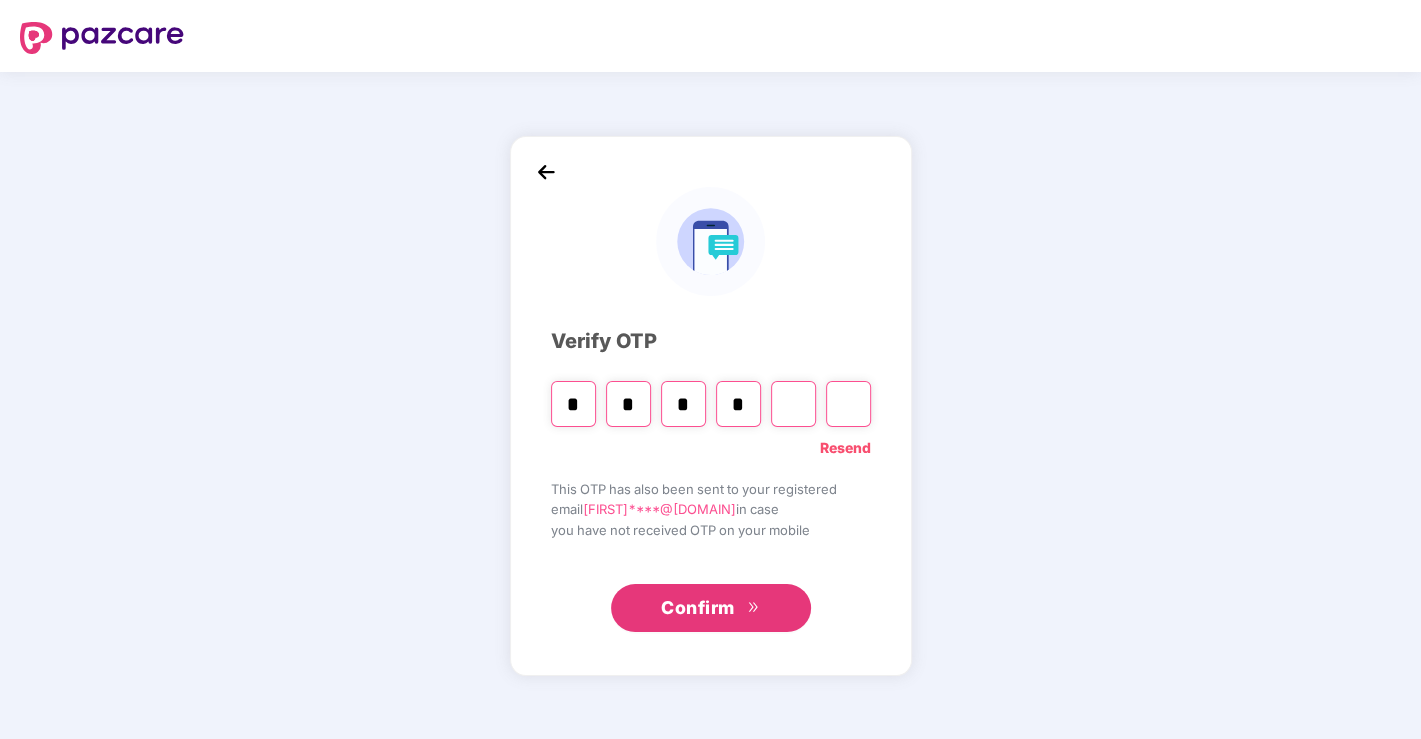 type on "*" 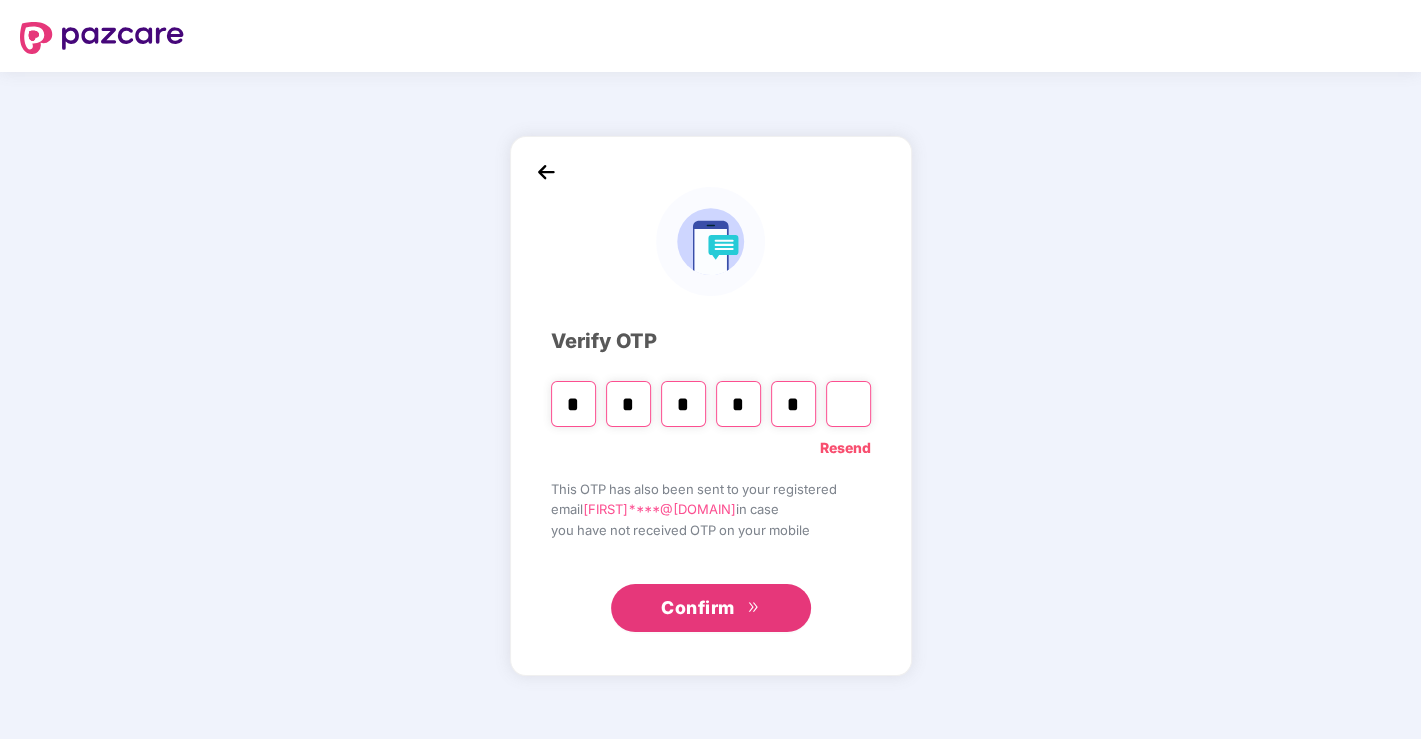 type on "*" 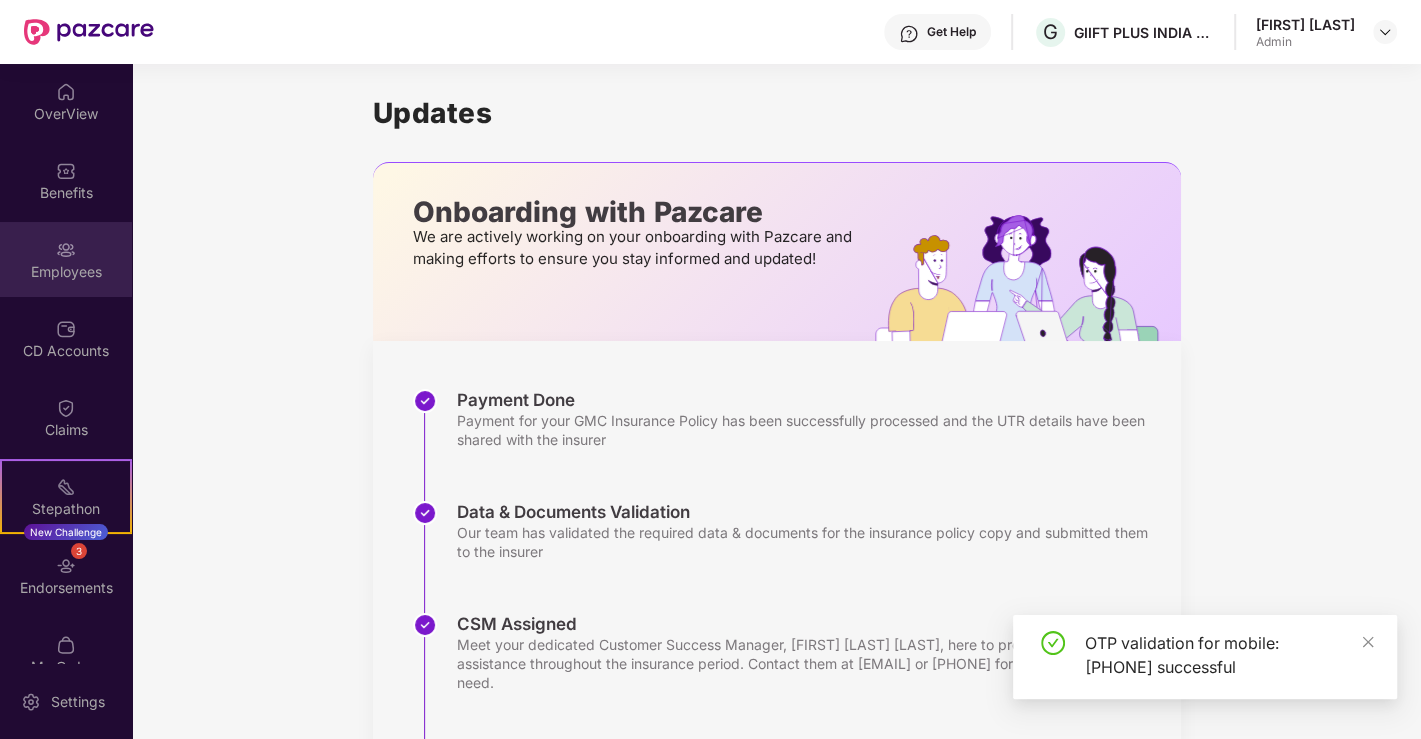 click at bounding box center (66, 250) 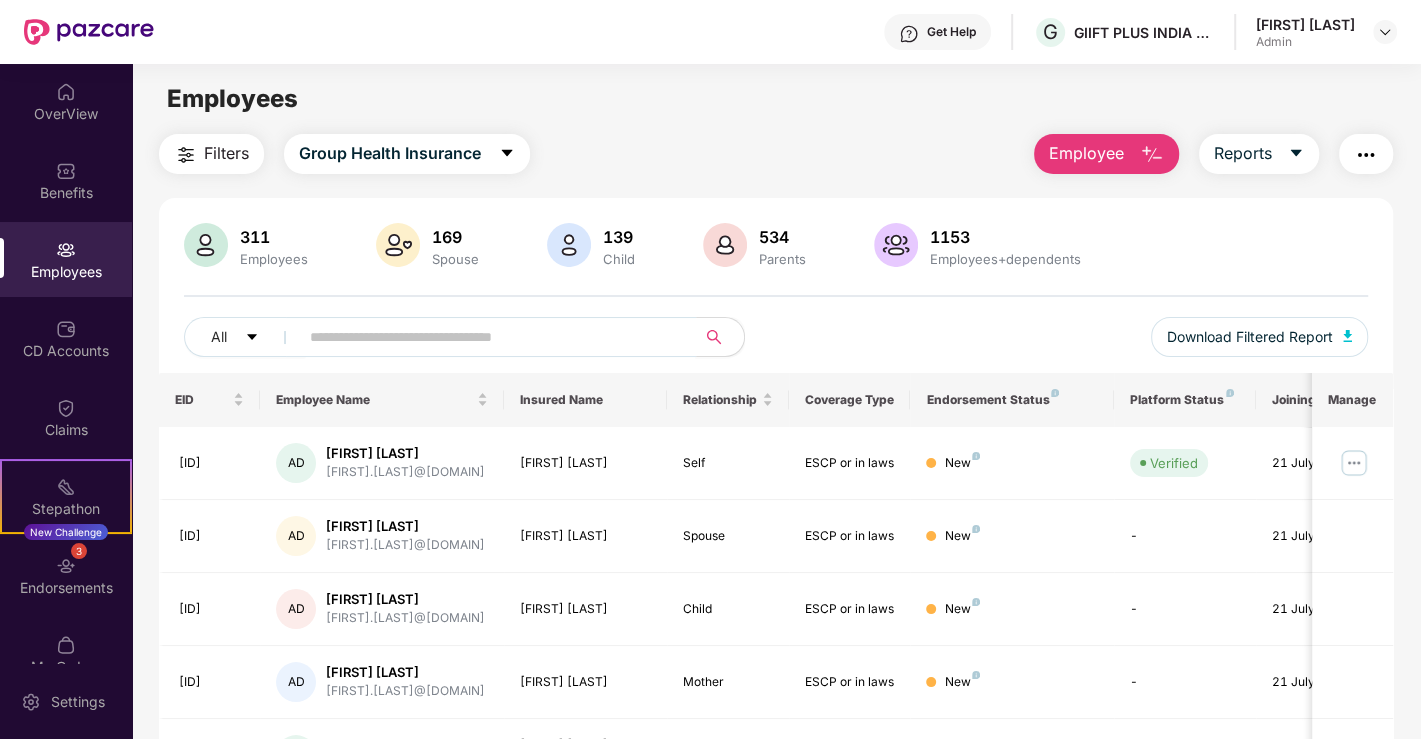 click at bounding box center (489, 337) 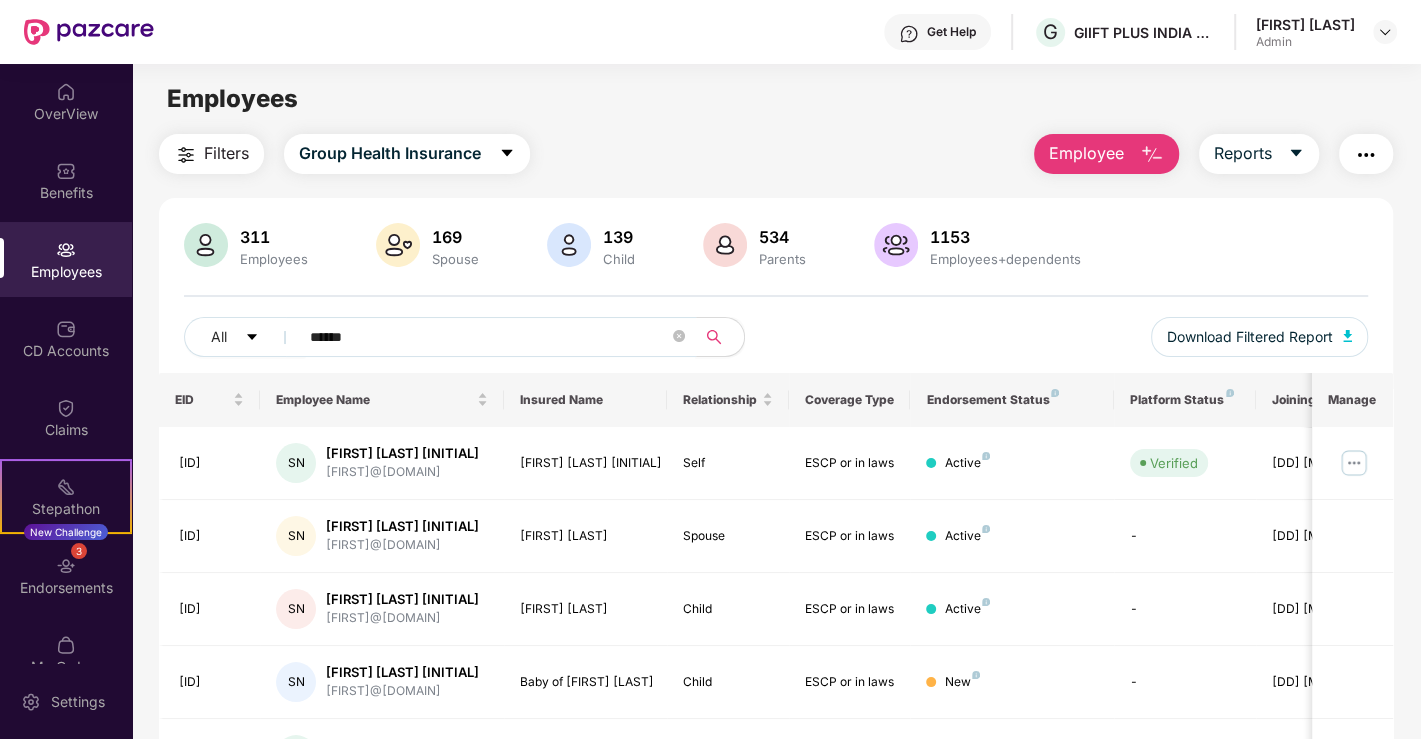 click on "******" at bounding box center [489, 337] 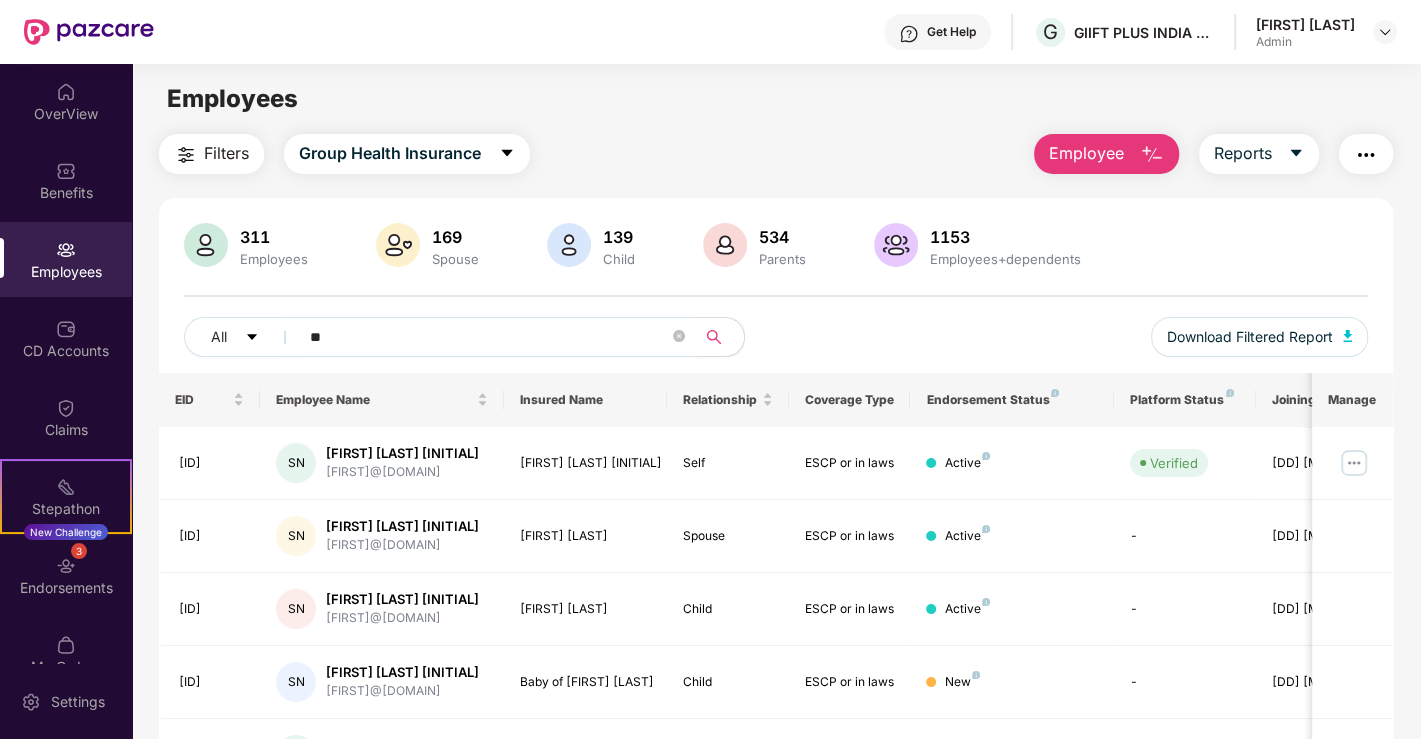 type on "*" 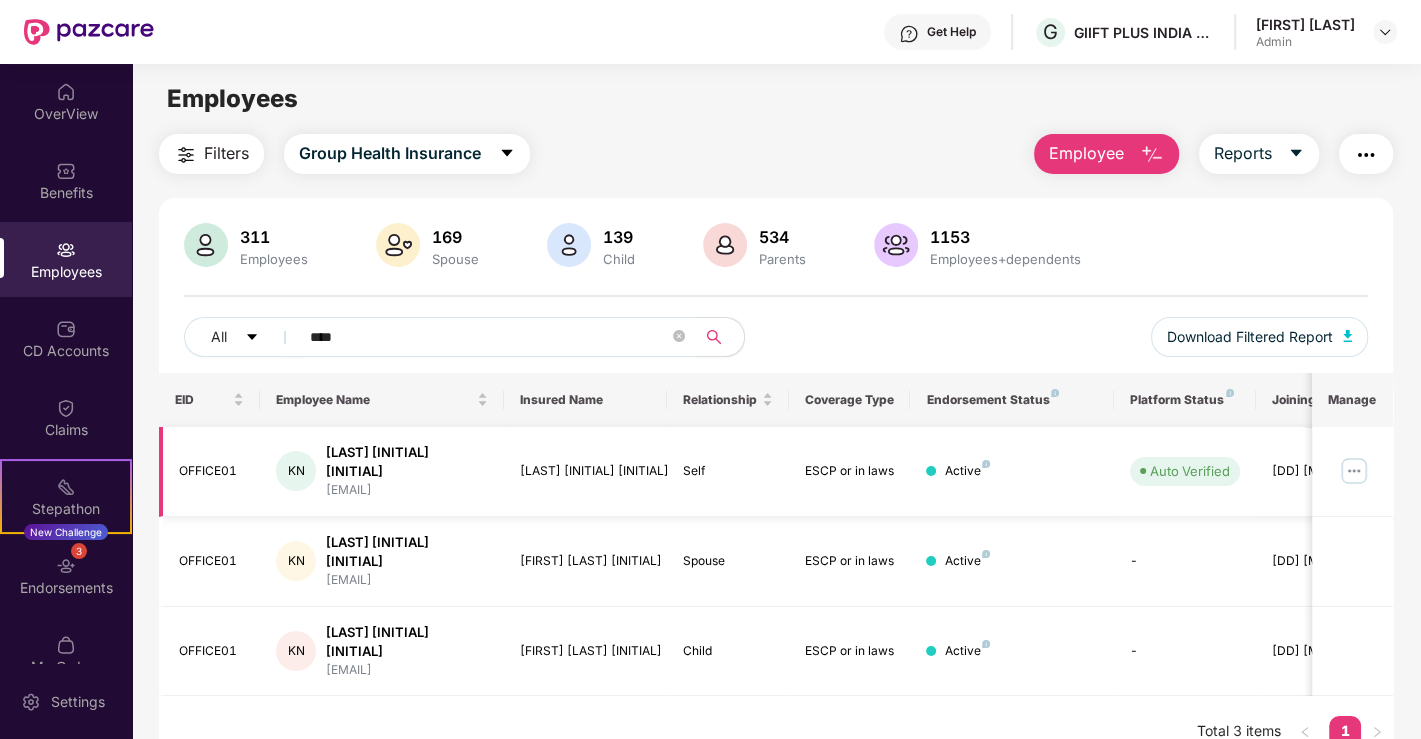 type on "****" 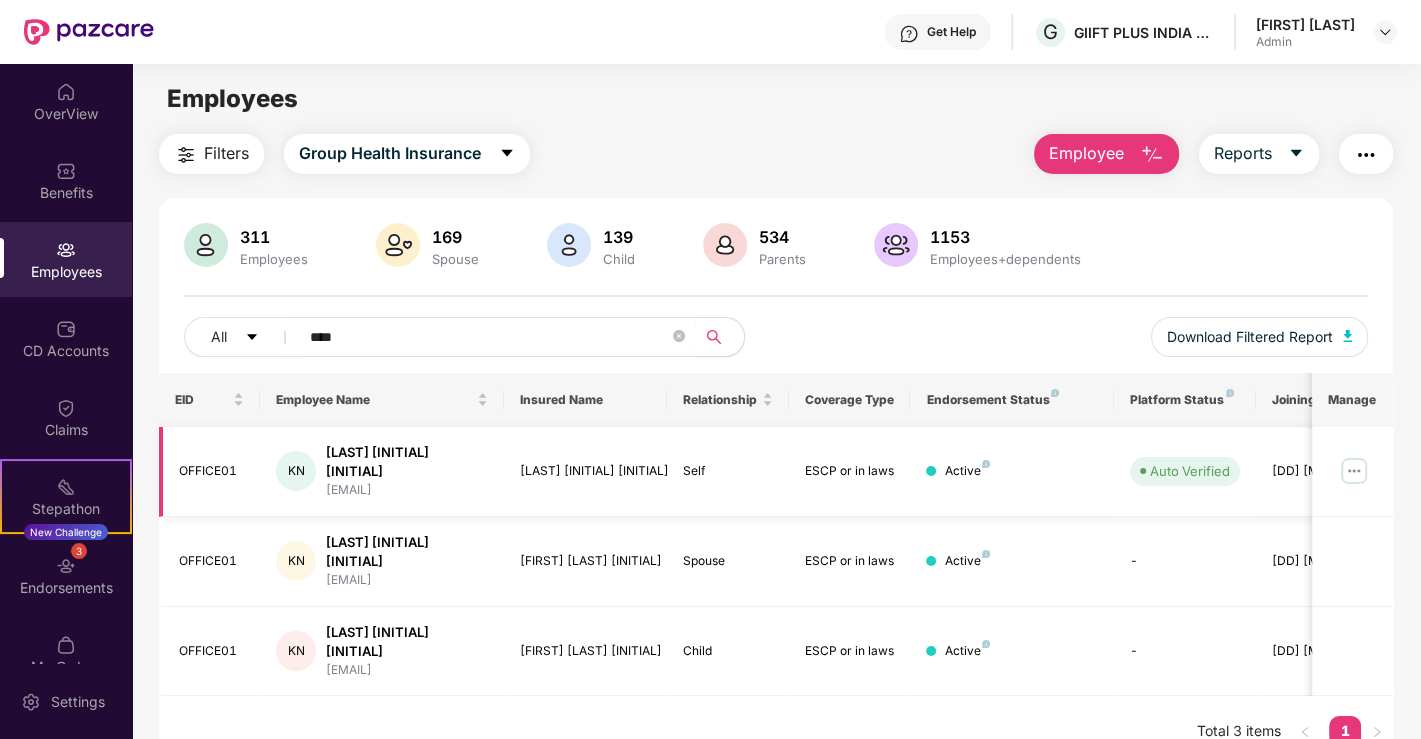 click at bounding box center [1354, 471] 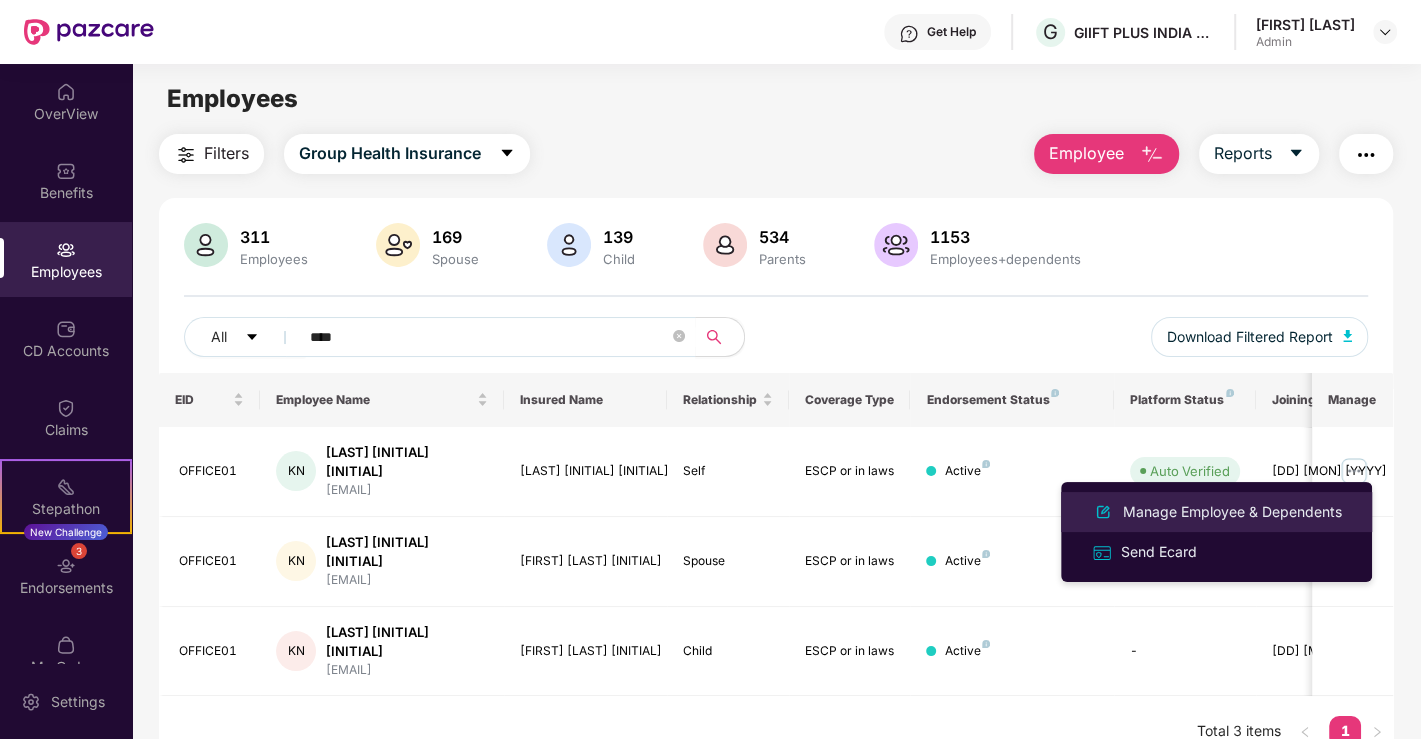 click on "Manage Employee & Dependents" at bounding box center (1232, 512) 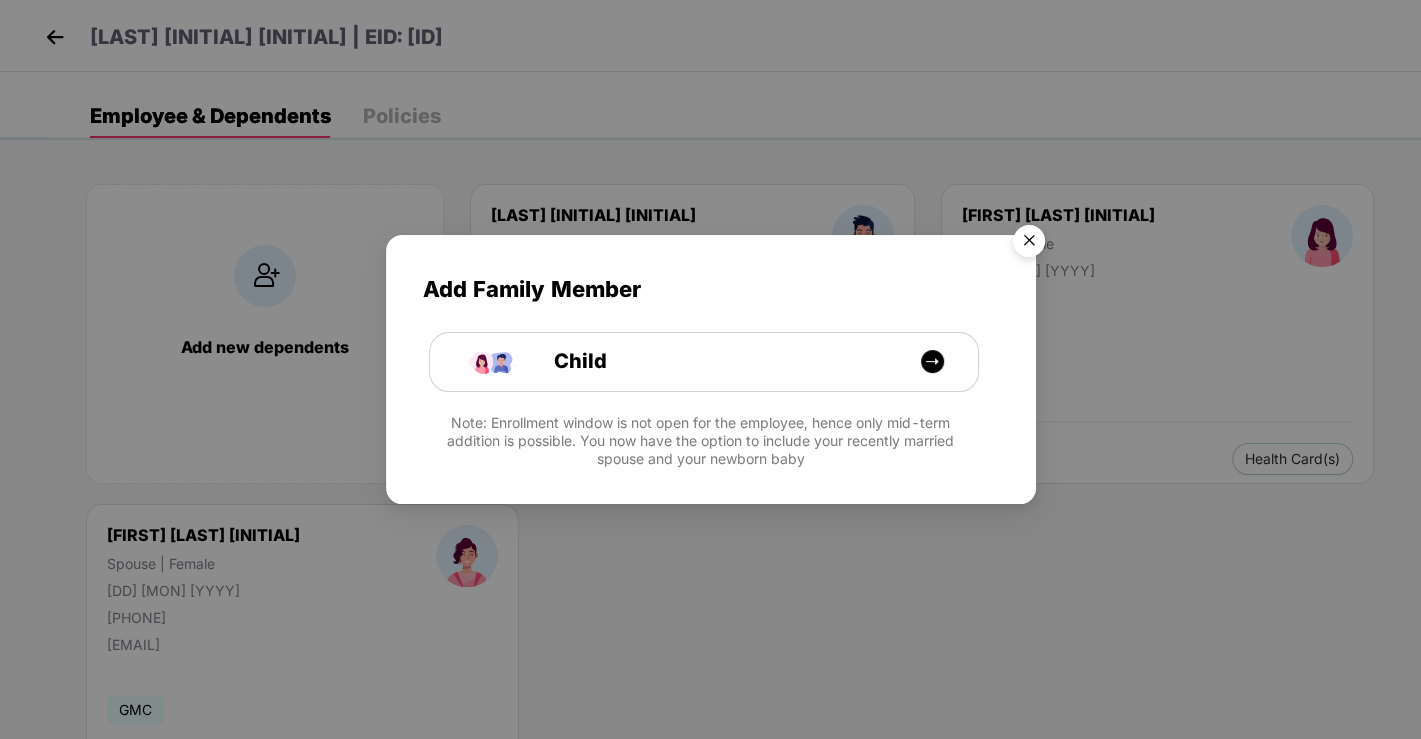 click at bounding box center (1029, 244) 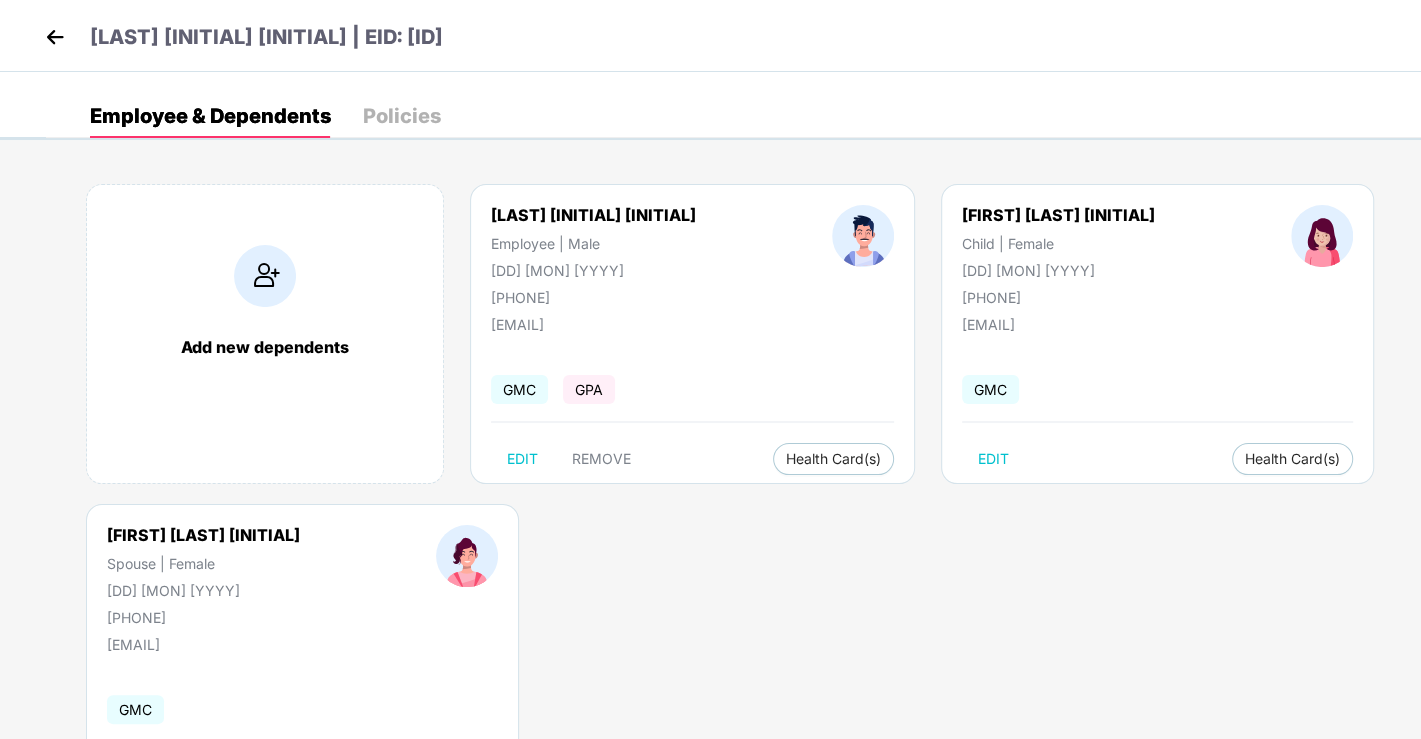 click at bounding box center [55, 37] 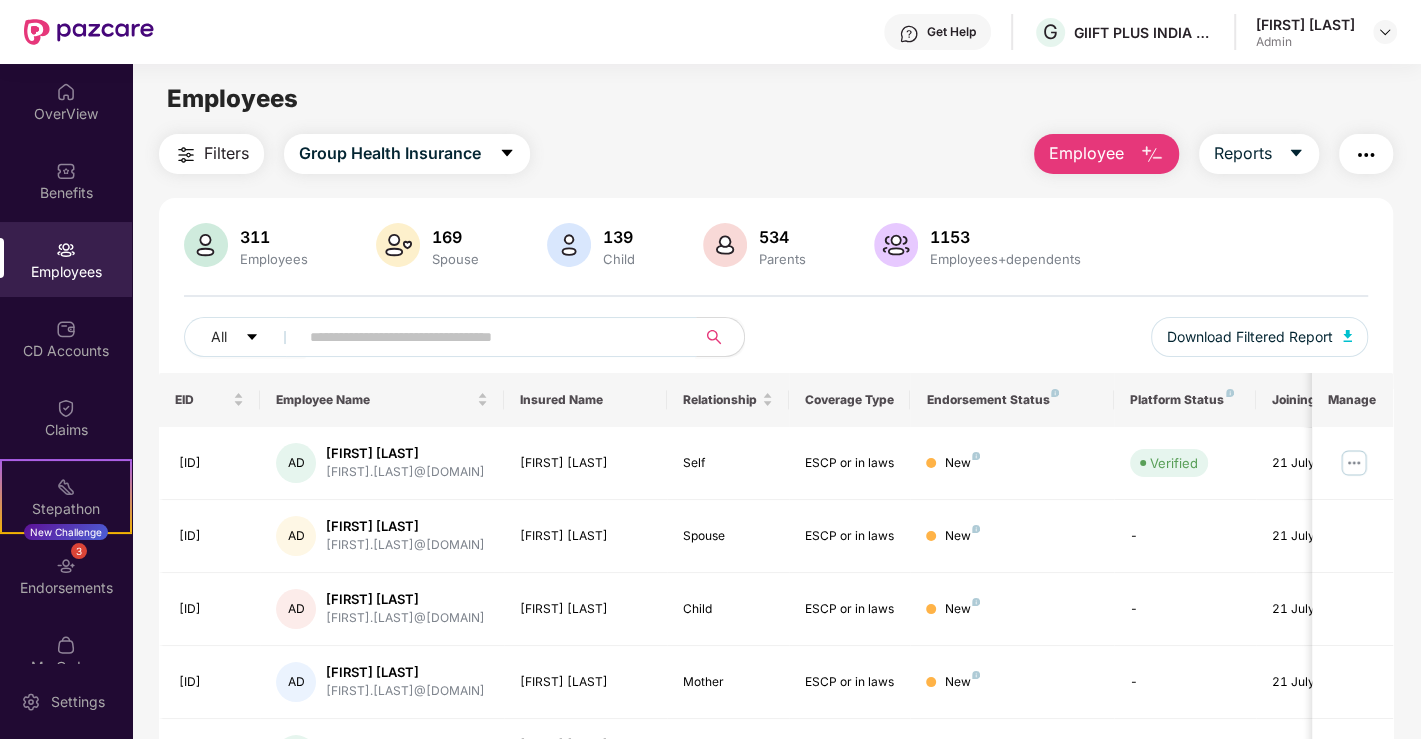 click at bounding box center (489, 337) 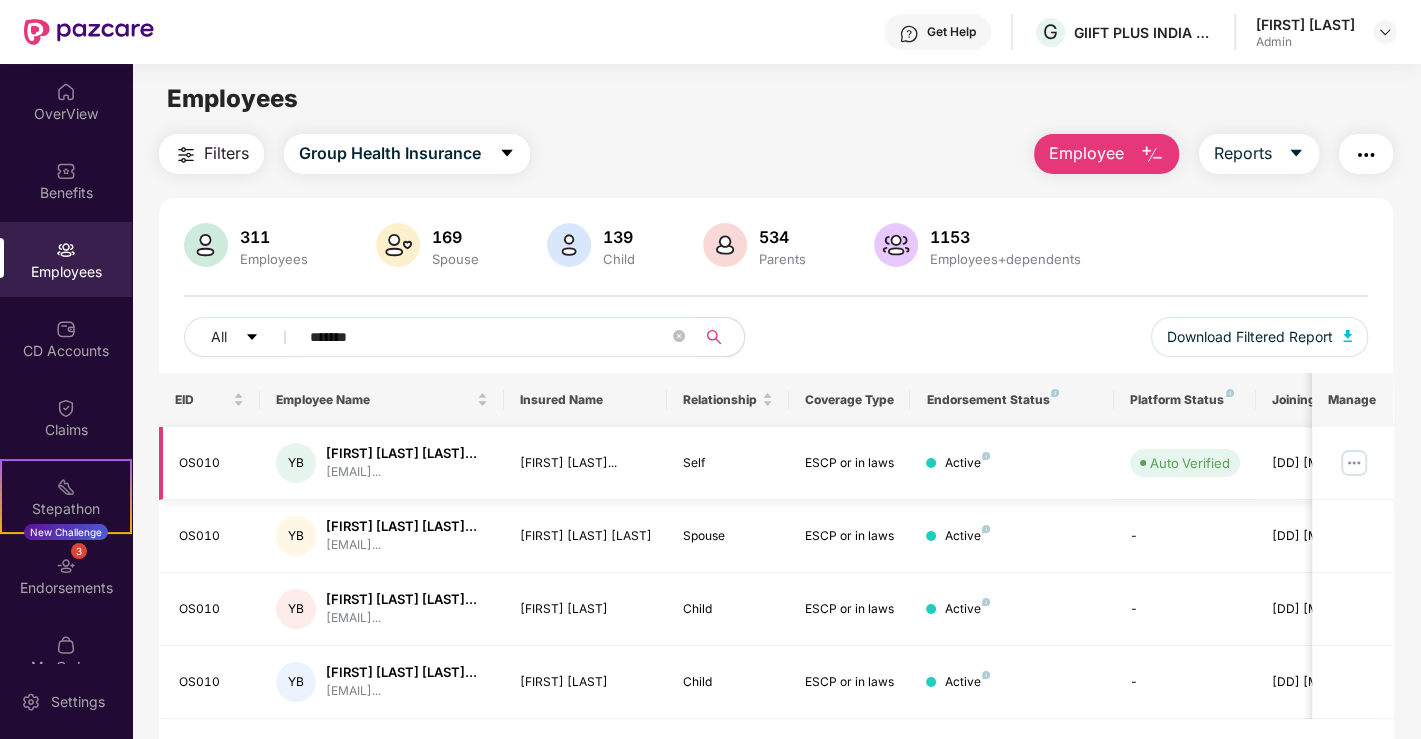 scroll, scrollTop: 111, scrollLeft: 0, axis: vertical 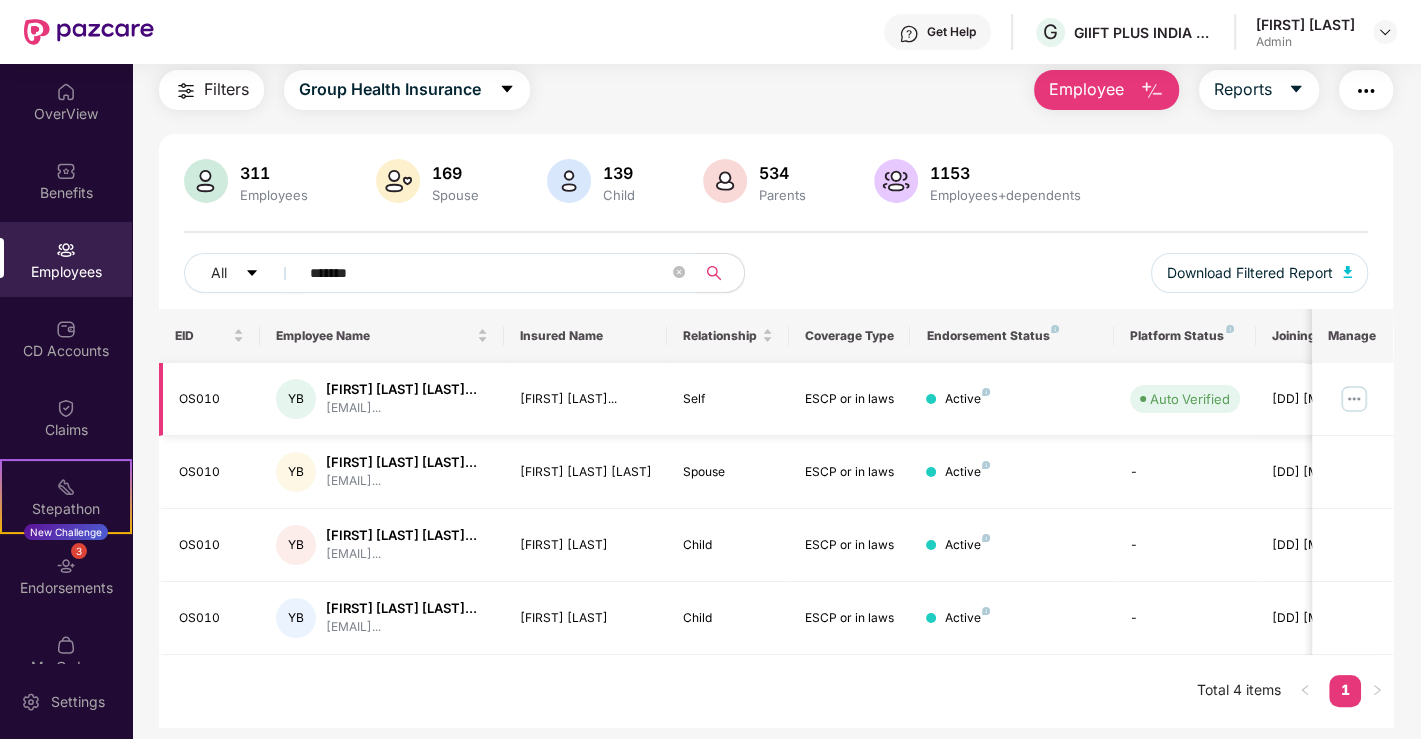 type on "*******" 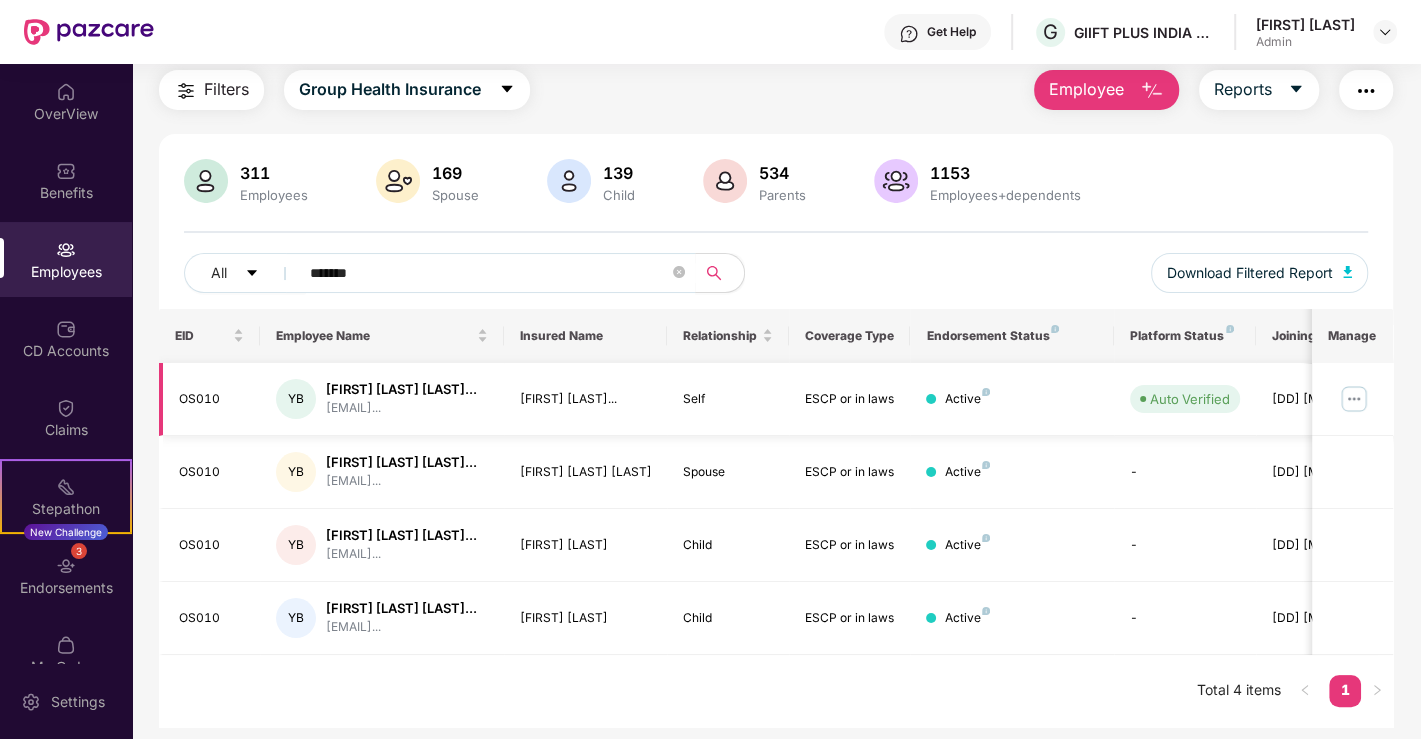 click at bounding box center (1354, 399) 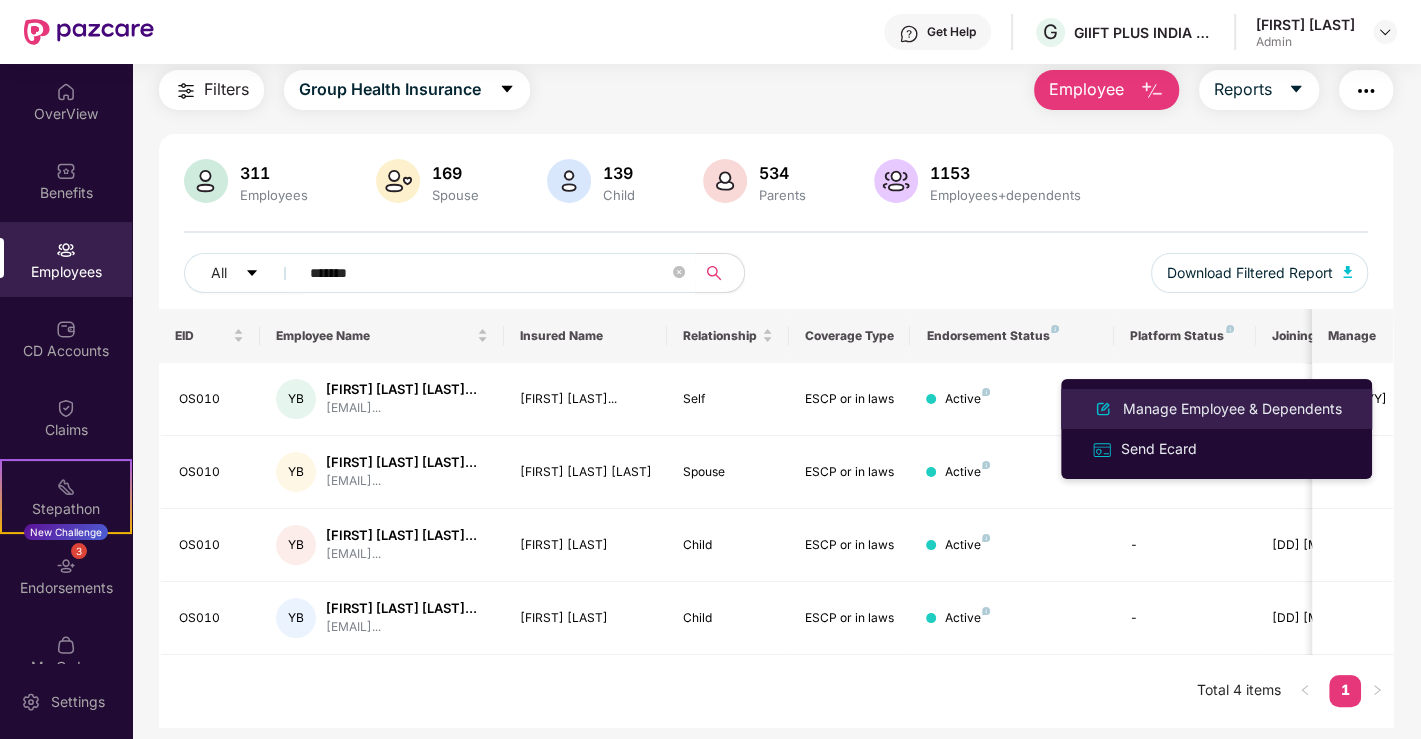 click on "Manage Employee & Dependents" at bounding box center (1232, 409) 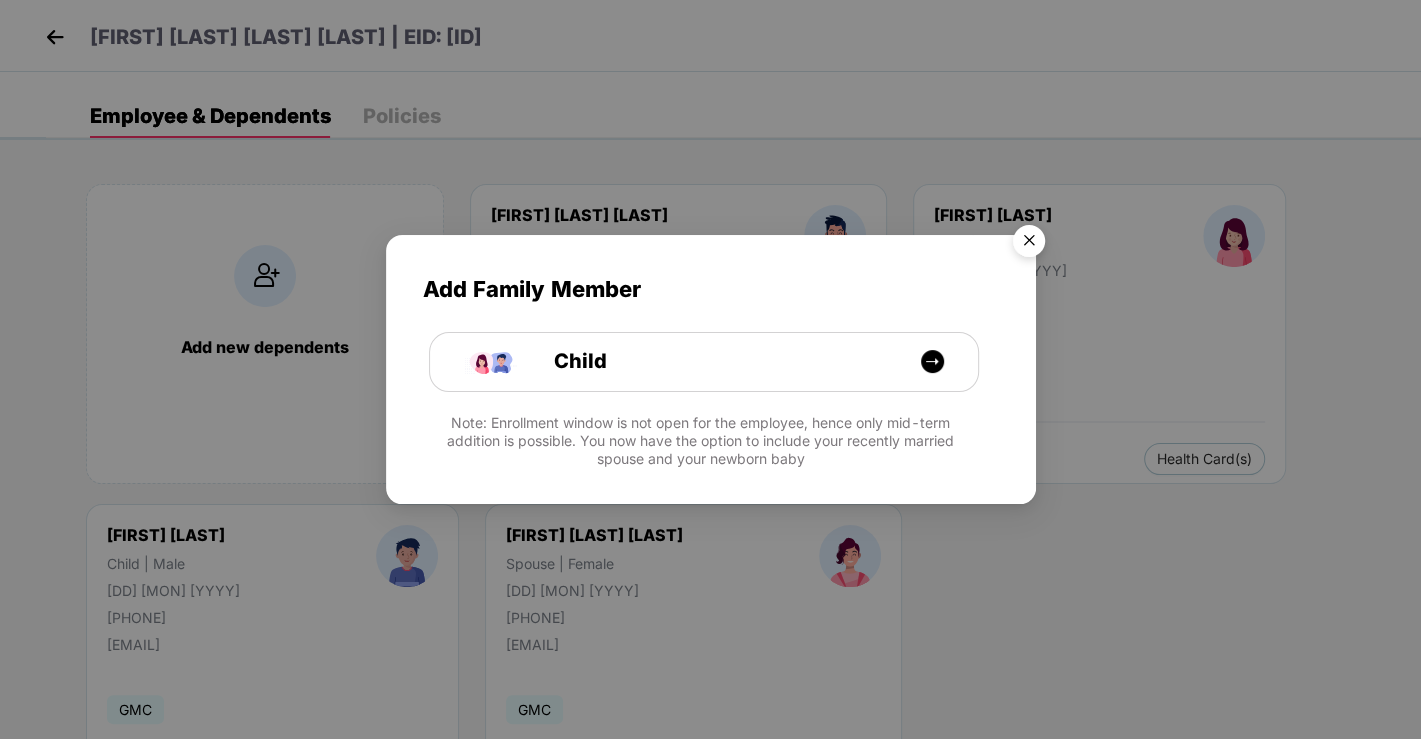 click at bounding box center [1029, 244] 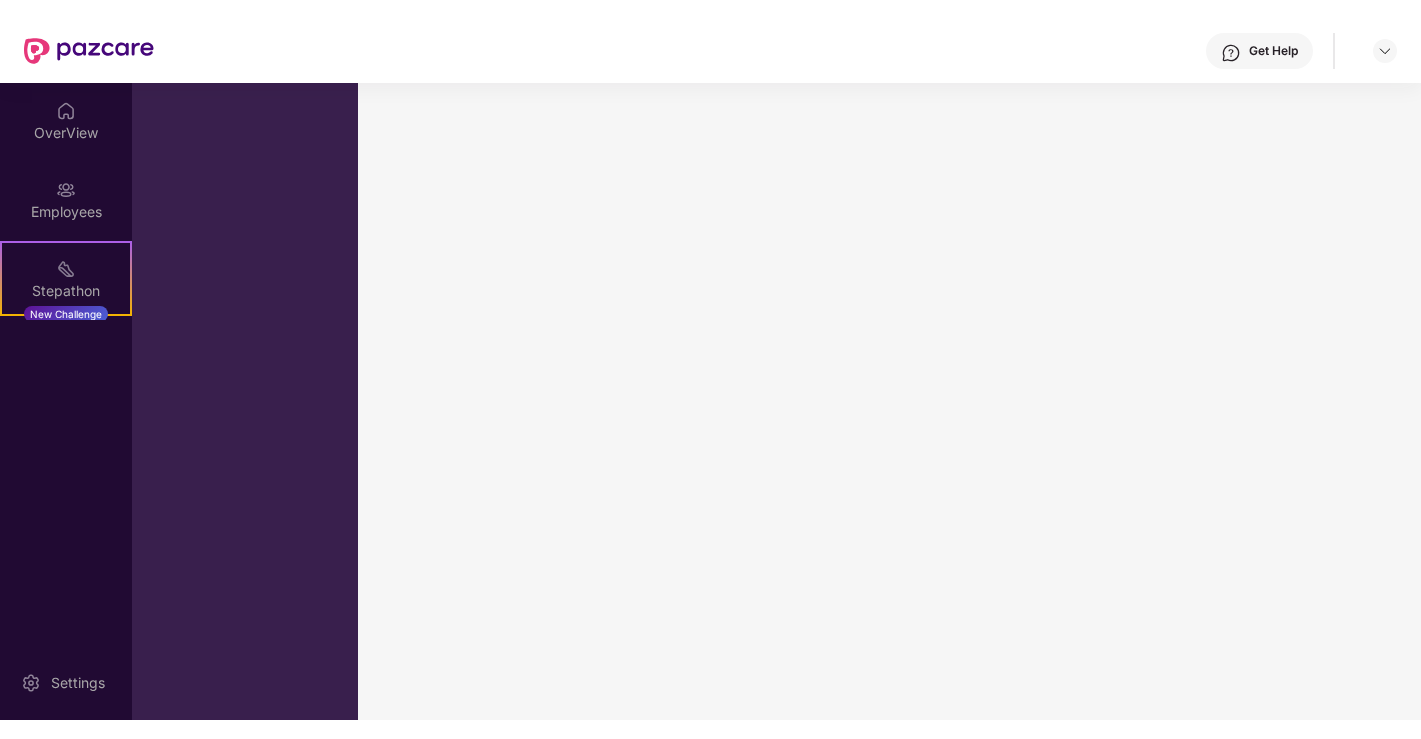 scroll, scrollTop: 0, scrollLeft: 0, axis: both 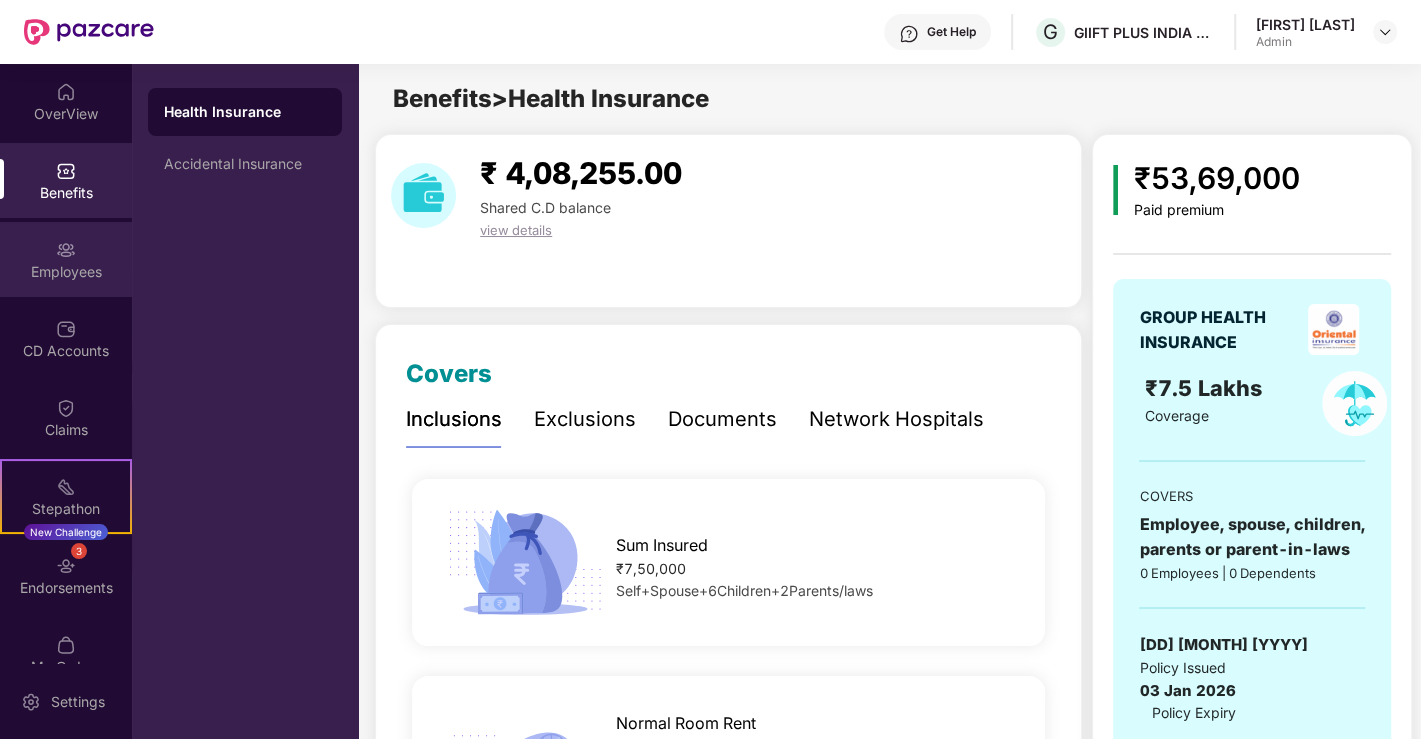 click on "Employees" at bounding box center [66, 272] 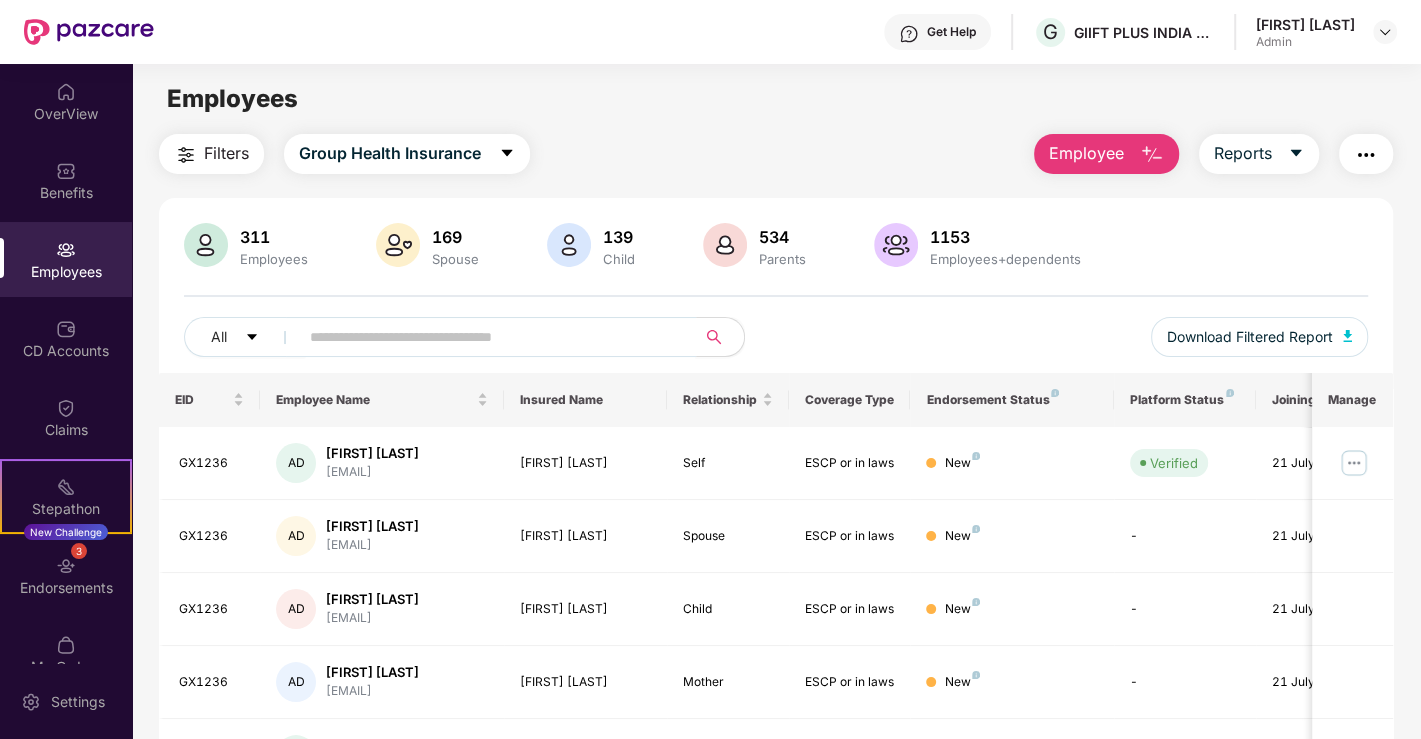click at bounding box center [489, 337] 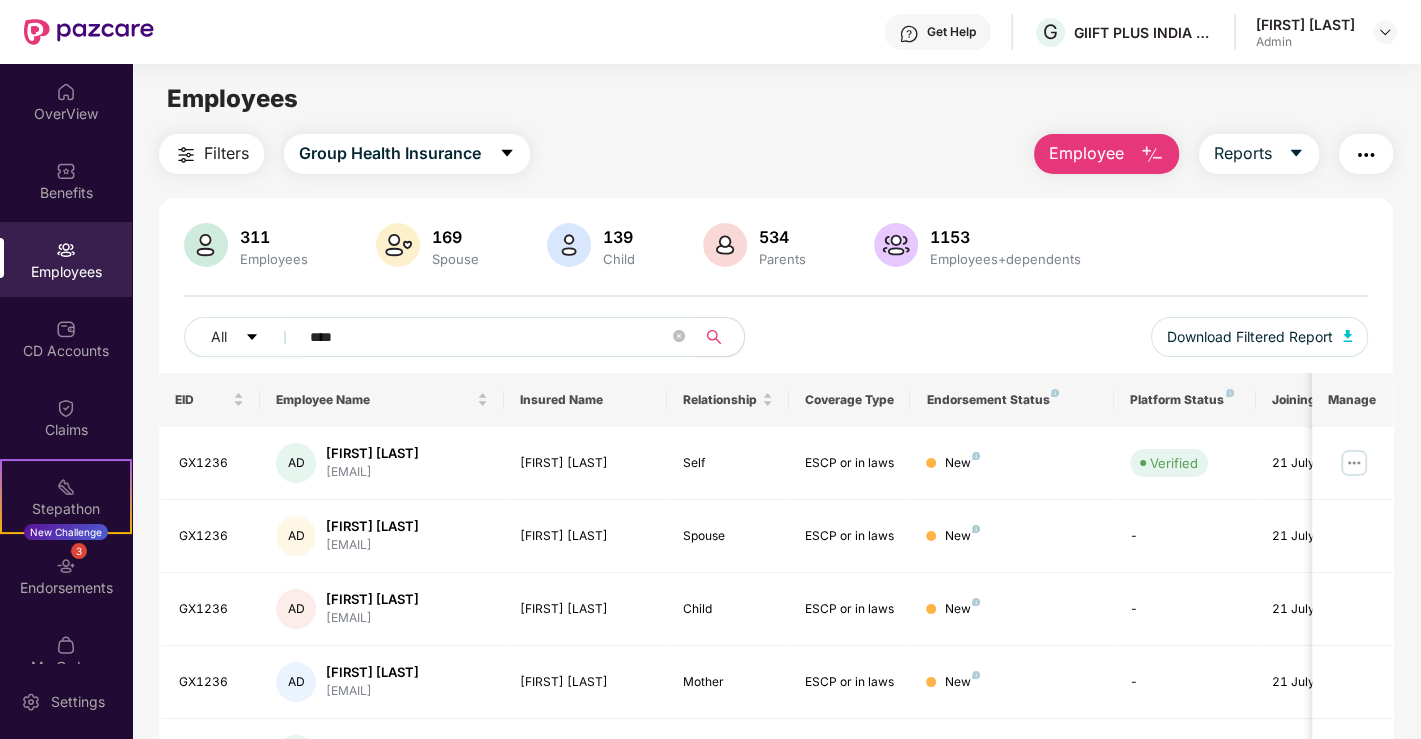 type on "*****" 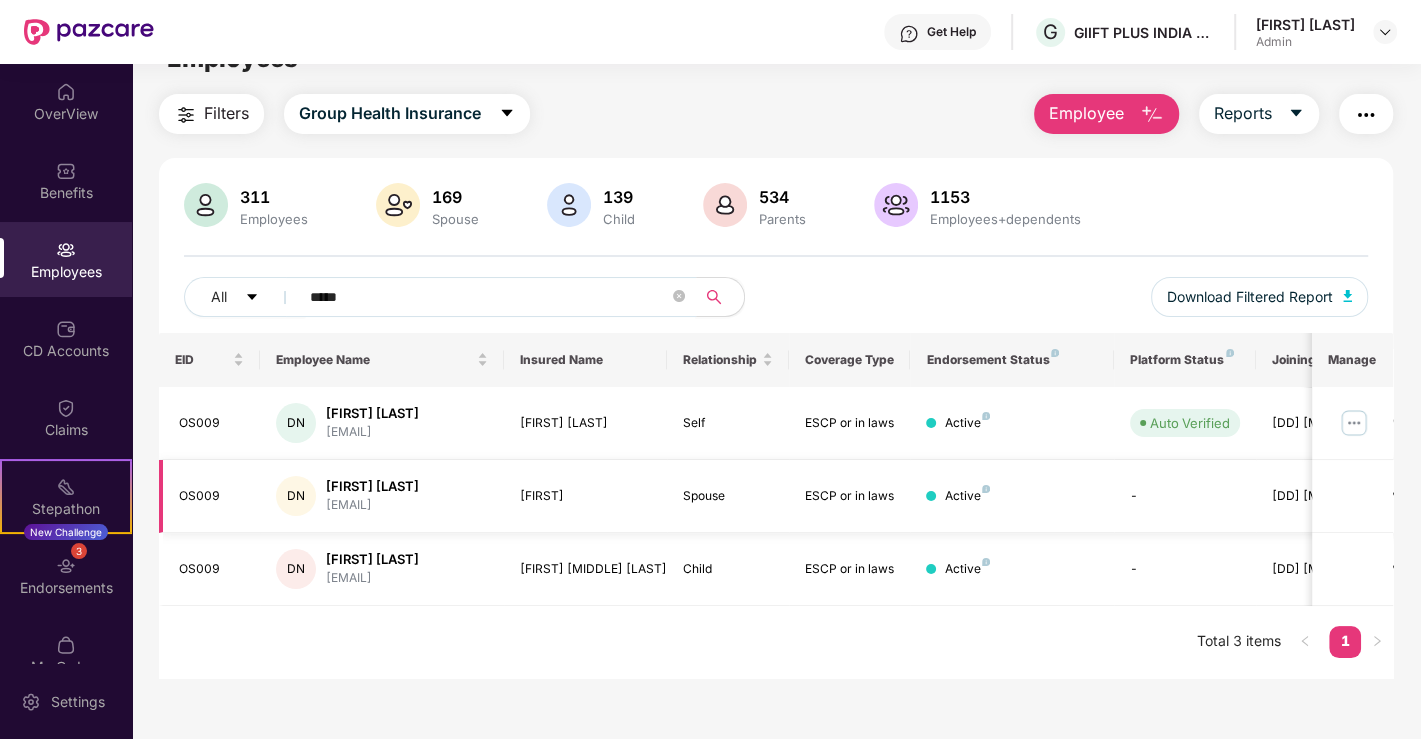 scroll, scrollTop: 63, scrollLeft: 0, axis: vertical 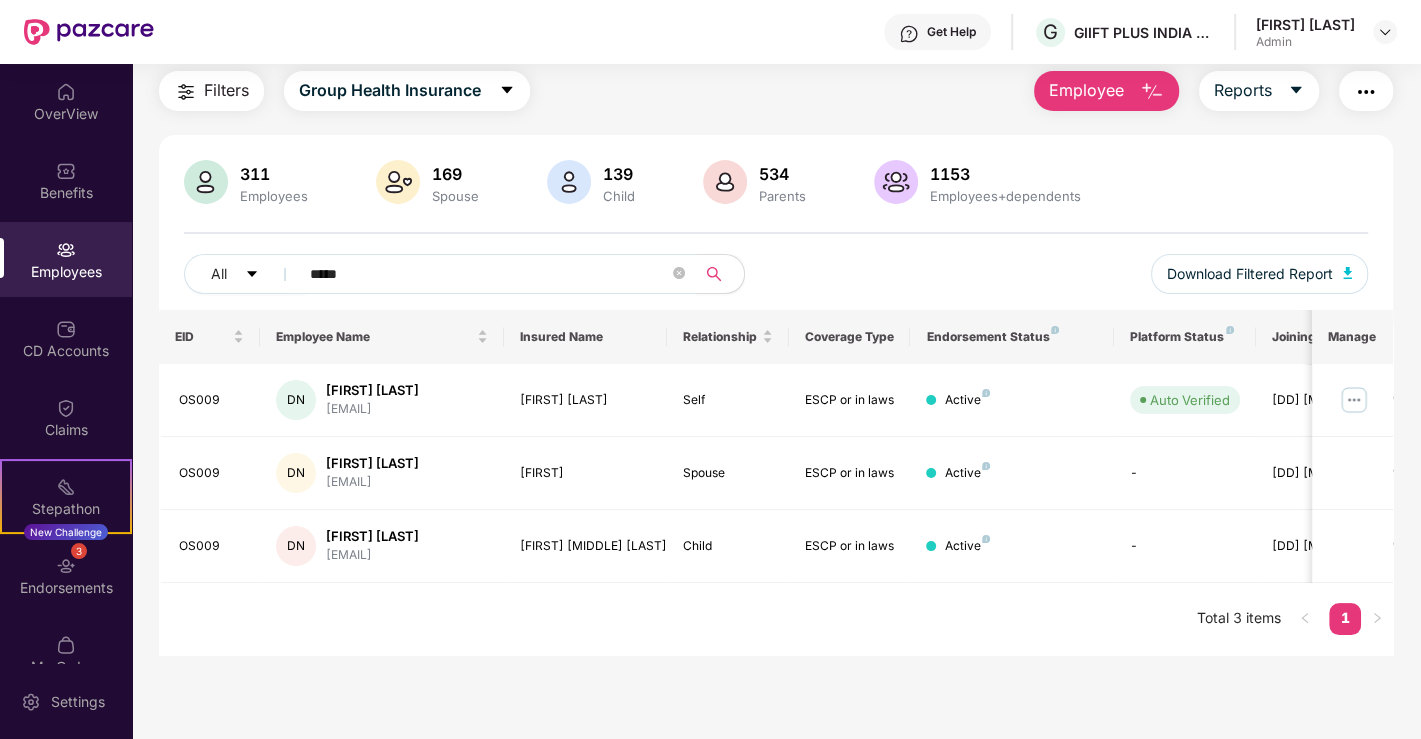 drag, startPoint x: 369, startPoint y: 261, endPoint x: 285, endPoint y: 264, distance: 84.05355 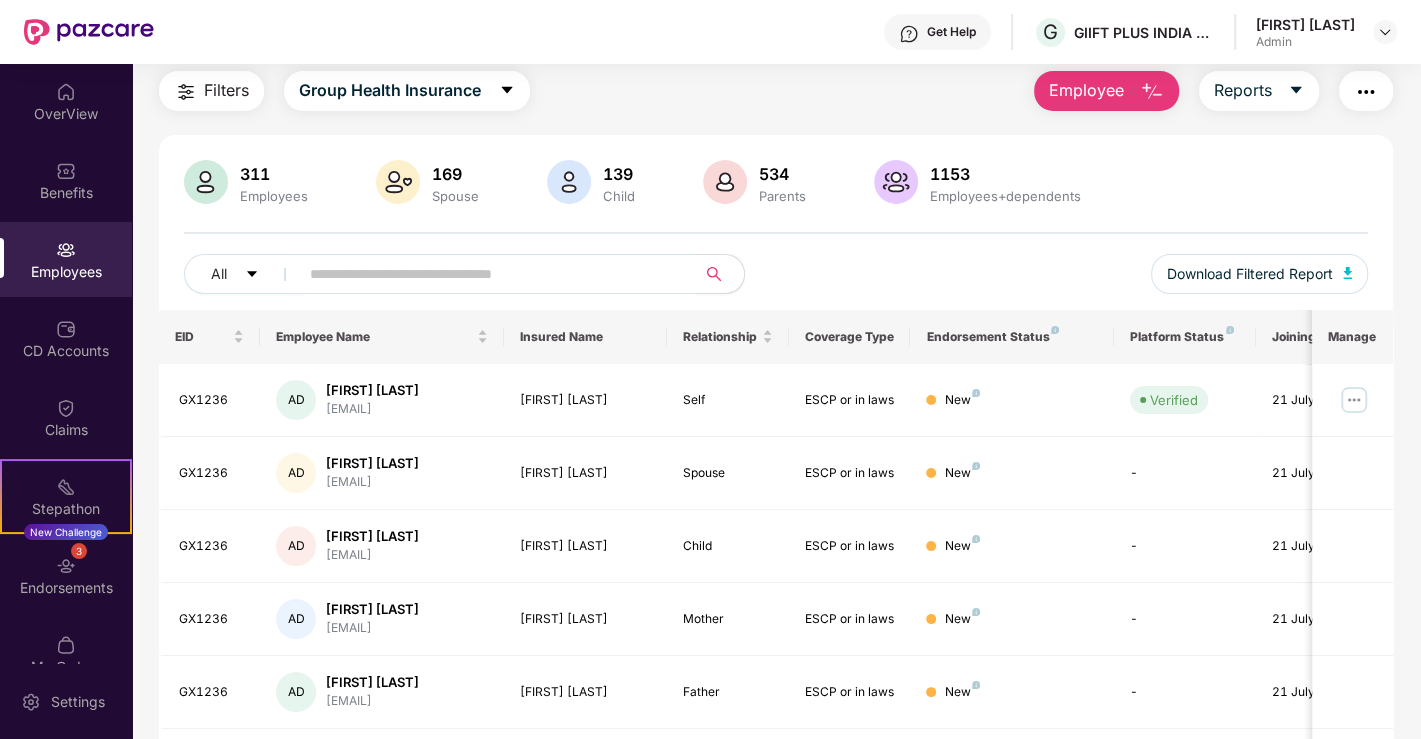 click at bounding box center [489, 274] 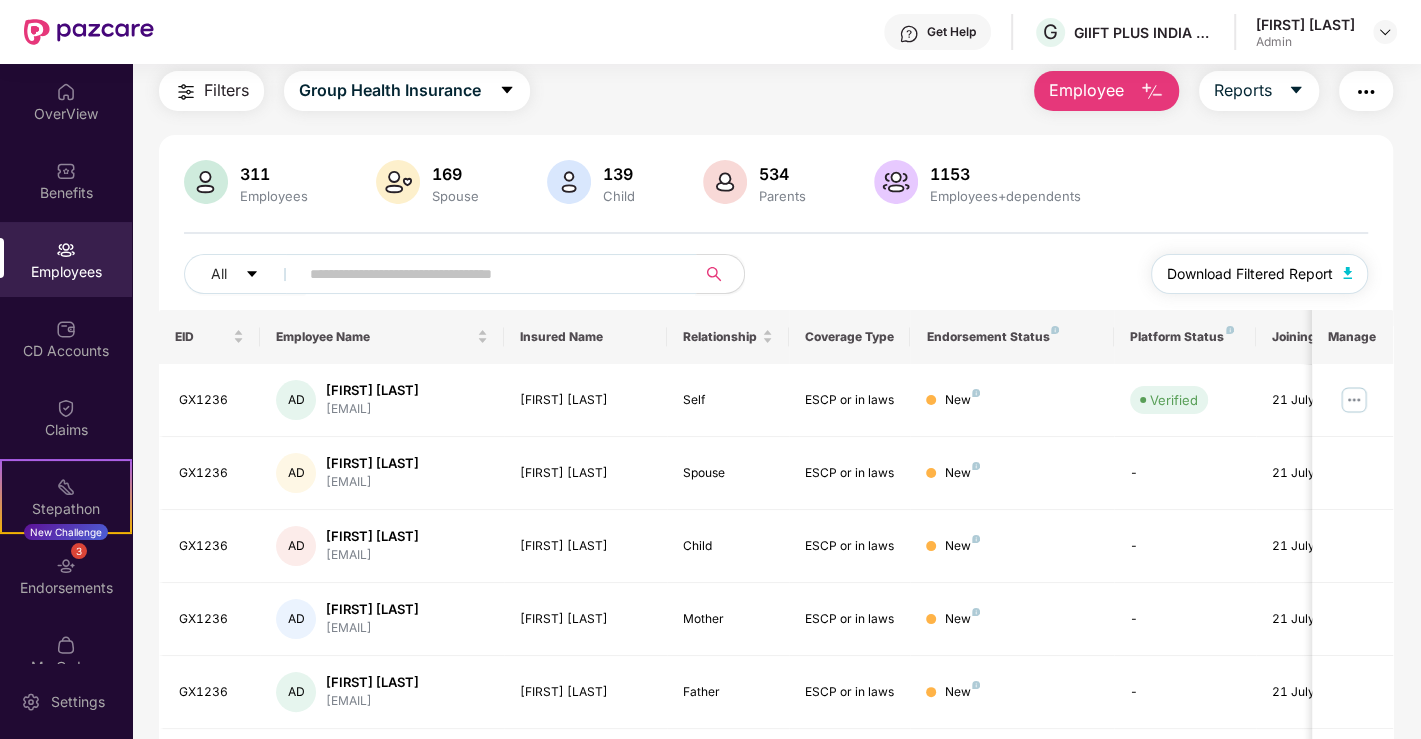 click at bounding box center [1348, 273] 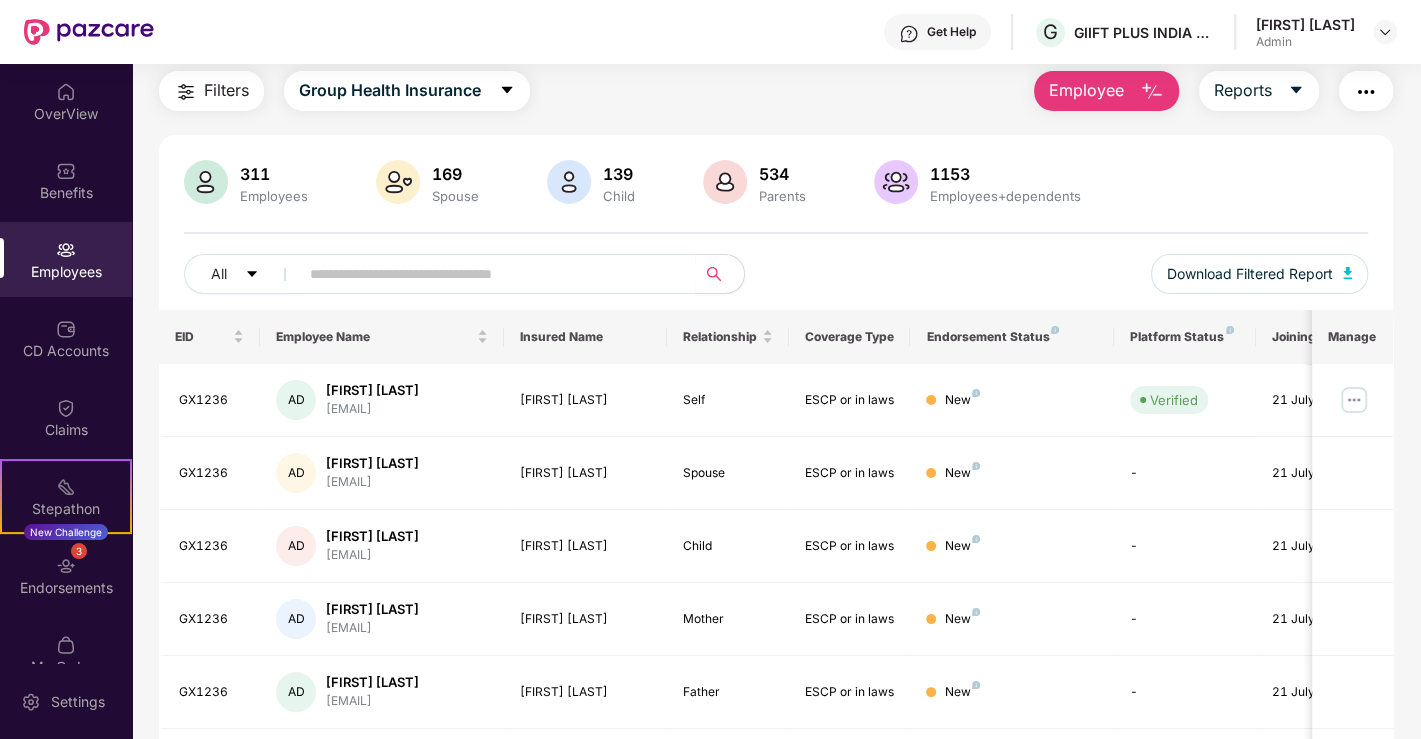 click at bounding box center (1152, 92) 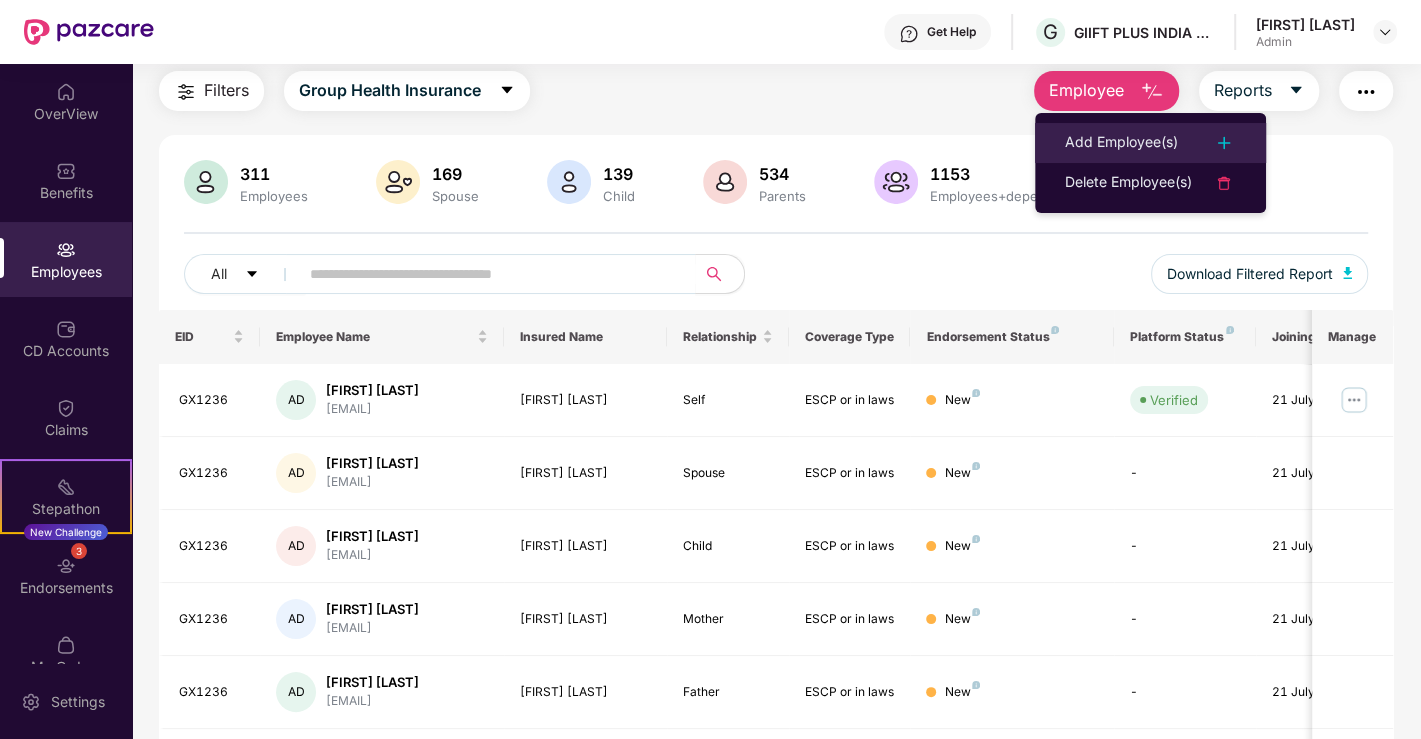 click on "Add Employee(s)" at bounding box center [1121, 143] 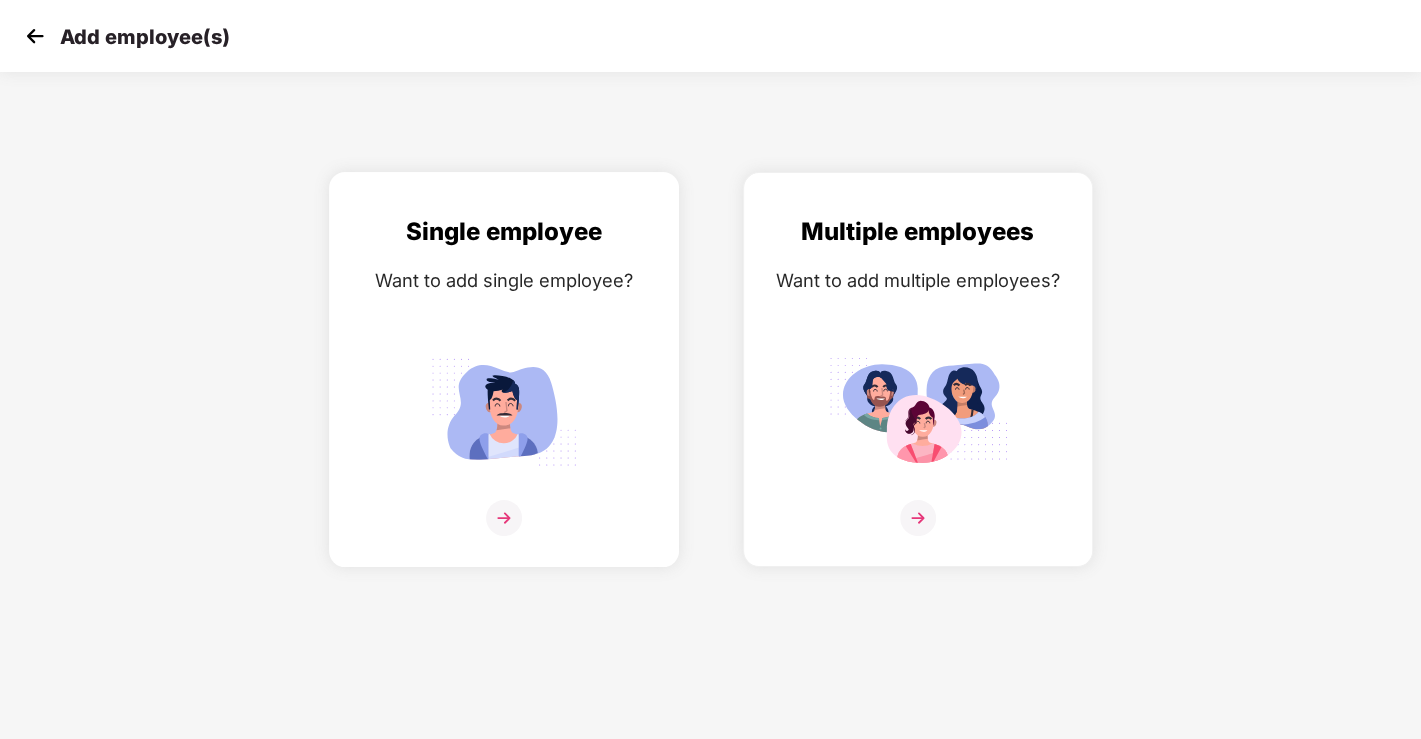 click at bounding box center [504, 518] 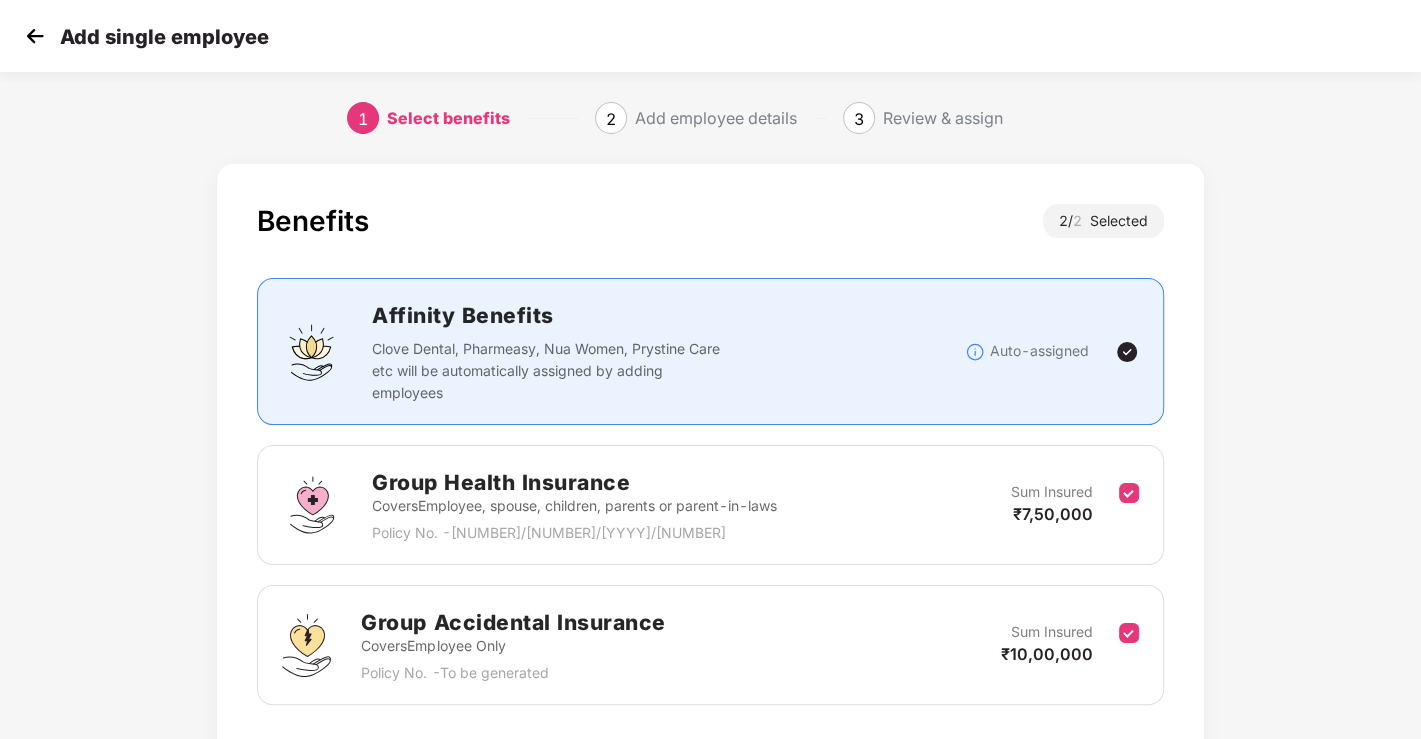 scroll, scrollTop: 137, scrollLeft: 0, axis: vertical 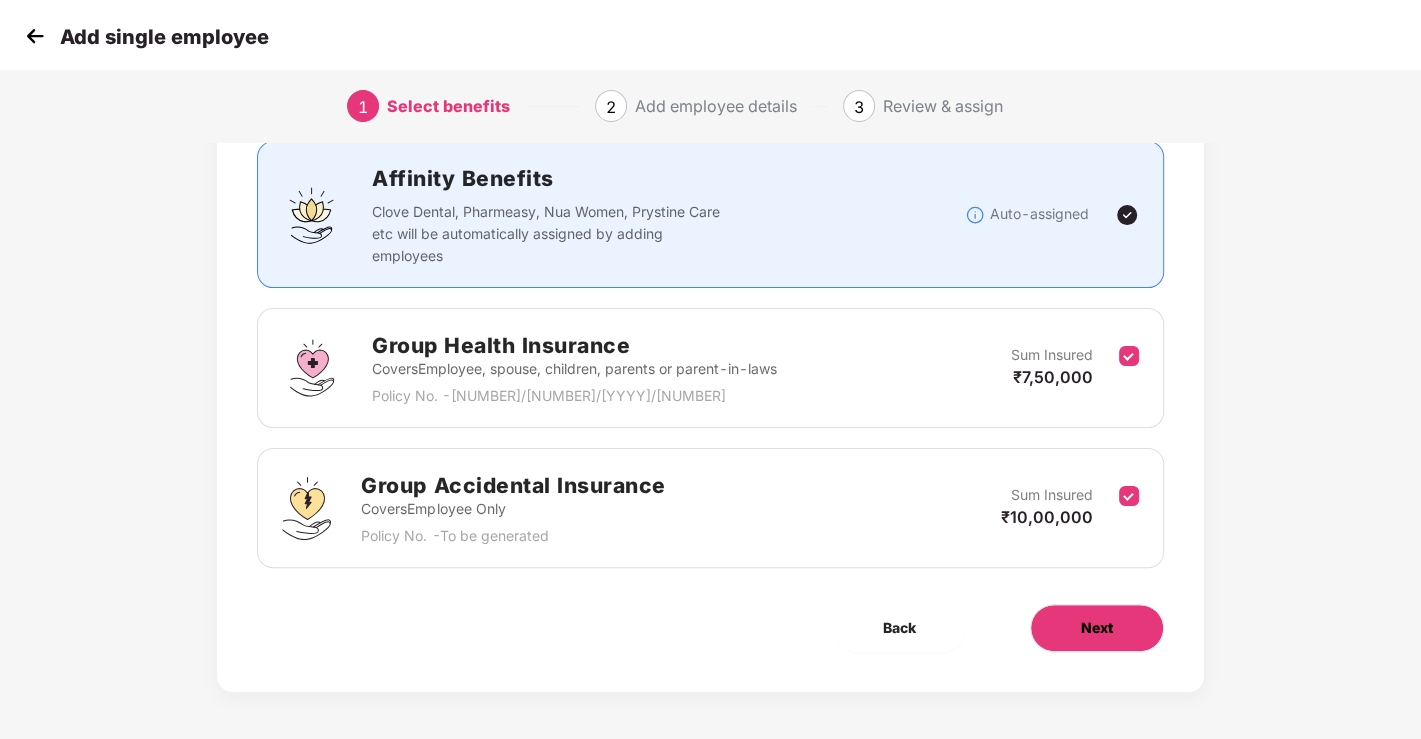 click on "Next" at bounding box center [1097, 628] 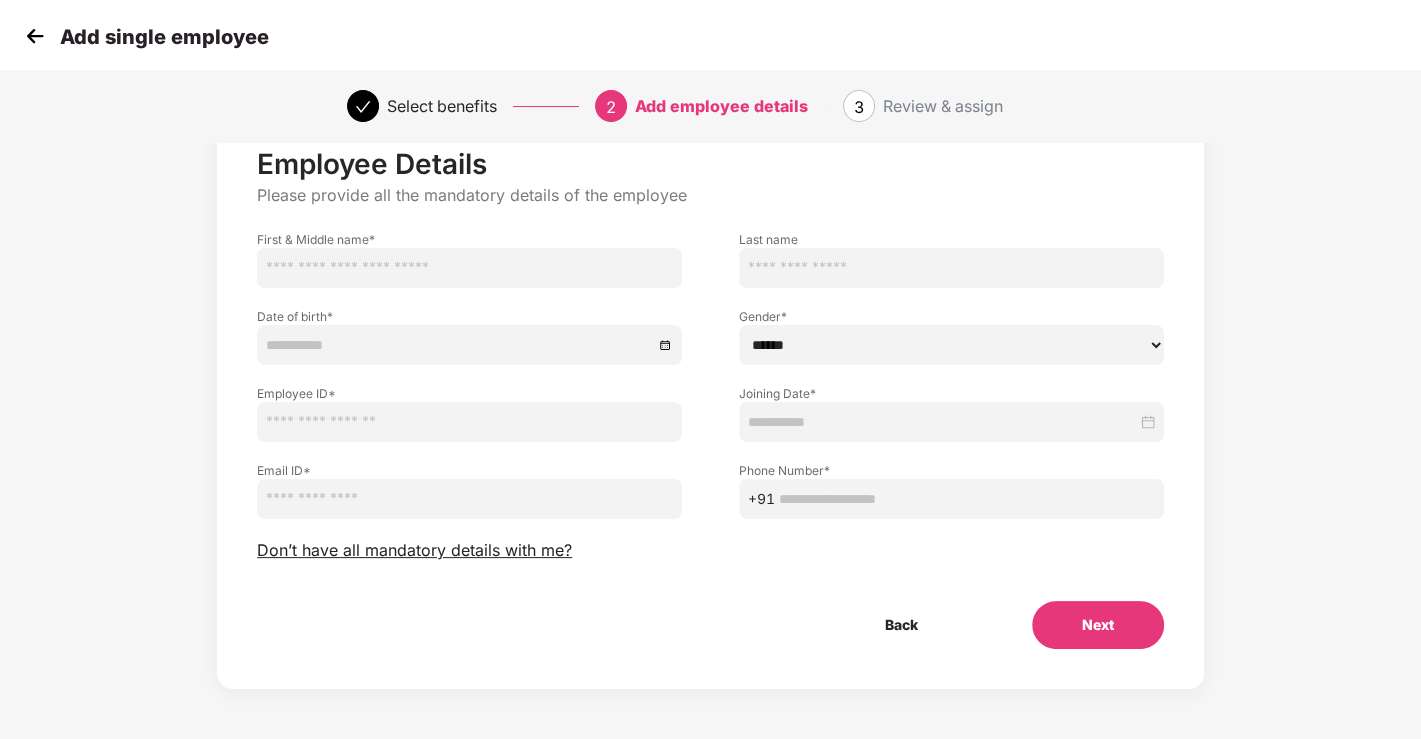 scroll, scrollTop: 0, scrollLeft: 0, axis: both 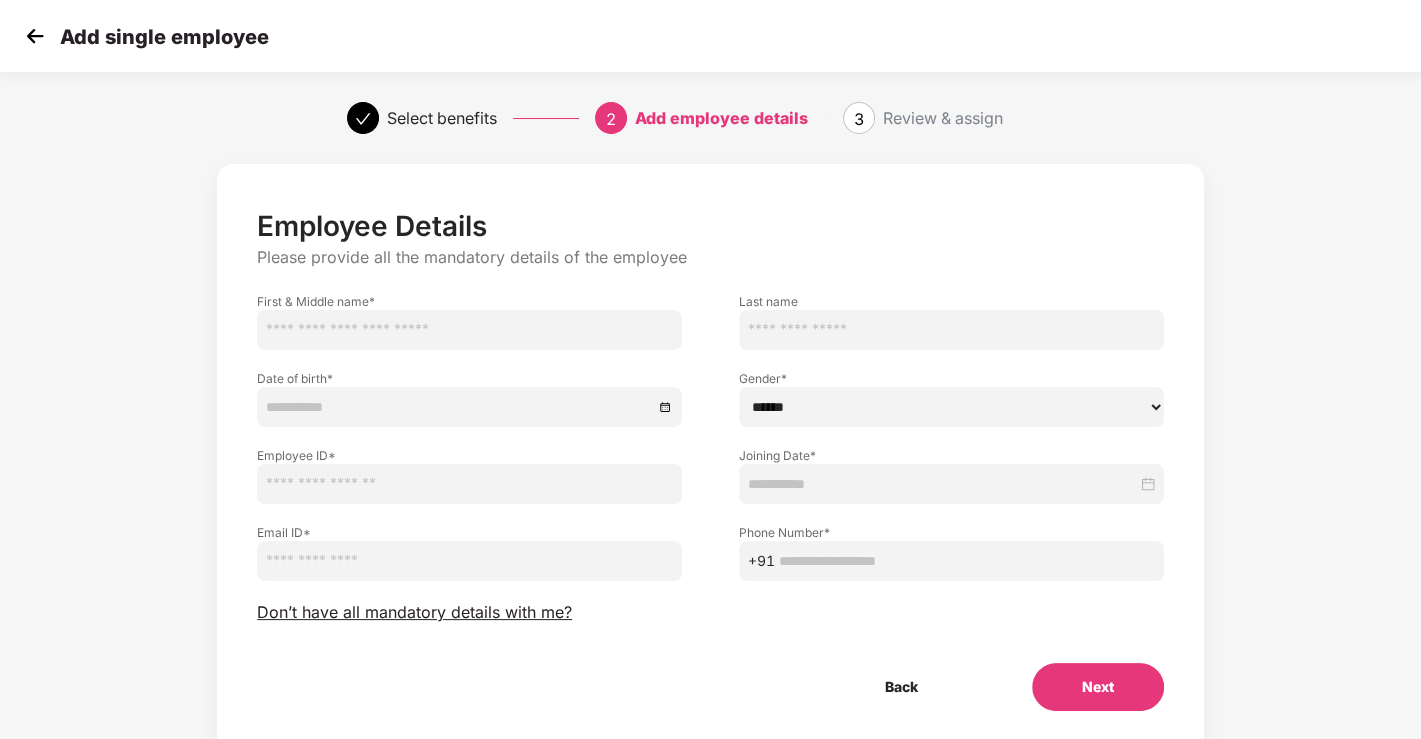 click at bounding box center (469, 330) 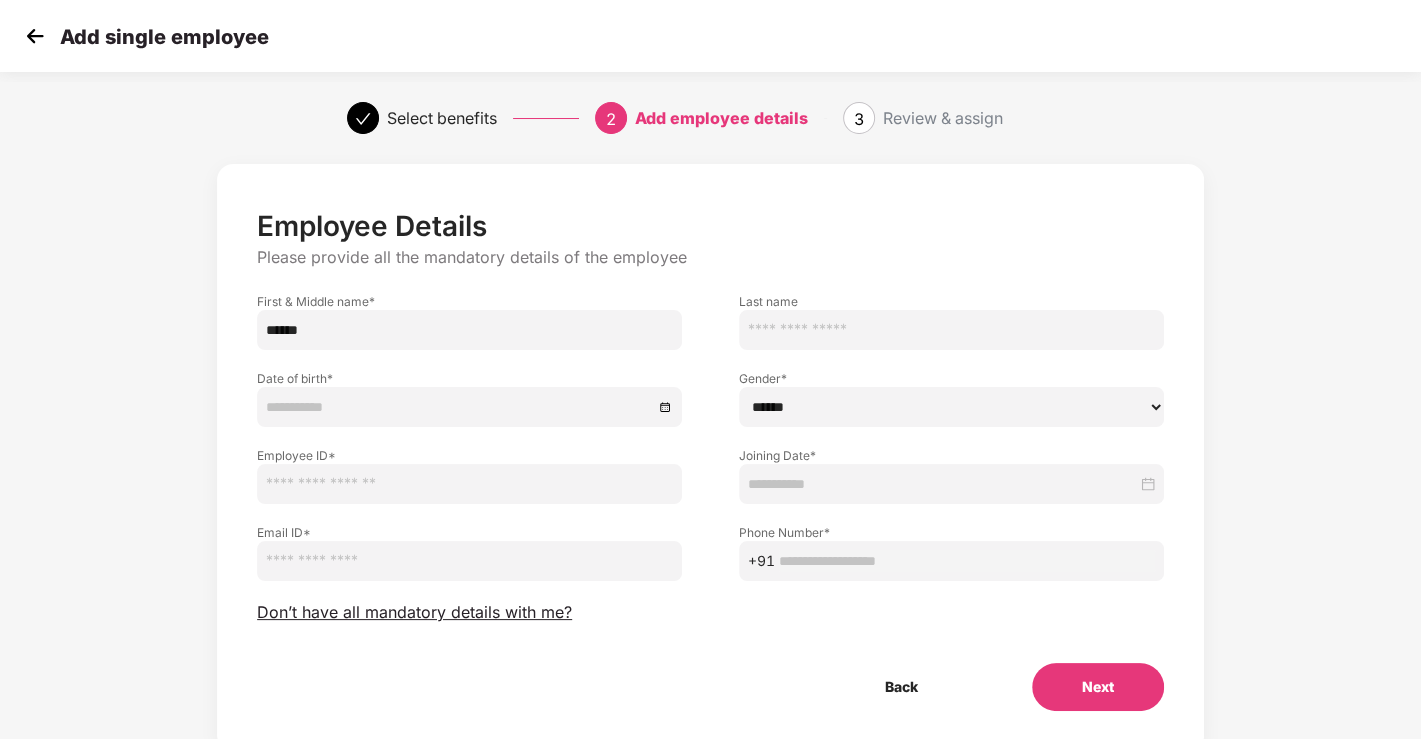 drag, startPoint x: 334, startPoint y: 334, endPoint x: 72, endPoint y: 327, distance: 262.0935 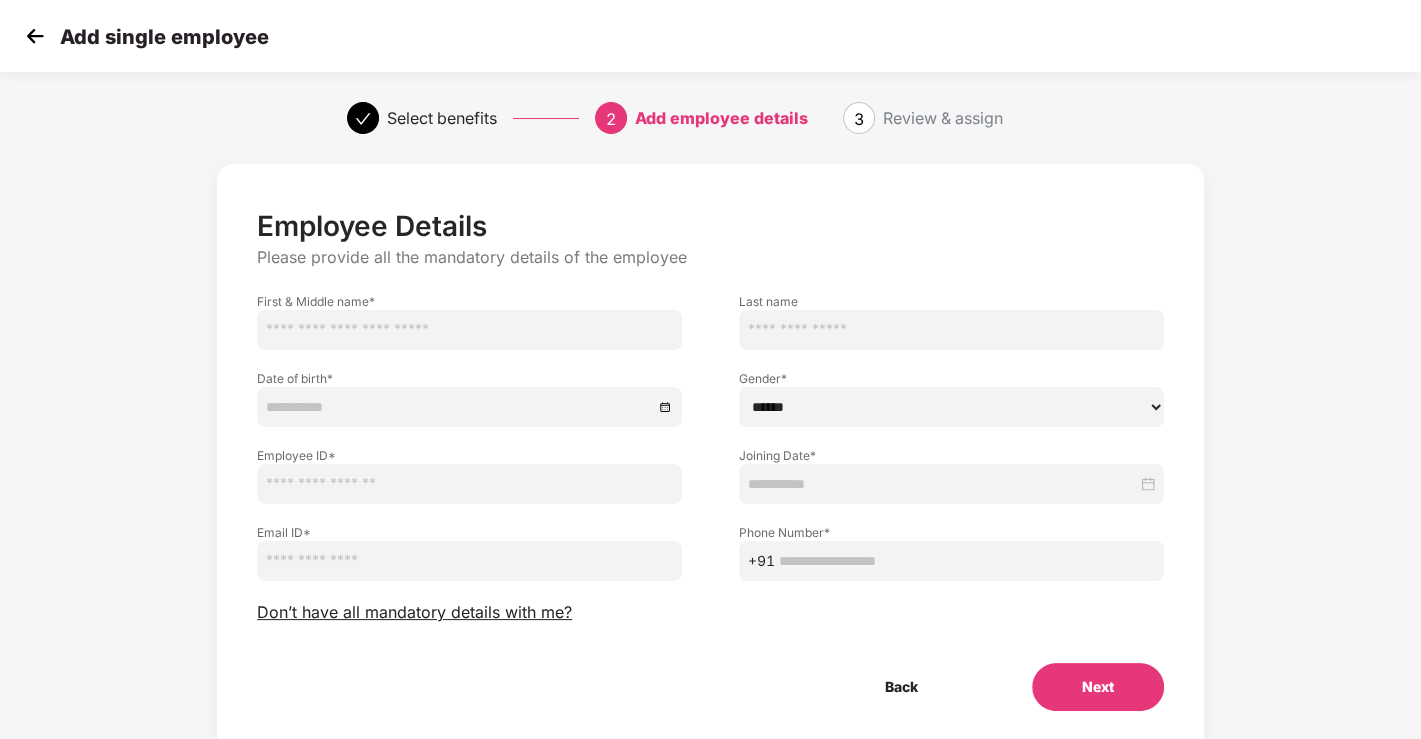 click at bounding box center [469, 484] 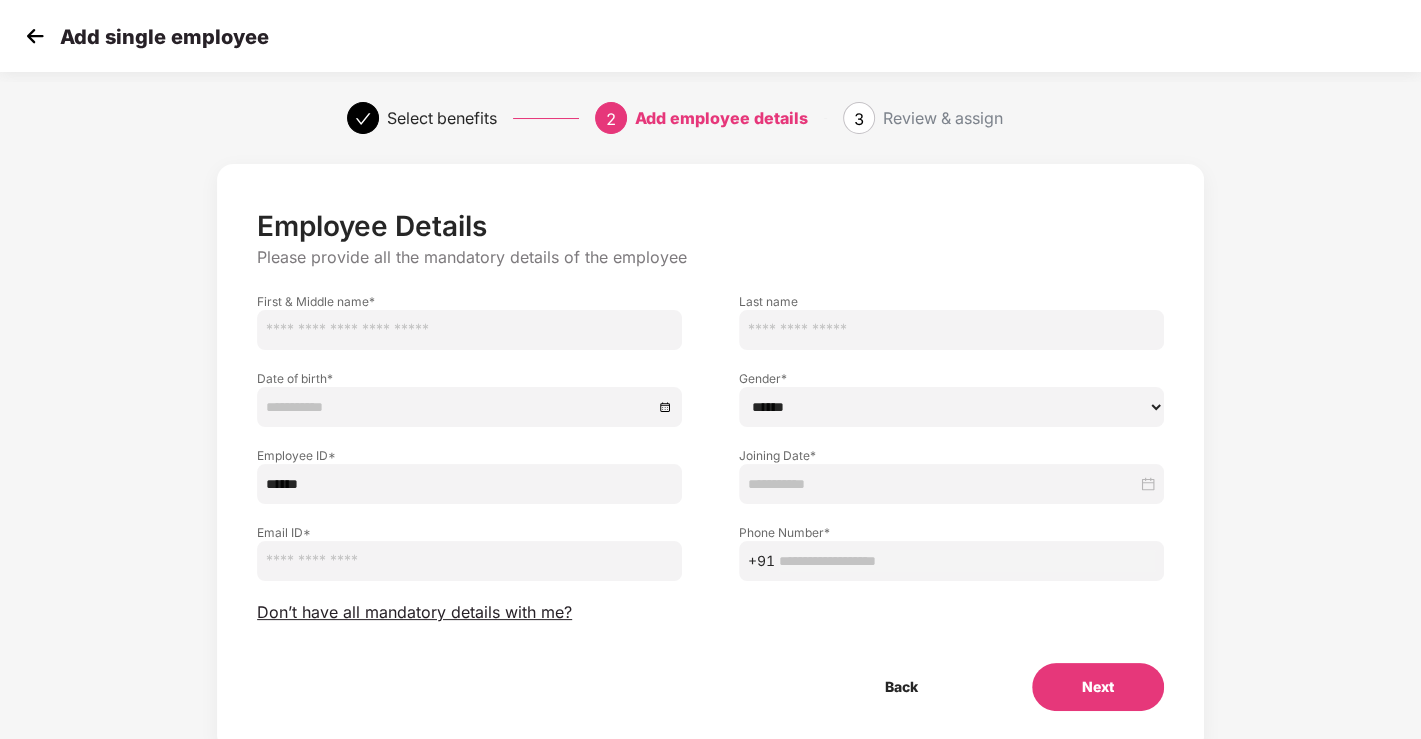type on "******" 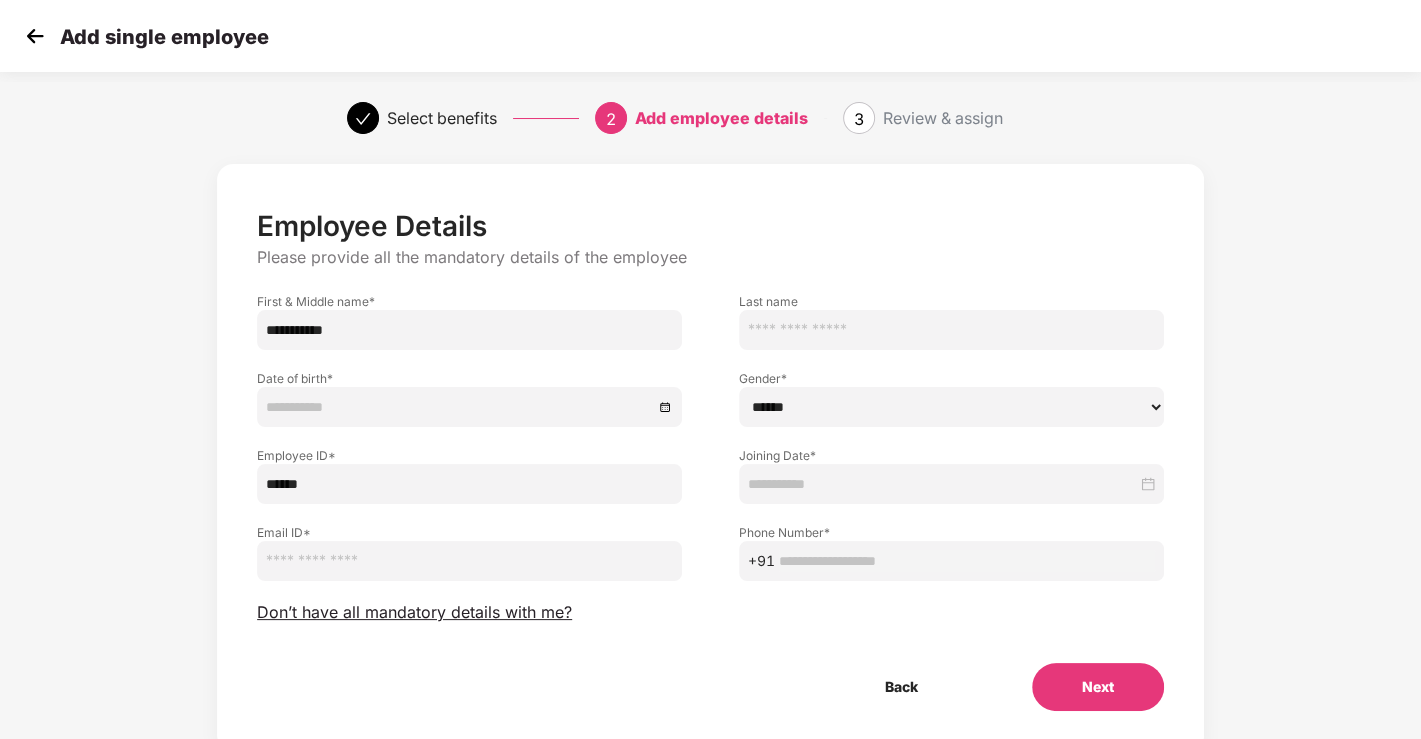 drag, startPoint x: 320, startPoint y: 331, endPoint x: 432, endPoint y: 332, distance: 112.00446 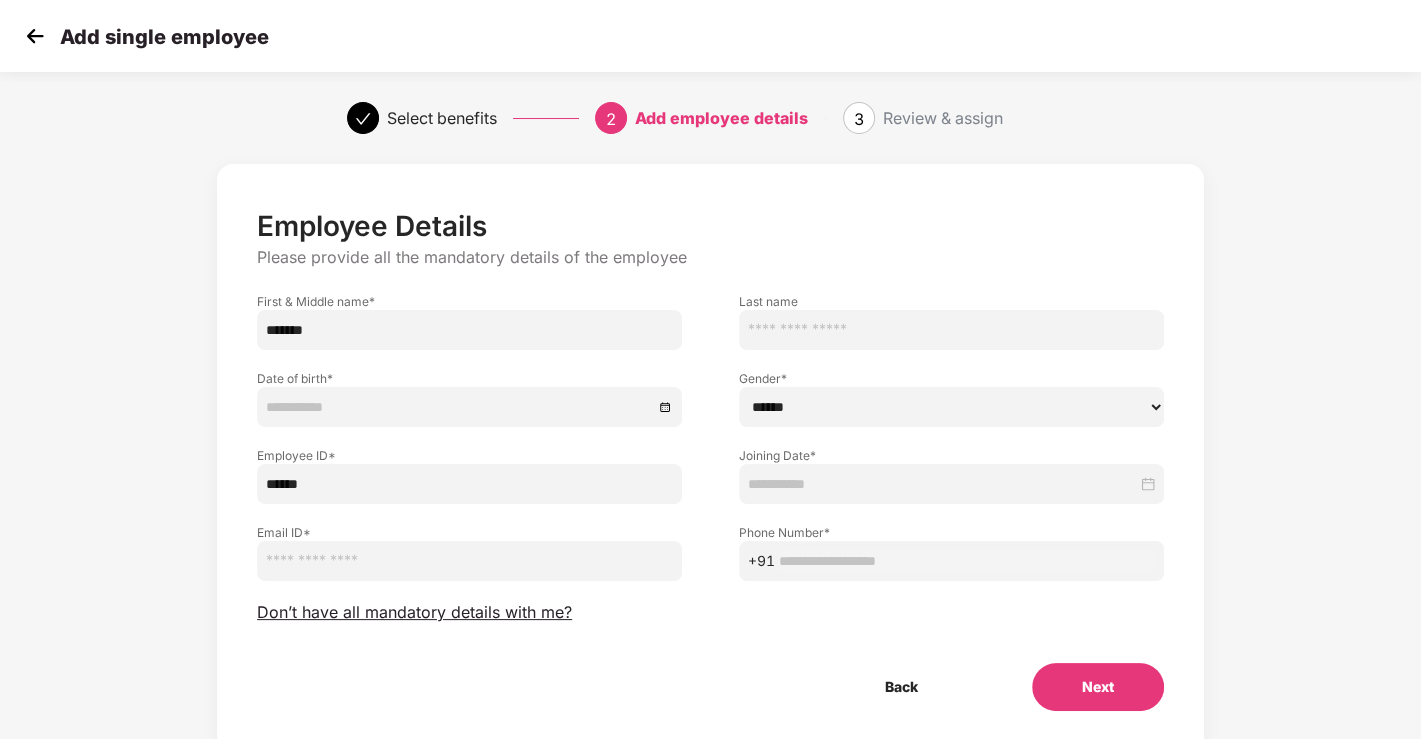 type on "*******" 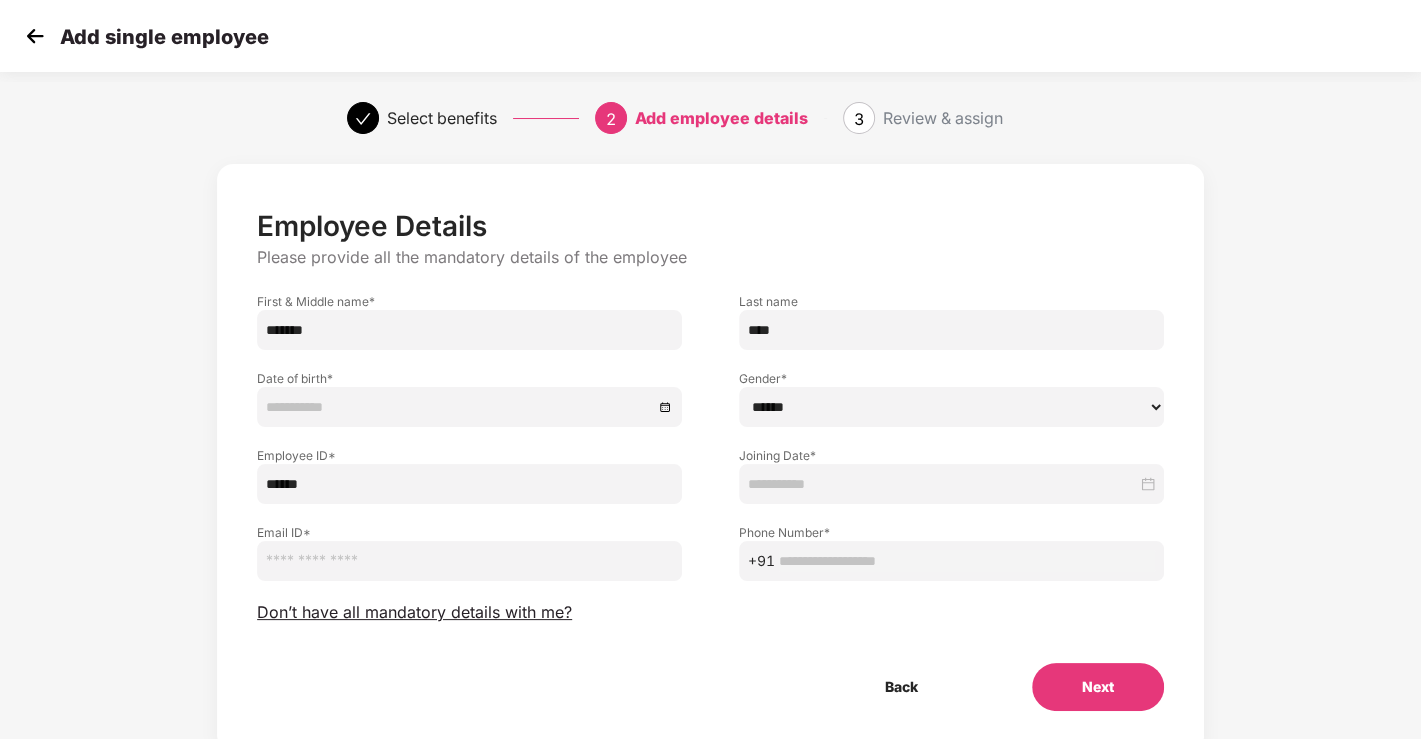 type on "***" 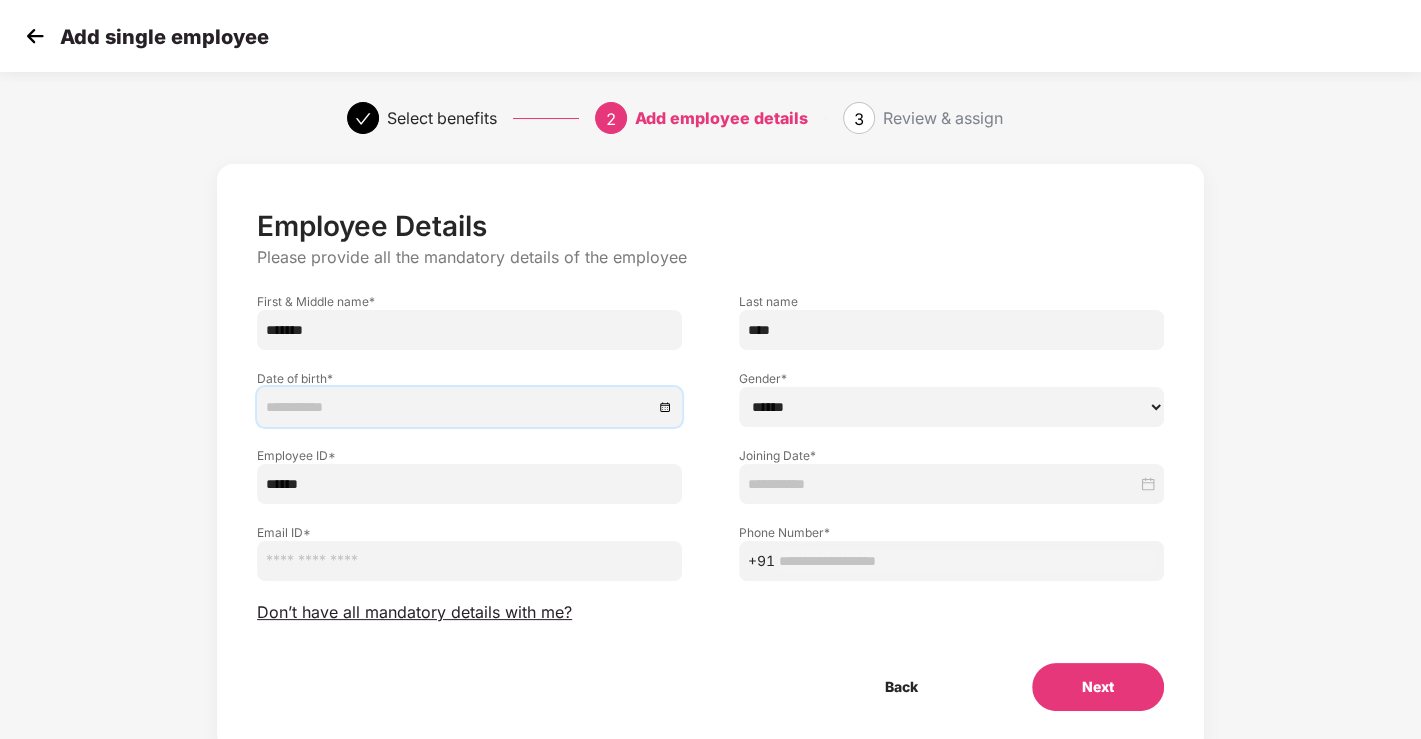 click at bounding box center [459, 407] 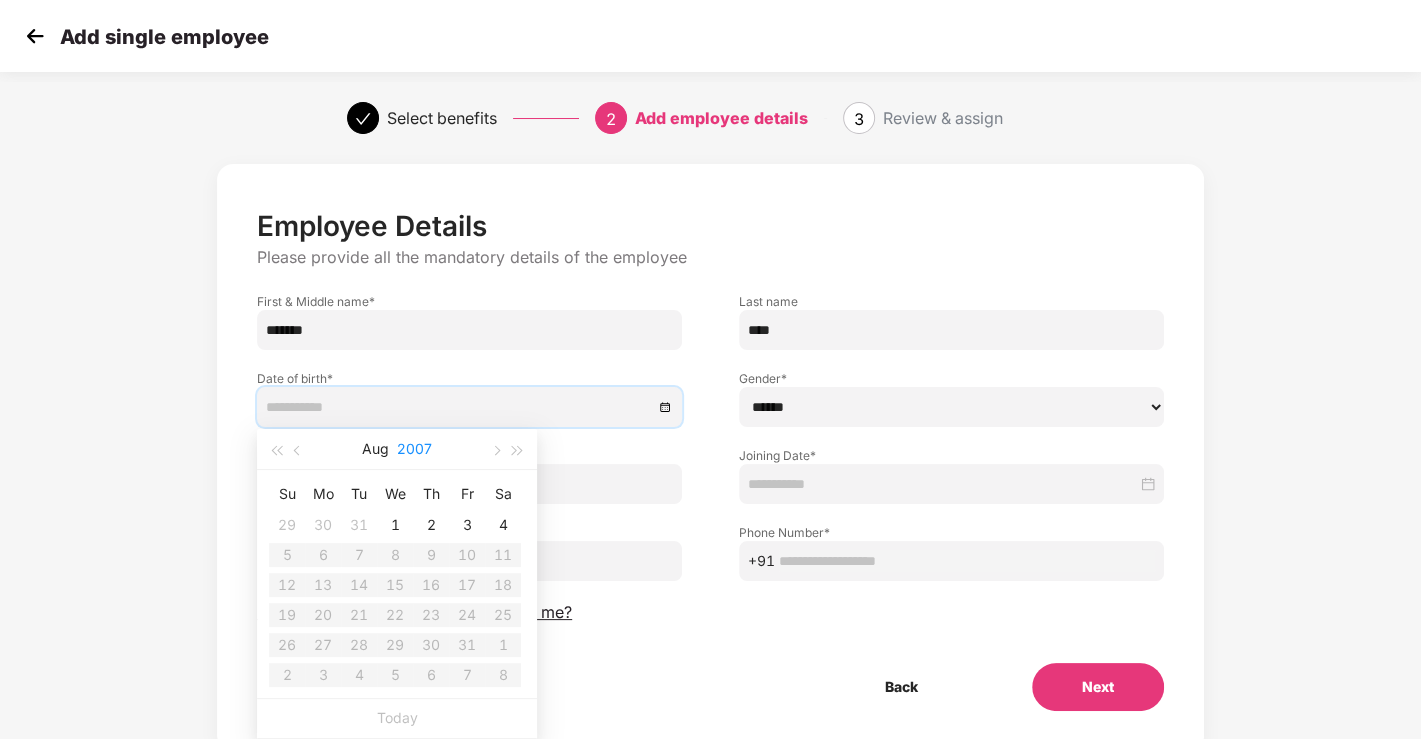 click on "2007" at bounding box center (414, 449) 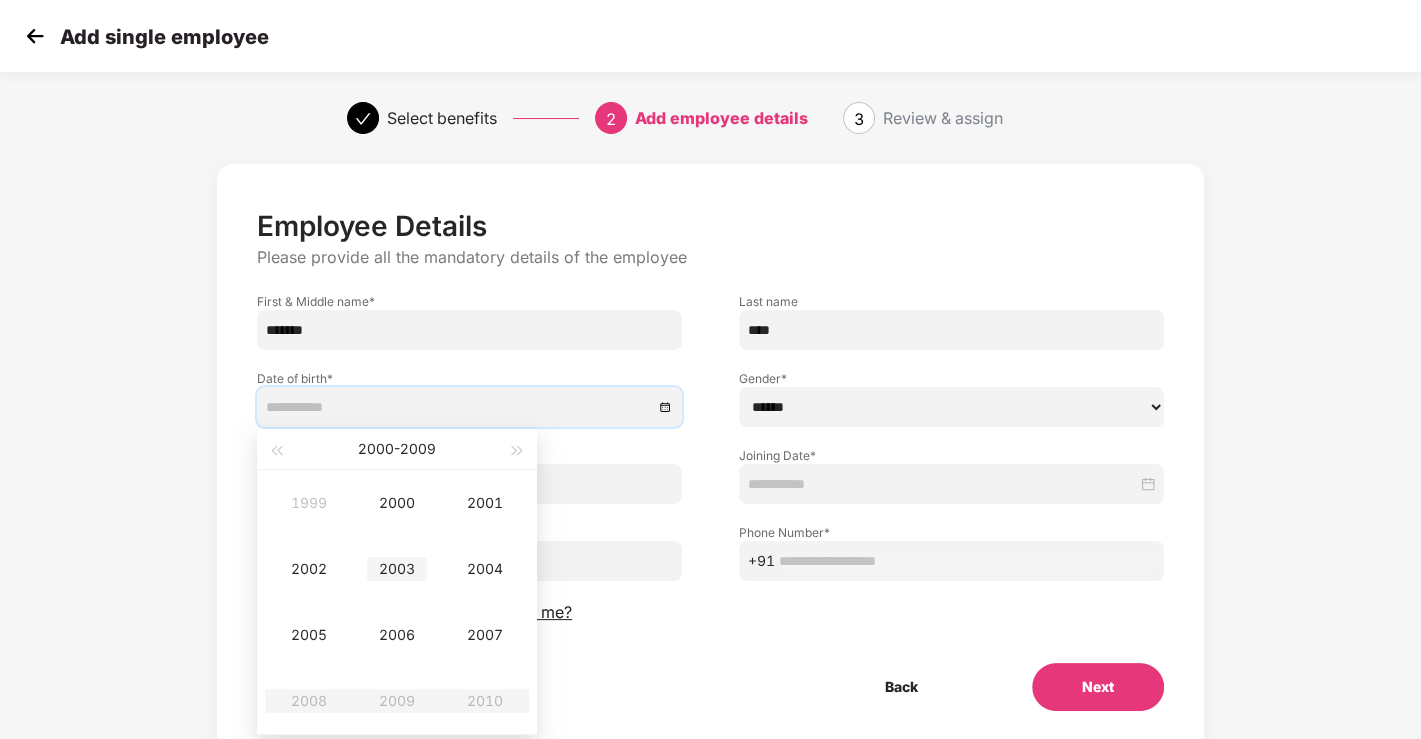 type on "**********" 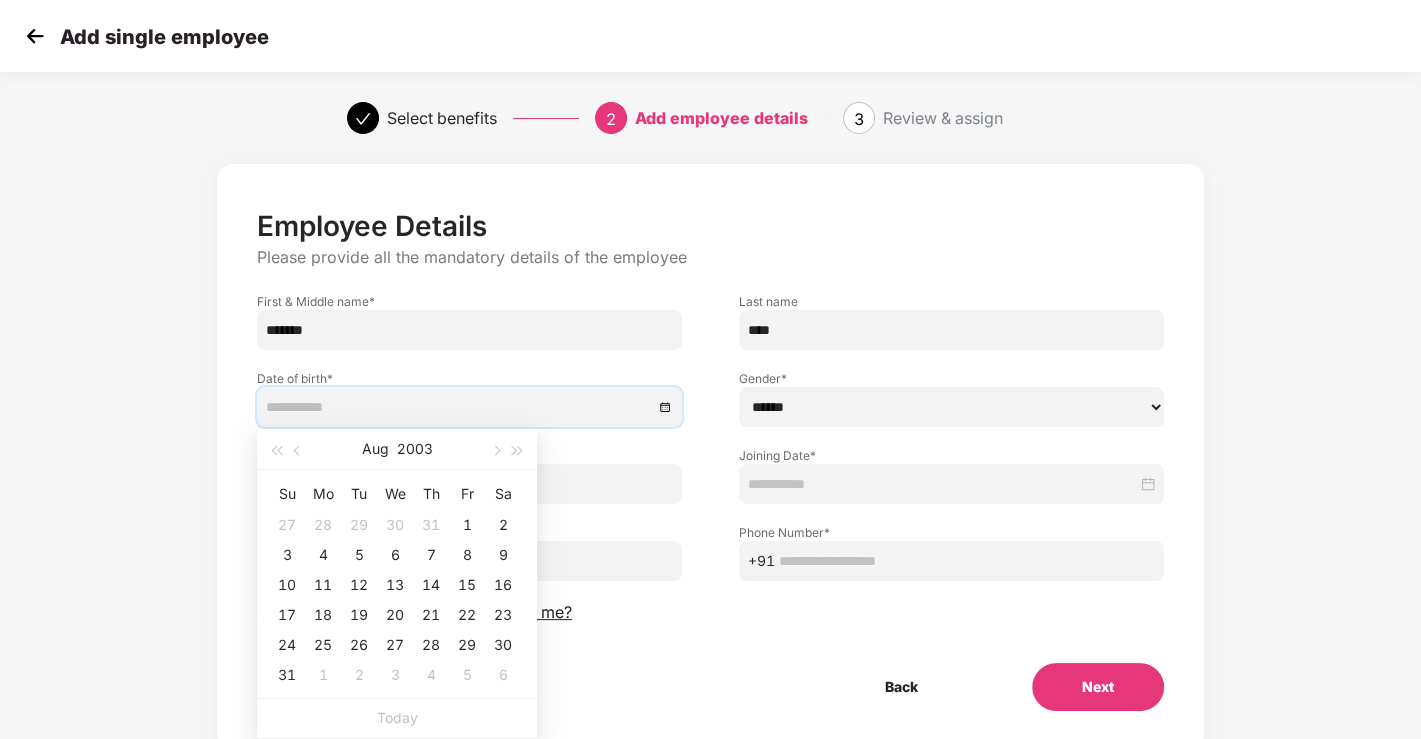 type on "**********" 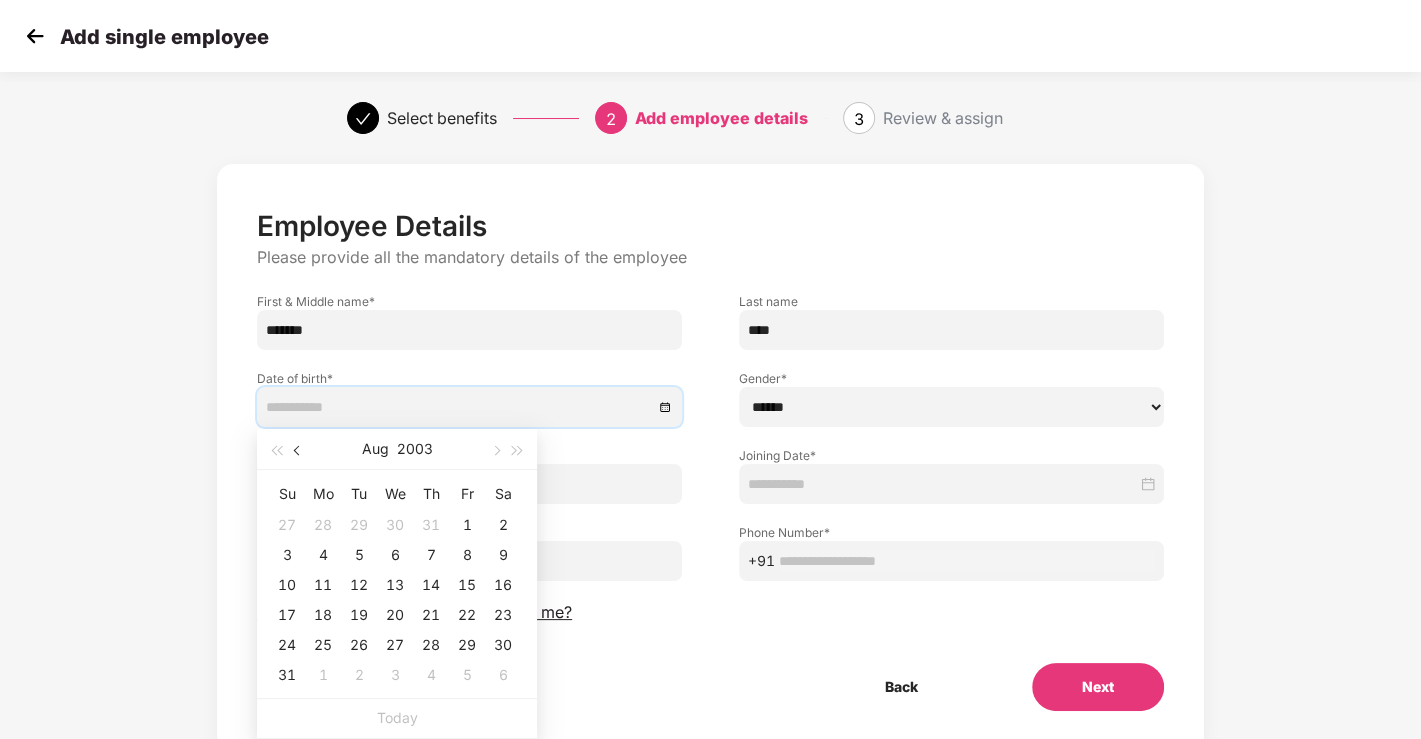 click at bounding box center [299, 451] 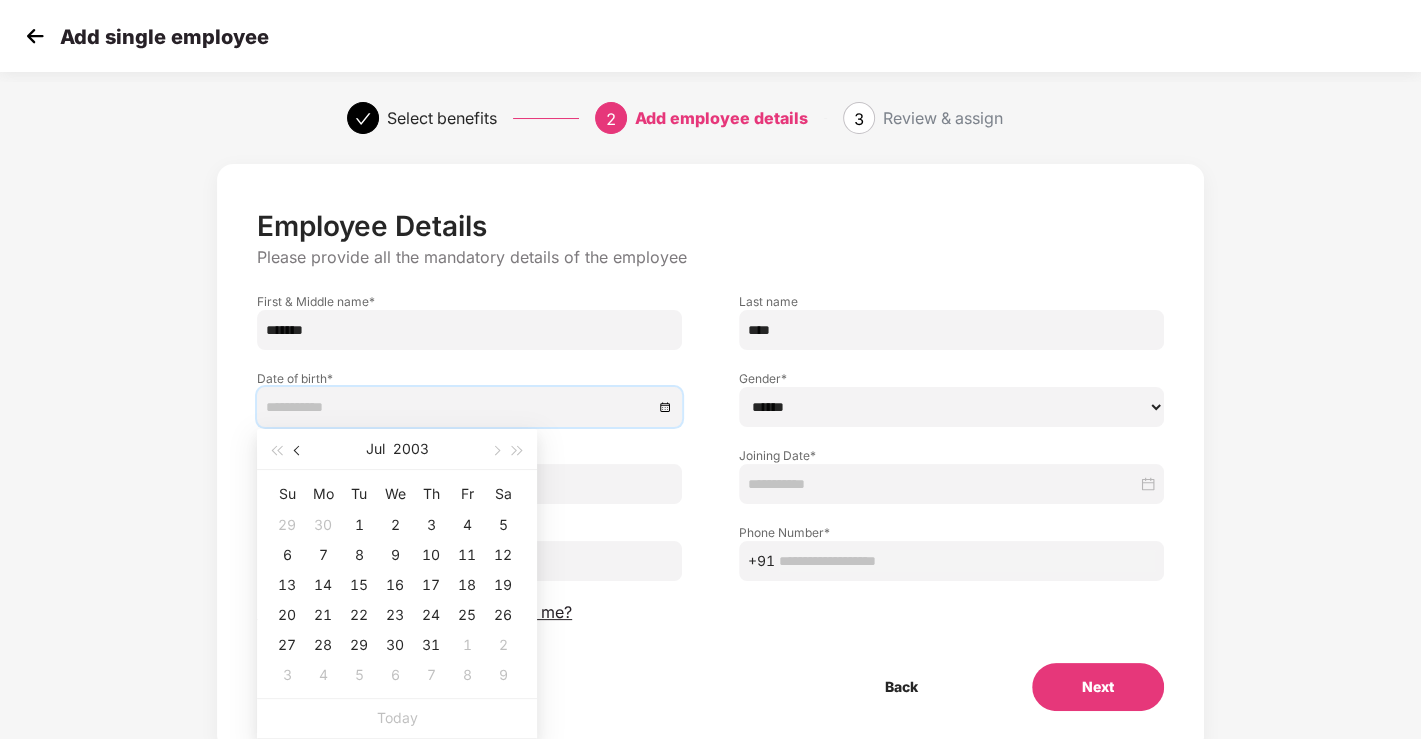 click at bounding box center (299, 451) 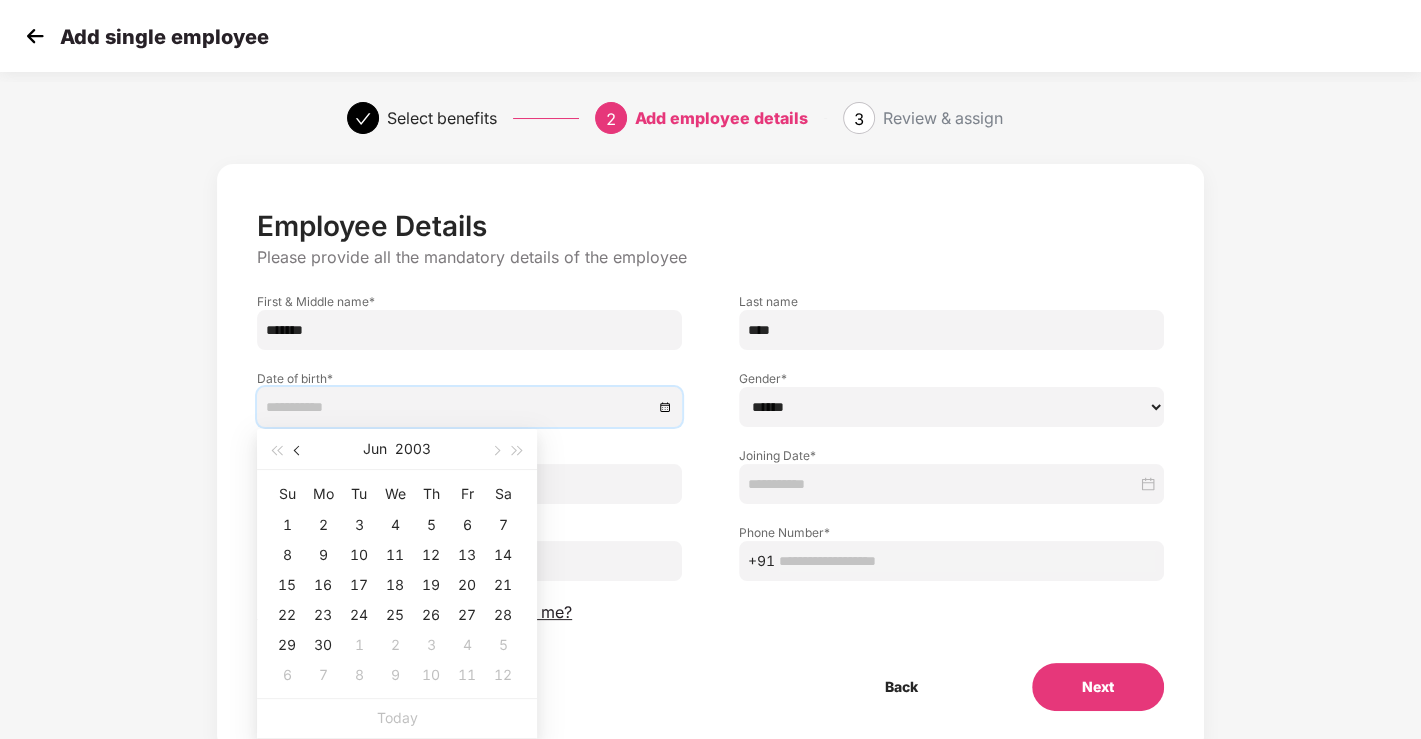 click at bounding box center (299, 451) 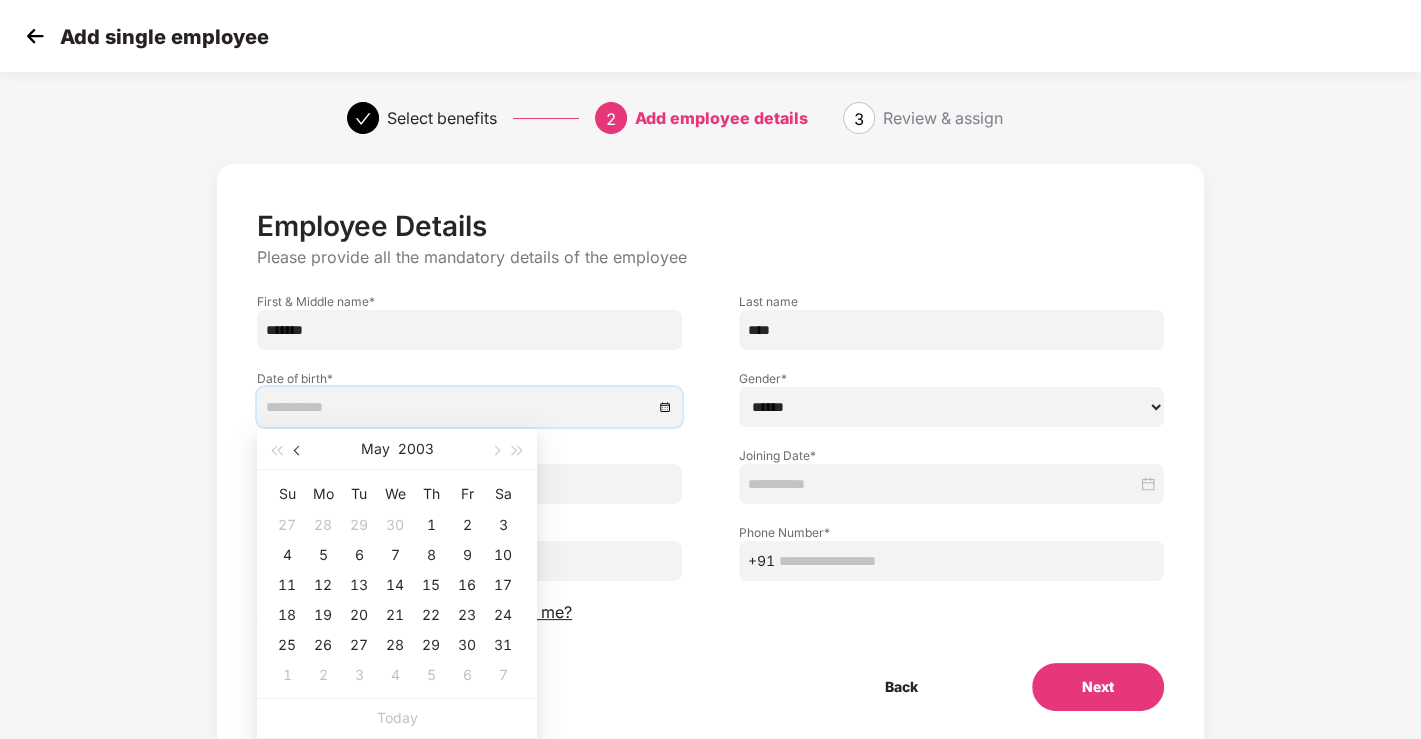 click at bounding box center (299, 451) 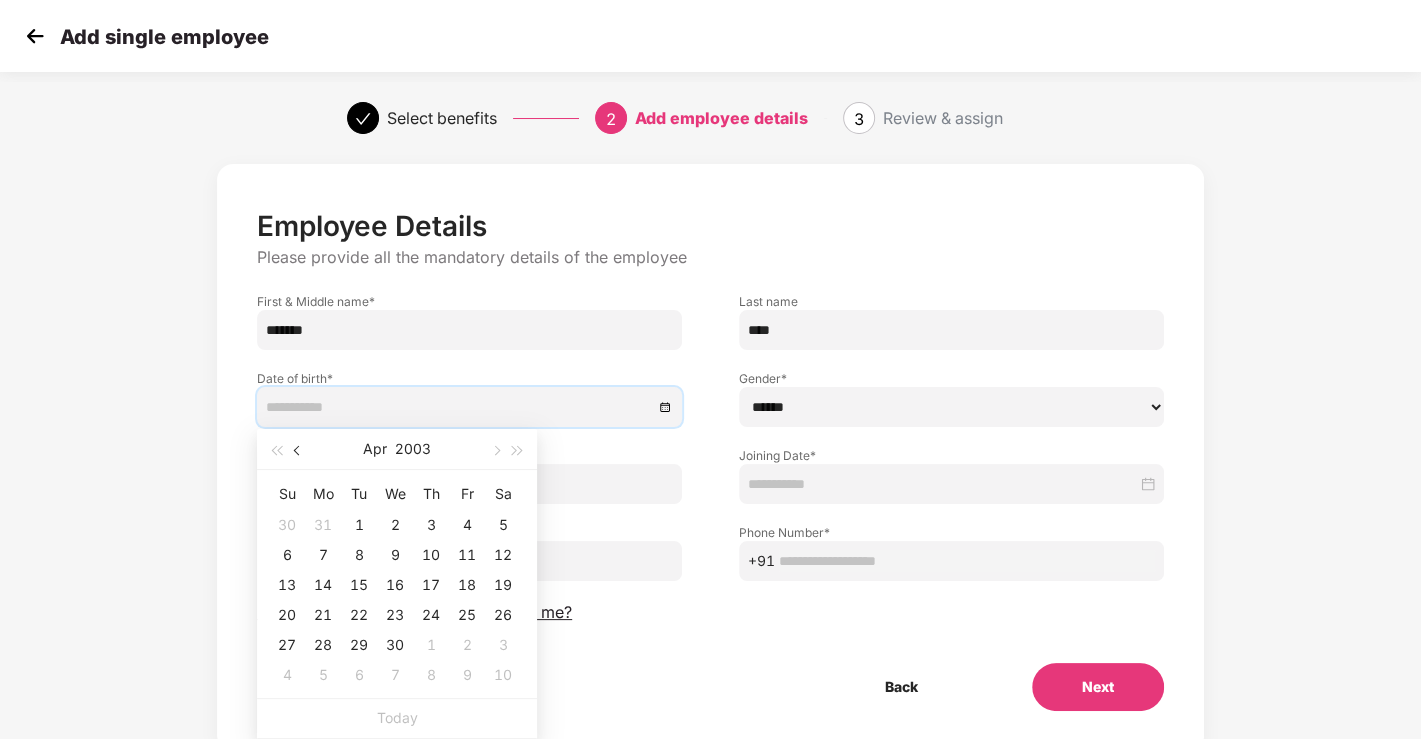 click at bounding box center [299, 451] 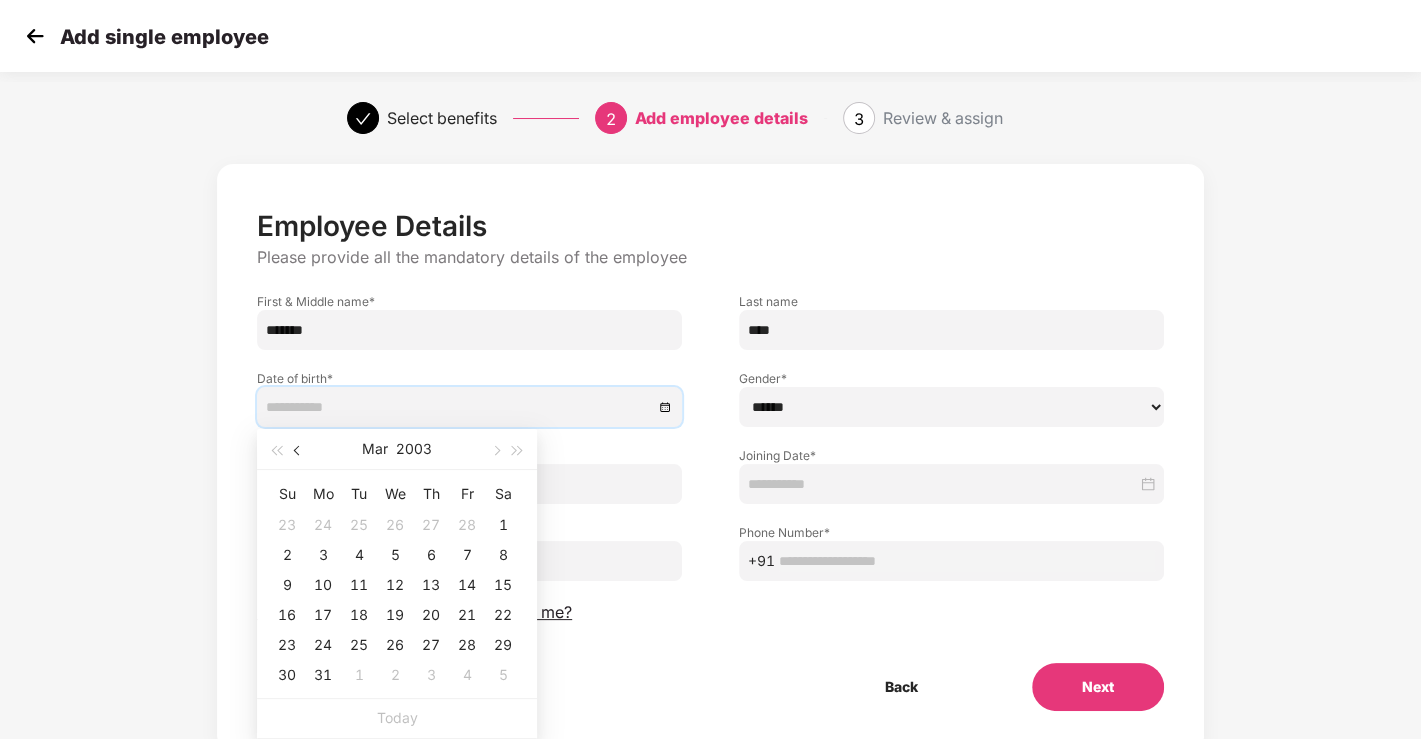 click at bounding box center [299, 451] 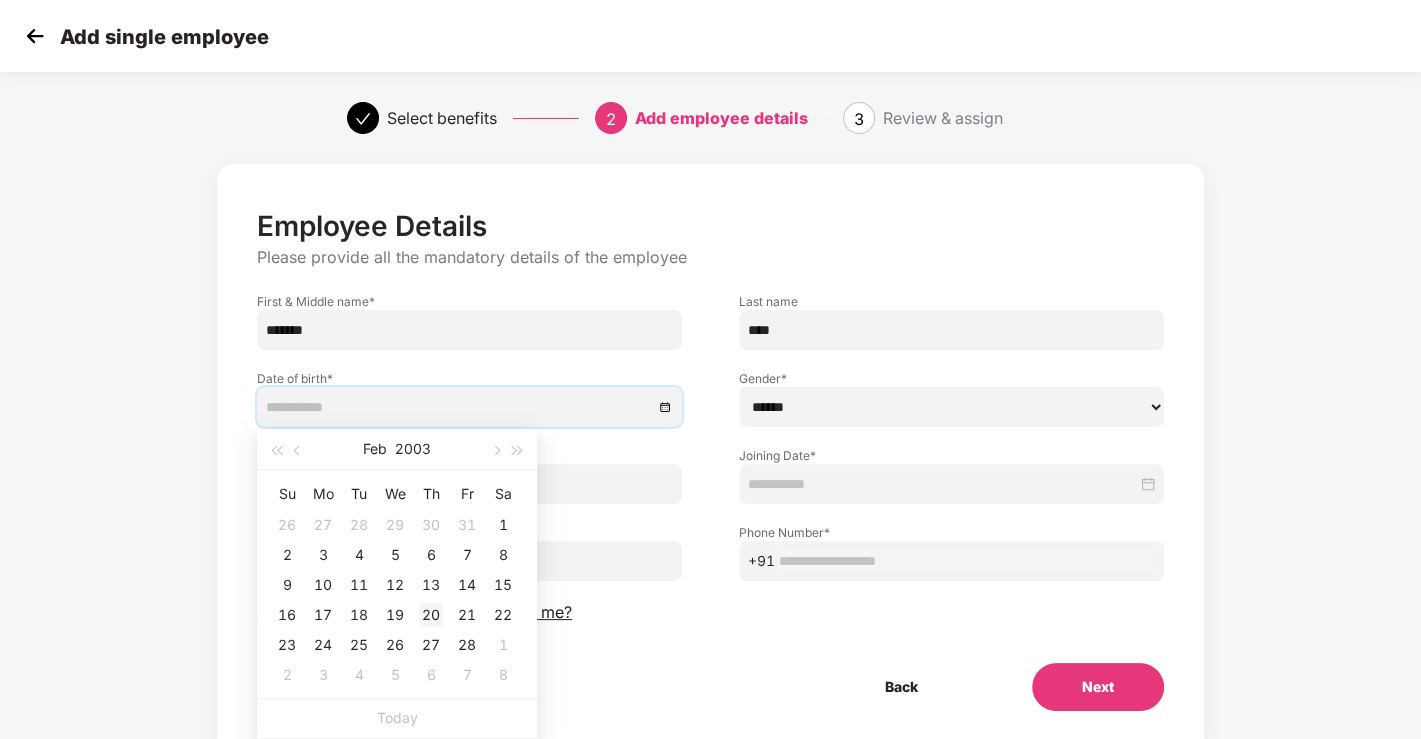 type on "**********" 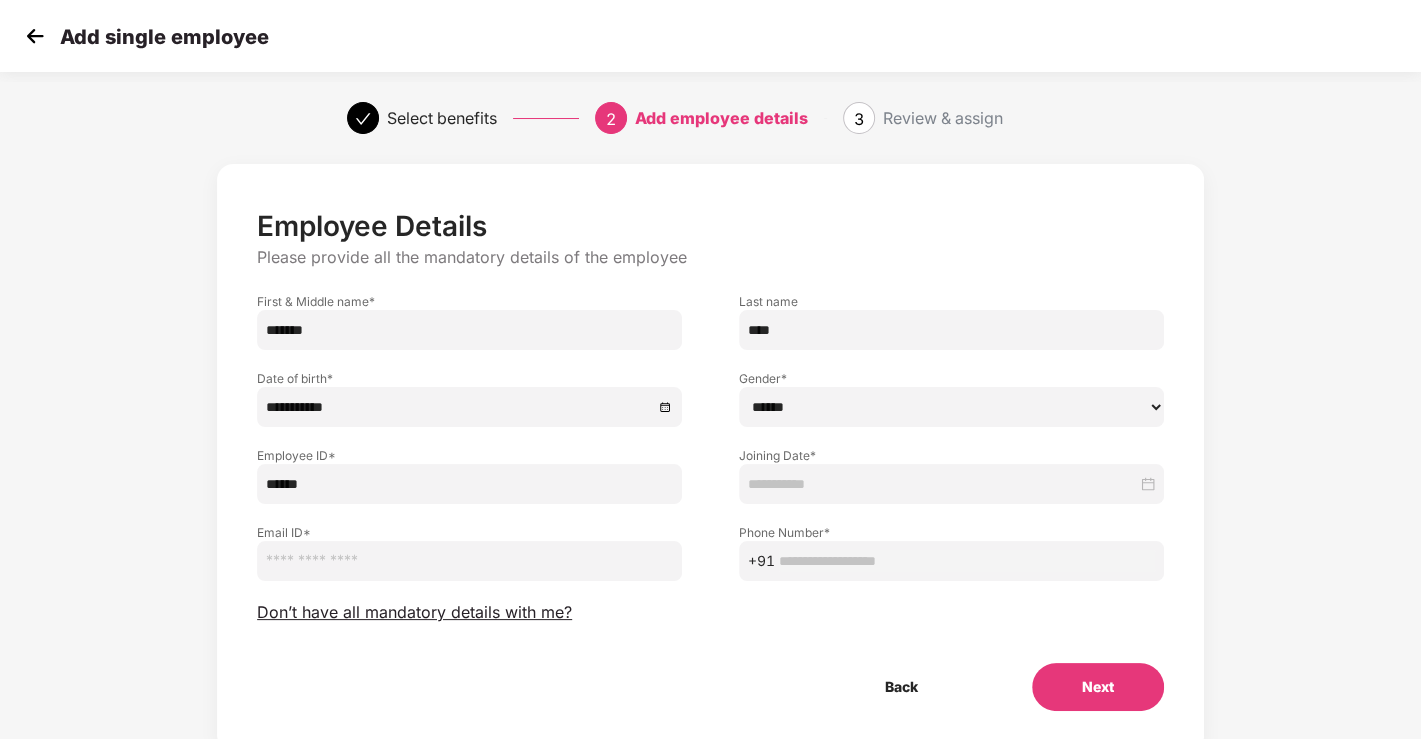 click on "****** **** ******" at bounding box center [951, 407] 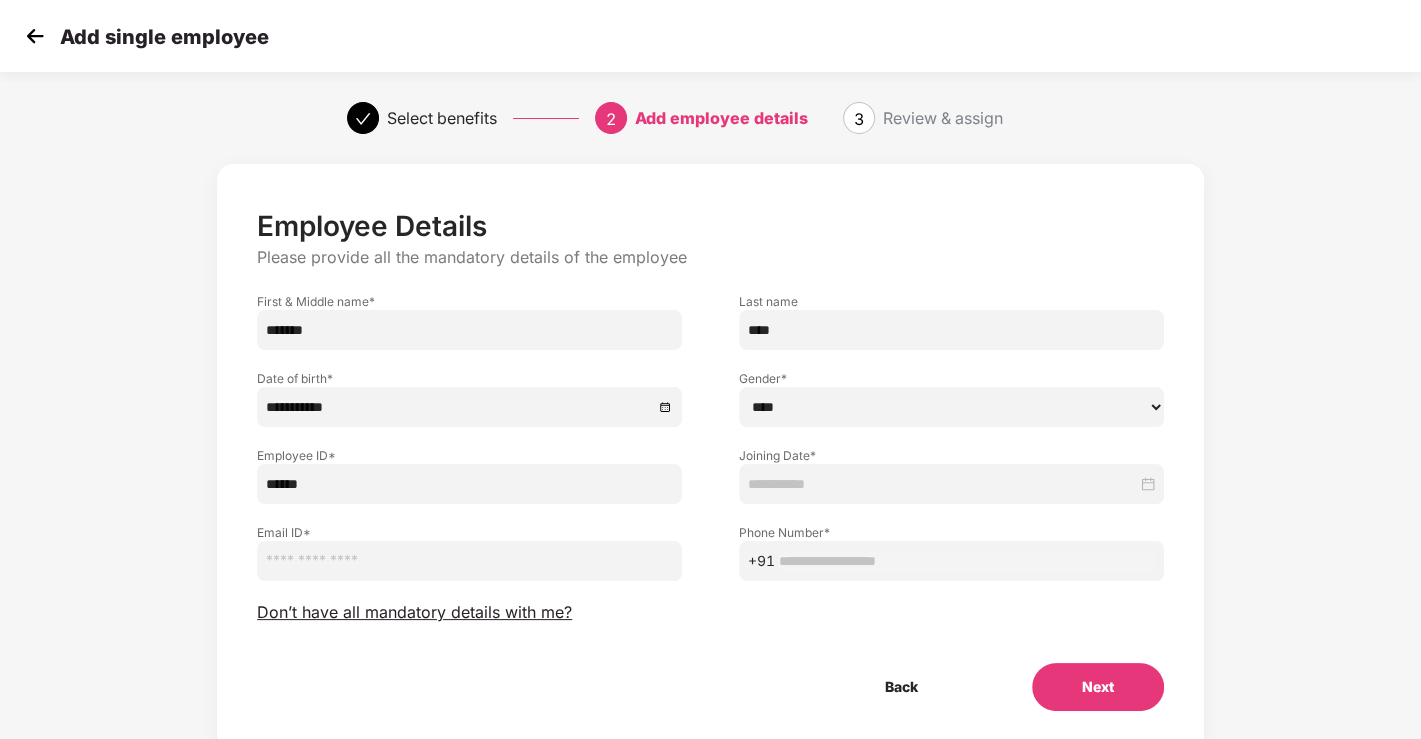 click on "****** **** ******" at bounding box center (951, 407) 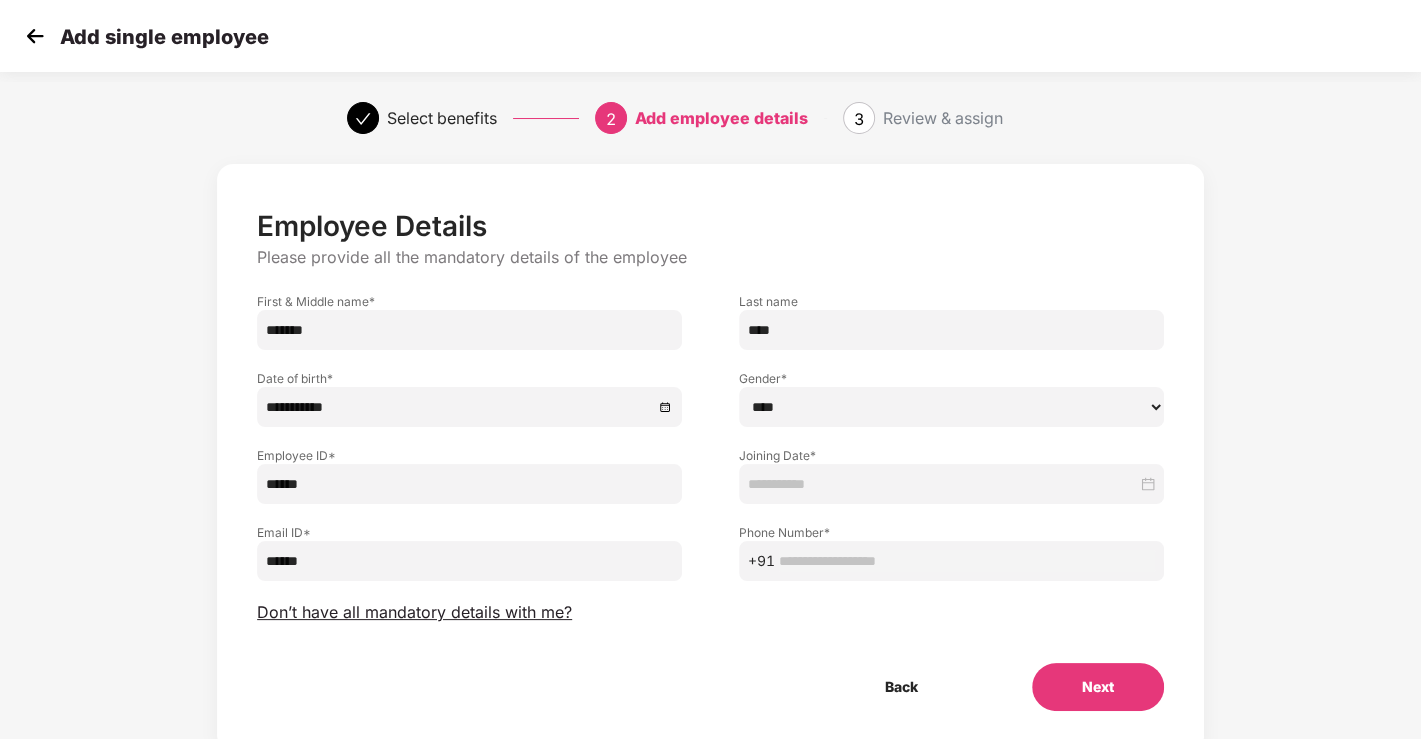 type on "******" 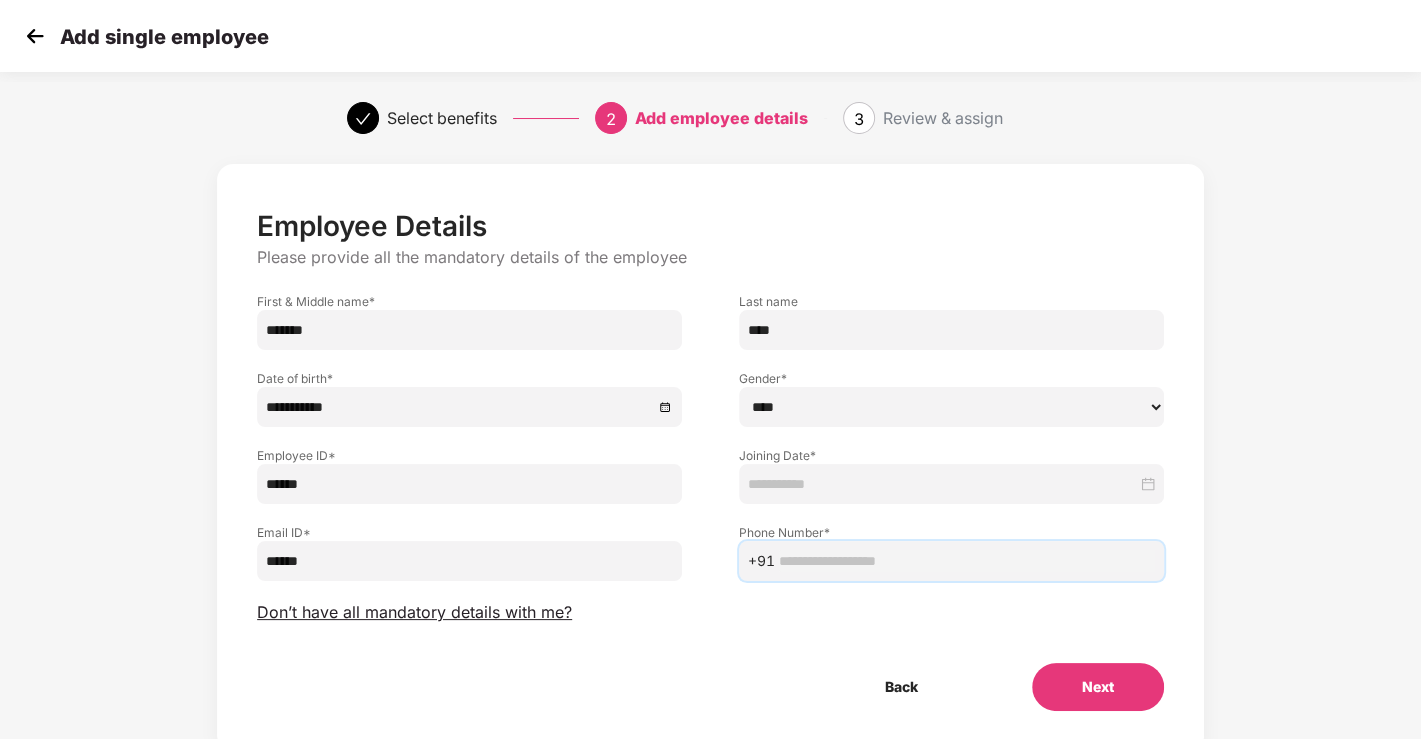 click at bounding box center (967, 561) 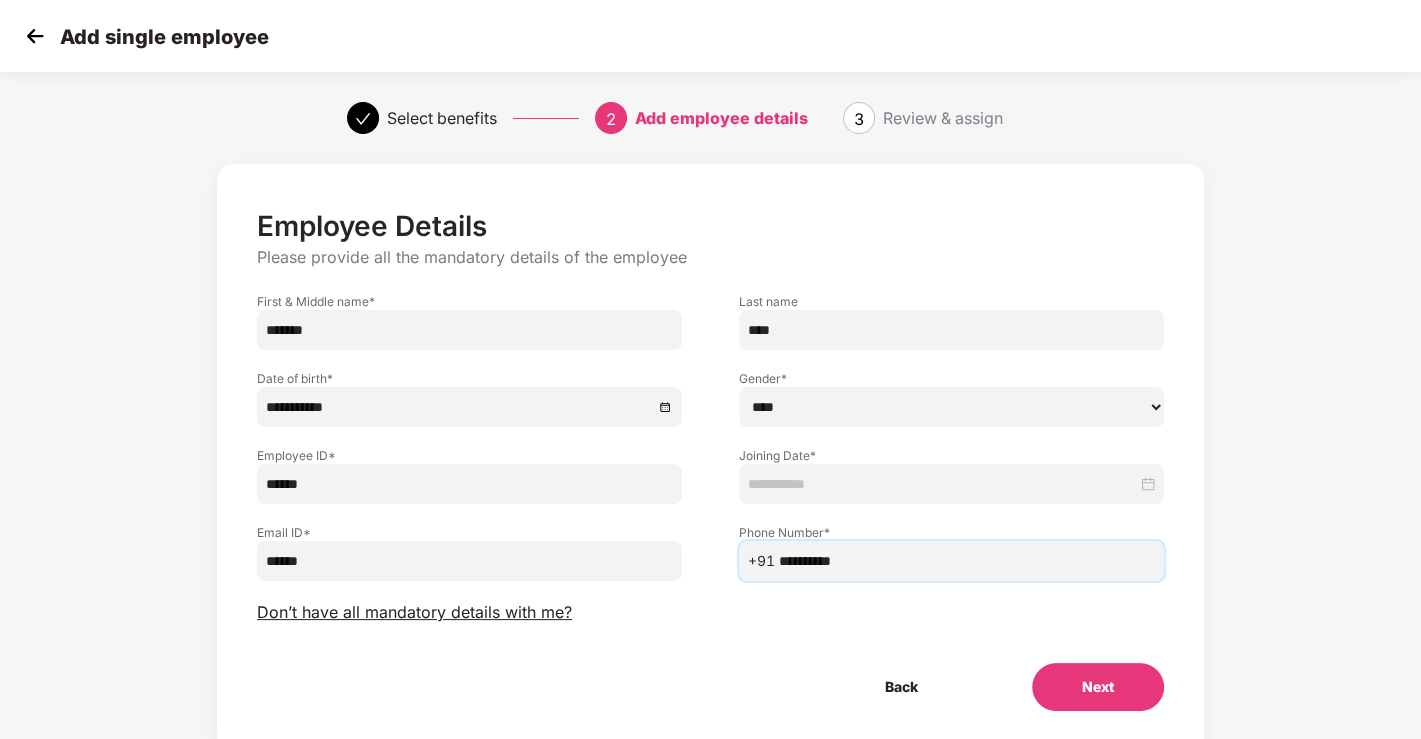 type on "**********" 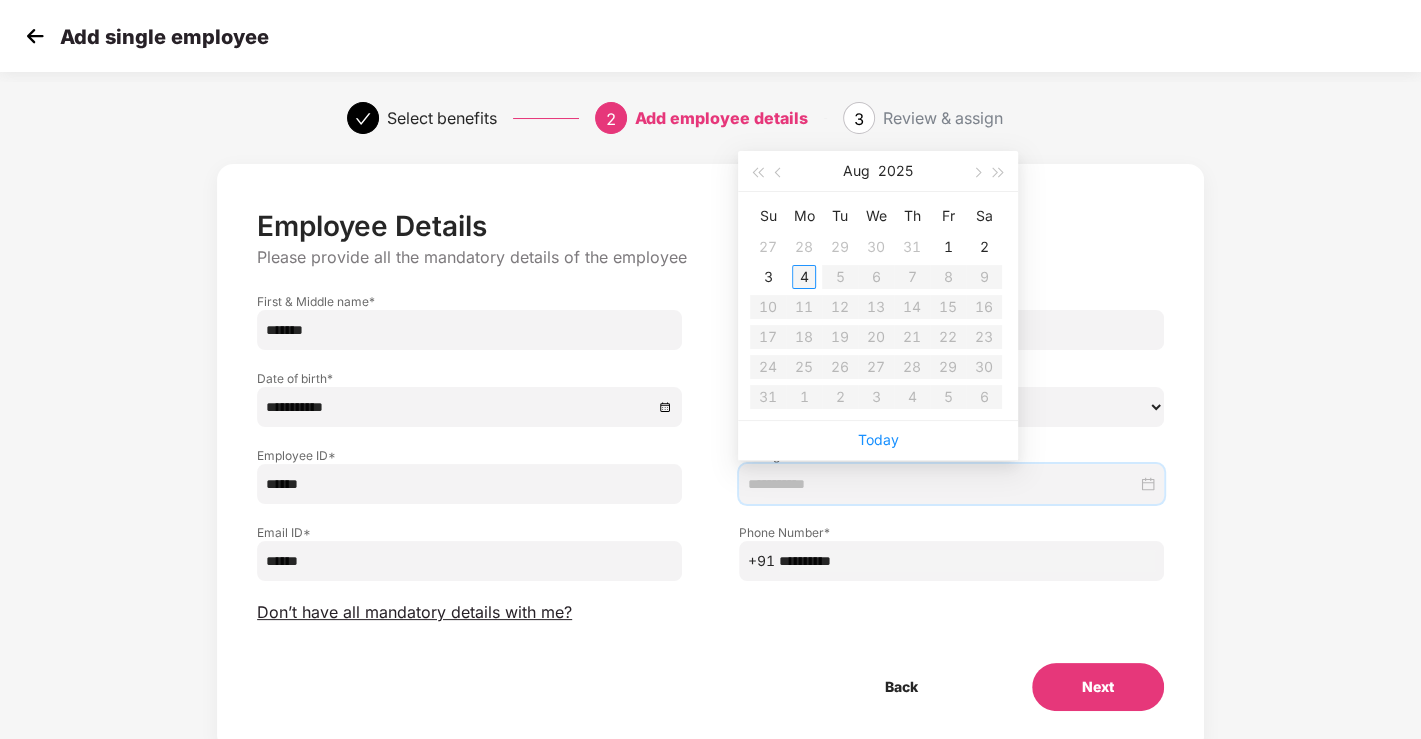 click on "4" at bounding box center [804, 277] 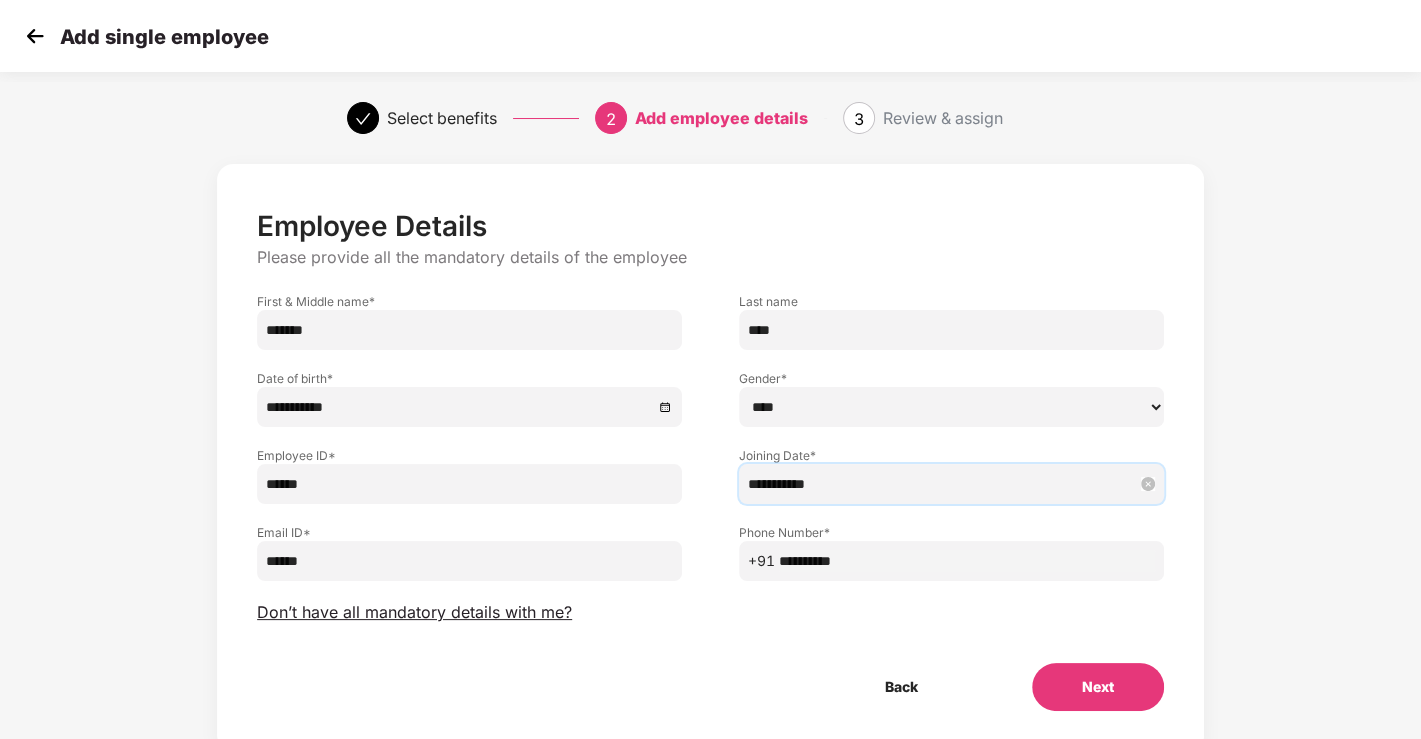 click on "**********" at bounding box center (942, 484) 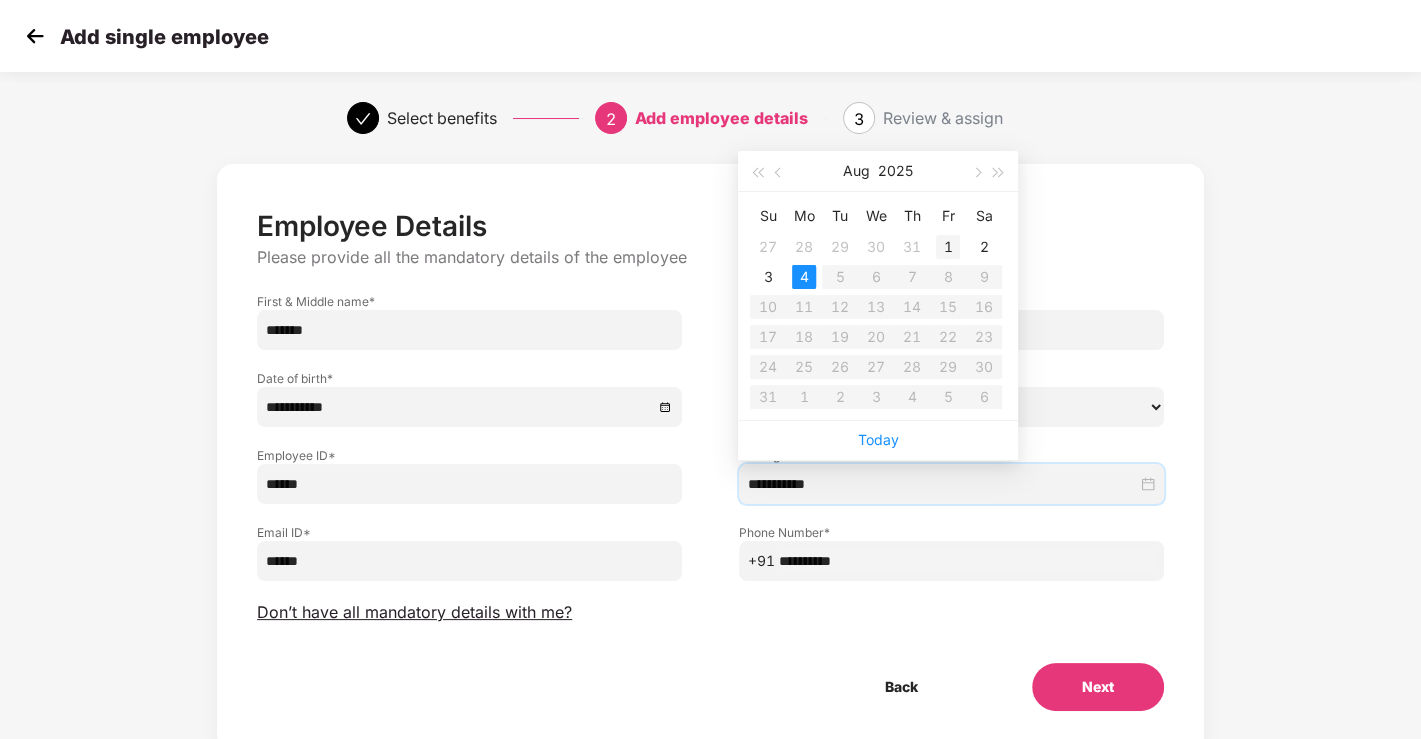 type on "**********" 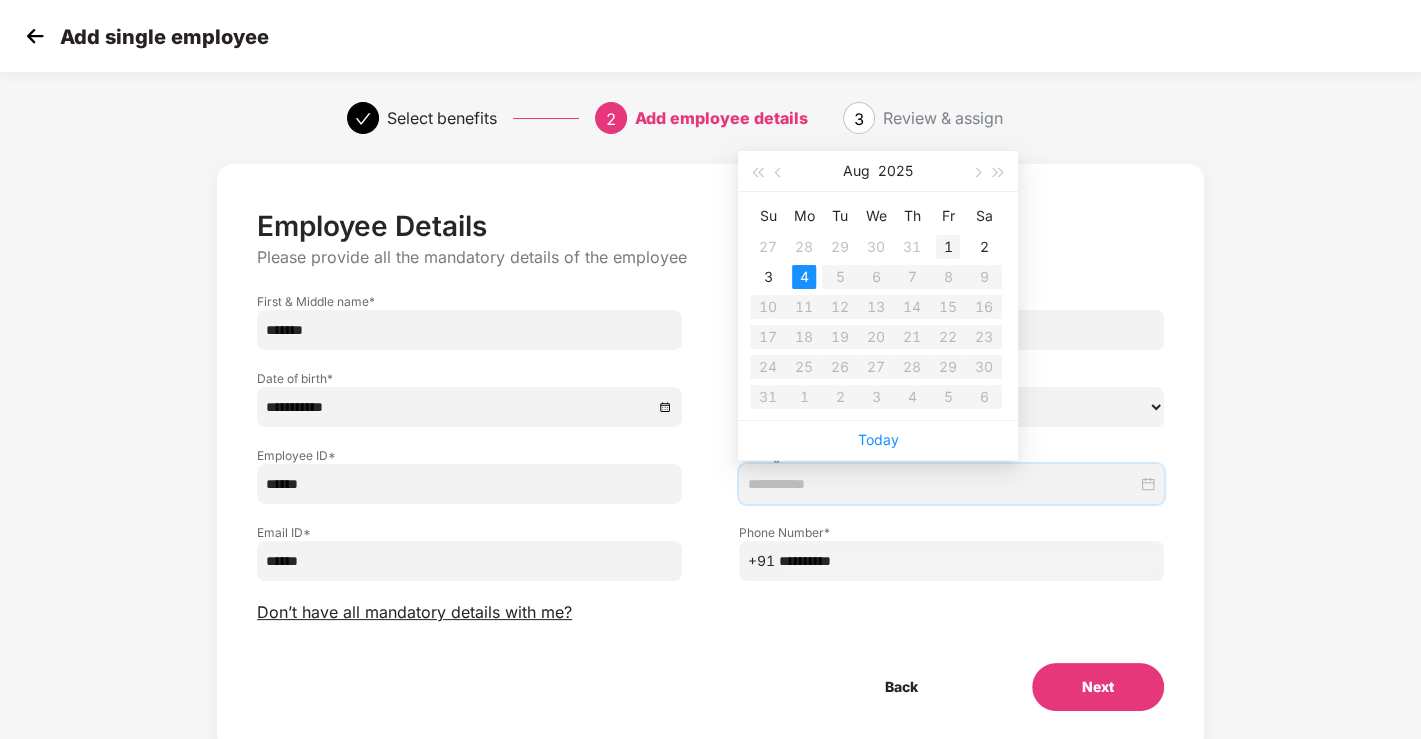 click on "1" at bounding box center (948, 247) 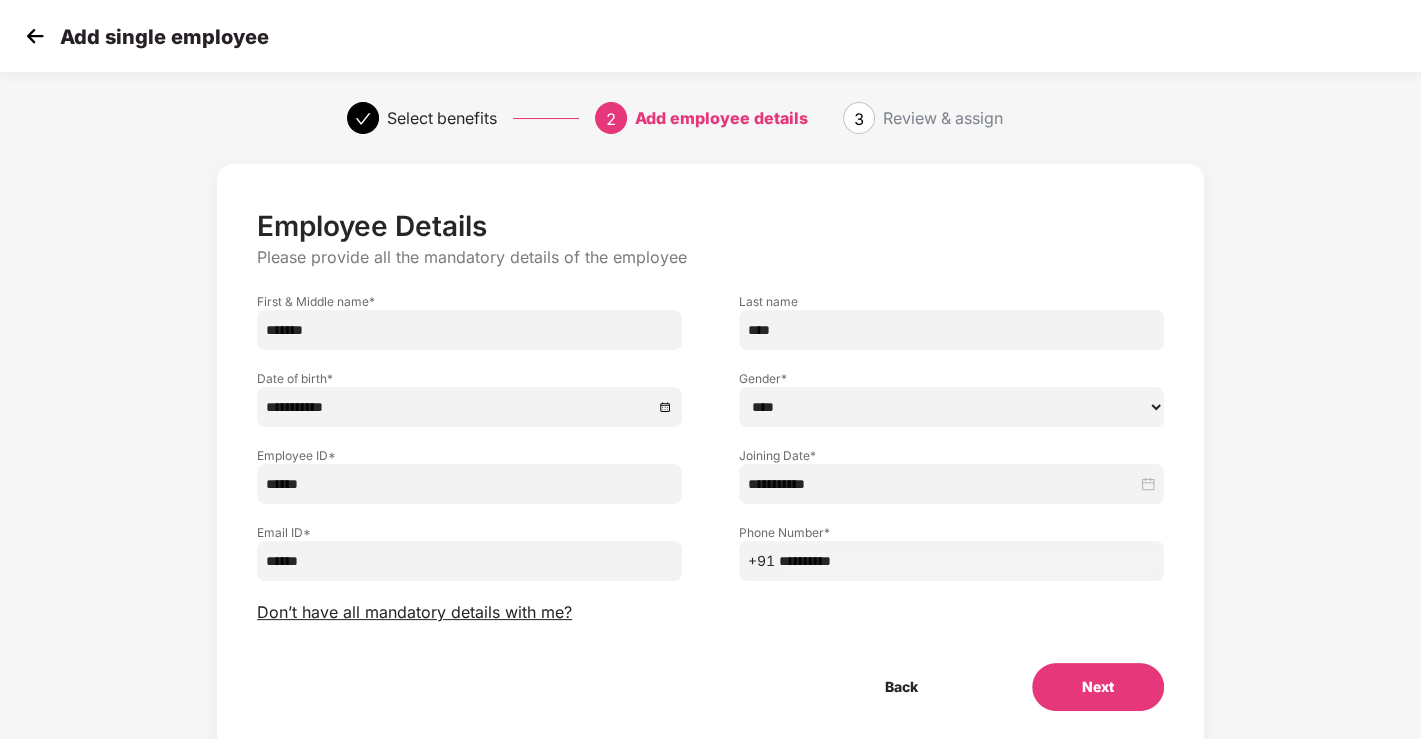 click on "Next" at bounding box center (1098, 687) 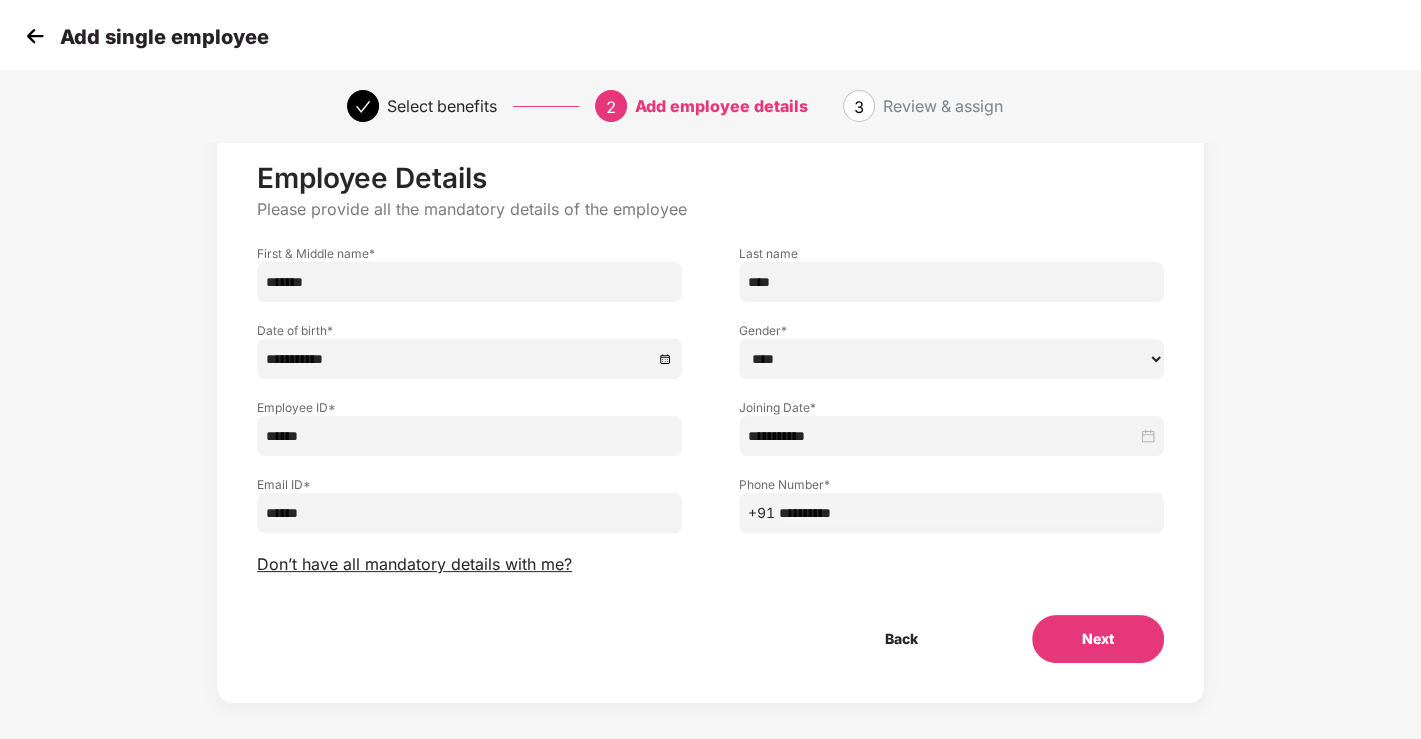scroll, scrollTop: 61, scrollLeft: 0, axis: vertical 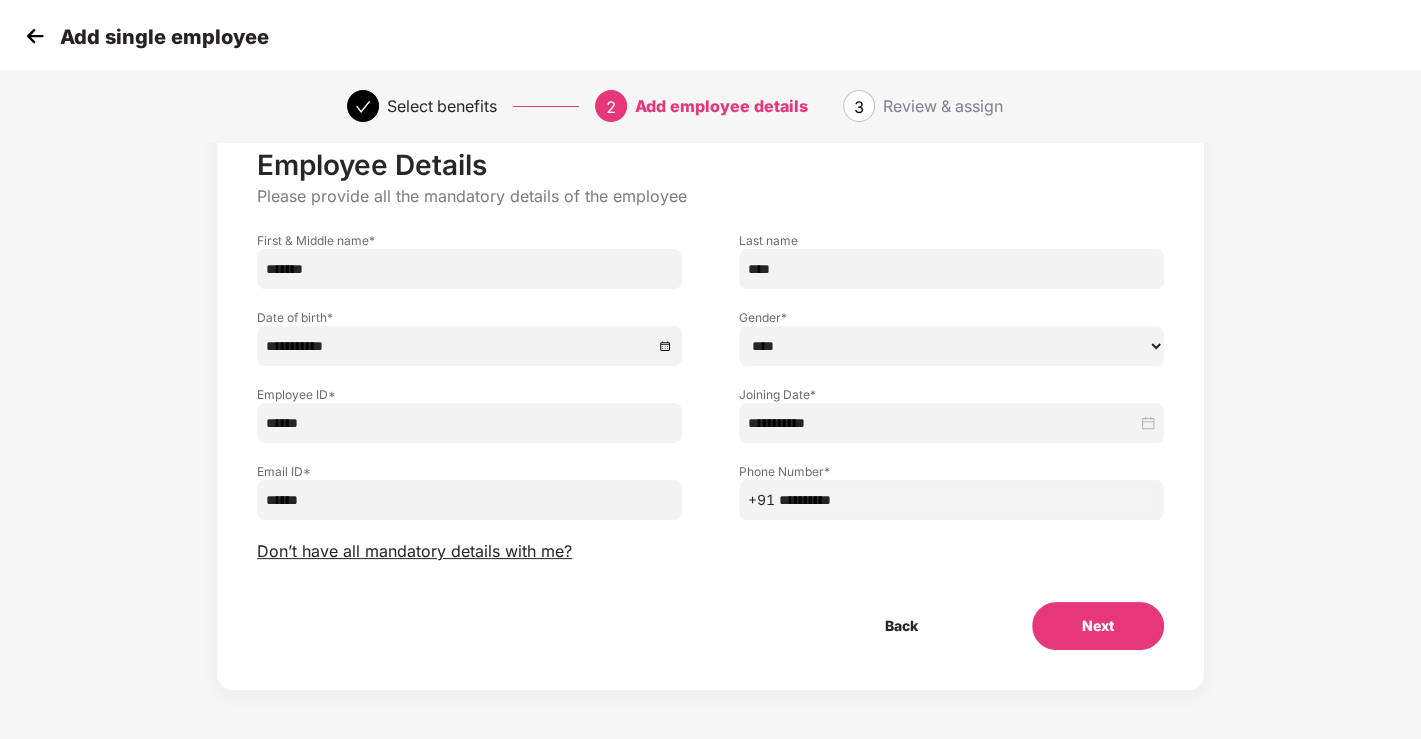 drag, startPoint x: 340, startPoint y: 492, endPoint x: 241, endPoint y: 492, distance: 99 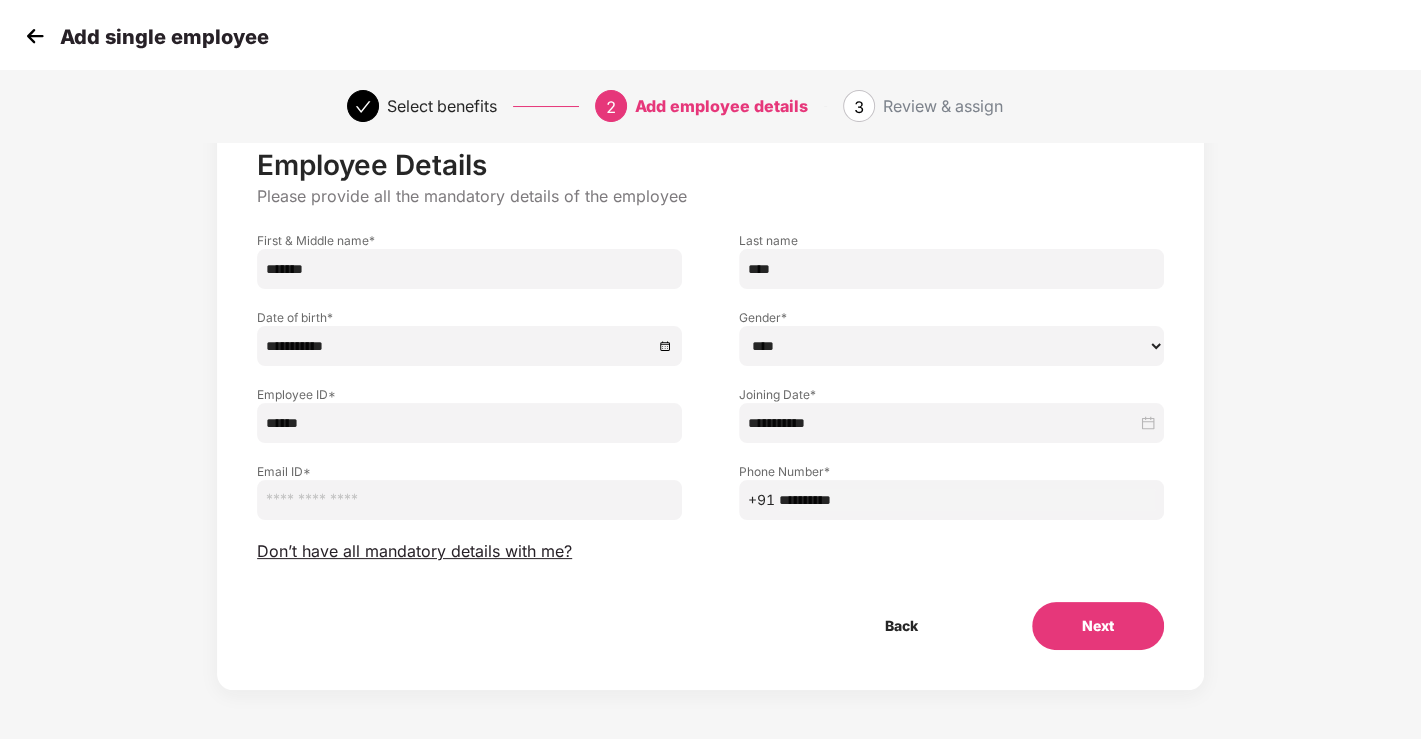 paste on "**********" 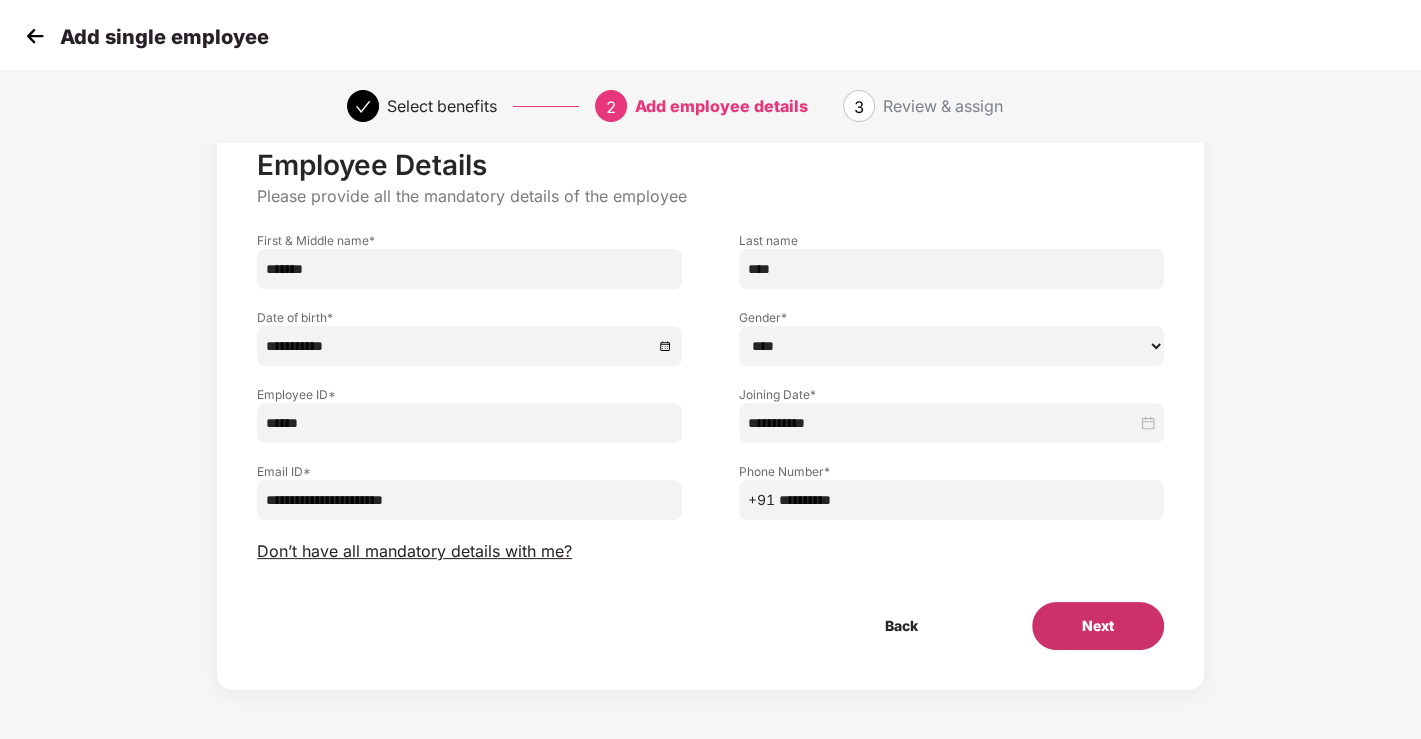 type on "**********" 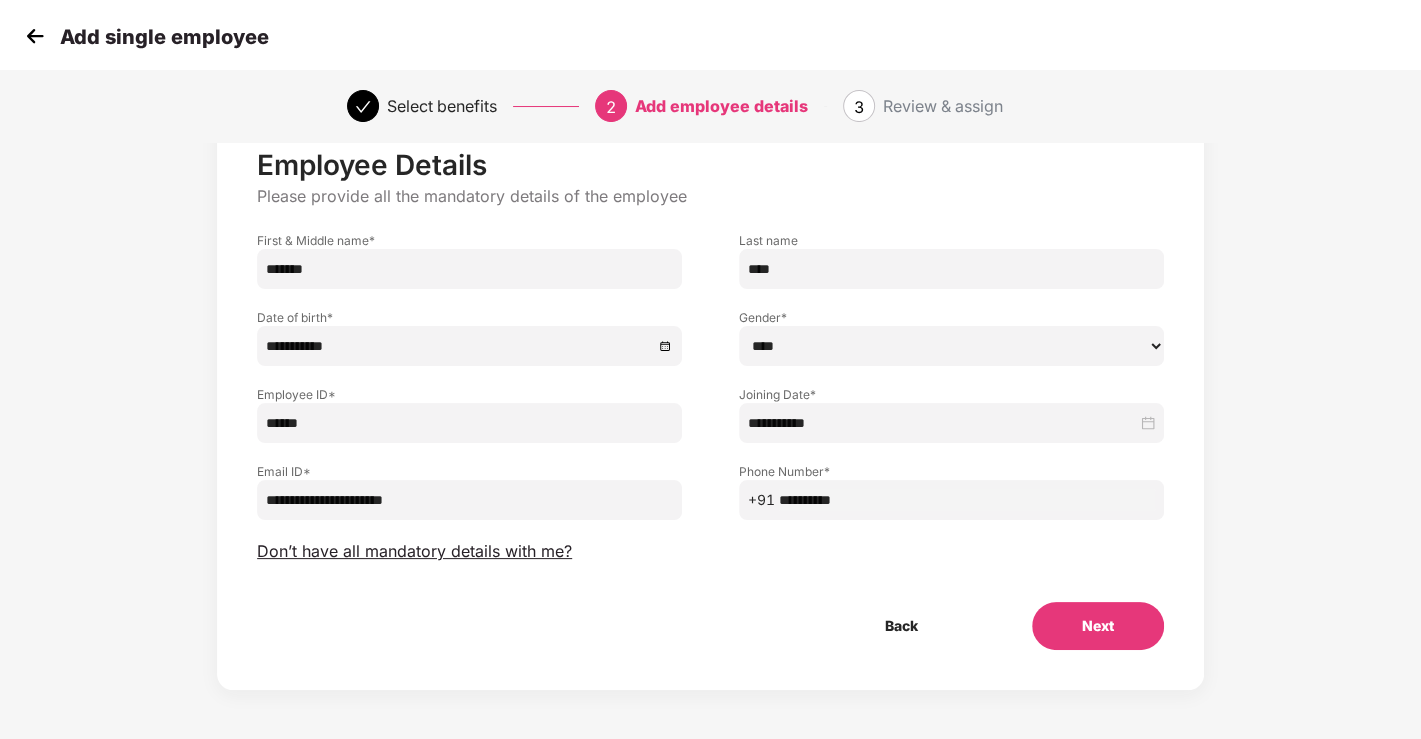 click on "Next" at bounding box center (1098, 626) 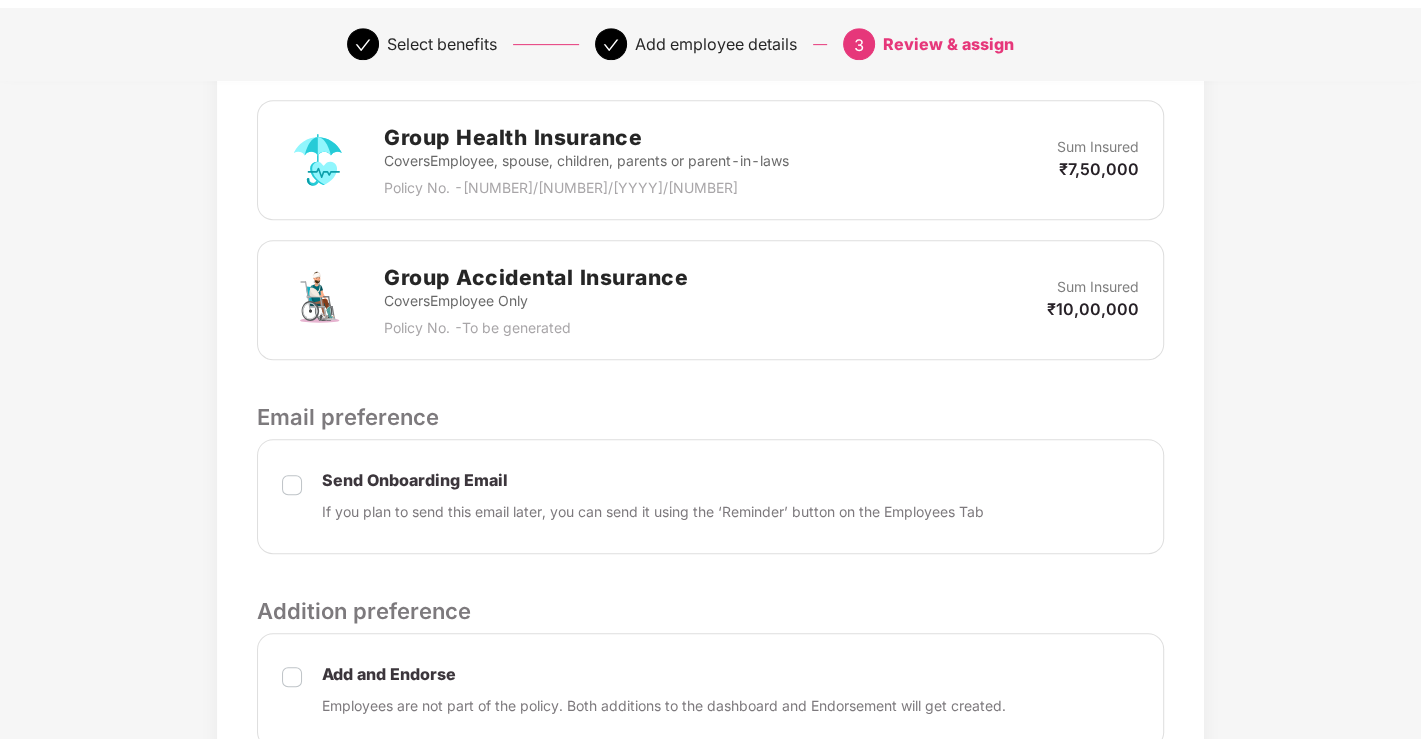 scroll, scrollTop: 777, scrollLeft: 0, axis: vertical 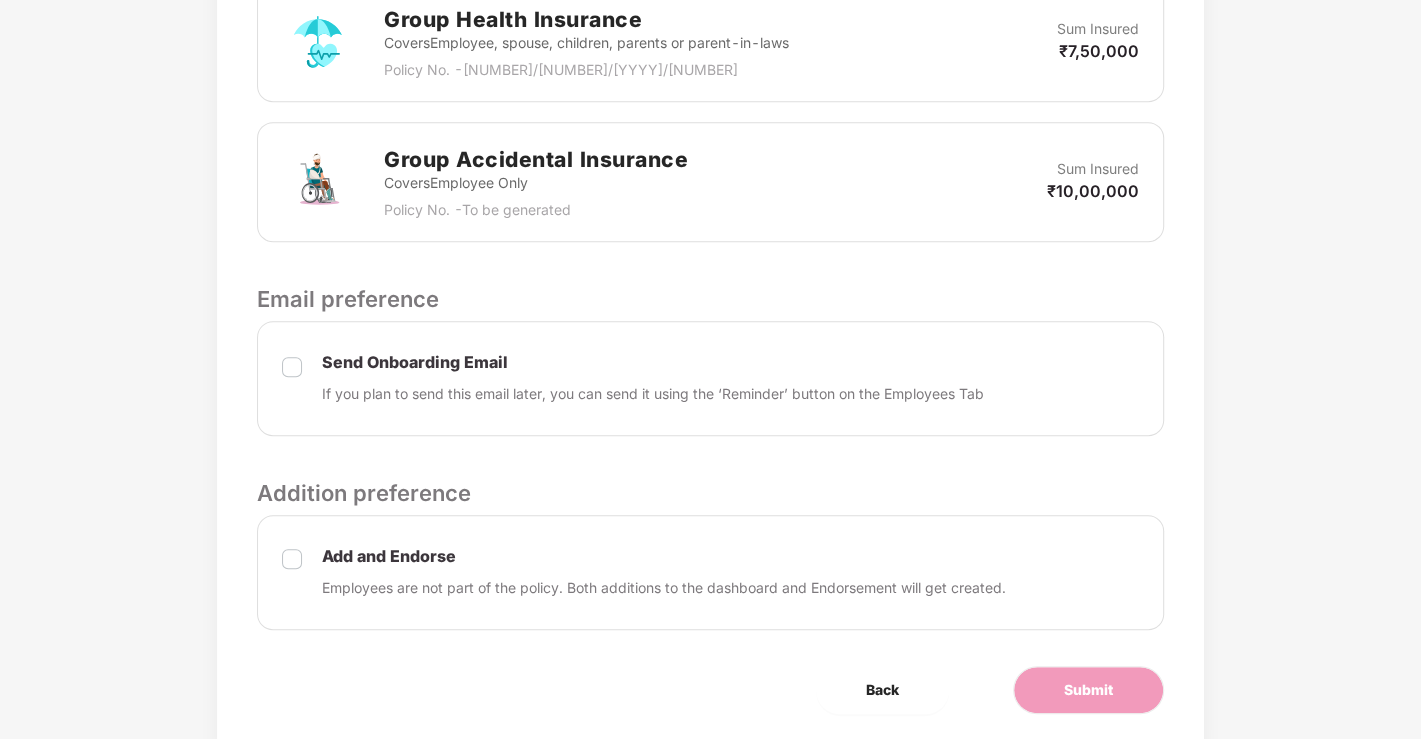 click at bounding box center [292, 379] 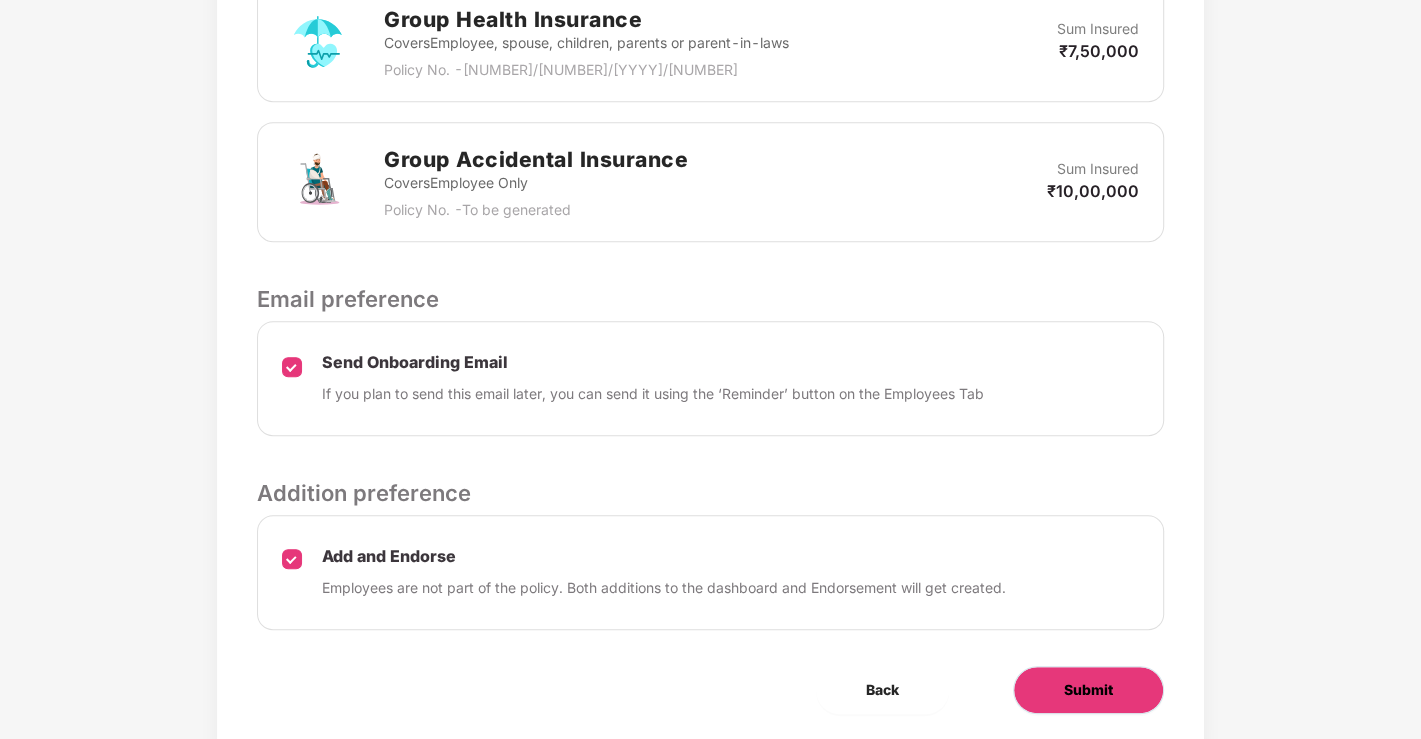 click on "Submit" at bounding box center [1088, 690] 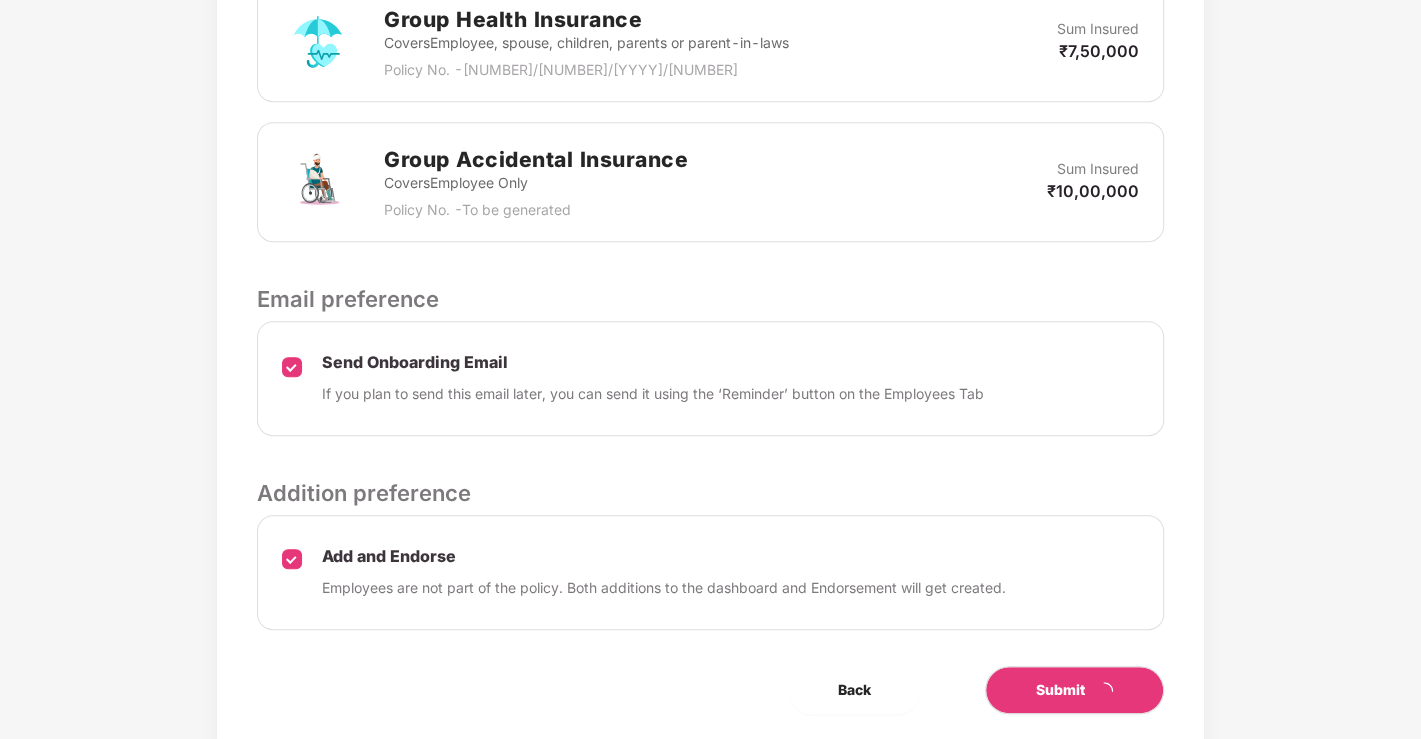 scroll, scrollTop: 0, scrollLeft: 0, axis: both 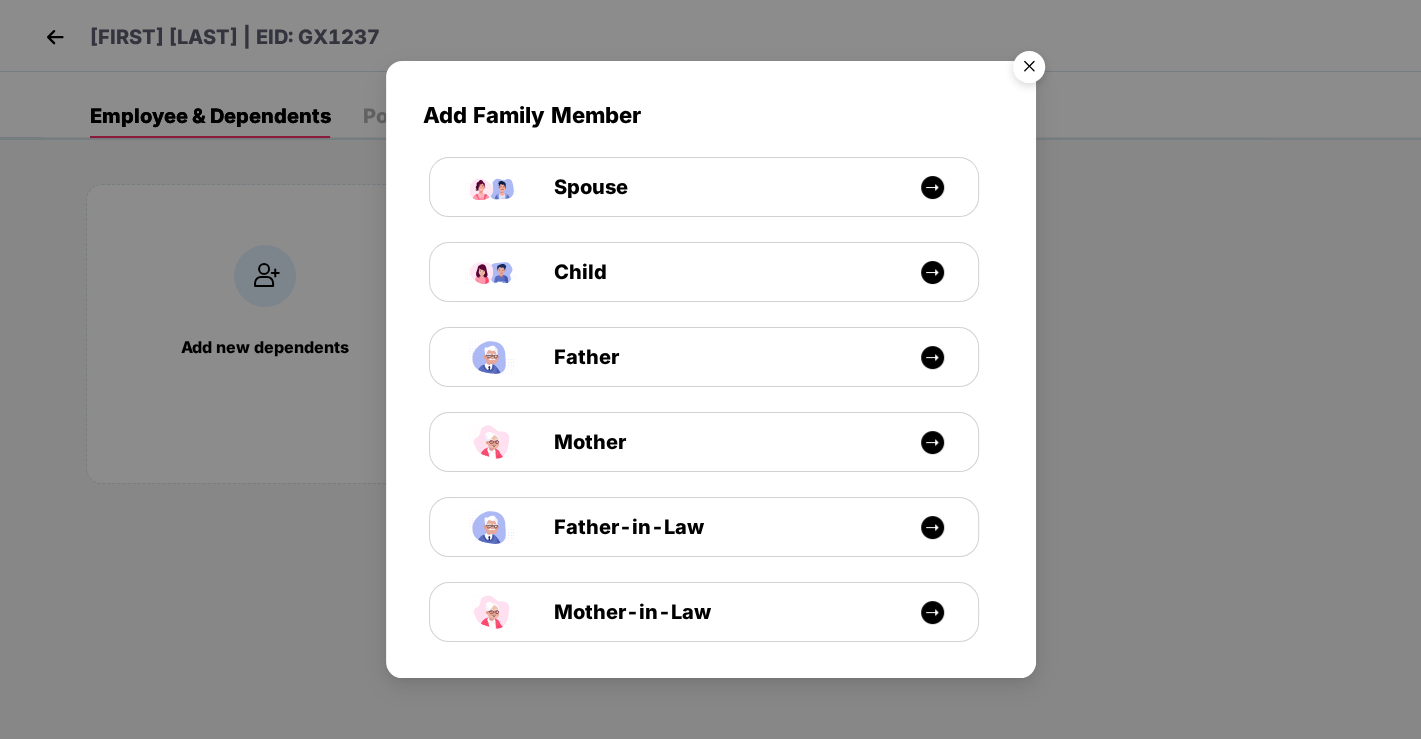 click at bounding box center [1029, 70] 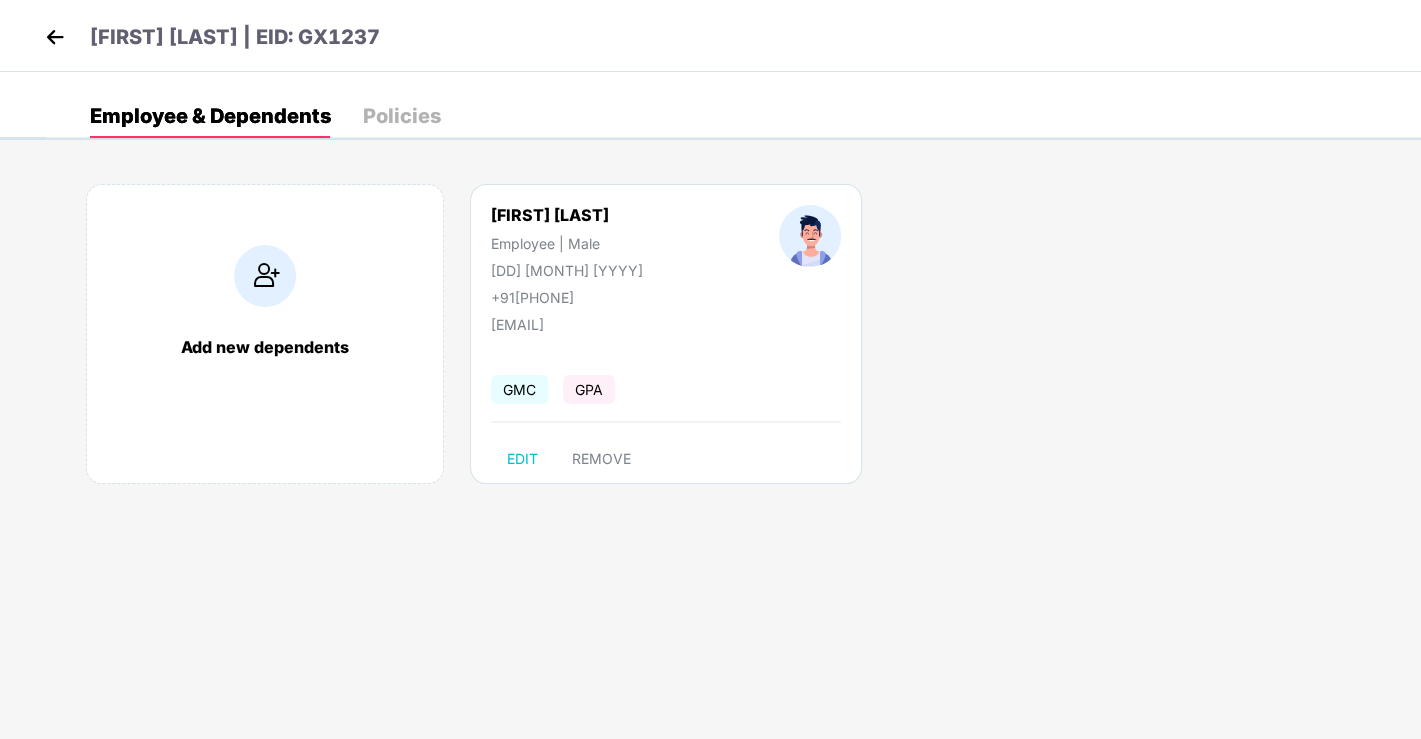 click at bounding box center (265, 276) 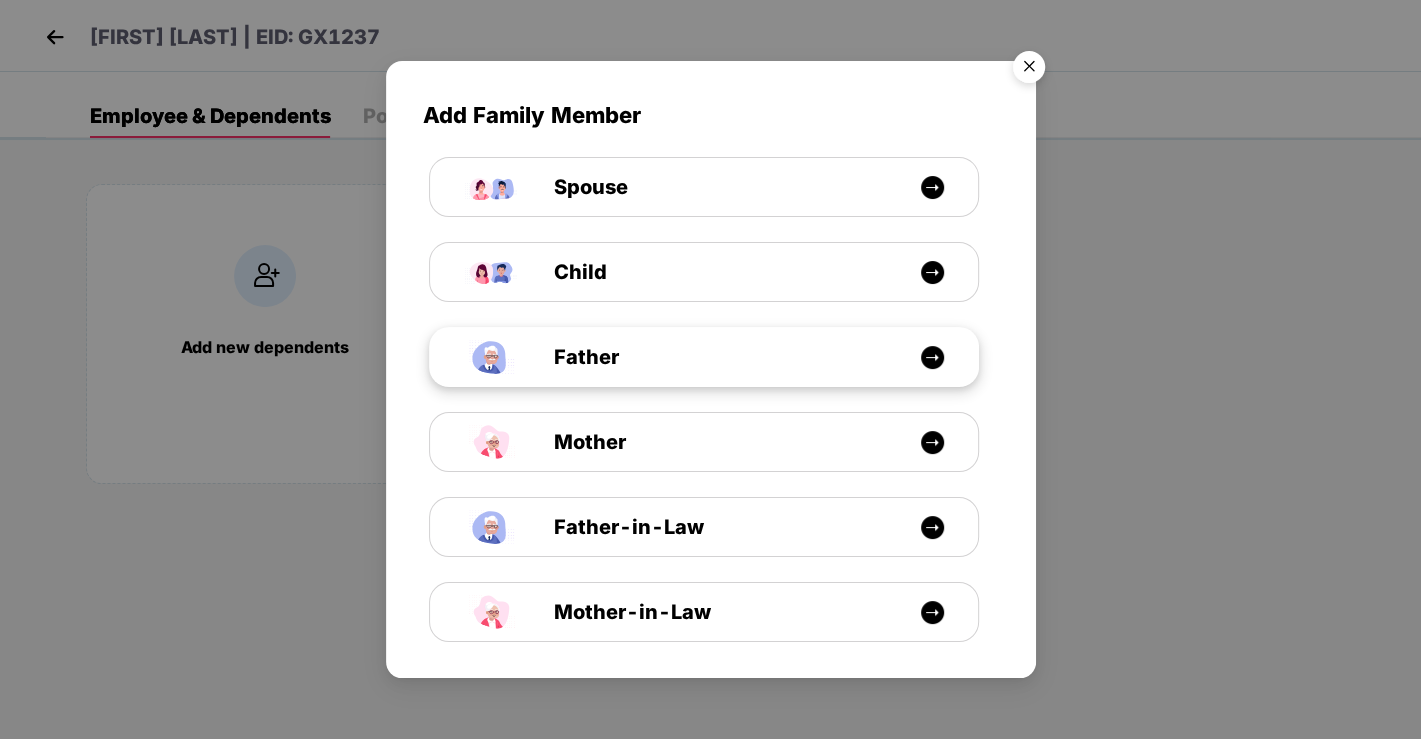 click at bounding box center (932, 357) 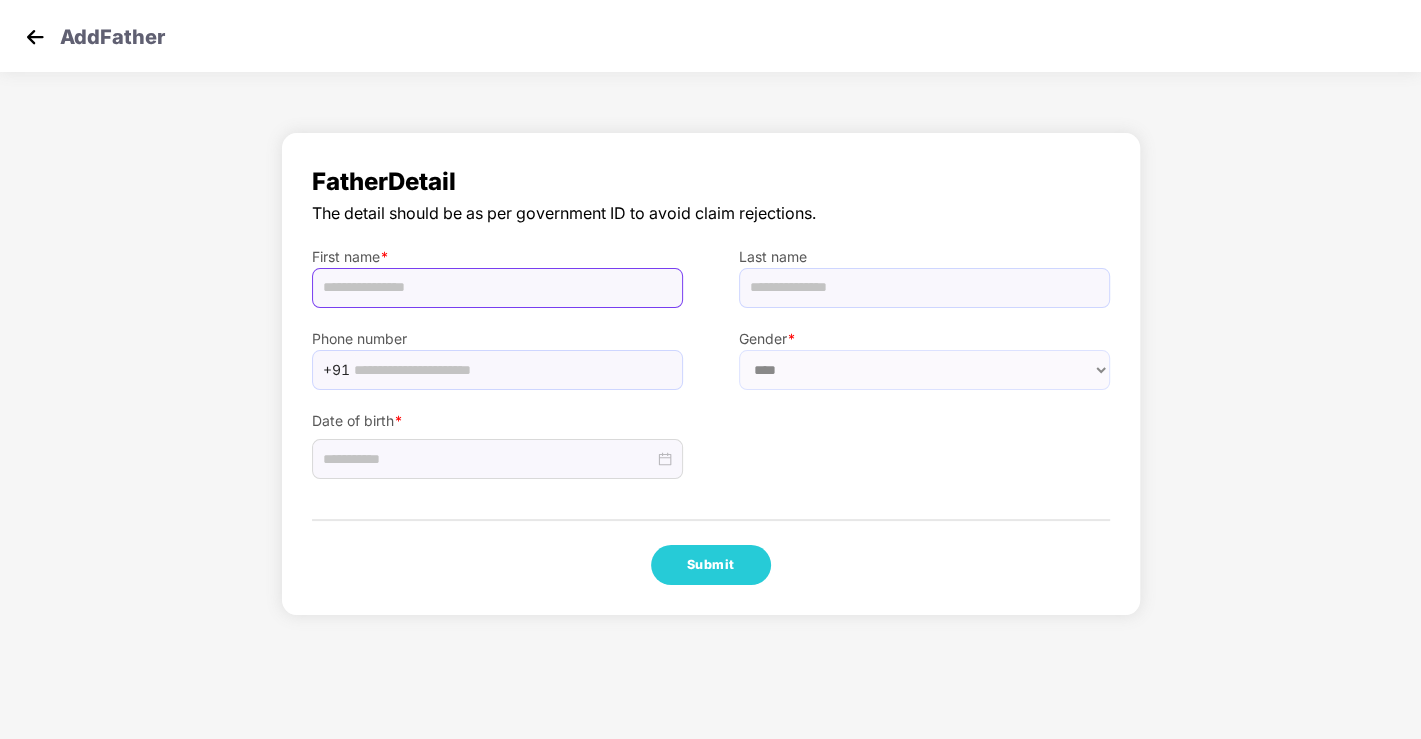 click at bounding box center (497, 288) 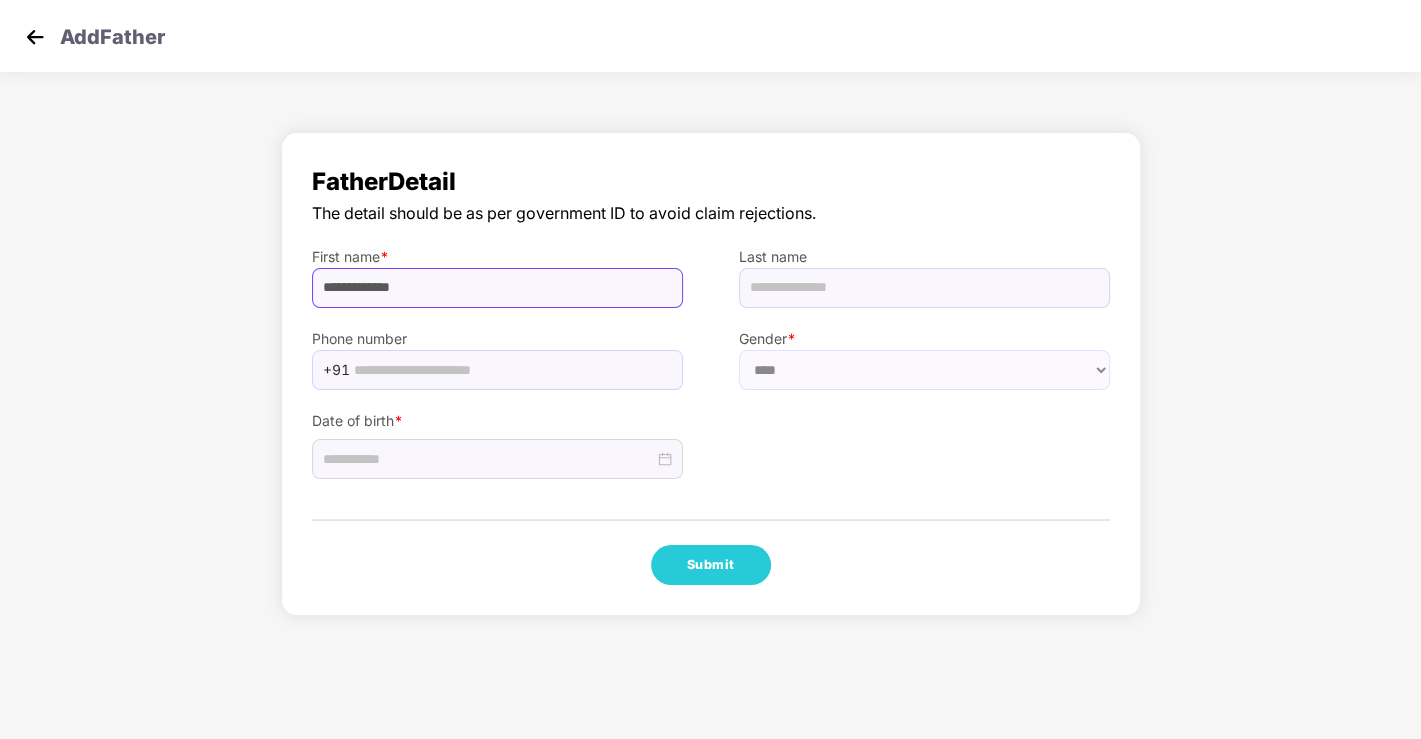 drag, startPoint x: 392, startPoint y: 285, endPoint x: 482, endPoint y: 285, distance: 90 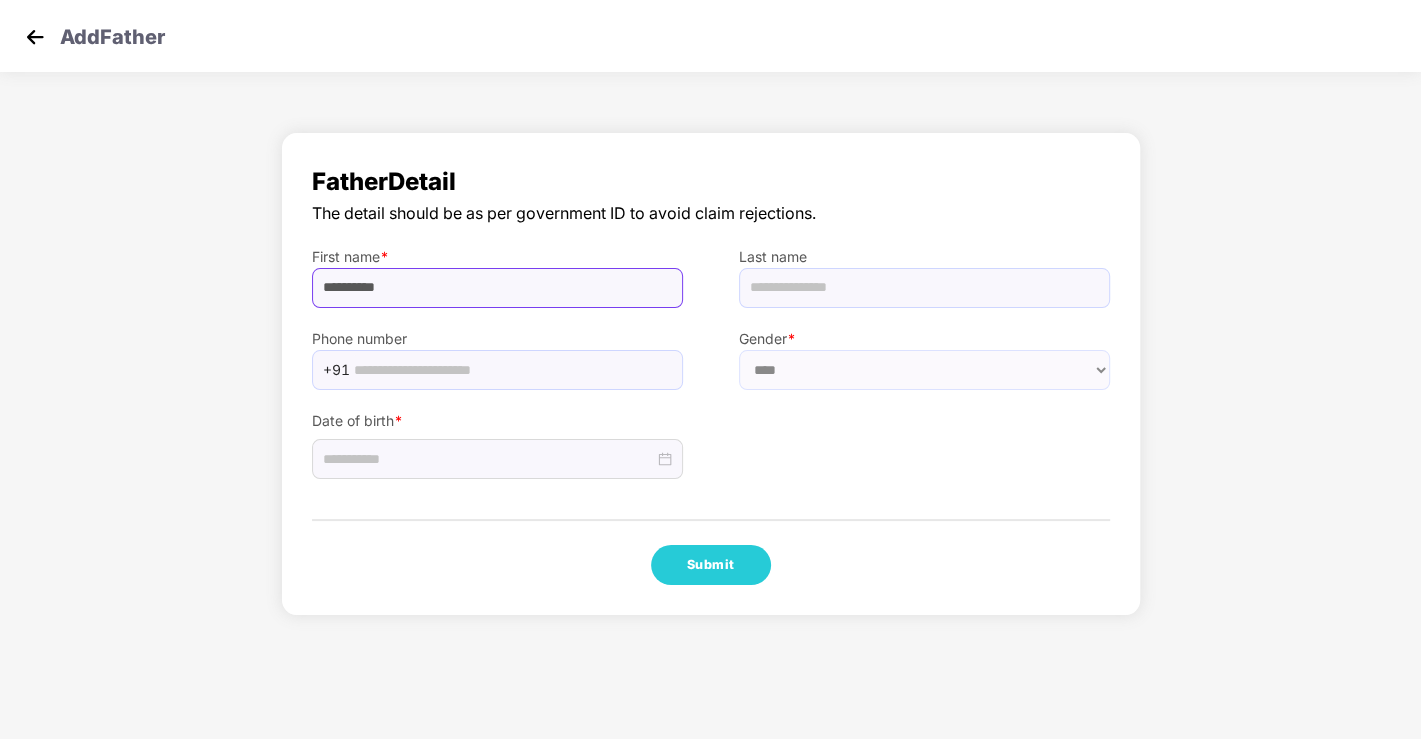 type on "*********" 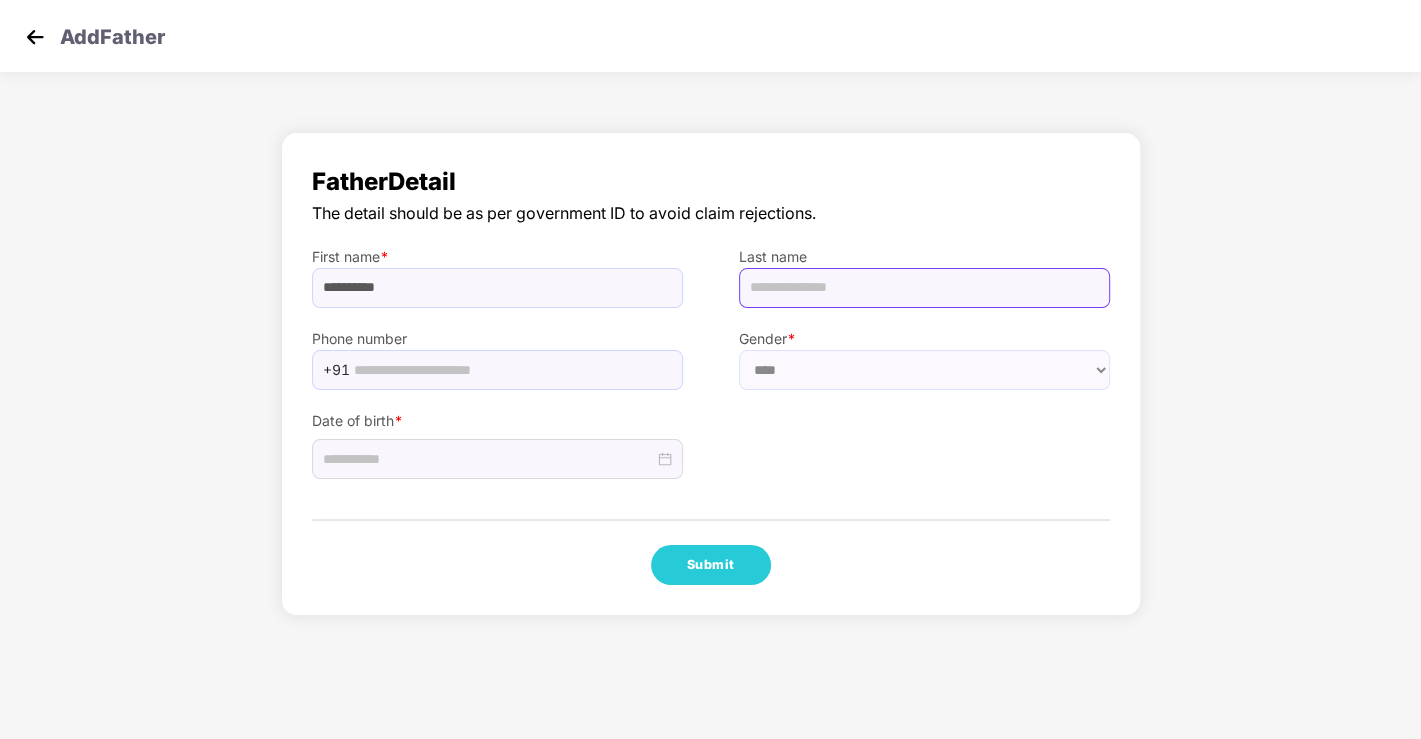 click at bounding box center [924, 288] 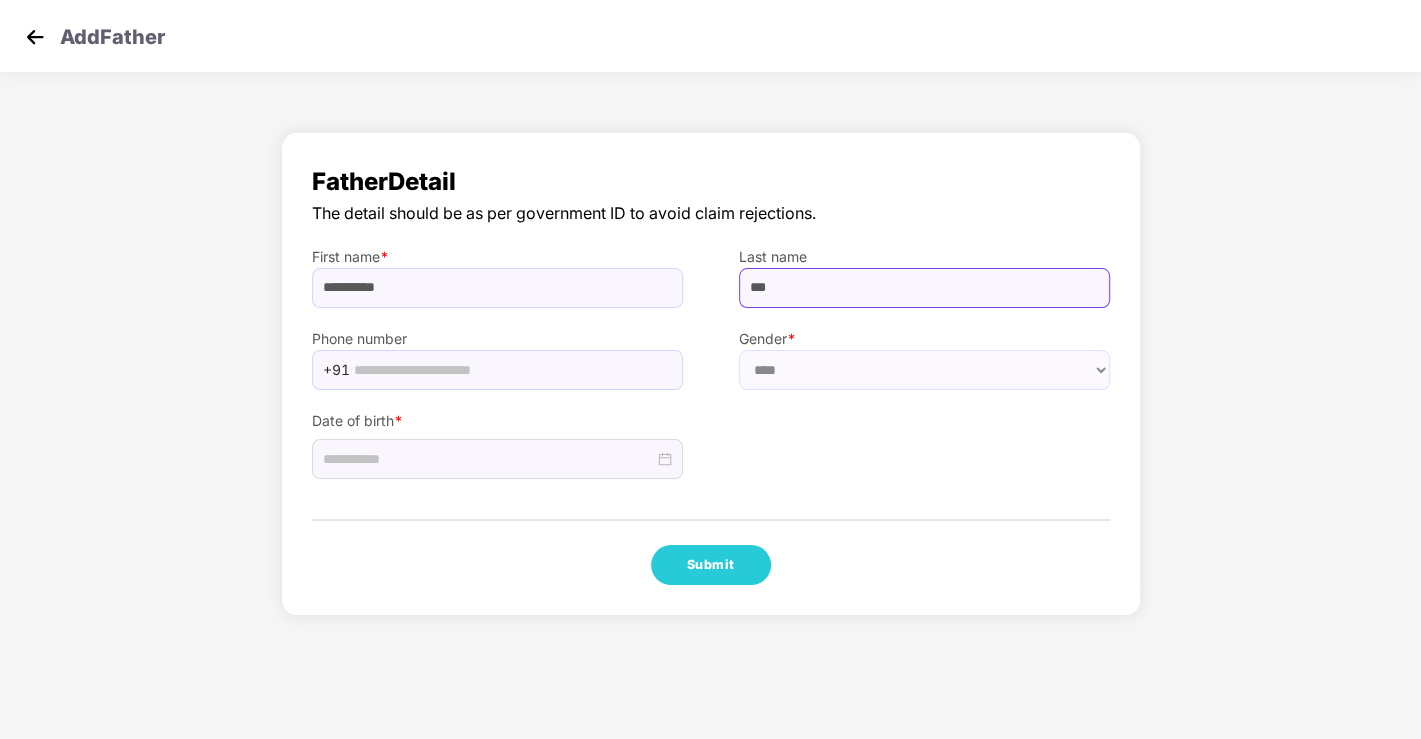 type on "***" 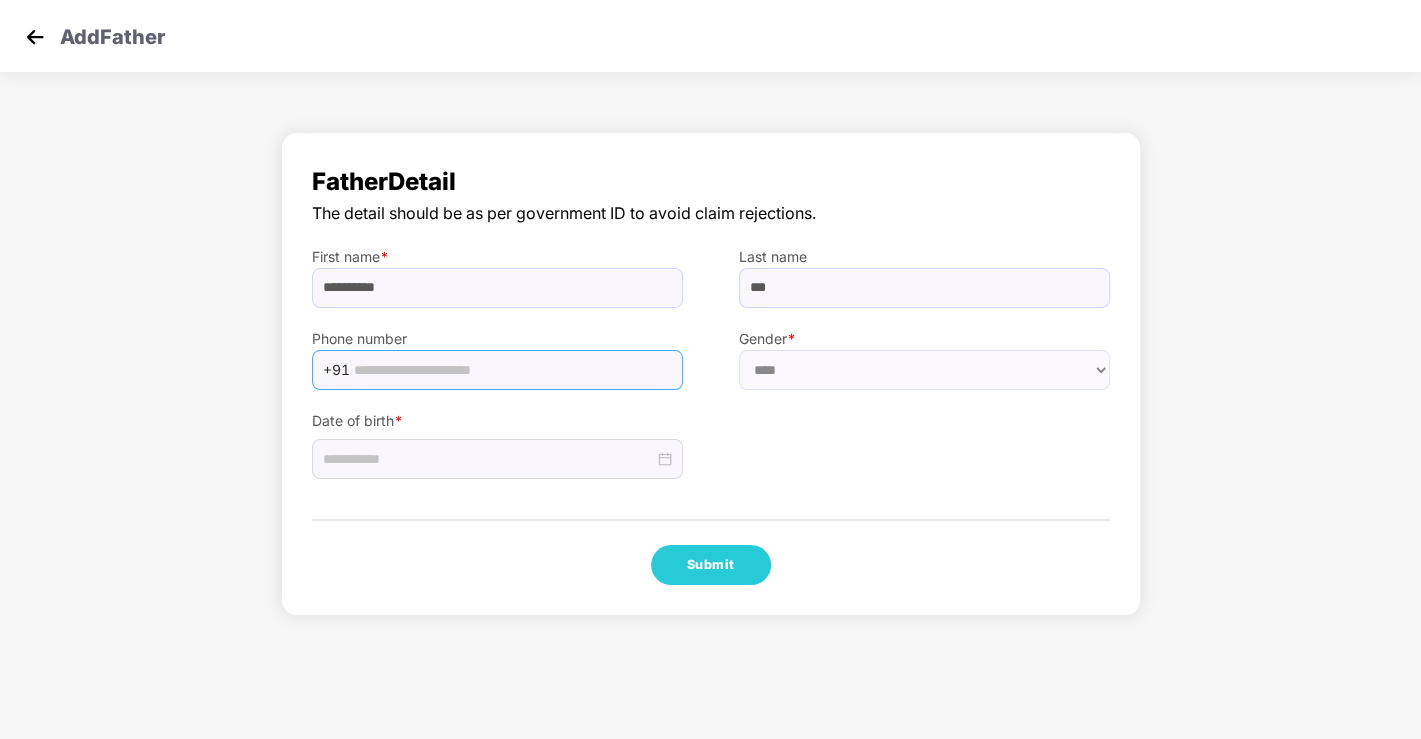 click at bounding box center [512, 370] 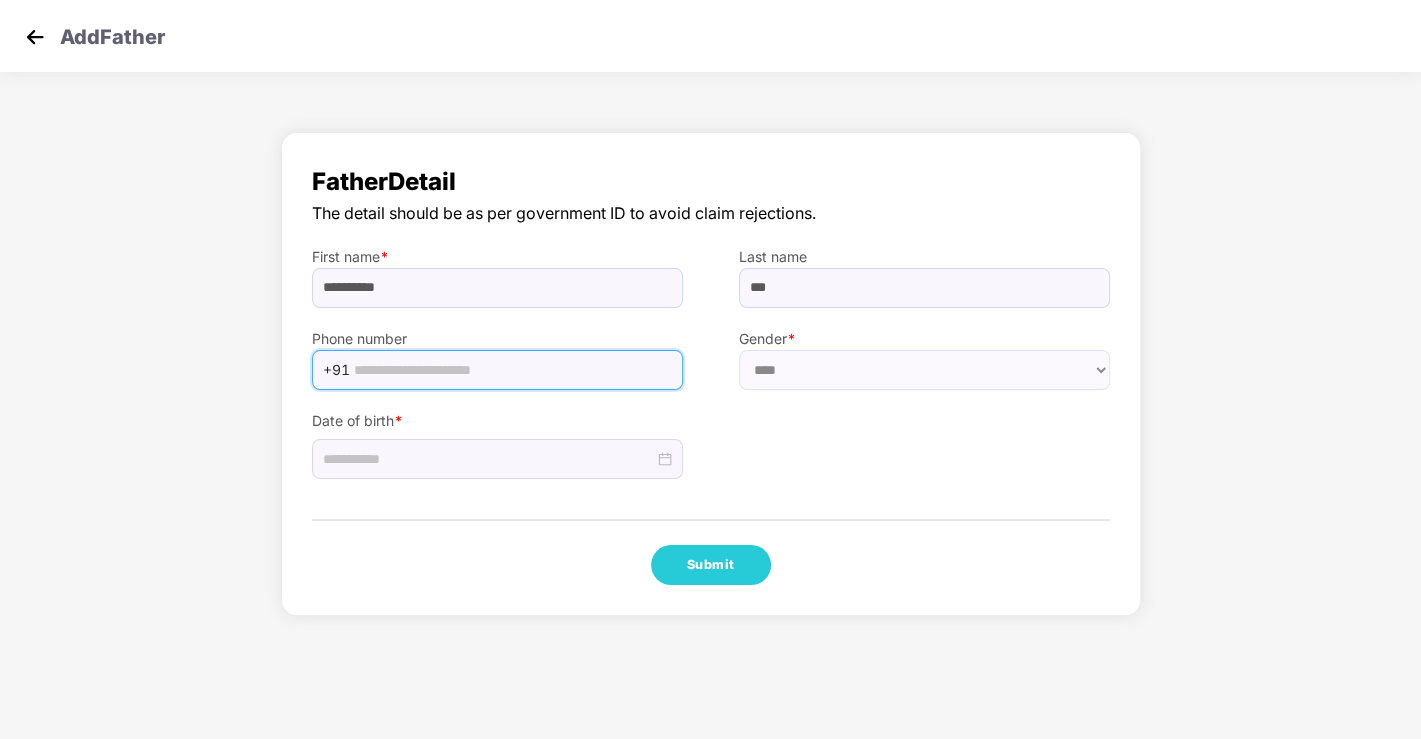 paste on "**********" 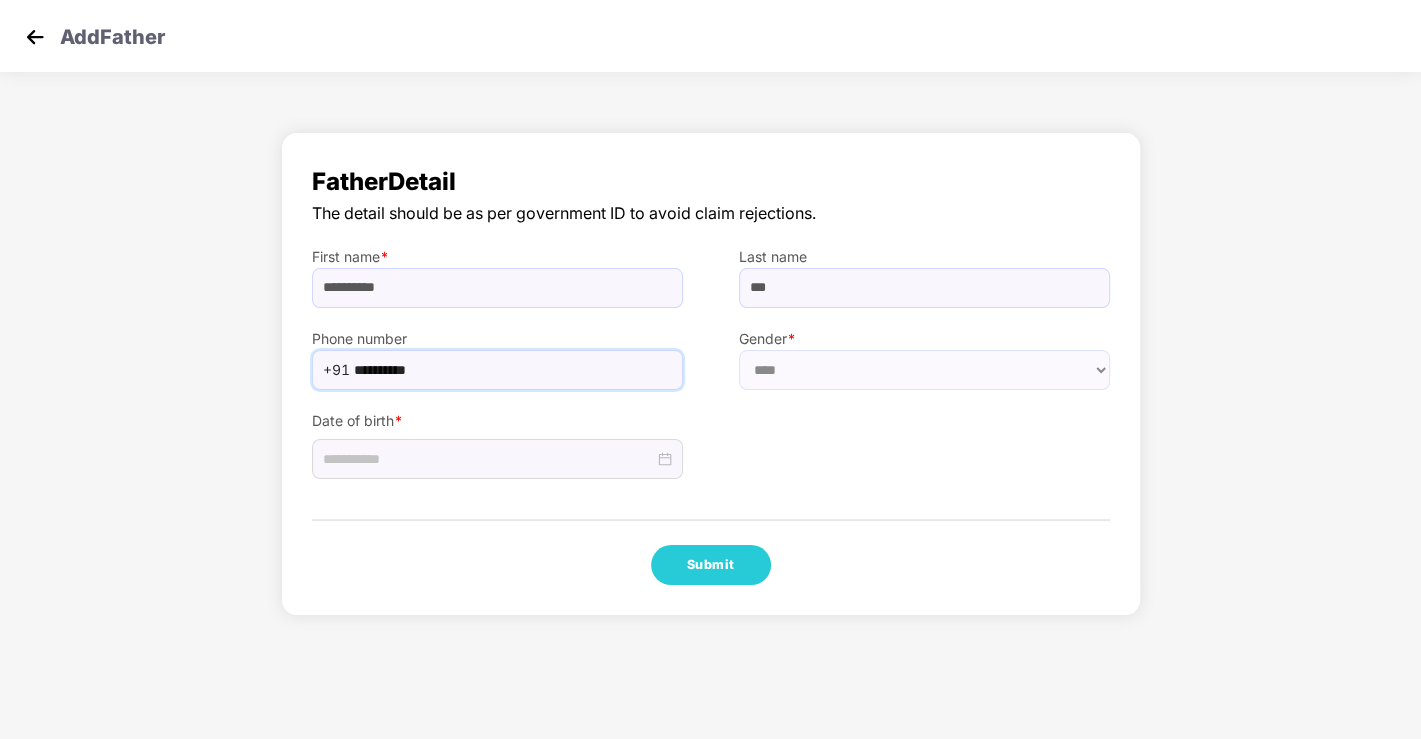type on "**********" 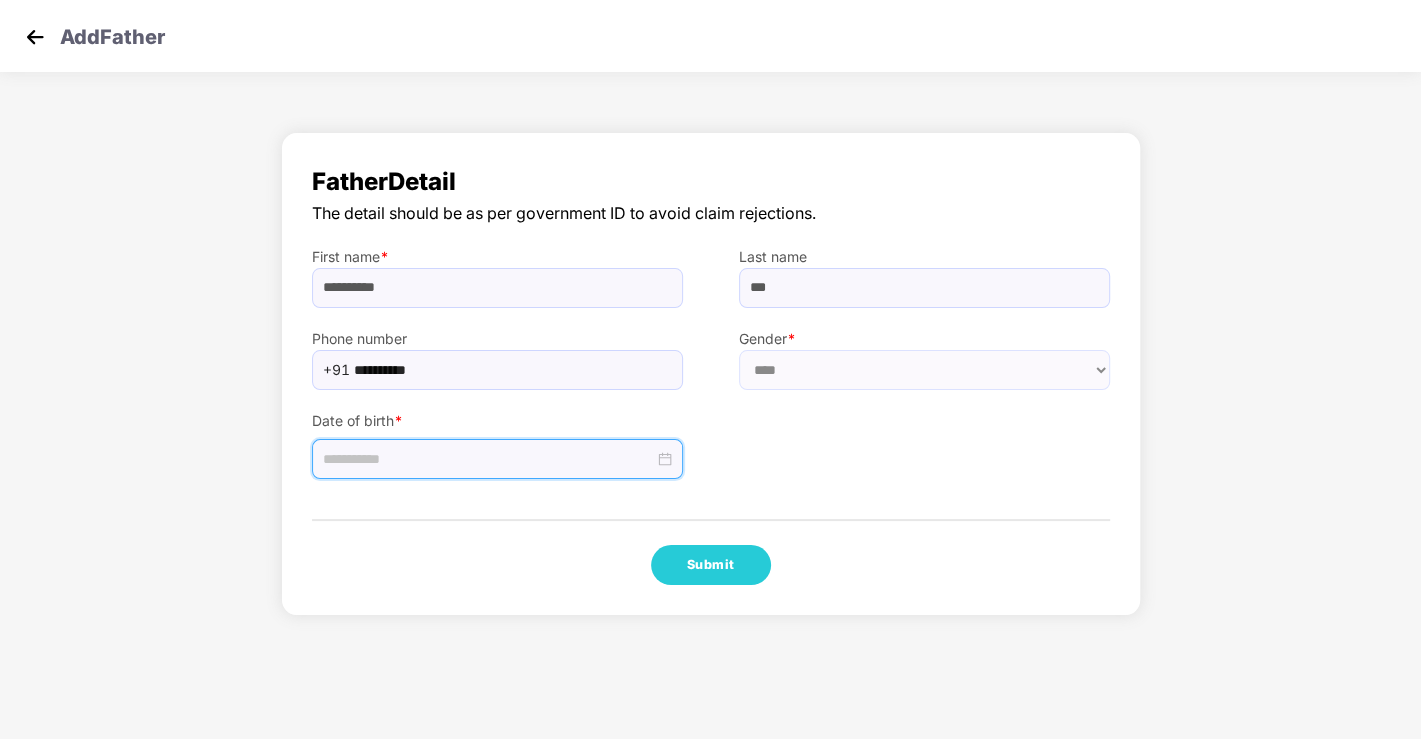 click at bounding box center [488, 459] 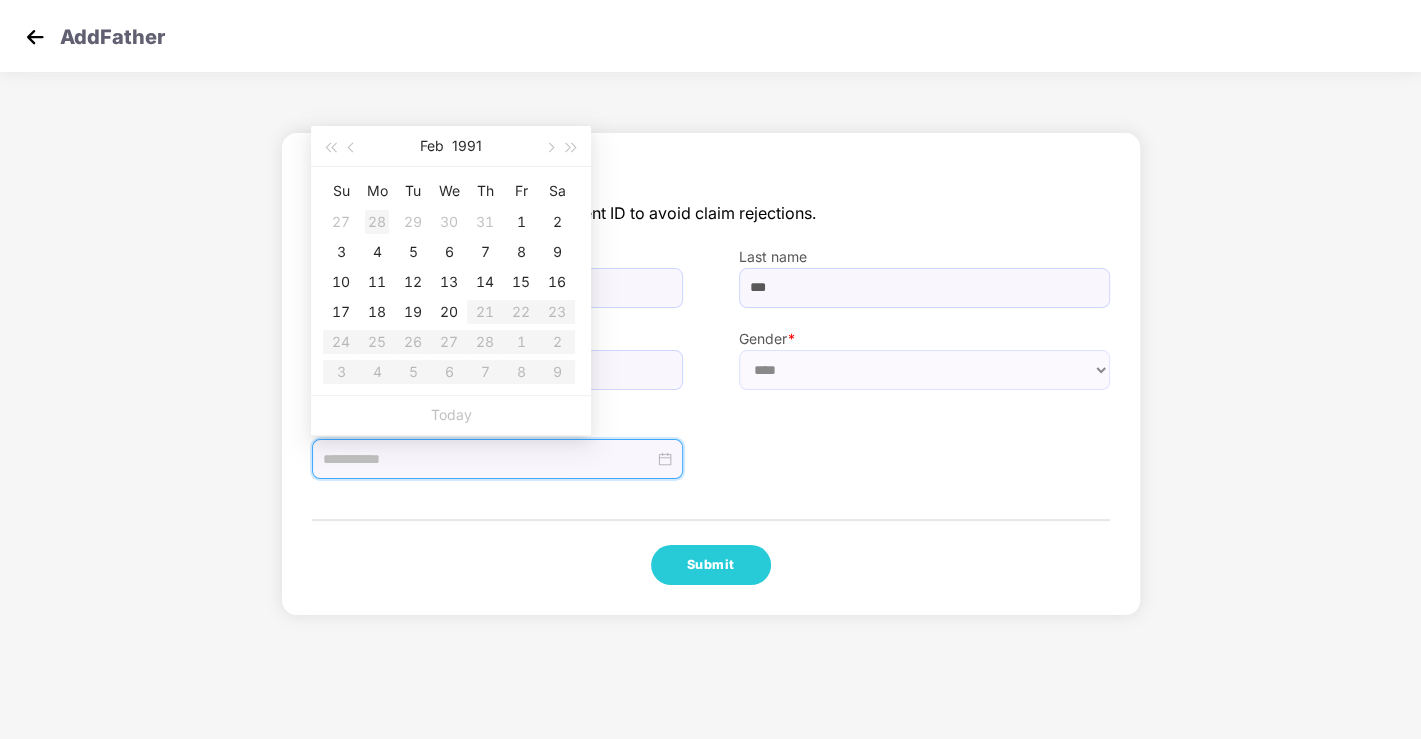 type on "**********" 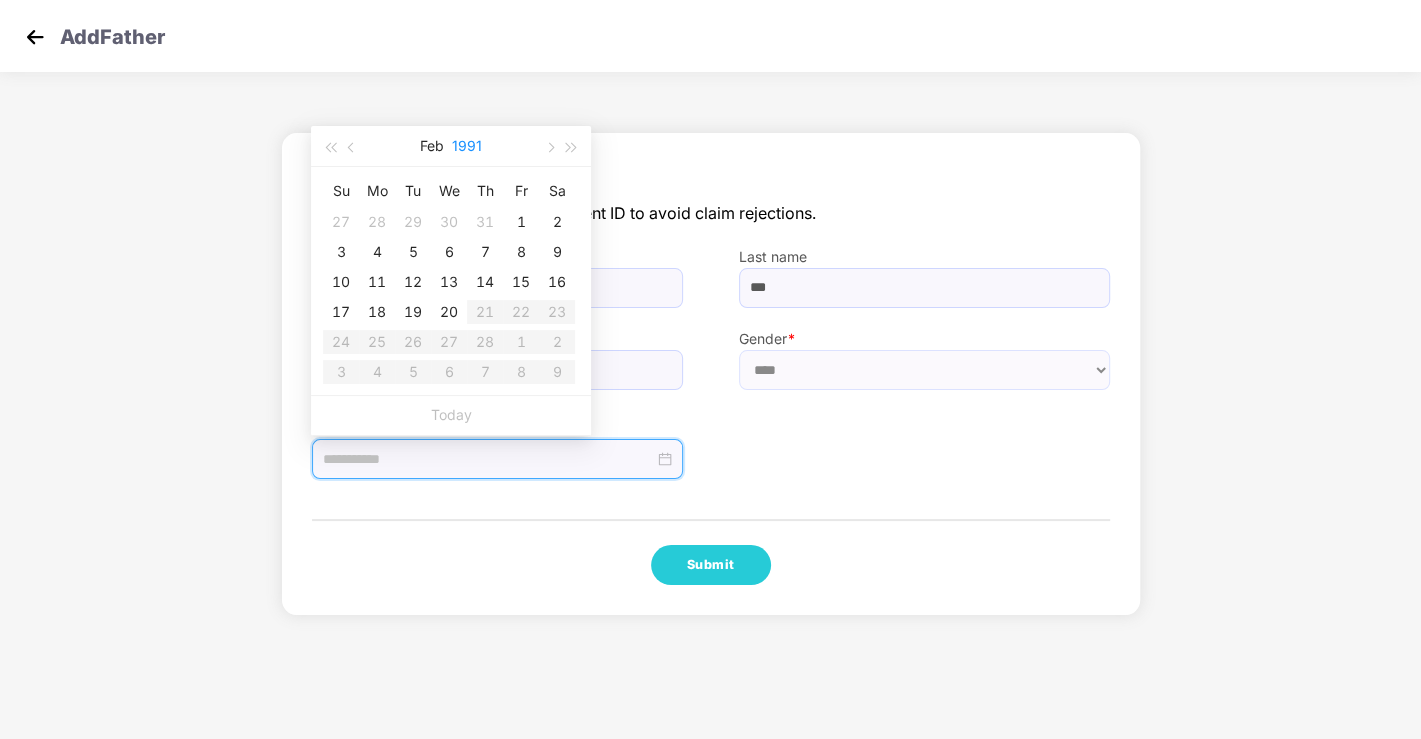 click on "1991" at bounding box center [467, 146] 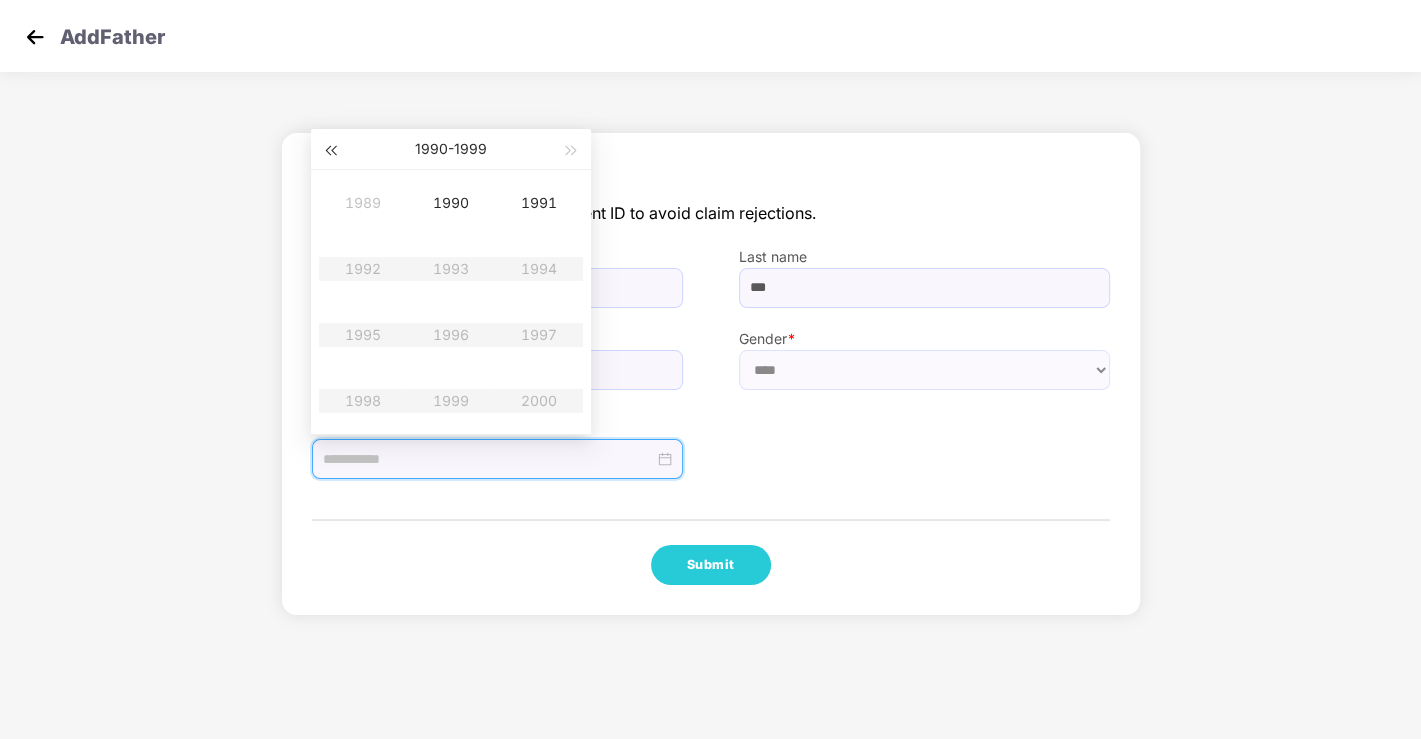 click at bounding box center (330, 151) 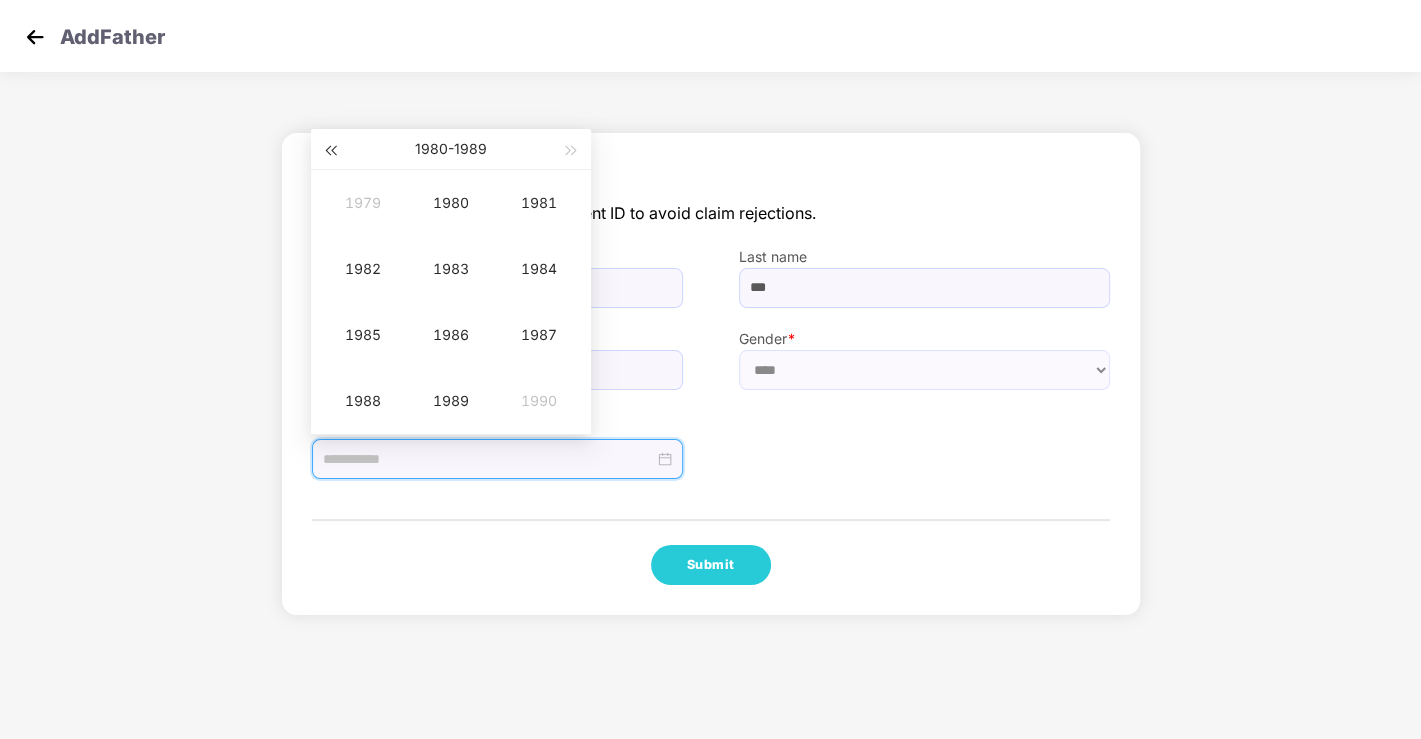 click at bounding box center [330, 151] 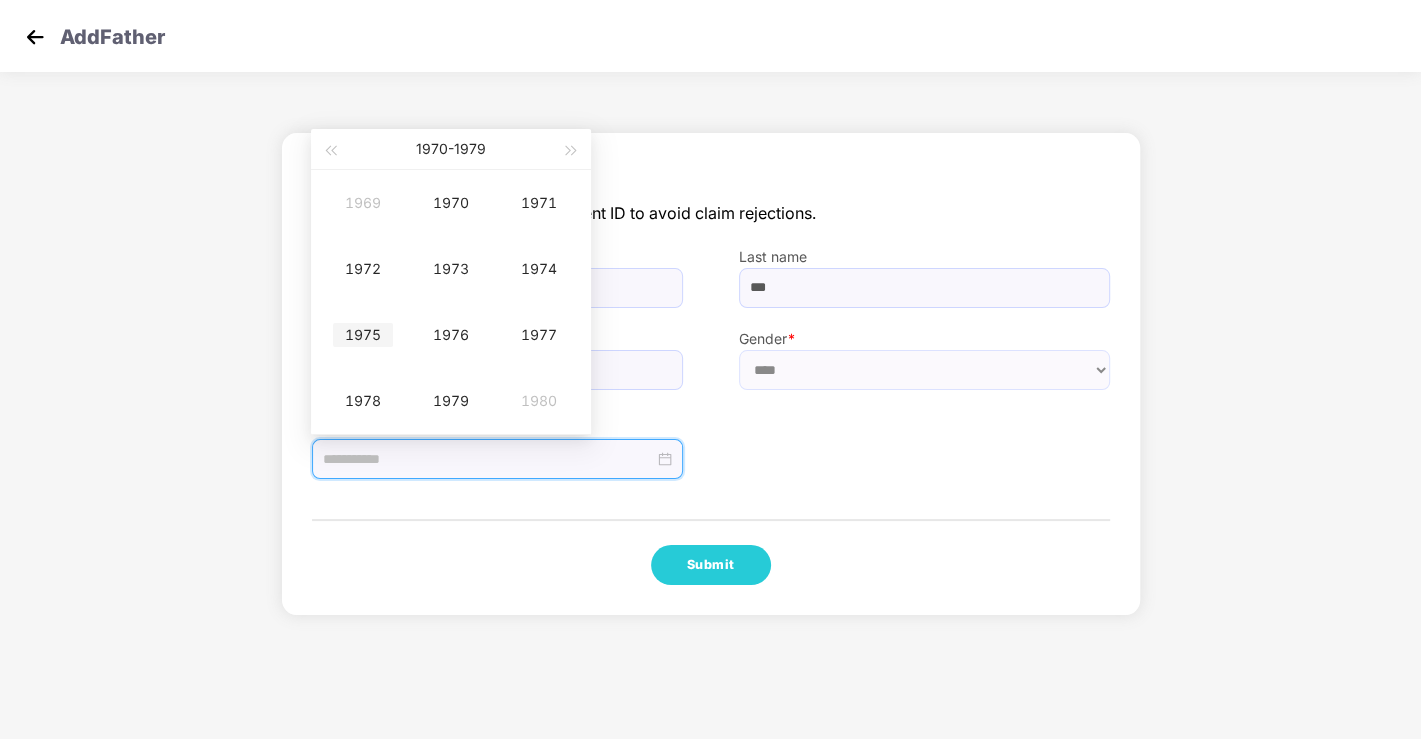 type on "**********" 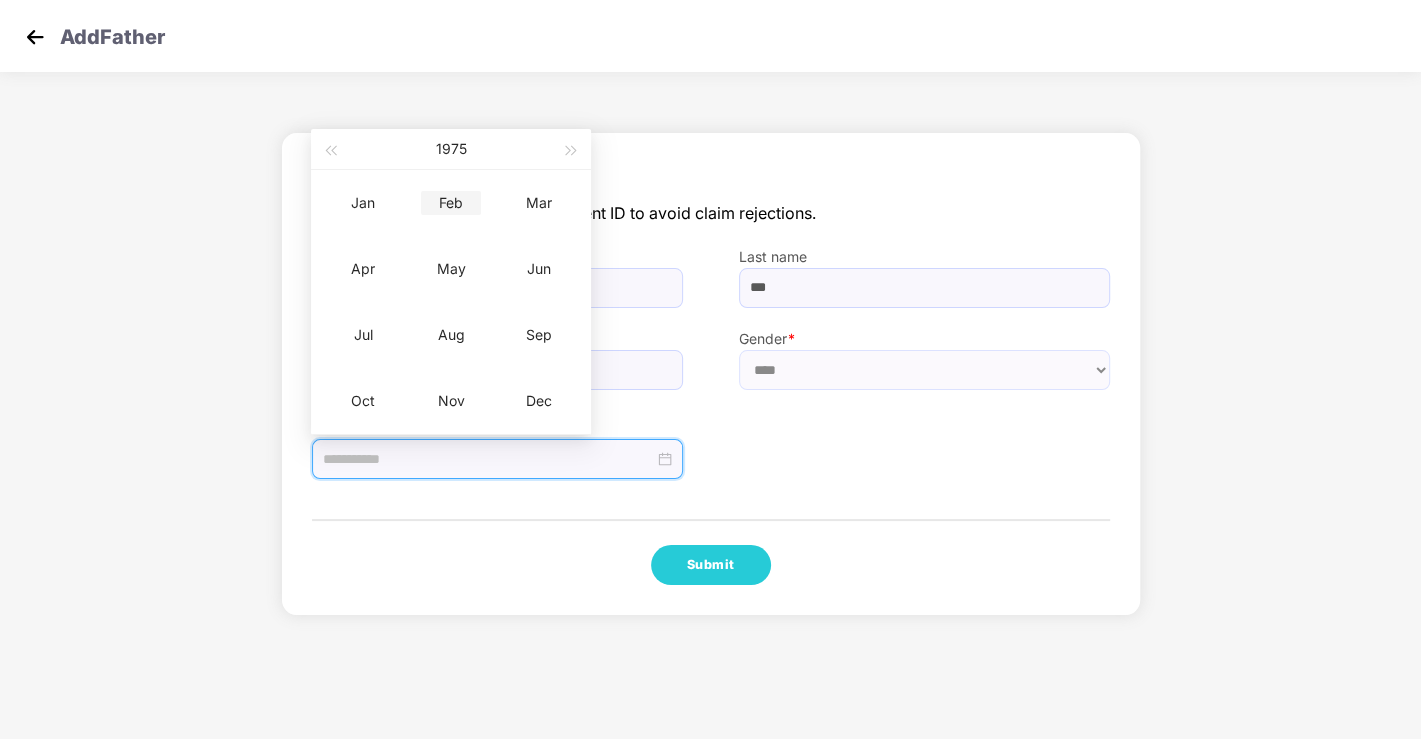 type on "**********" 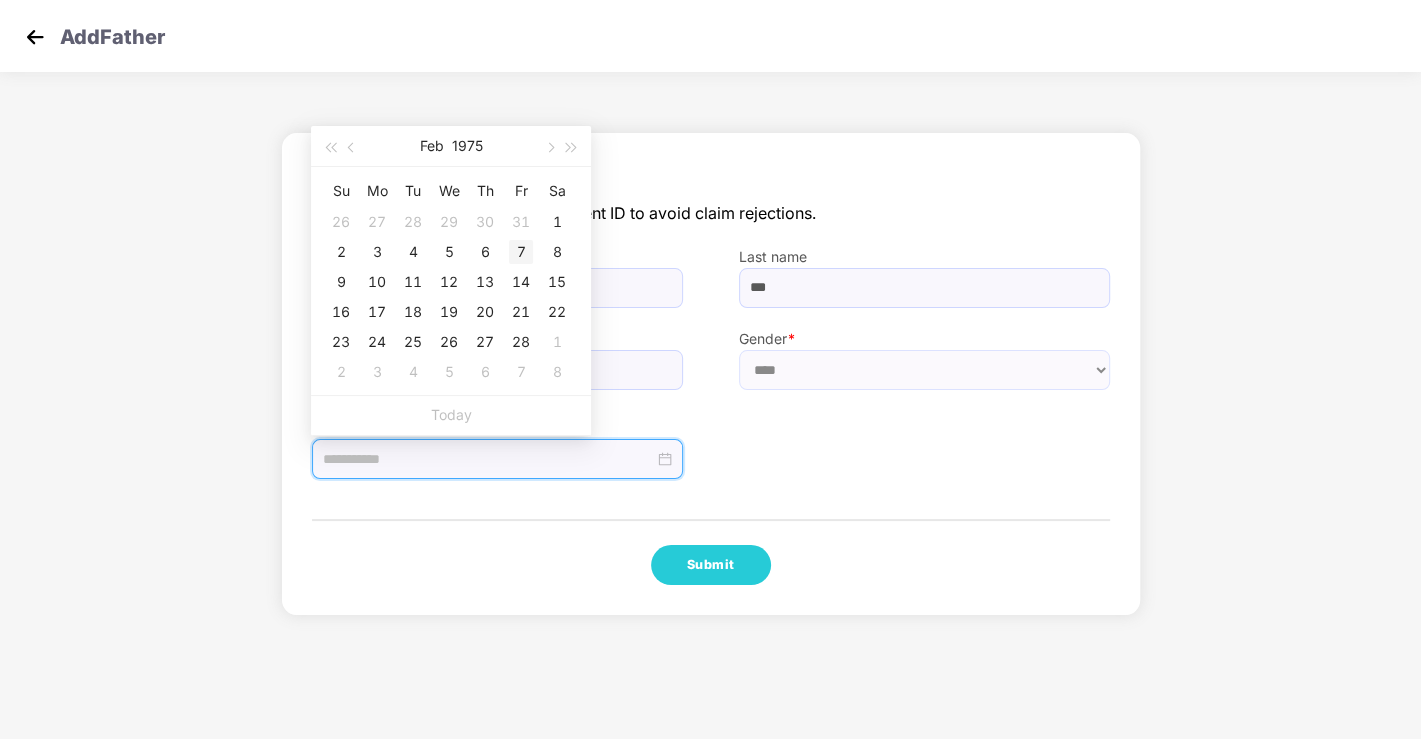 type on "**********" 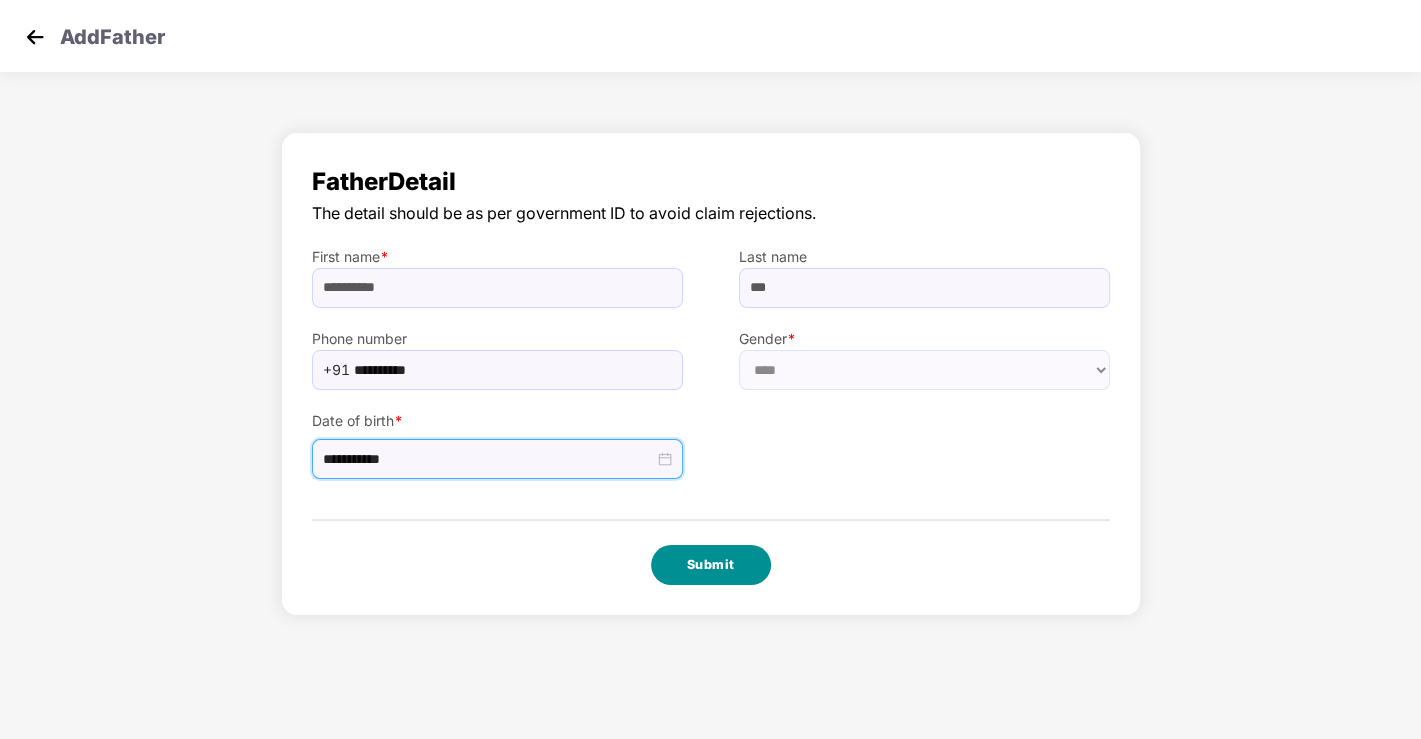 click on "Submit" at bounding box center (711, 565) 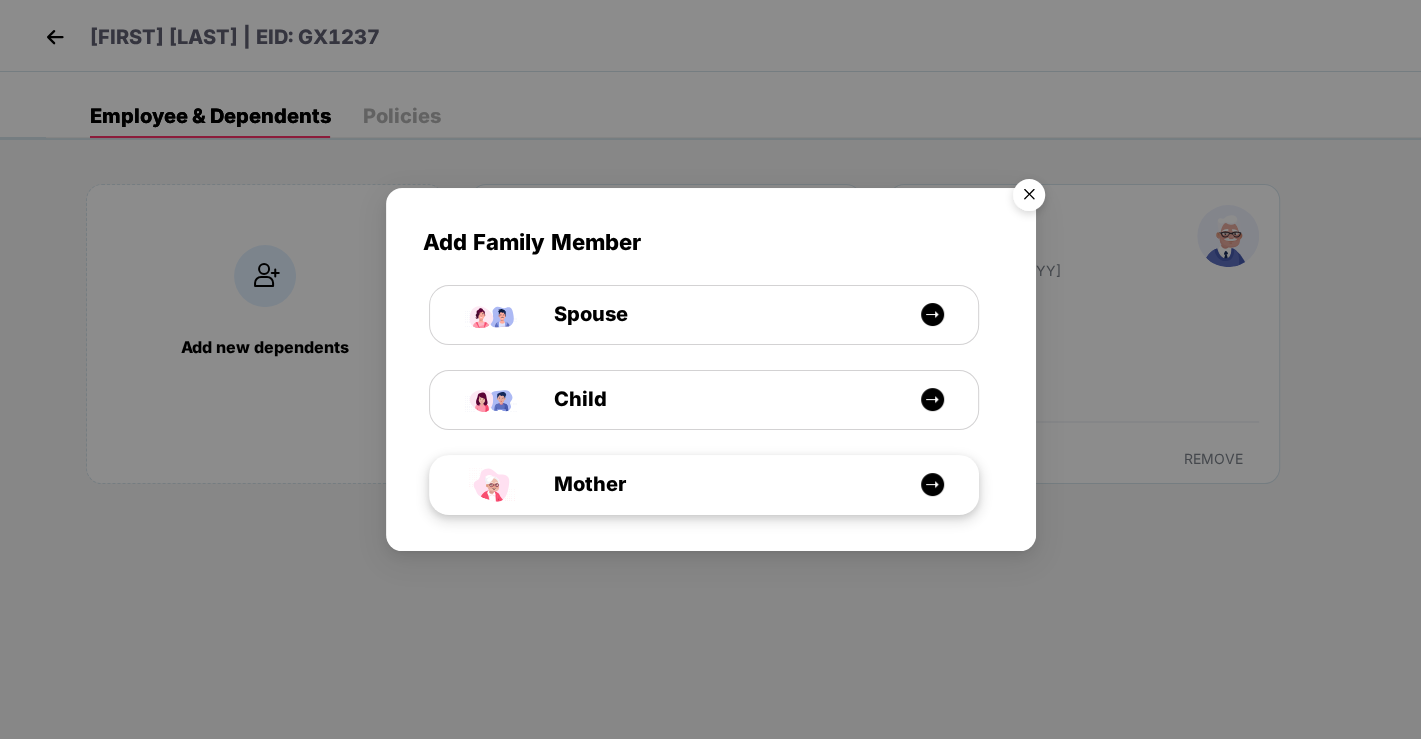 click at bounding box center [932, 484] 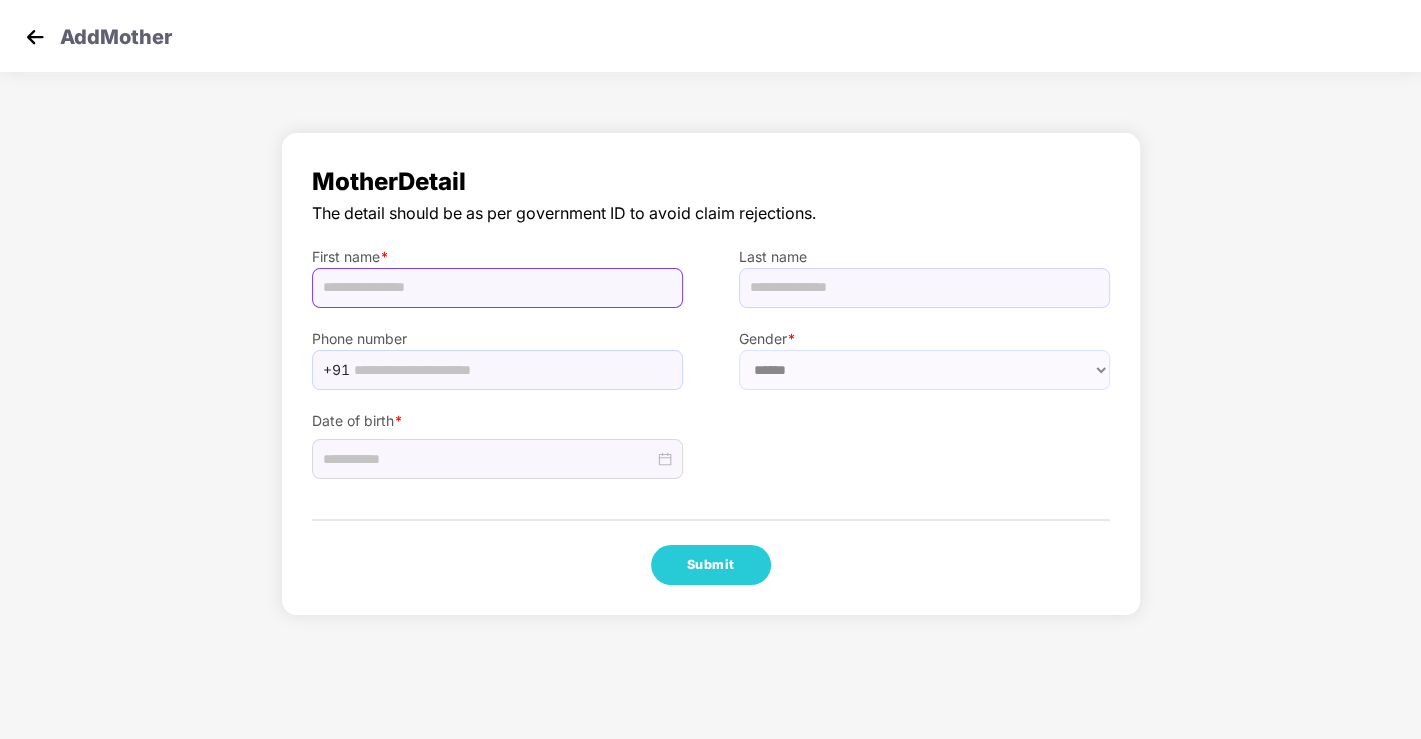 click at bounding box center (497, 288) 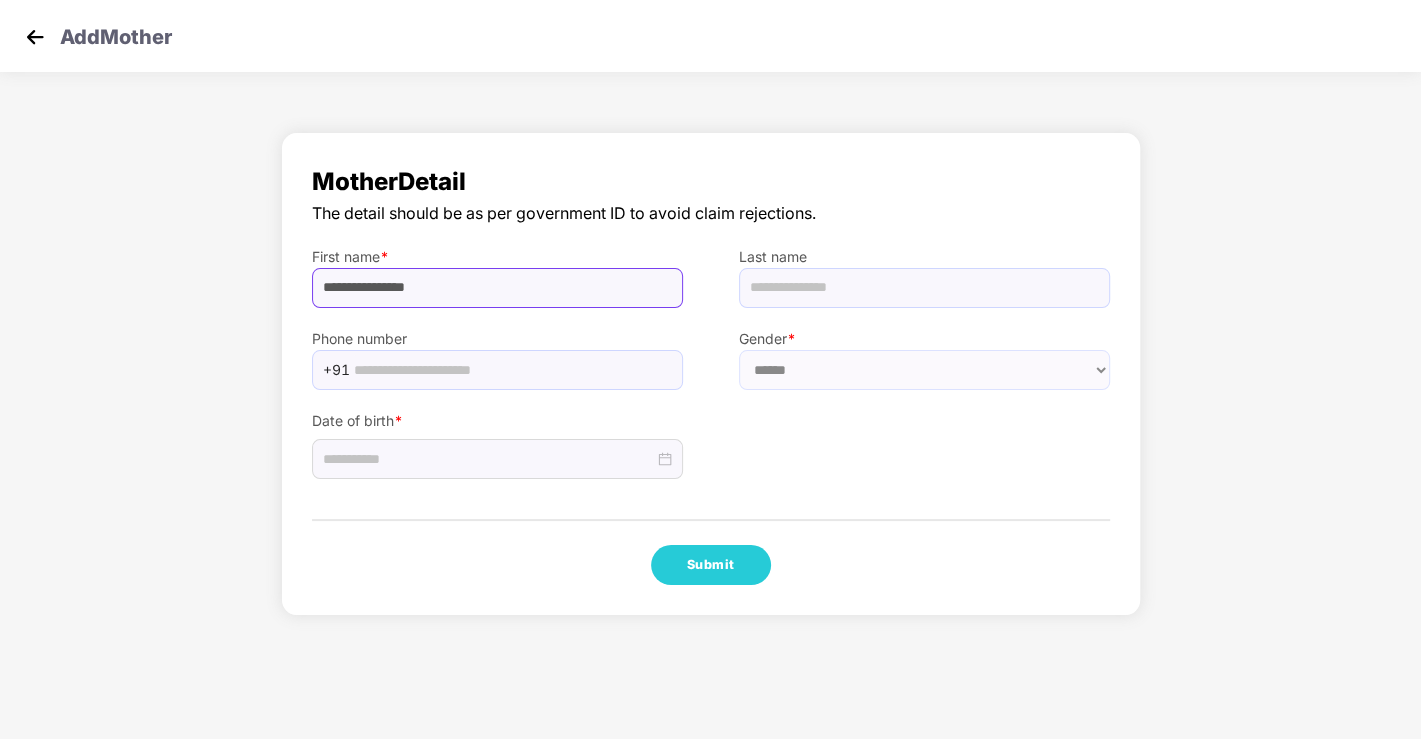drag, startPoint x: 414, startPoint y: 280, endPoint x: 509, endPoint y: 292, distance: 95.7549 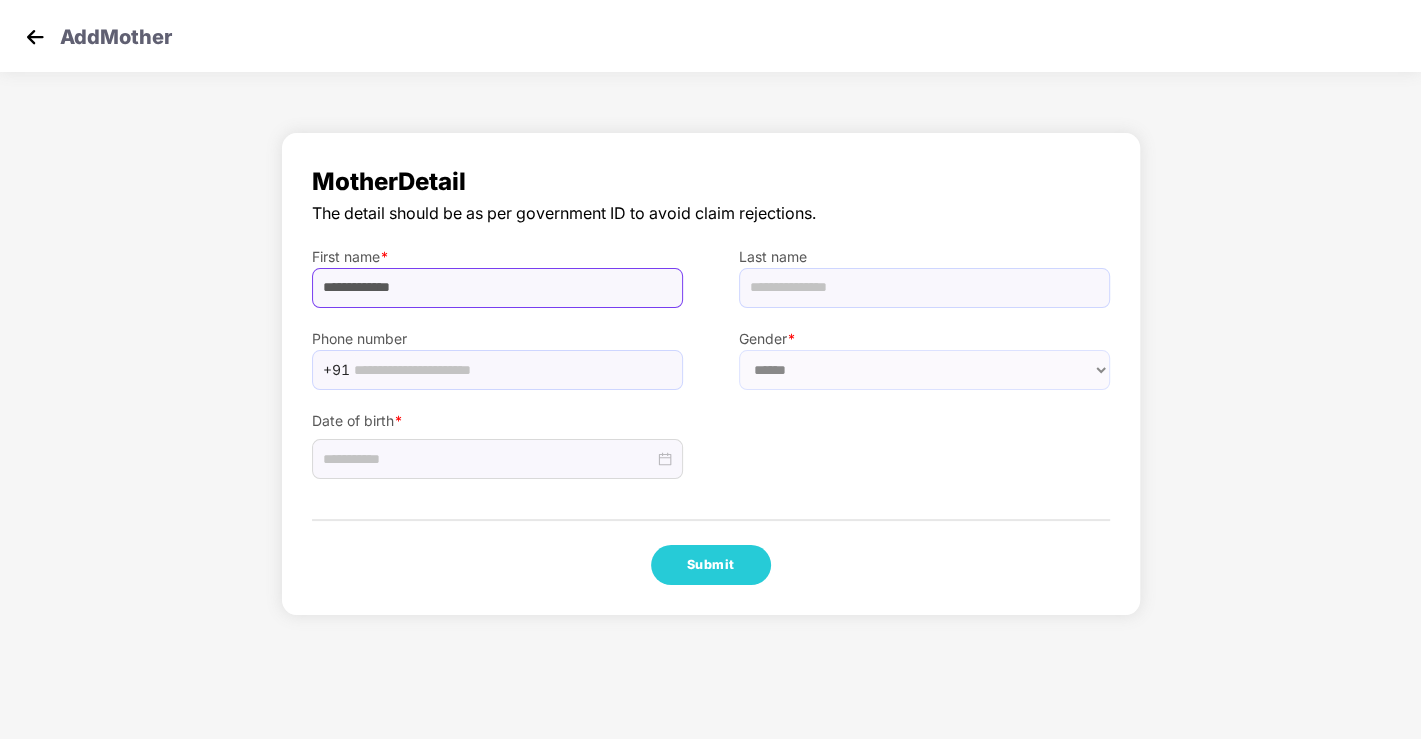 type on "**********" 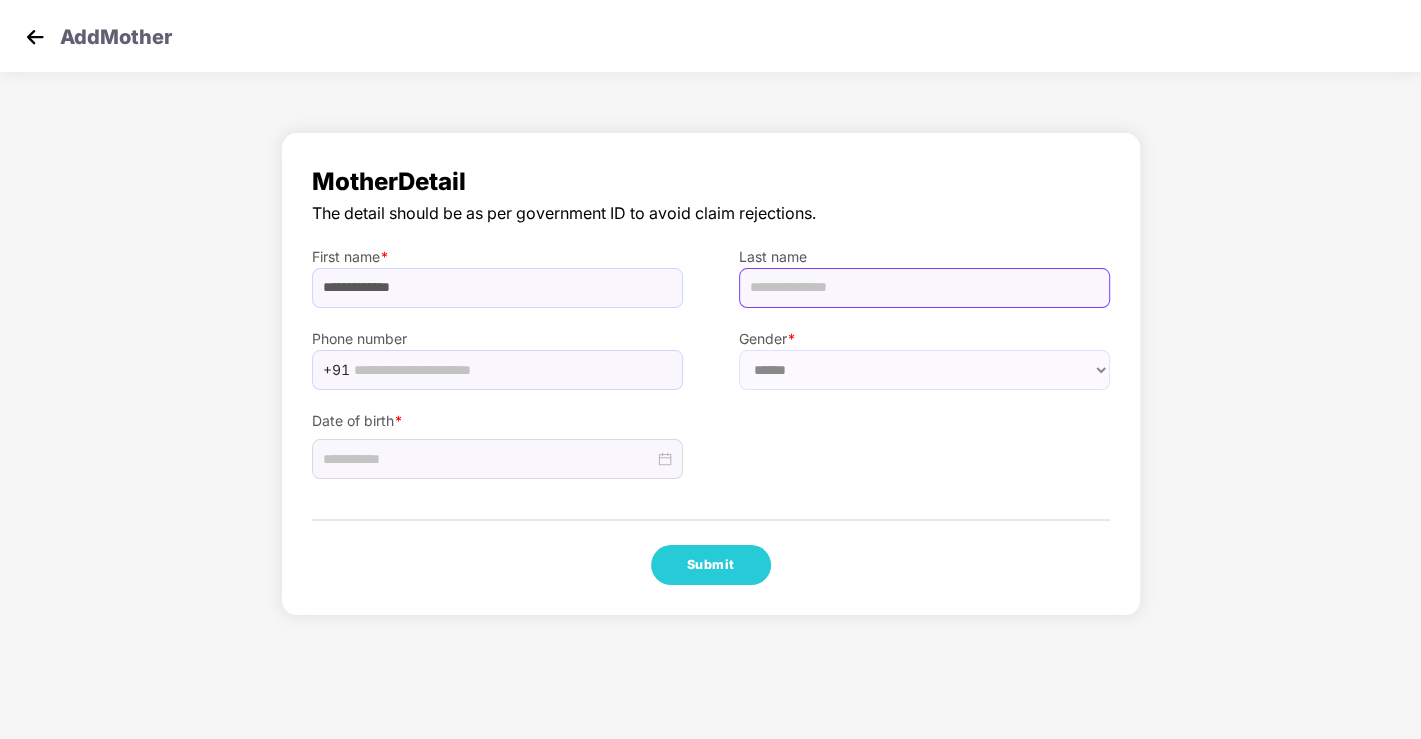 click at bounding box center [924, 288] 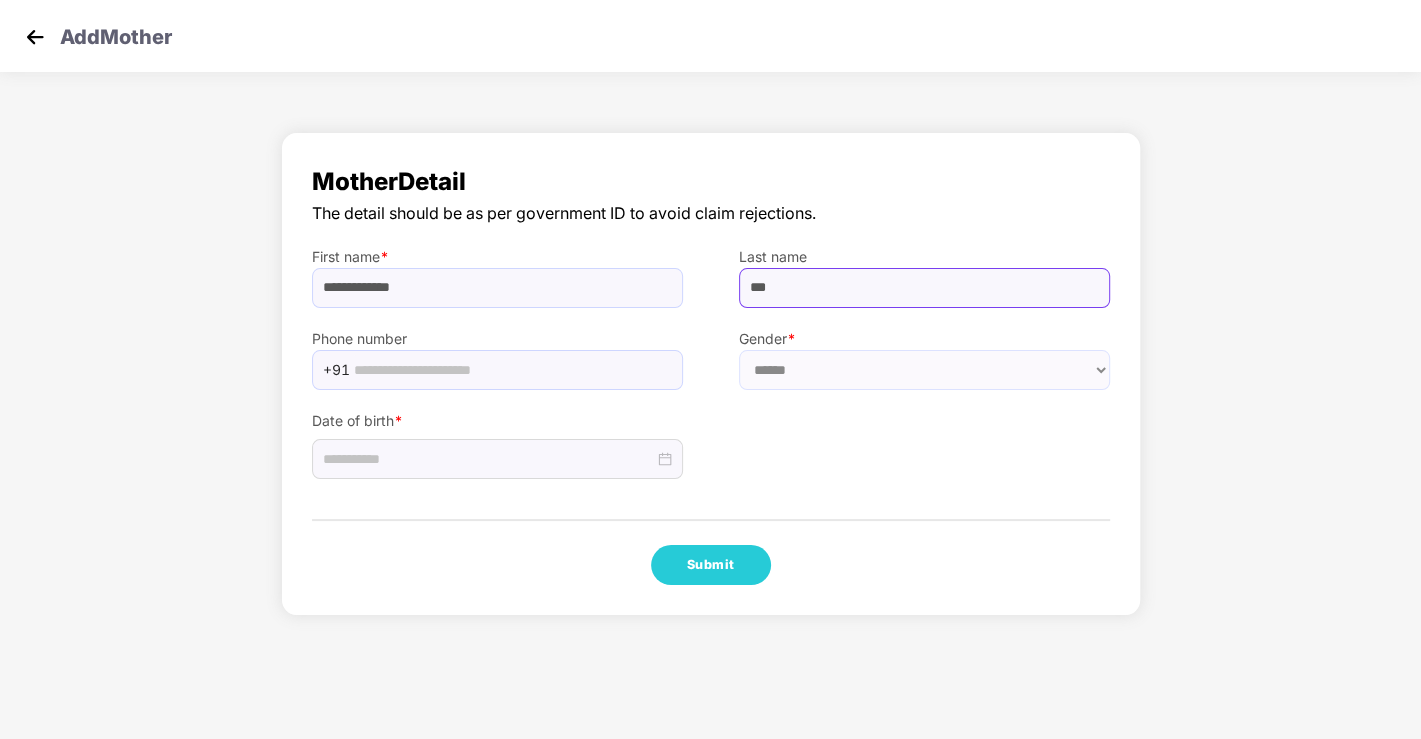 type on "***" 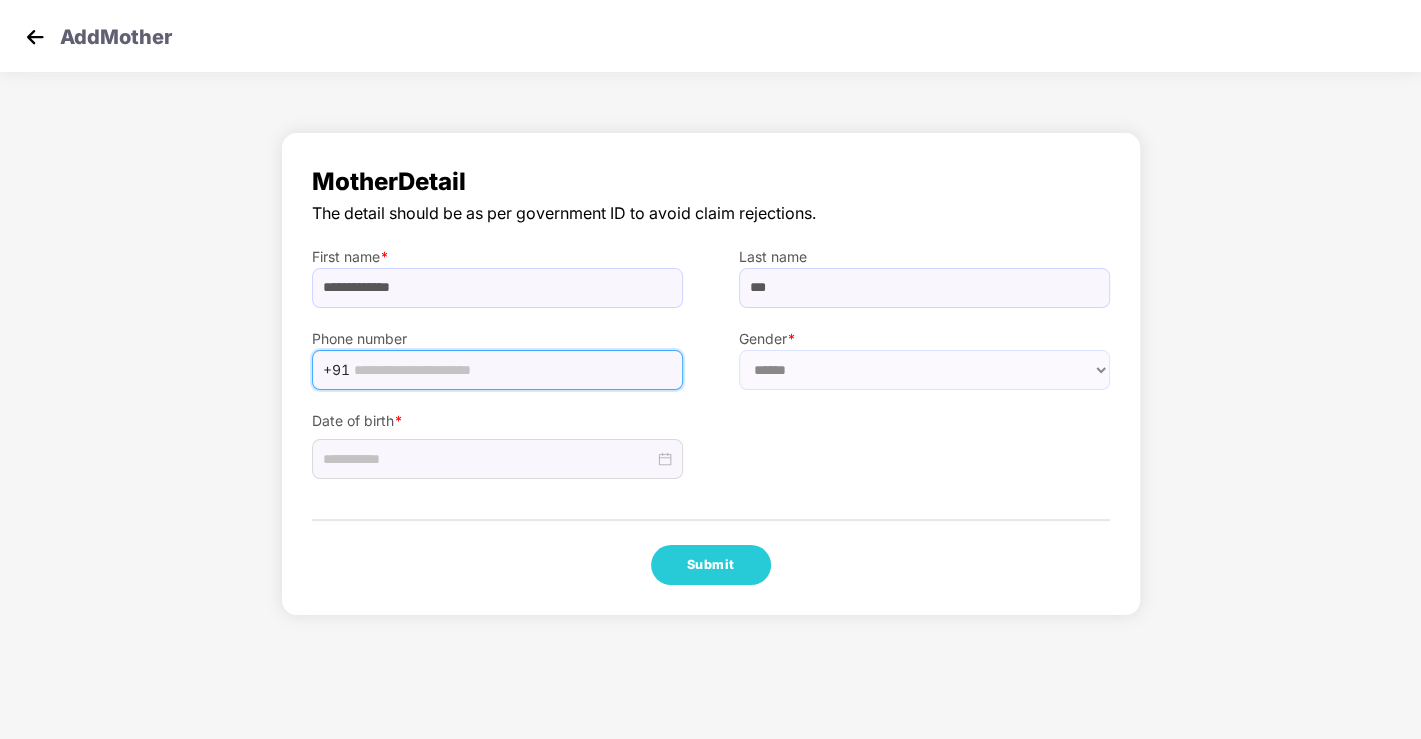 click at bounding box center (512, 370) 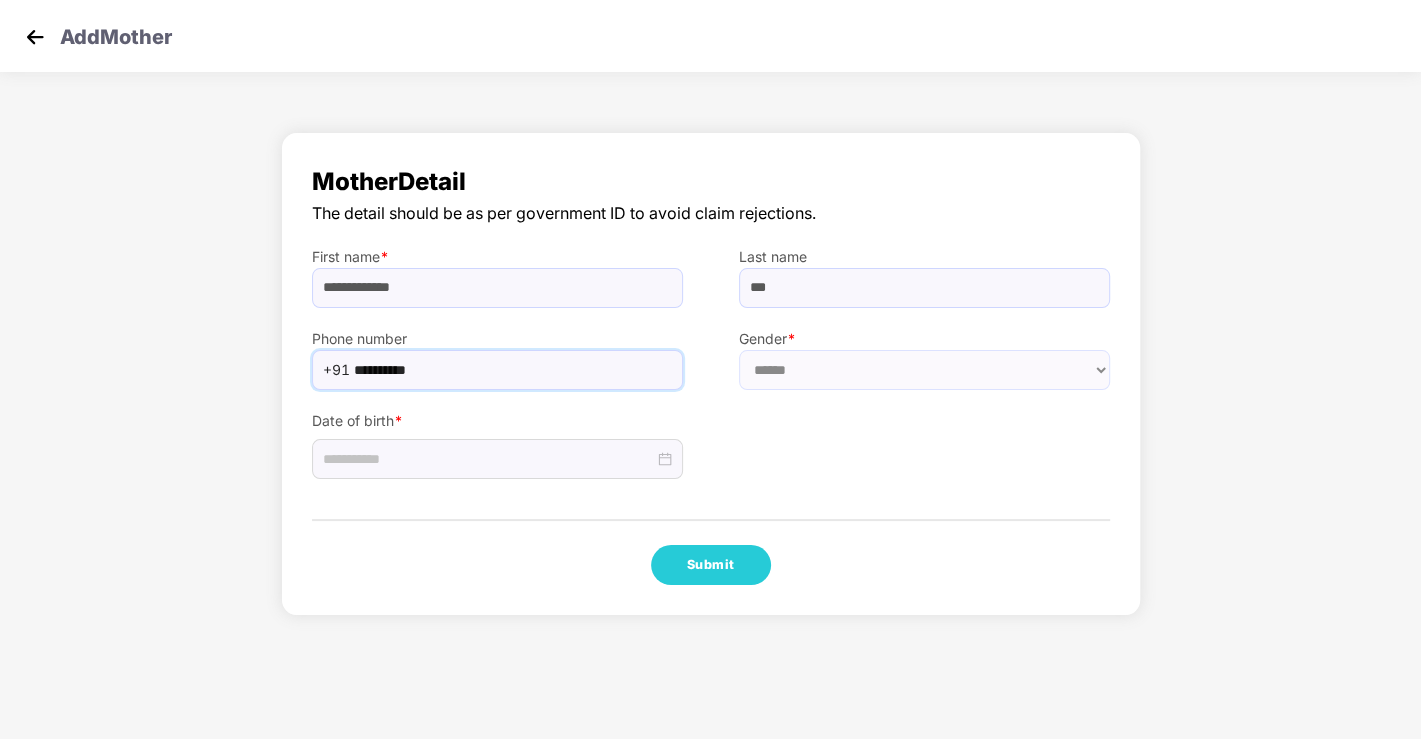type on "**********" 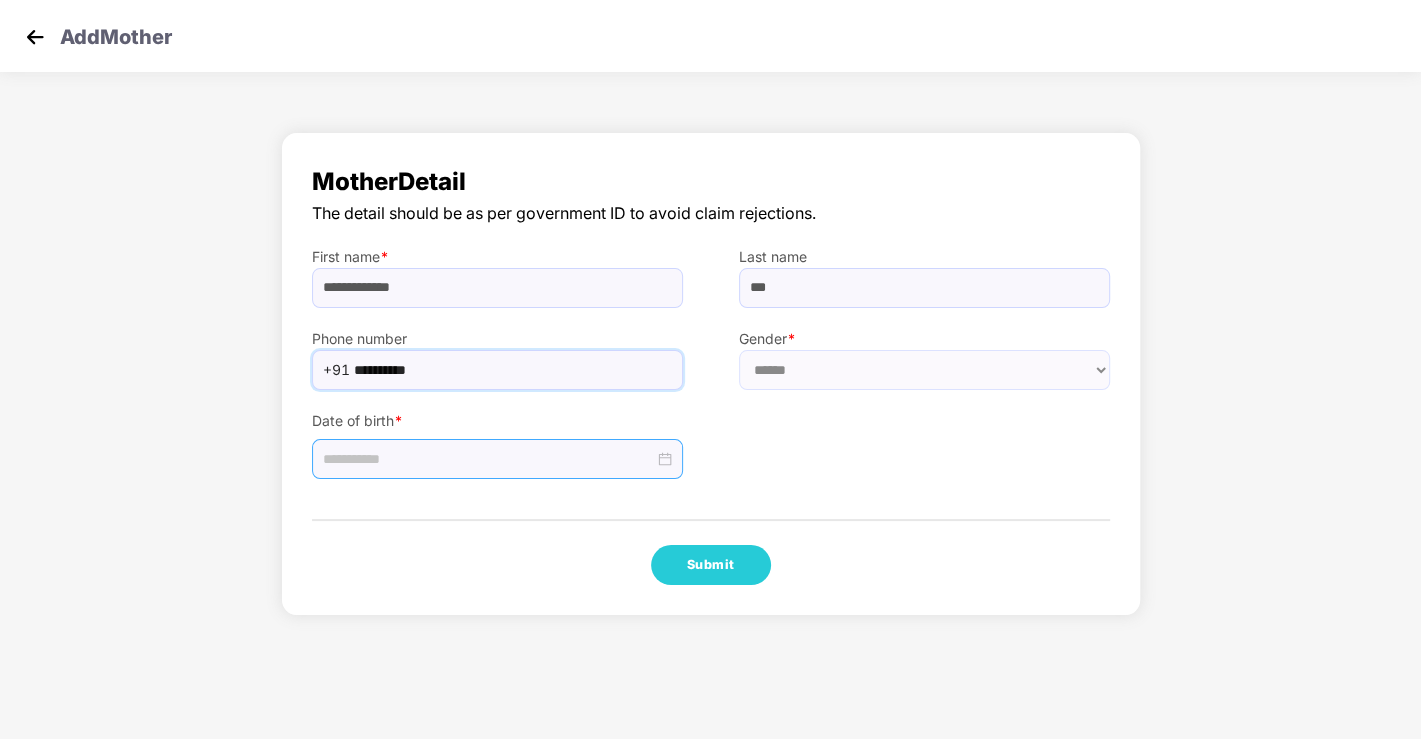click at bounding box center (488, 459) 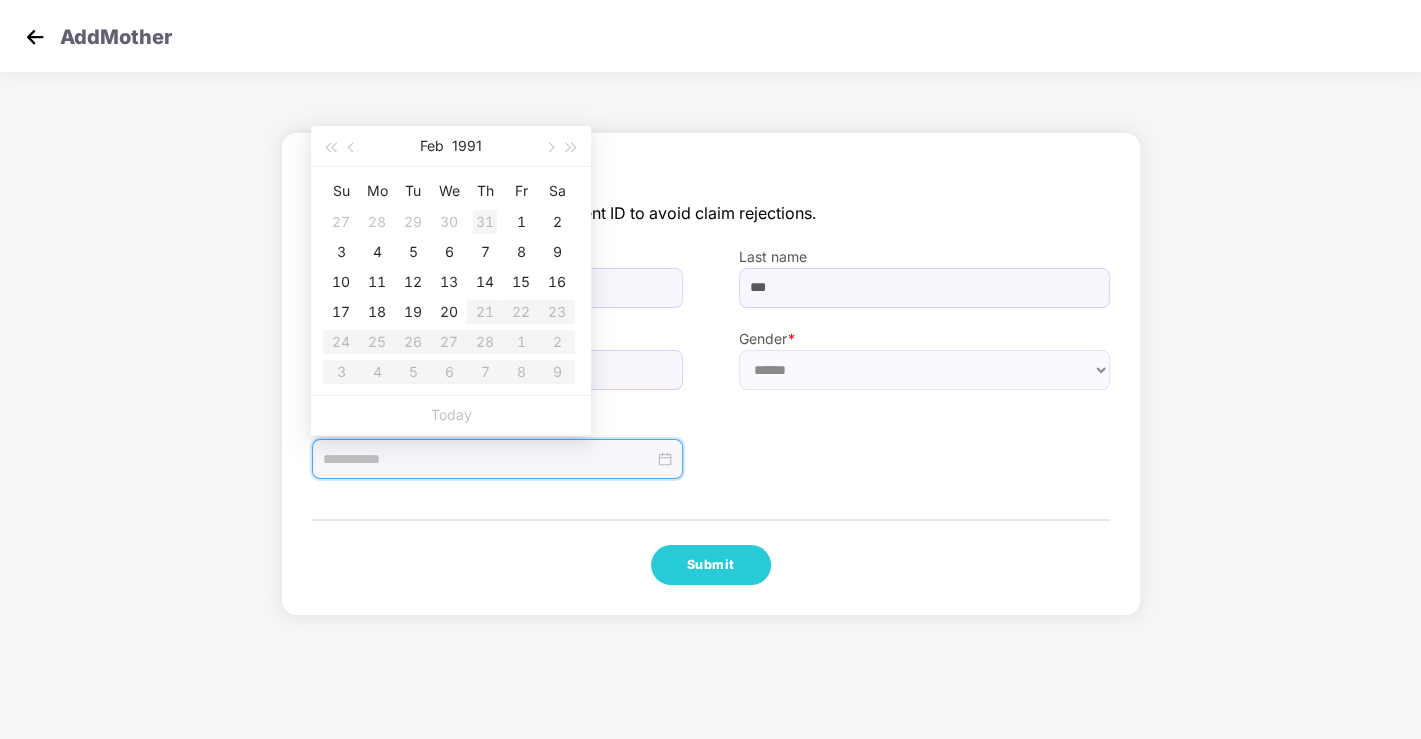 type on "**********" 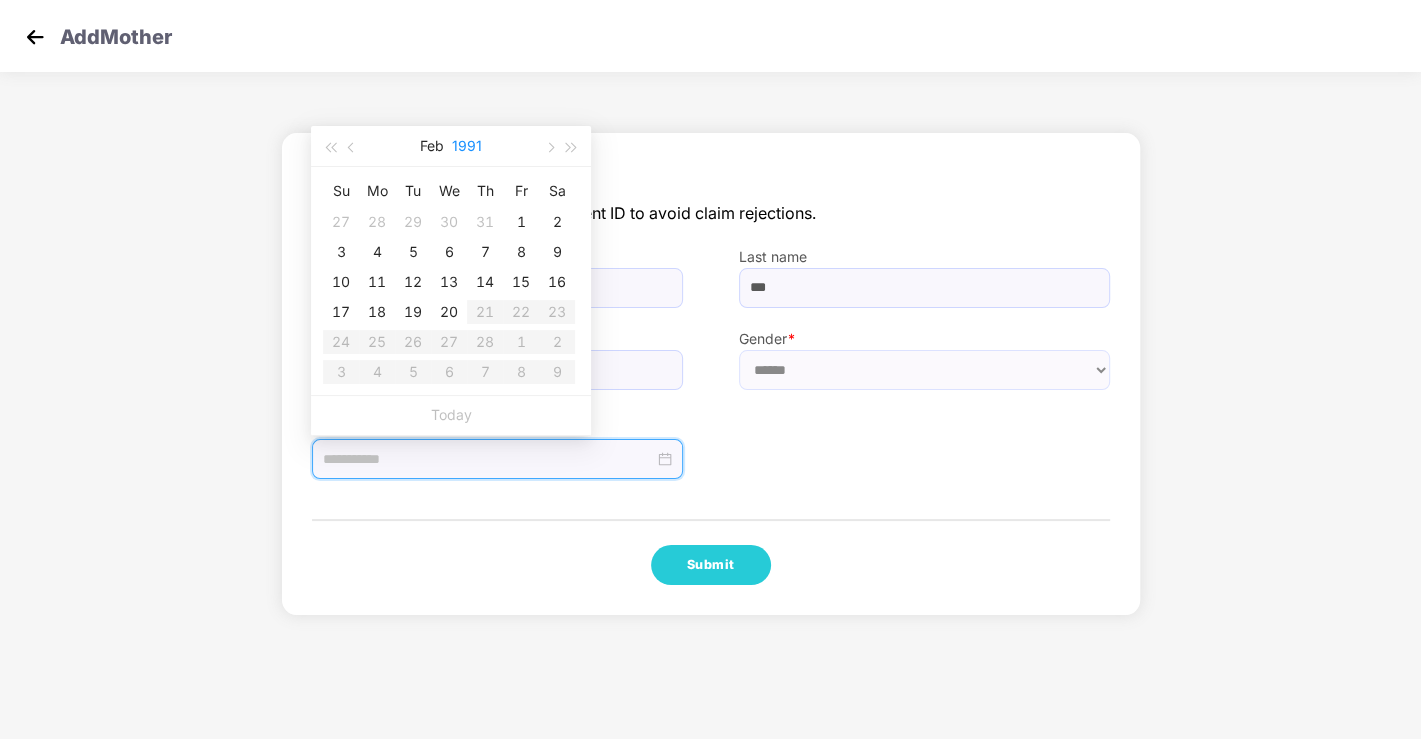 click on "1991" at bounding box center (467, 146) 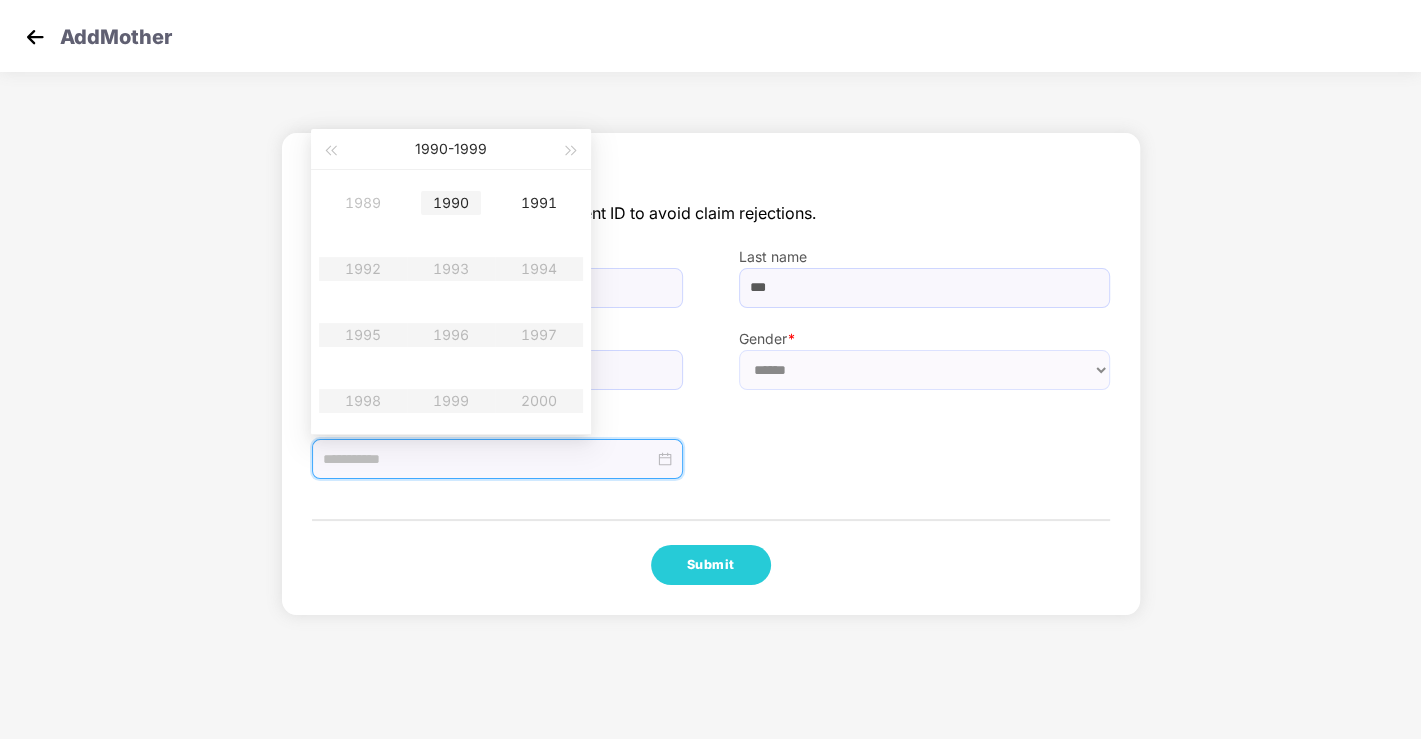 type on "**********" 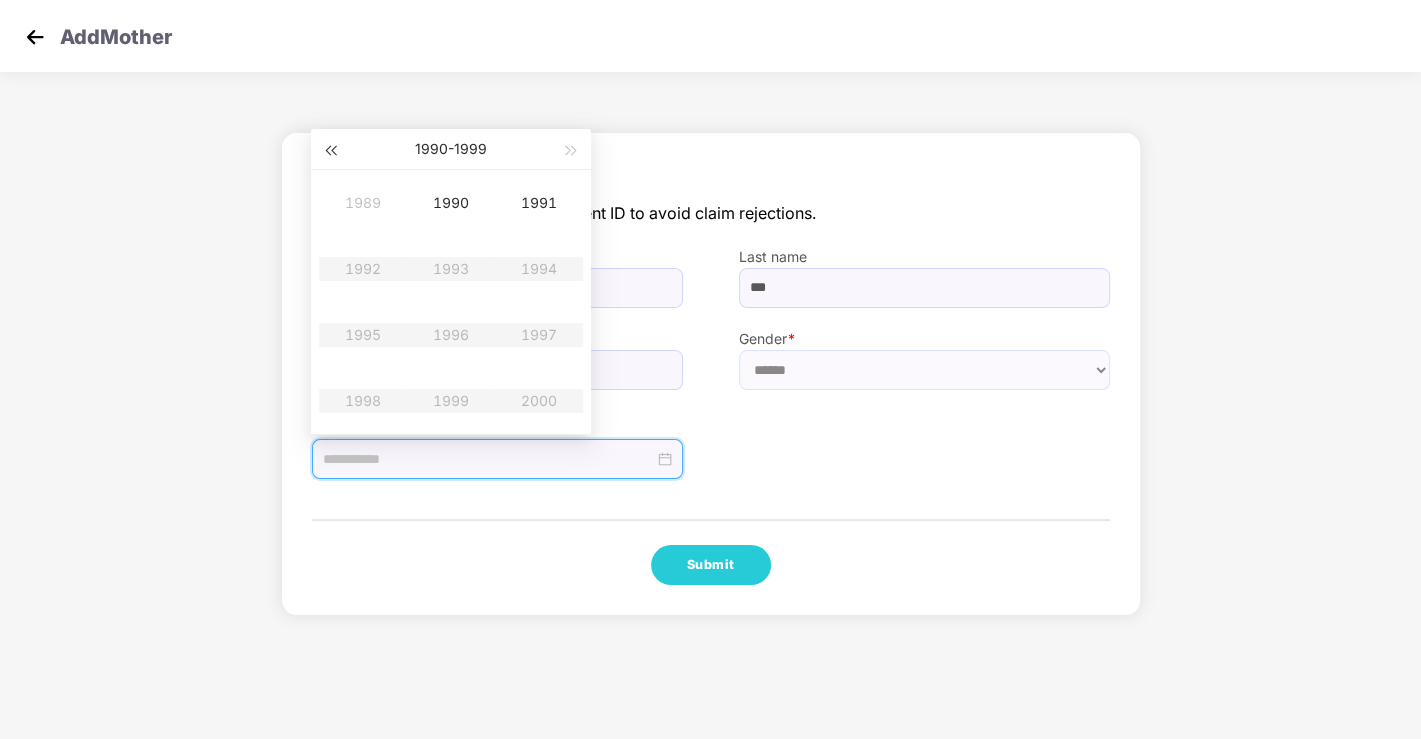click at bounding box center (330, 149) 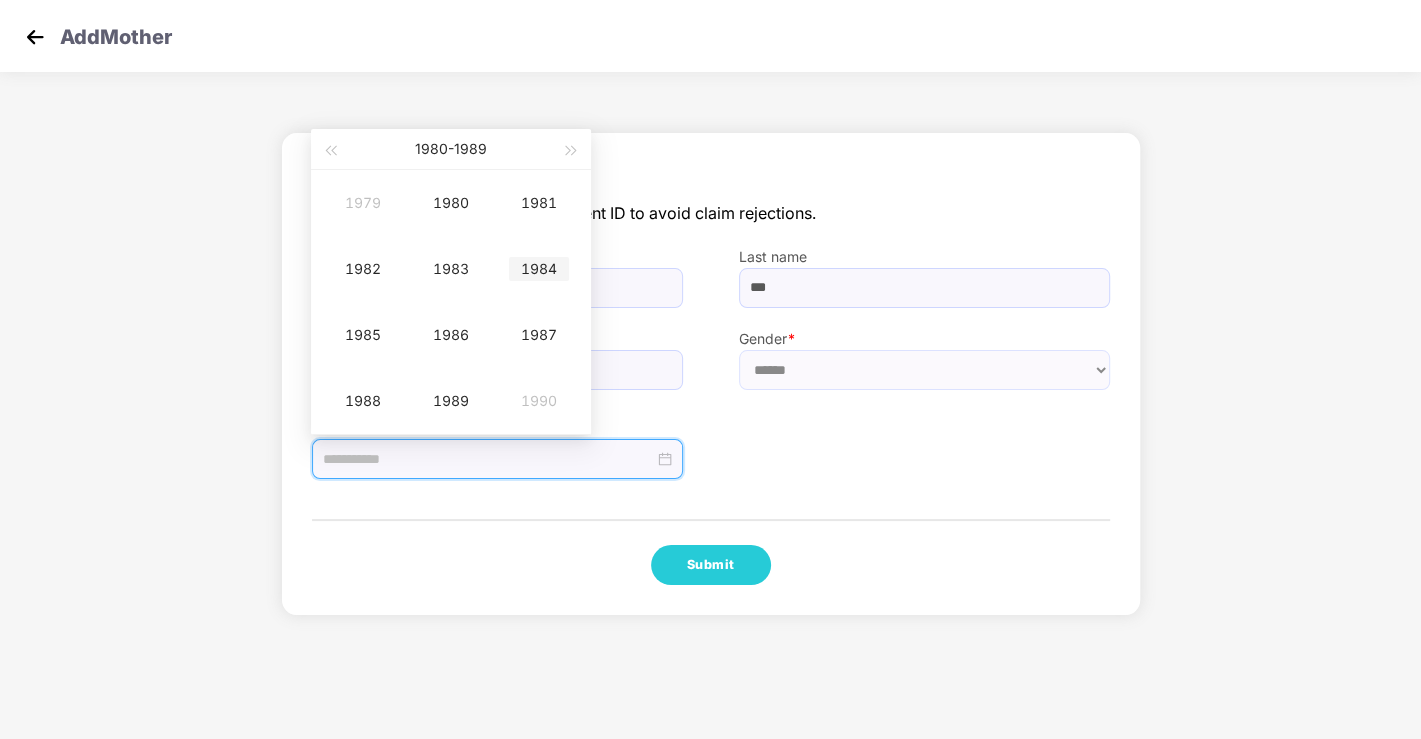 type on "**********" 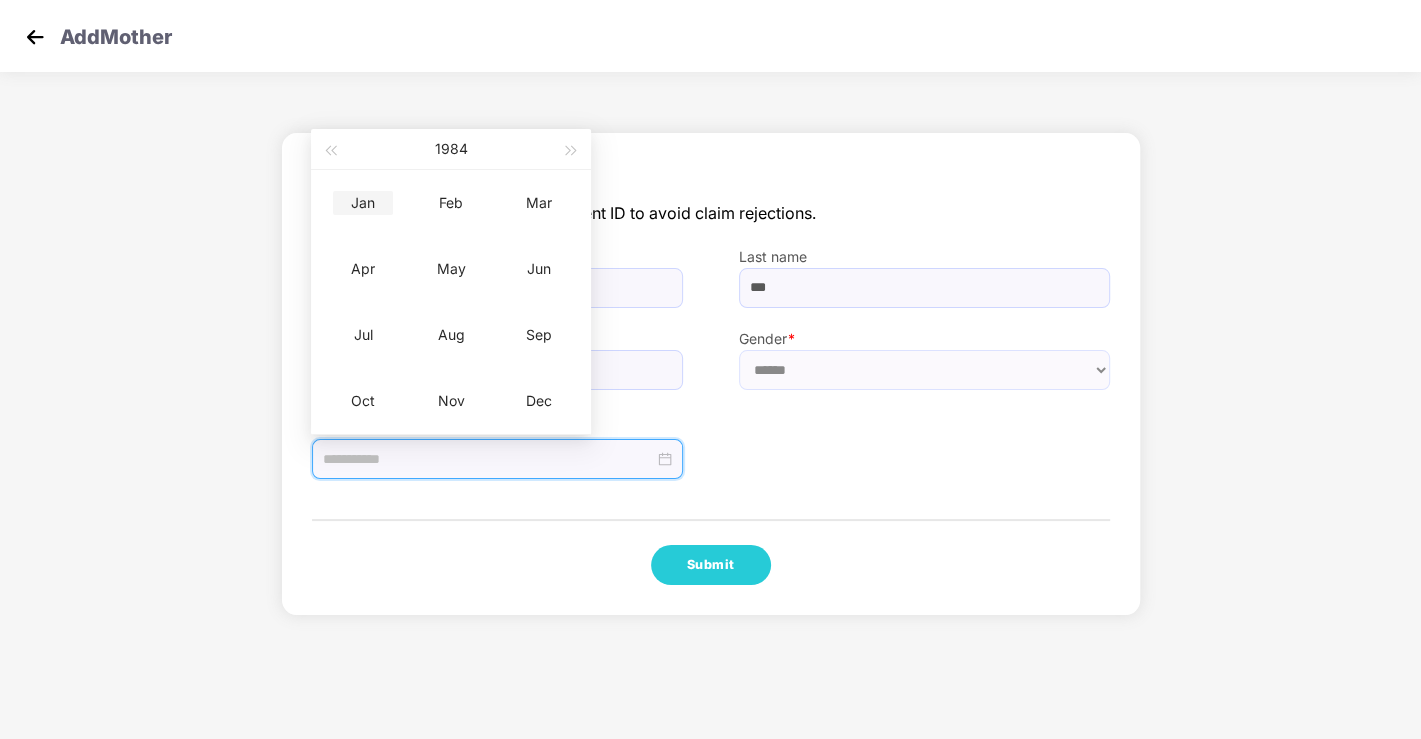 type on "**********" 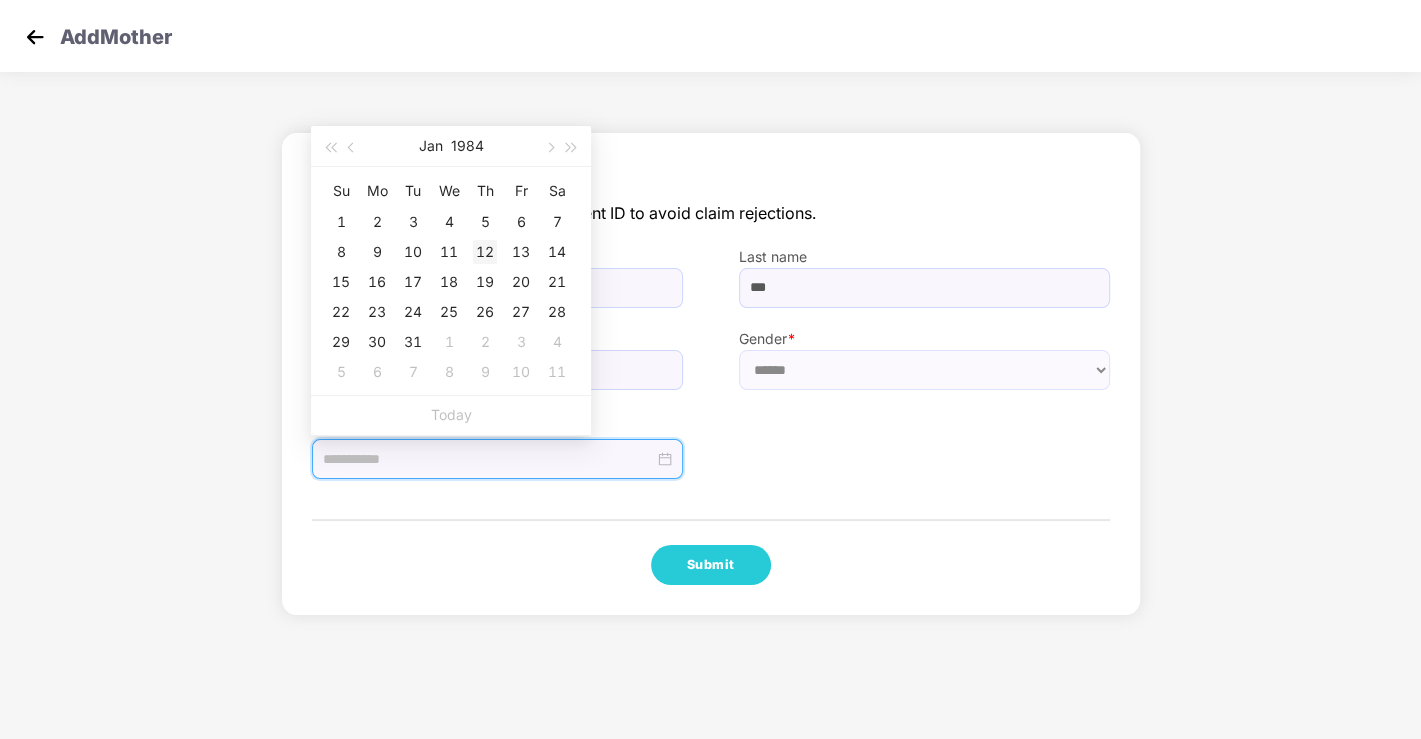 type on "**********" 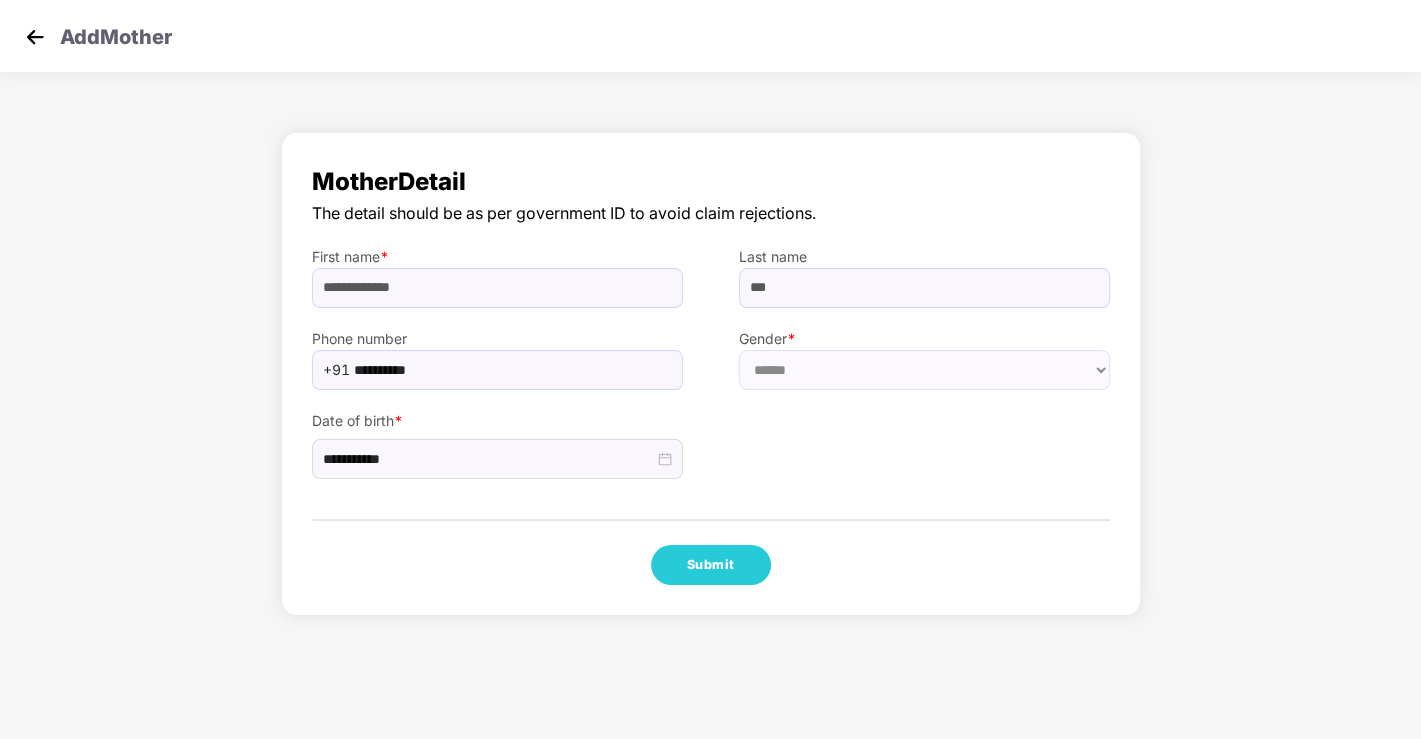click on "**********" at bounding box center [711, 374] 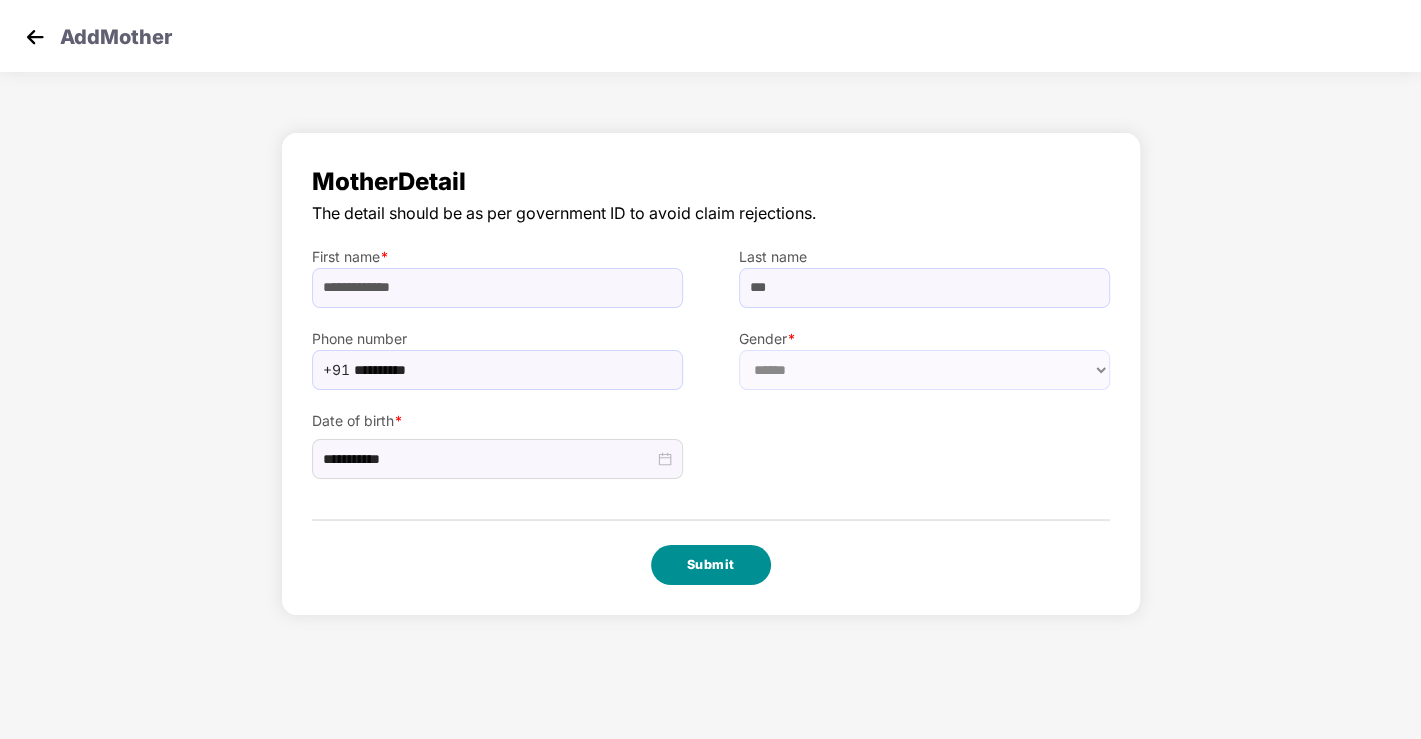 click on "Submit" at bounding box center [711, 565] 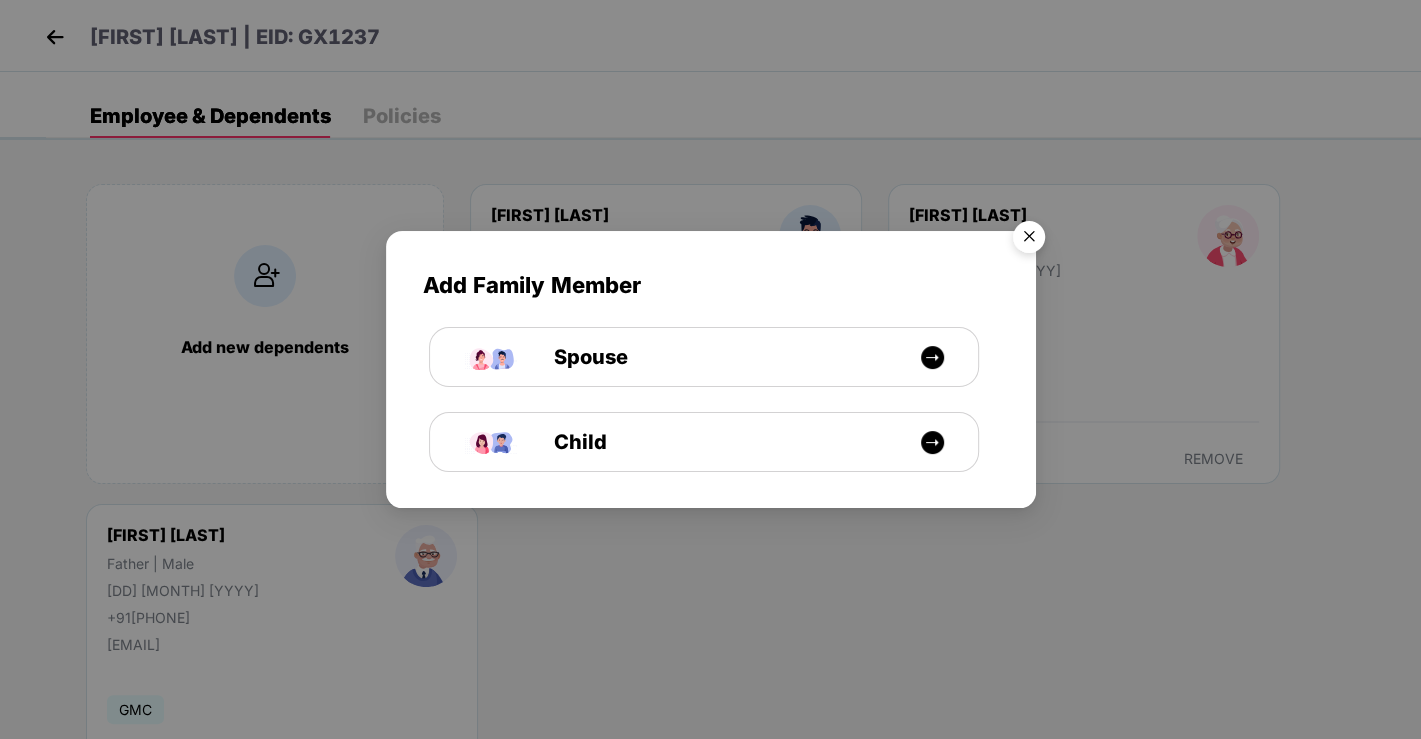 click at bounding box center [1029, 240] 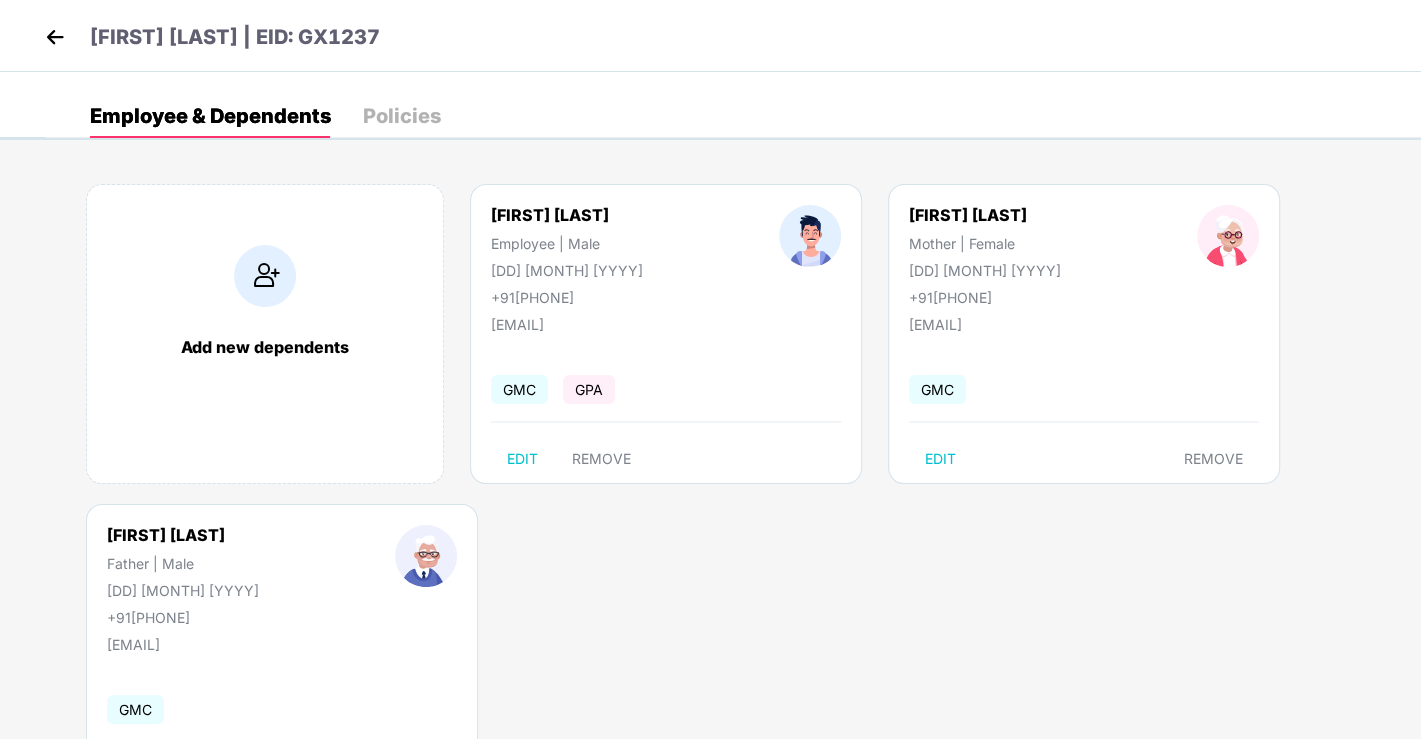 click at bounding box center (55, 37) 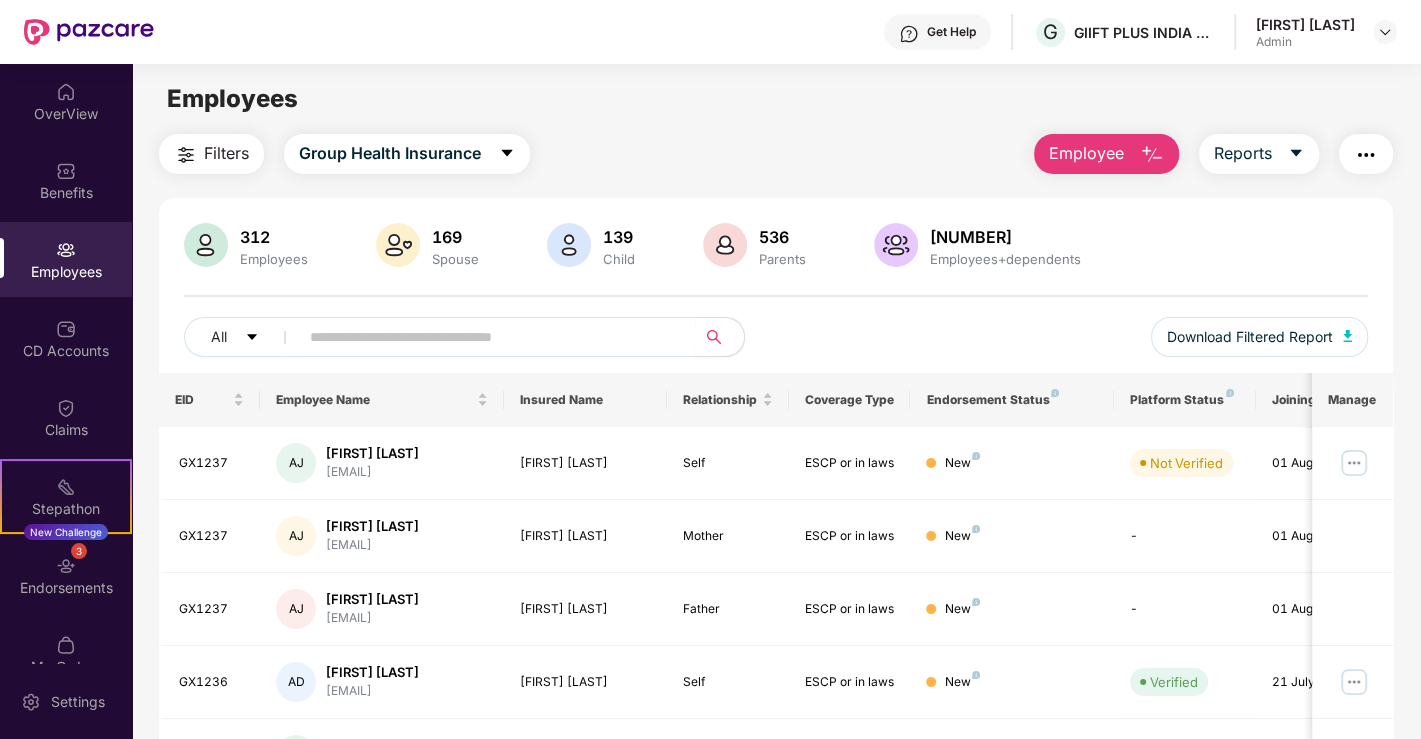 click at bounding box center [1152, 155] 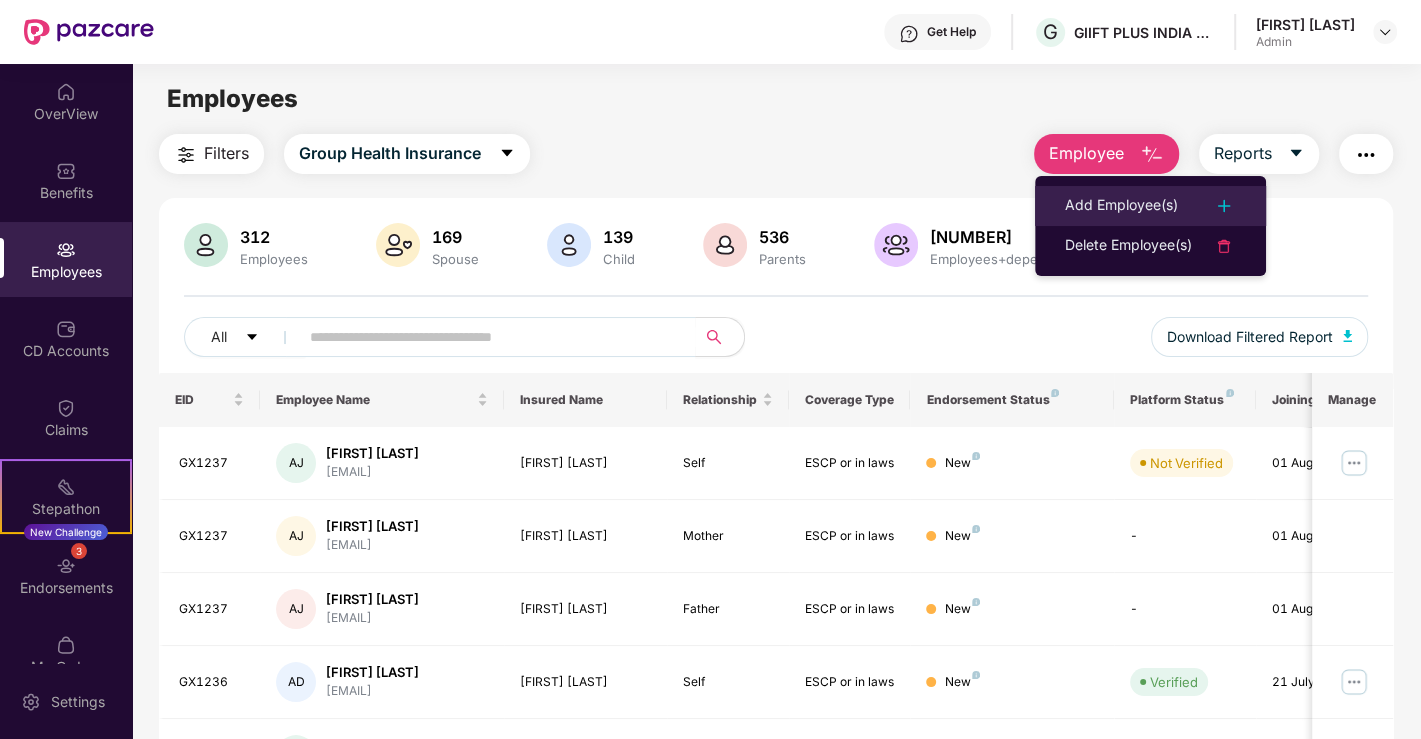 click on "Add Employee(s)" at bounding box center [1121, 206] 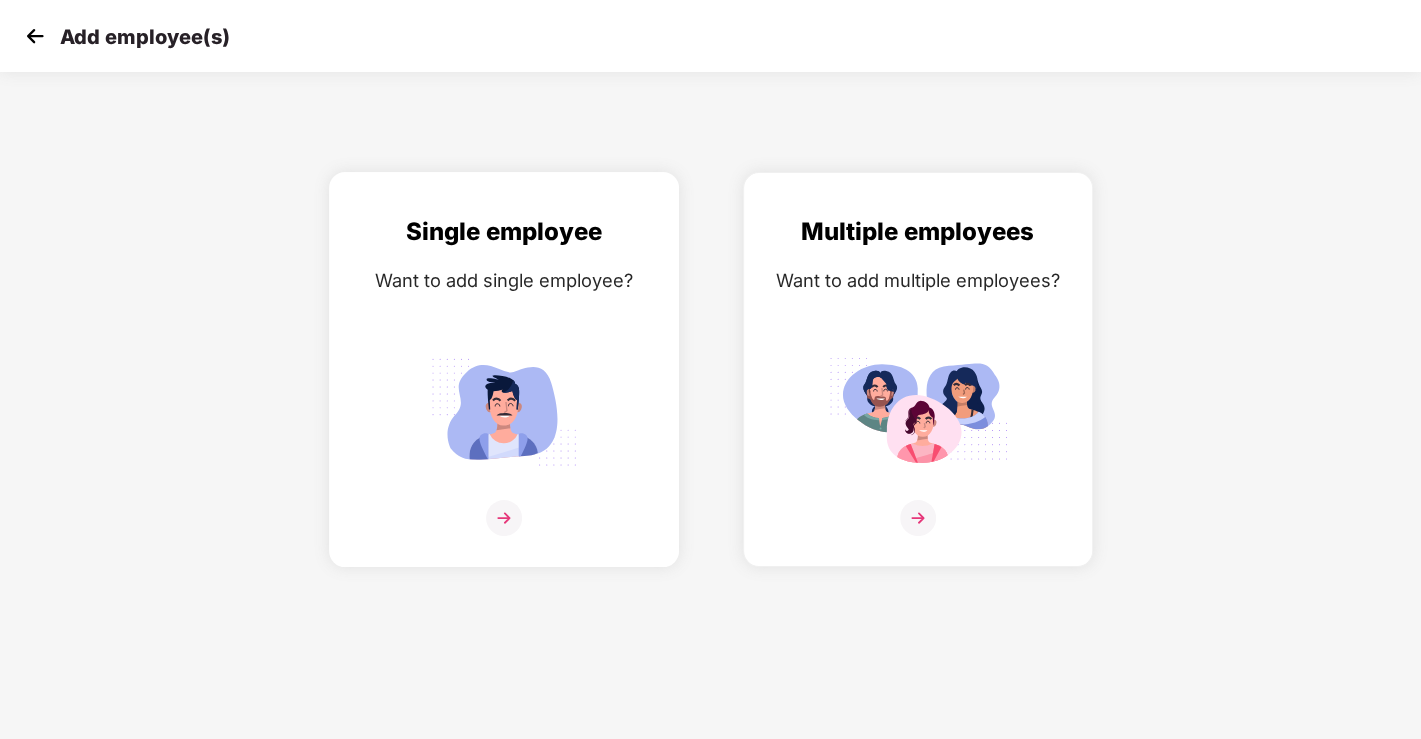 click at bounding box center (504, 518) 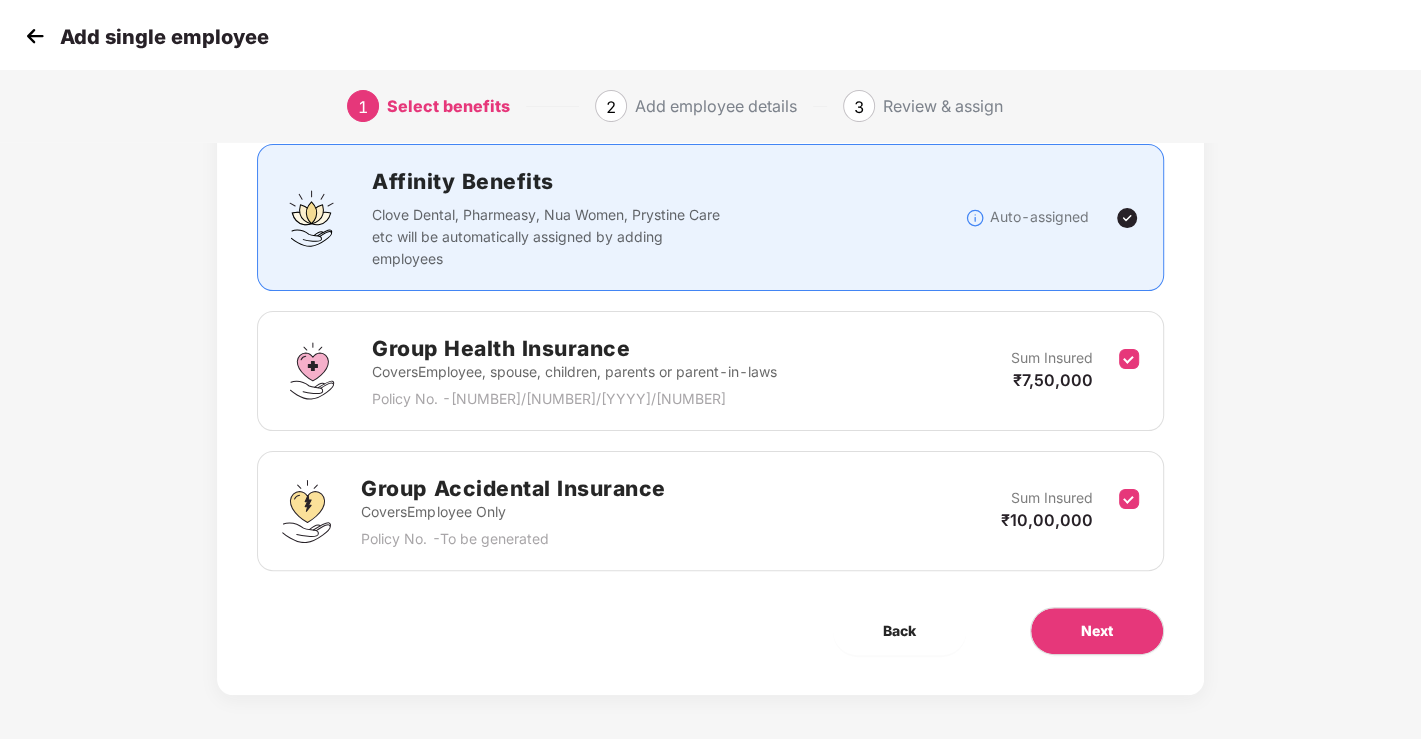 scroll, scrollTop: 137, scrollLeft: 0, axis: vertical 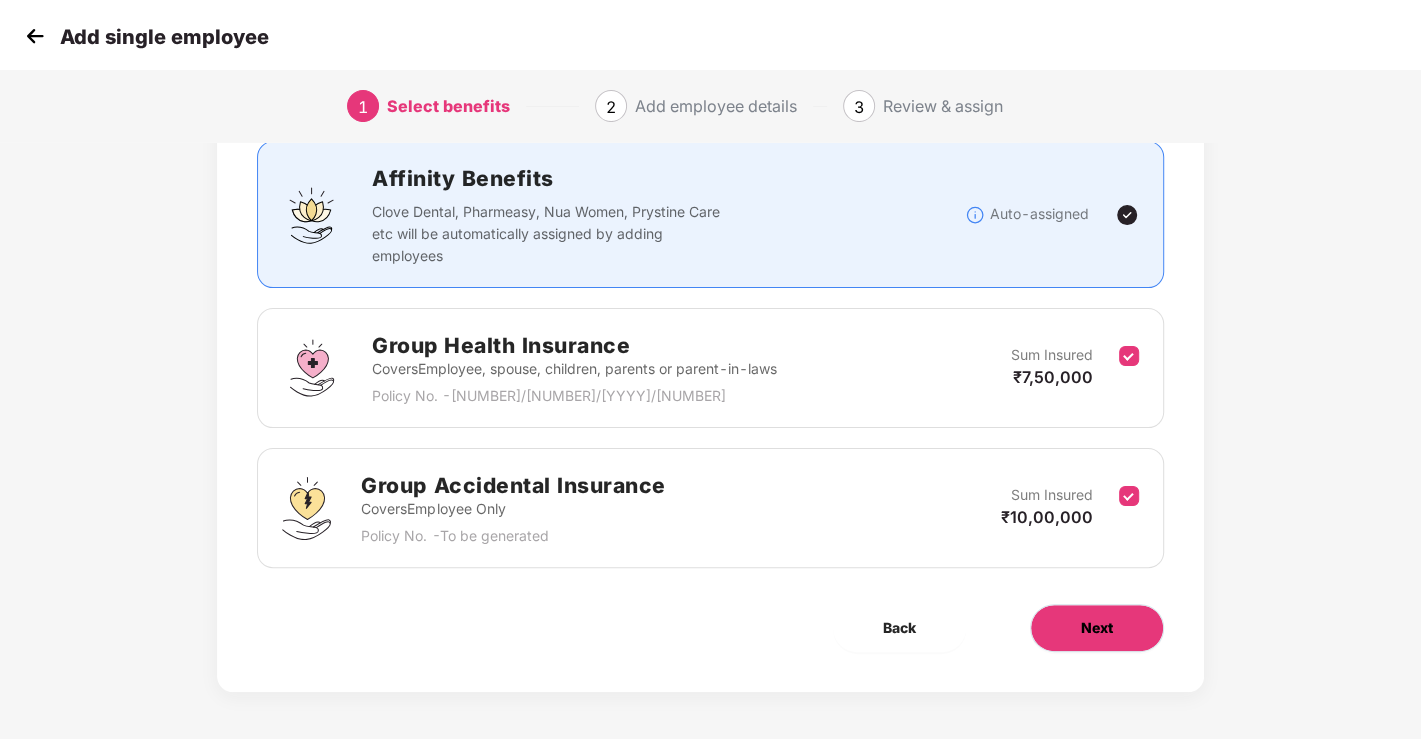click on "Next" at bounding box center (1097, 628) 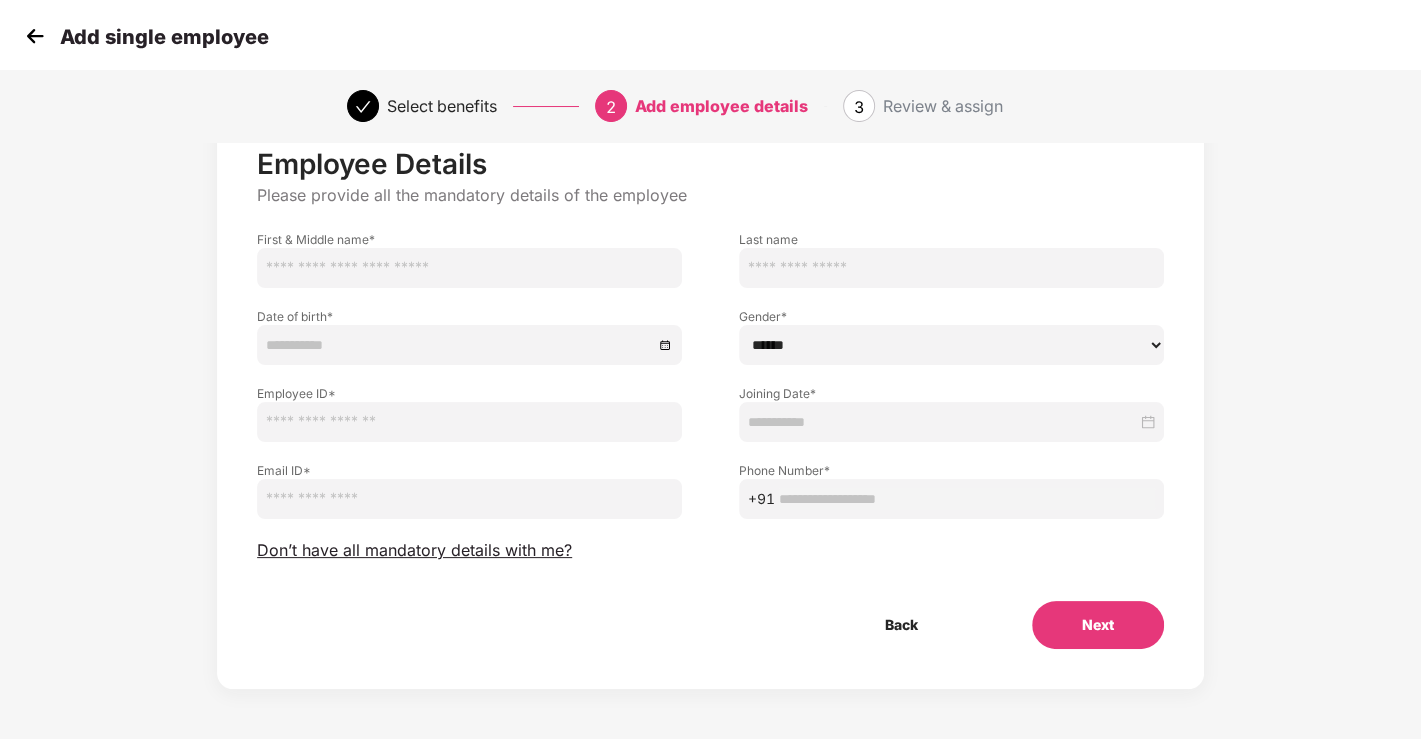scroll, scrollTop: 0, scrollLeft: 0, axis: both 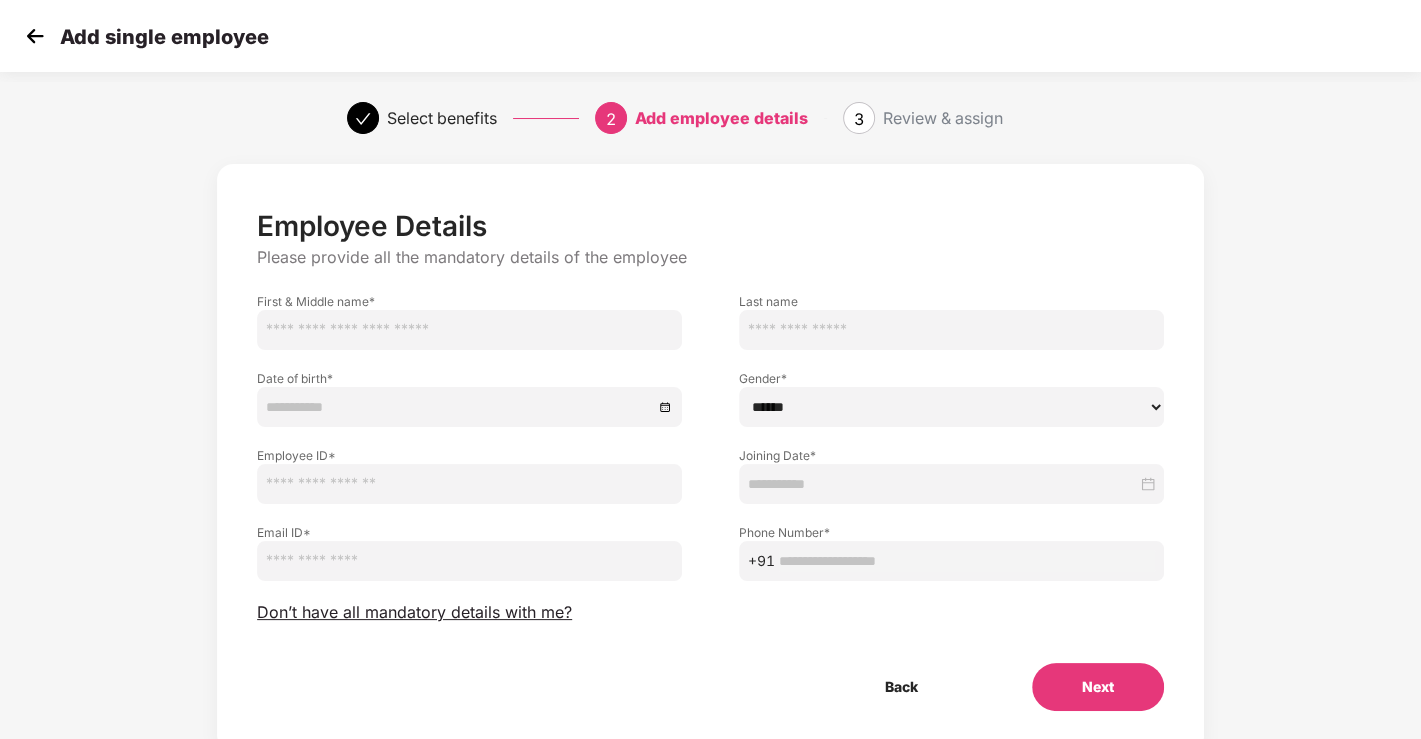 click at bounding box center (469, 484) 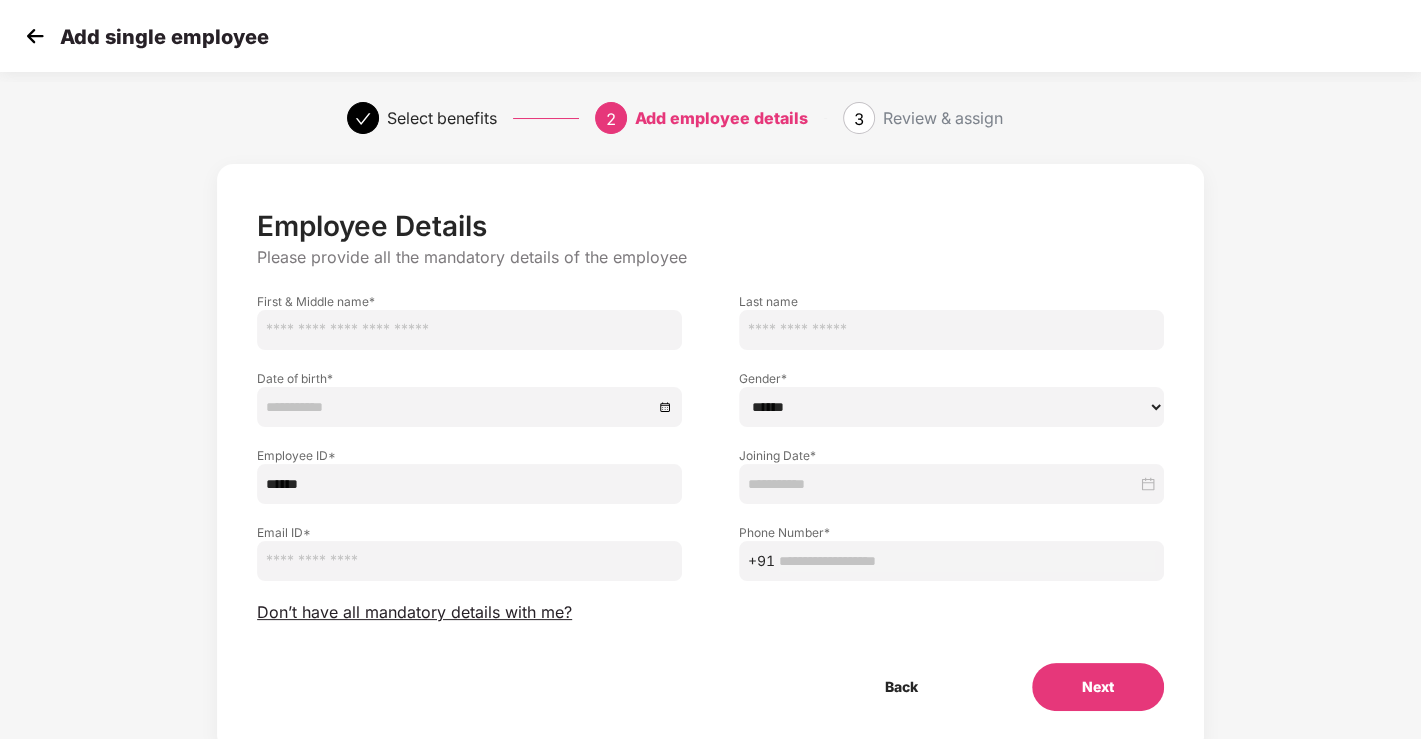 click on "******" at bounding box center [469, 484] 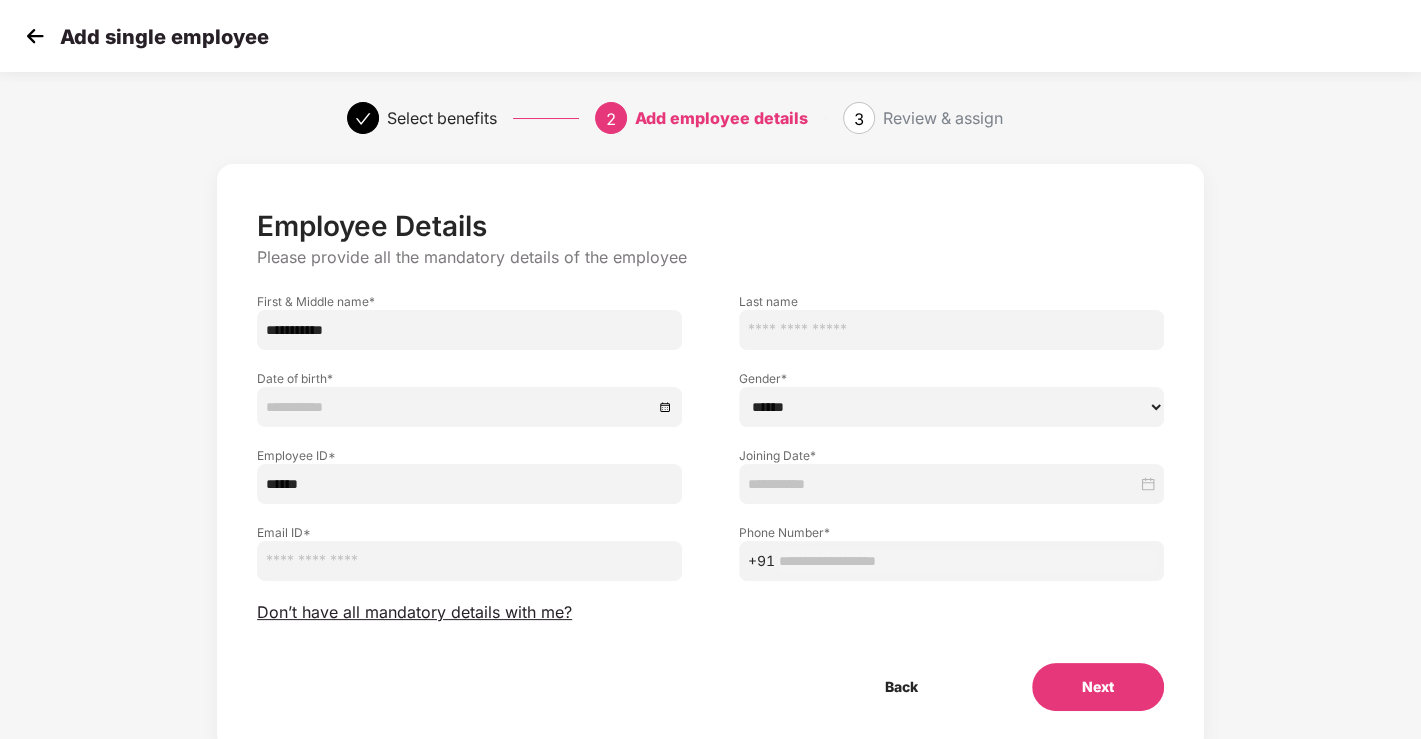 drag, startPoint x: 334, startPoint y: 327, endPoint x: 425, endPoint y: 327, distance: 91 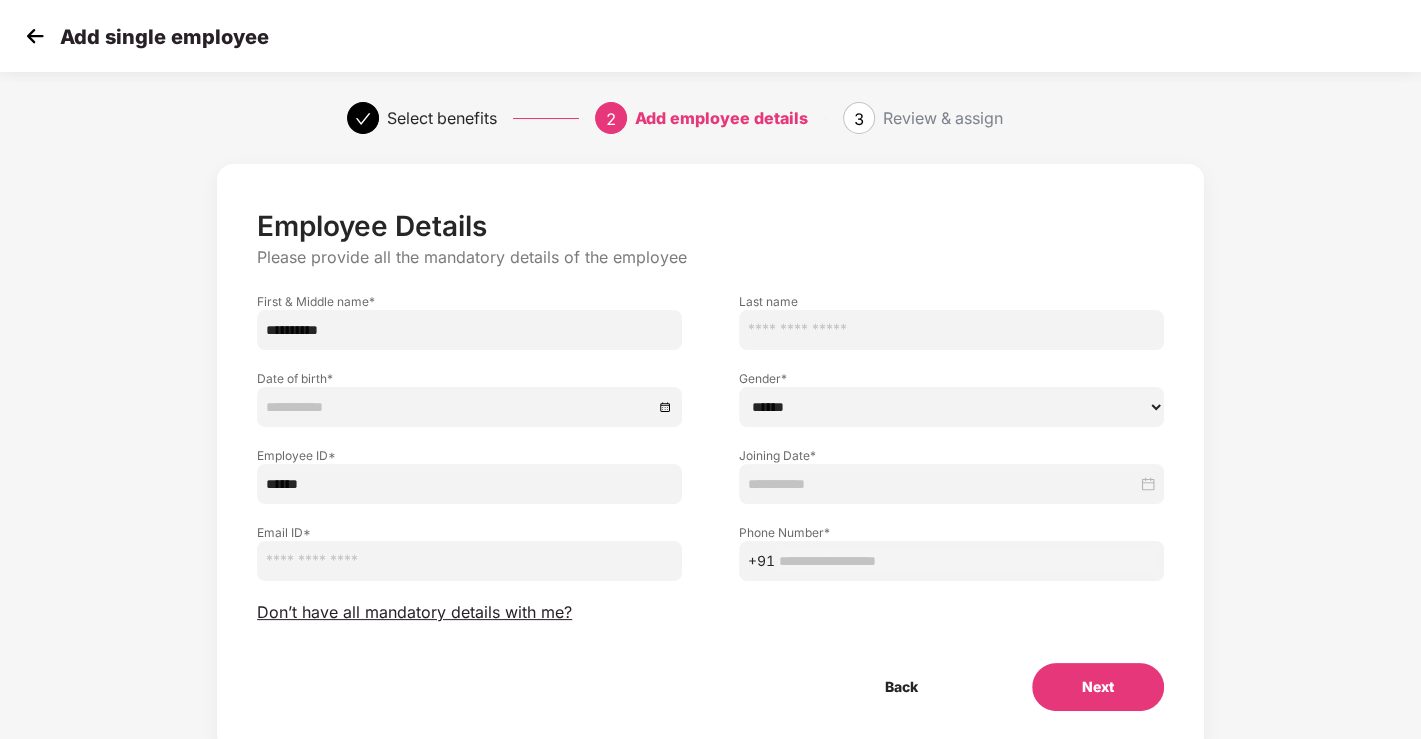 type on "*********" 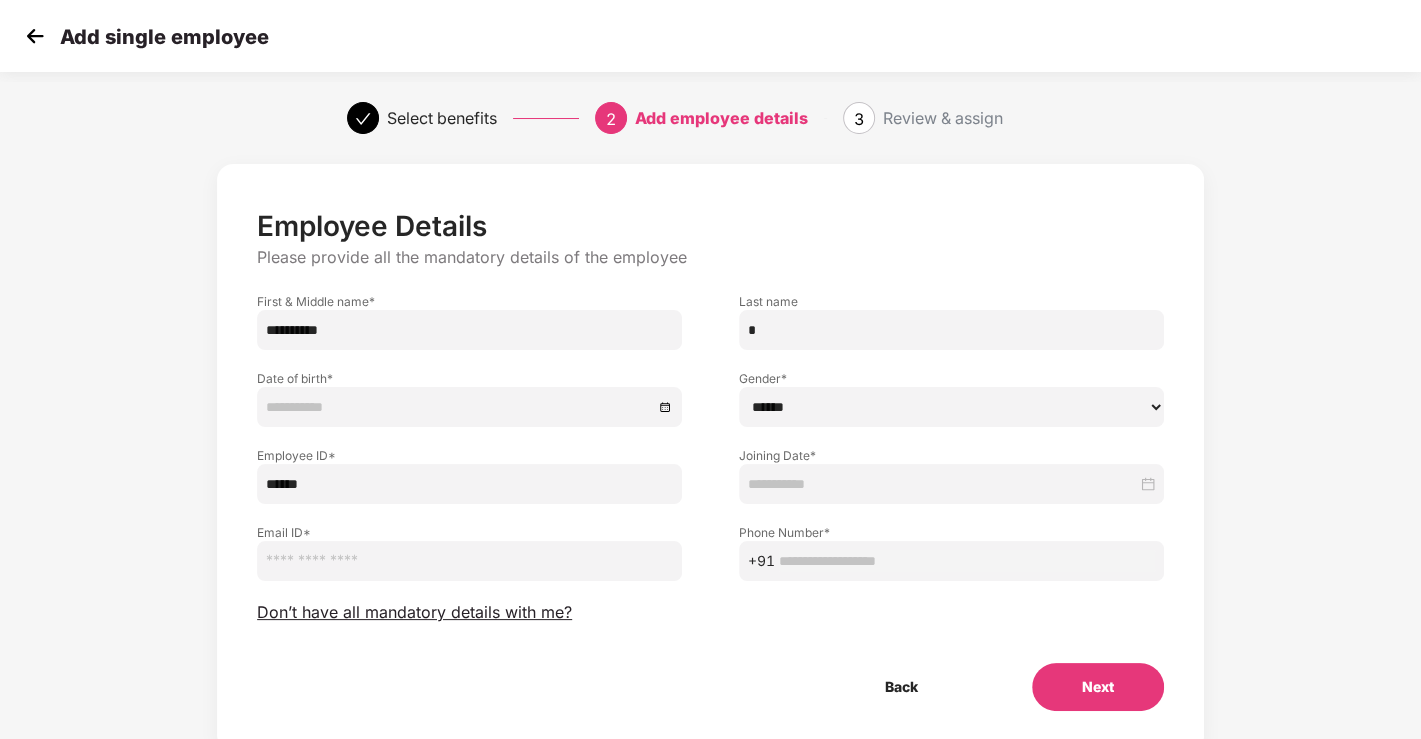 type on "*" 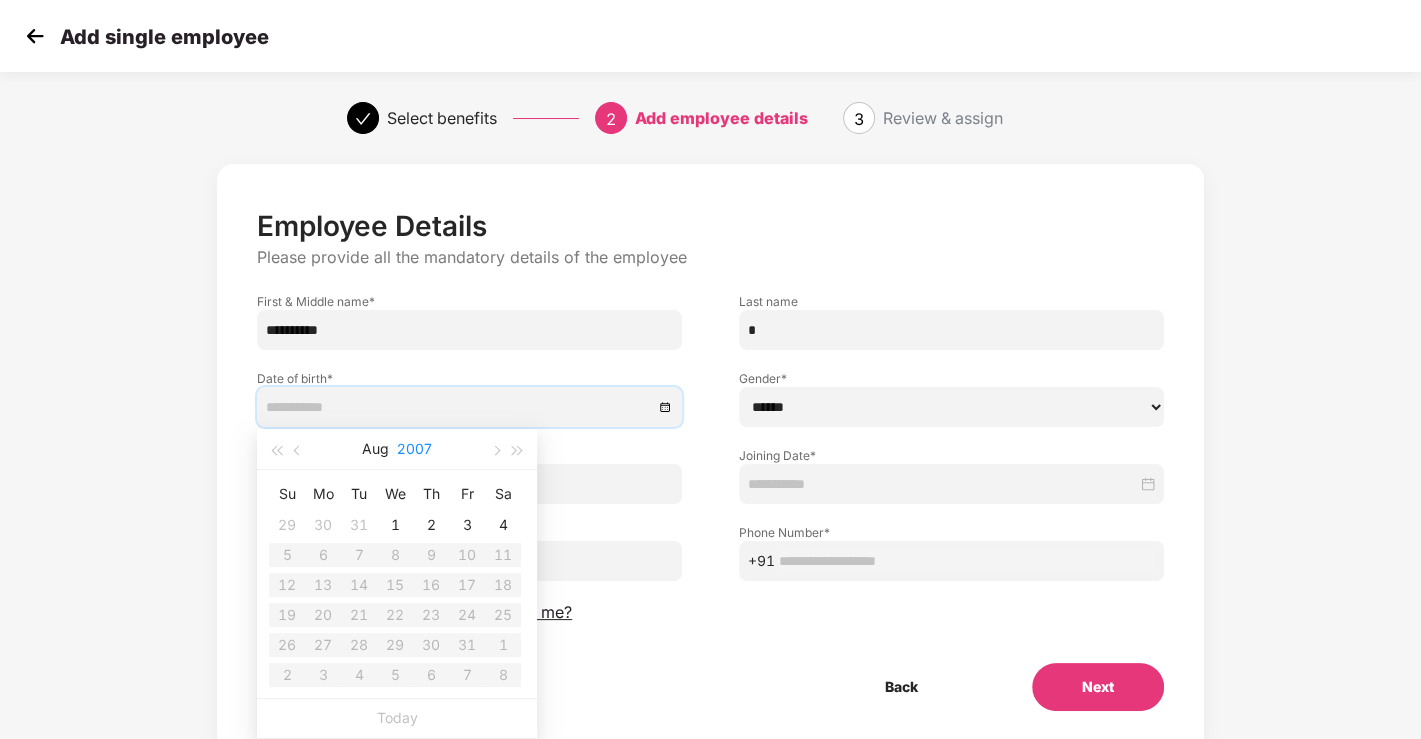 click on "2007" at bounding box center (414, 449) 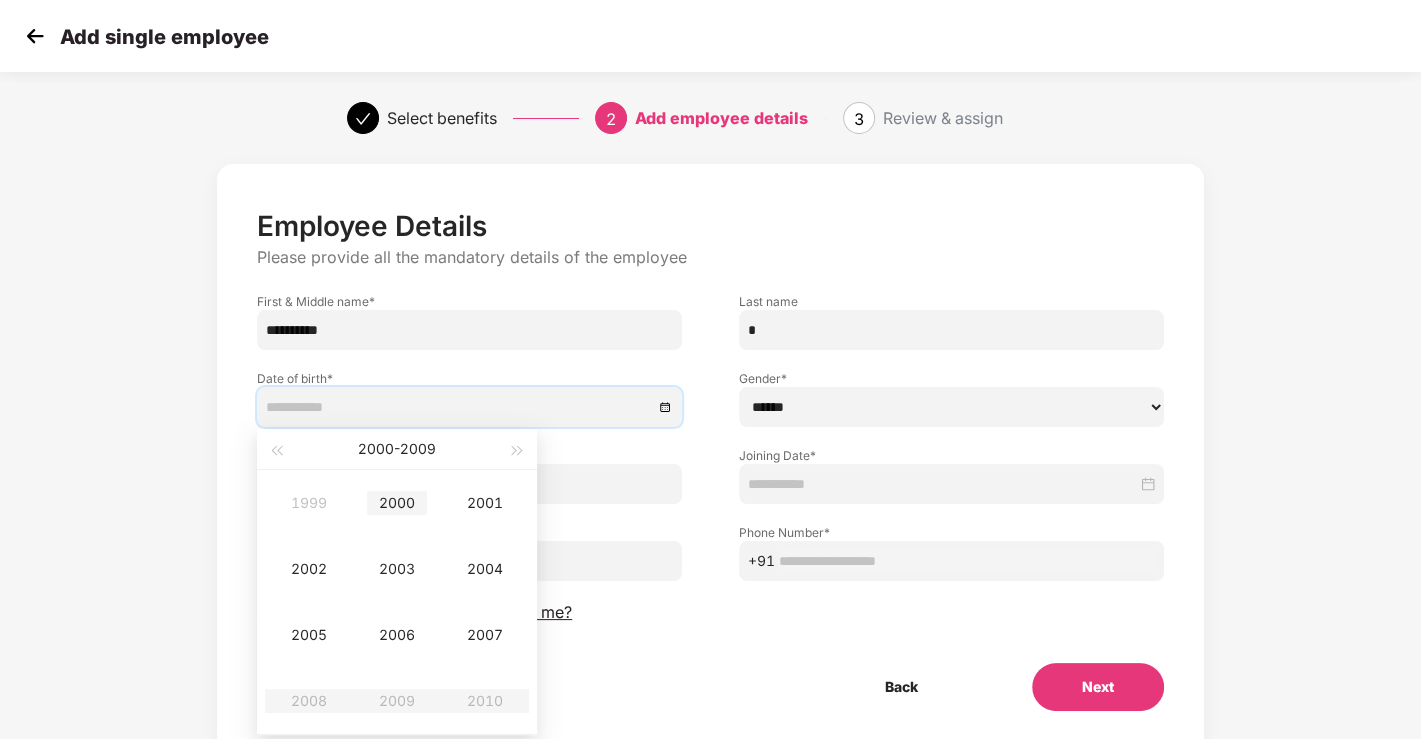 type on "**********" 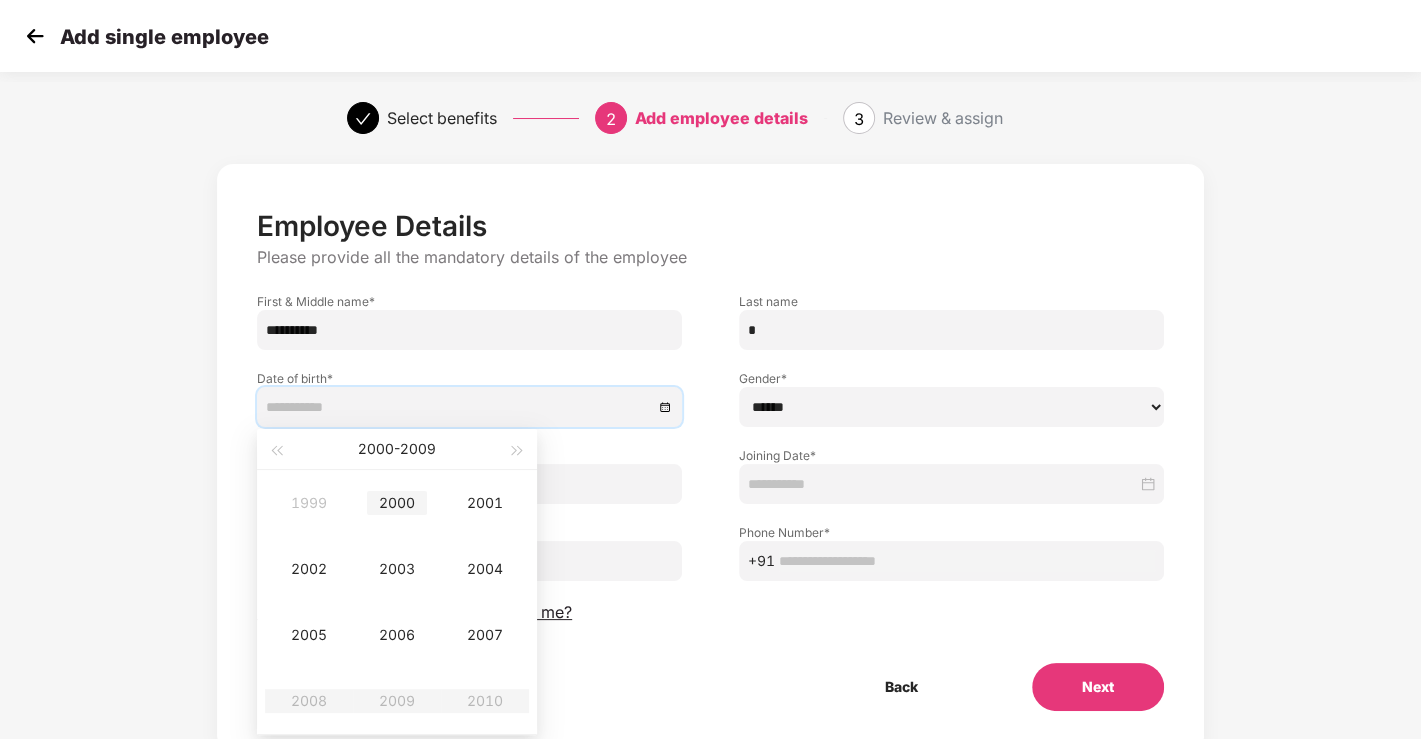click on "2000" at bounding box center (397, 503) 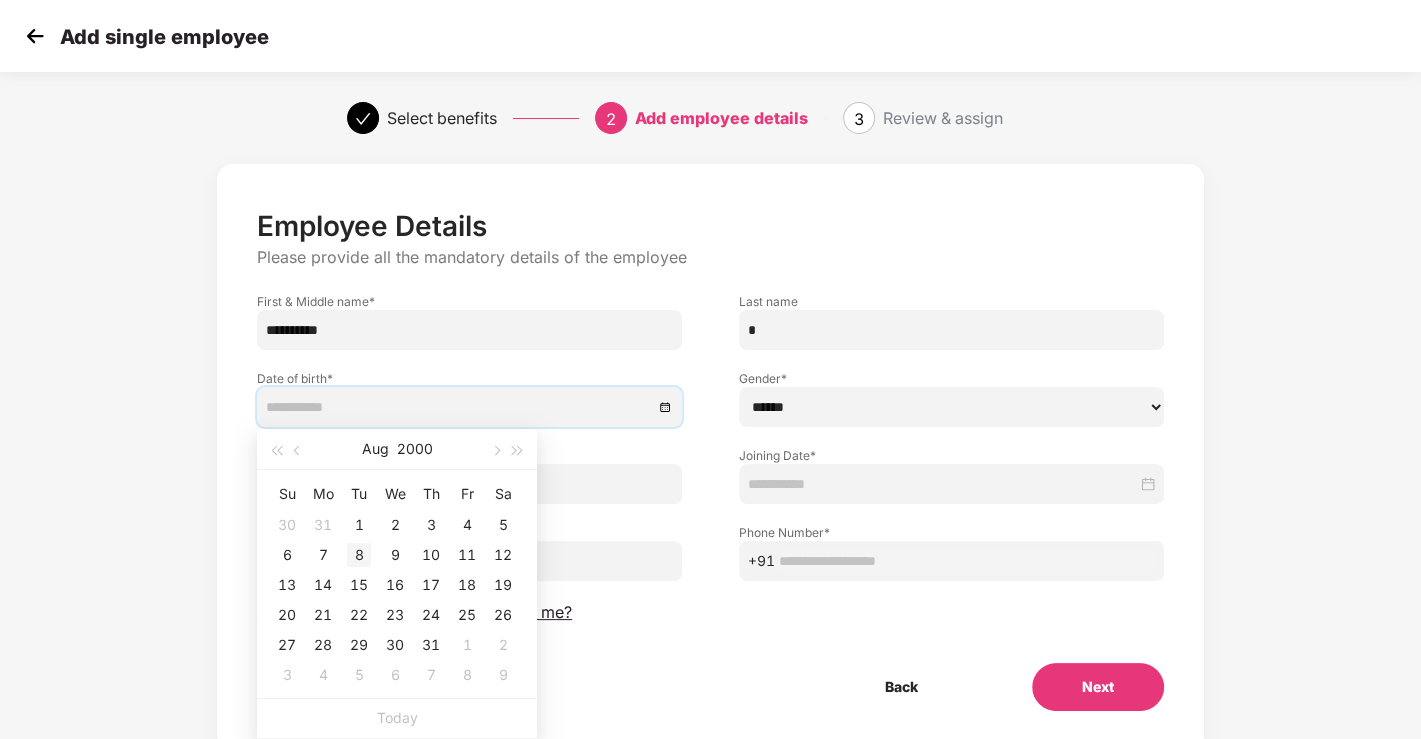 type on "**********" 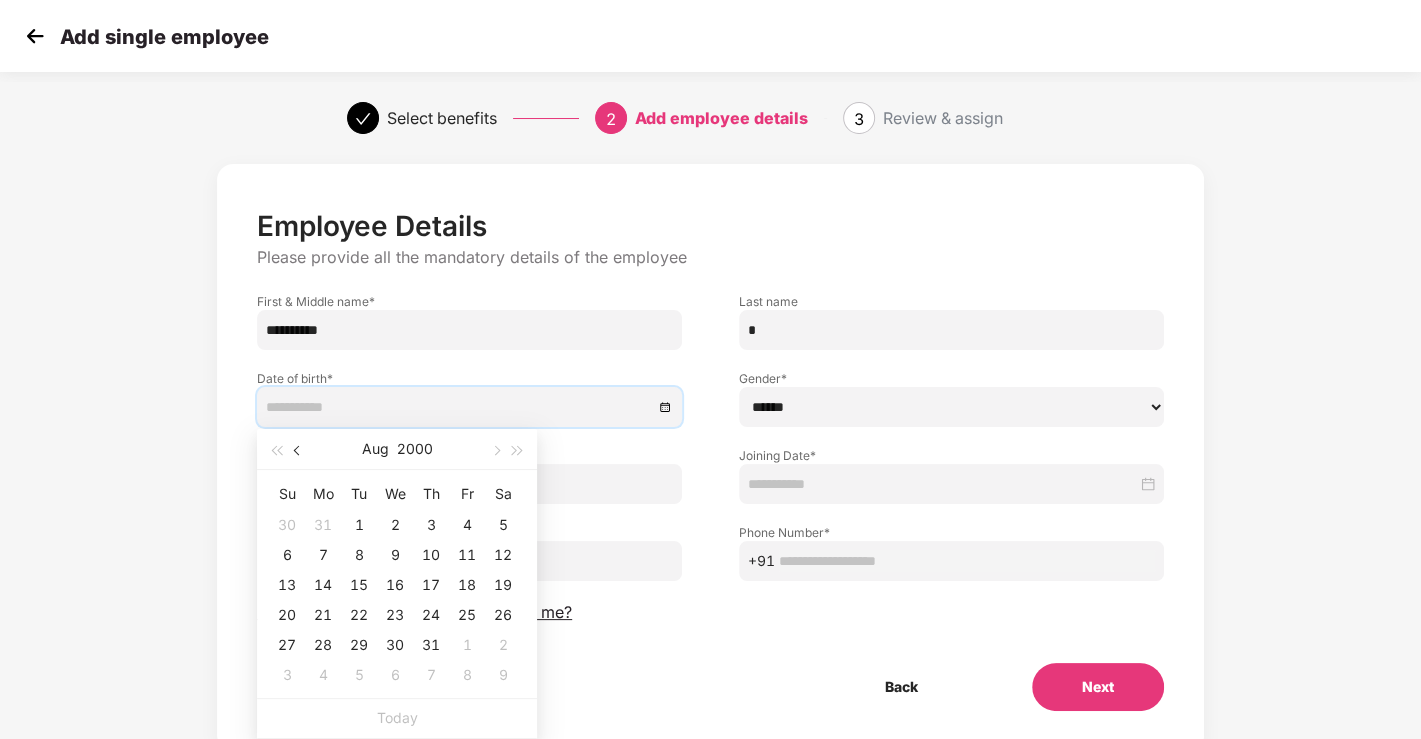 click at bounding box center (298, 449) 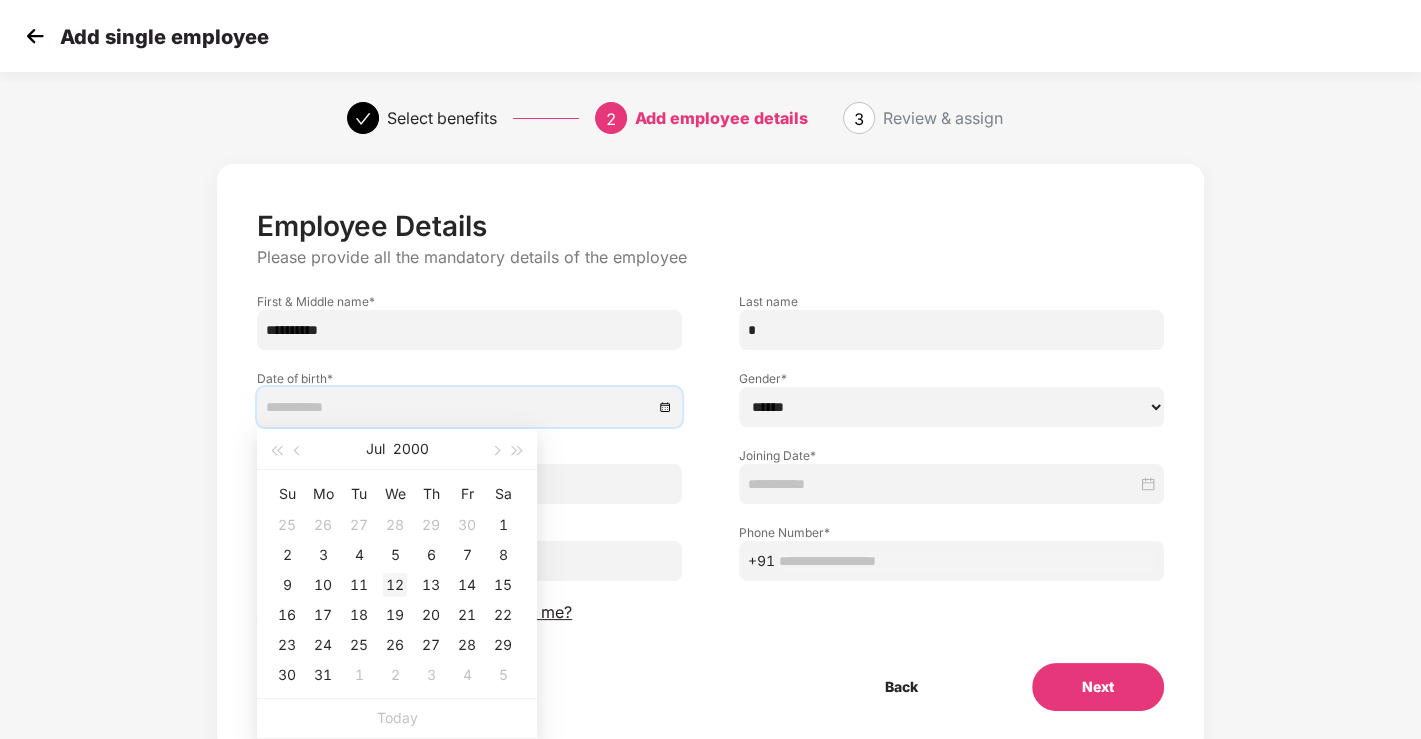 type on "**********" 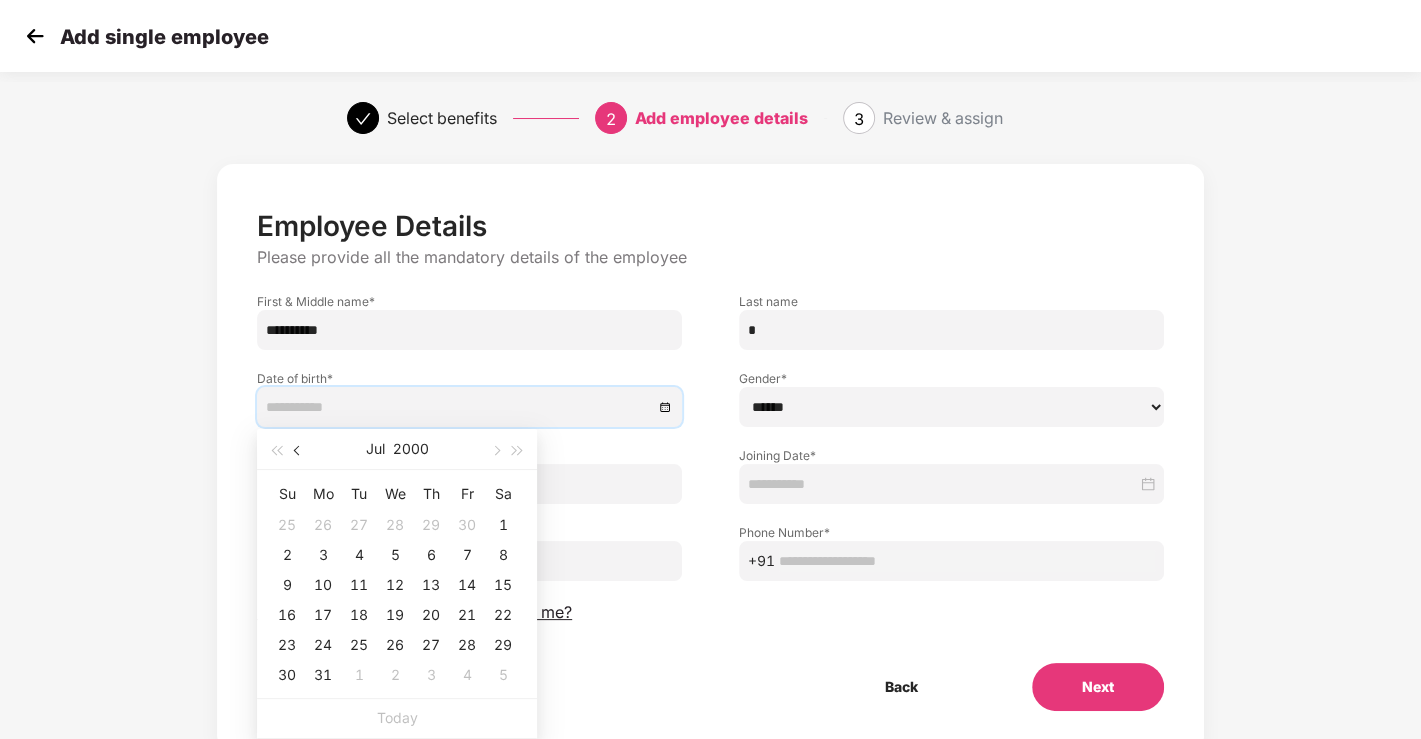 click at bounding box center (299, 451) 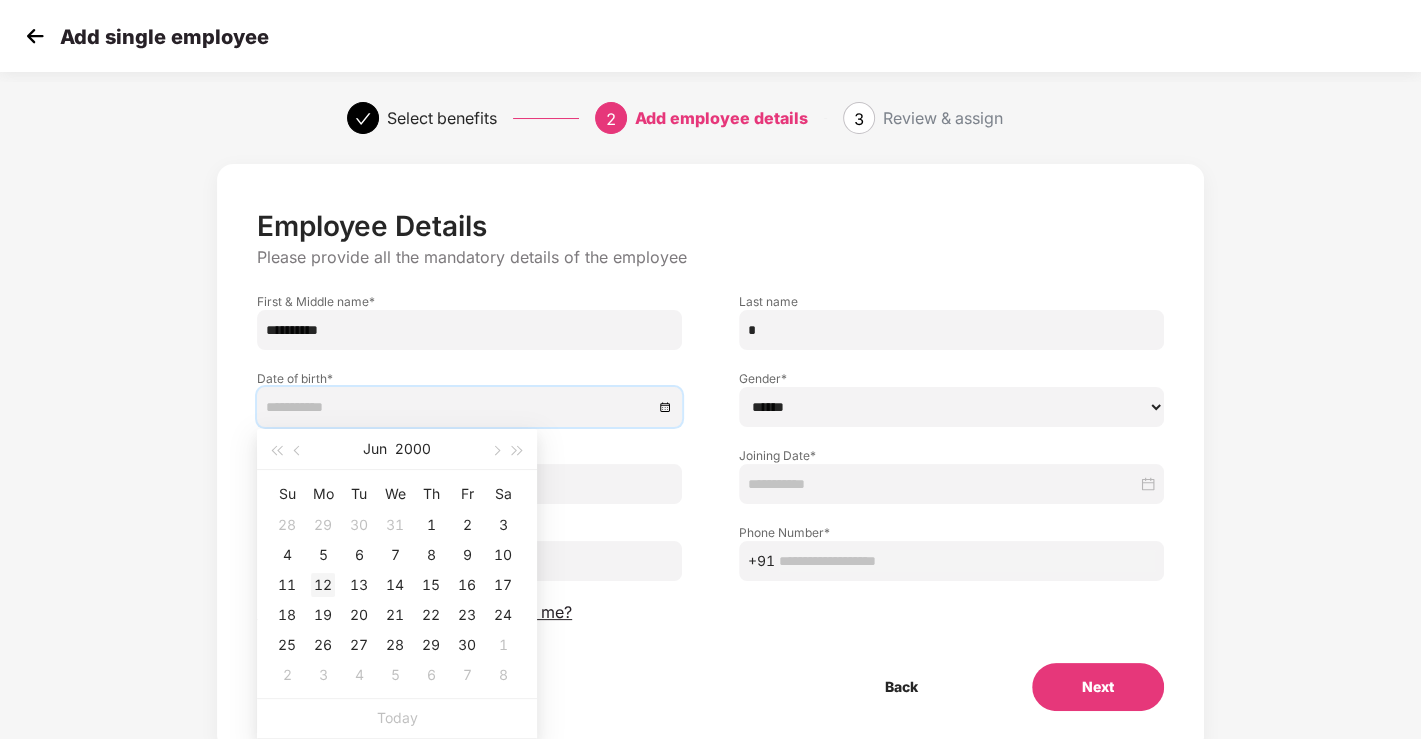 type on "**********" 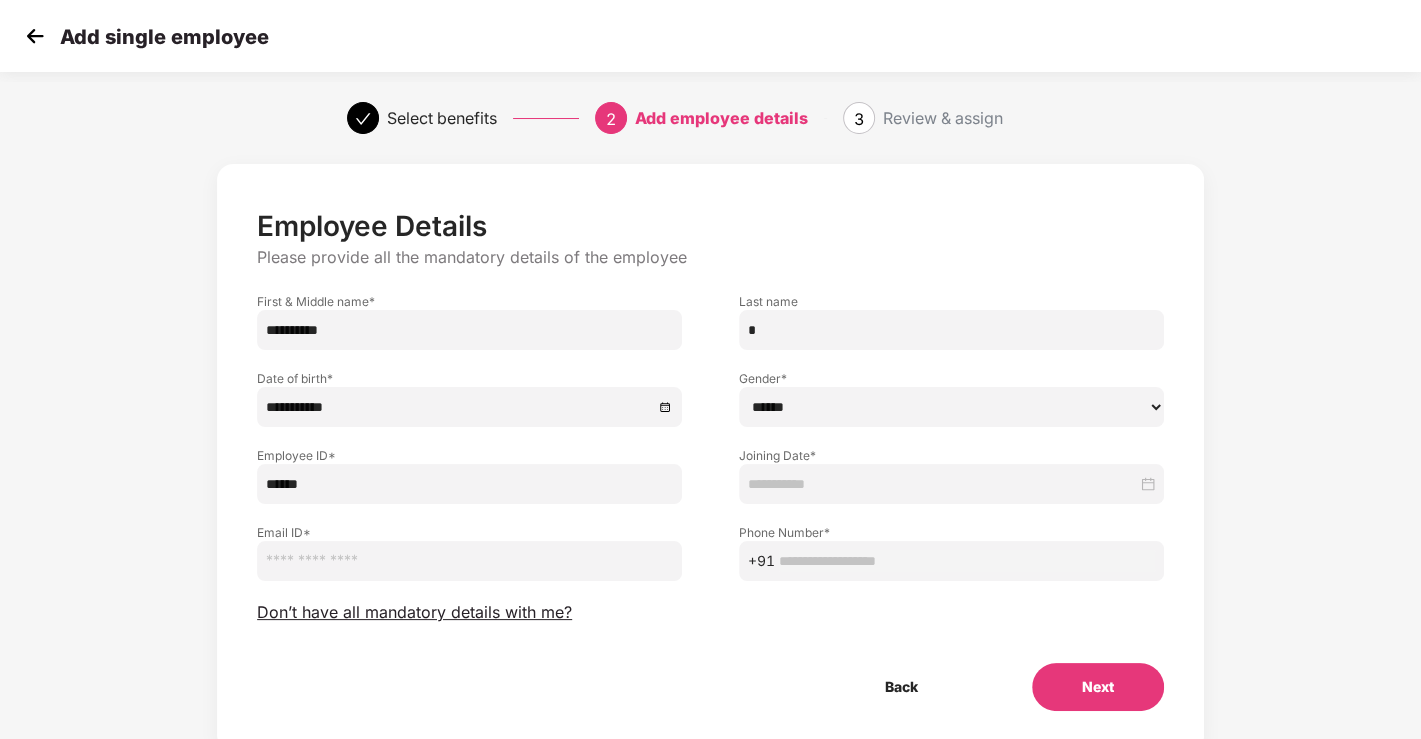 click on "****** **** ******" at bounding box center (951, 407) 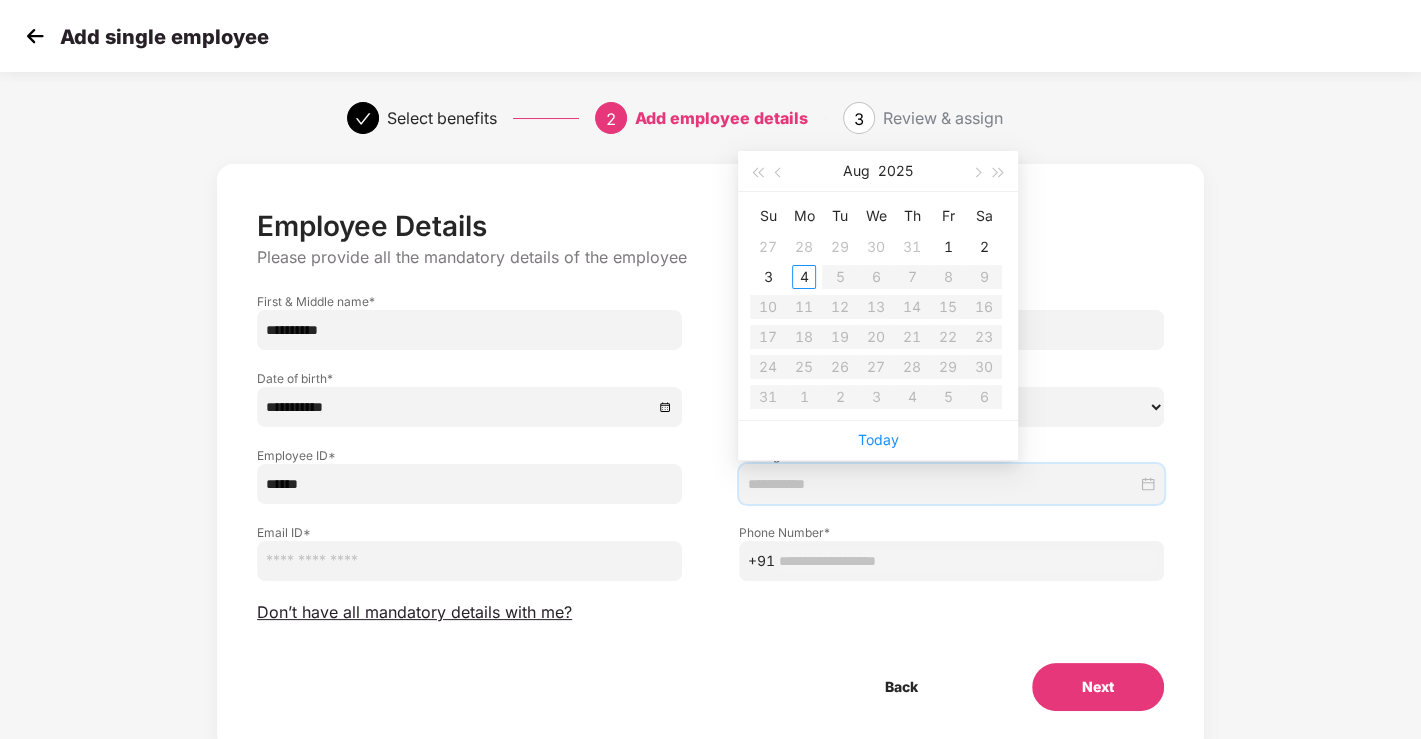 click at bounding box center [942, 484] 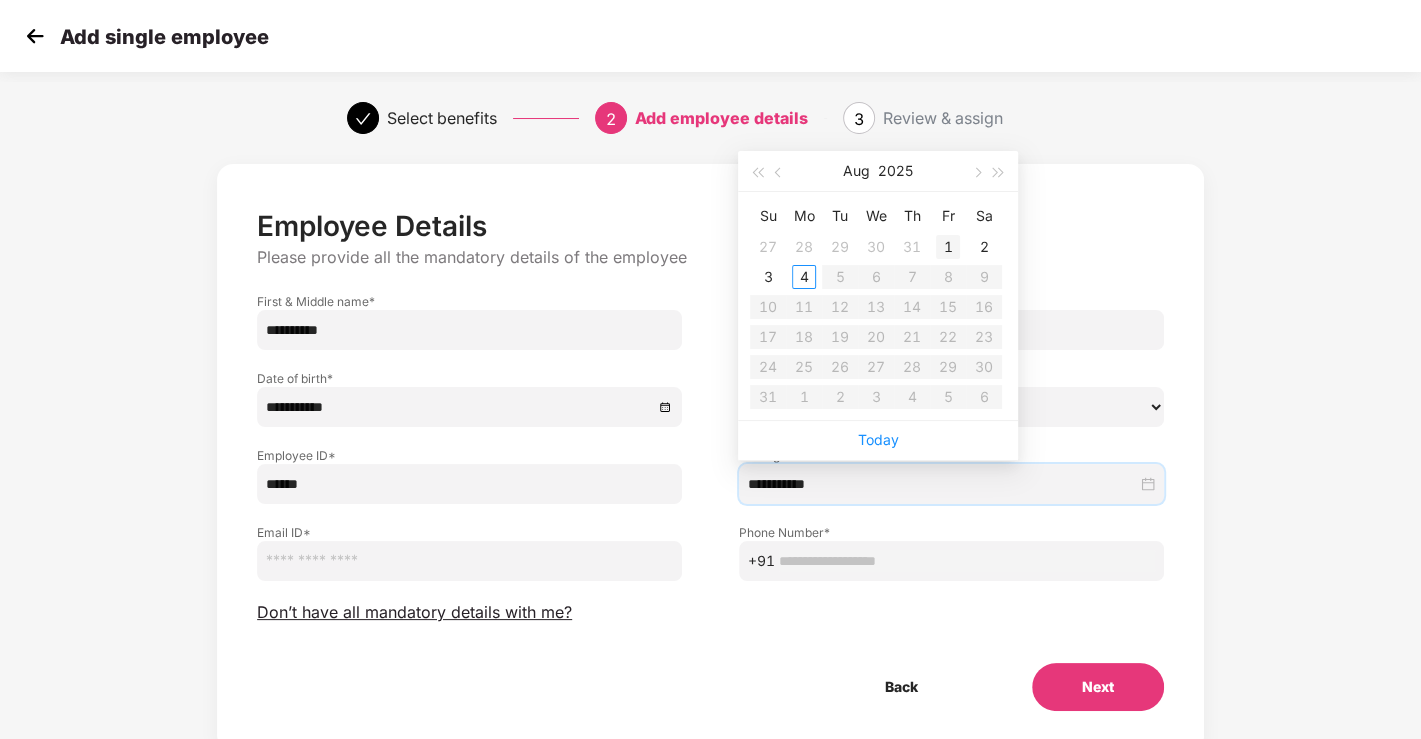 type on "**********" 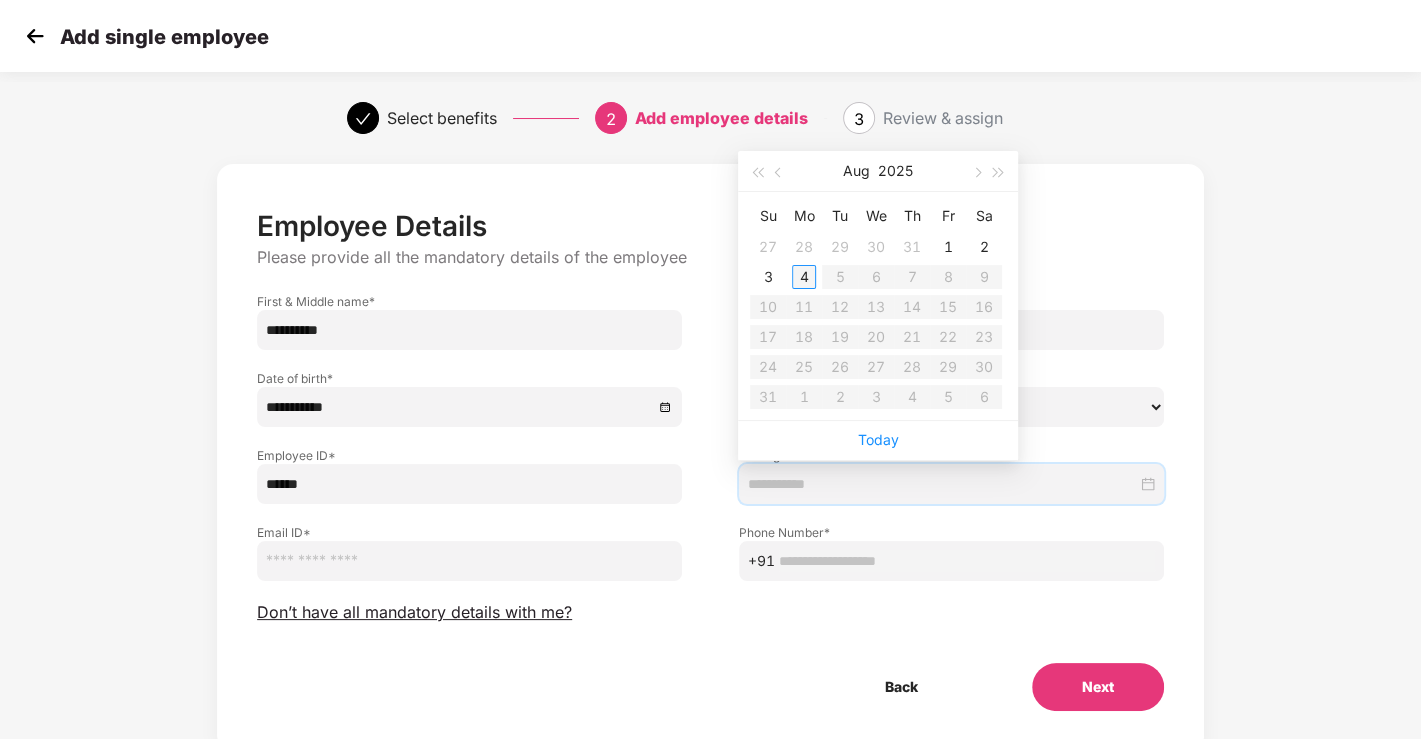 type on "**********" 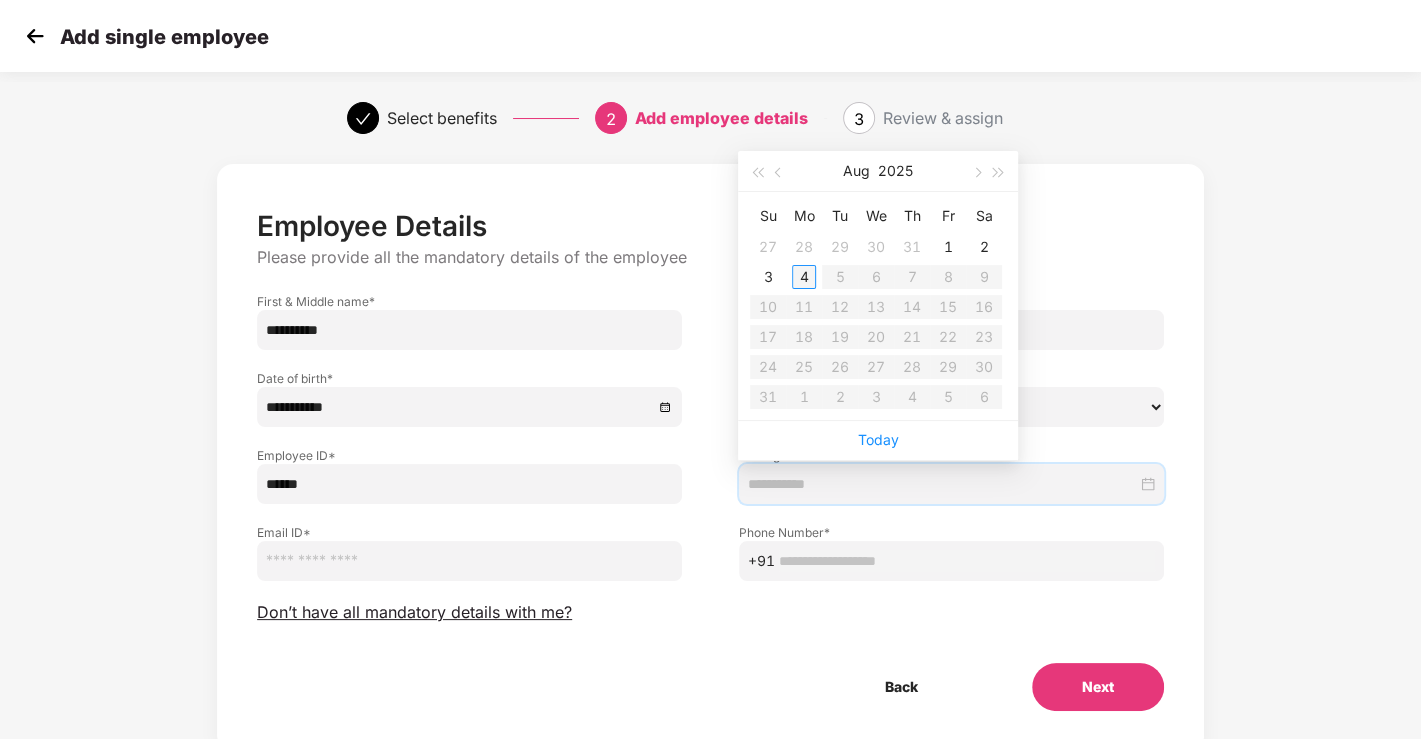 click on "4" at bounding box center [804, 277] 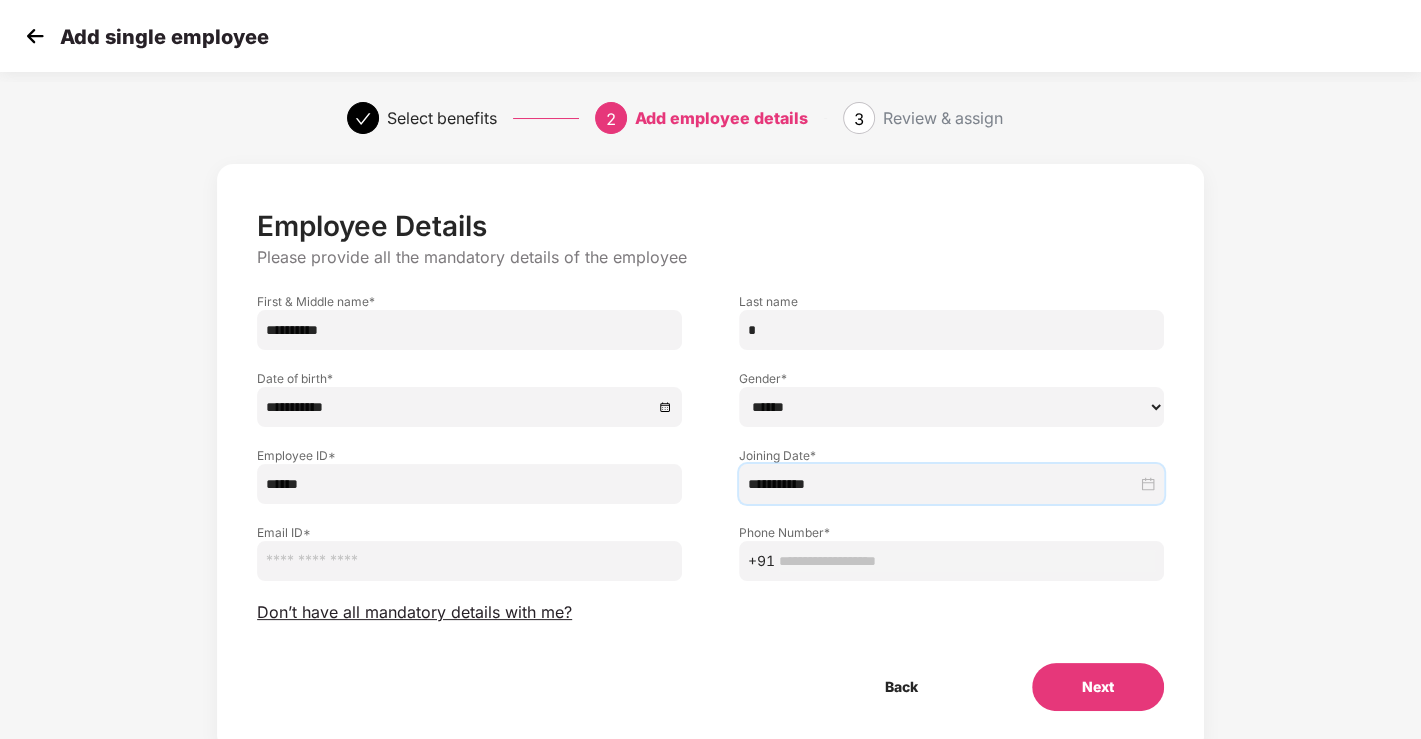 click at bounding box center (469, 561) 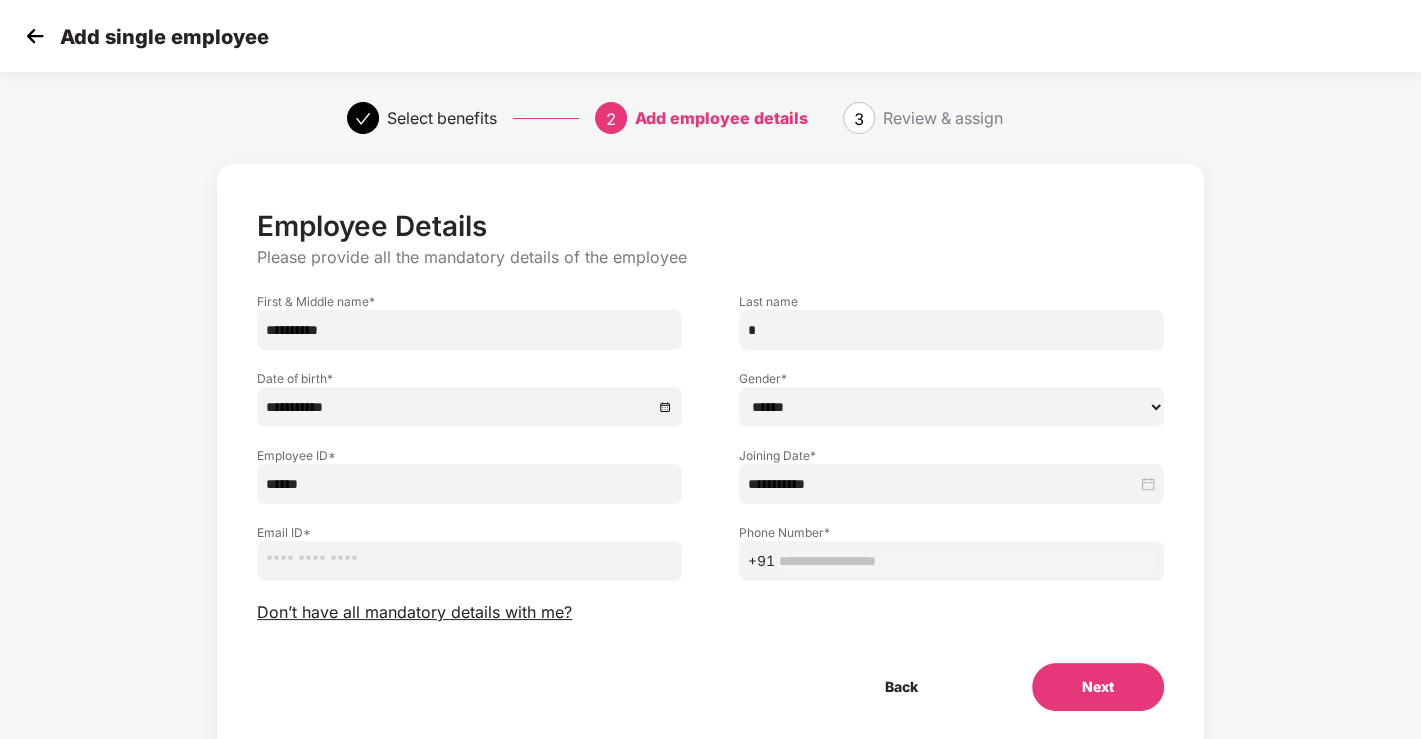 paste on "**********" 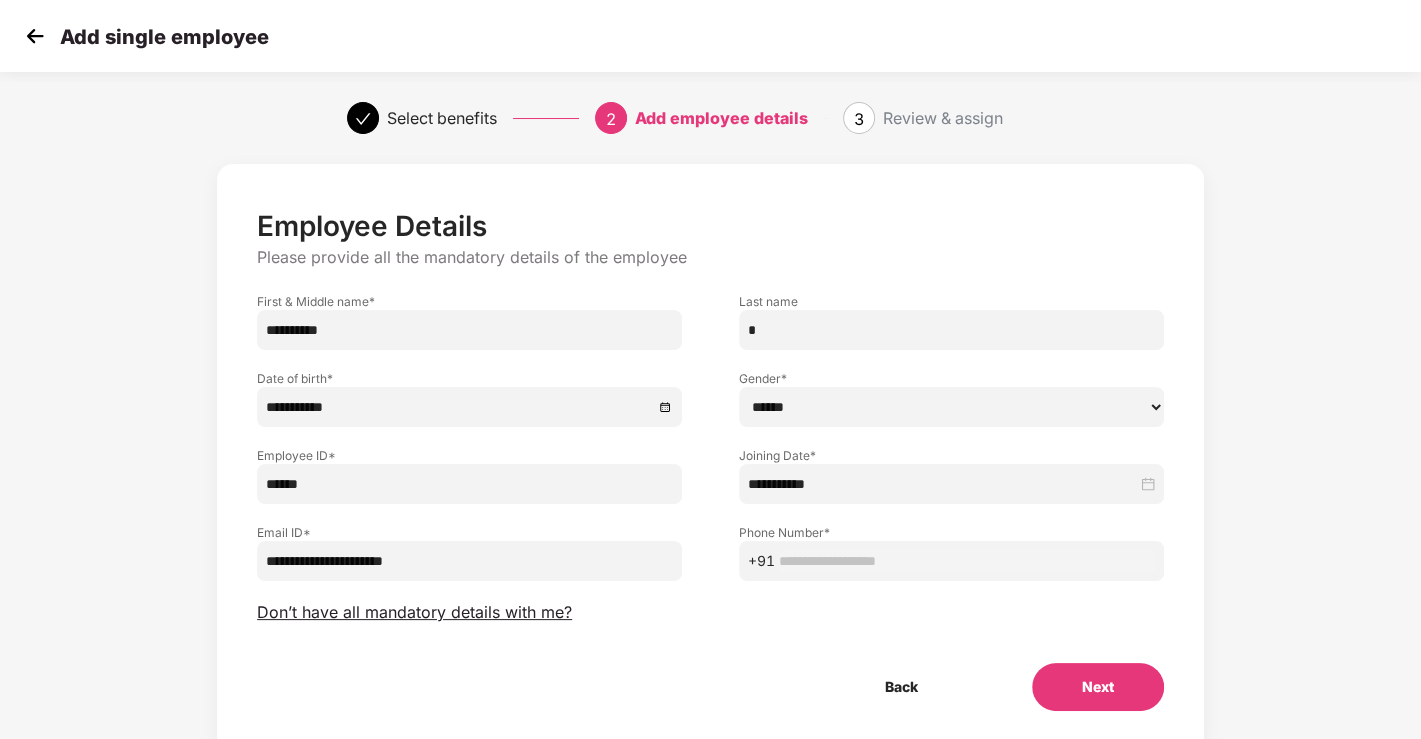 type on "**********" 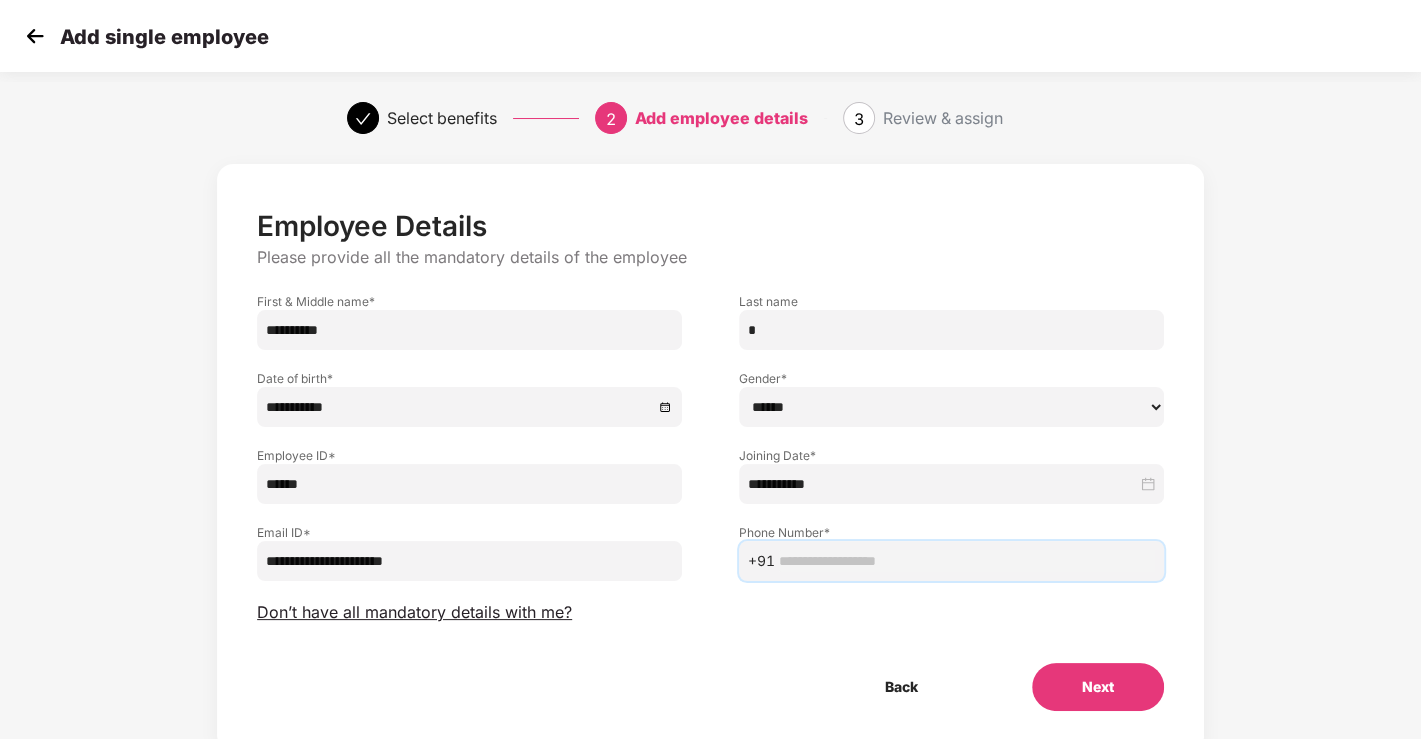 click at bounding box center (967, 561) 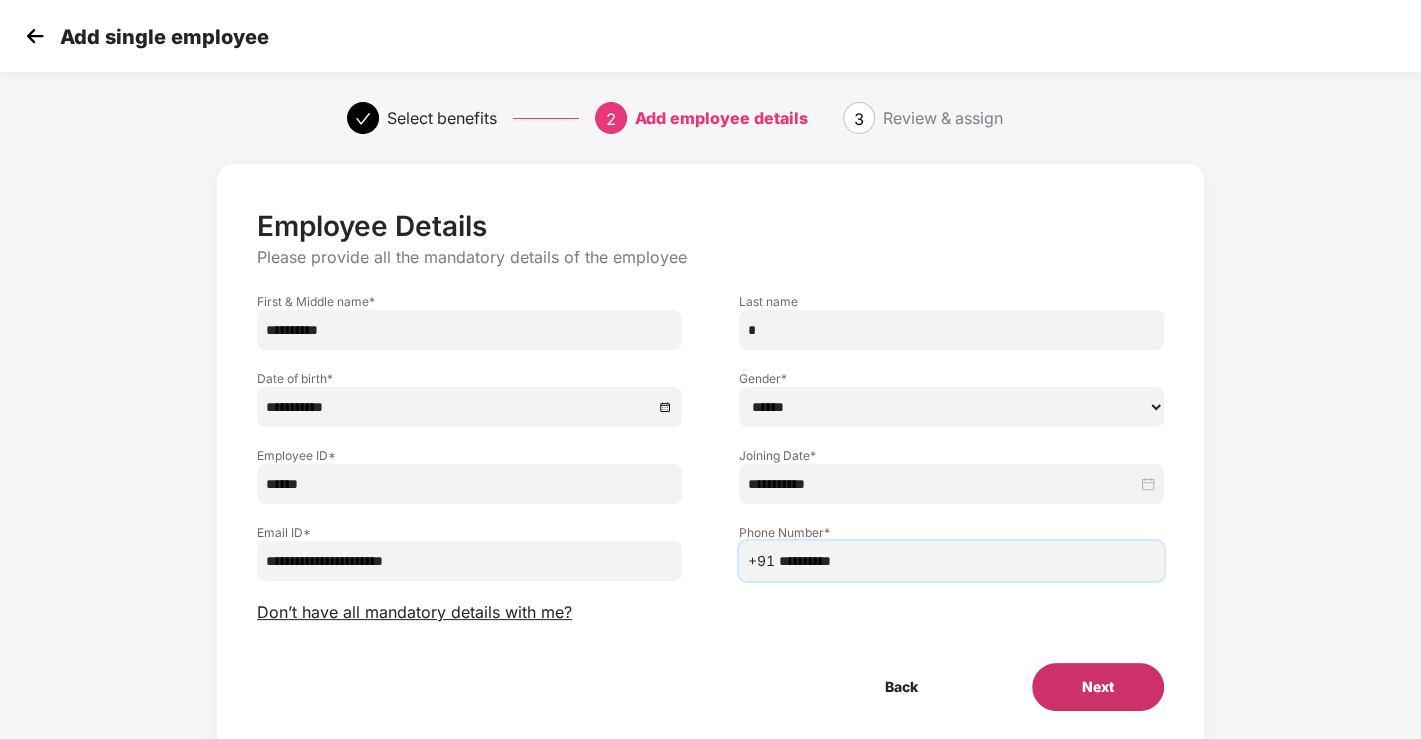 type on "**********" 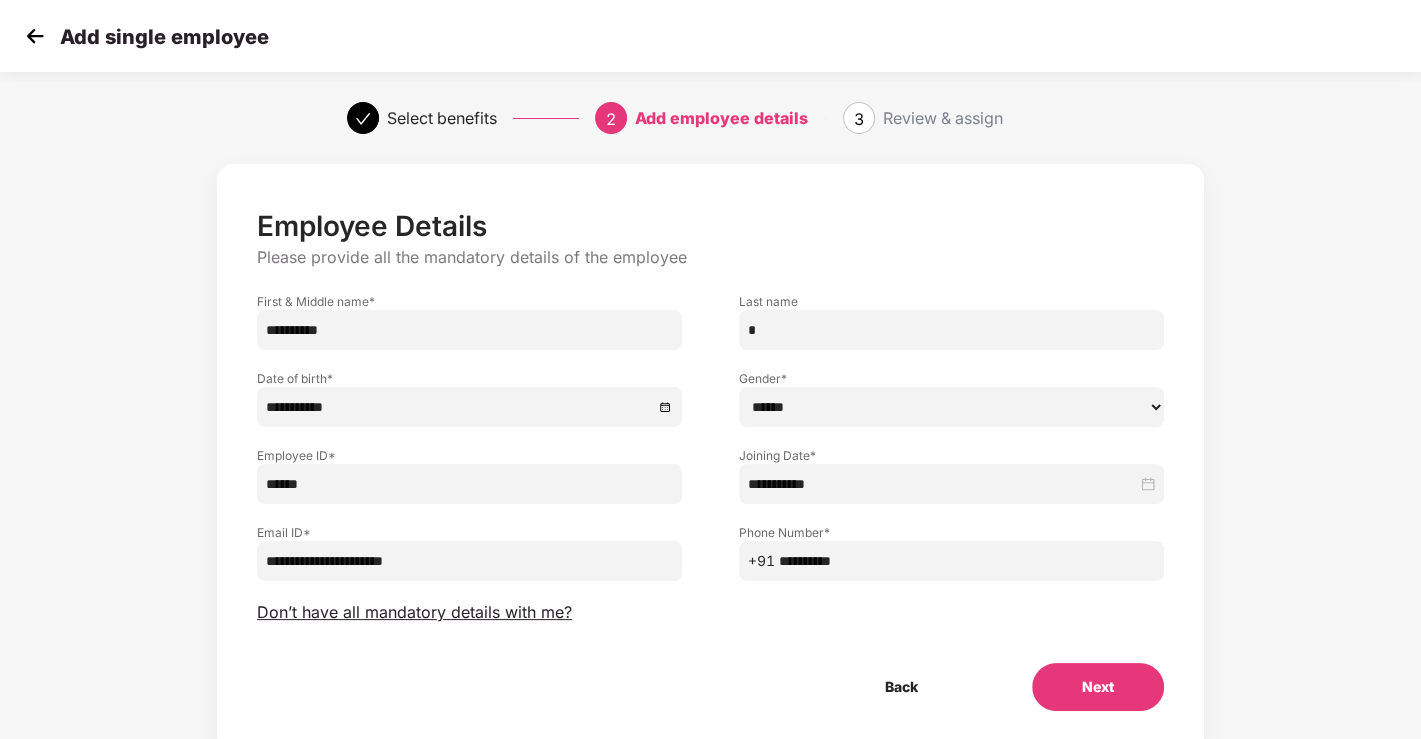 click on "Next" at bounding box center (1098, 687) 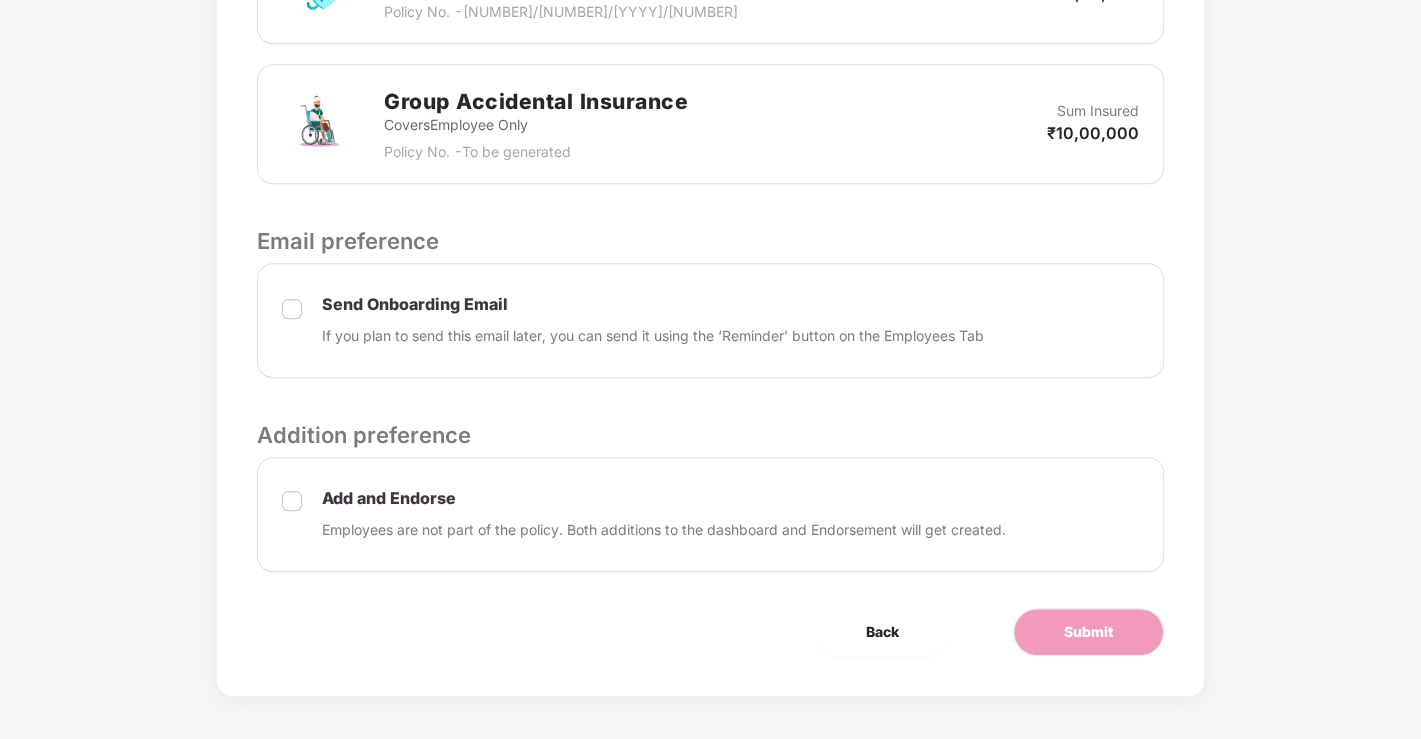 scroll, scrollTop: 837, scrollLeft: 0, axis: vertical 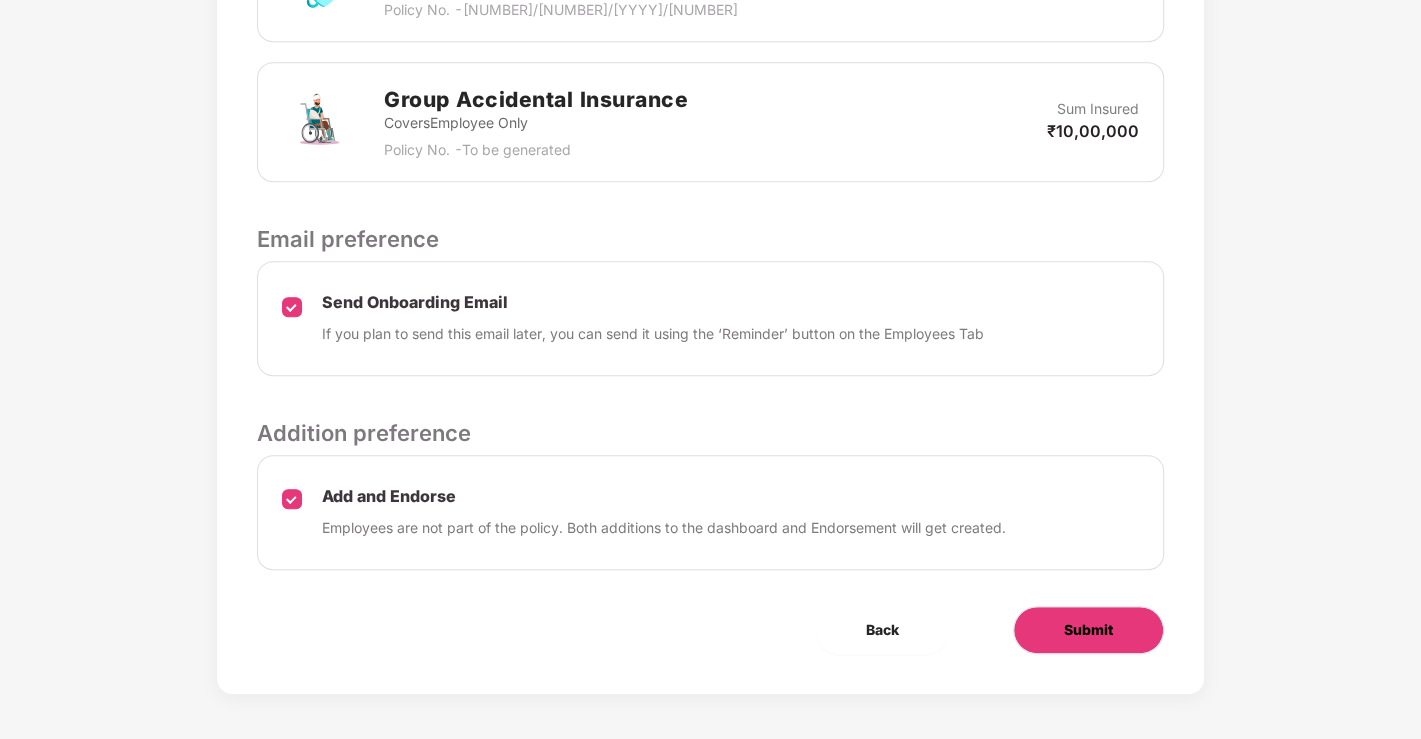 click on "Submit" at bounding box center (1088, 630) 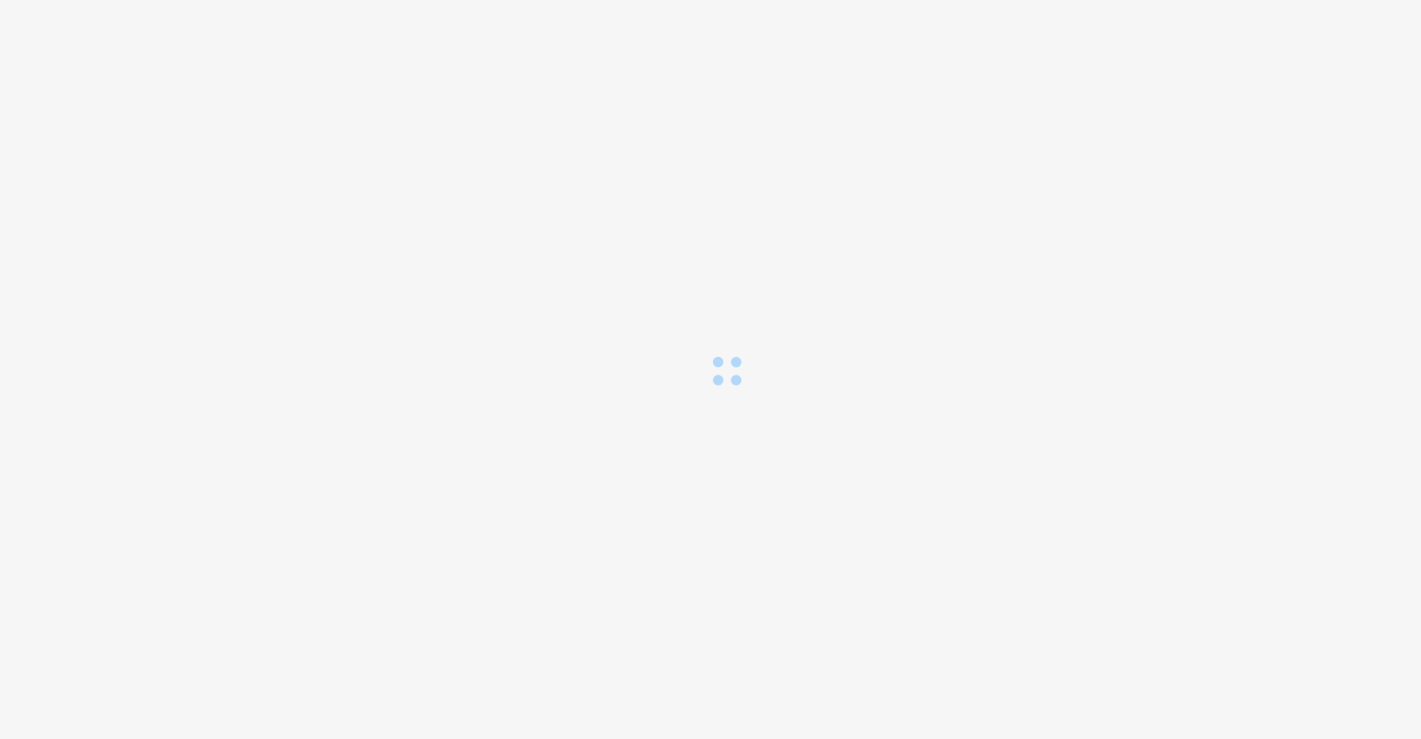 scroll, scrollTop: 0, scrollLeft: 0, axis: both 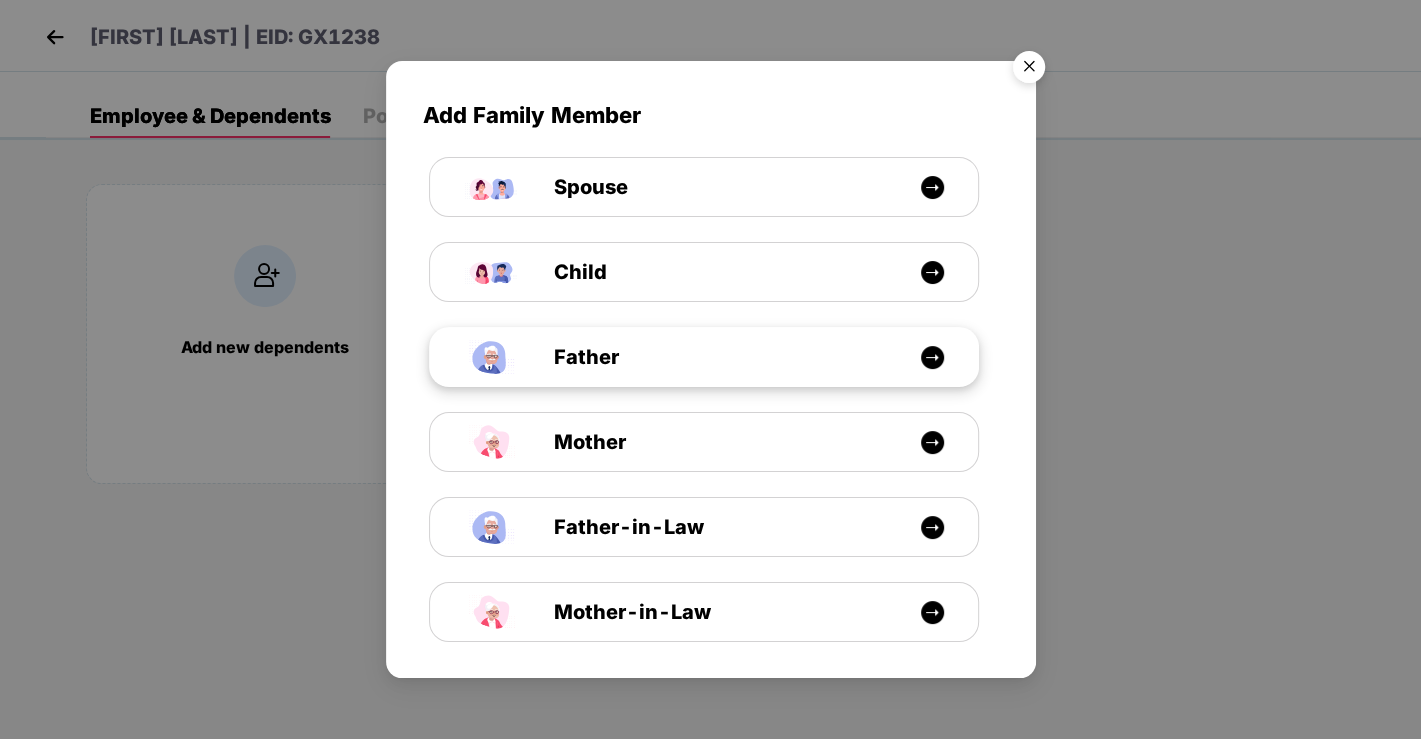 click at bounding box center [932, 357] 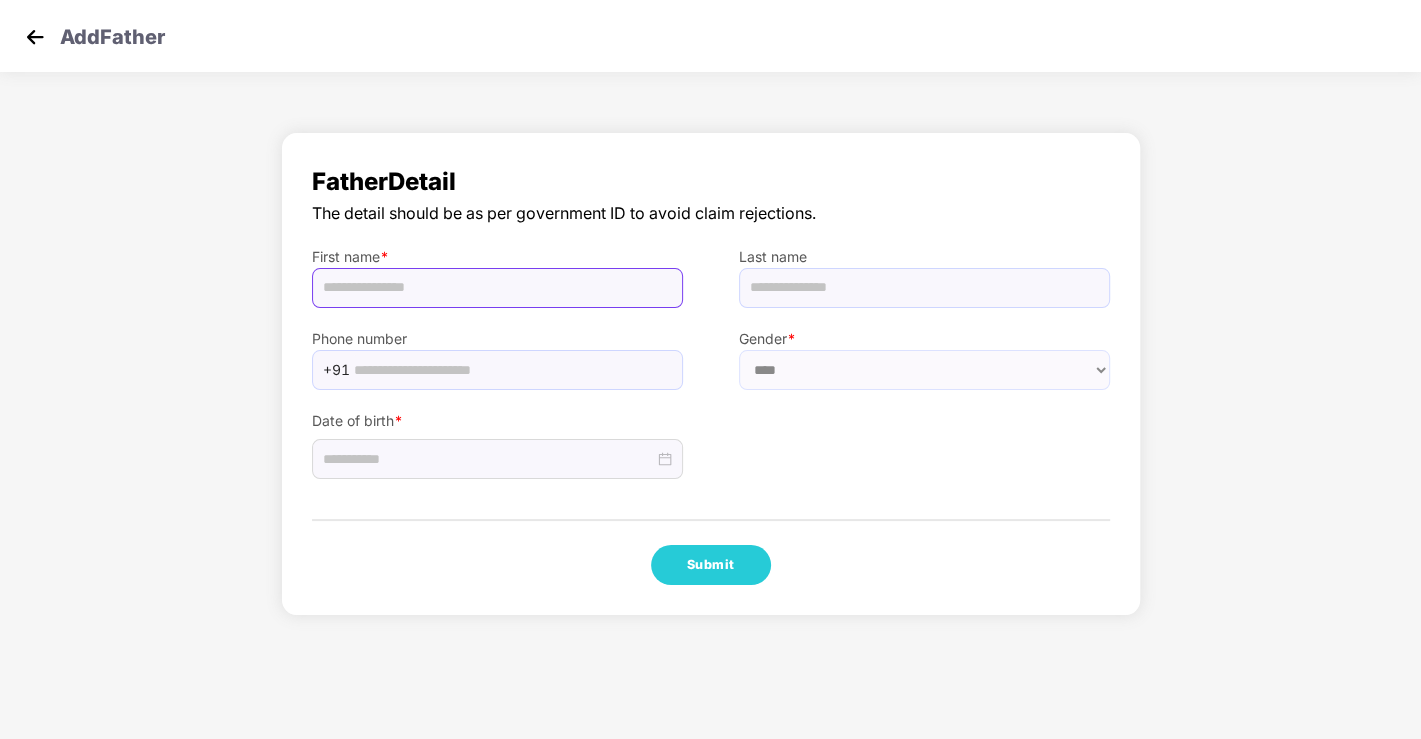 click at bounding box center (497, 288) 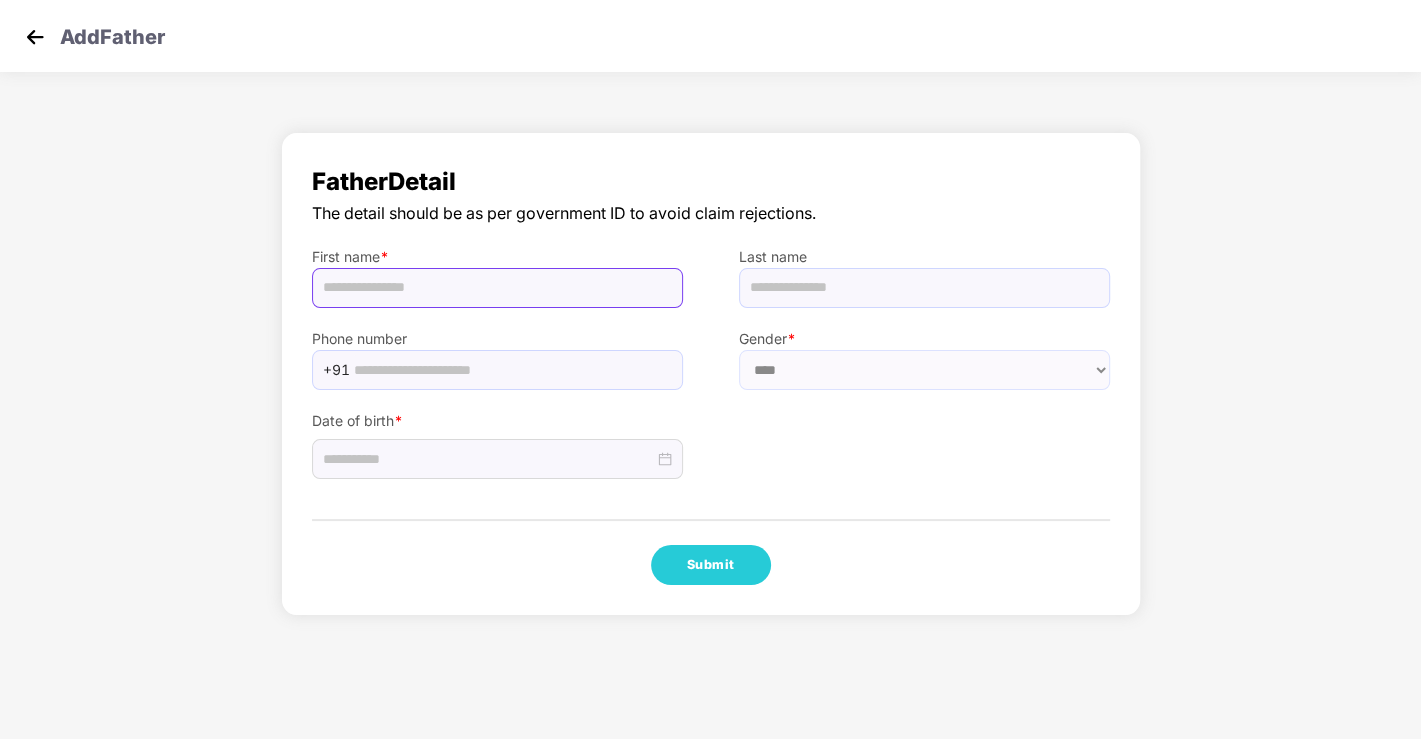 paste on "**********" 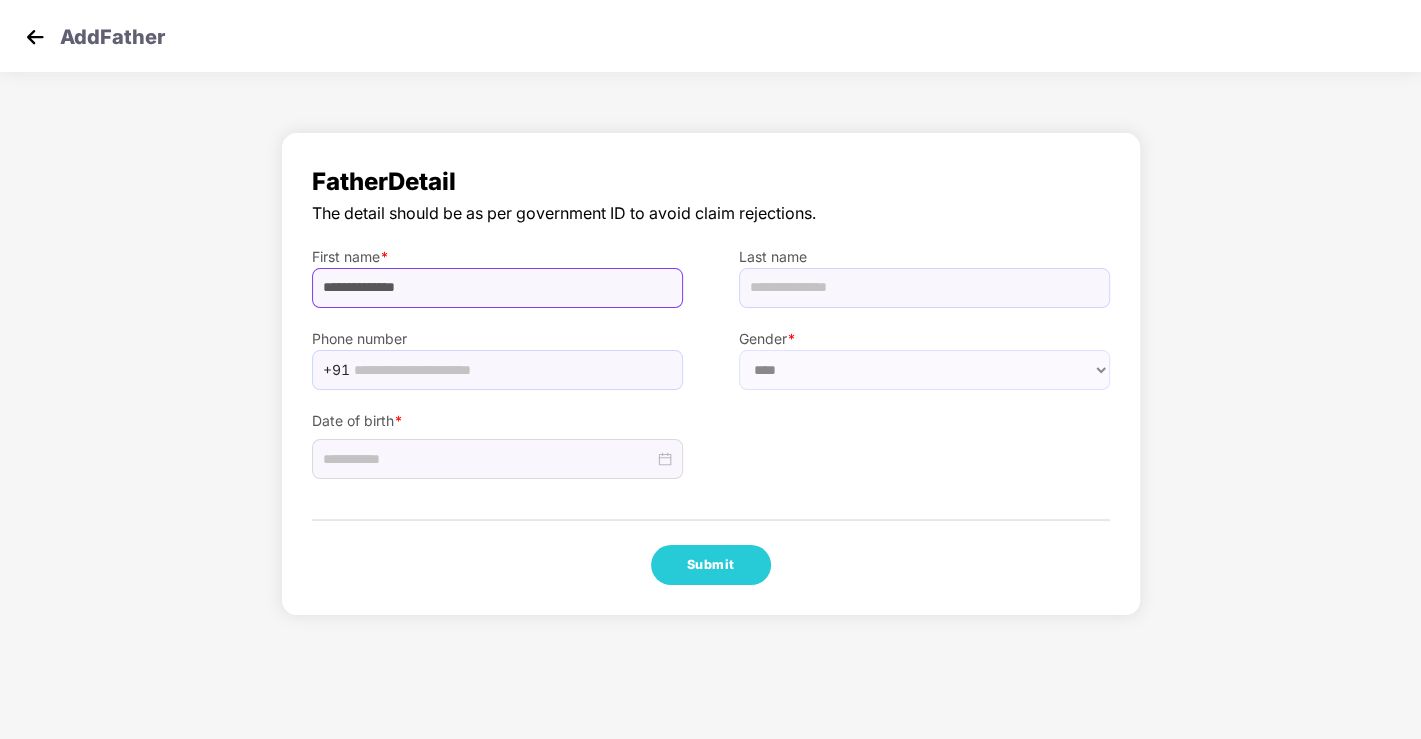 drag, startPoint x: 417, startPoint y: 290, endPoint x: 484, endPoint y: 295, distance: 67.18631 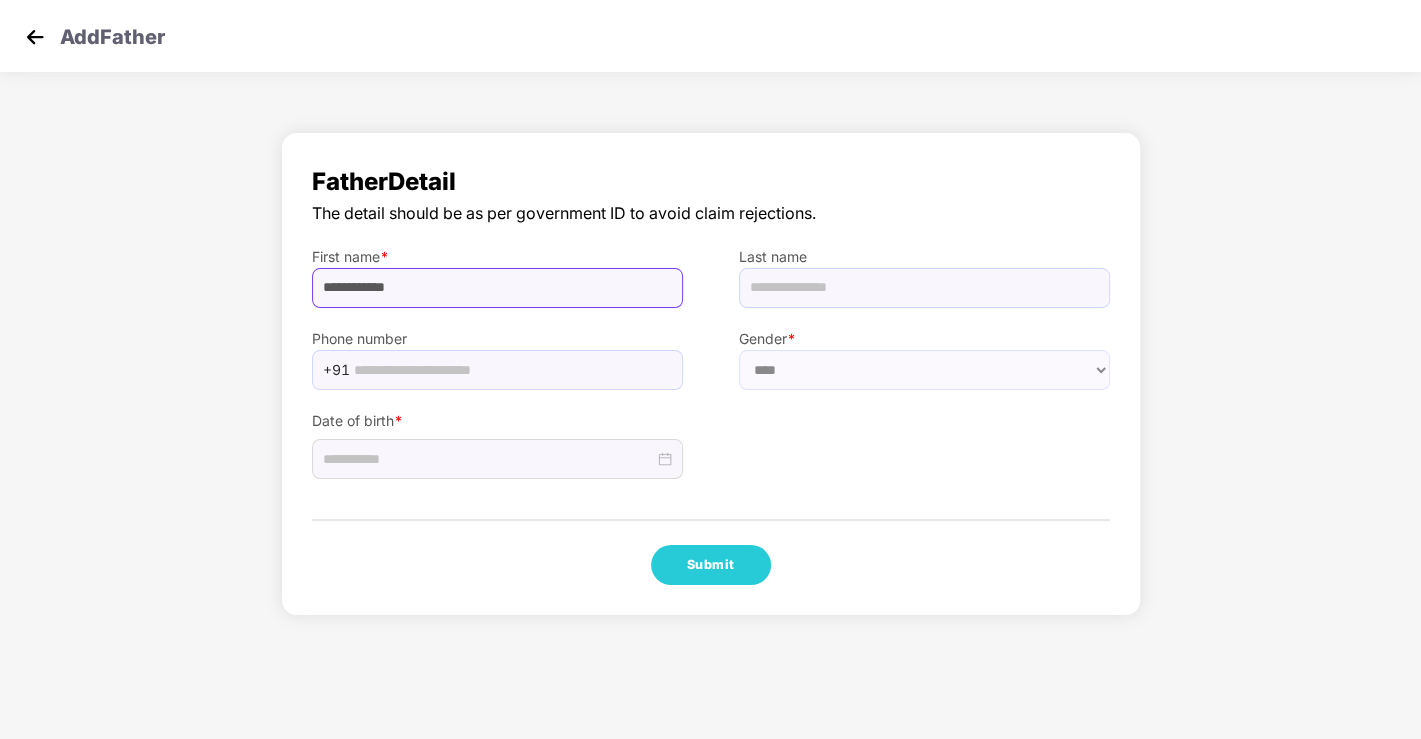 type on "**********" 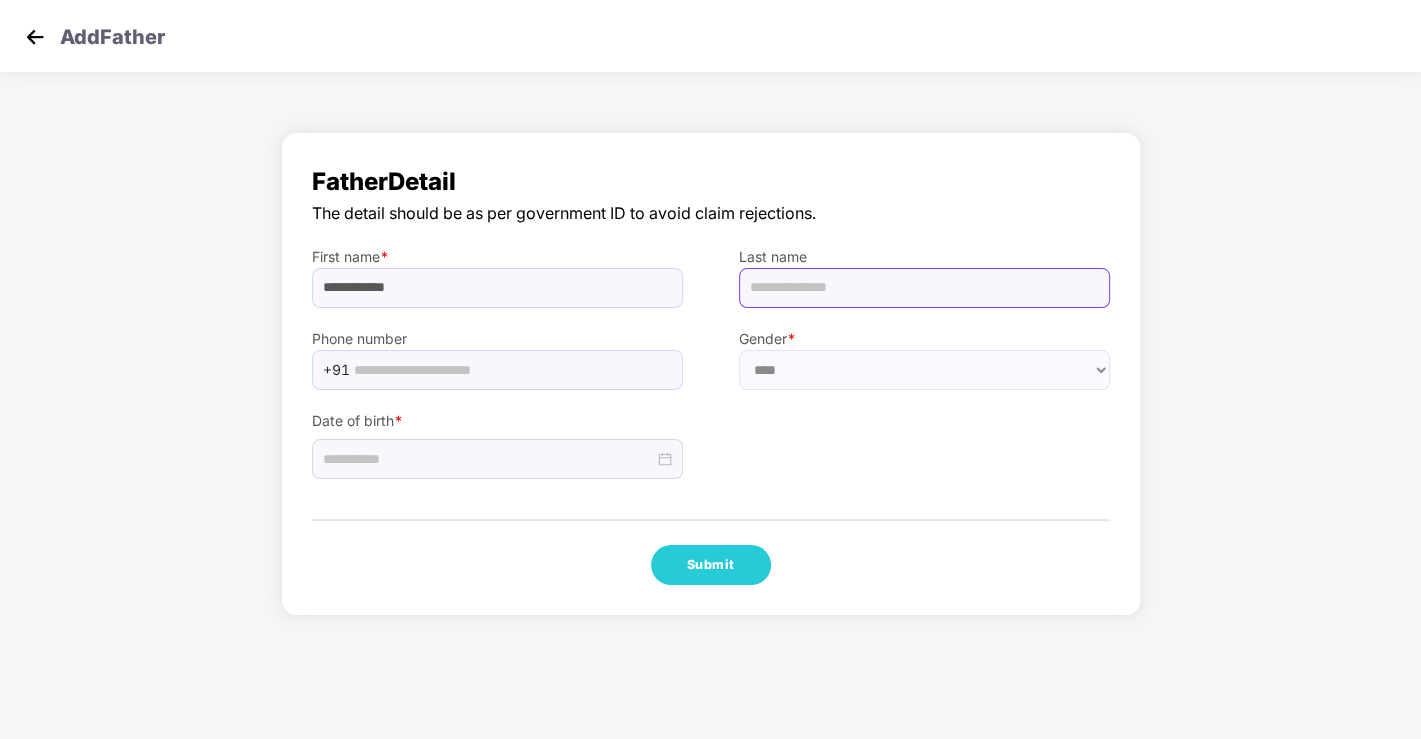 click at bounding box center (924, 288) 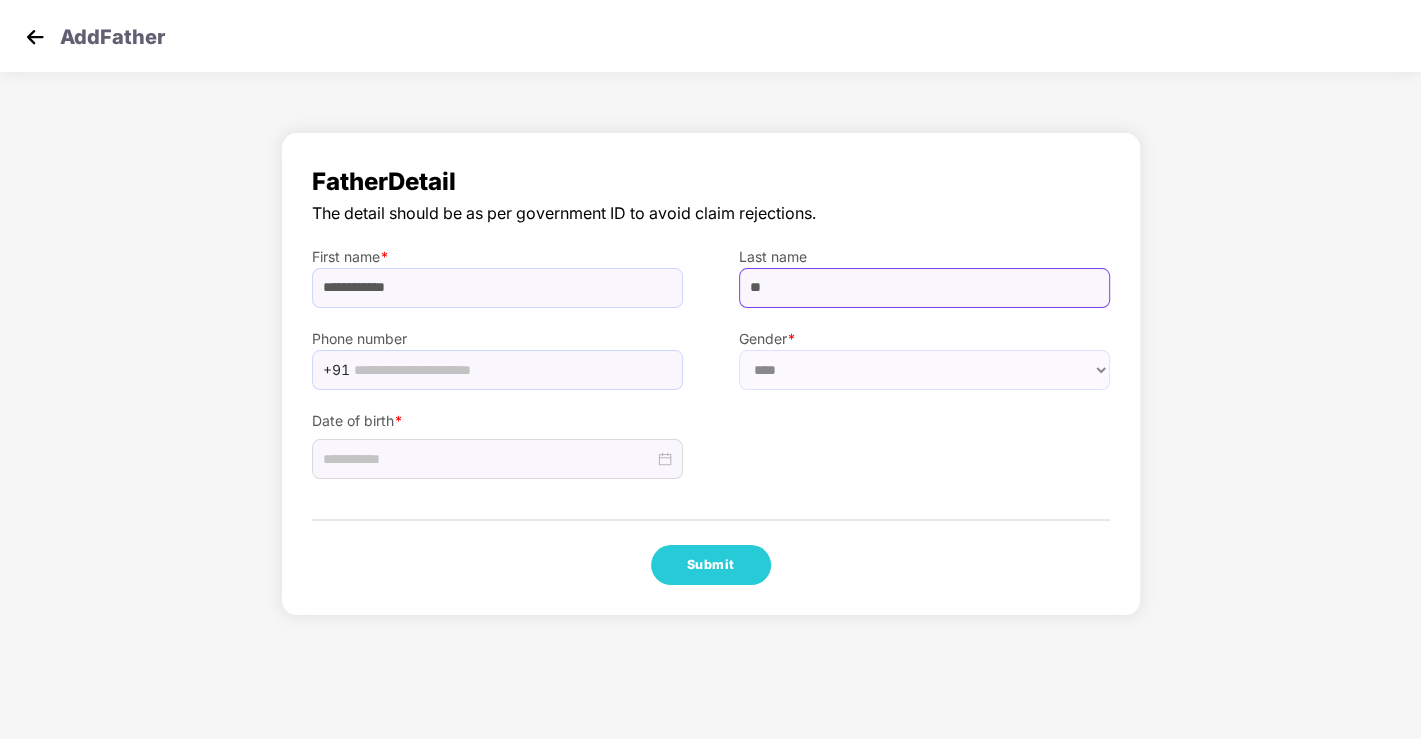 type on "*" 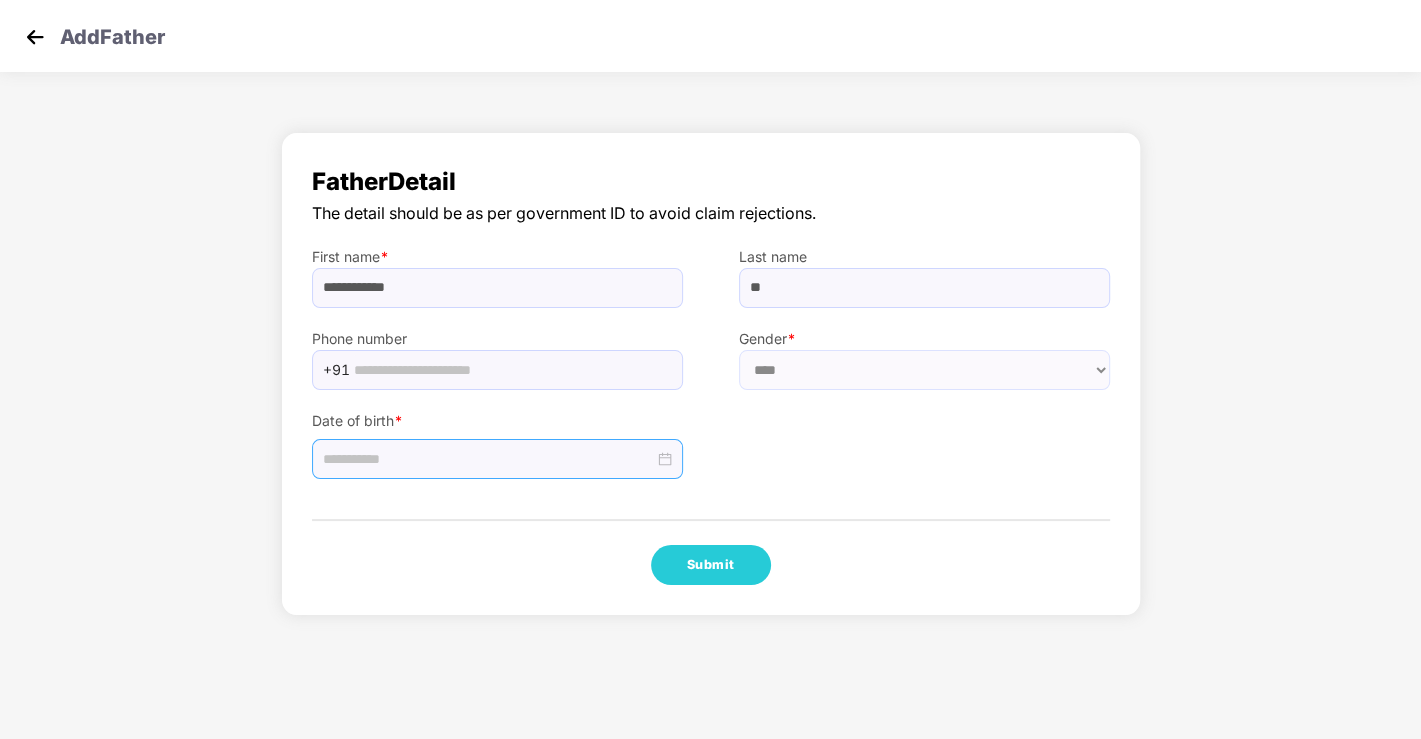 click at bounding box center (488, 459) 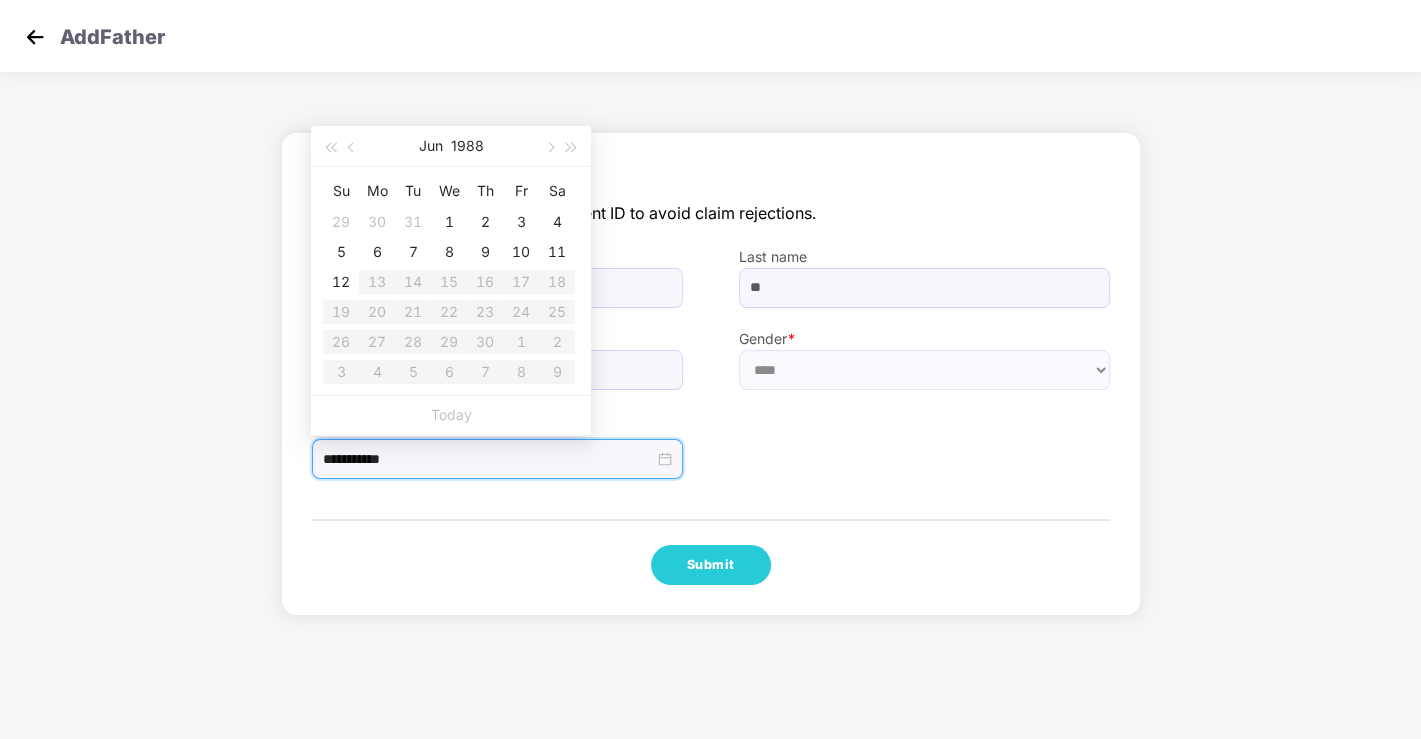 type on "**********" 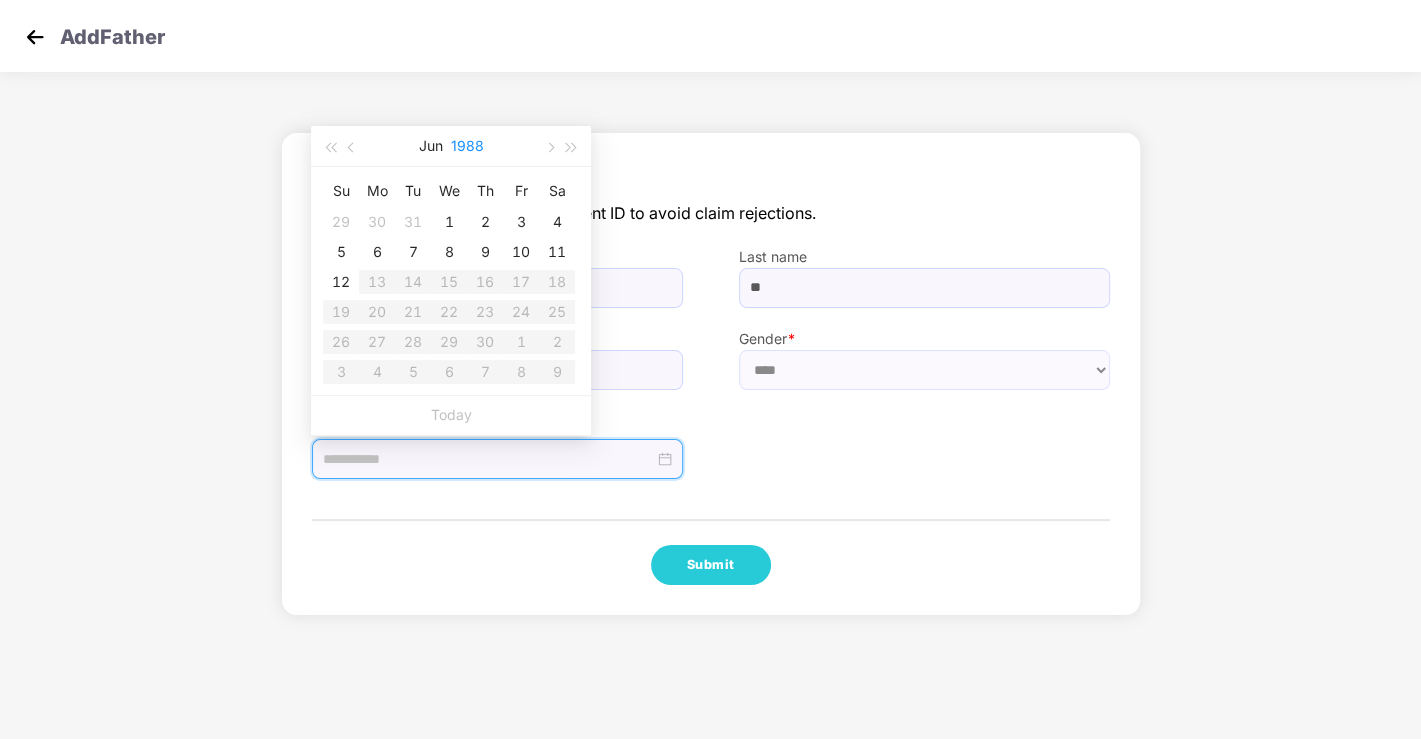 click on "1988" at bounding box center (467, 146) 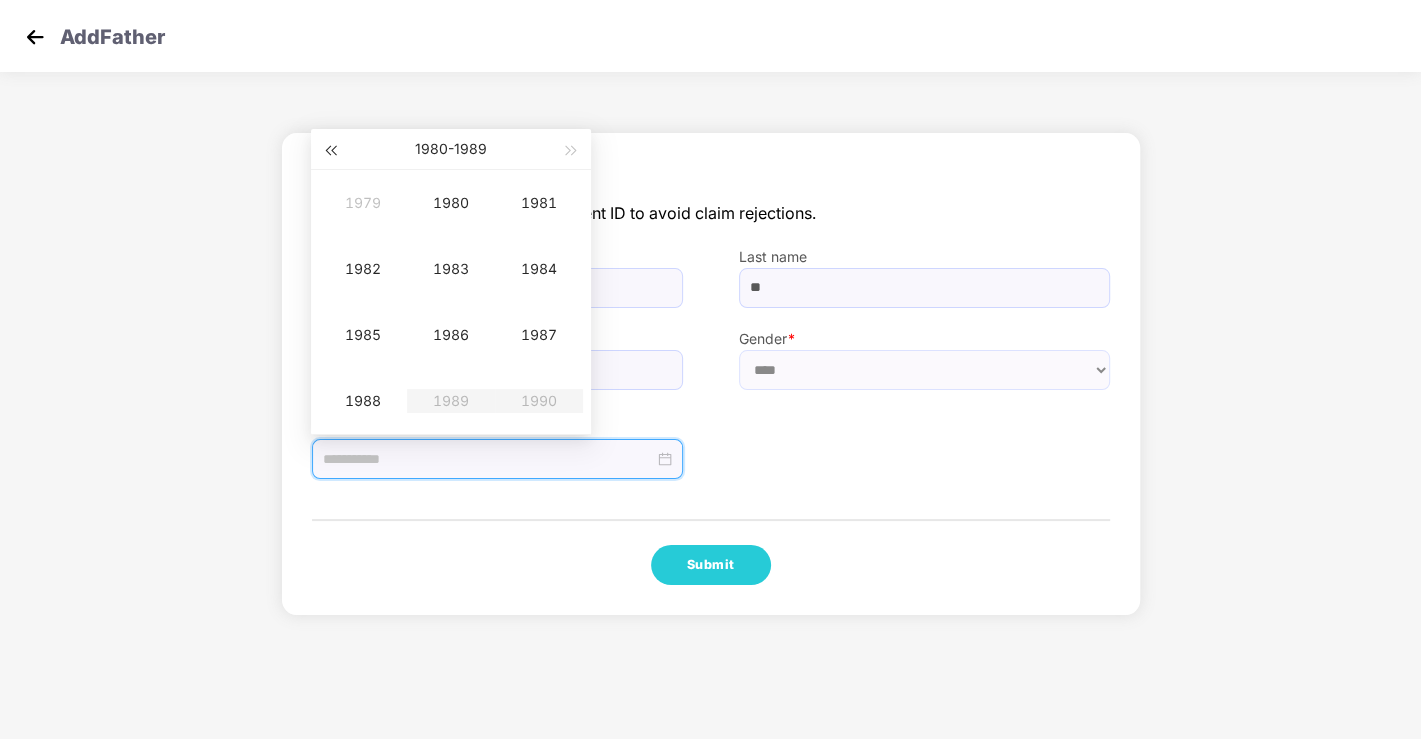 click at bounding box center (330, 149) 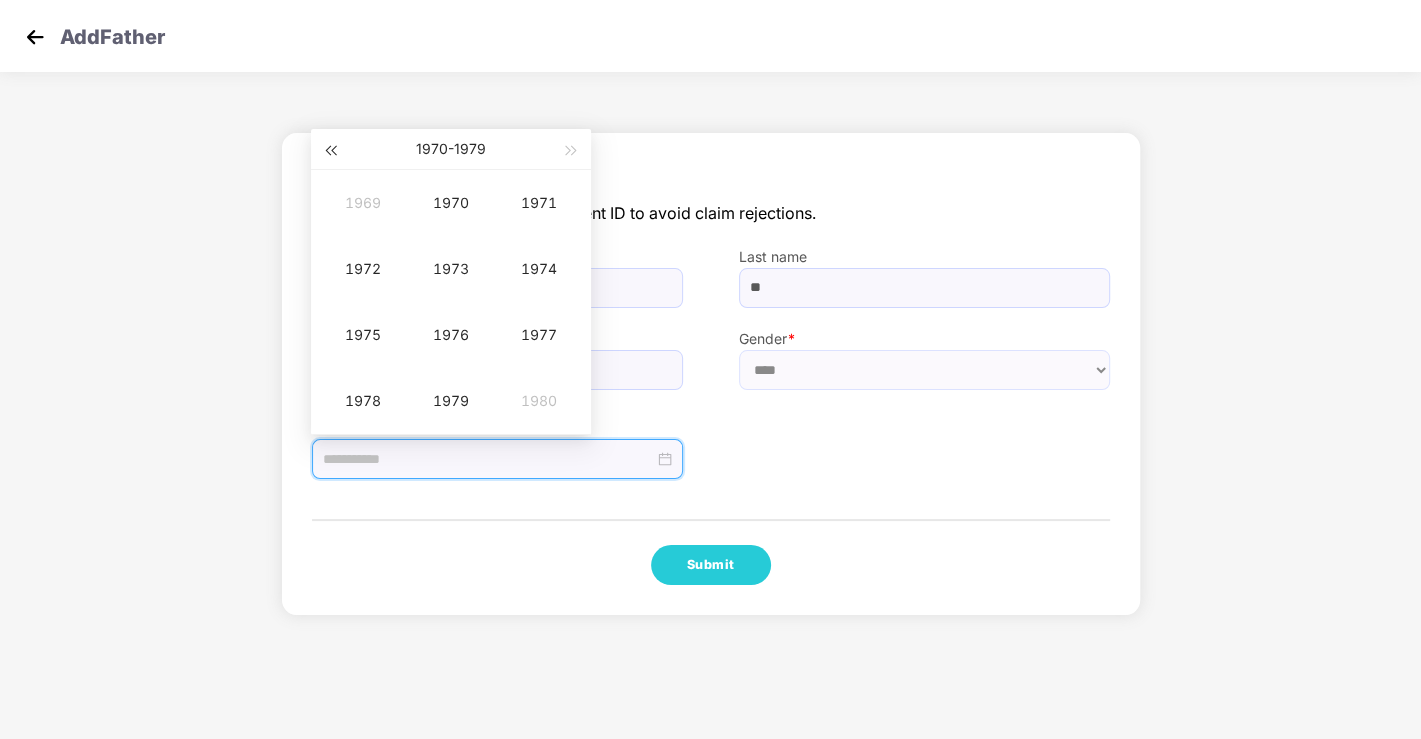 click at bounding box center (330, 151) 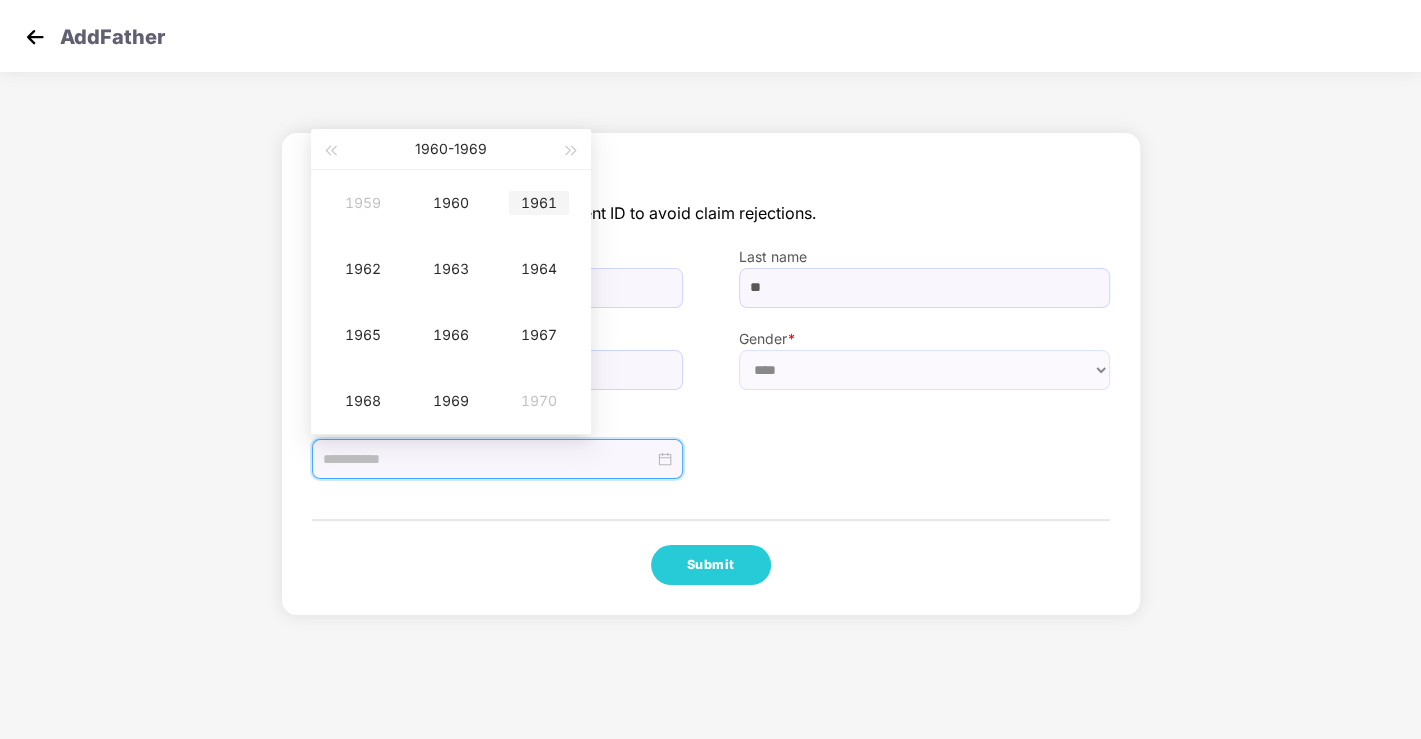 type on "**********" 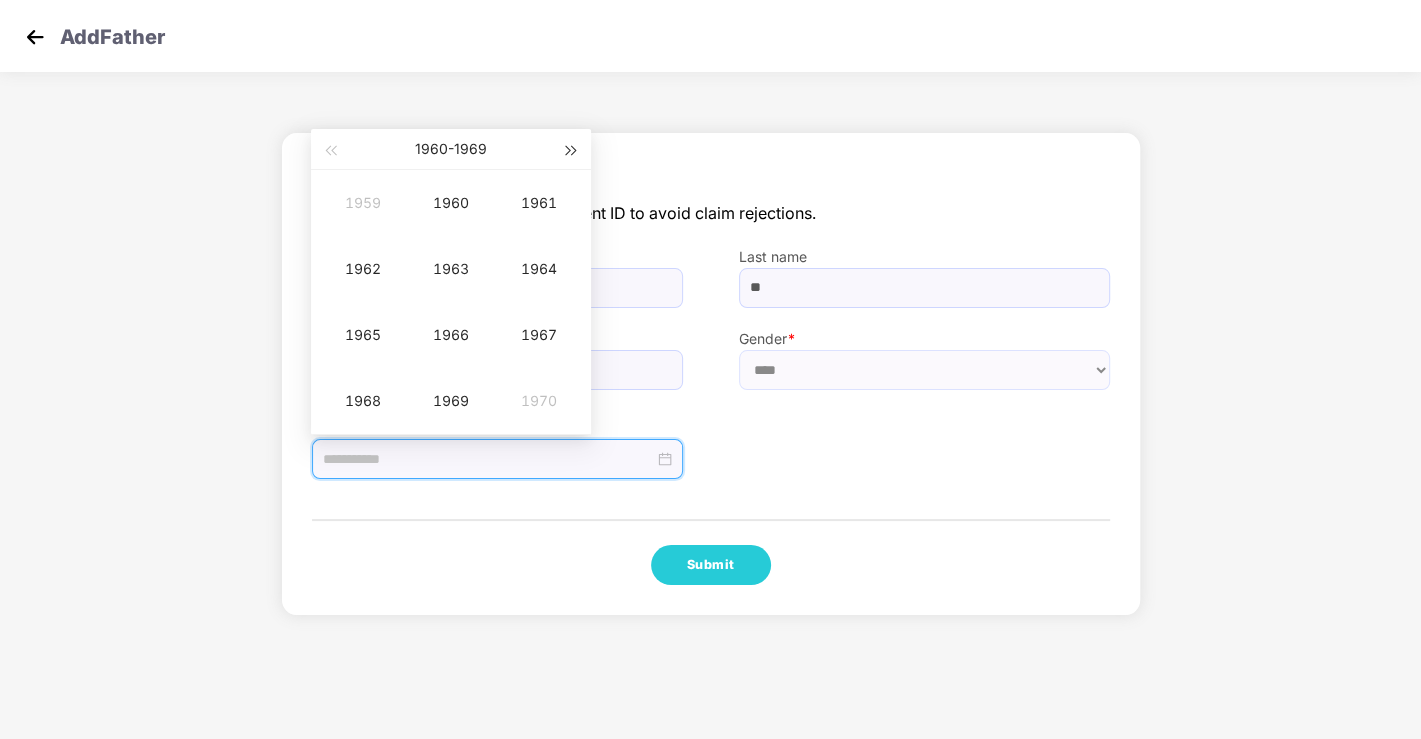 click at bounding box center (572, 151) 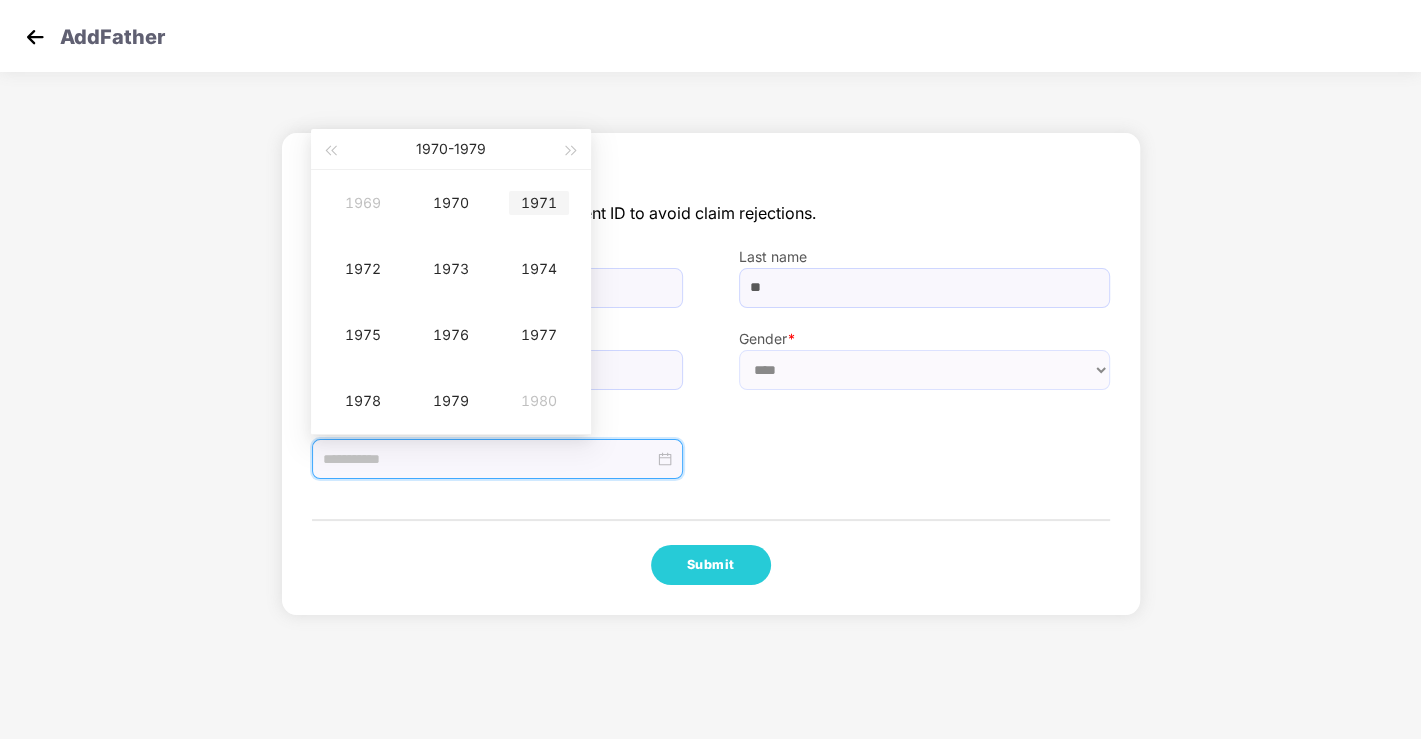 type on "**********" 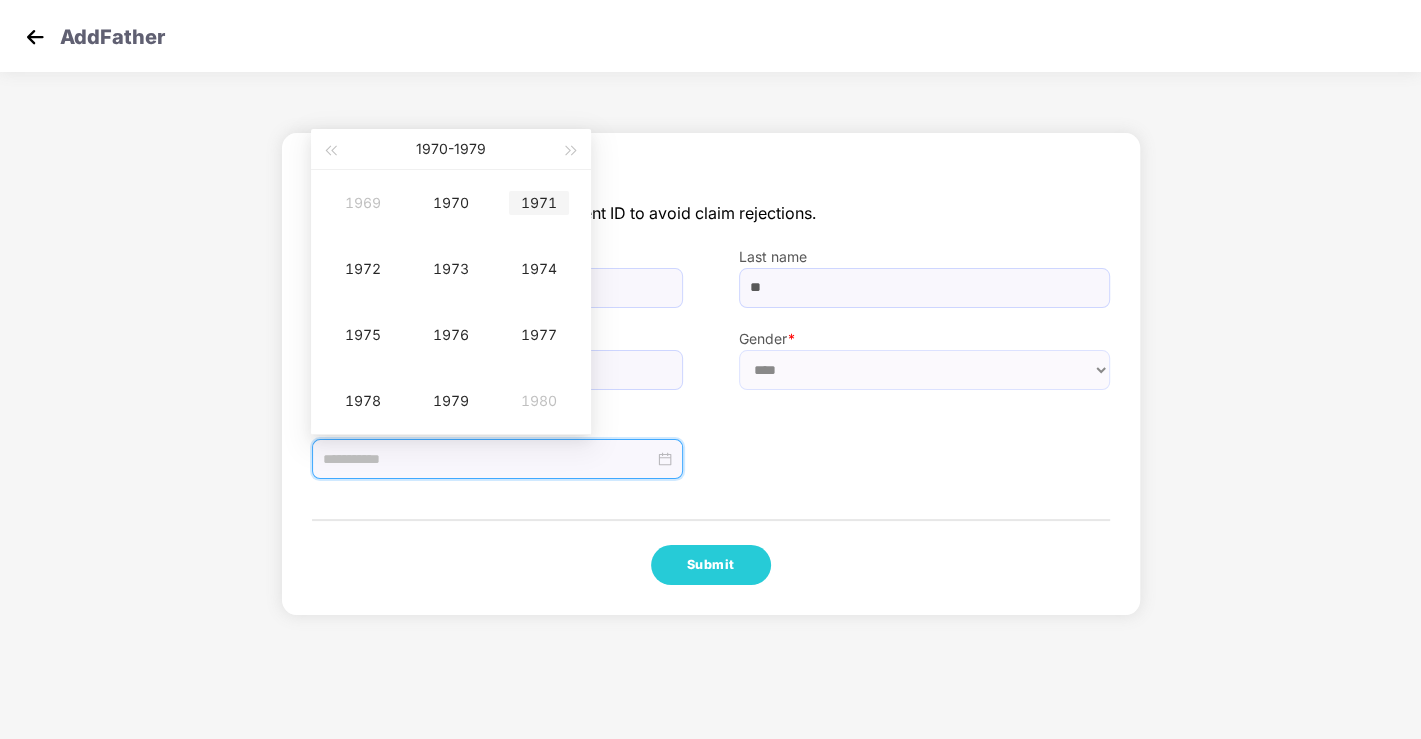 click on "1971" at bounding box center (539, 203) 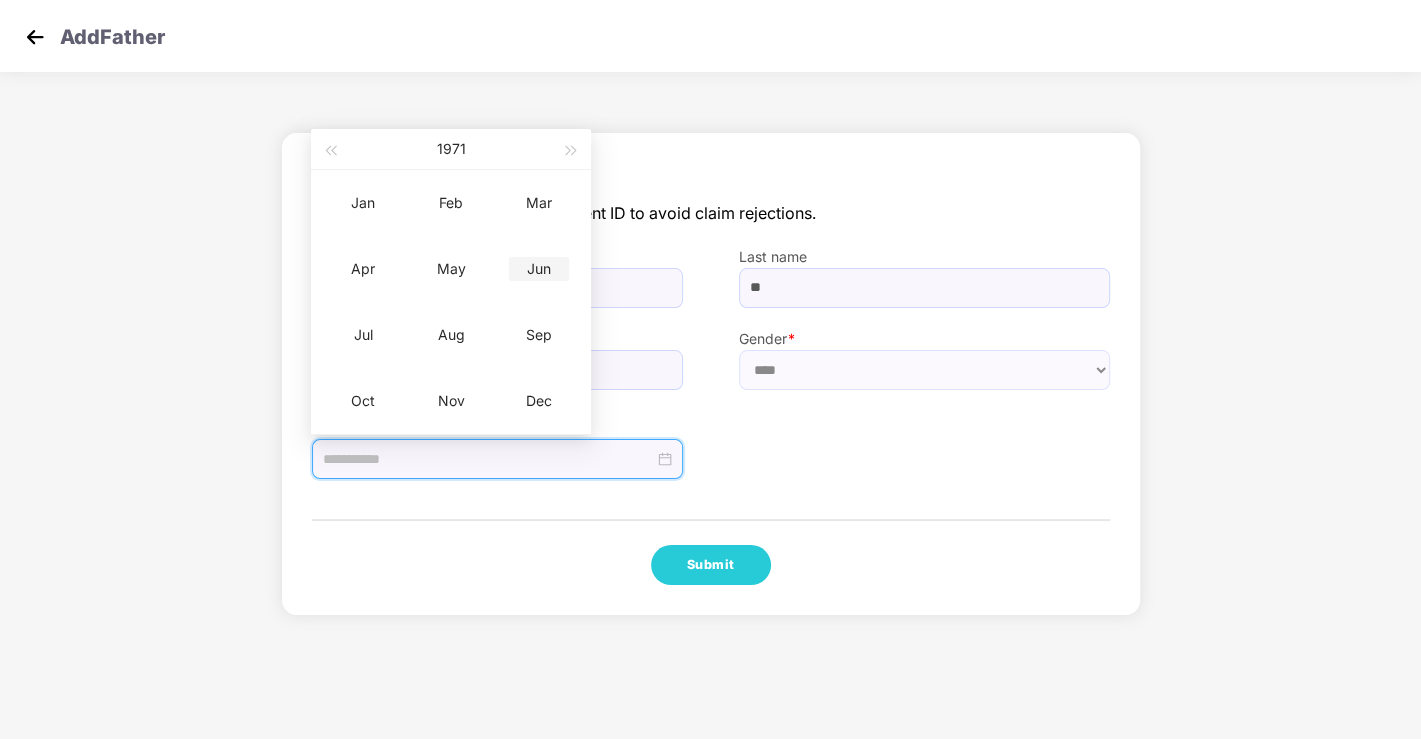 type on "**********" 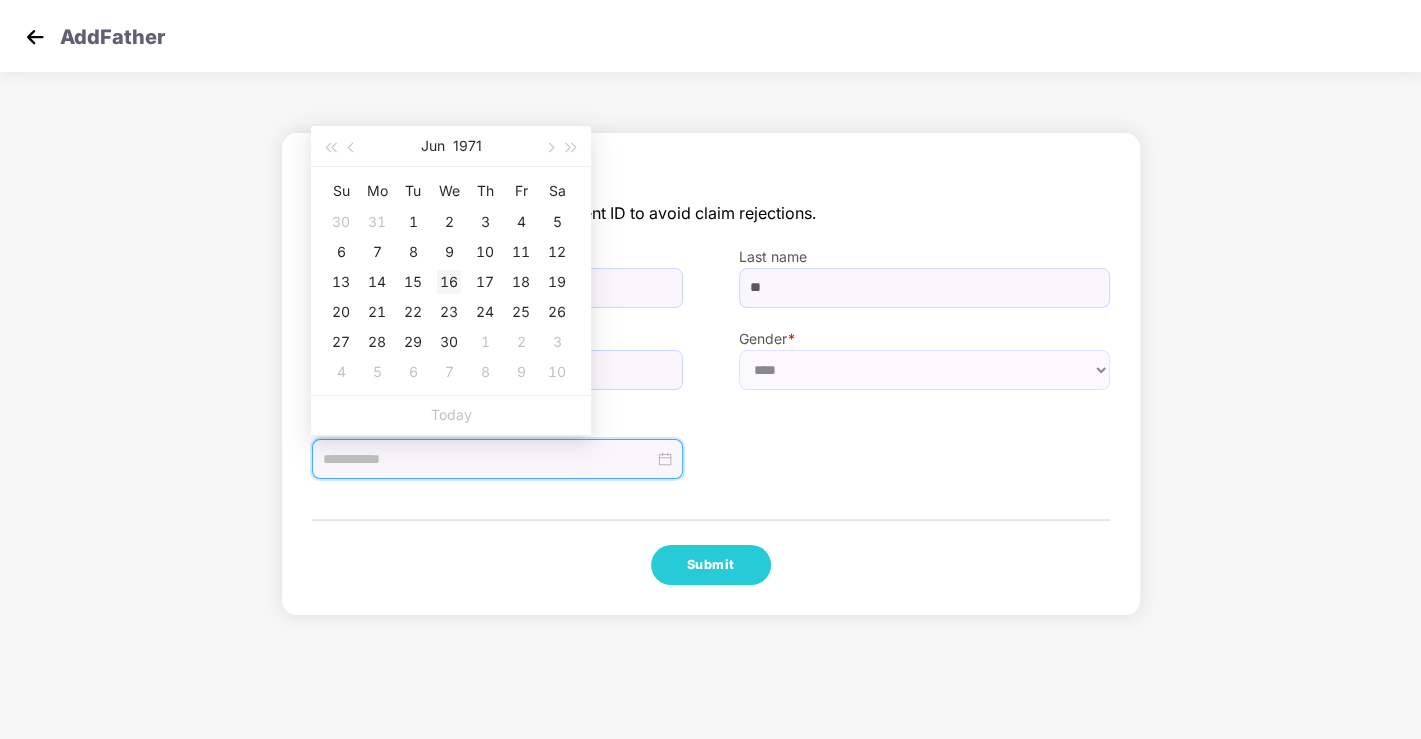 type on "**********" 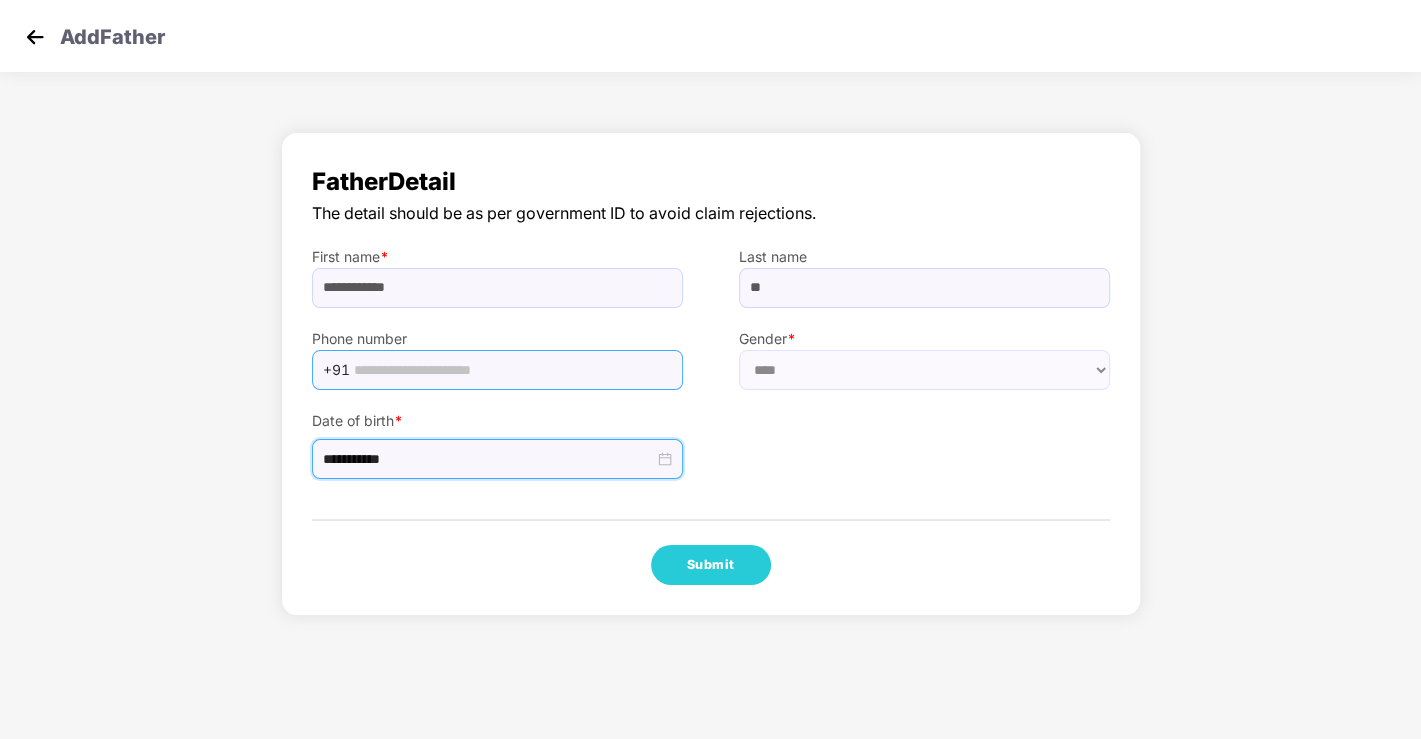 click at bounding box center [512, 370] 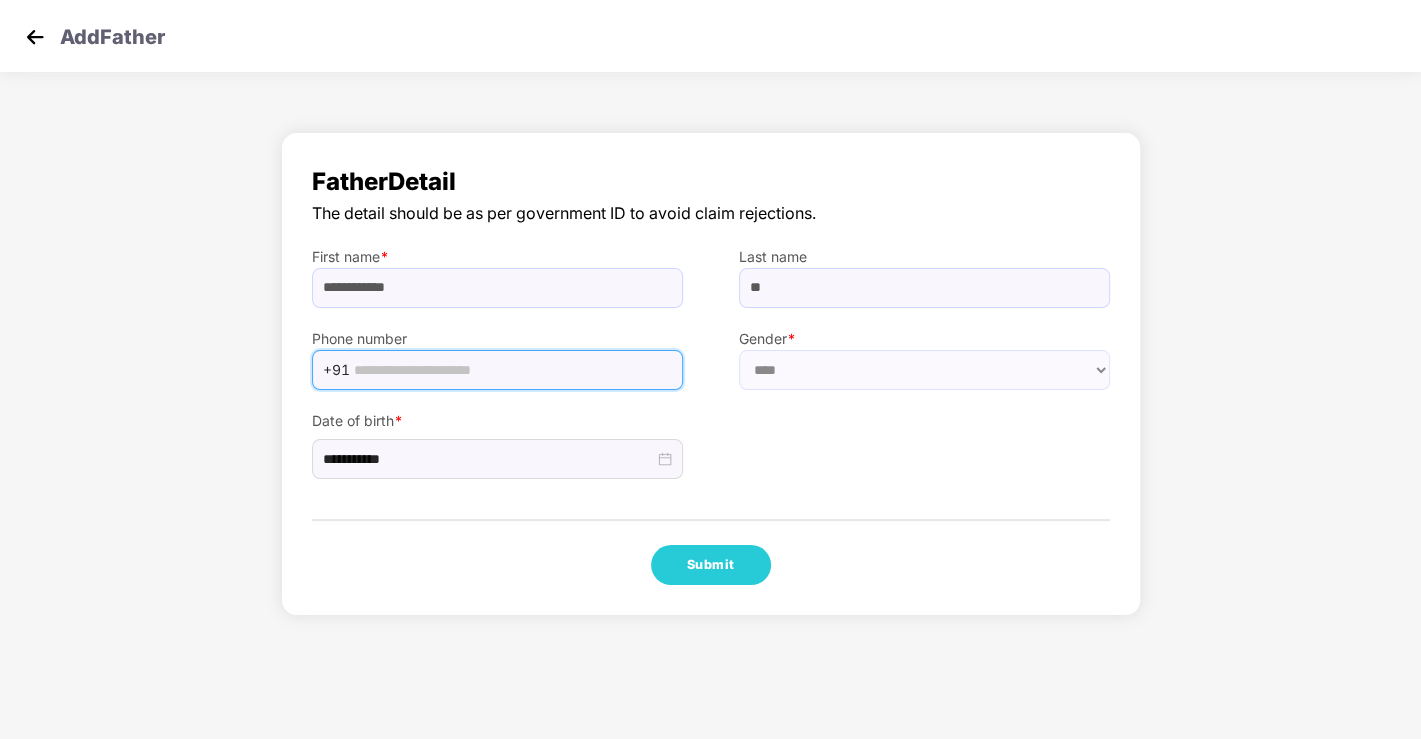 paste on "**********" 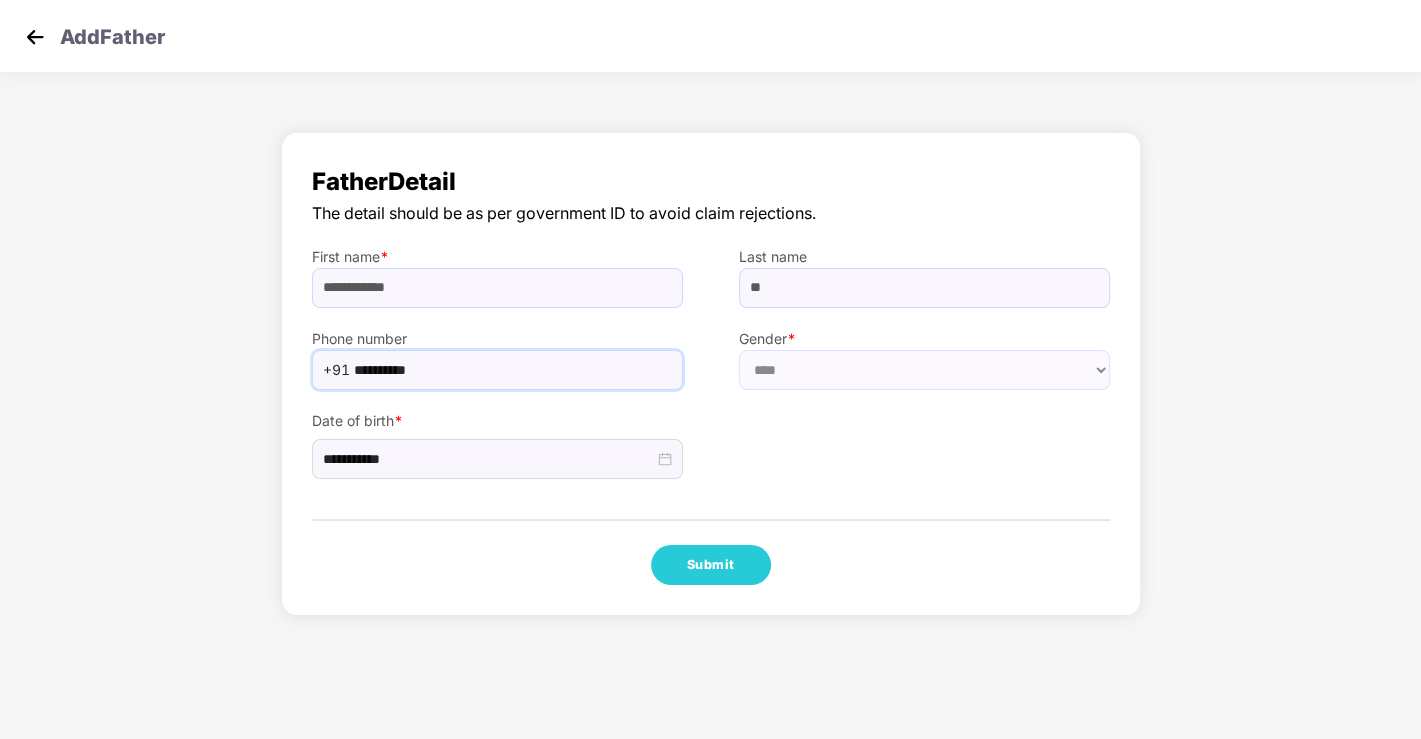 type on "**********" 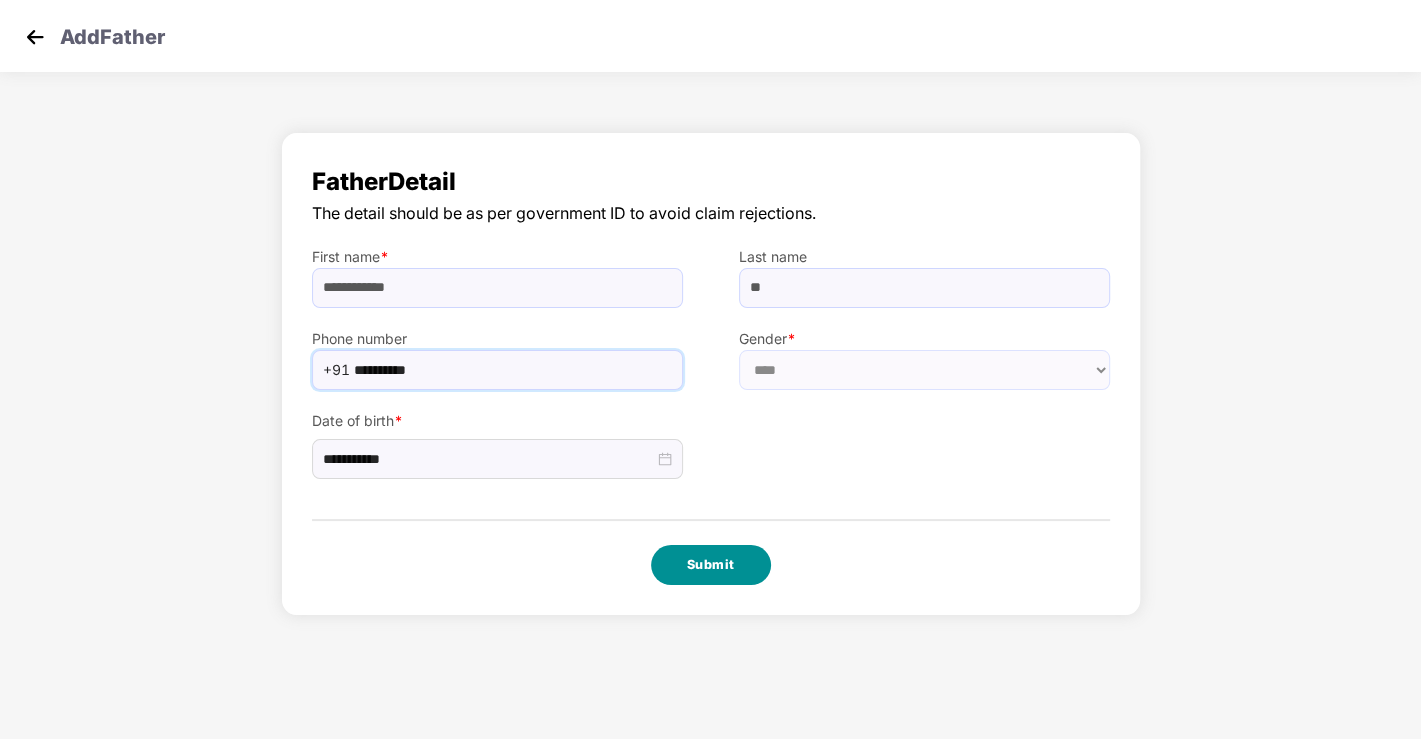 click on "Submit" at bounding box center (711, 565) 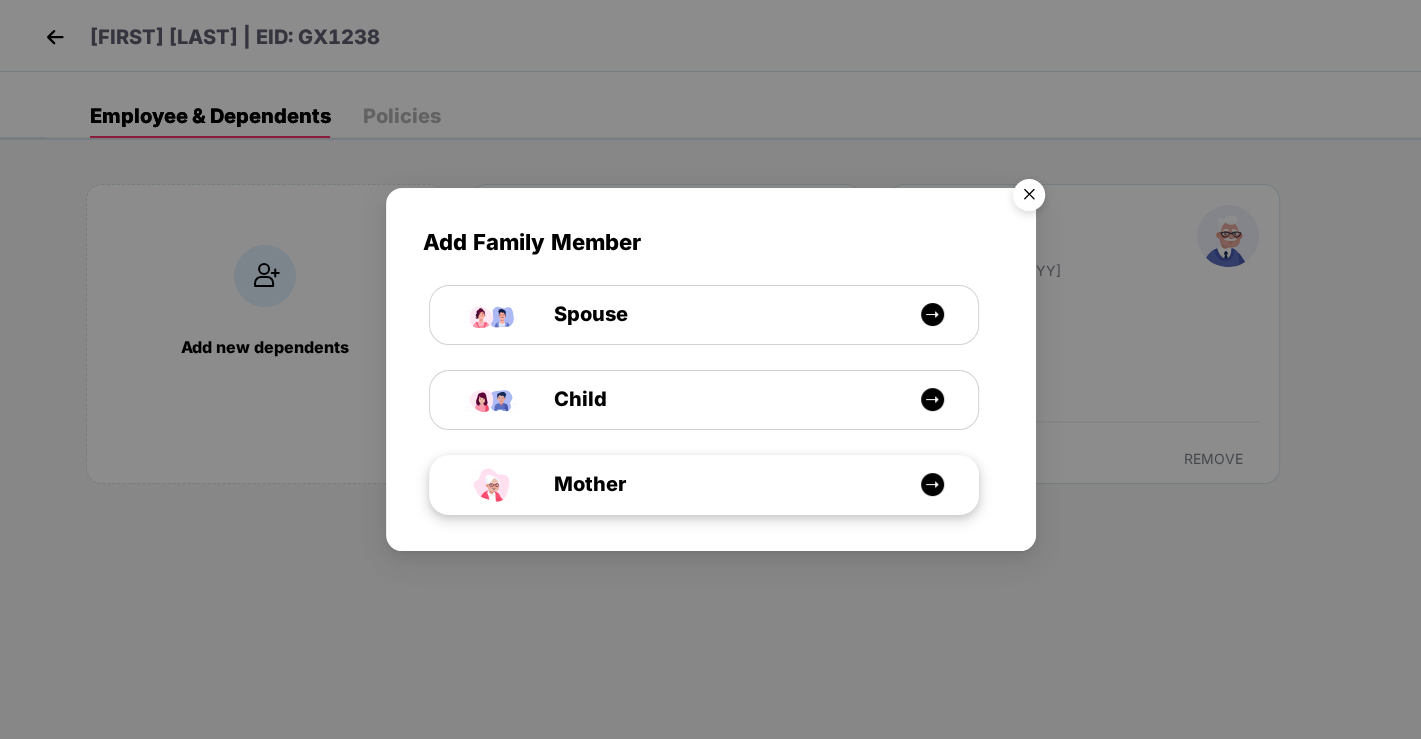 click at bounding box center (932, 484) 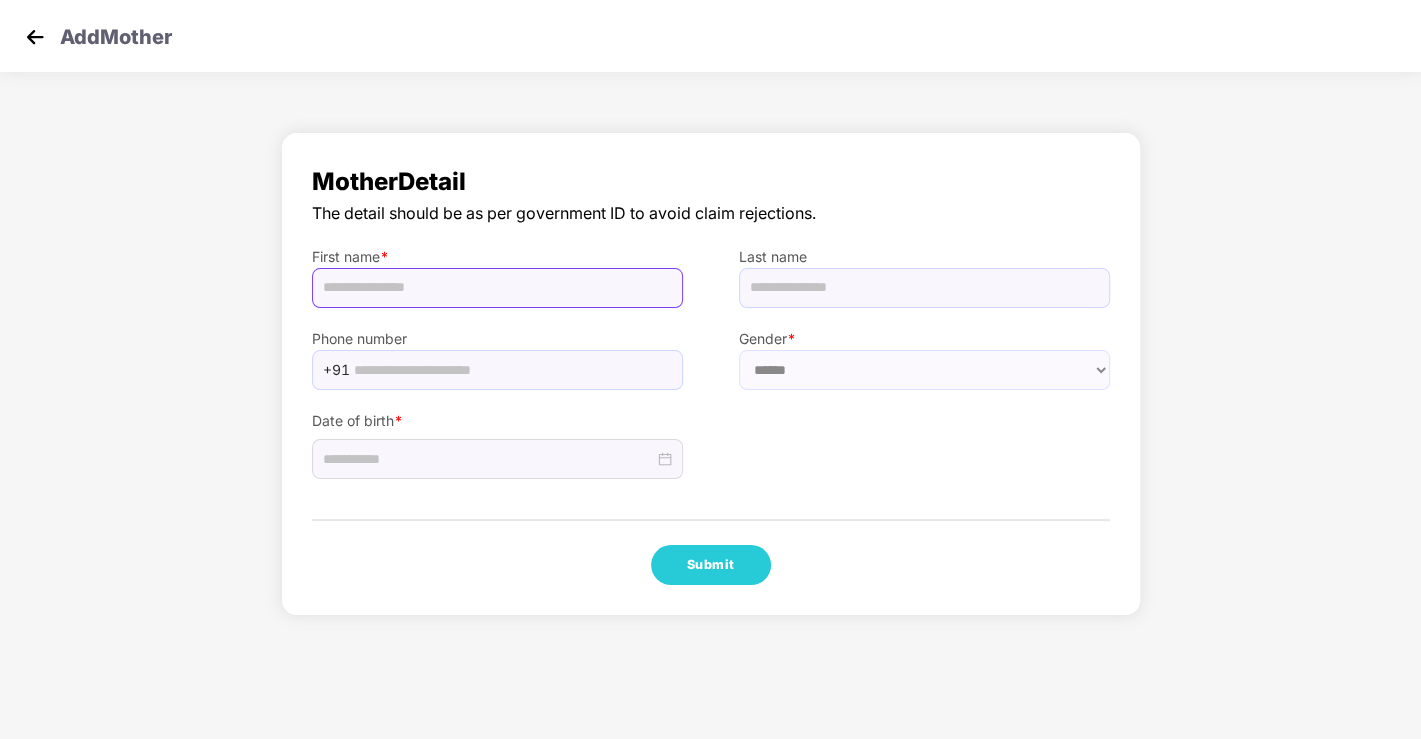 click at bounding box center [497, 288] 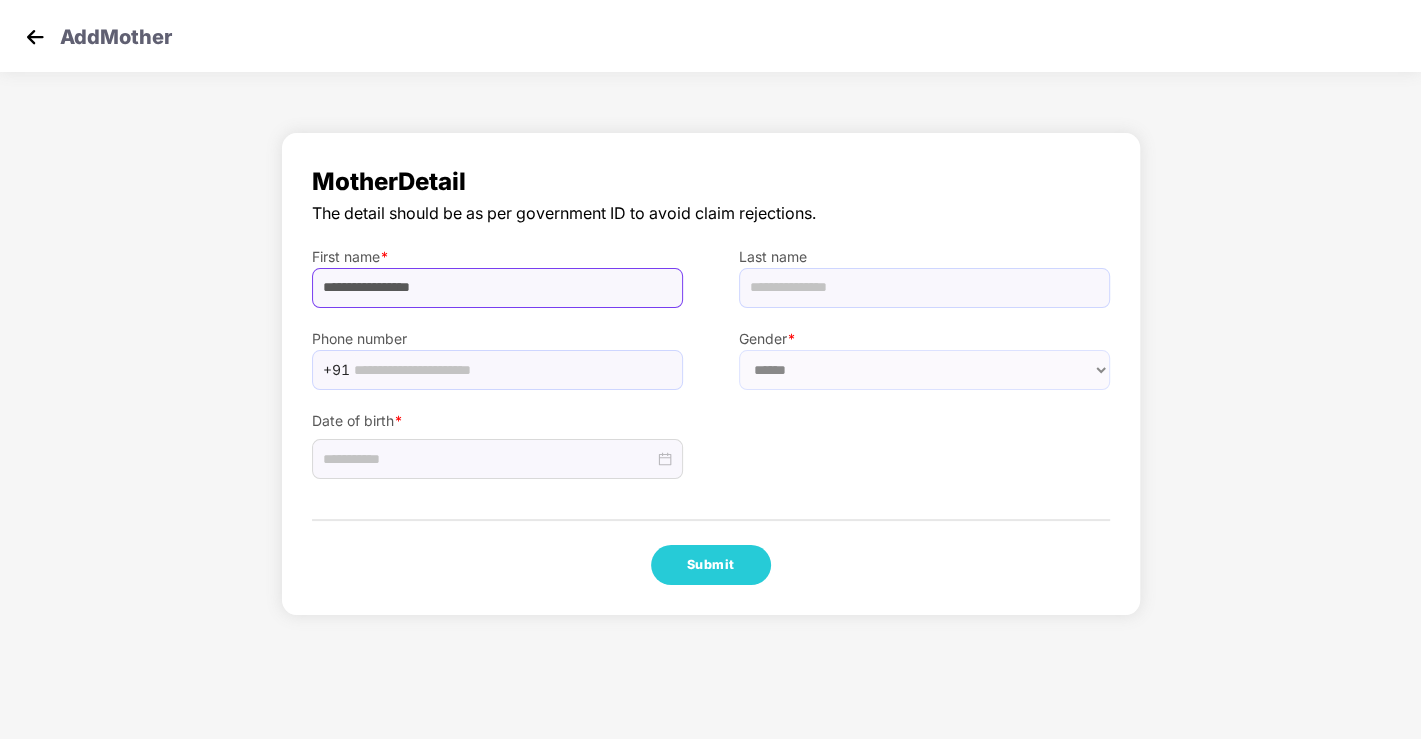 drag, startPoint x: 425, startPoint y: 285, endPoint x: 519, endPoint y: 296, distance: 94.641426 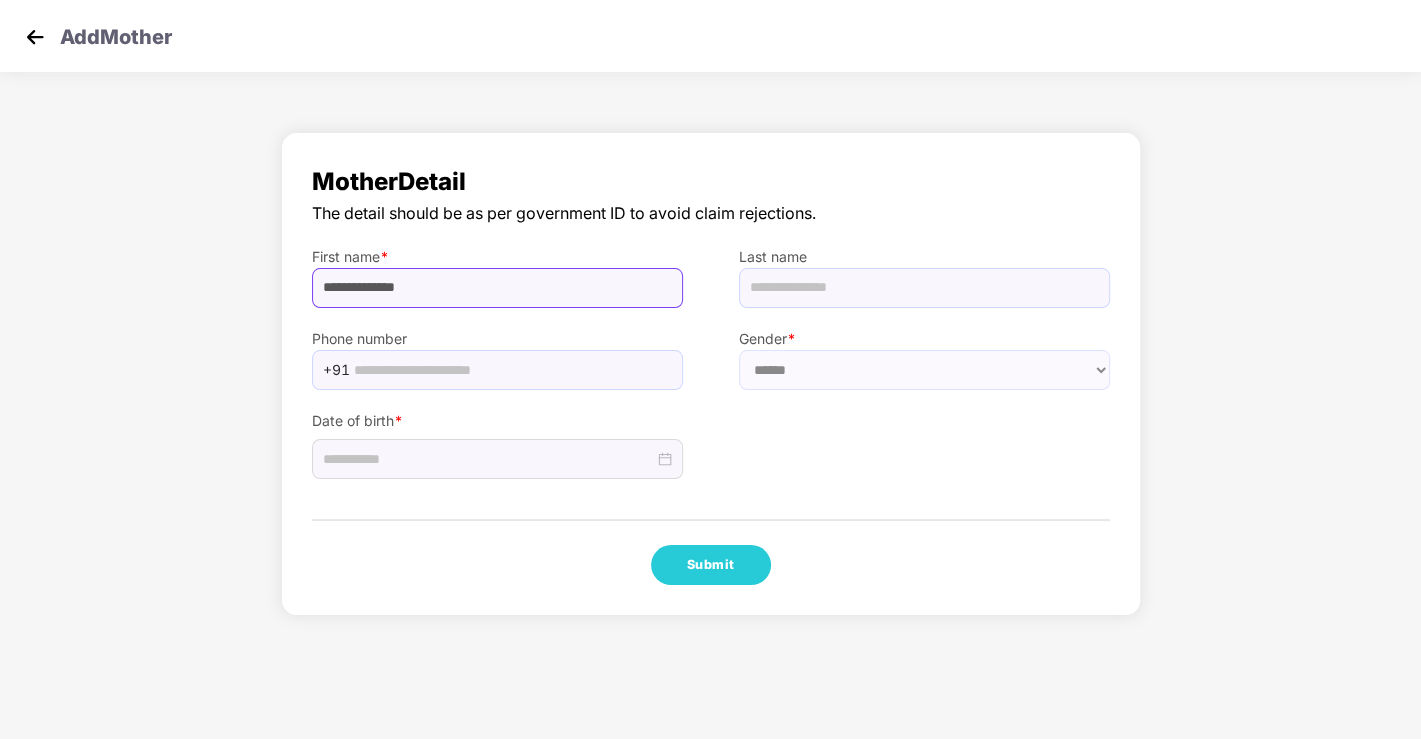 type on "**********" 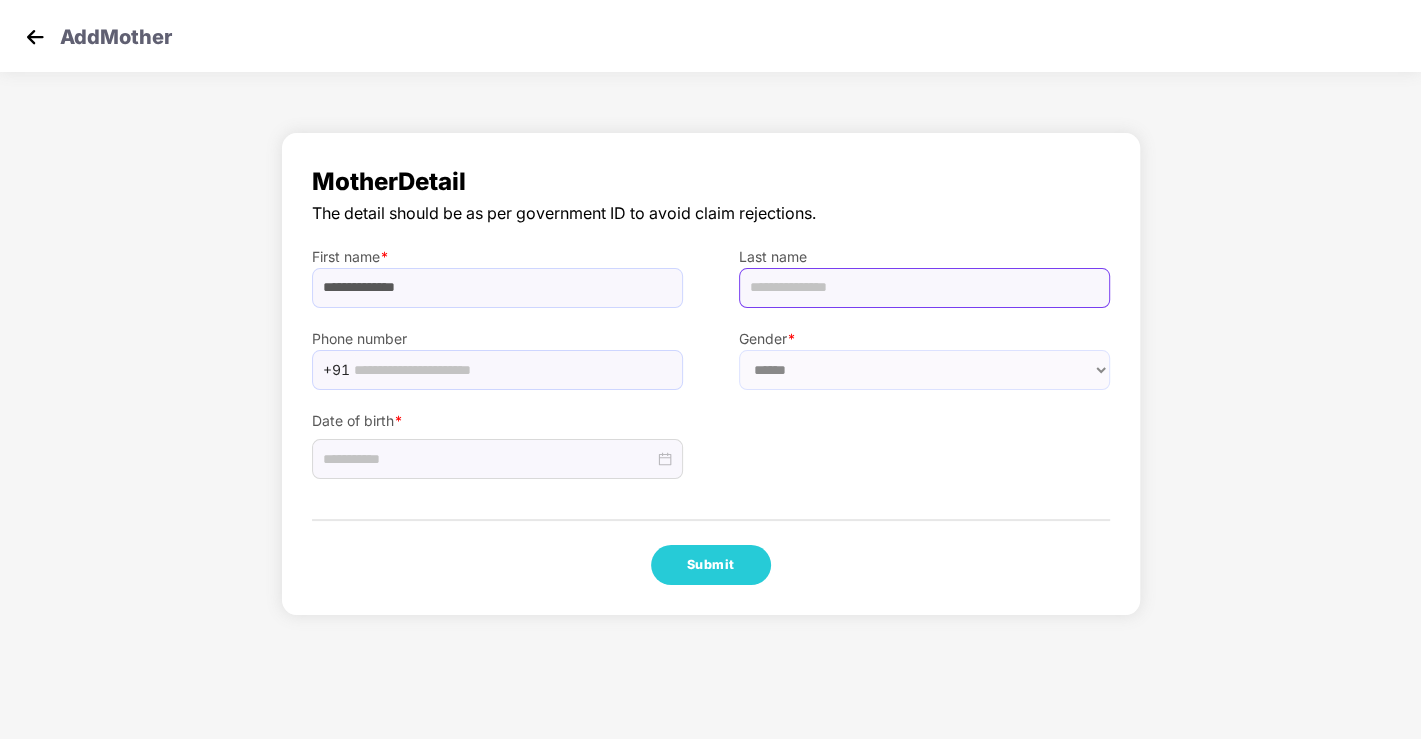 click at bounding box center (924, 288) 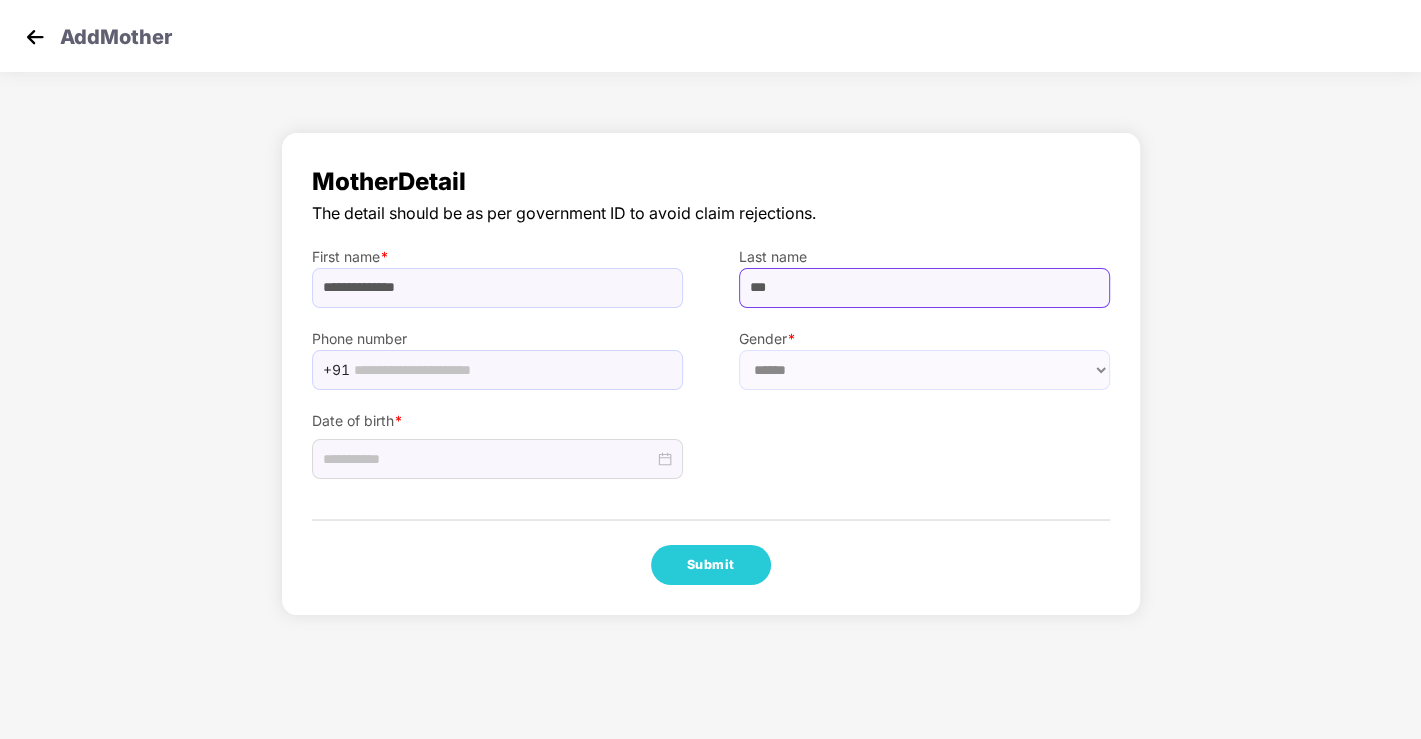 type on "***" 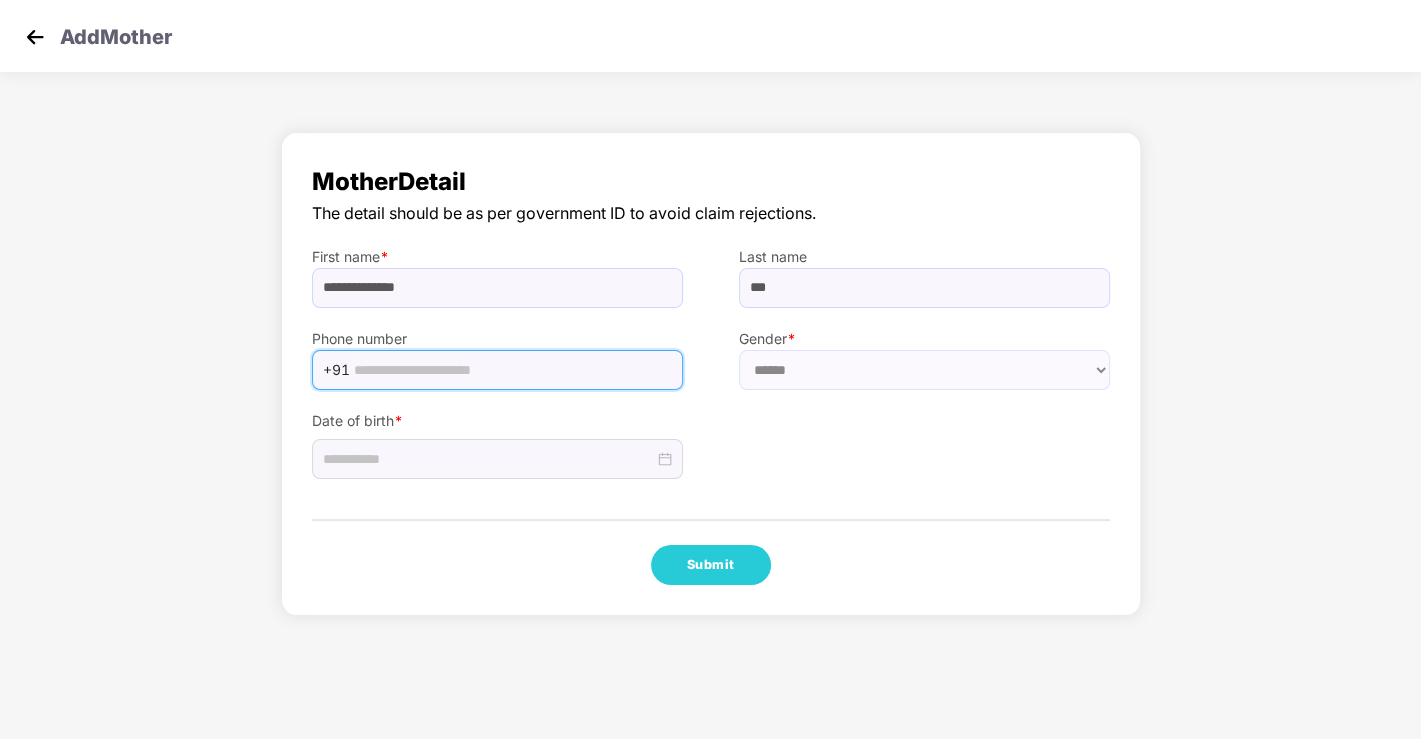 click at bounding box center [512, 370] 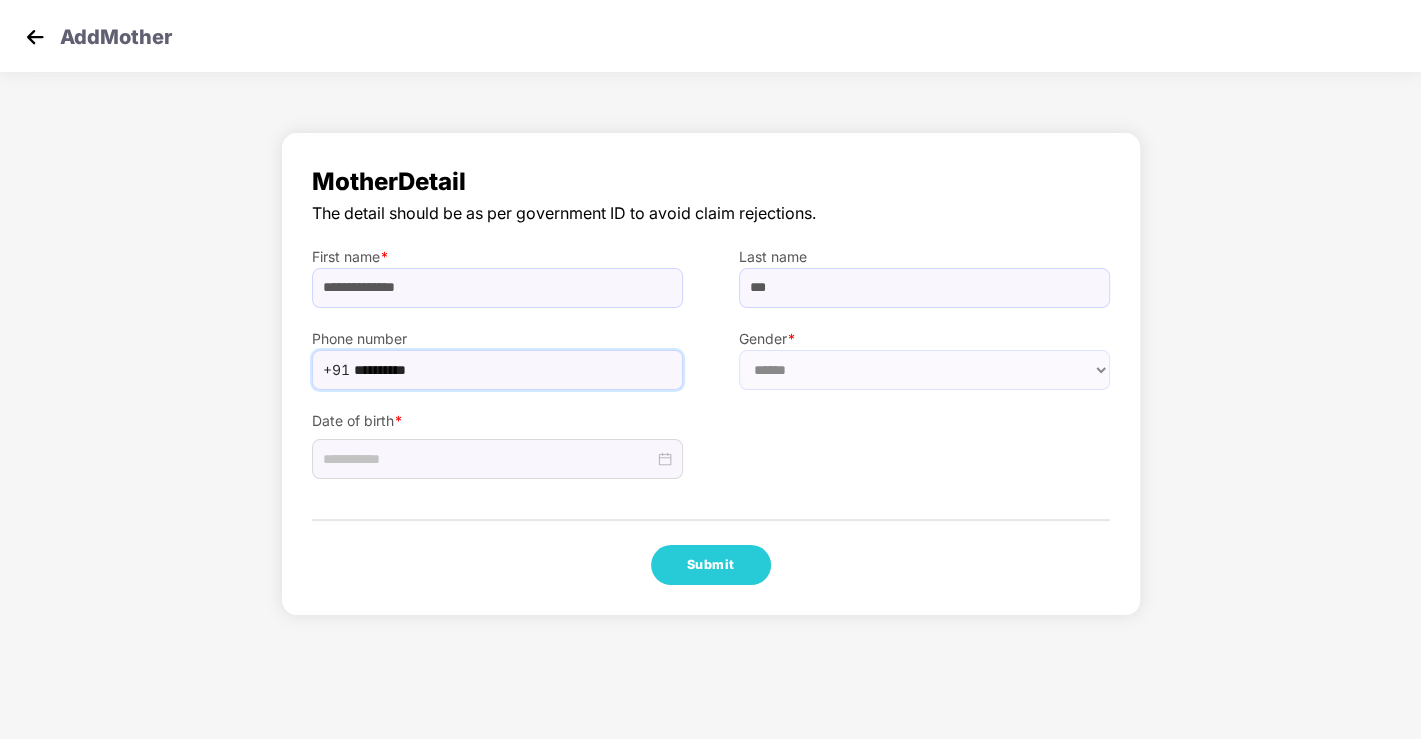 type on "**********" 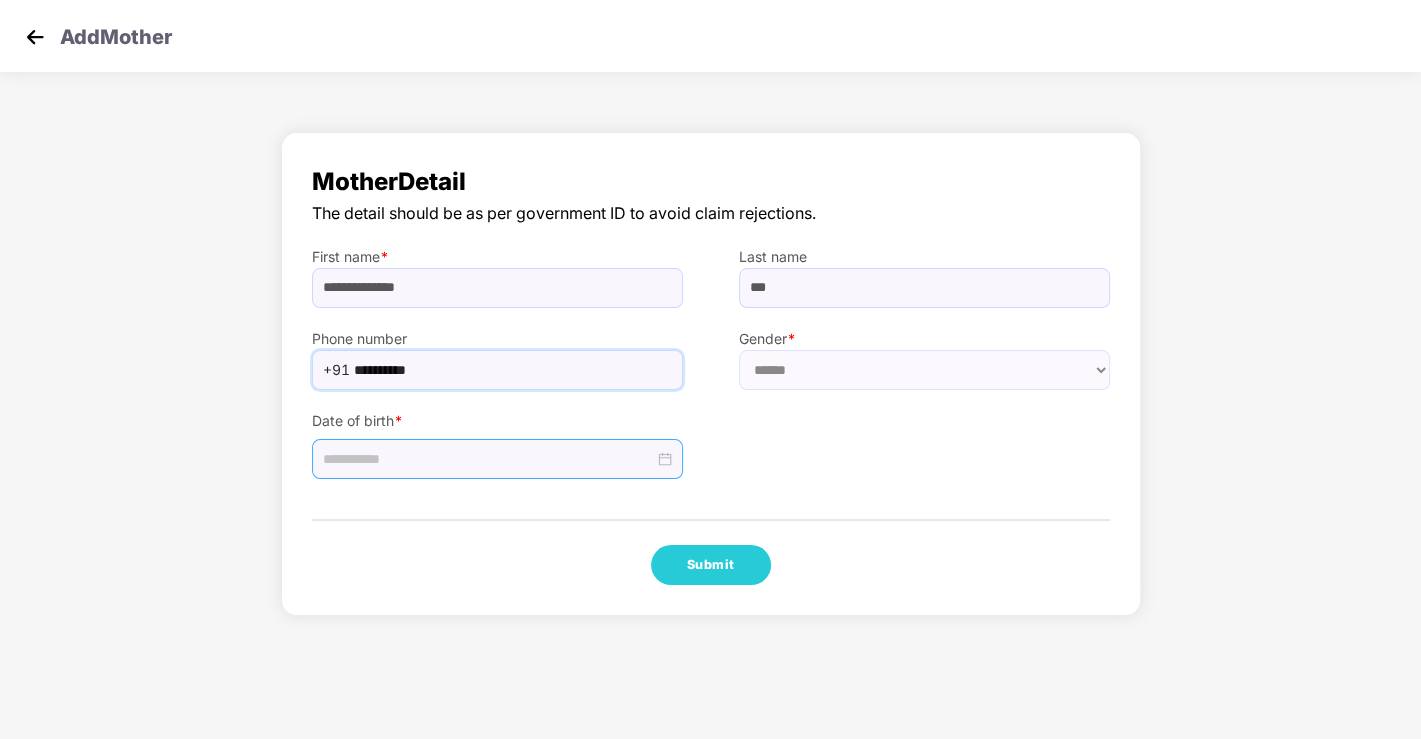 click at bounding box center [488, 459] 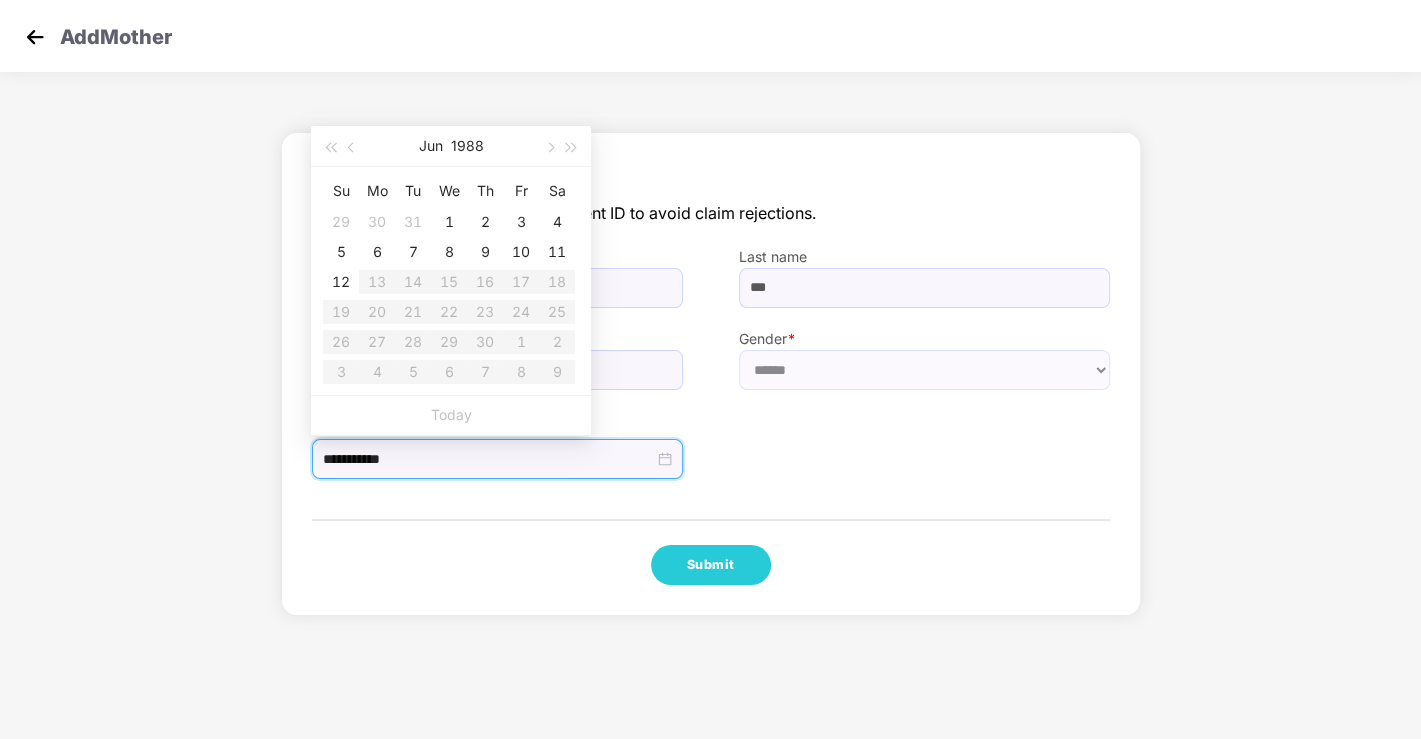 type on "**********" 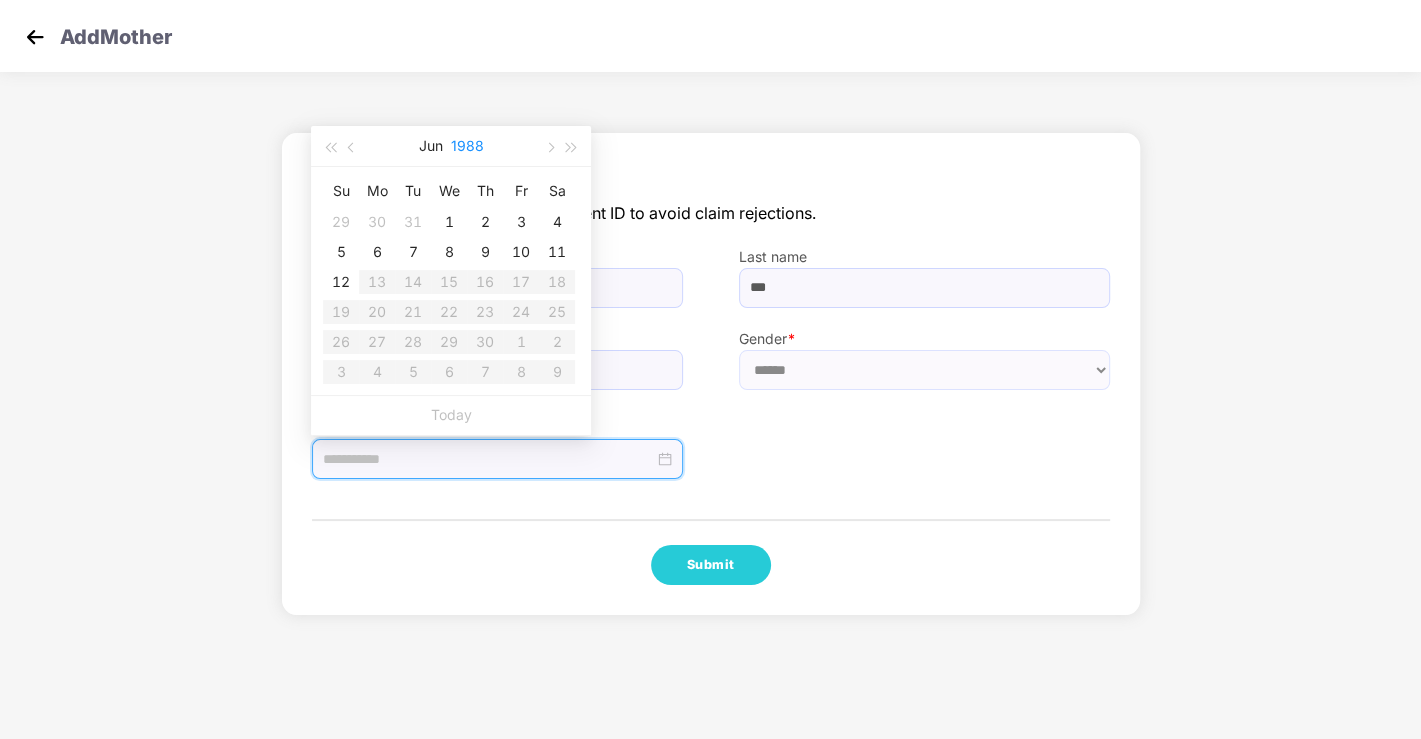 click on "1988" at bounding box center [467, 146] 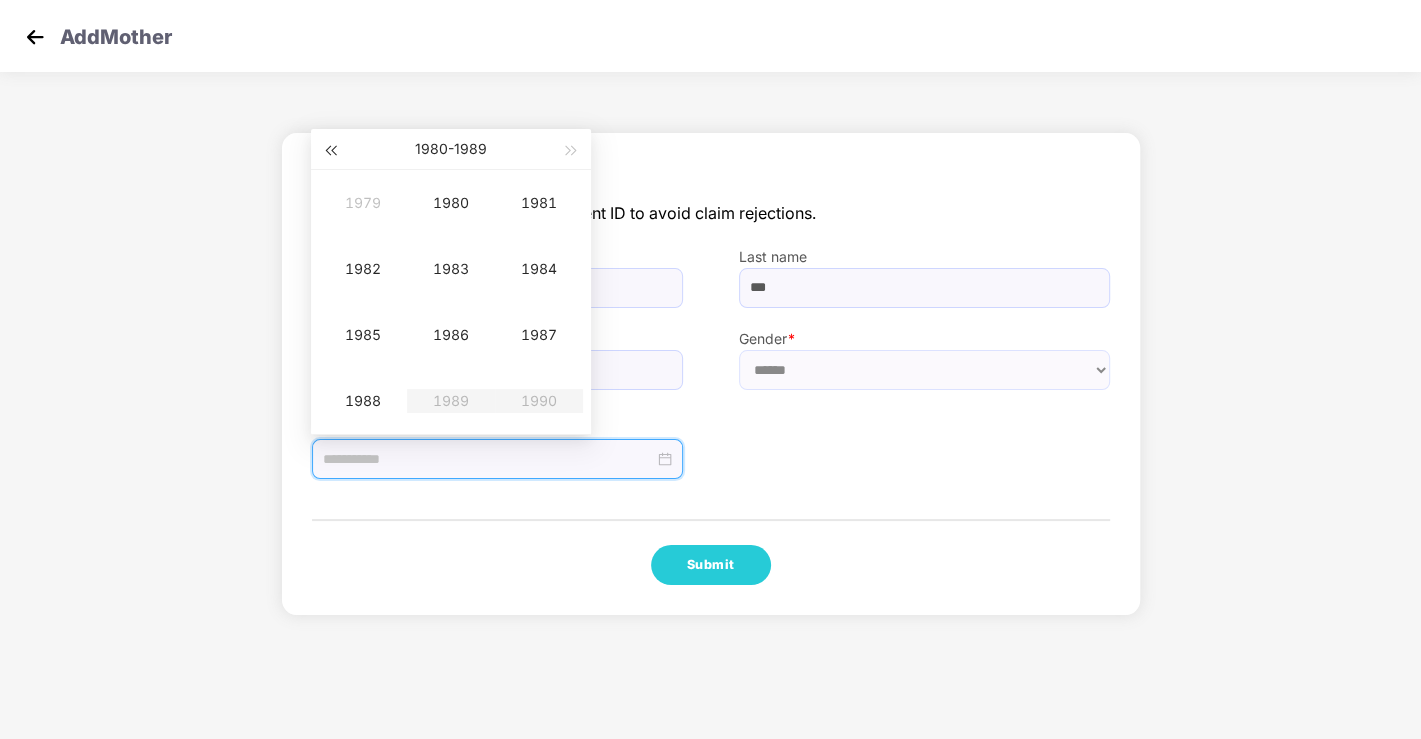 click at bounding box center (330, 151) 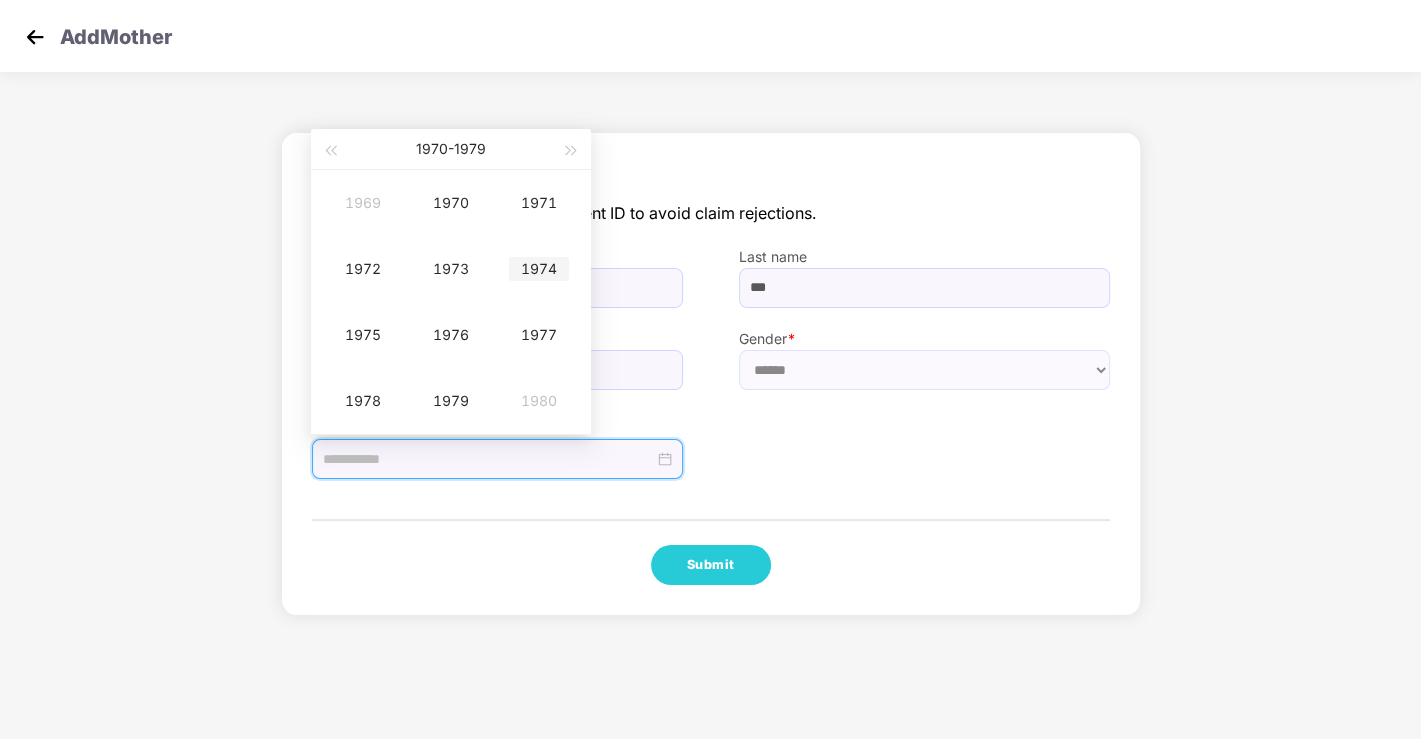 type on "**********" 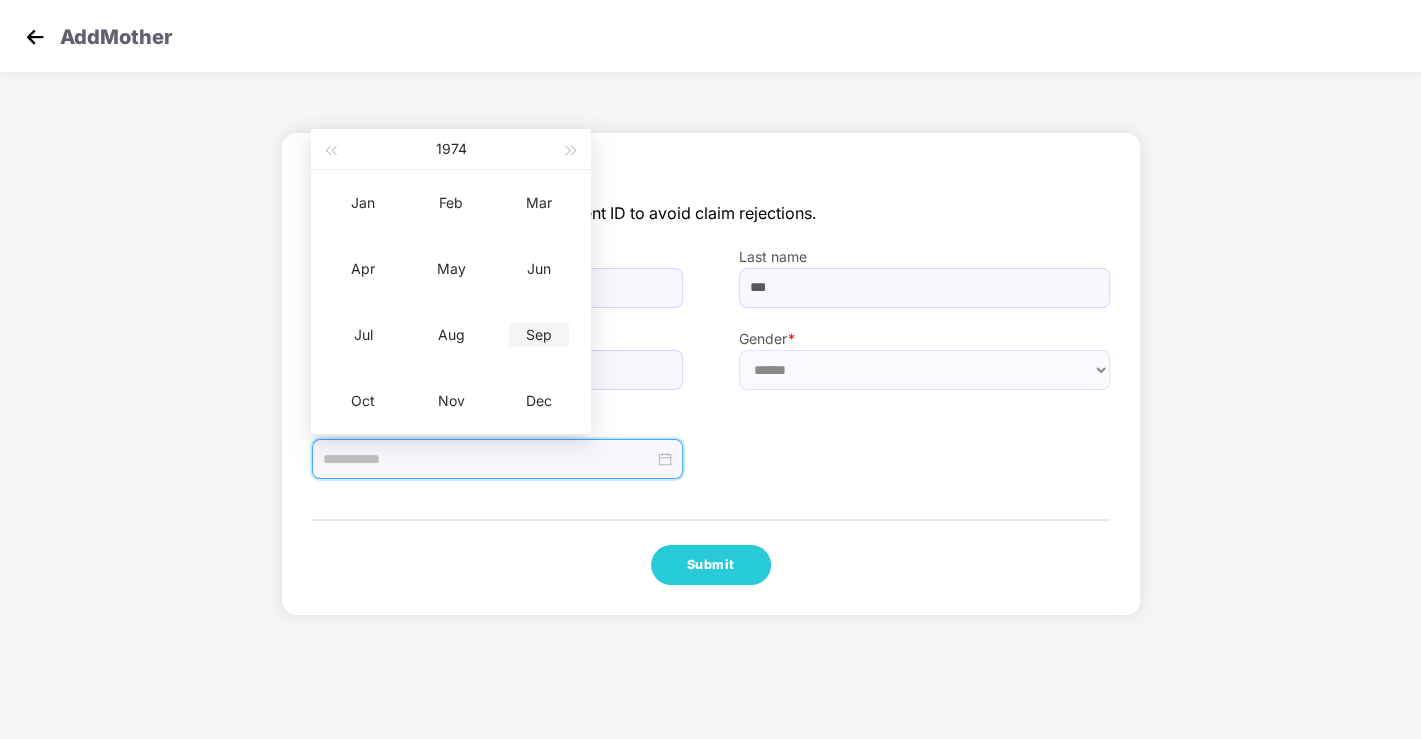 type on "**********" 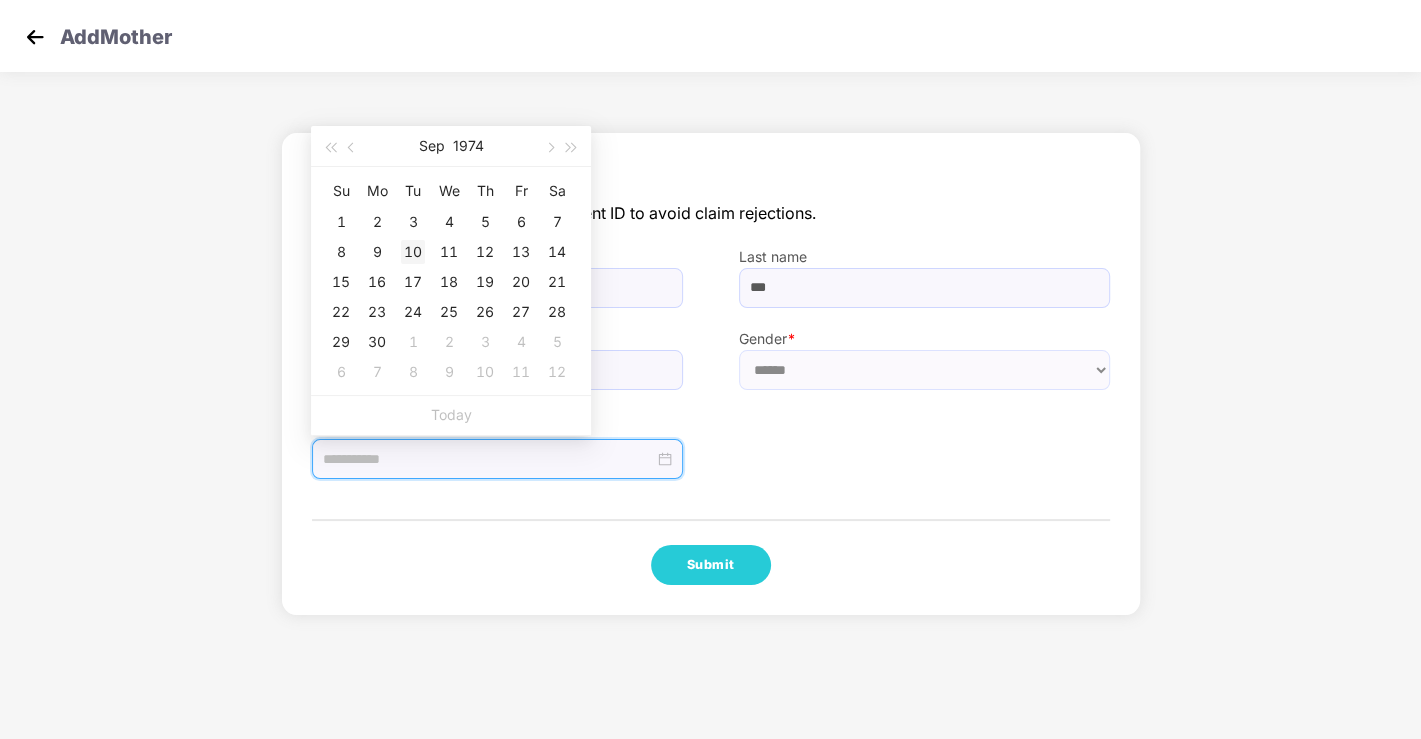 type on "**********" 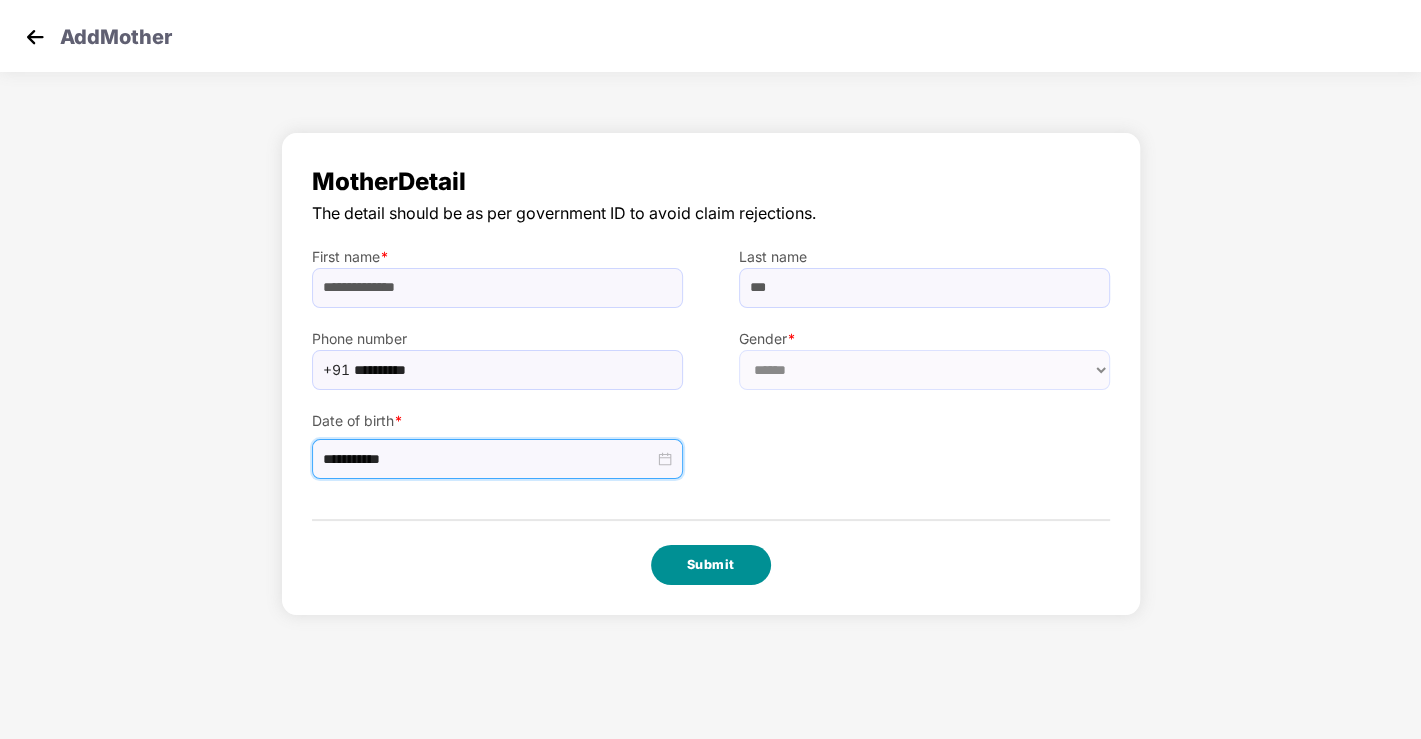 click on "Submit" at bounding box center [711, 565] 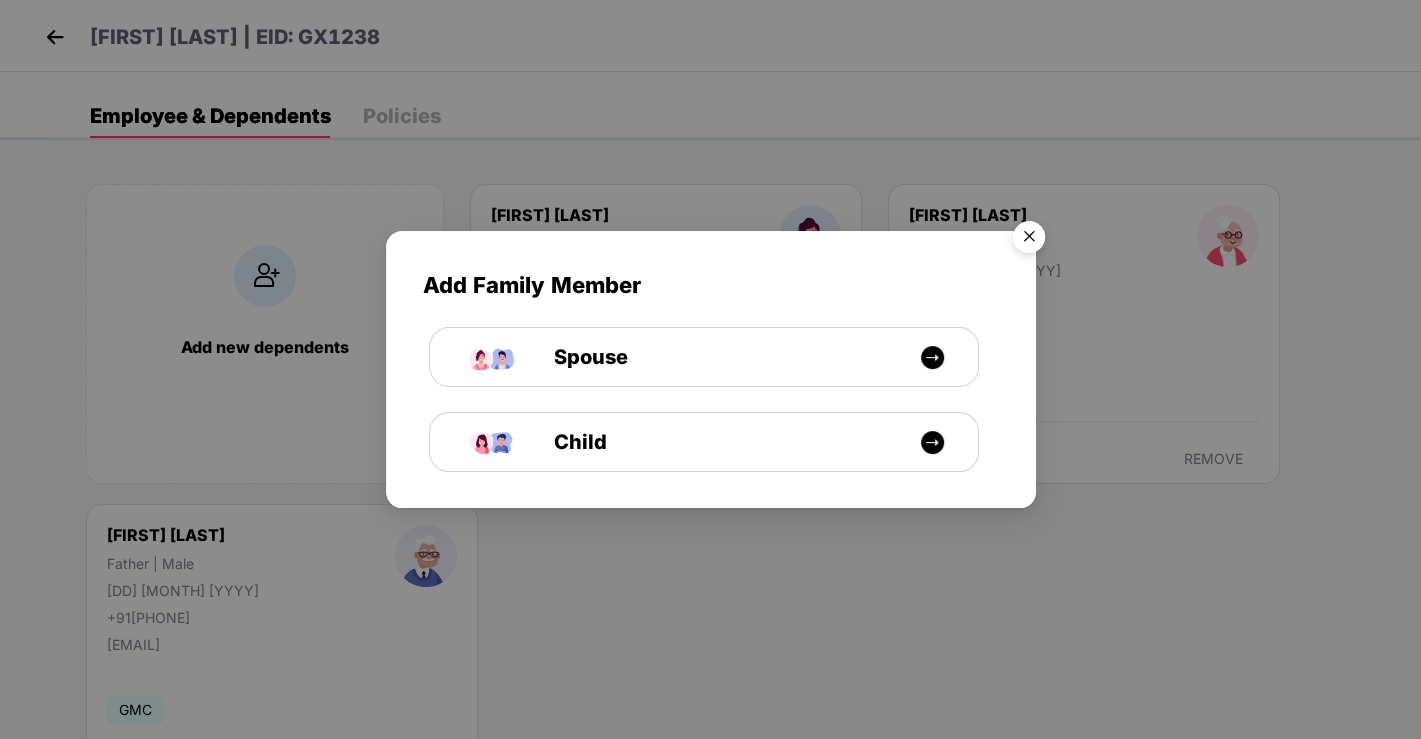 click at bounding box center [1029, 240] 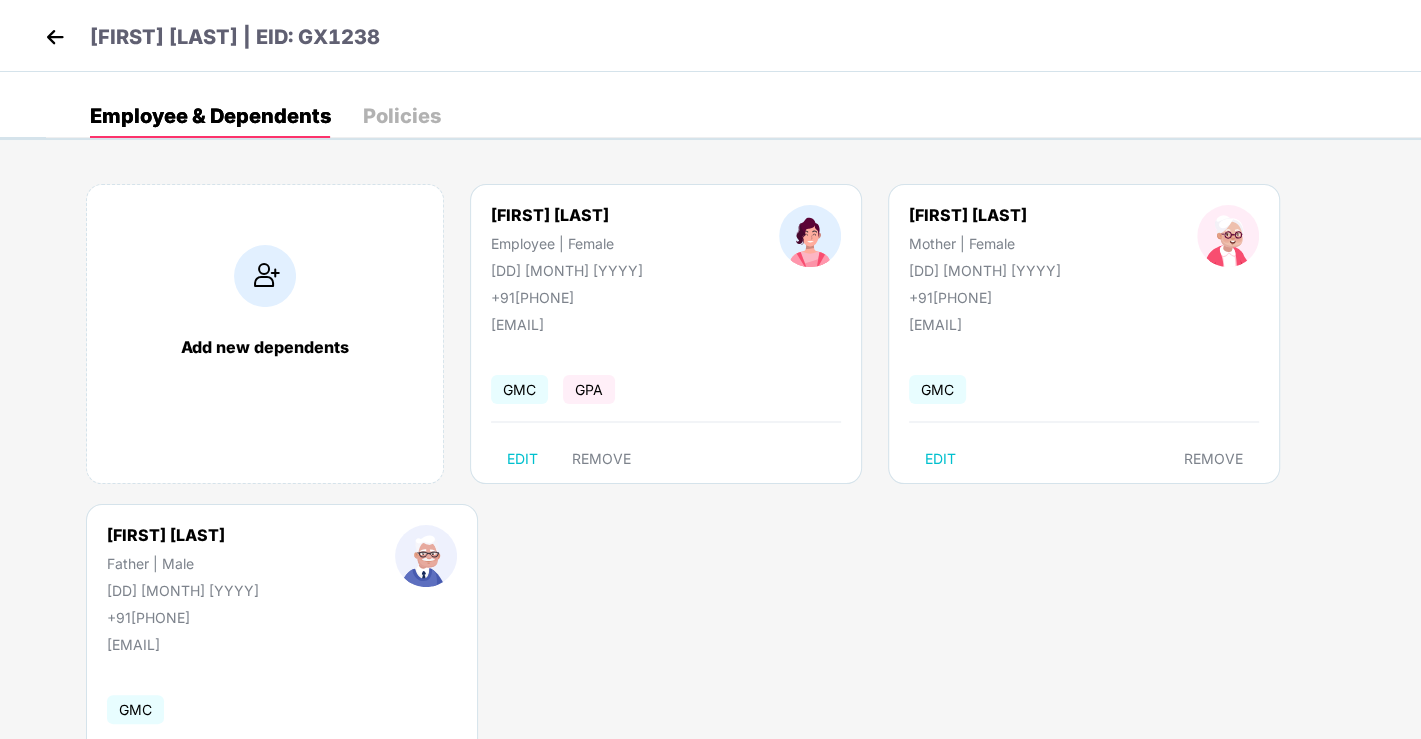 click at bounding box center (55, 37) 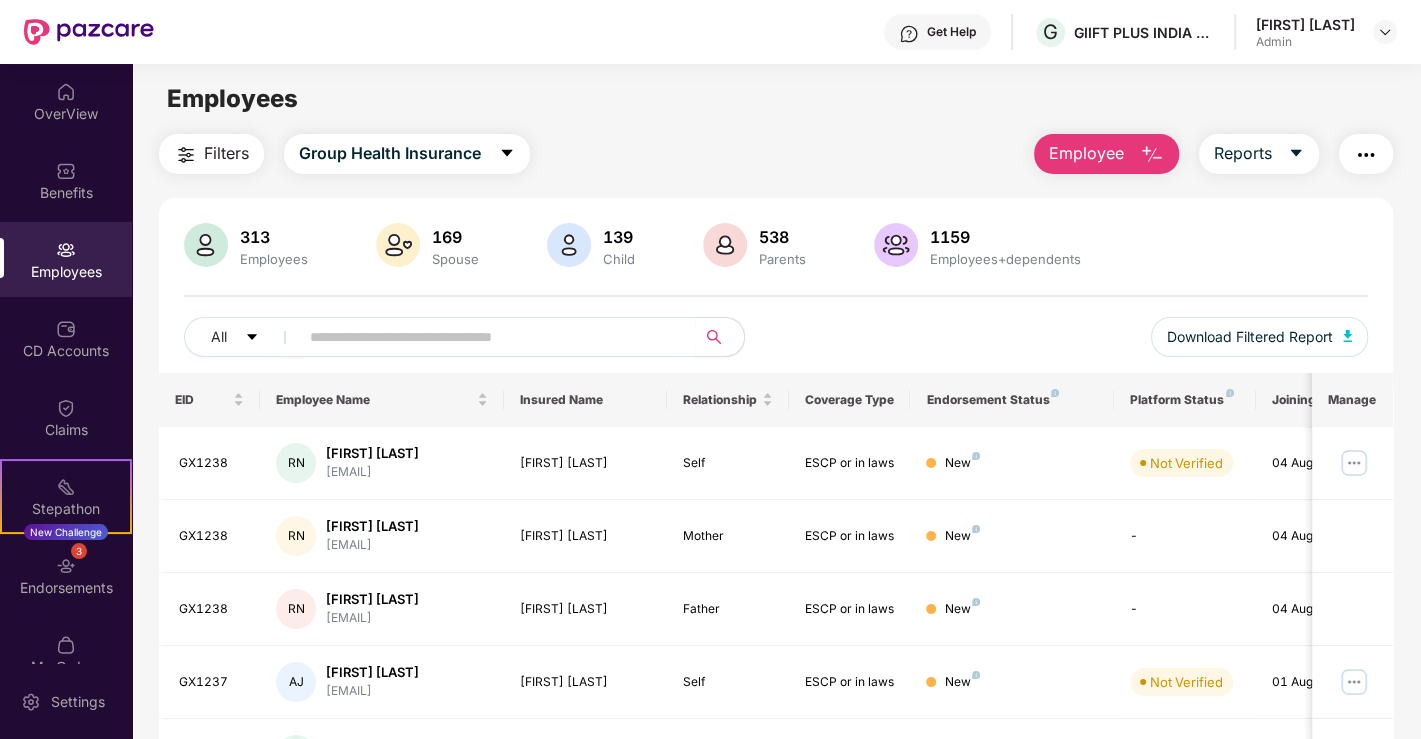 click at bounding box center (1152, 155) 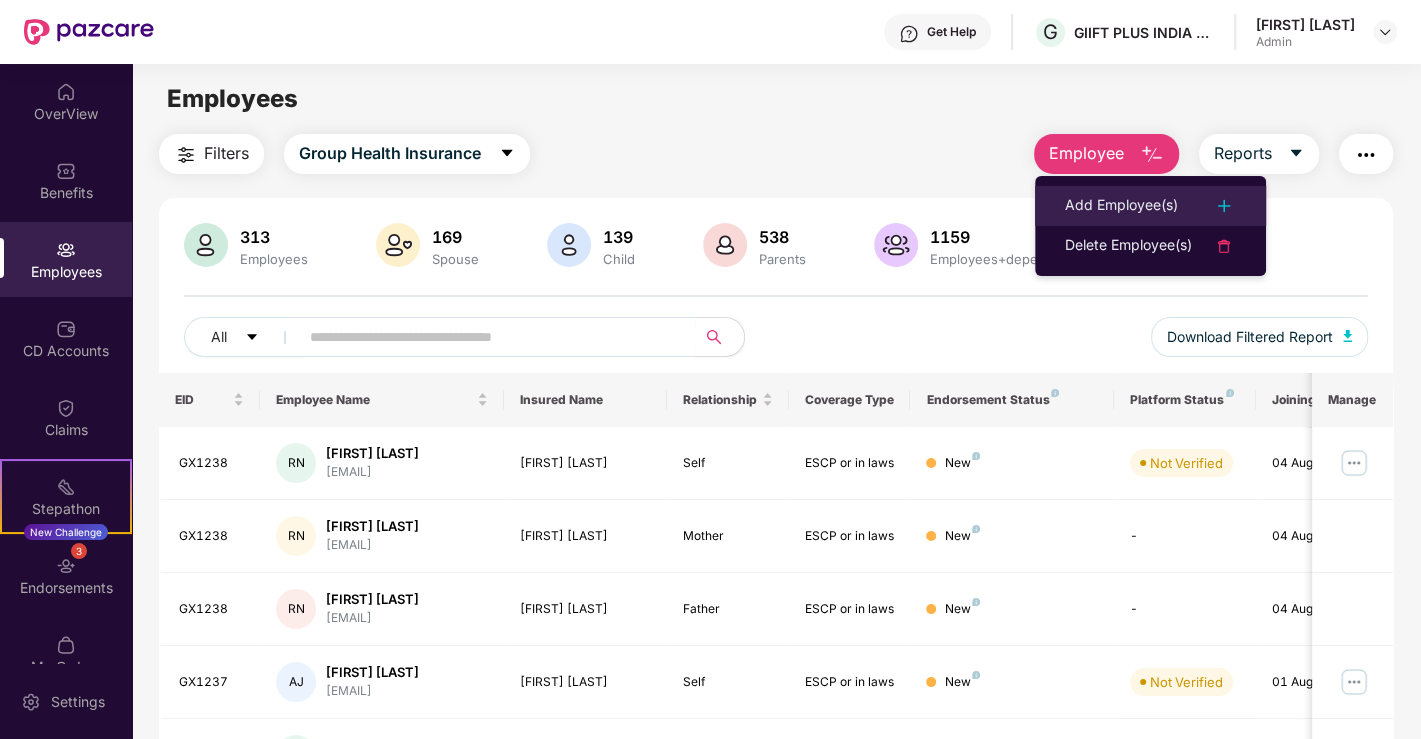 click on "Add Employee(s)" at bounding box center [1121, 206] 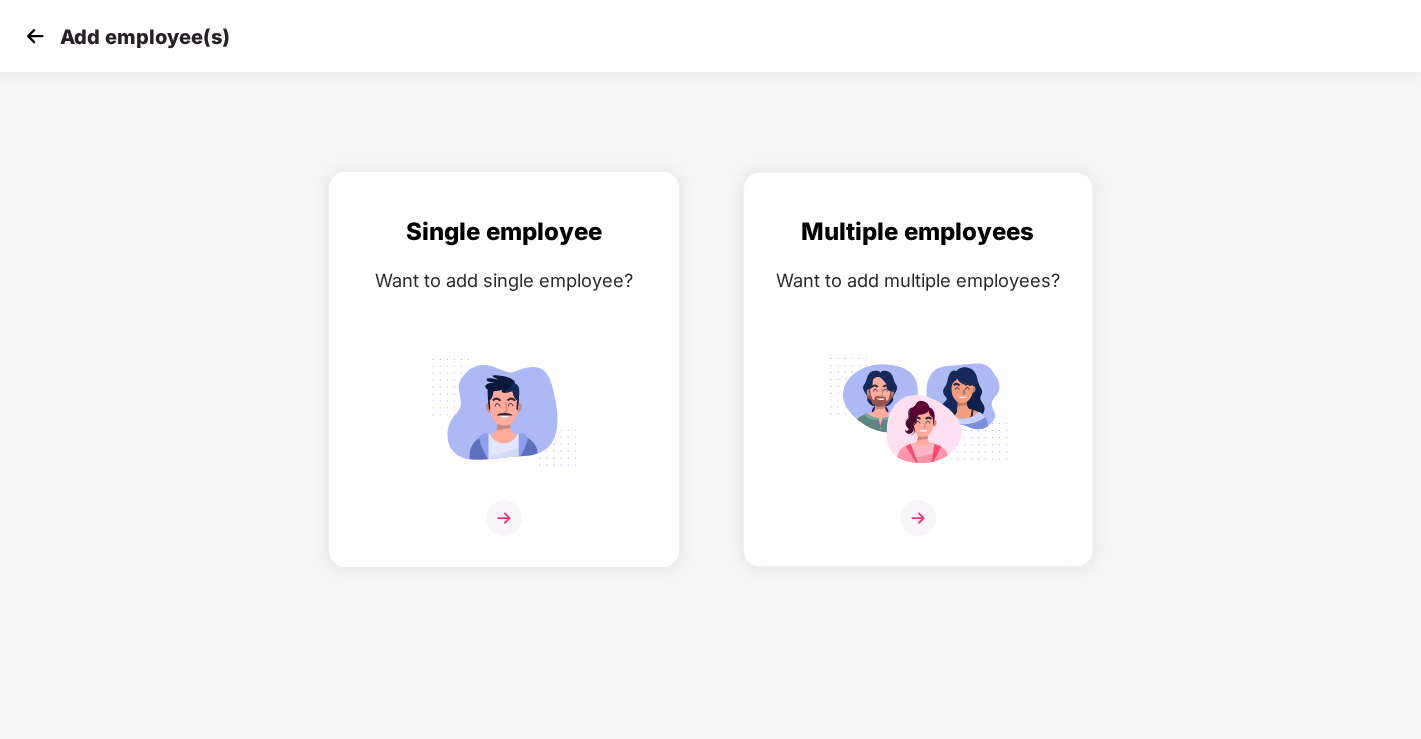 click at bounding box center (504, 518) 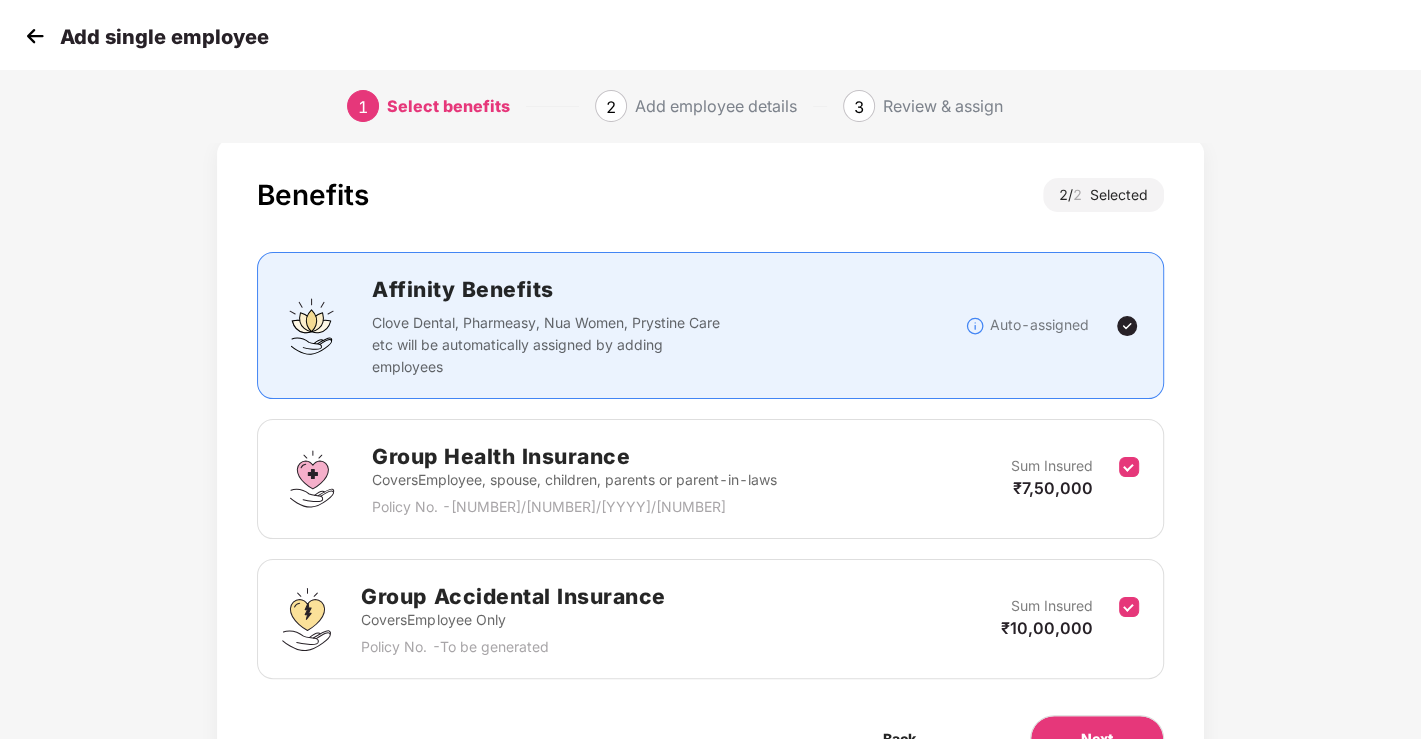 scroll, scrollTop: 137, scrollLeft: 0, axis: vertical 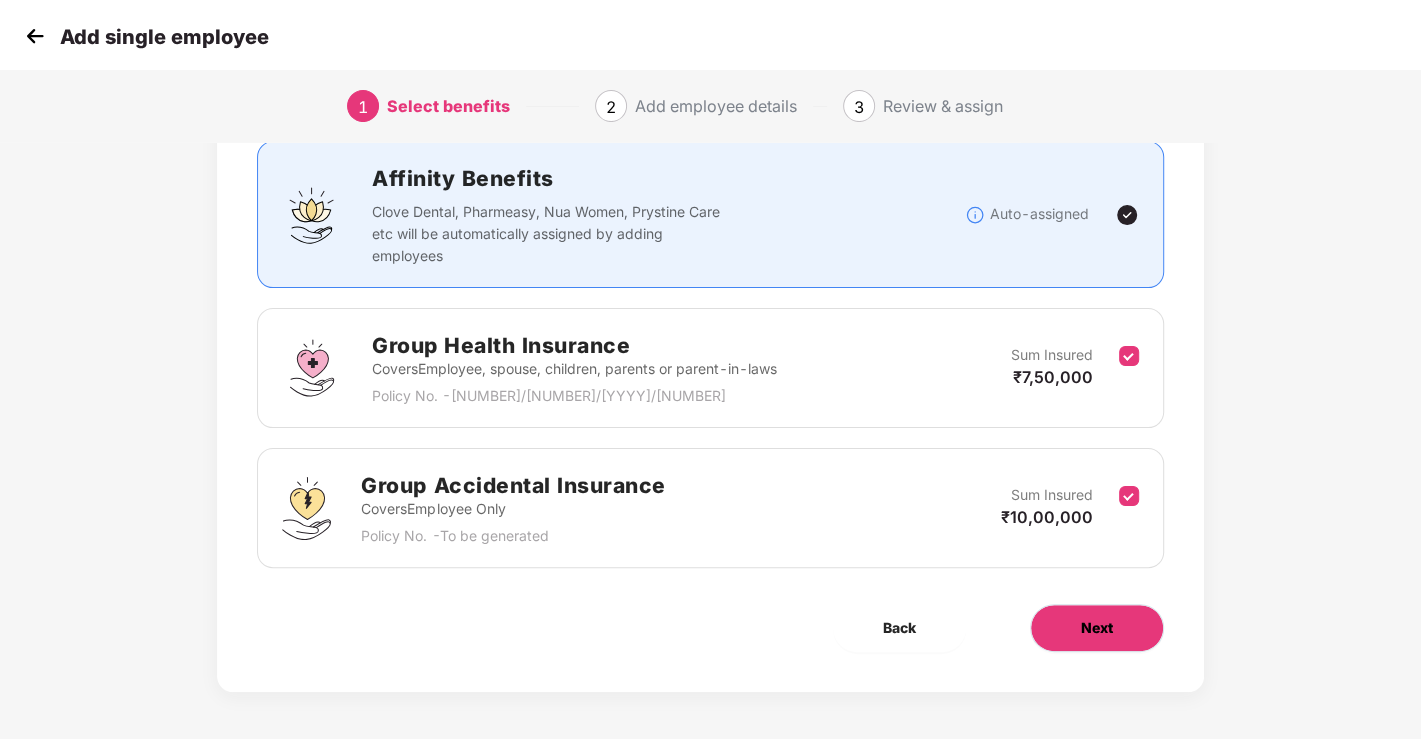 click on "Next" at bounding box center [1097, 628] 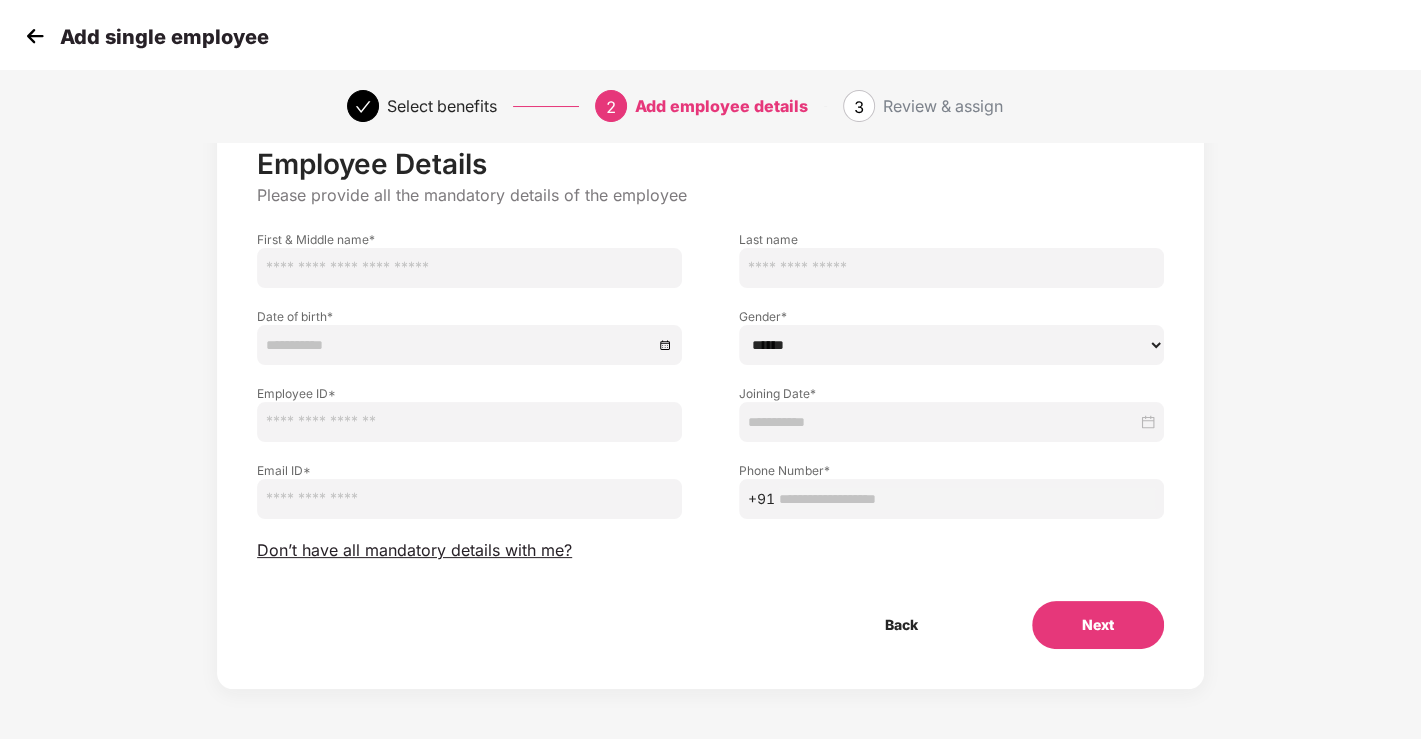 scroll, scrollTop: 0, scrollLeft: 0, axis: both 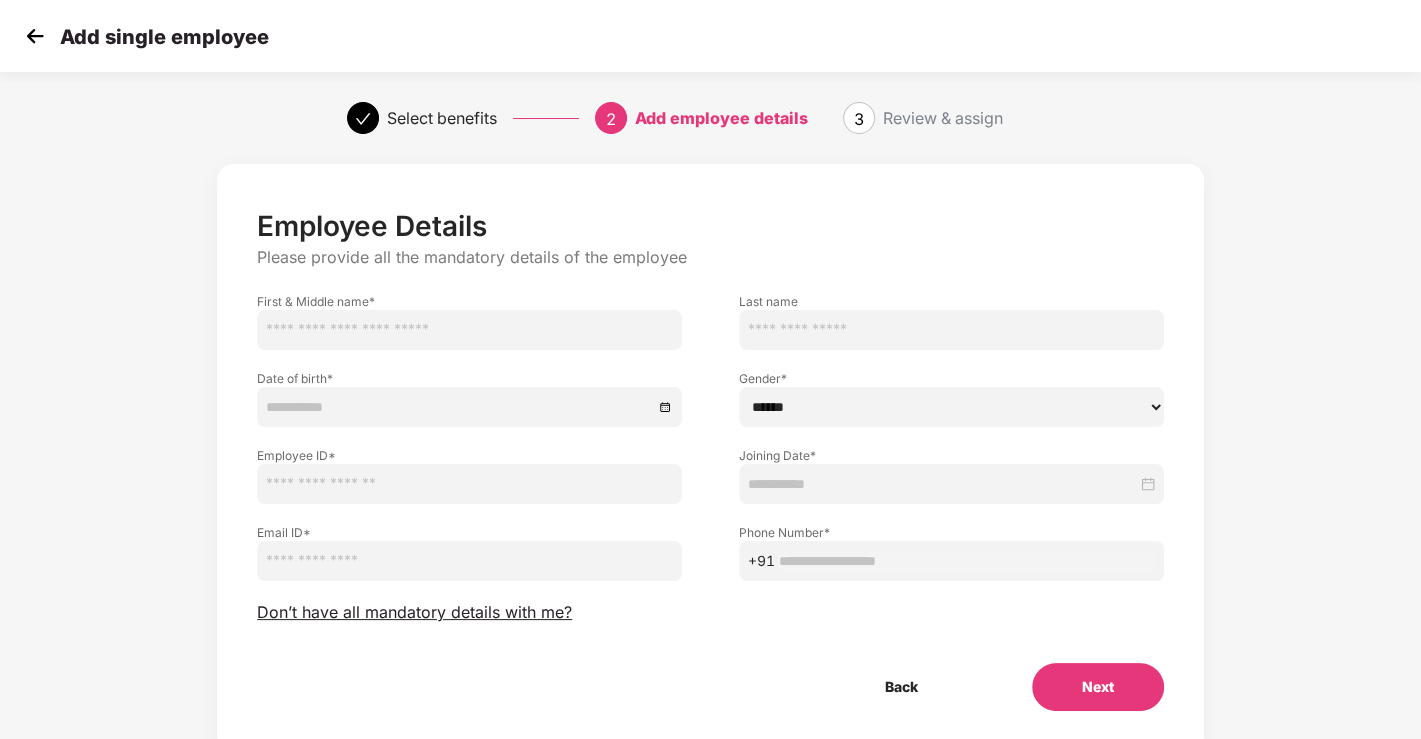 click at bounding box center (469, 330) 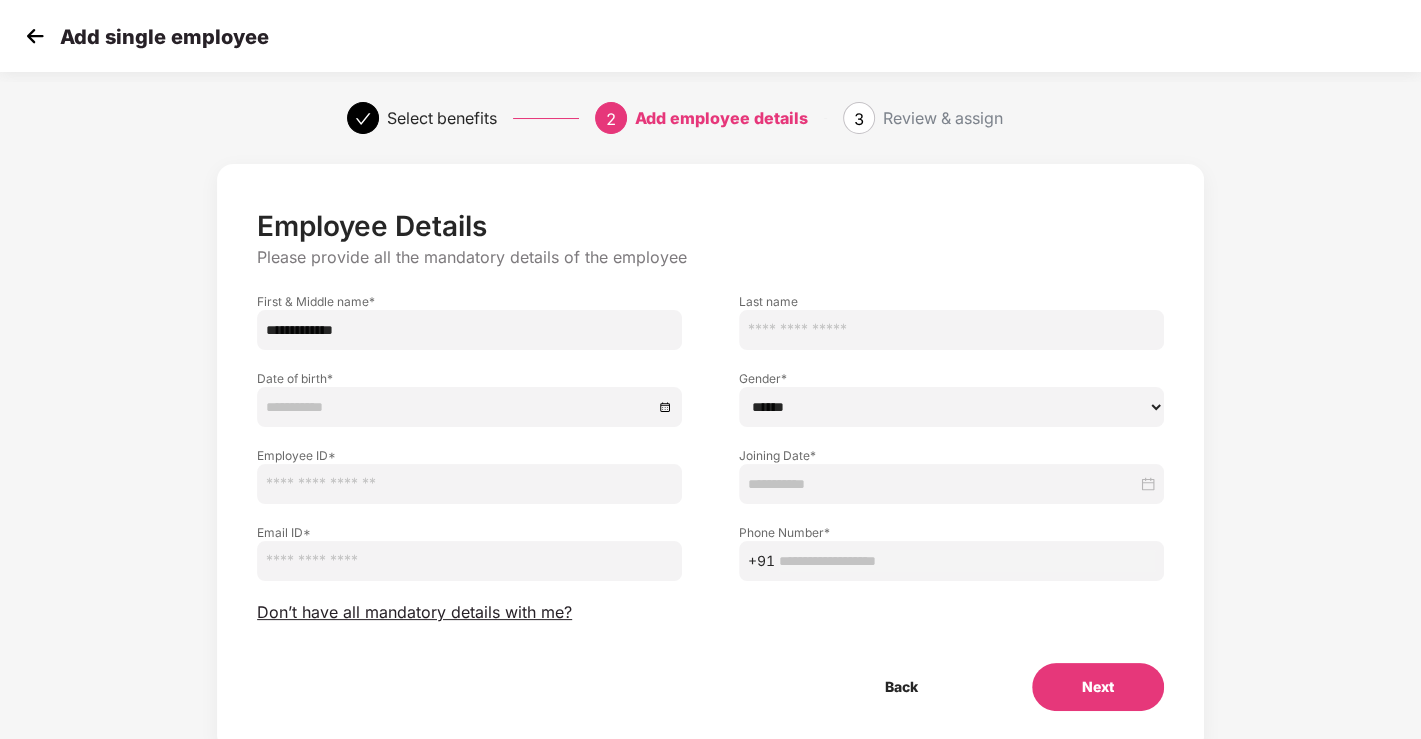 drag, startPoint x: 284, startPoint y: 332, endPoint x: 532, endPoint y: 341, distance: 248.16325 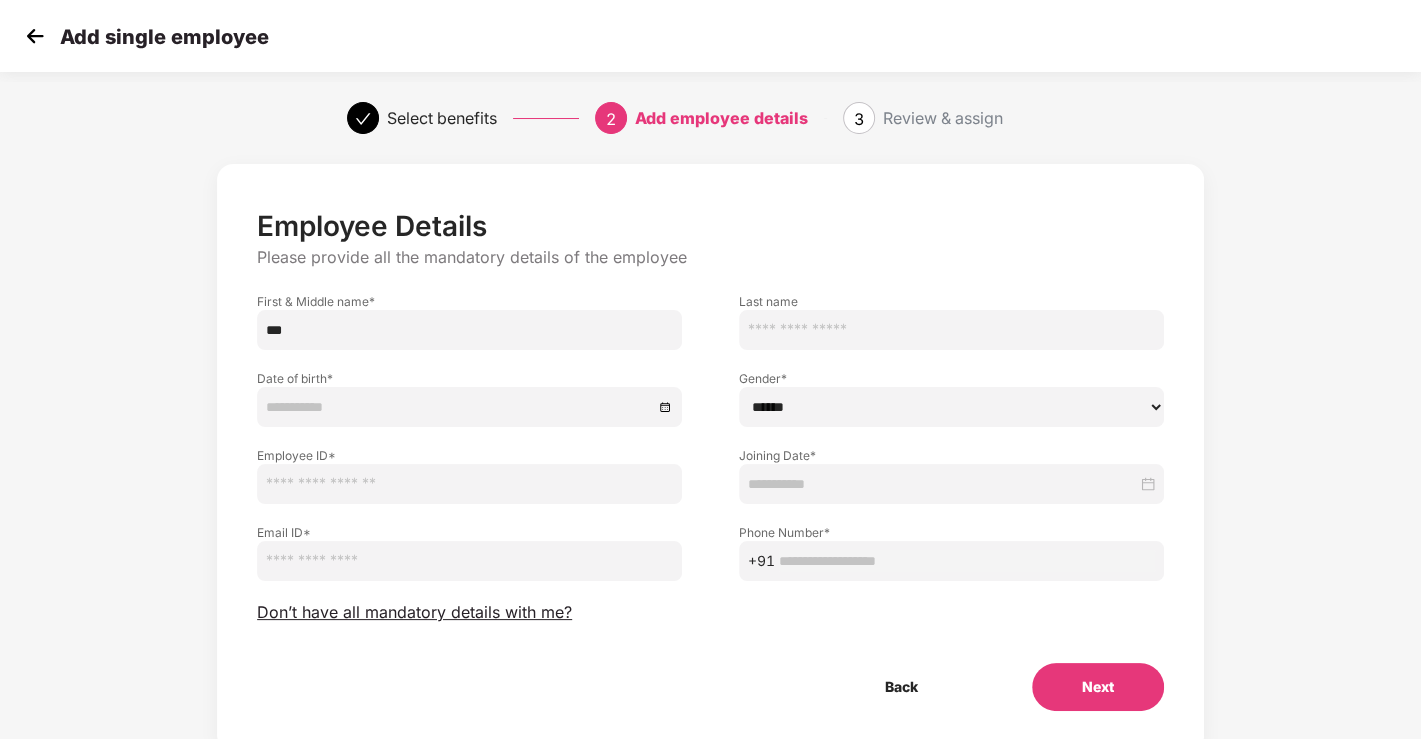 type on "***" 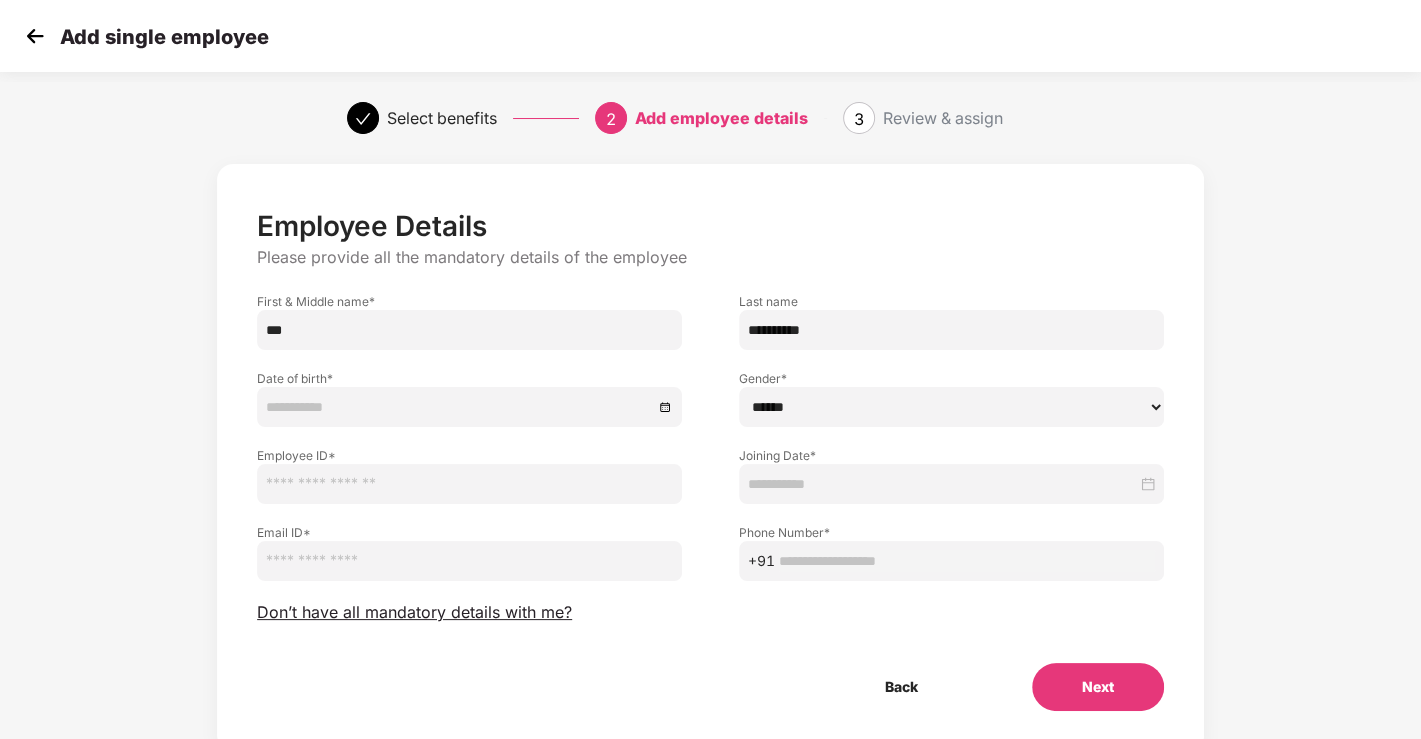 type on "*********" 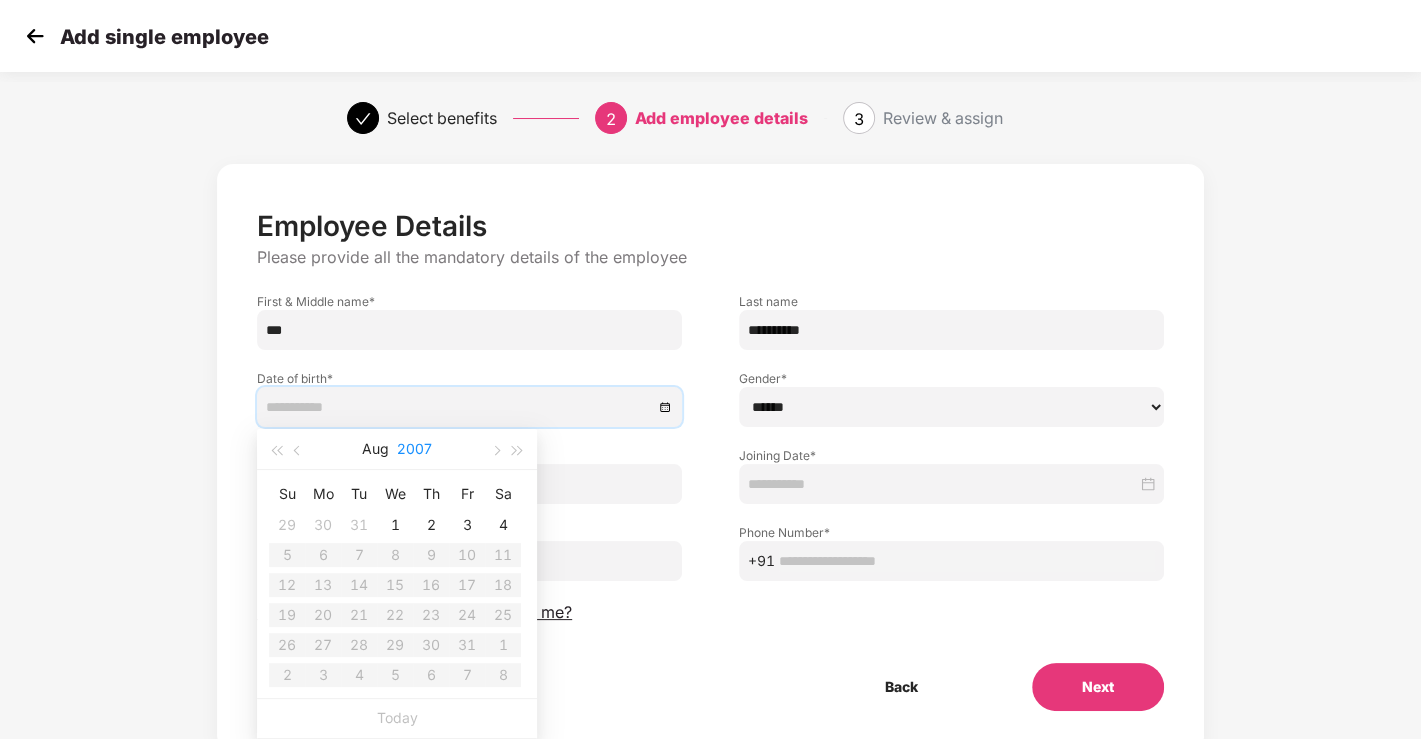 click on "2007" at bounding box center [414, 449] 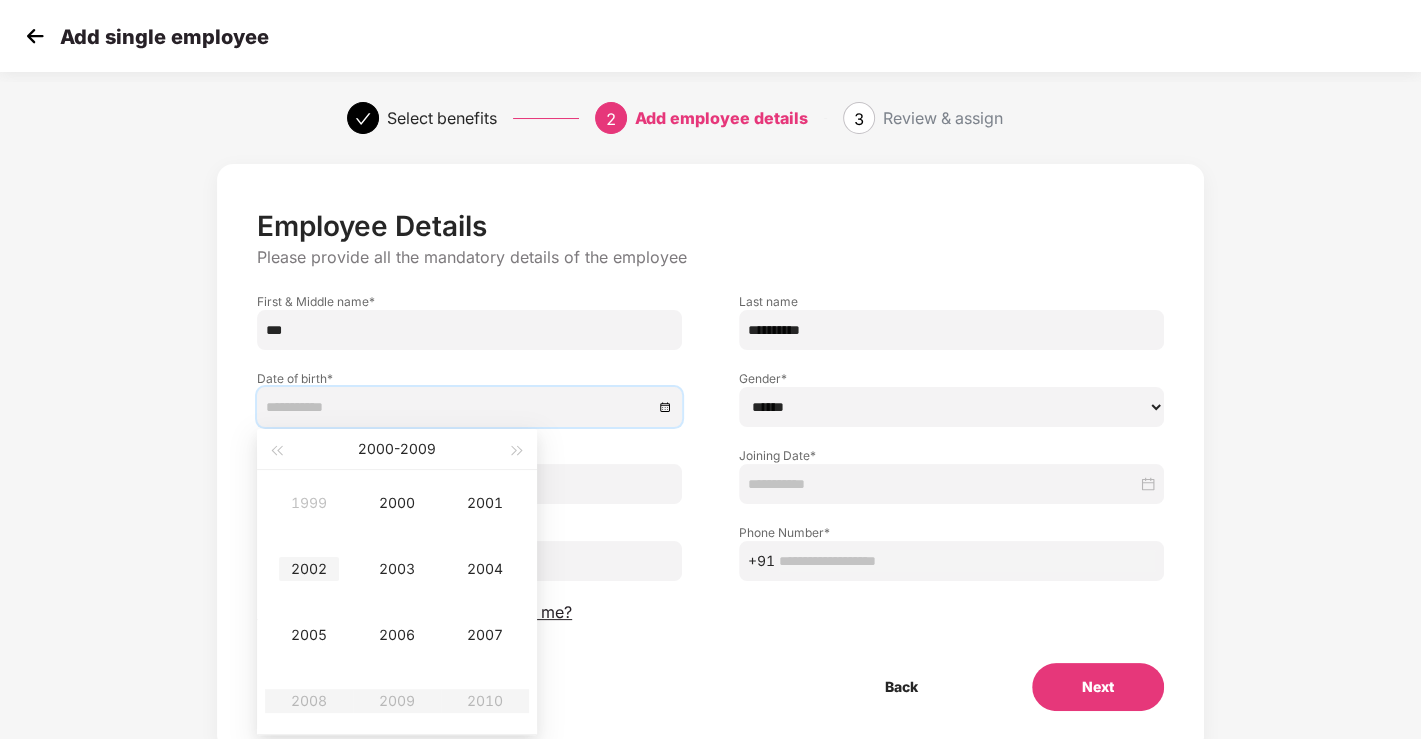 type on "**********" 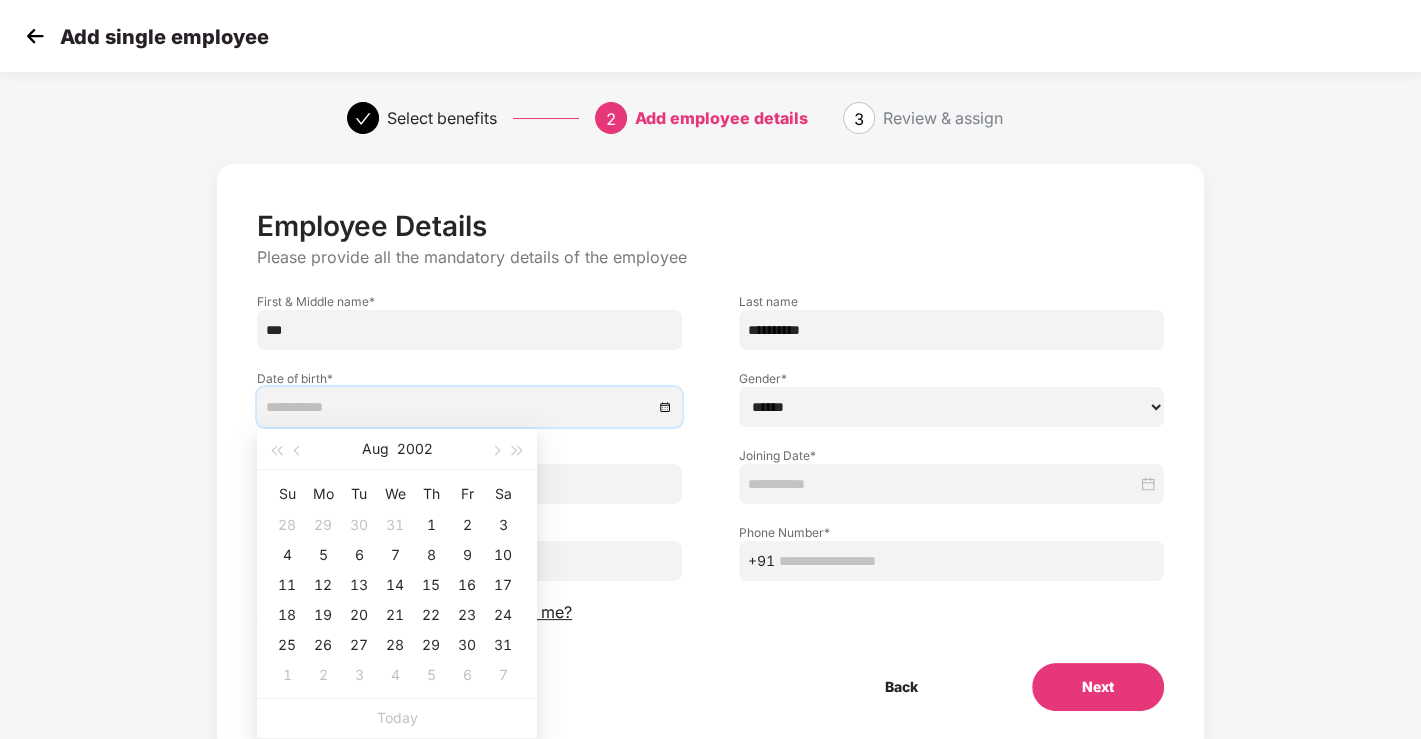 type on "**********" 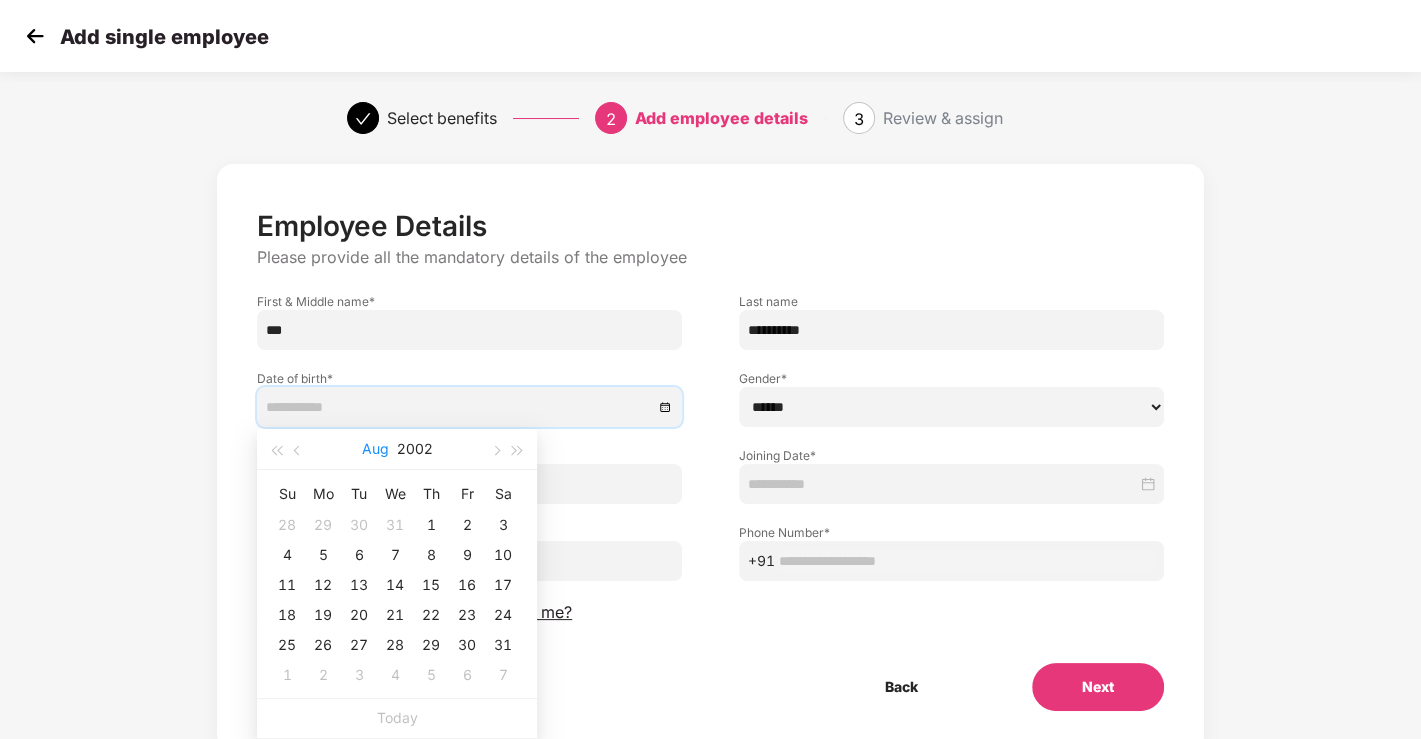 click on "Aug" at bounding box center (375, 449) 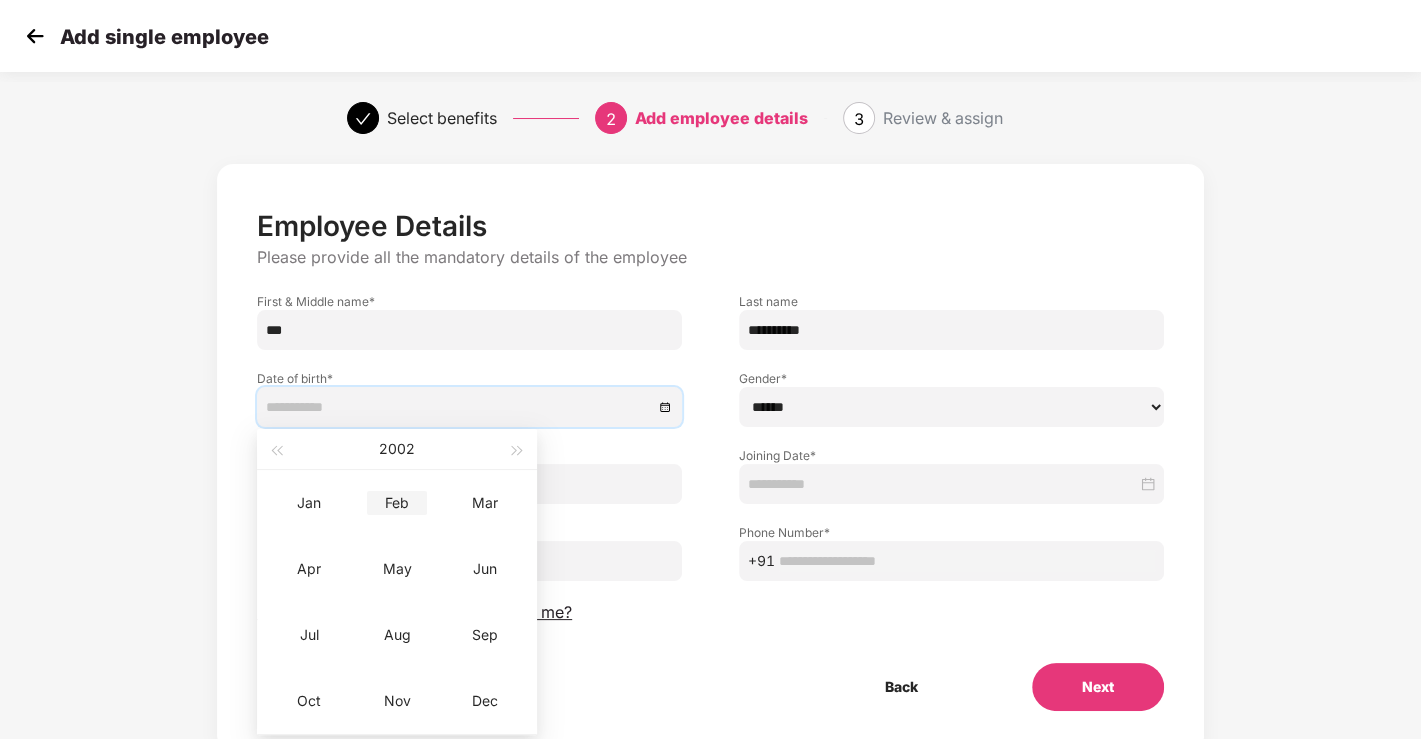 type on "**********" 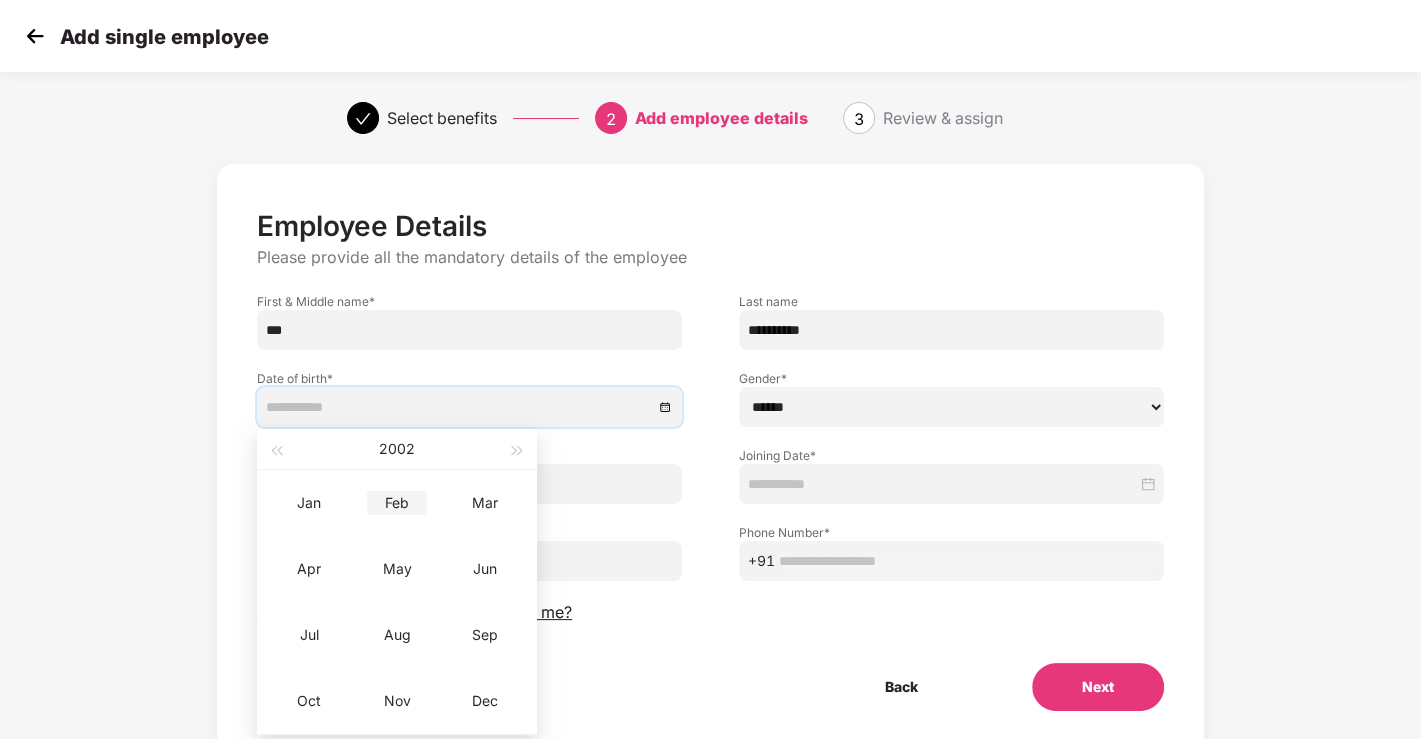 click on "Feb" at bounding box center (397, 503) 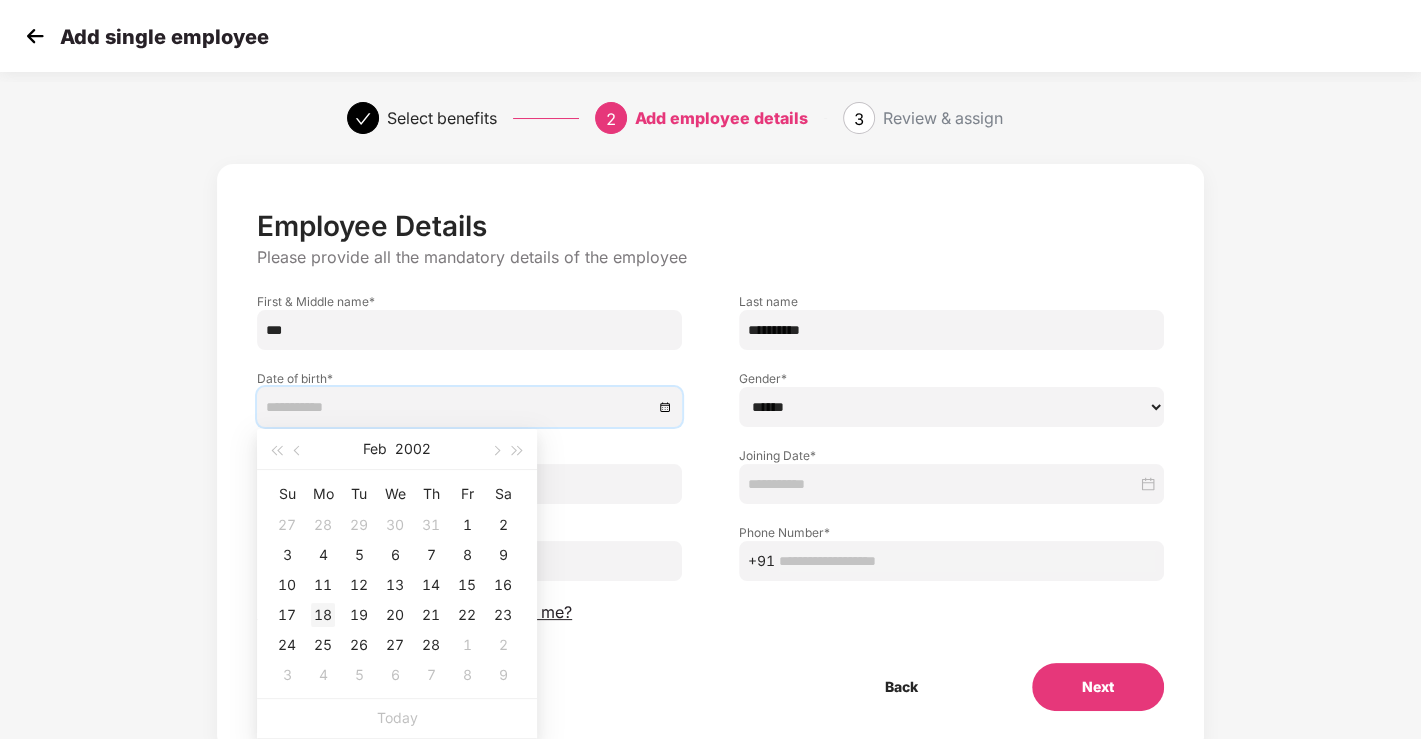 type on "**********" 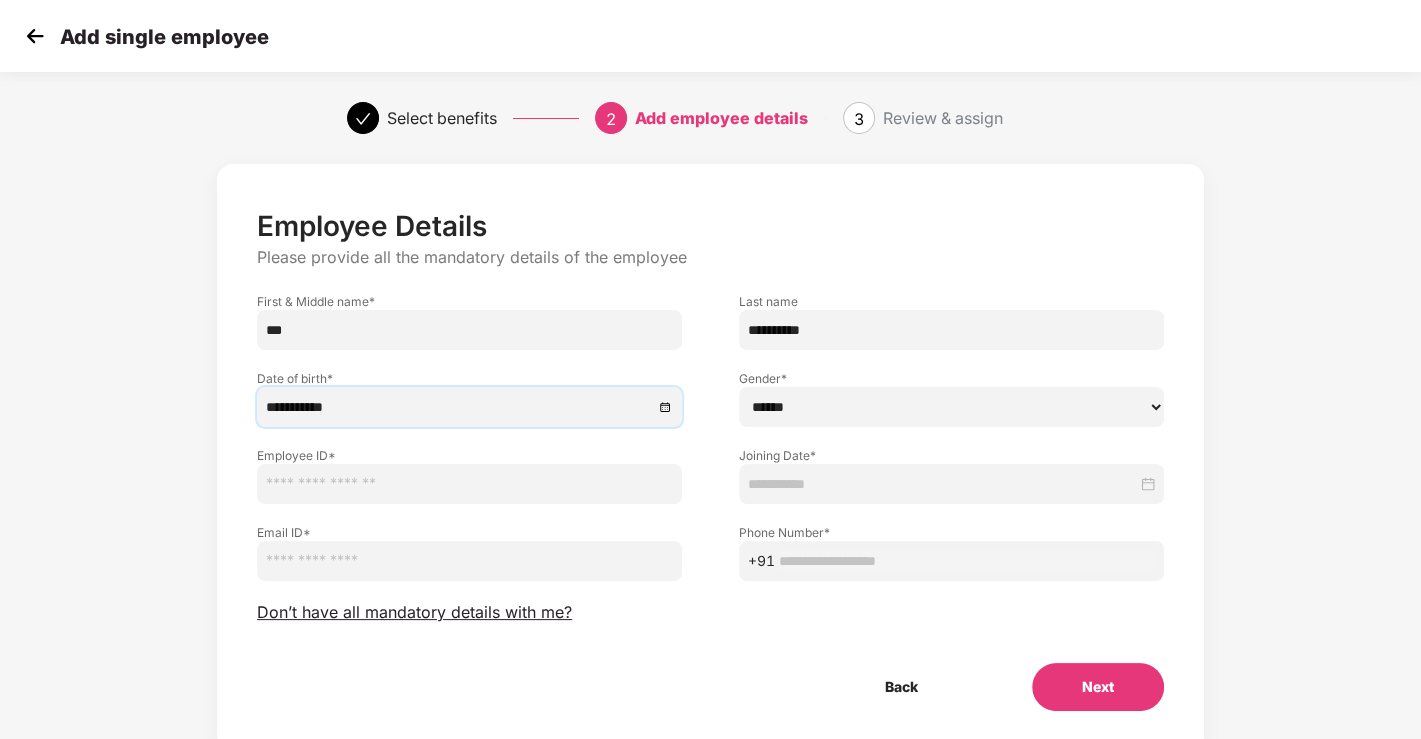 click on "****** **** ******" at bounding box center (951, 407) 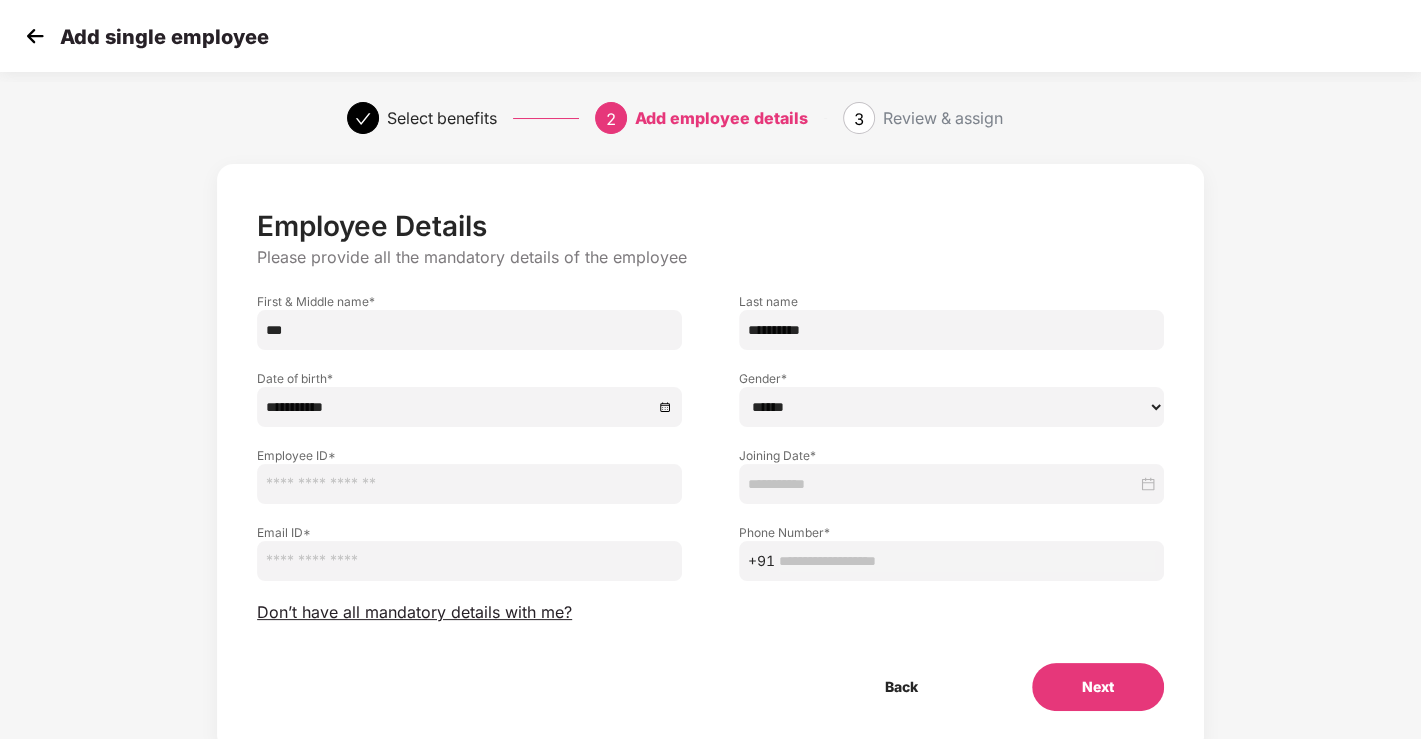 select on "******" 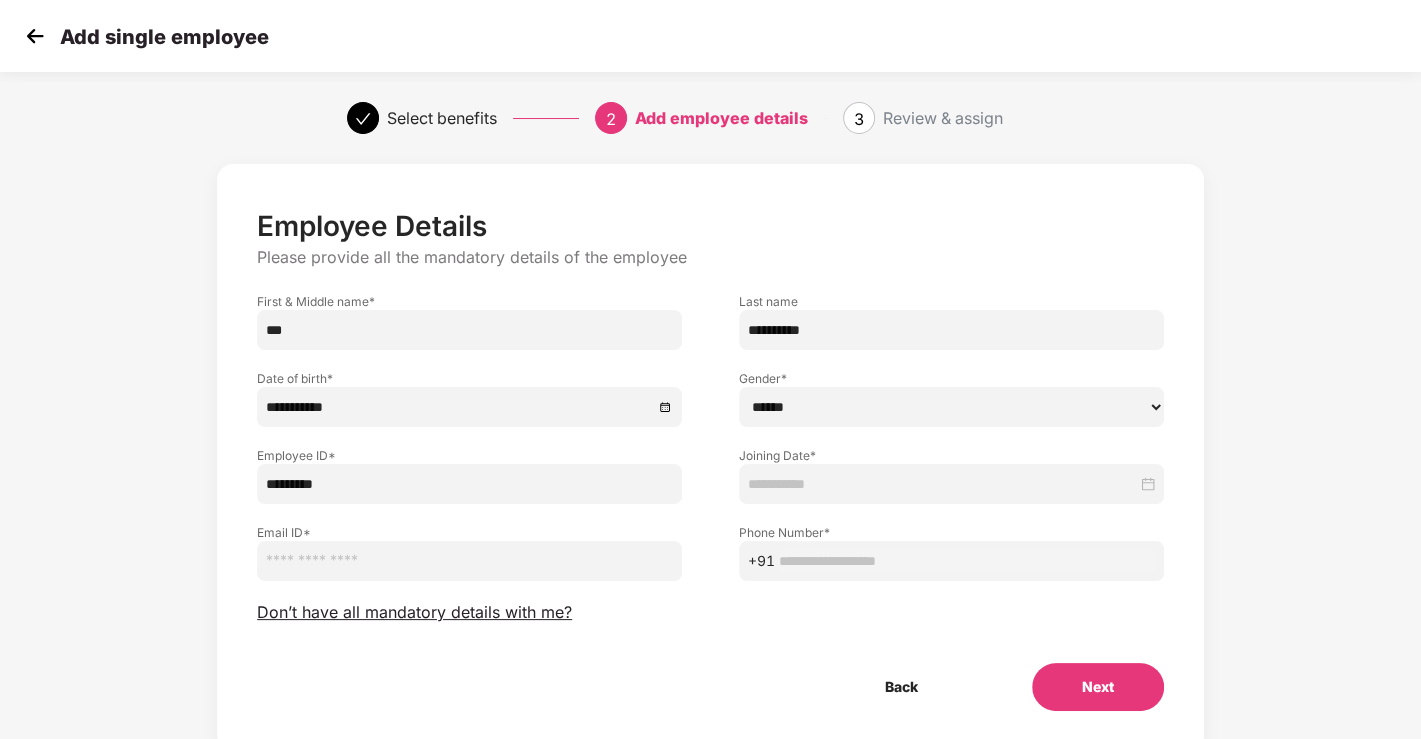drag, startPoint x: 381, startPoint y: 484, endPoint x: 256, endPoint y: 473, distance: 125.48307 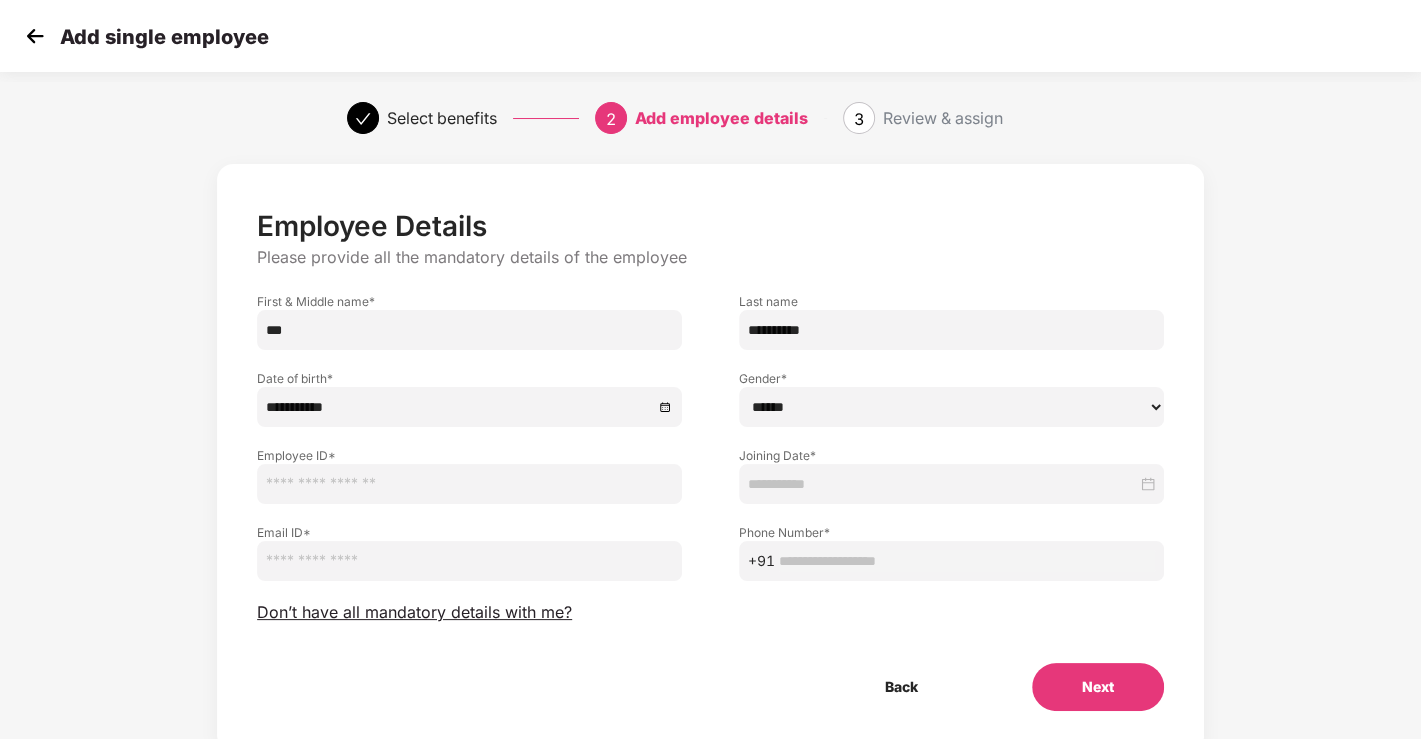 click at bounding box center (469, 484) 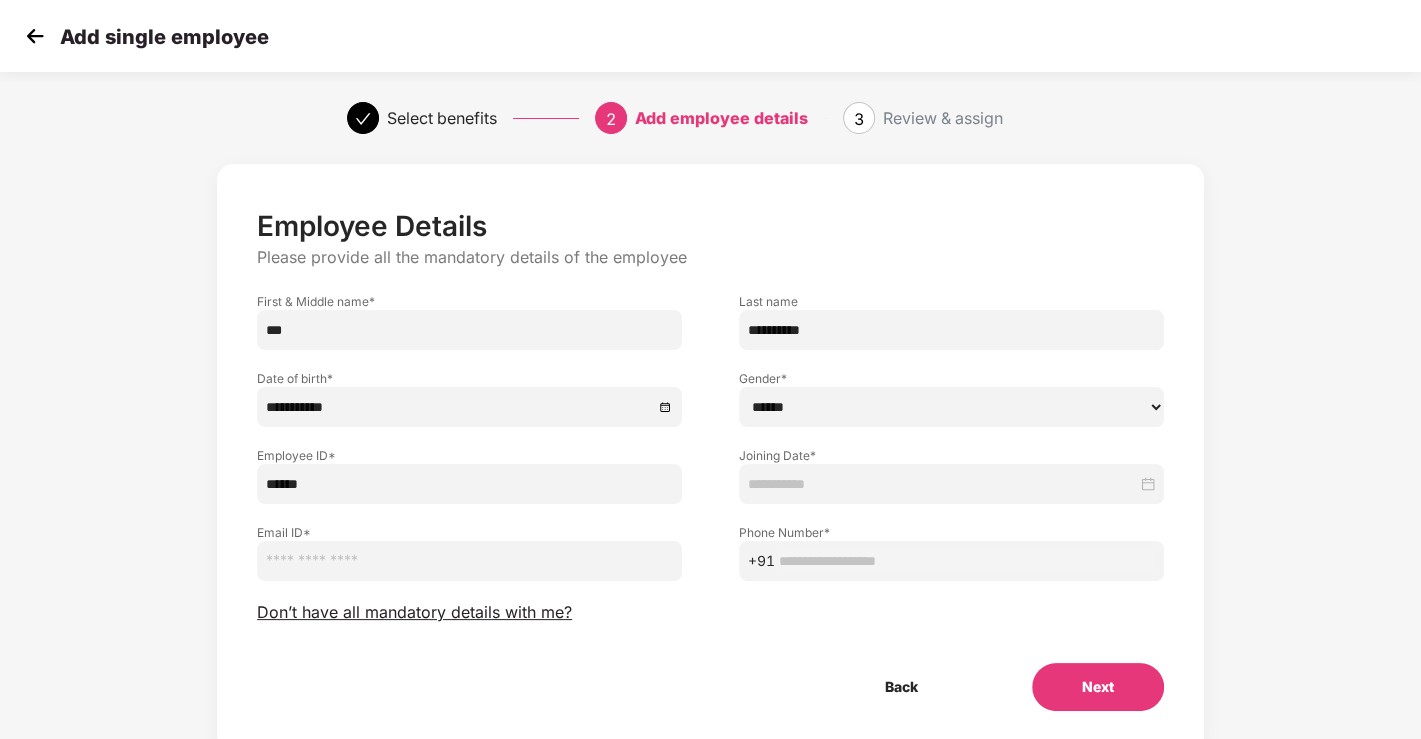 type on "******" 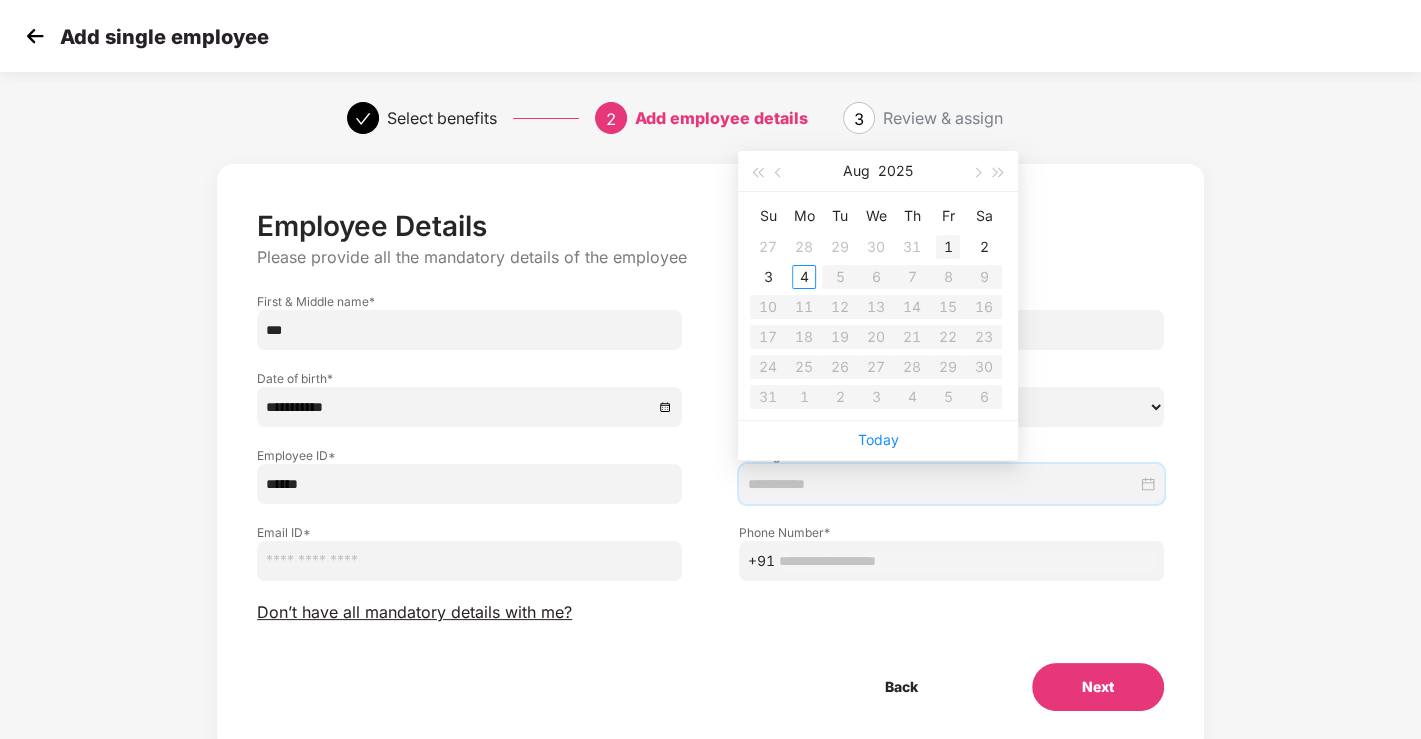 type on "**********" 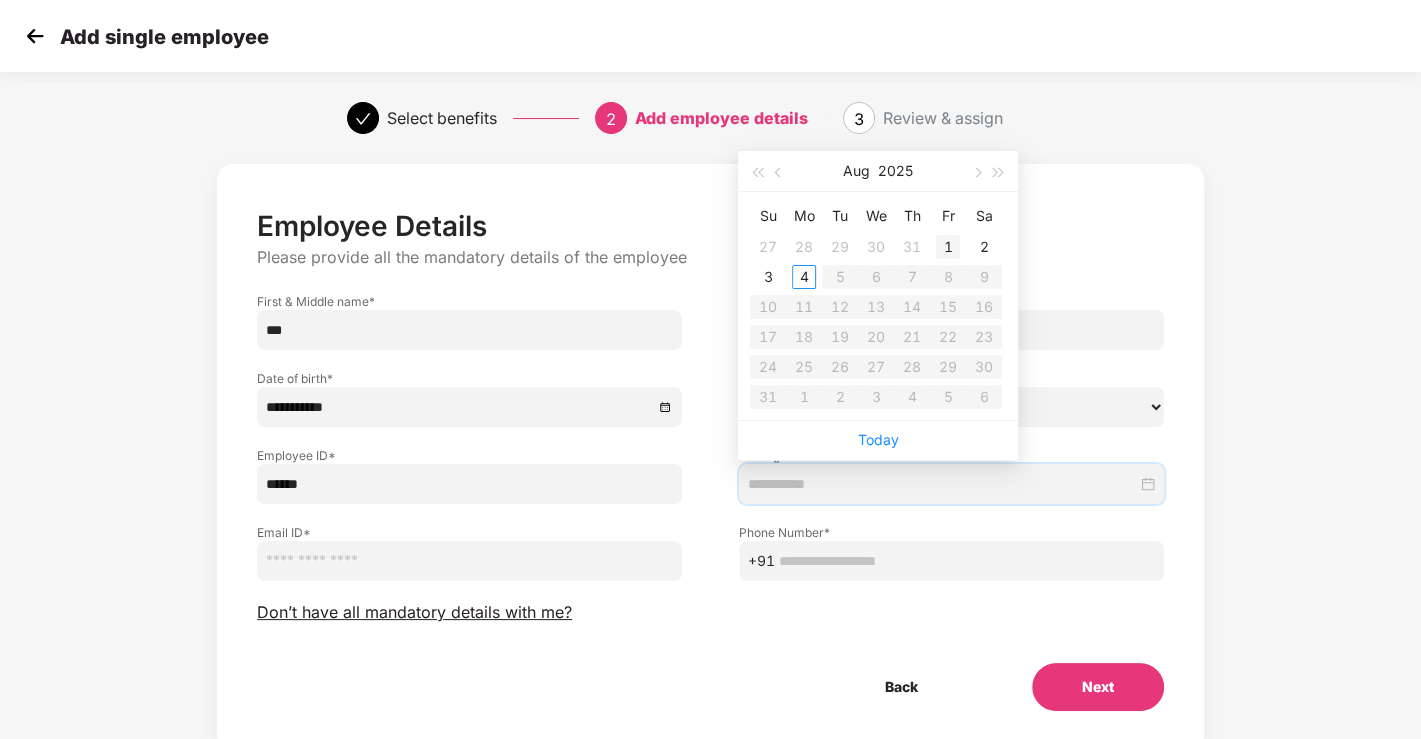 click on "1" at bounding box center [948, 247] 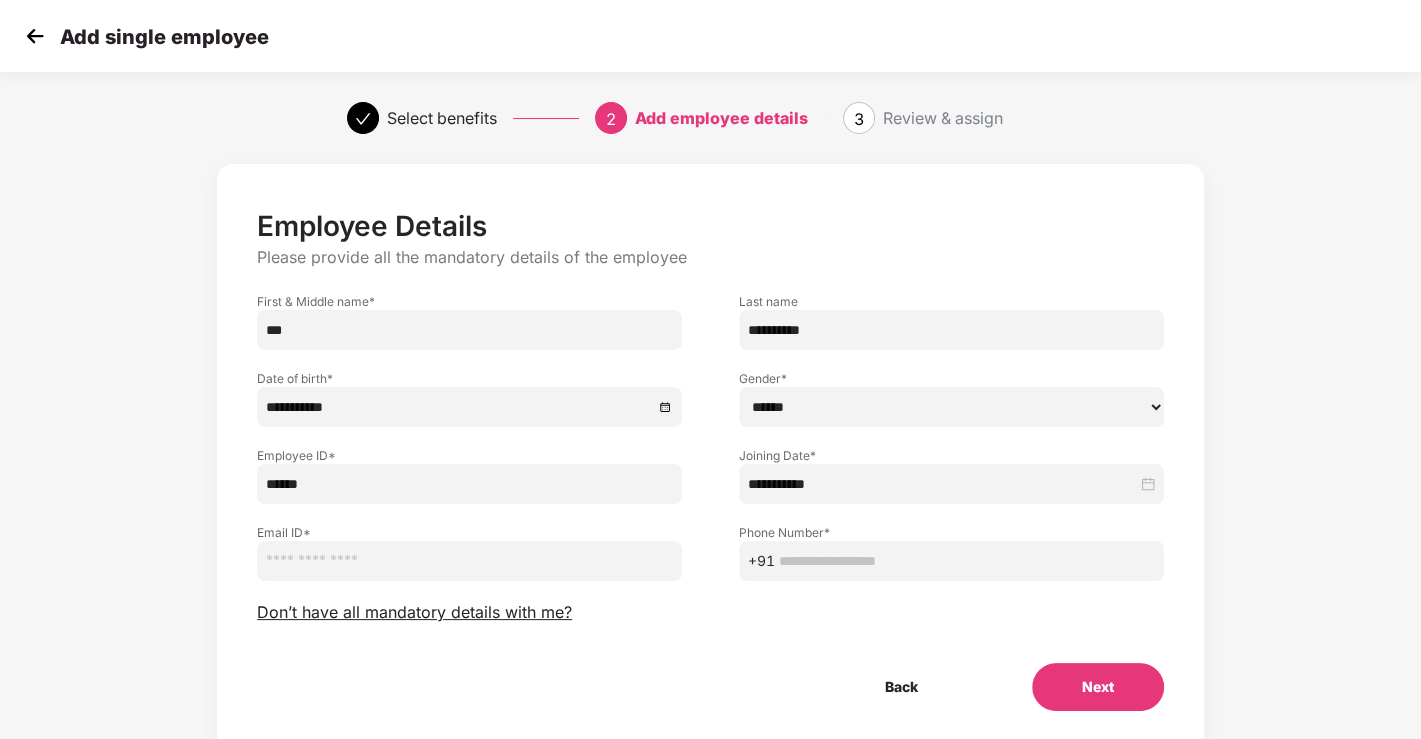 click at bounding box center (469, 561) 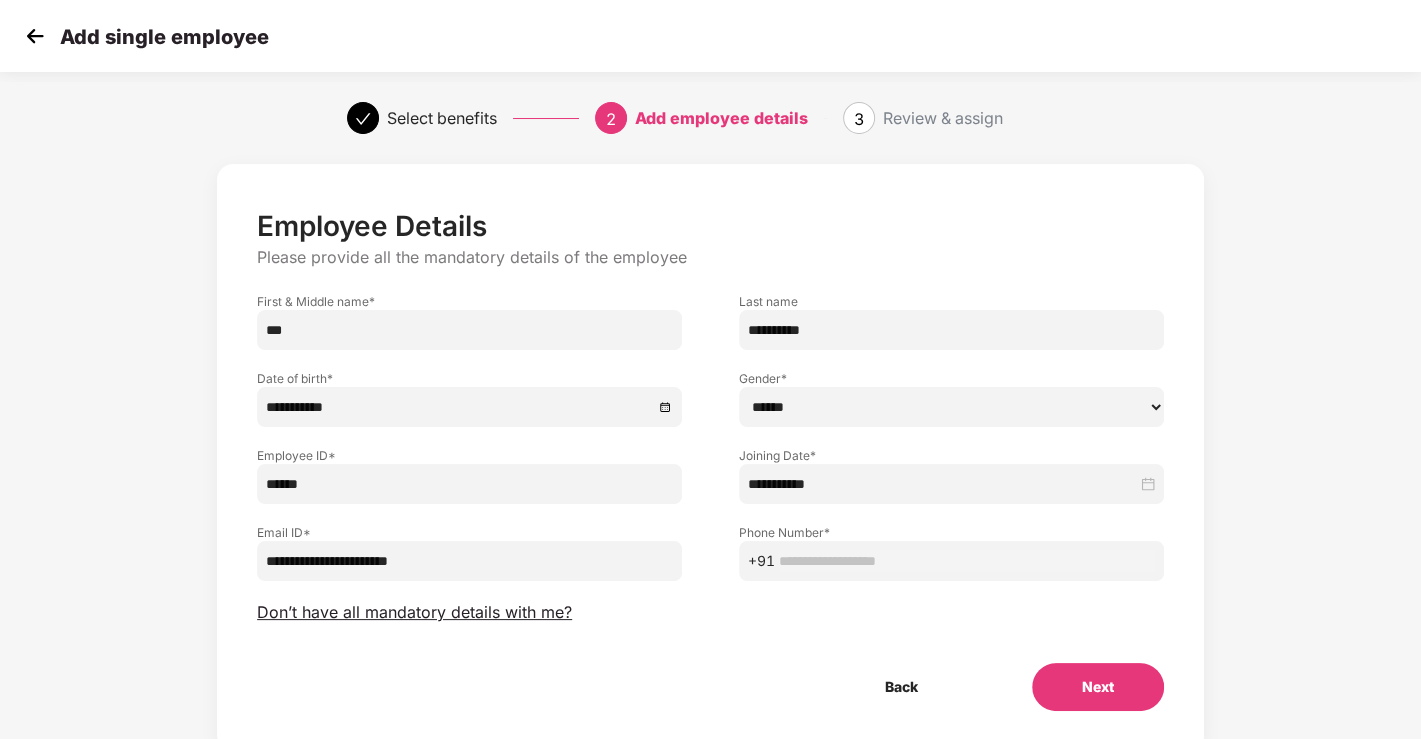 type on "**********" 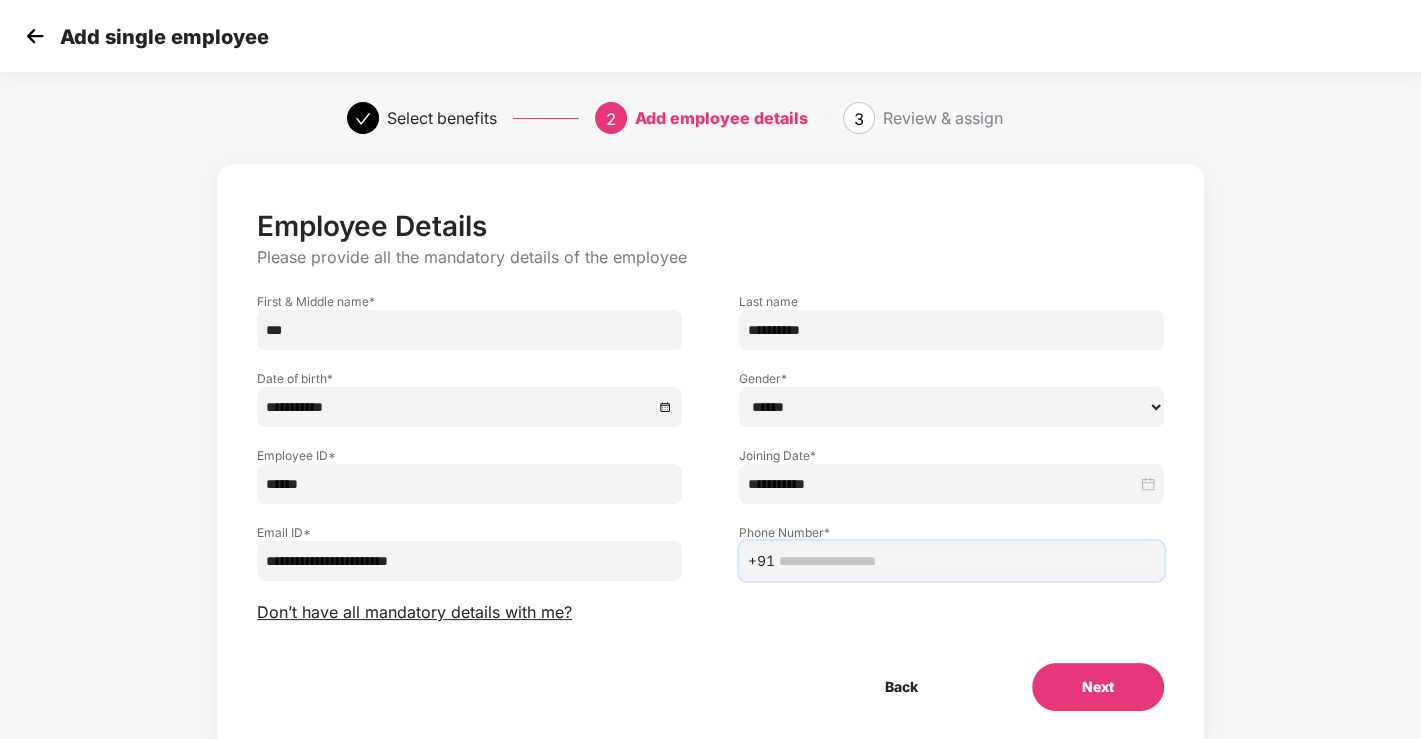 click at bounding box center [967, 561] 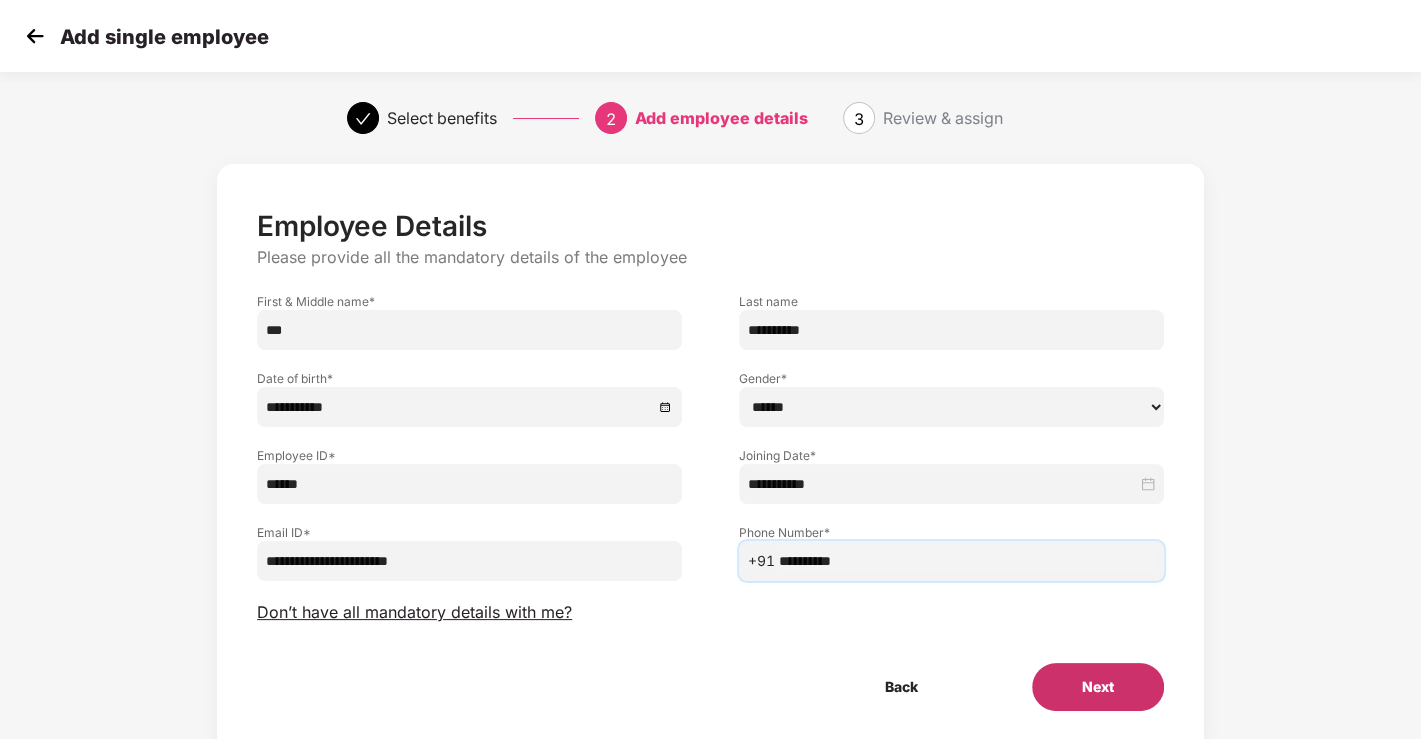 type on "**********" 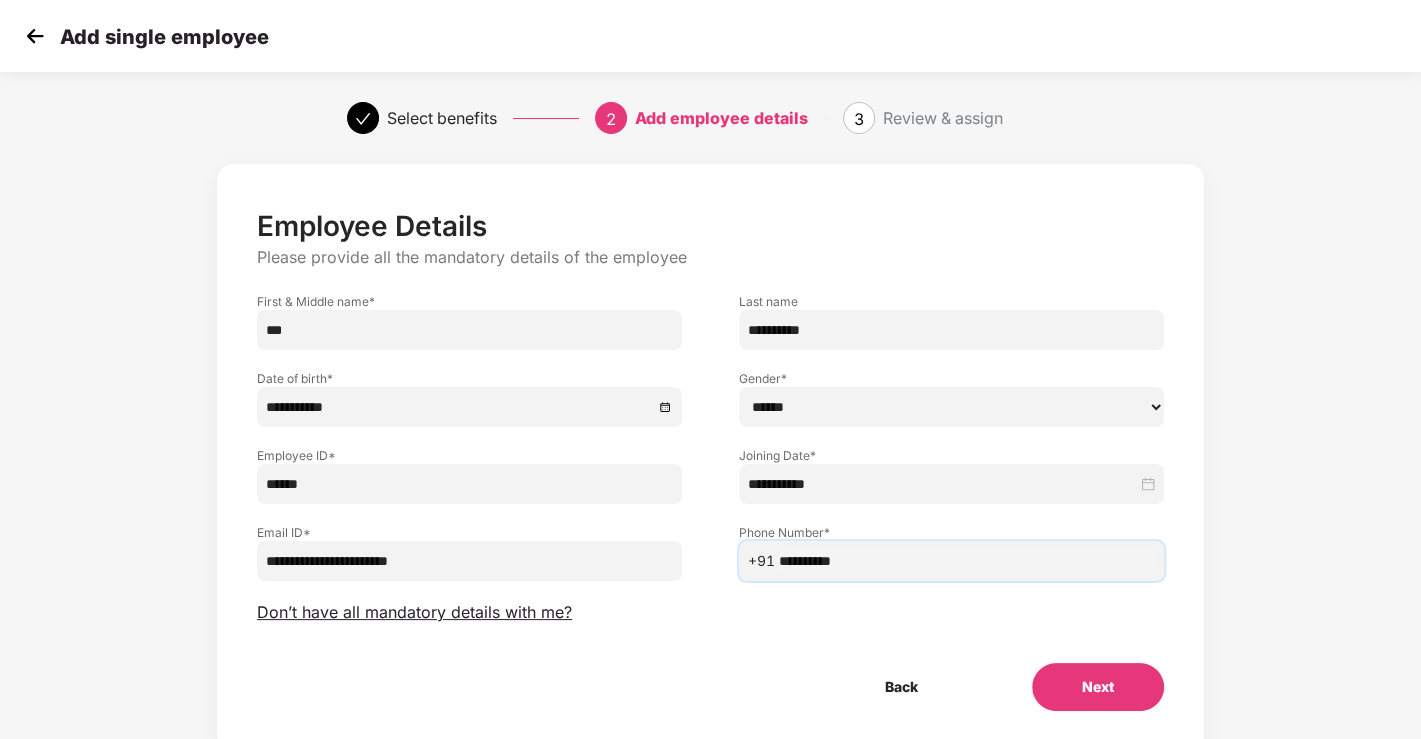click on "Next" at bounding box center [1098, 687] 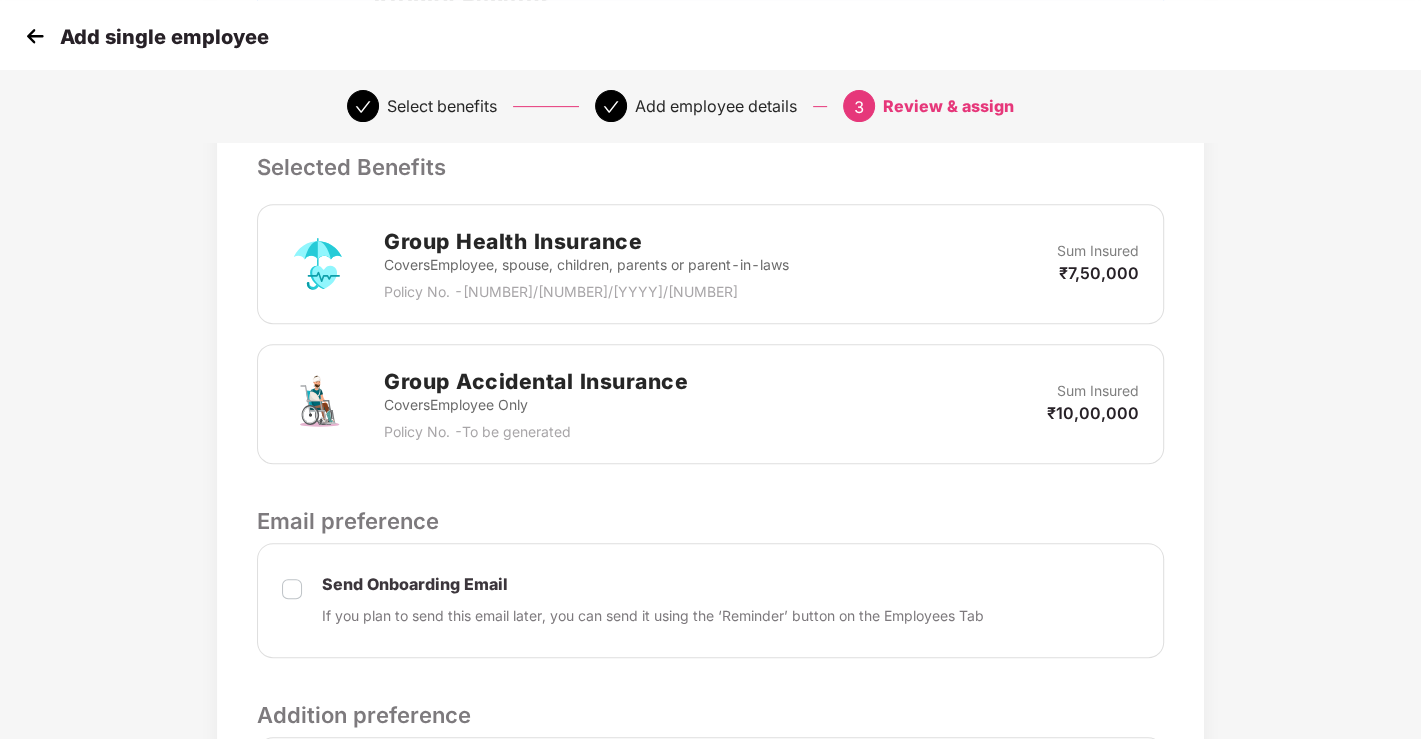scroll, scrollTop: 837, scrollLeft: 0, axis: vertical 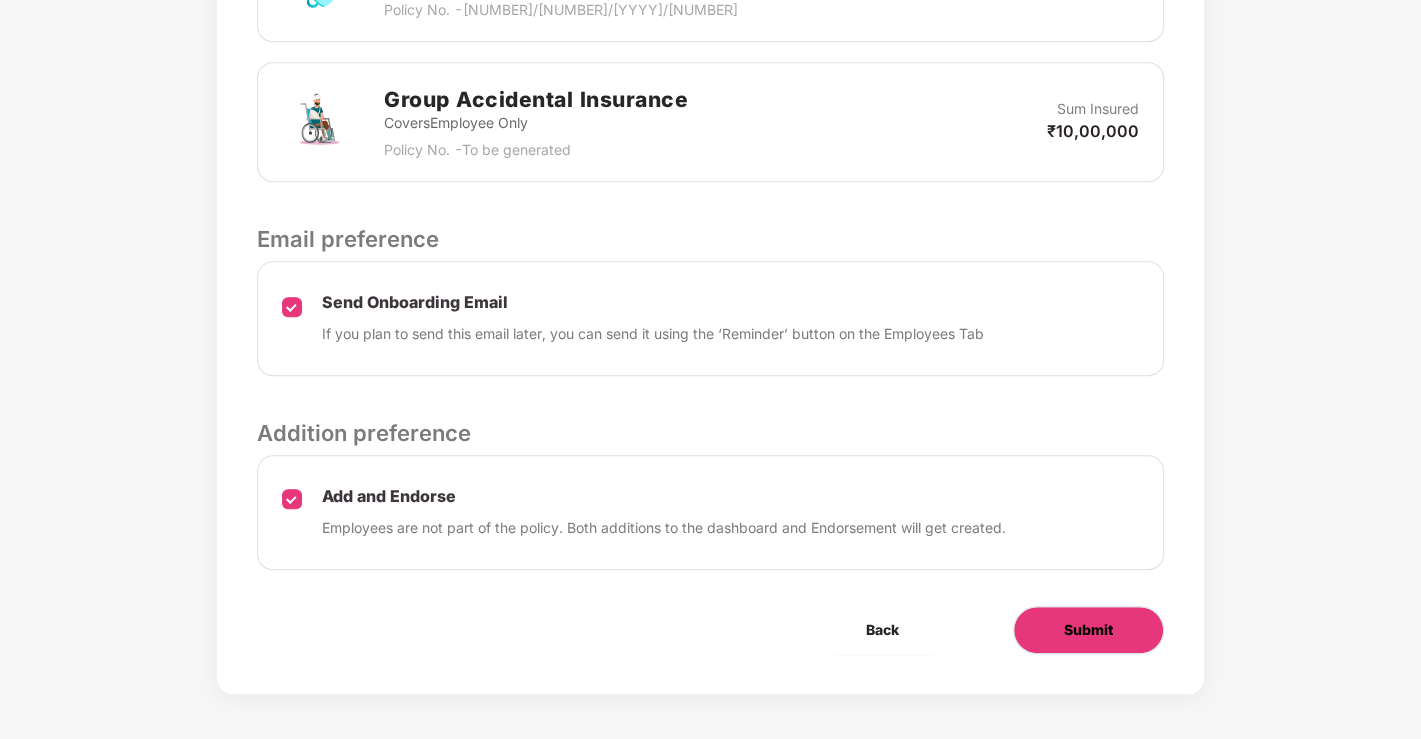 click on "Submit" at bounding box center (1088, 630) 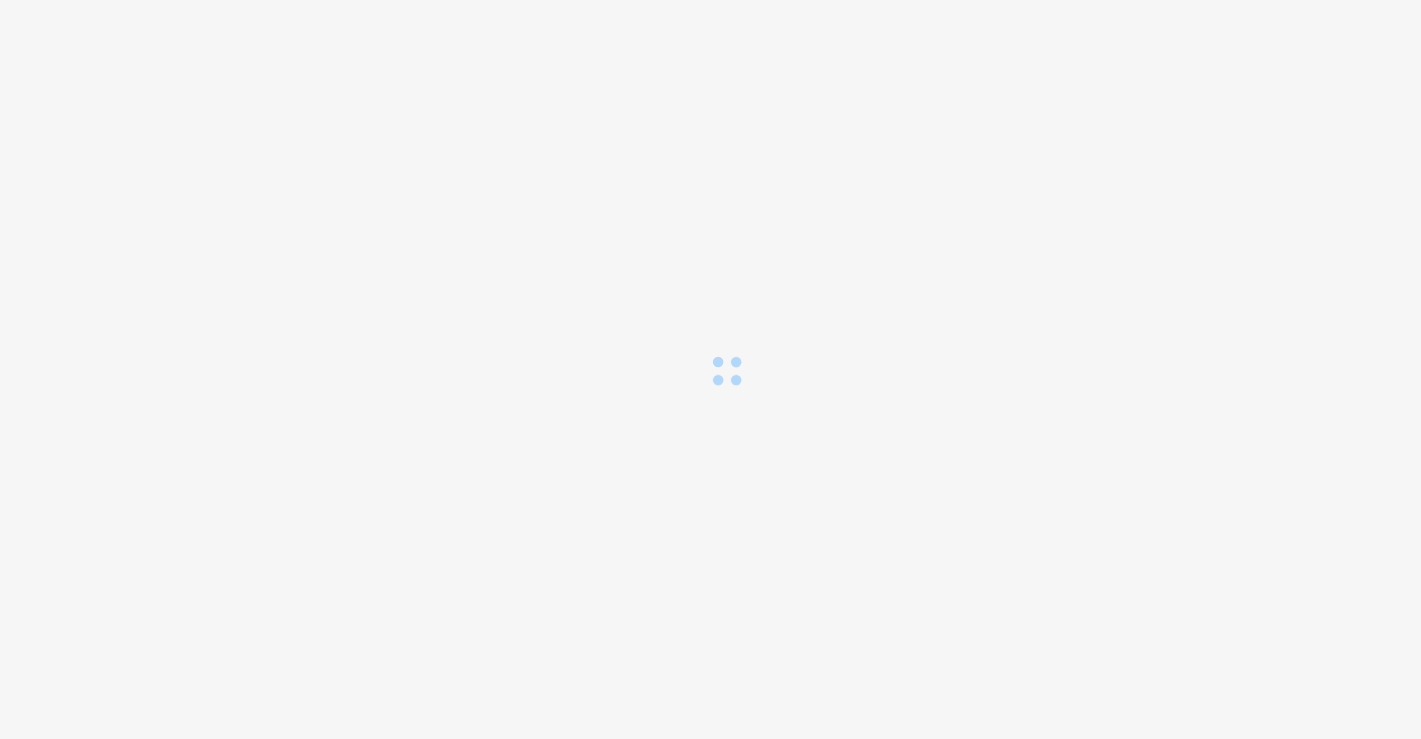 scroll, scrollTop: 0, scrollLeft: 0, axis: both 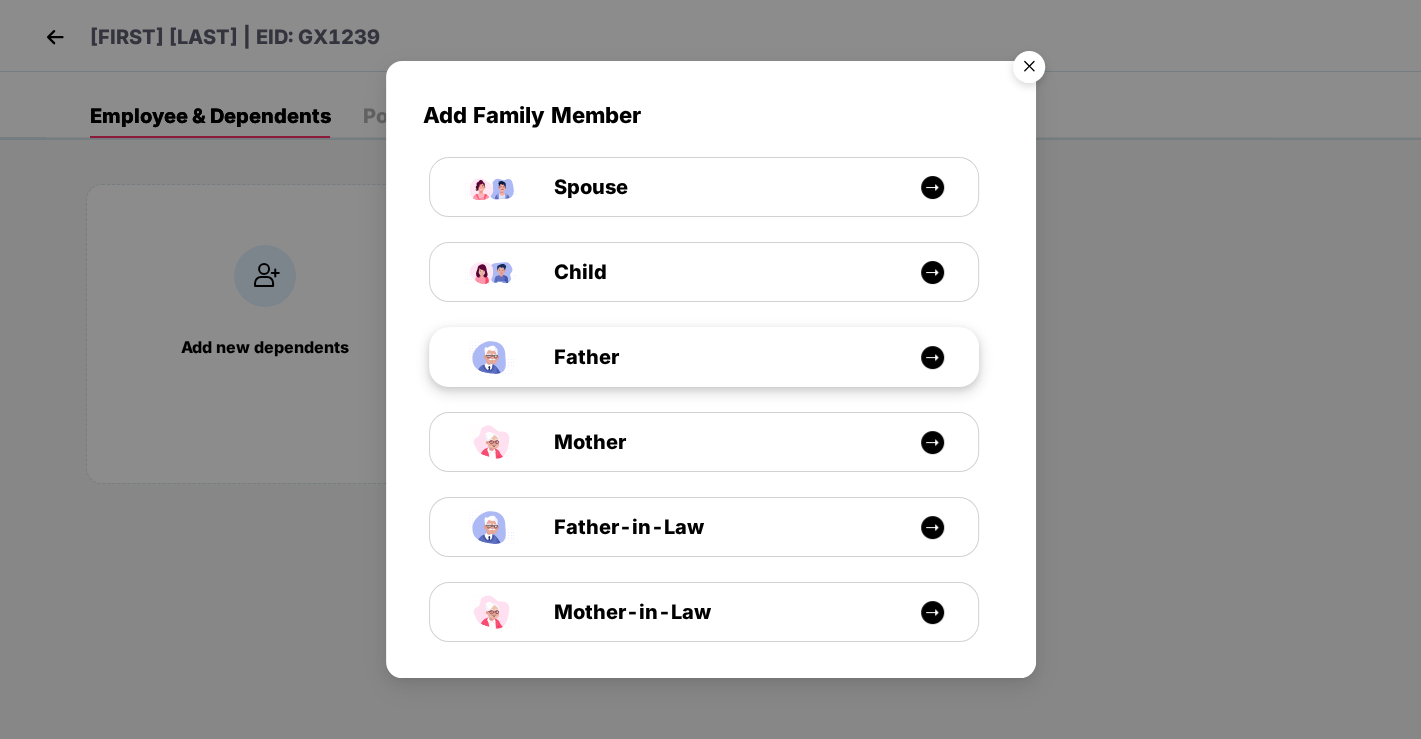 click at bounding box center [932, 357] 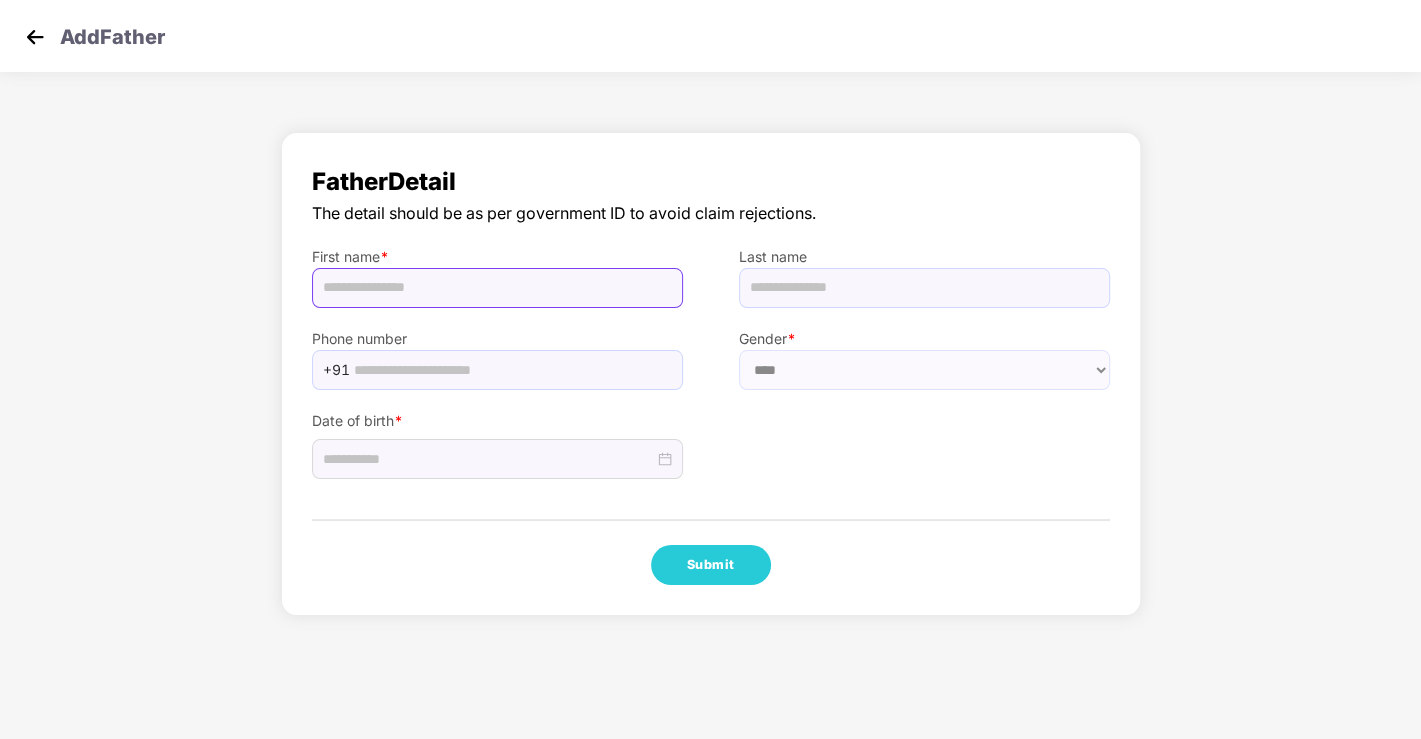 click at bounding box center [497, 288] 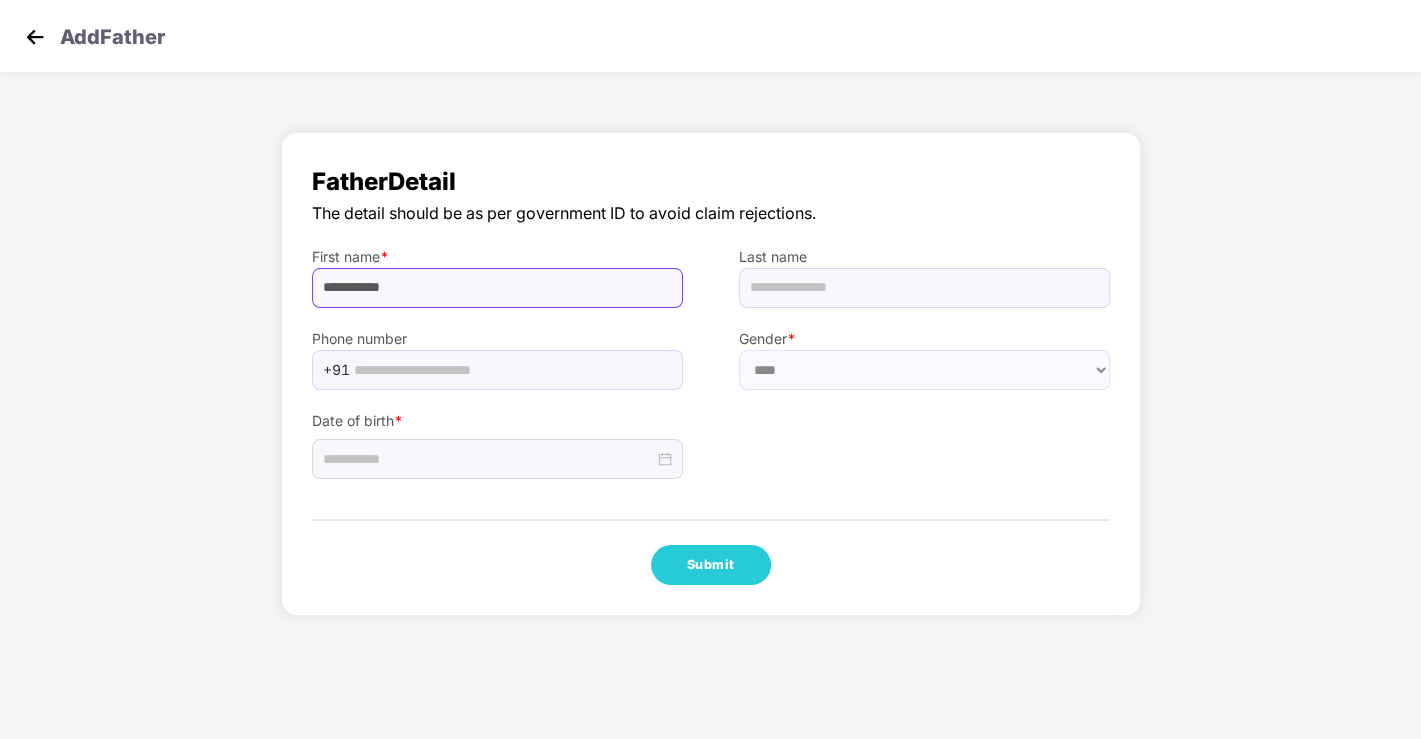 drag, startPoint x: 409, startPoint y: 288, endPoint x: 478, endPoint y: 290, distance: 69.02898 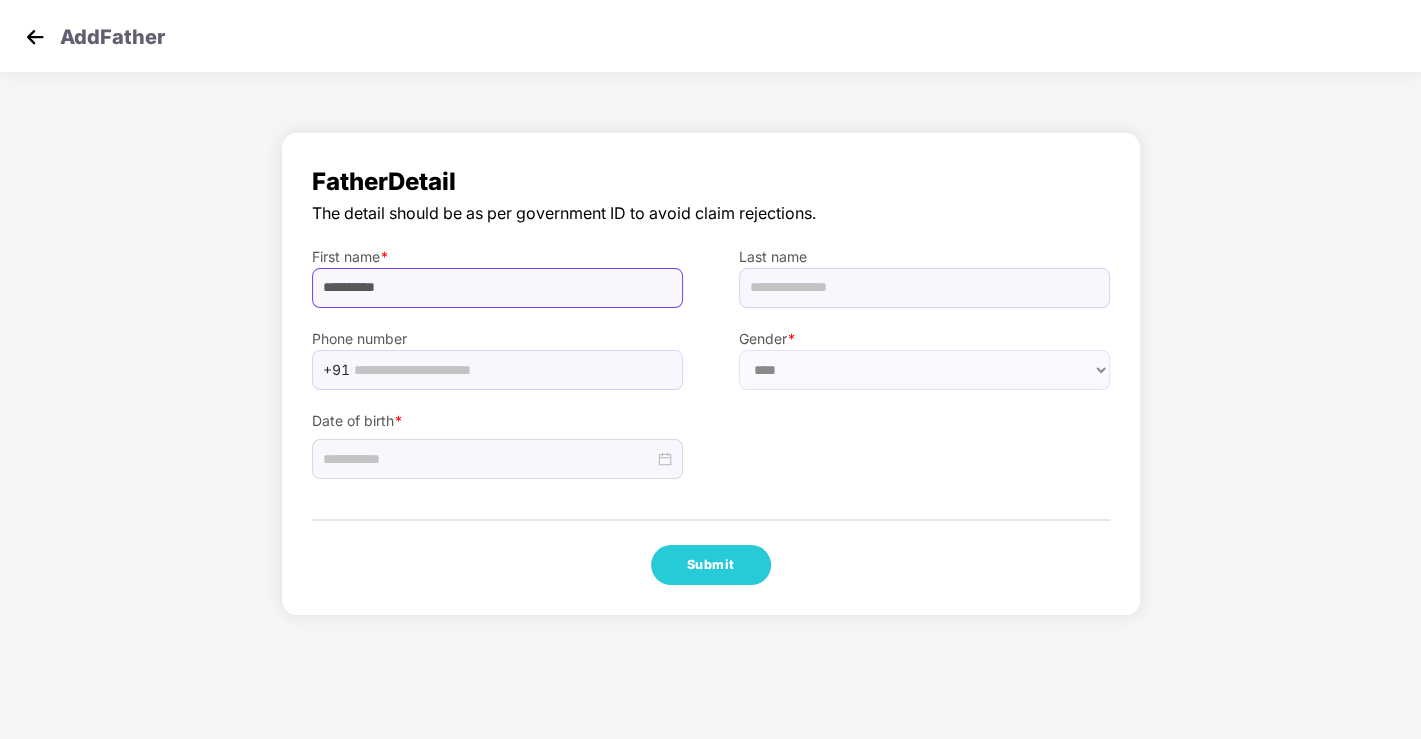 type on "*********" 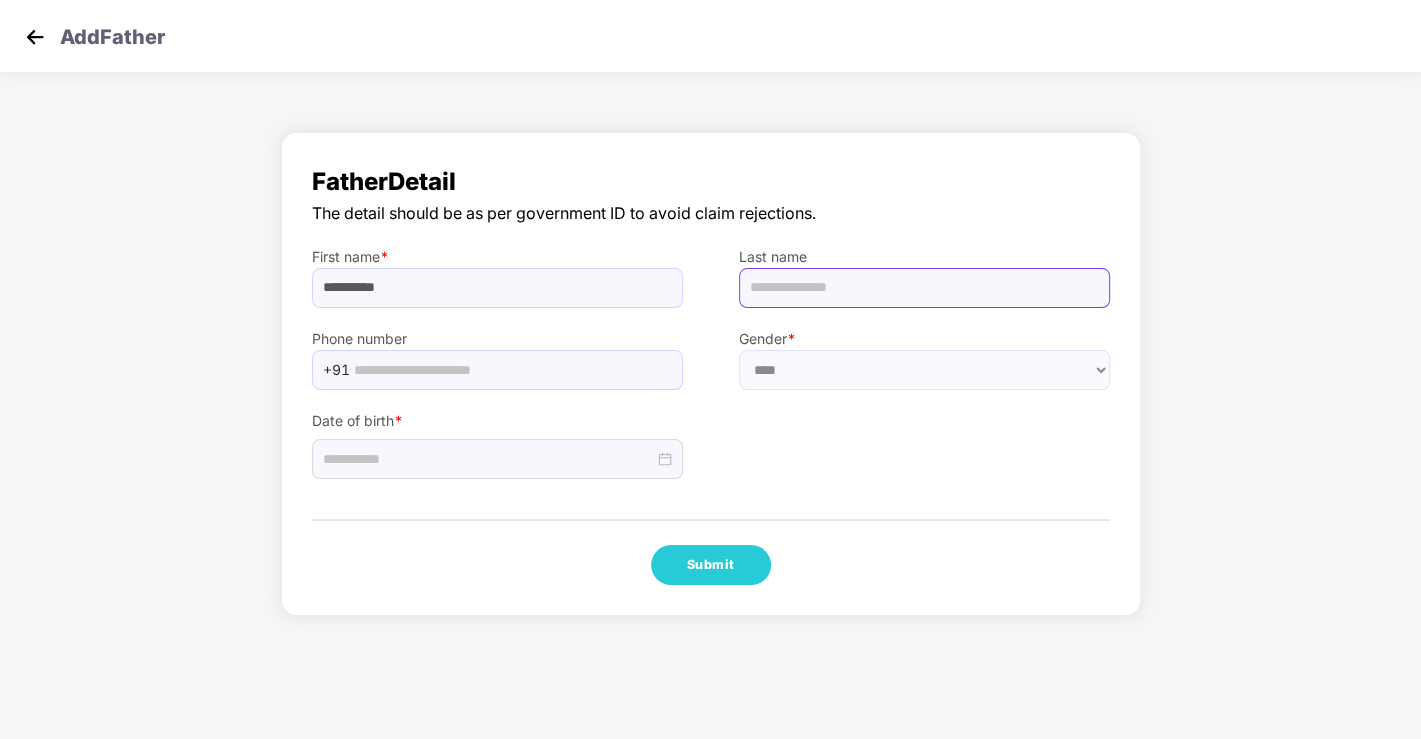 click at bounding box center (924, 288) 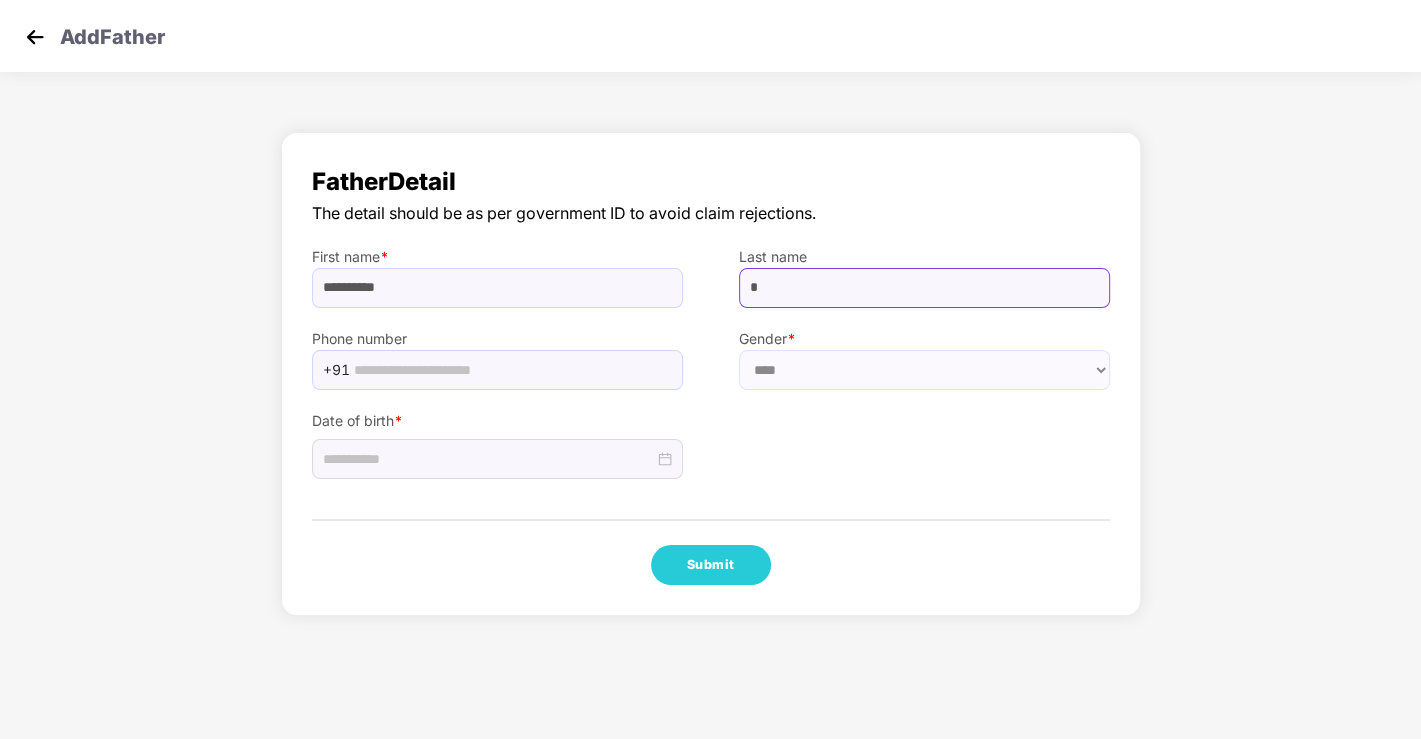 type on "*" 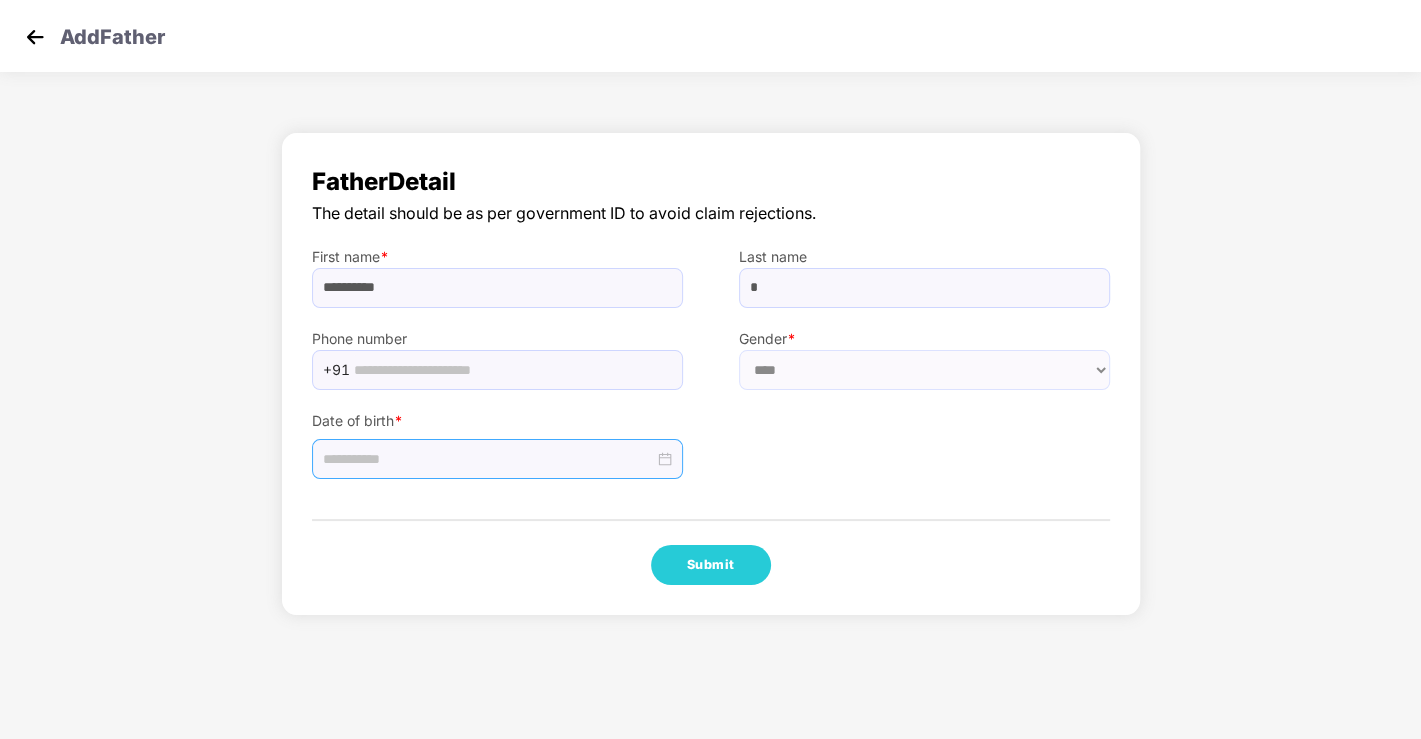 click at bounding box center (488, 459) 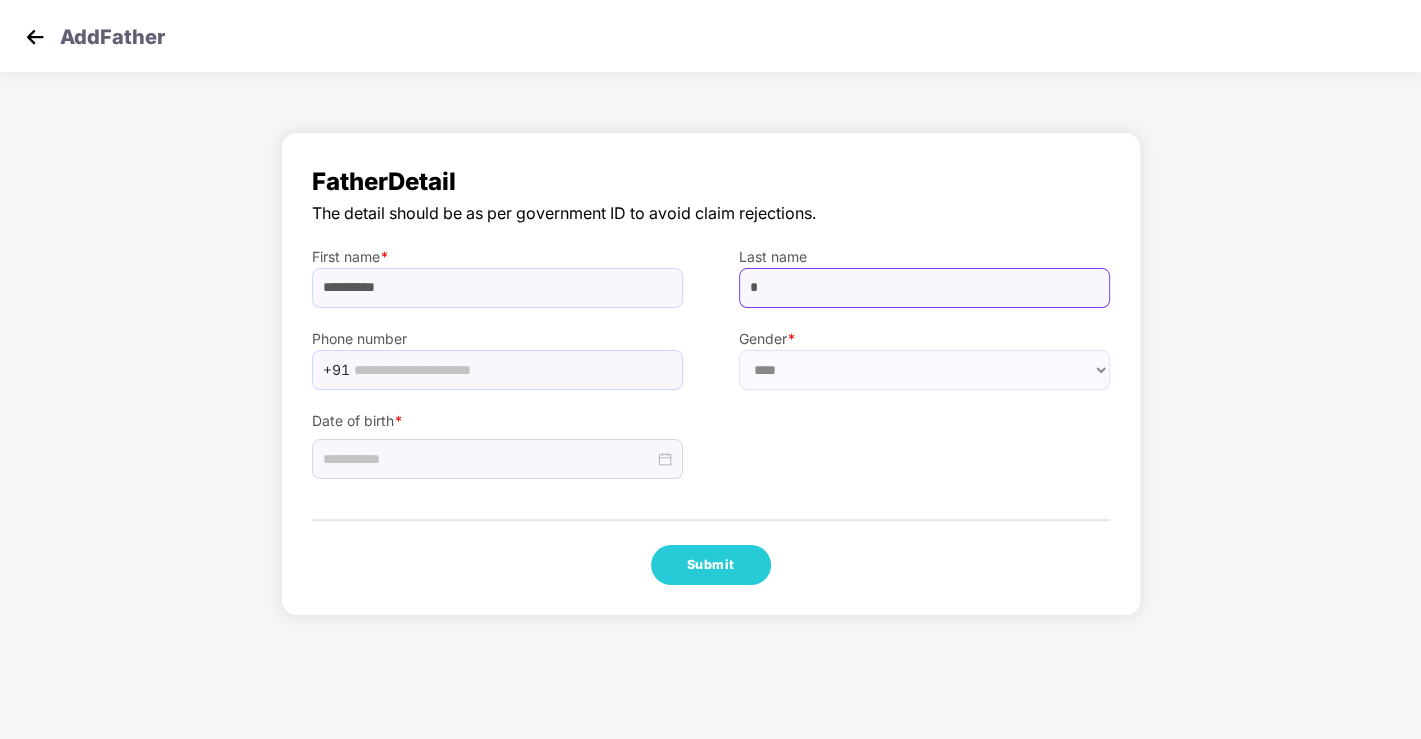 click on "*" at bounding box center (924, 288) 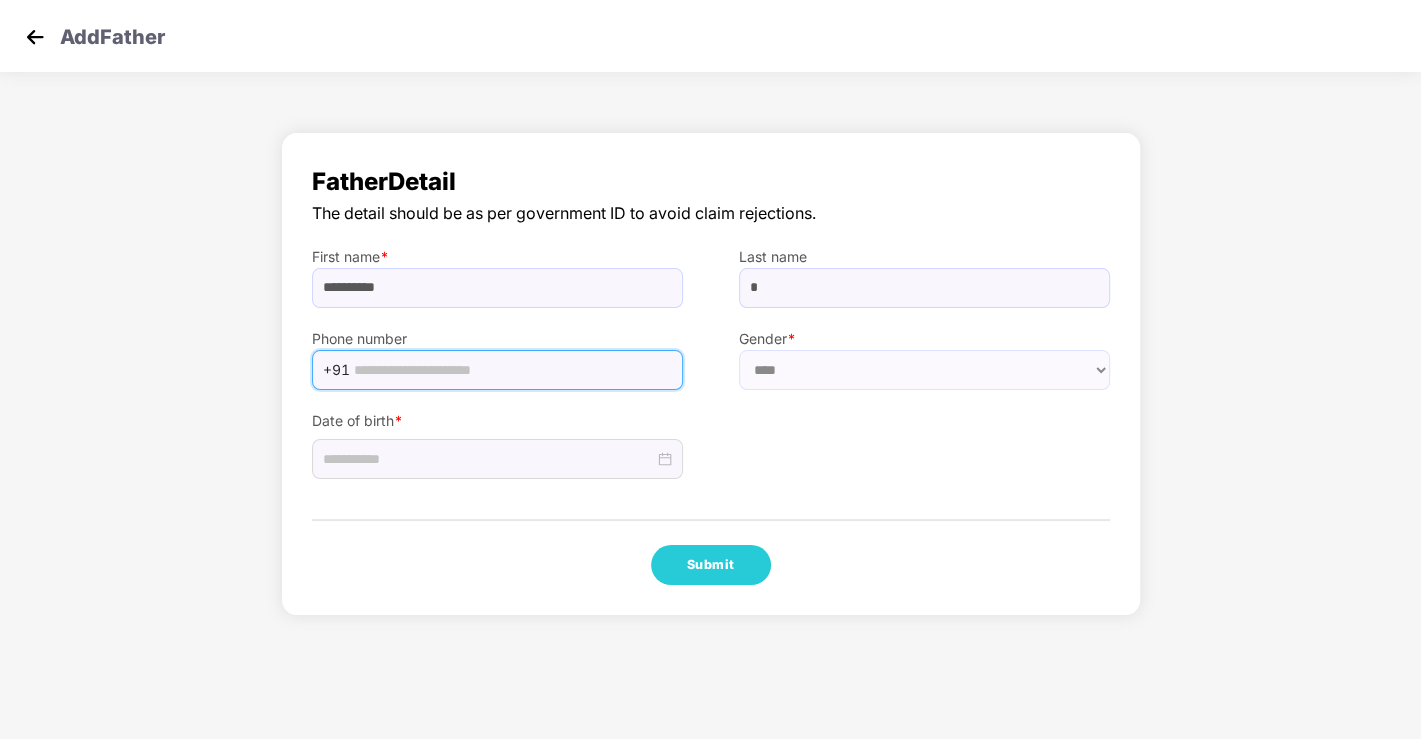 click at bounding box center [512, 370] 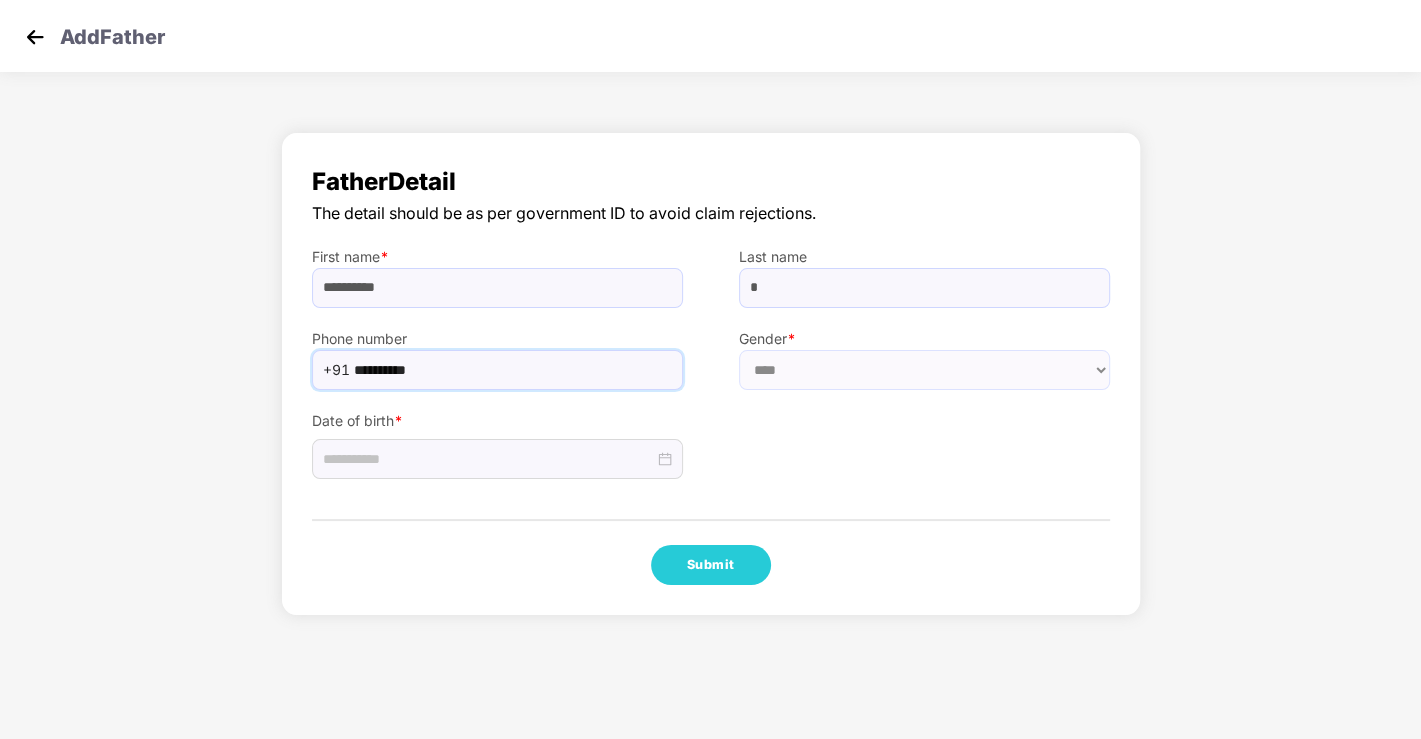 type on "**********" 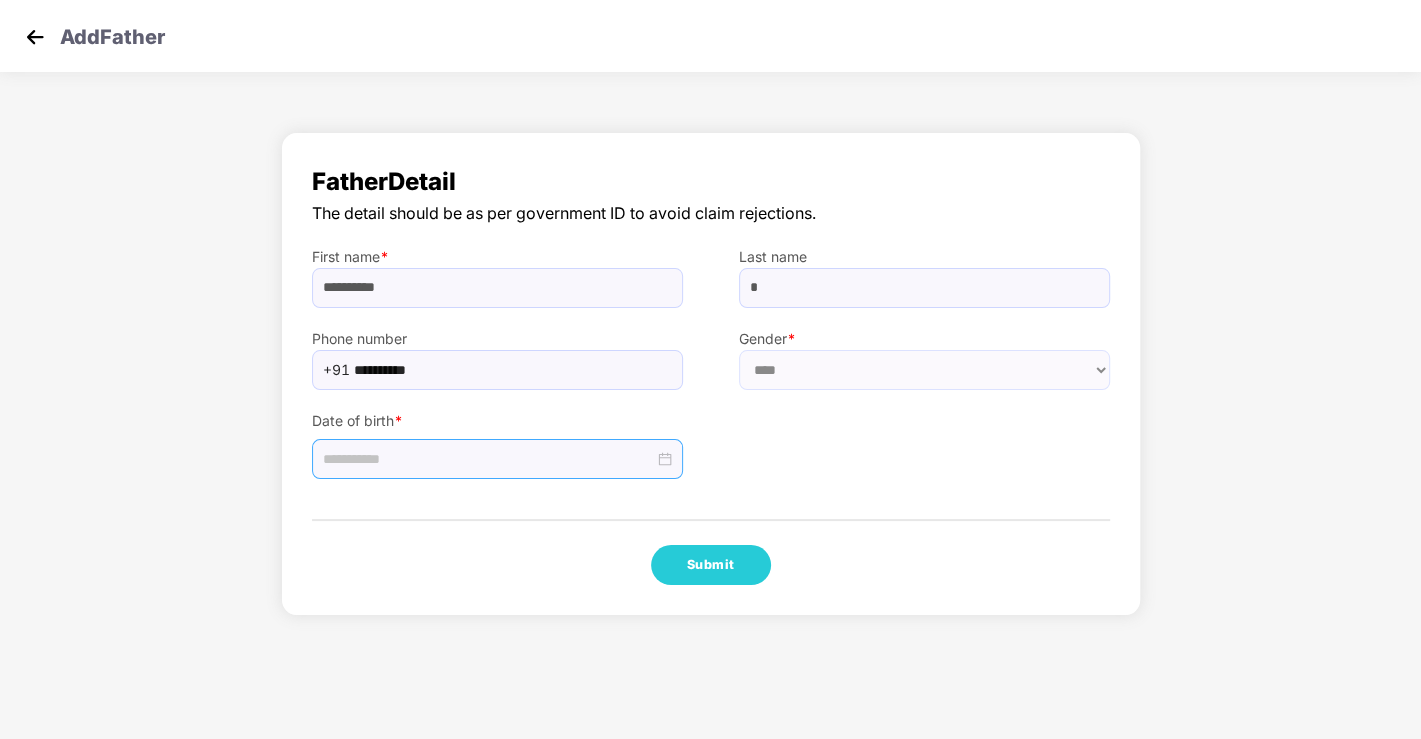 click at bounding box center [497, 459] 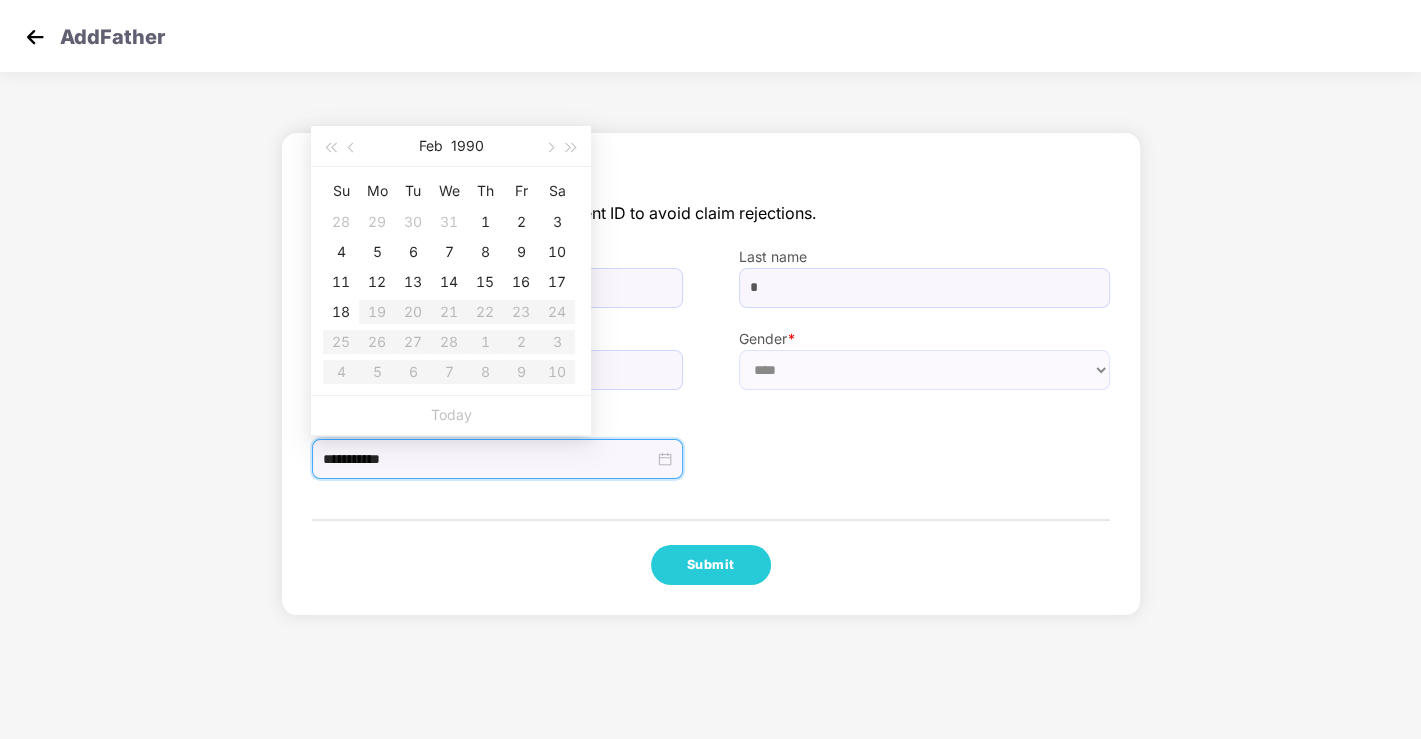 type on "**********" 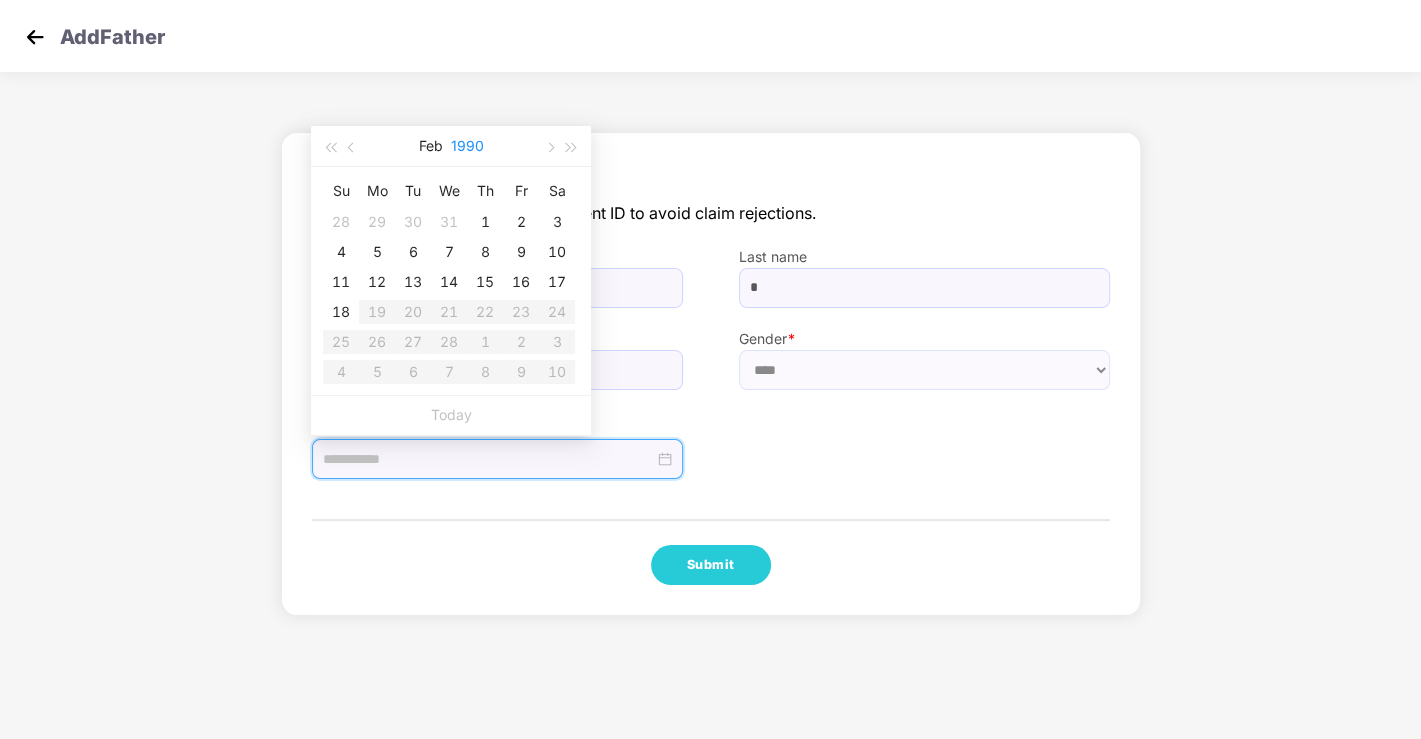 click on "1990" at bounding box center (467, 146) 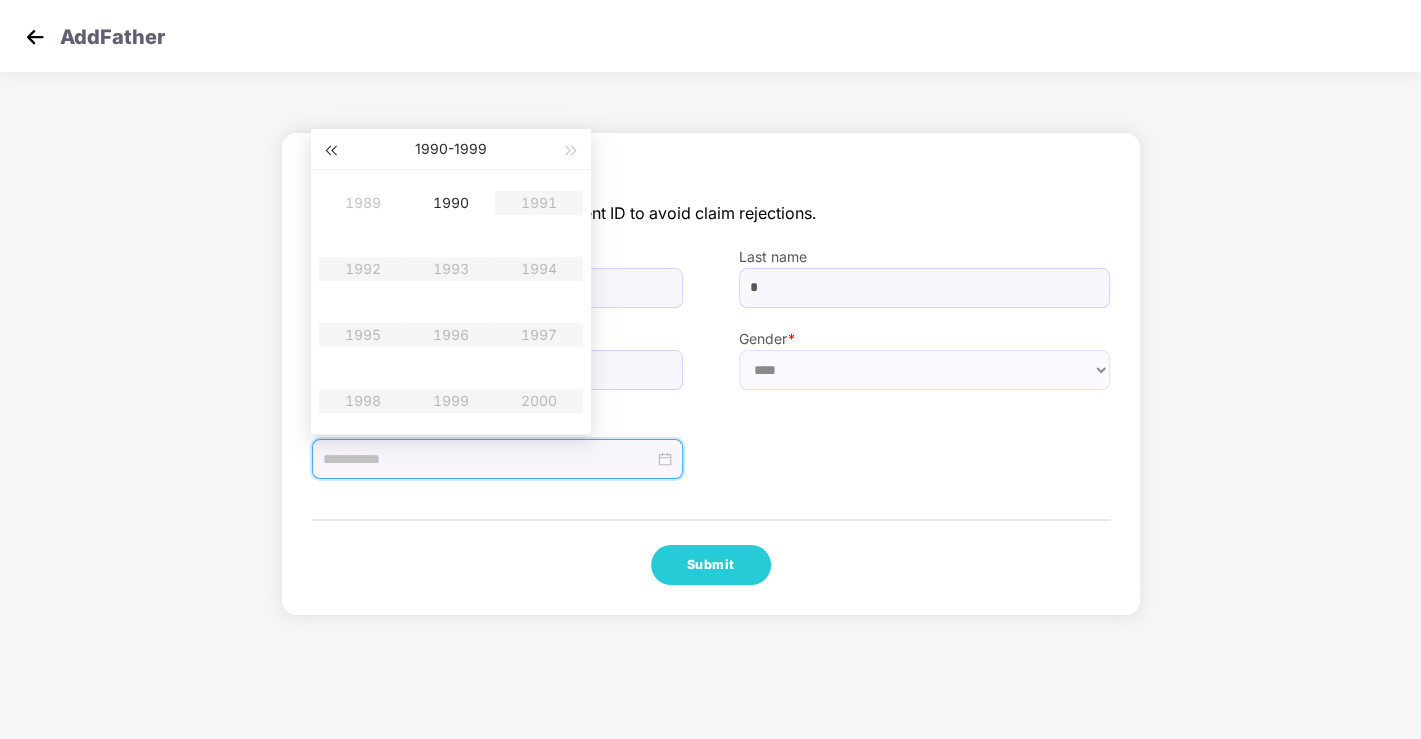 click at bounding box center (330, 151) 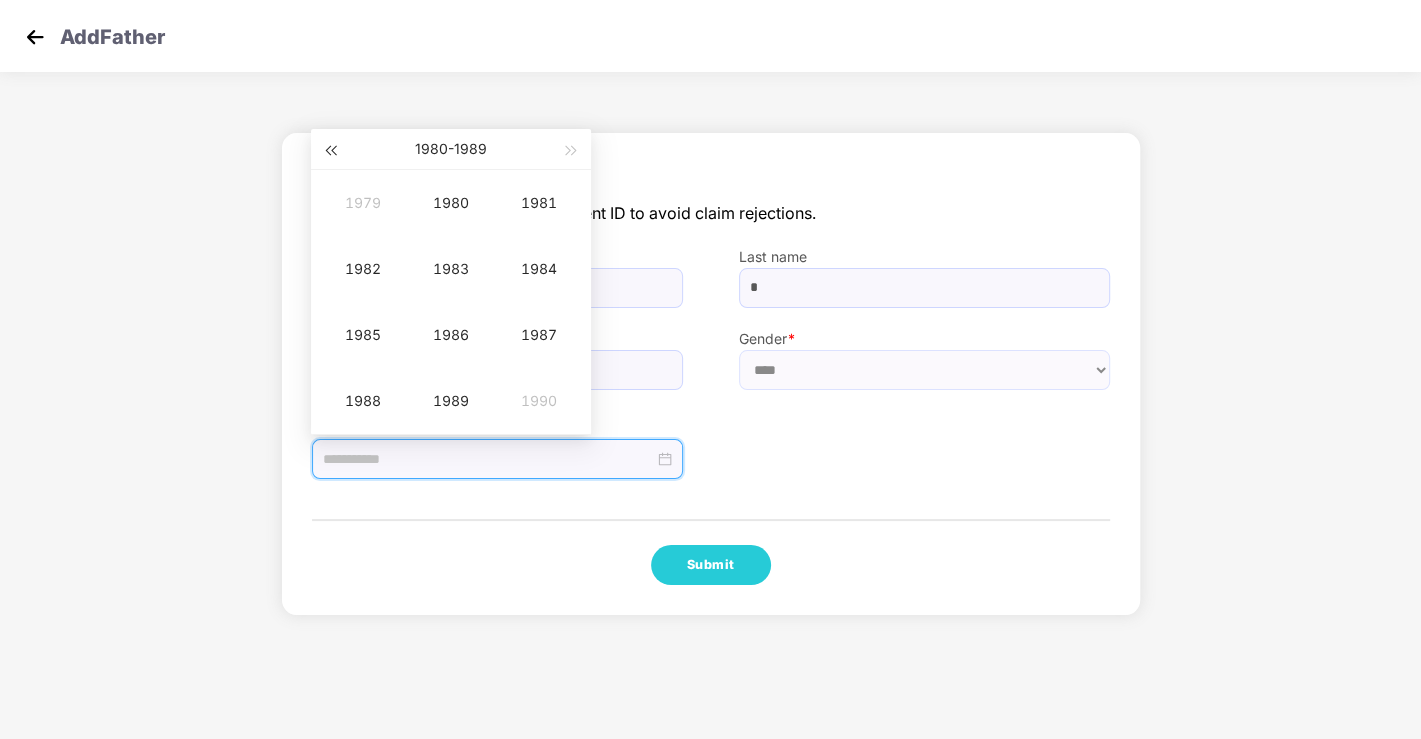 click at bounding box center [330, 151] 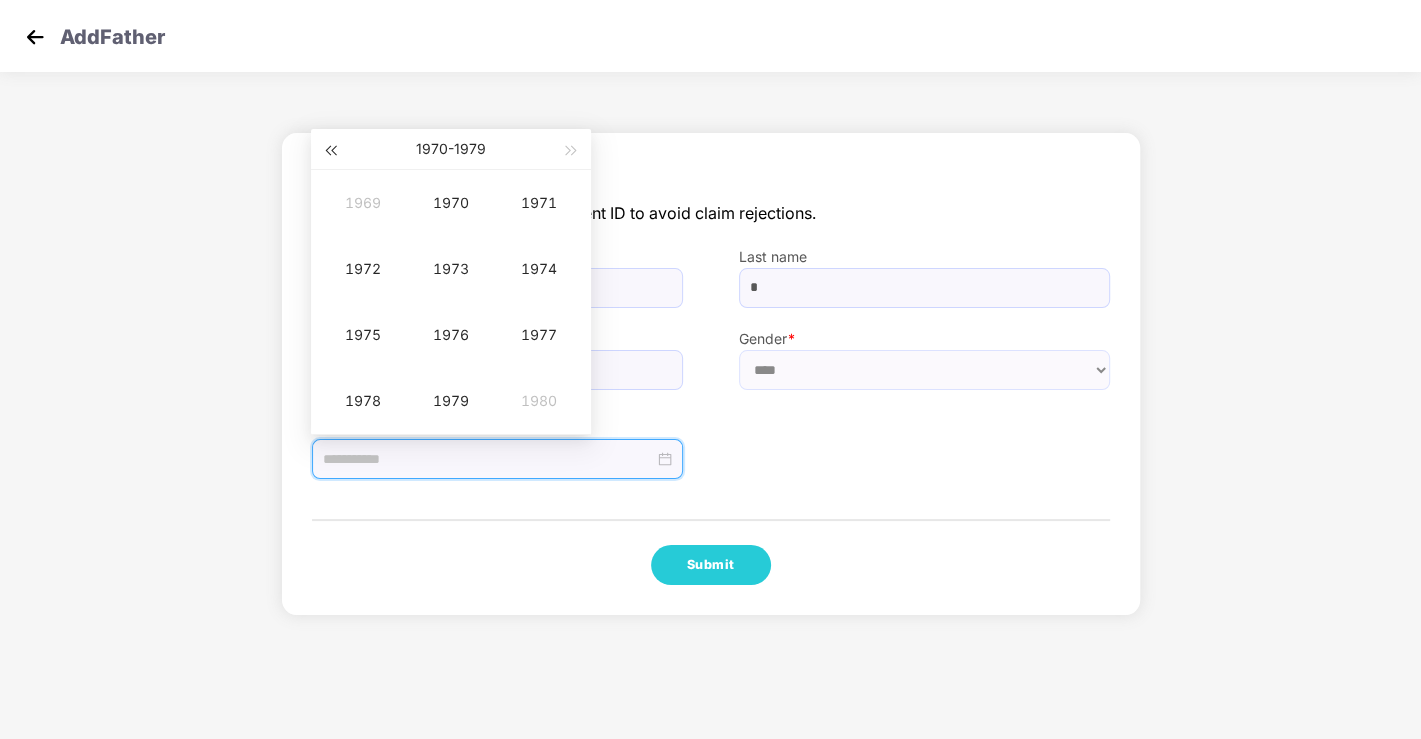 click at bounding box center [330, 151] 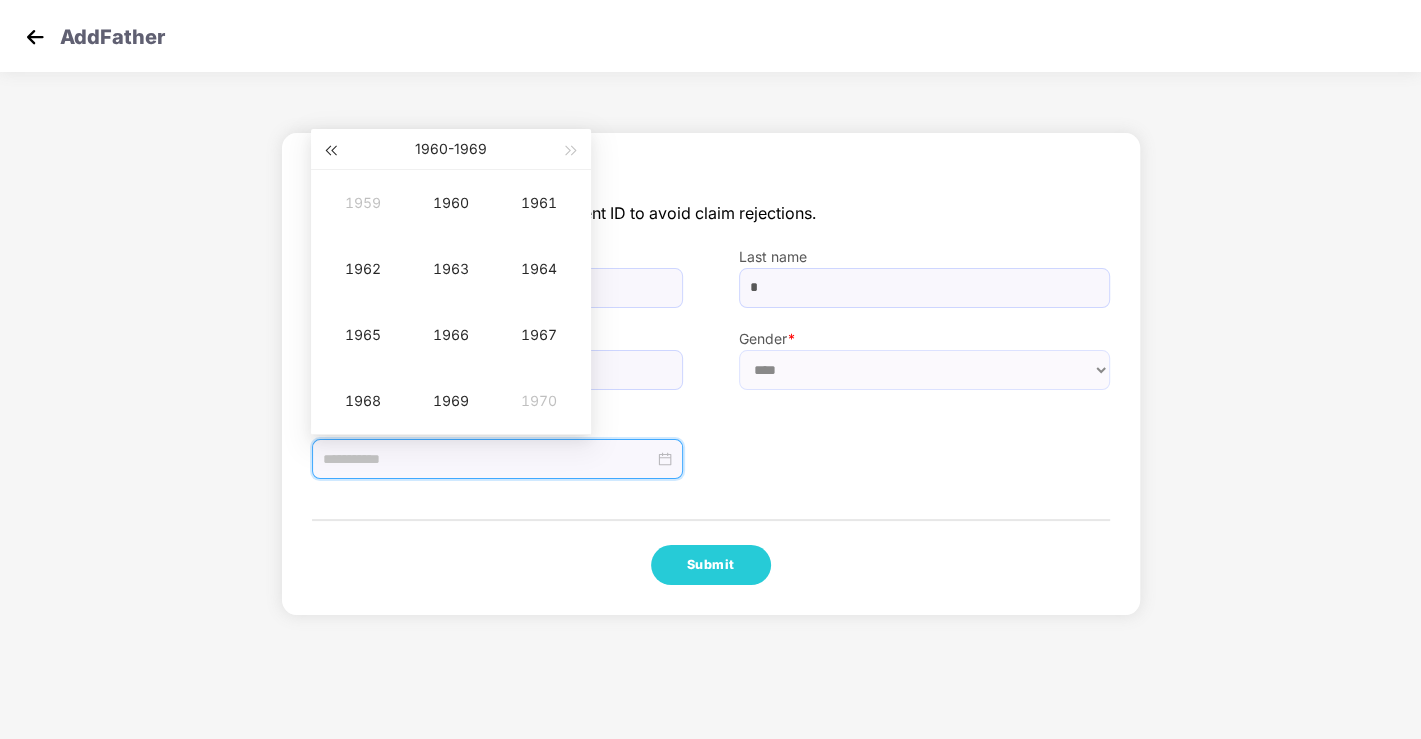 click at bounding box center (330, 151) 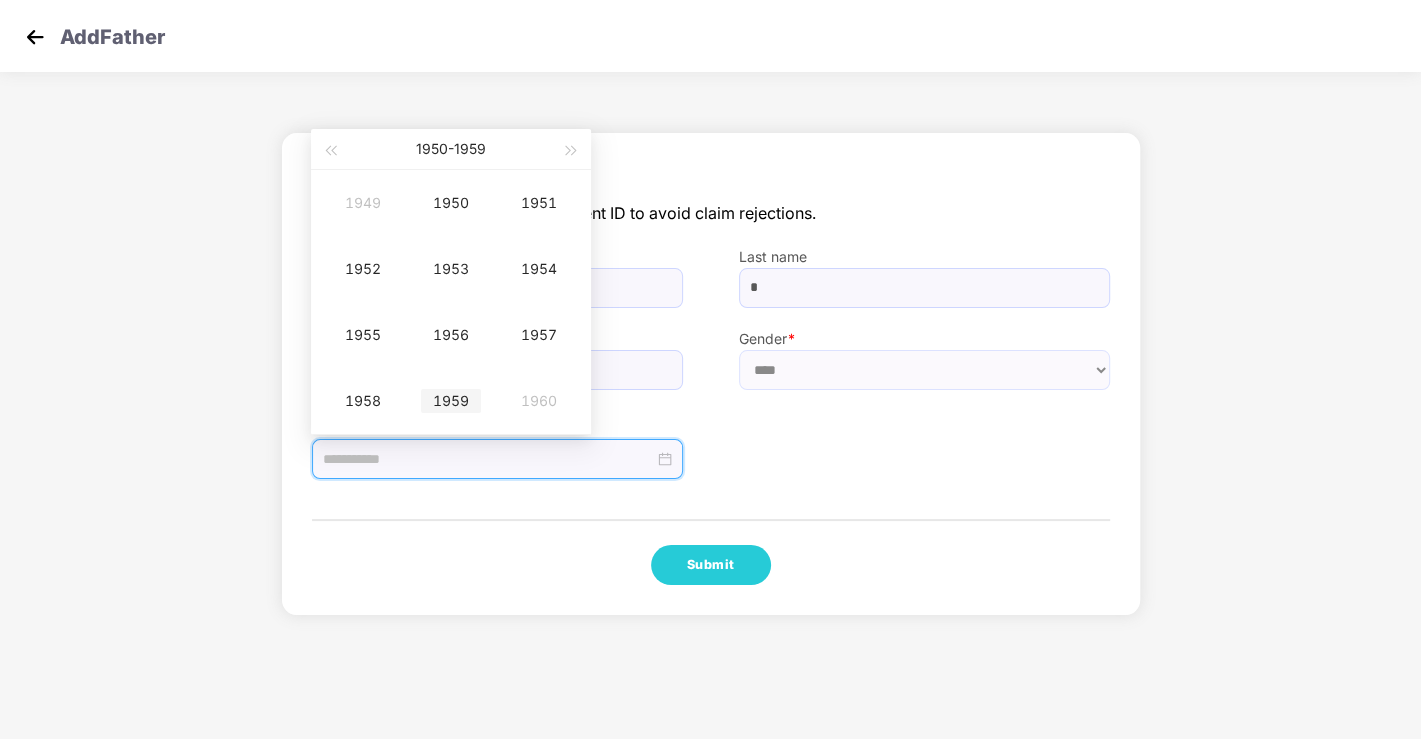 type on "**********" 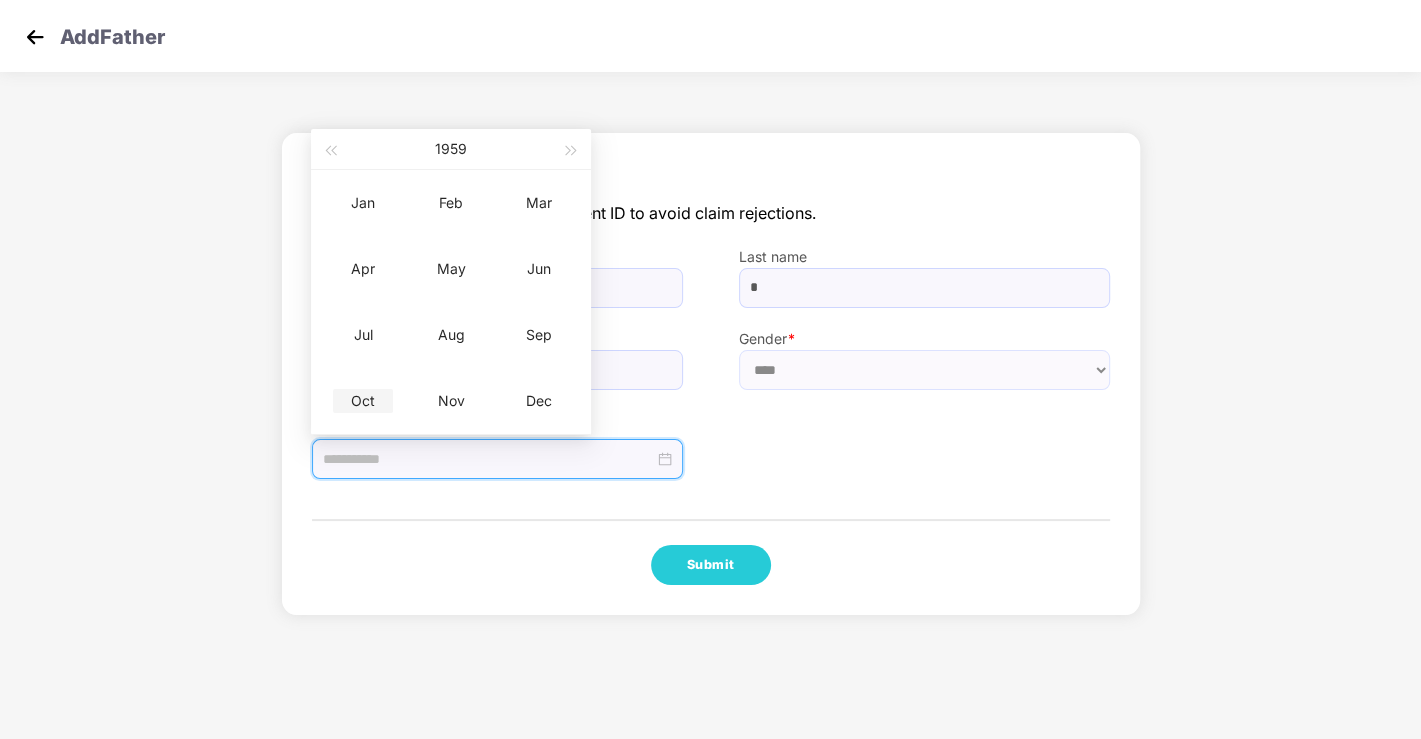 type on "**********" 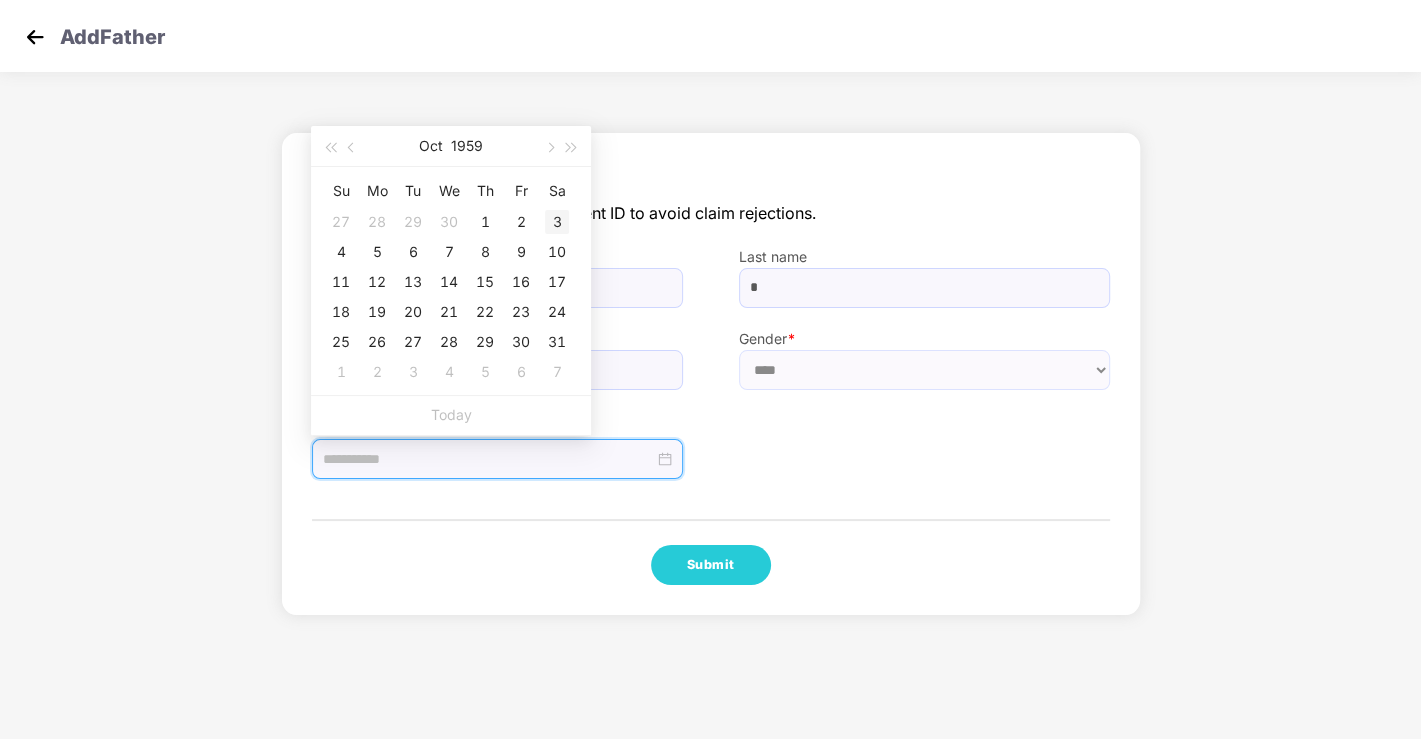 type on "**********" 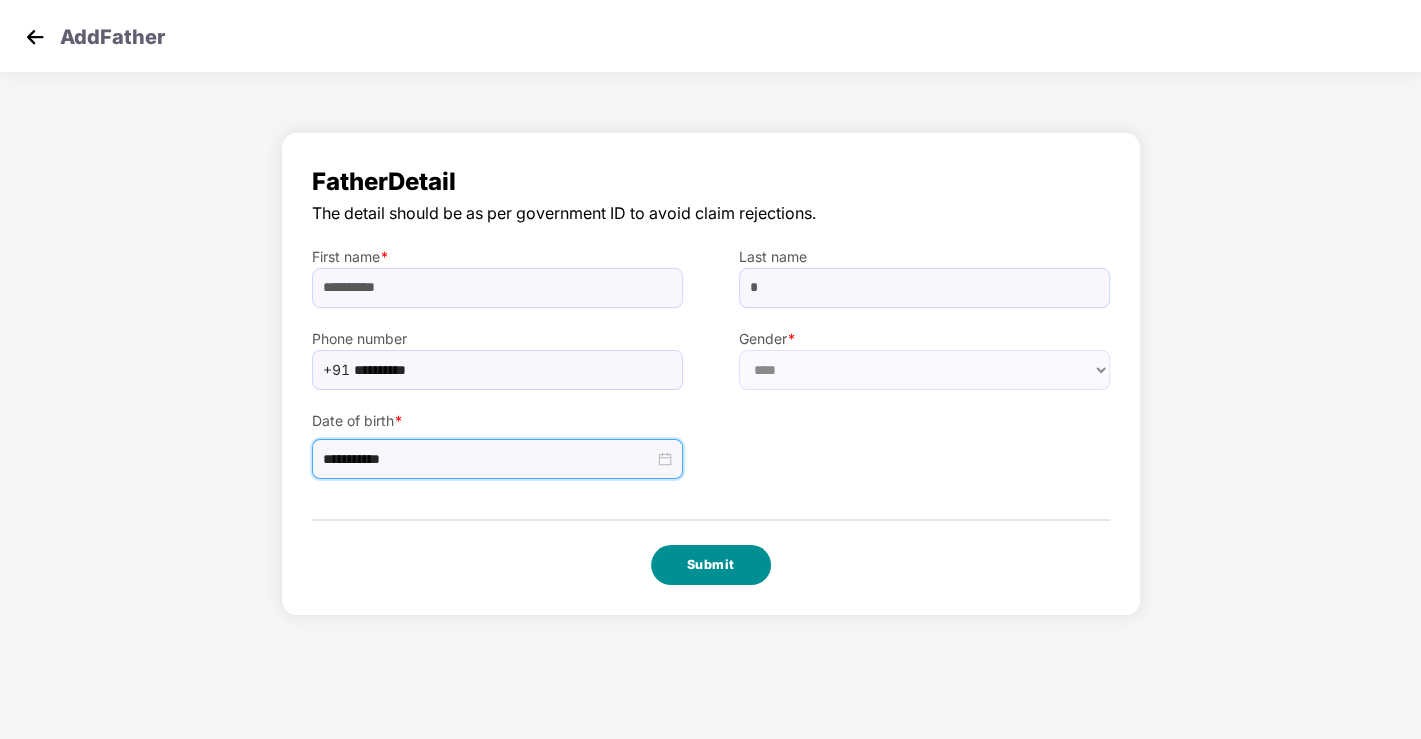 click on "Submit" at bounding box center (711, 565) 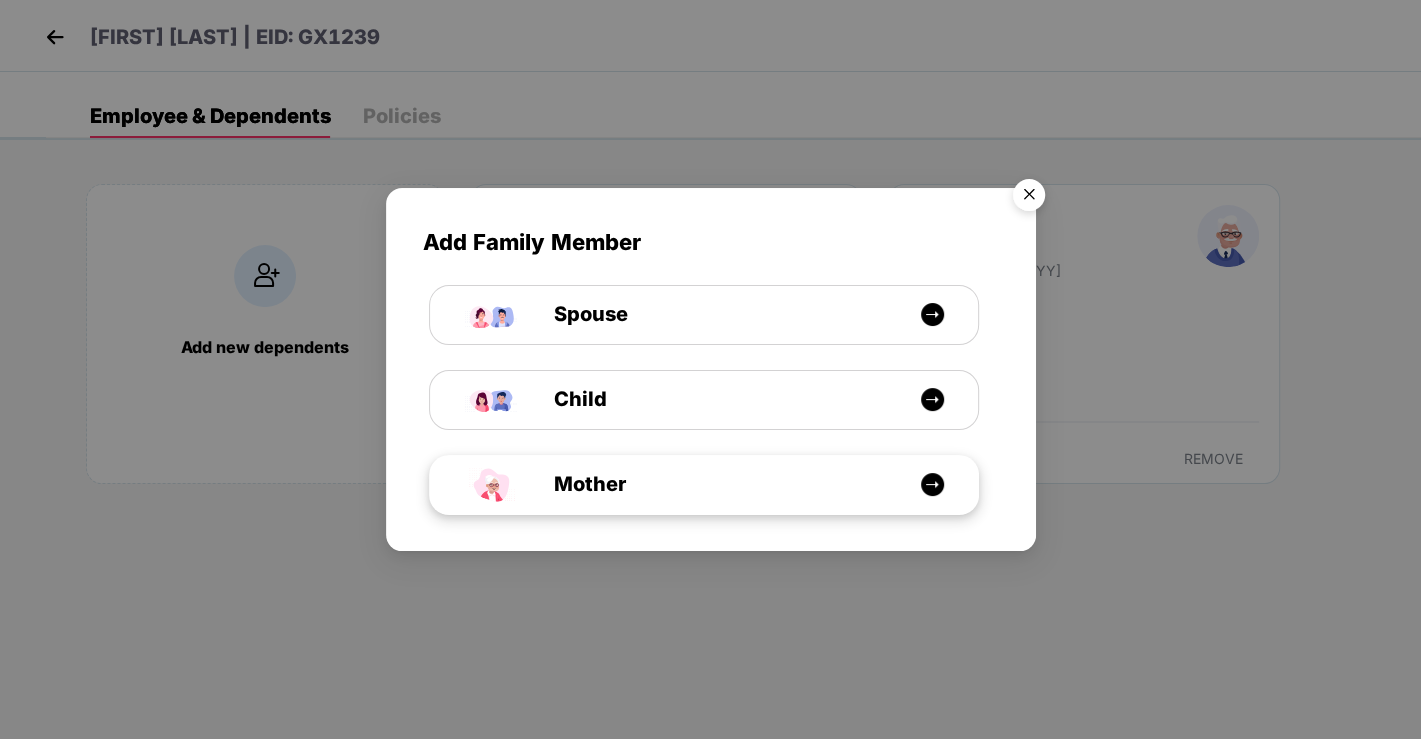 click at bounding box center (932, 484) 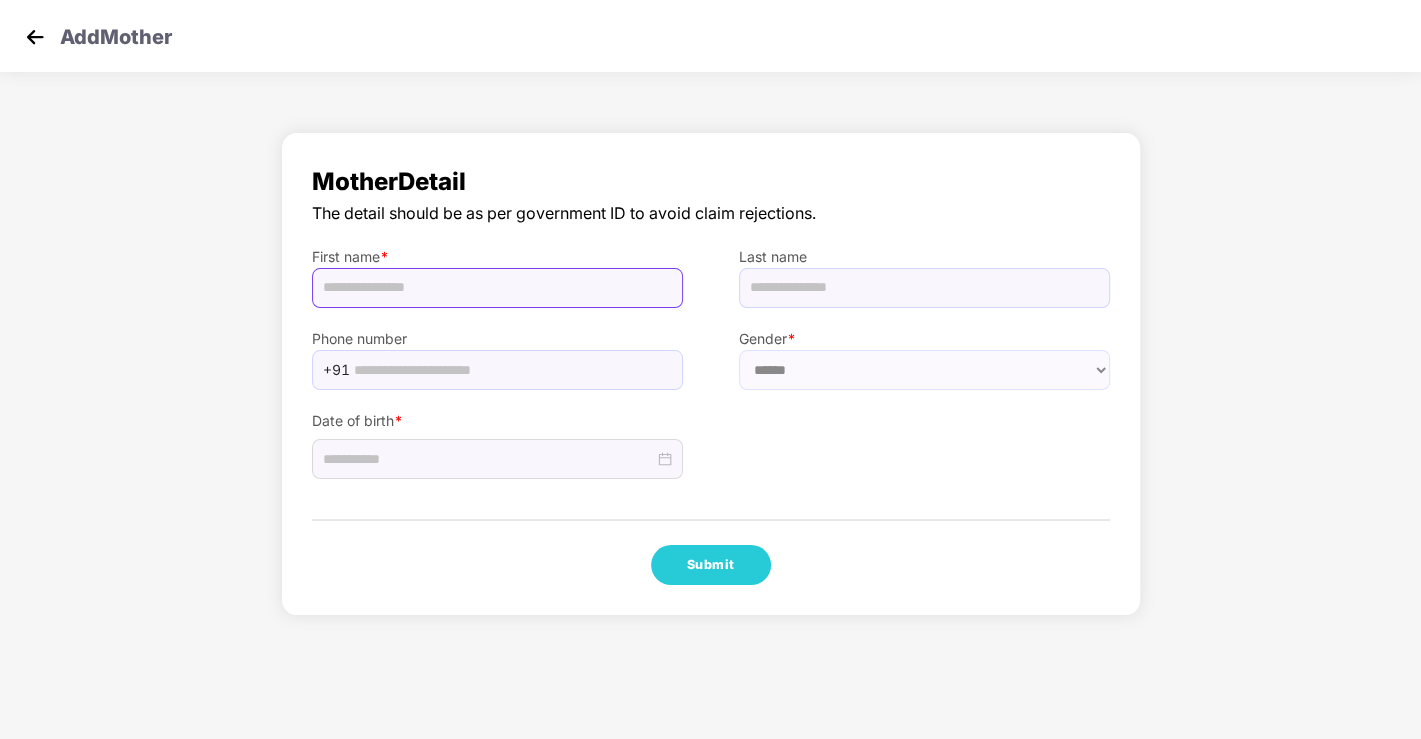 click at bounding box center (497, 288) 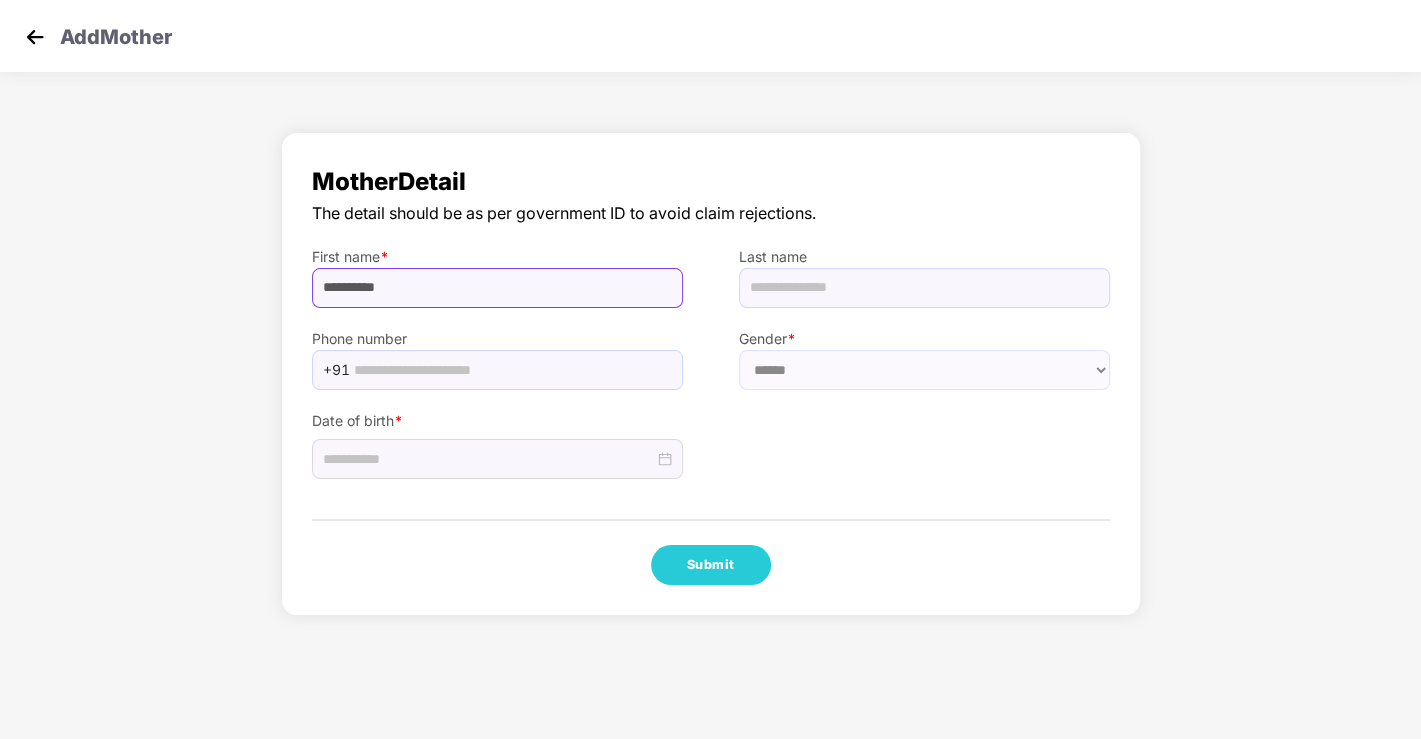 drag, startPoint x: 377, startPoint y: 284, endPoint x: 442, endPoint y: 290, distance: 65.27634 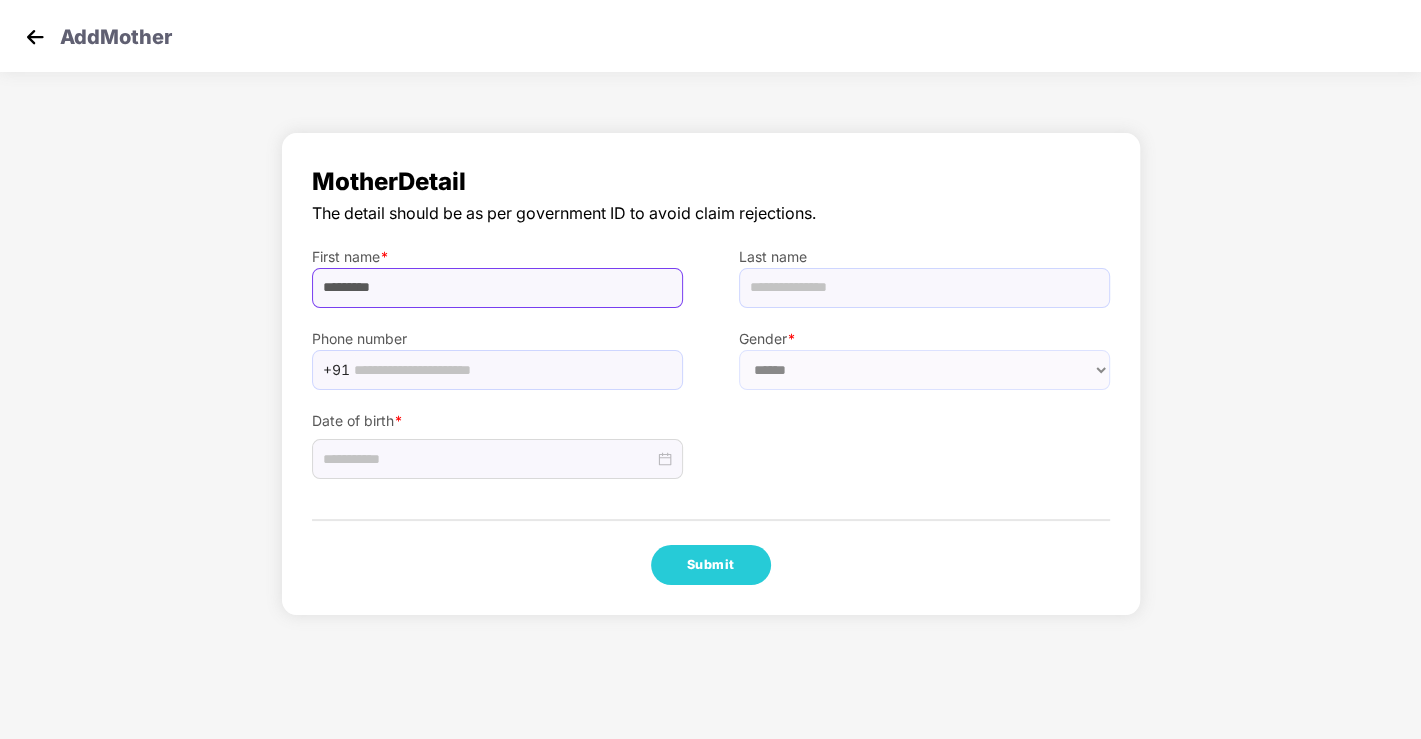 type on "********" 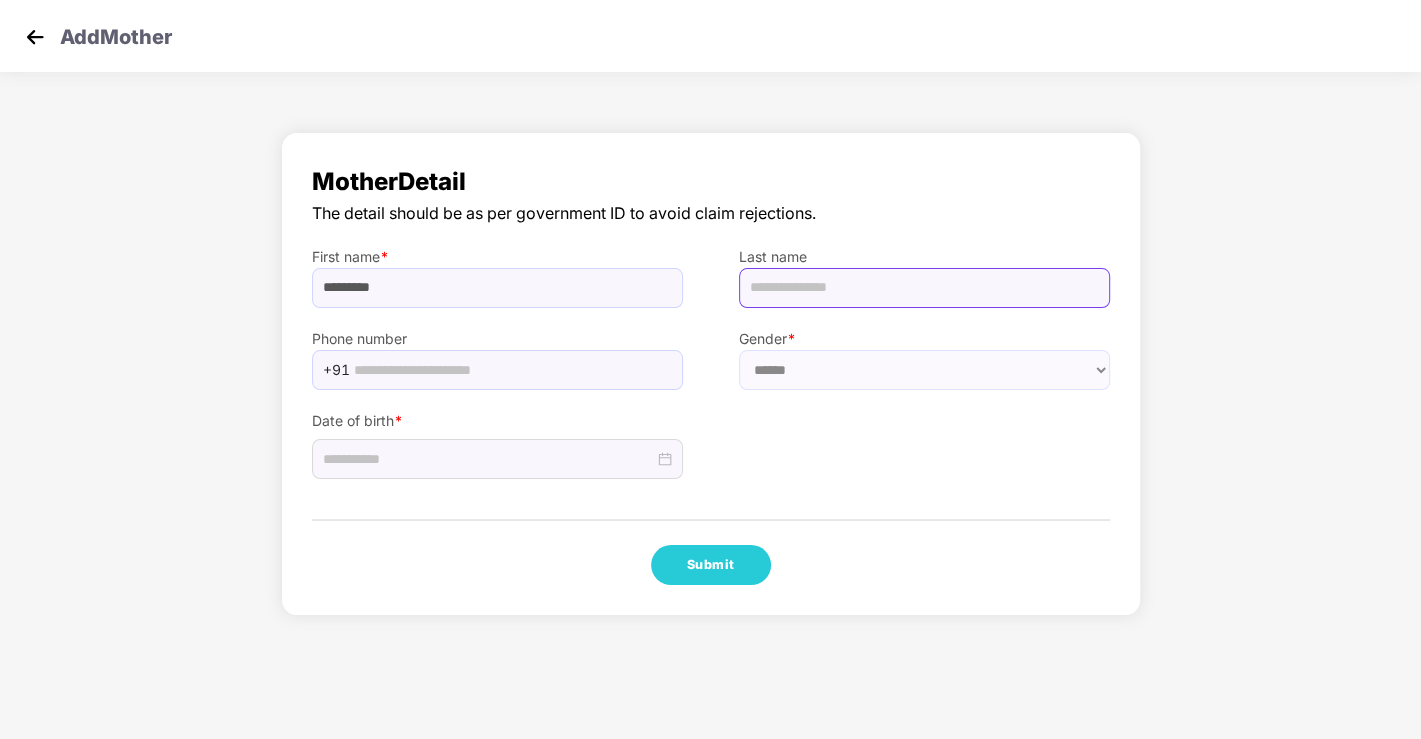 click at bounding box center [924, 288] 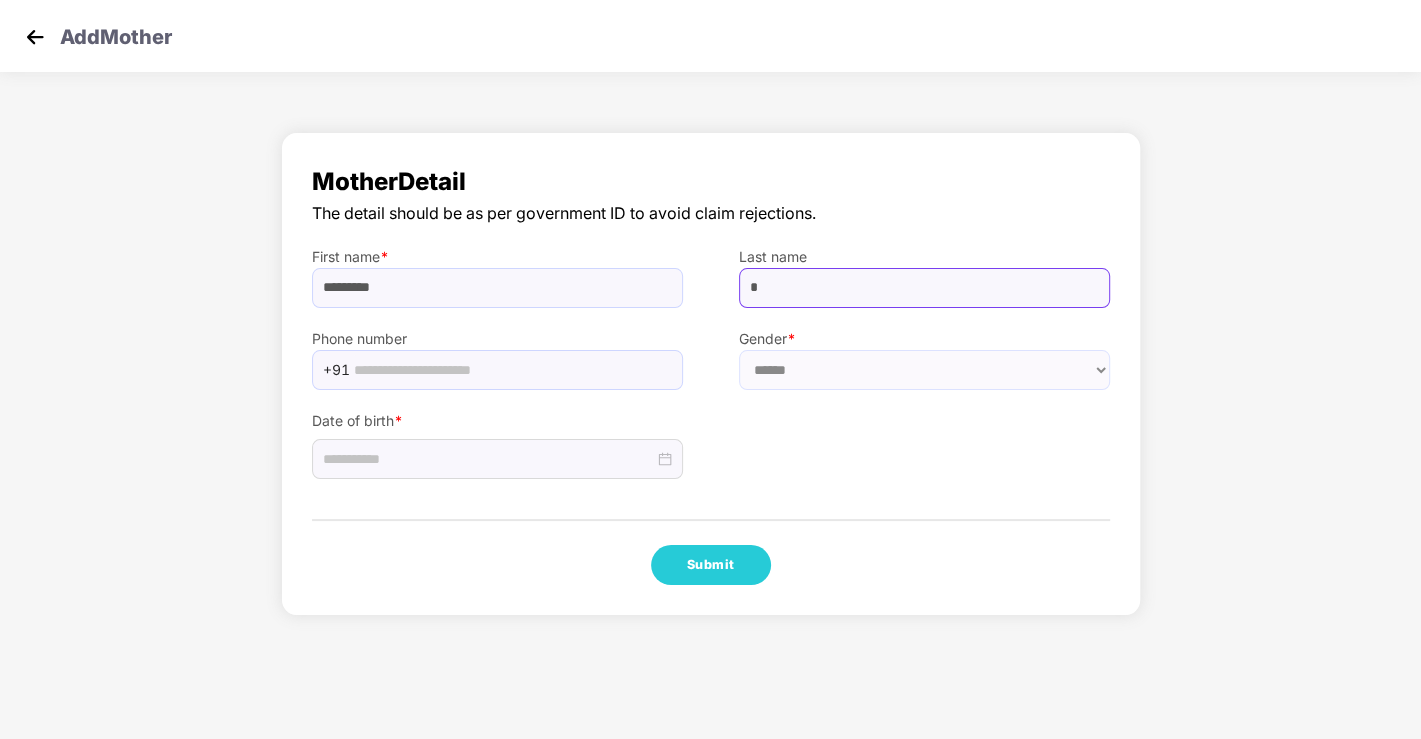 type on "*" 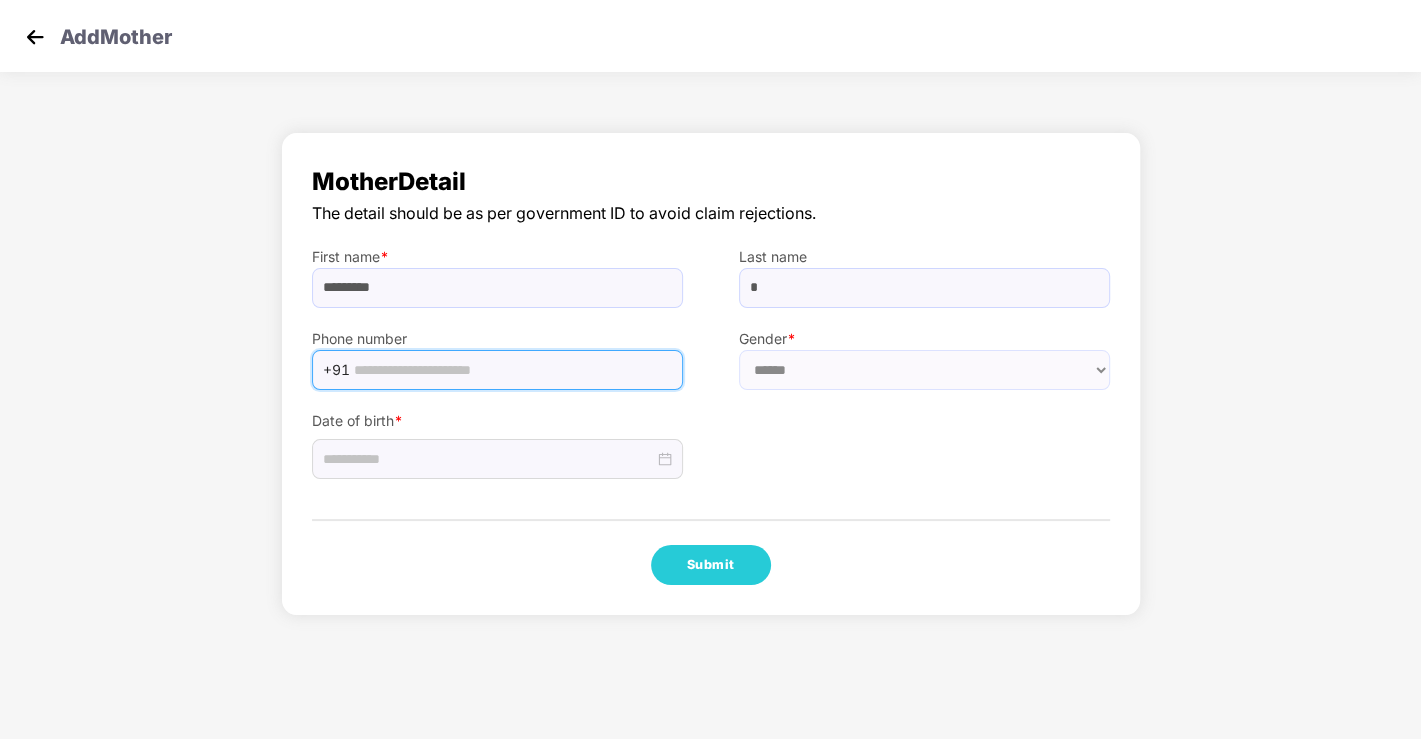click at bounding box center (512, 370) 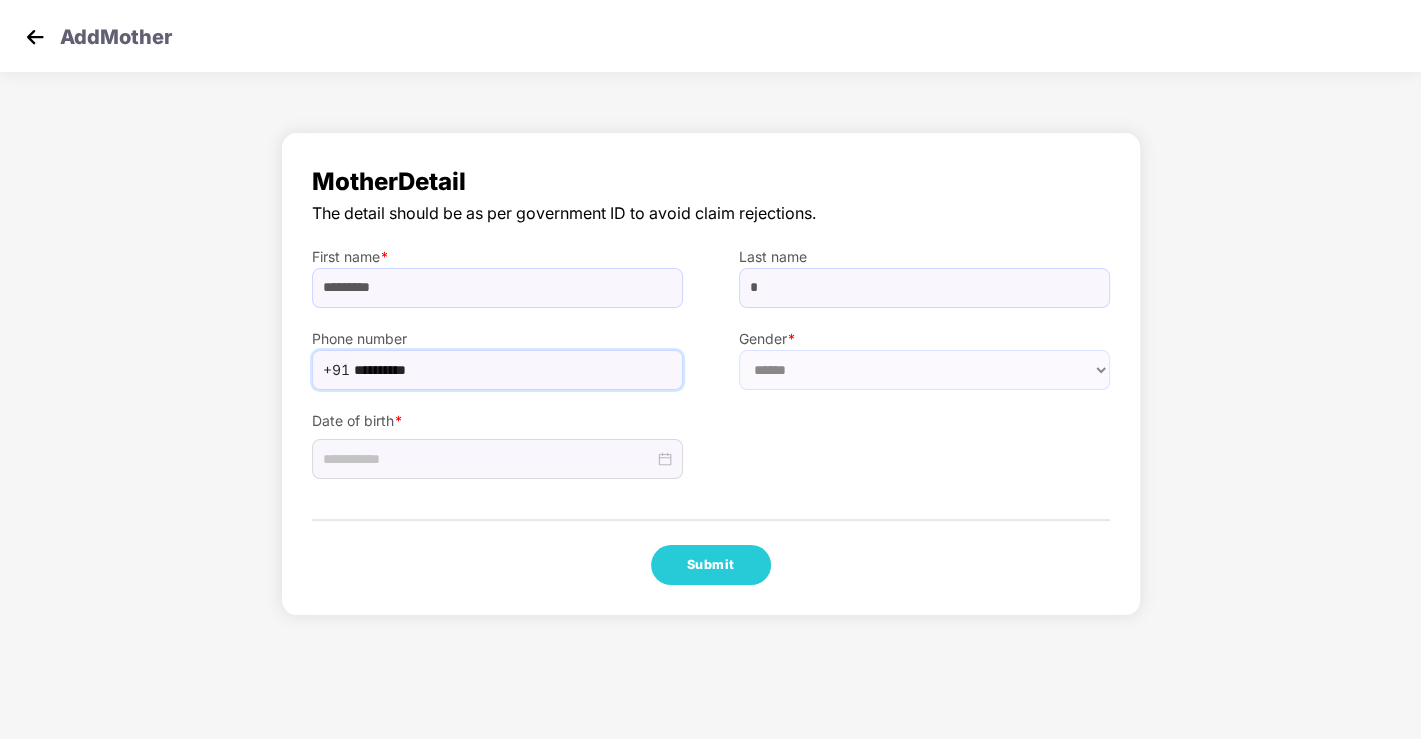 type on "**********" 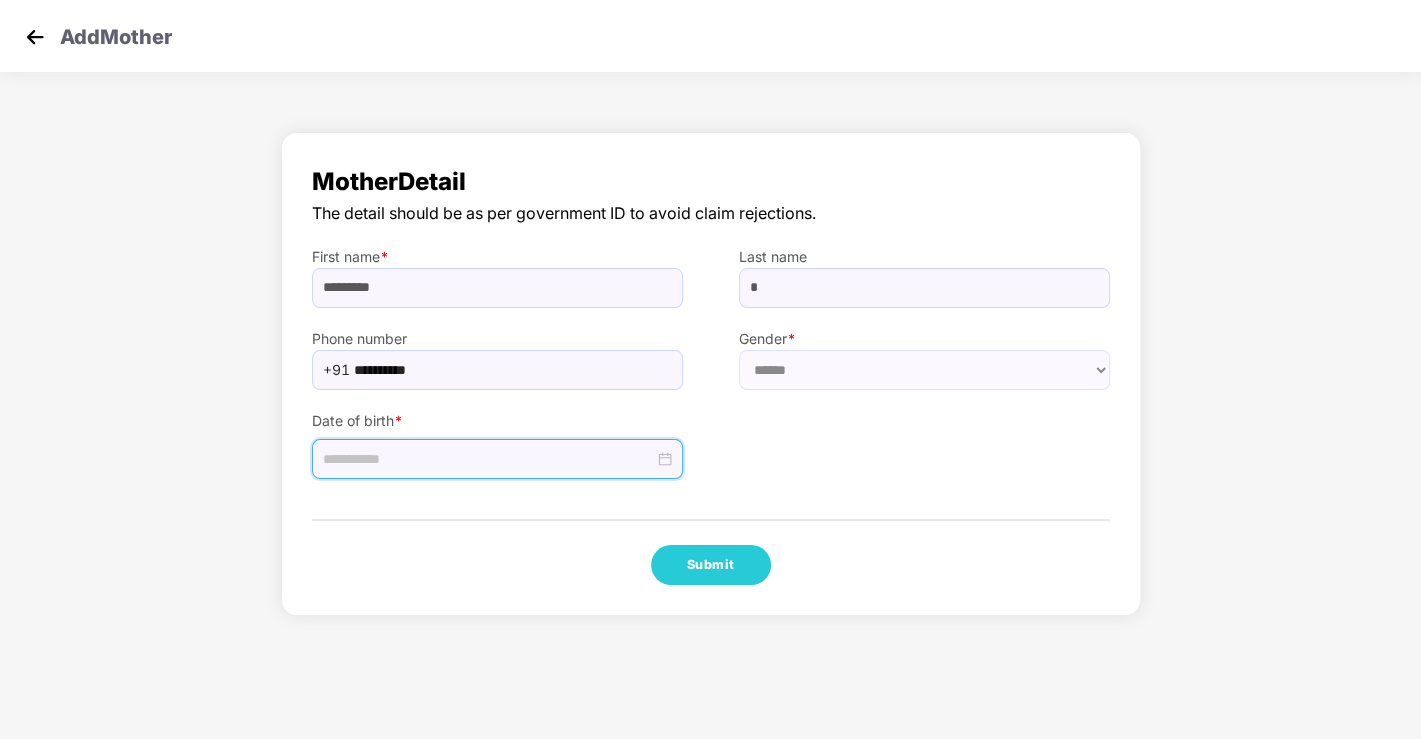 click at bounding box center [488, 459] 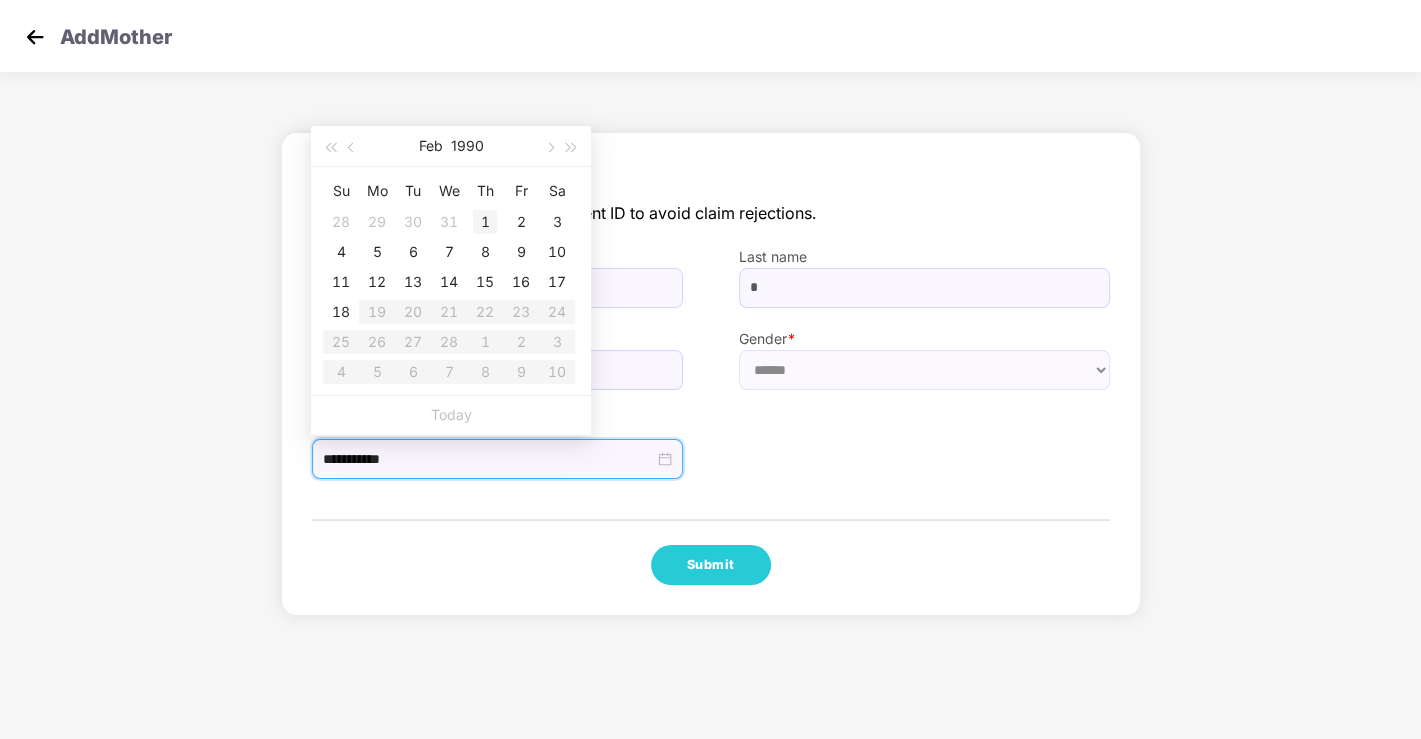 type on "**********" 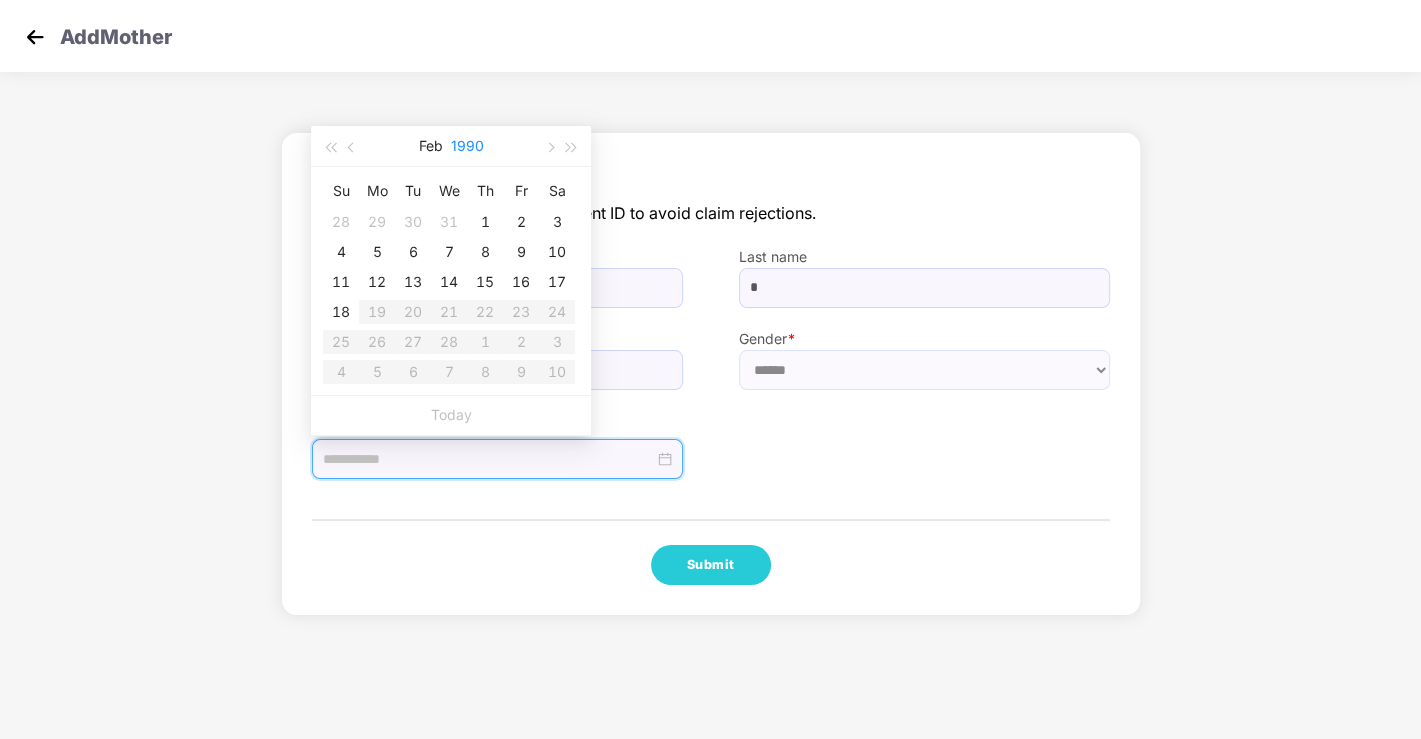 click on "1990" at bounding box center (467, 146) 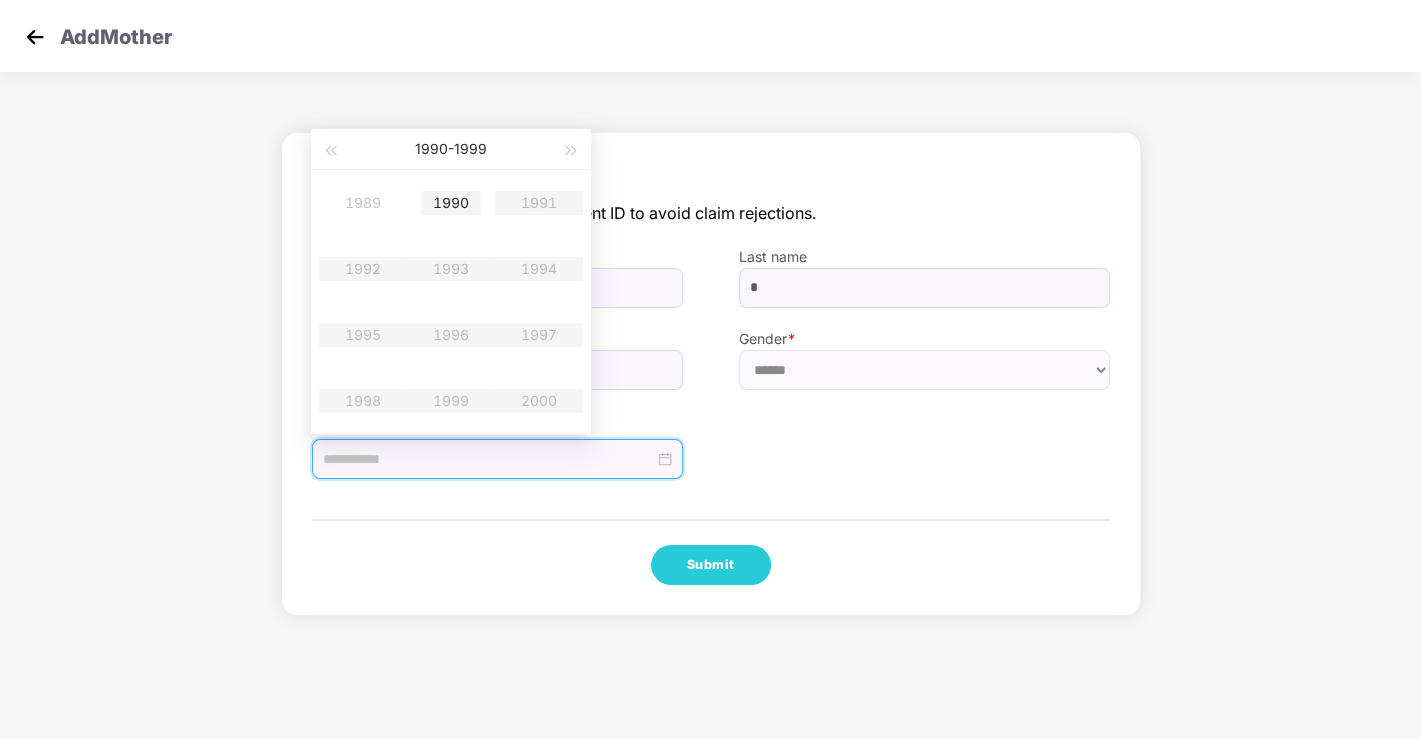 type on "**********" 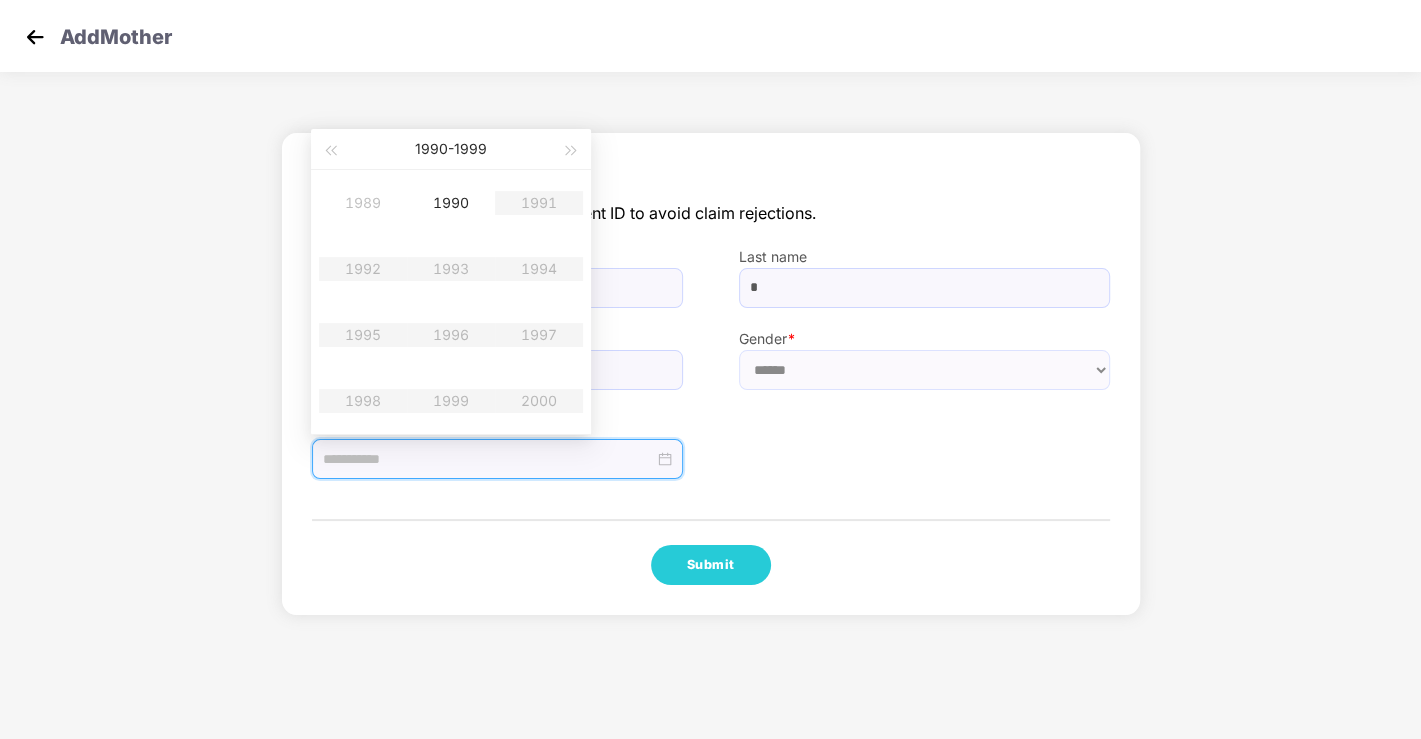 type on "**********" 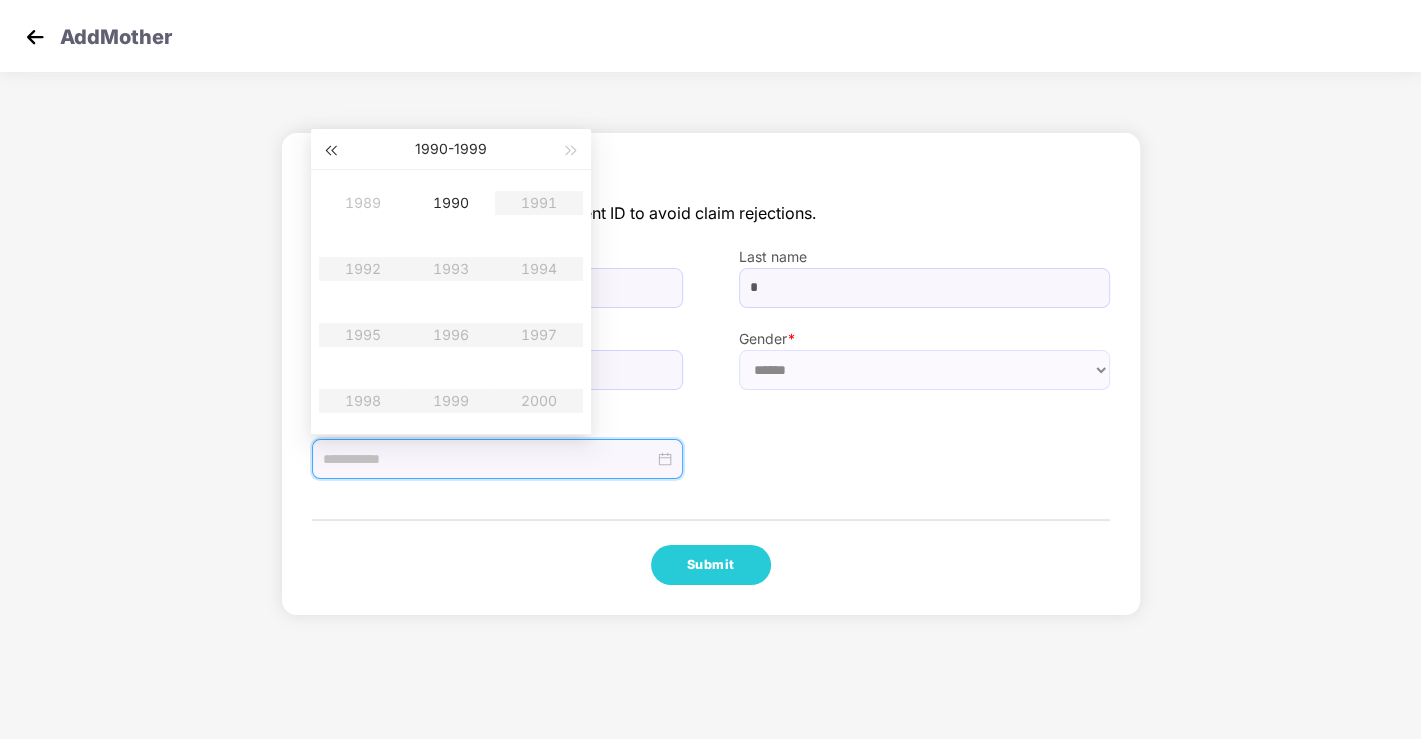 click at bounding box center (330, 149) 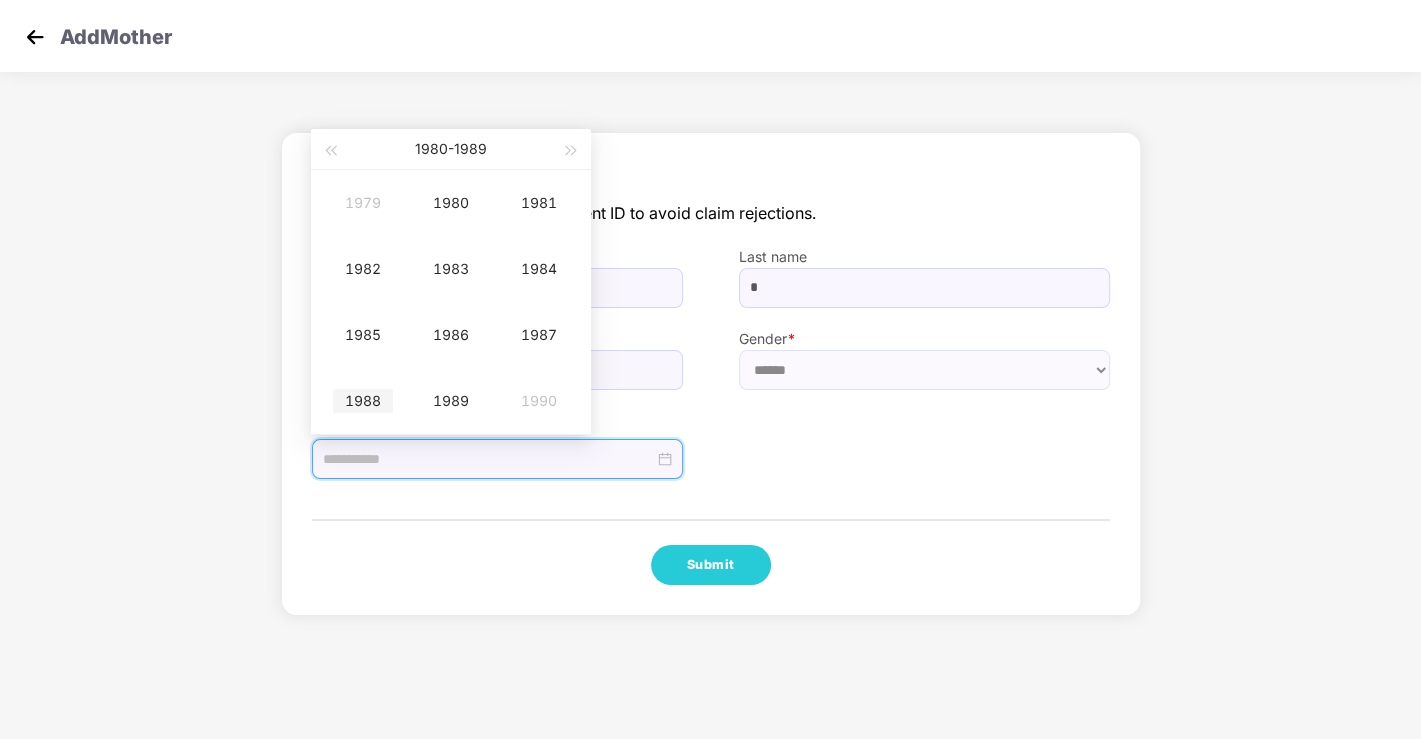 type on "**********" 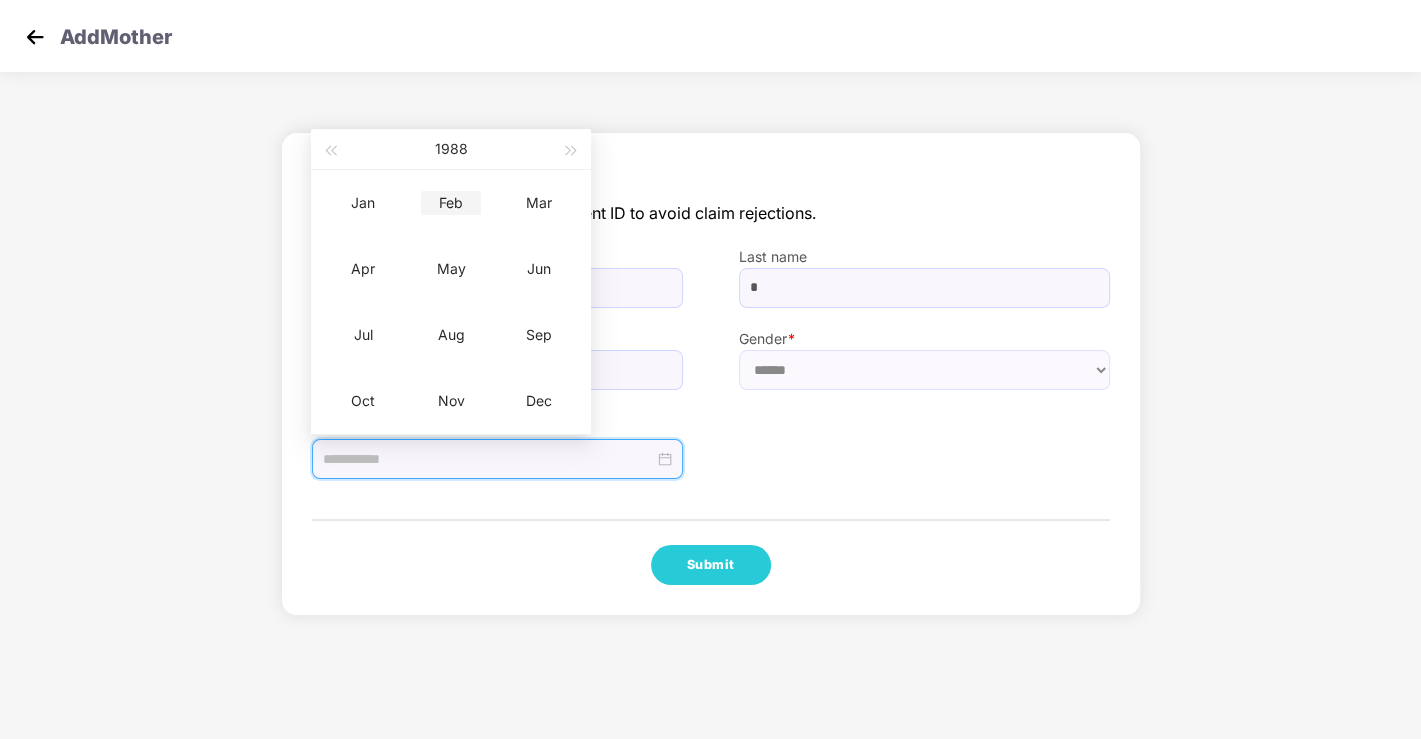 type on "**********" 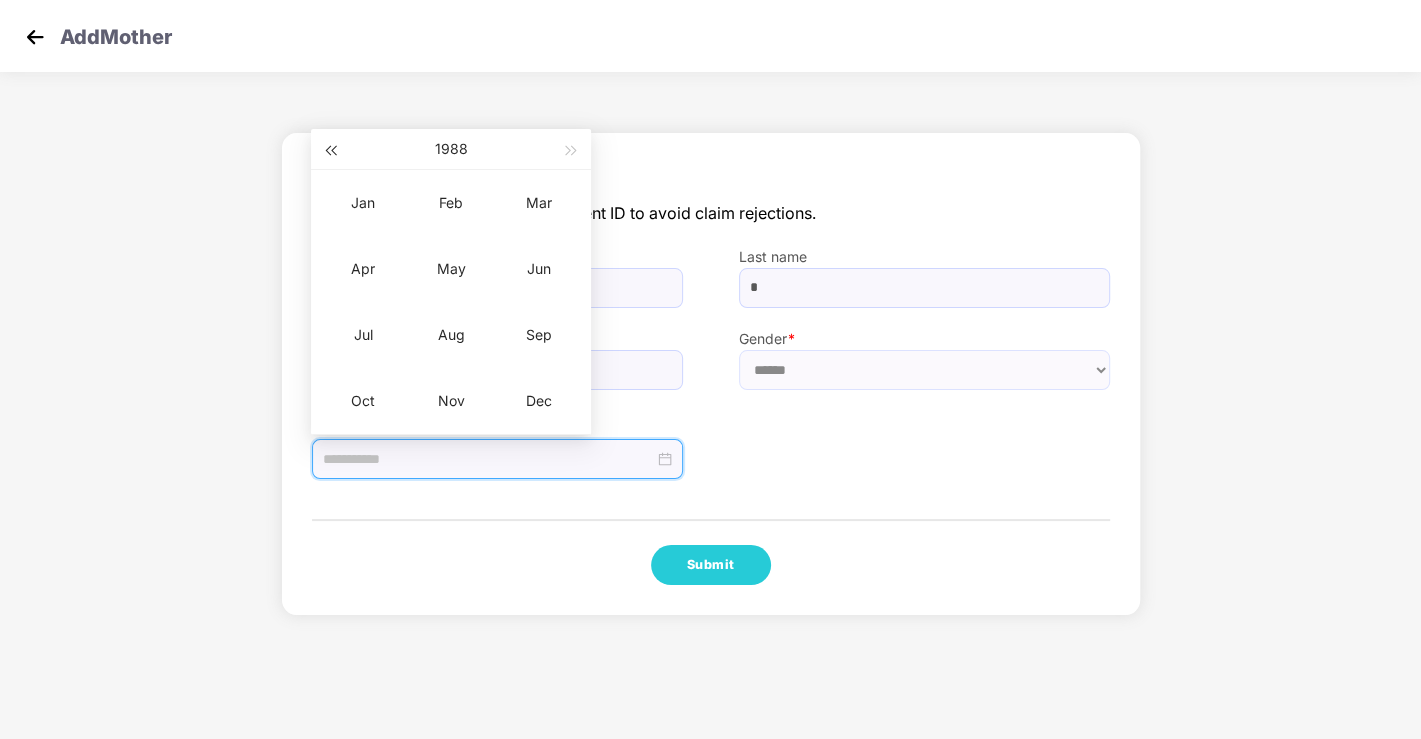 click at bounding box center (330, 149) 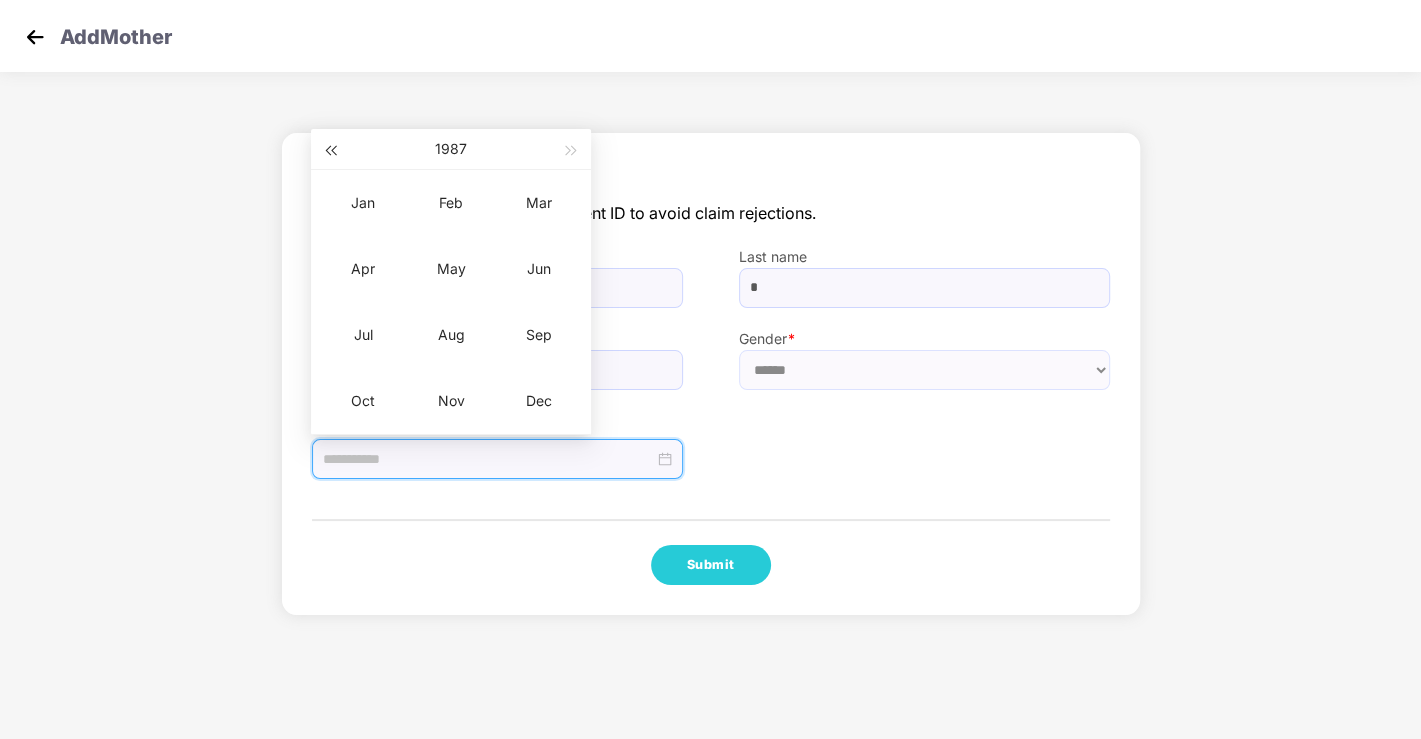 click at bounding box center [330, 151] 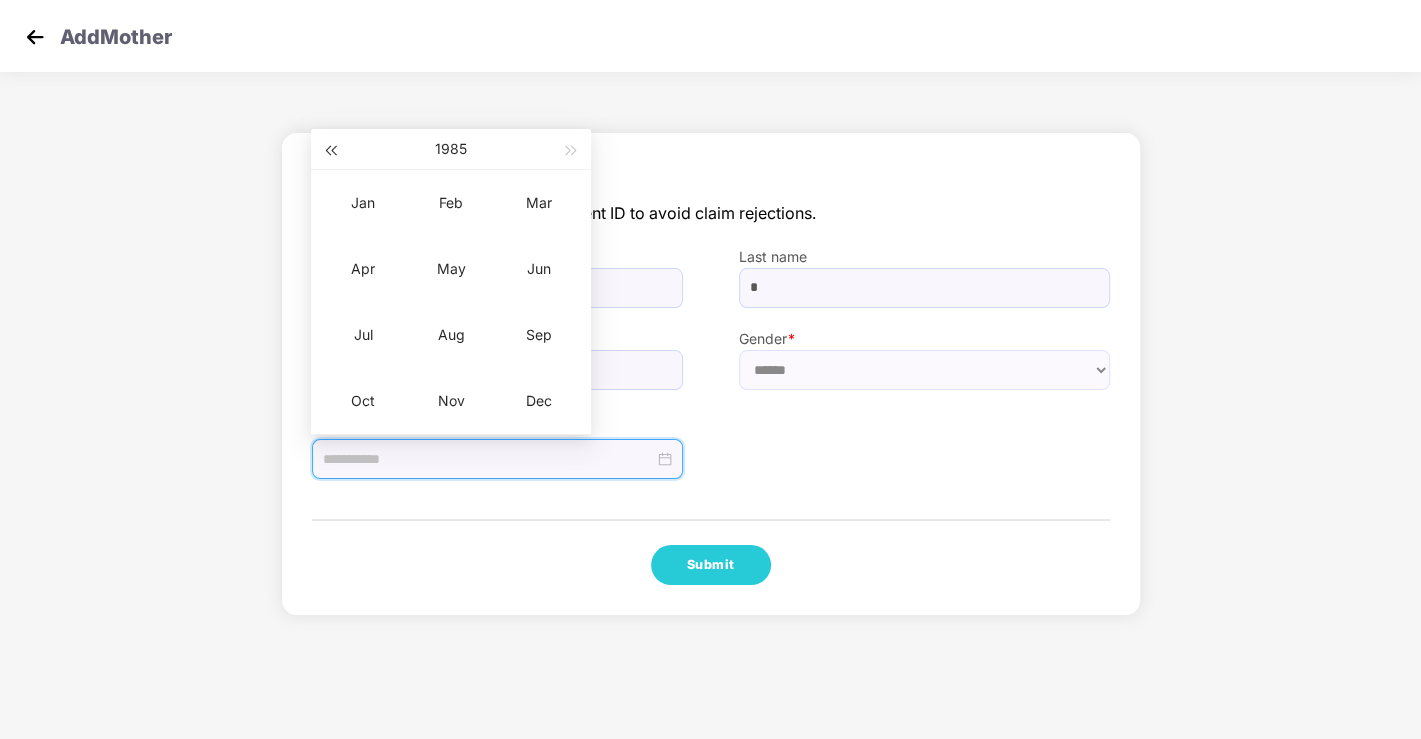 click at bounding box center (330, 151) 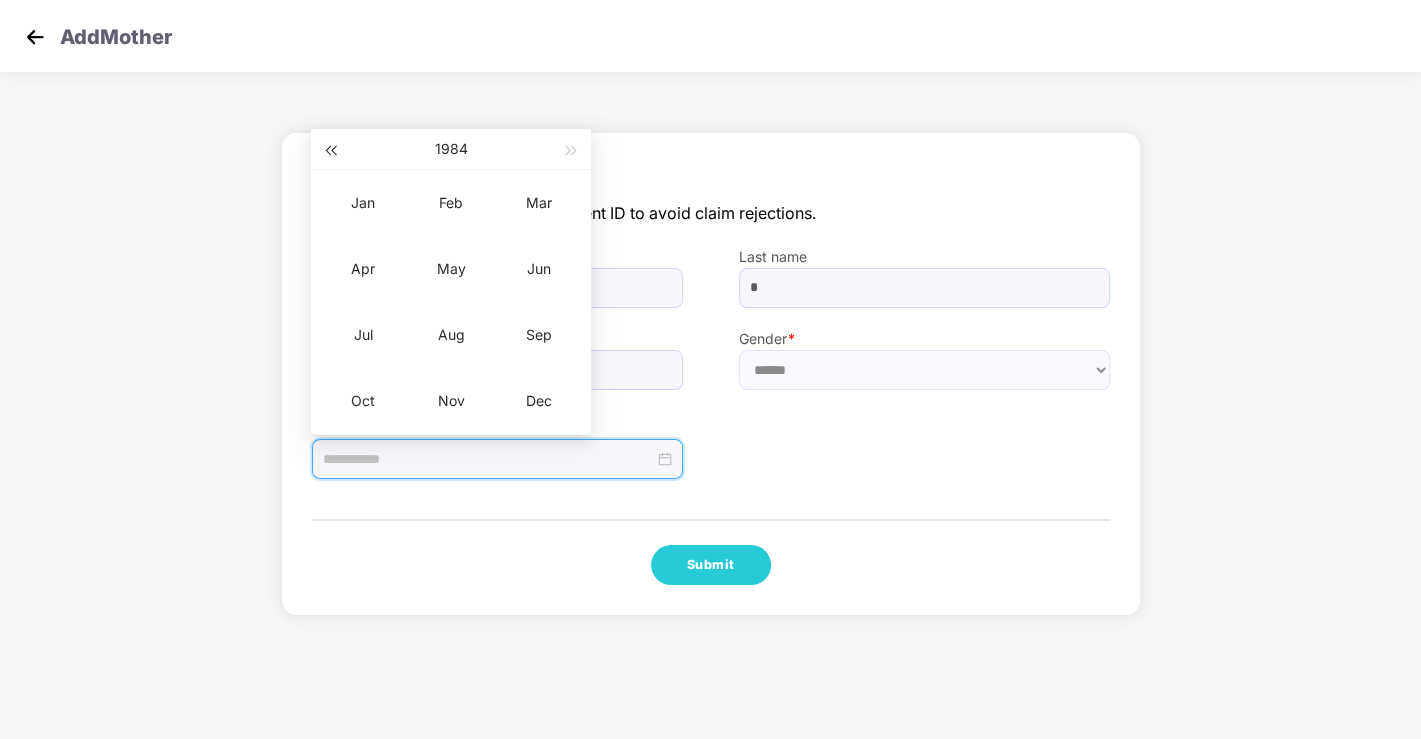 click at bounding box center (330, 151) 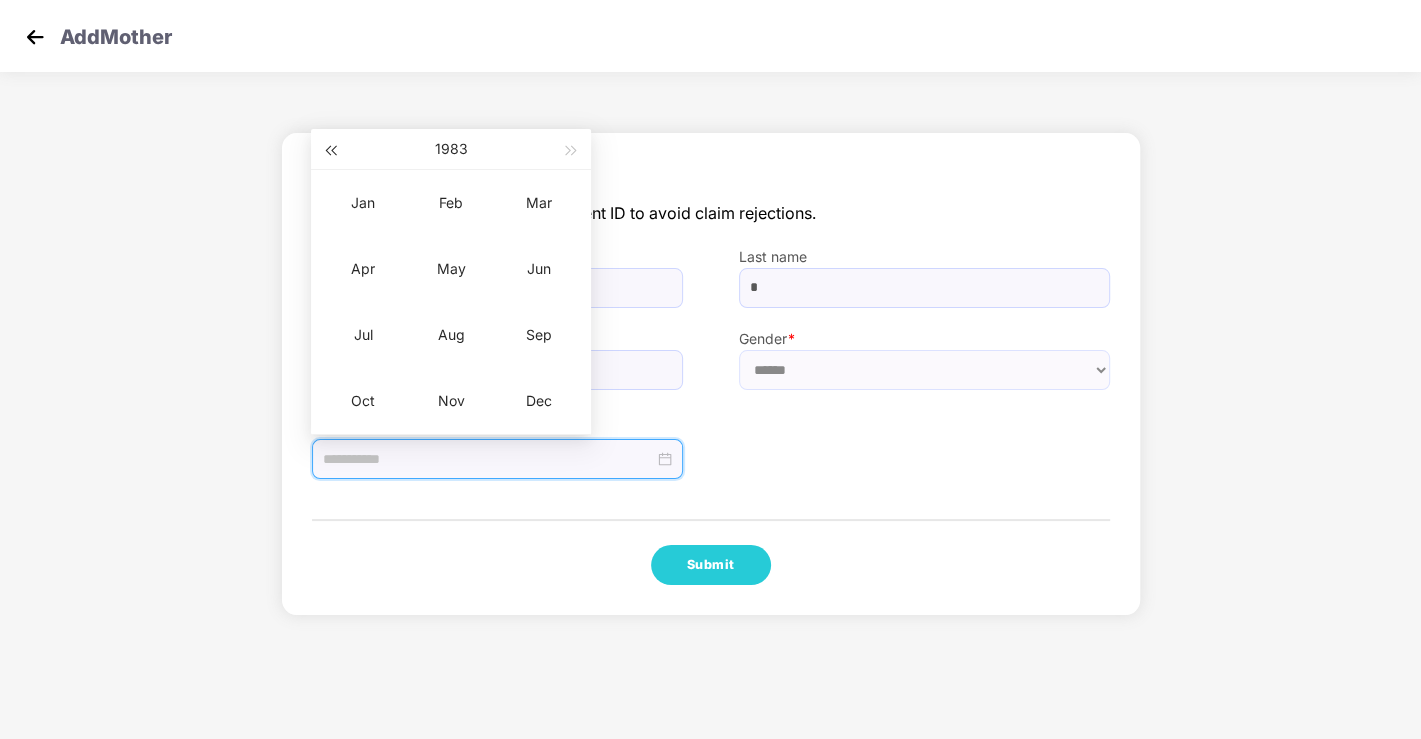 click at bounding box center (330, 151) 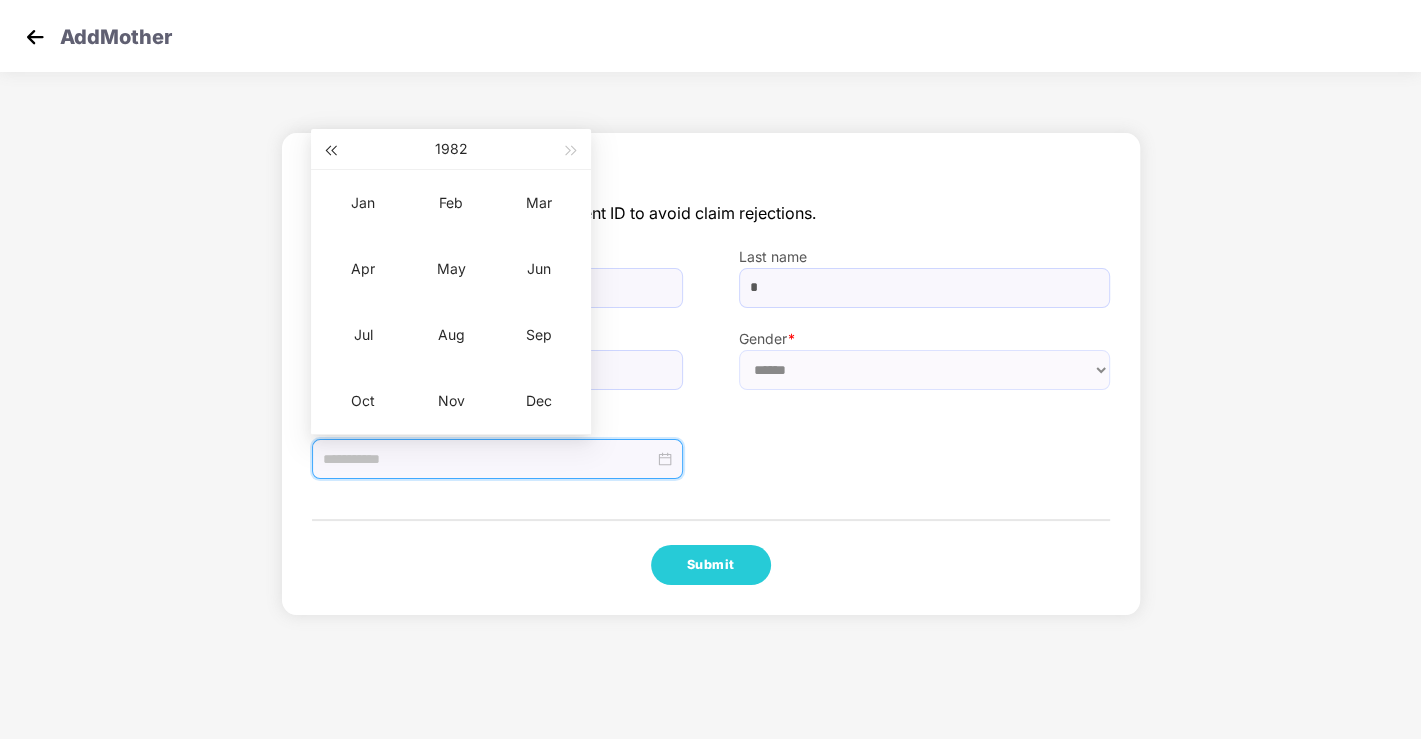 click at bounding box center [330, 151] 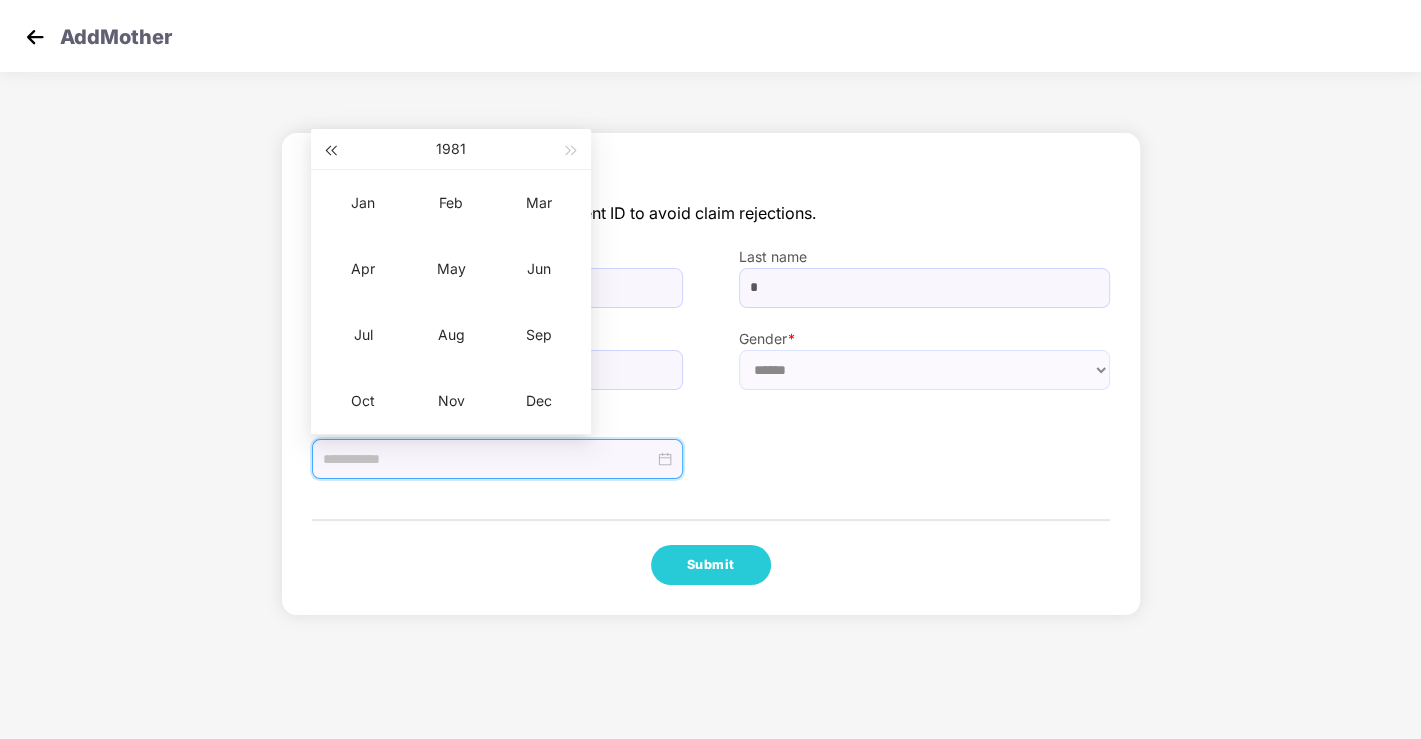 click at bounding box center (330, 151) 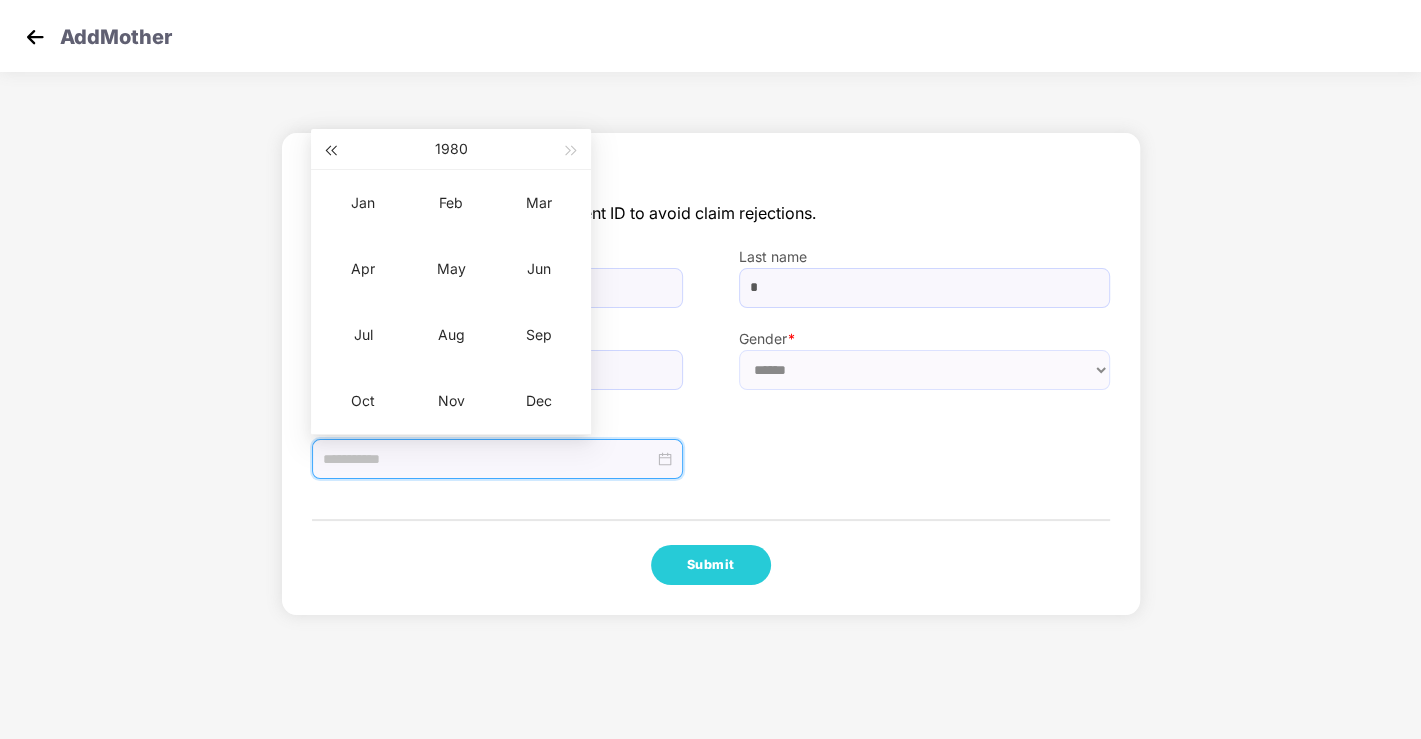 click at bounding box center (330, 151) 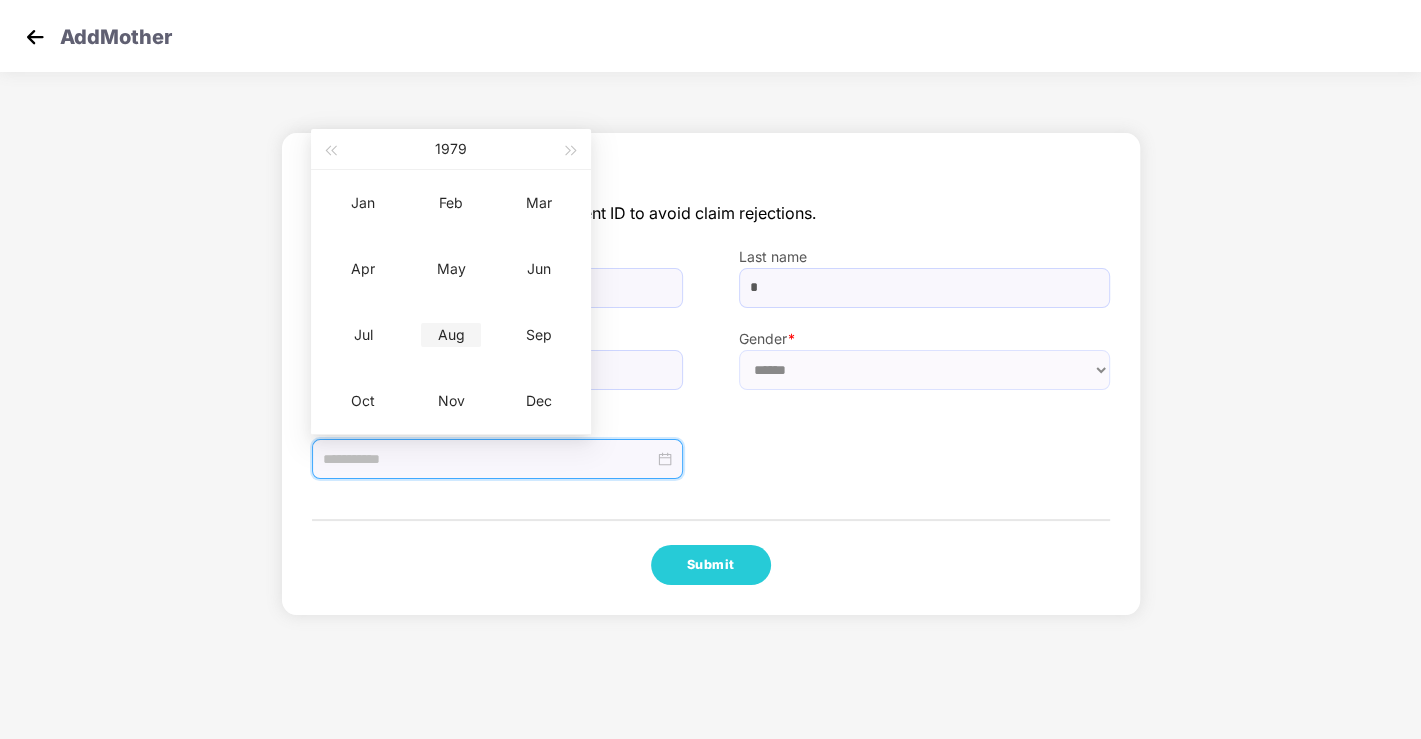 type on "**********" 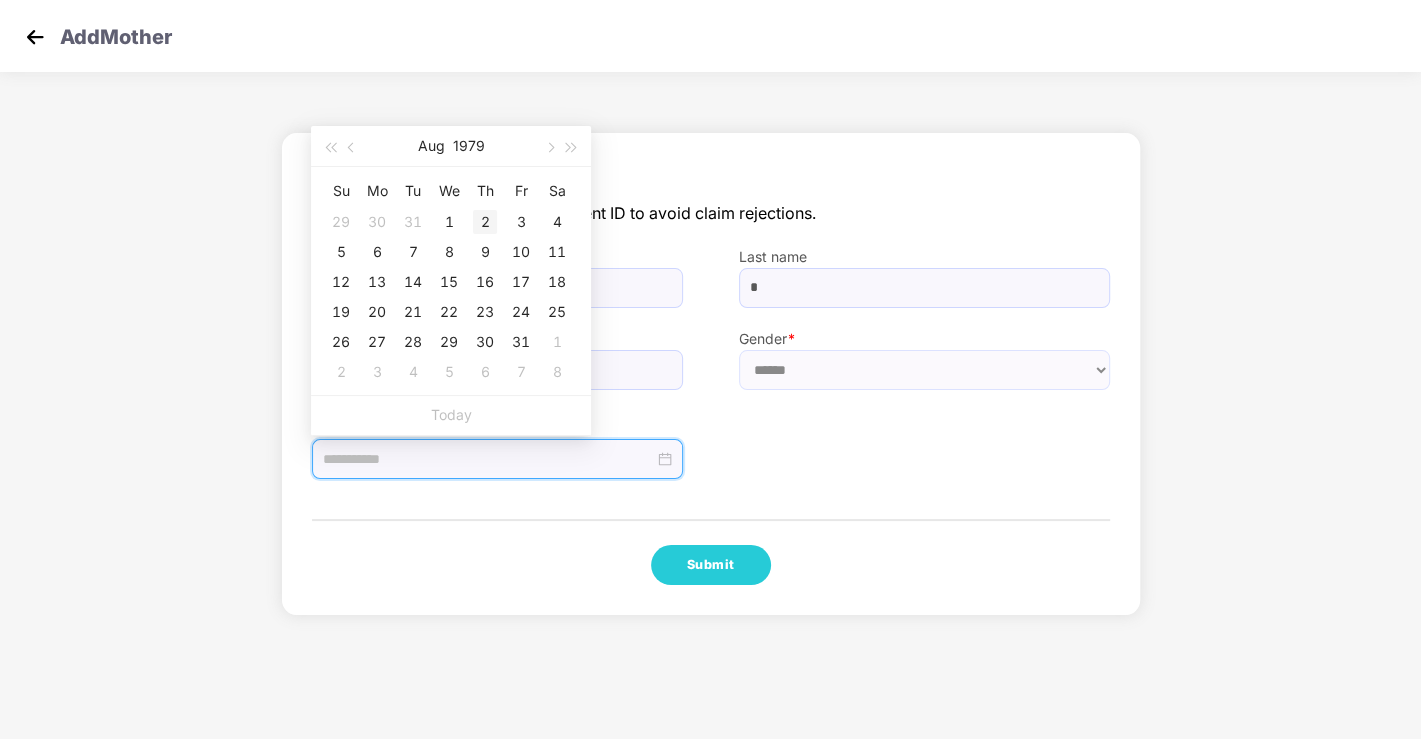 type on "**********" 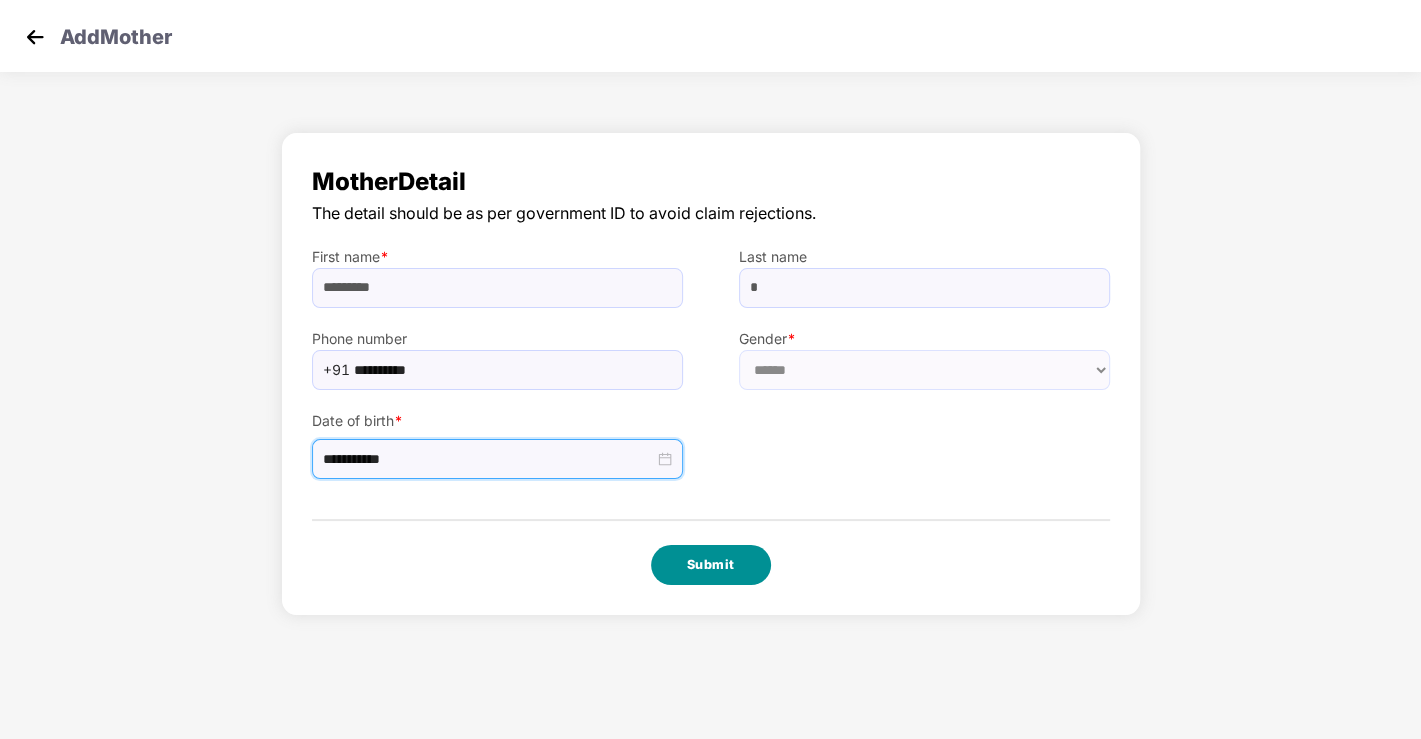 click on "Submit" at bounding box center [711, 565] 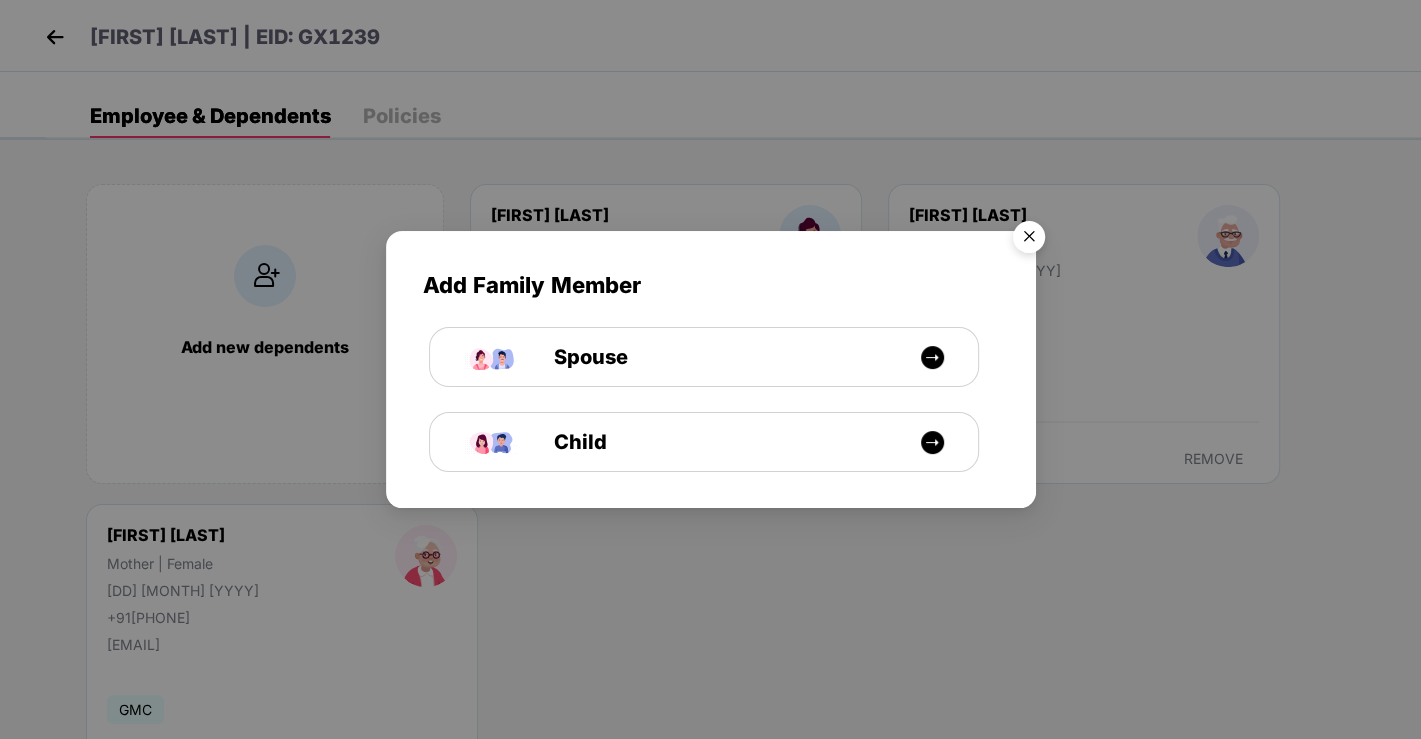 click at bounding box center [1029, 240] 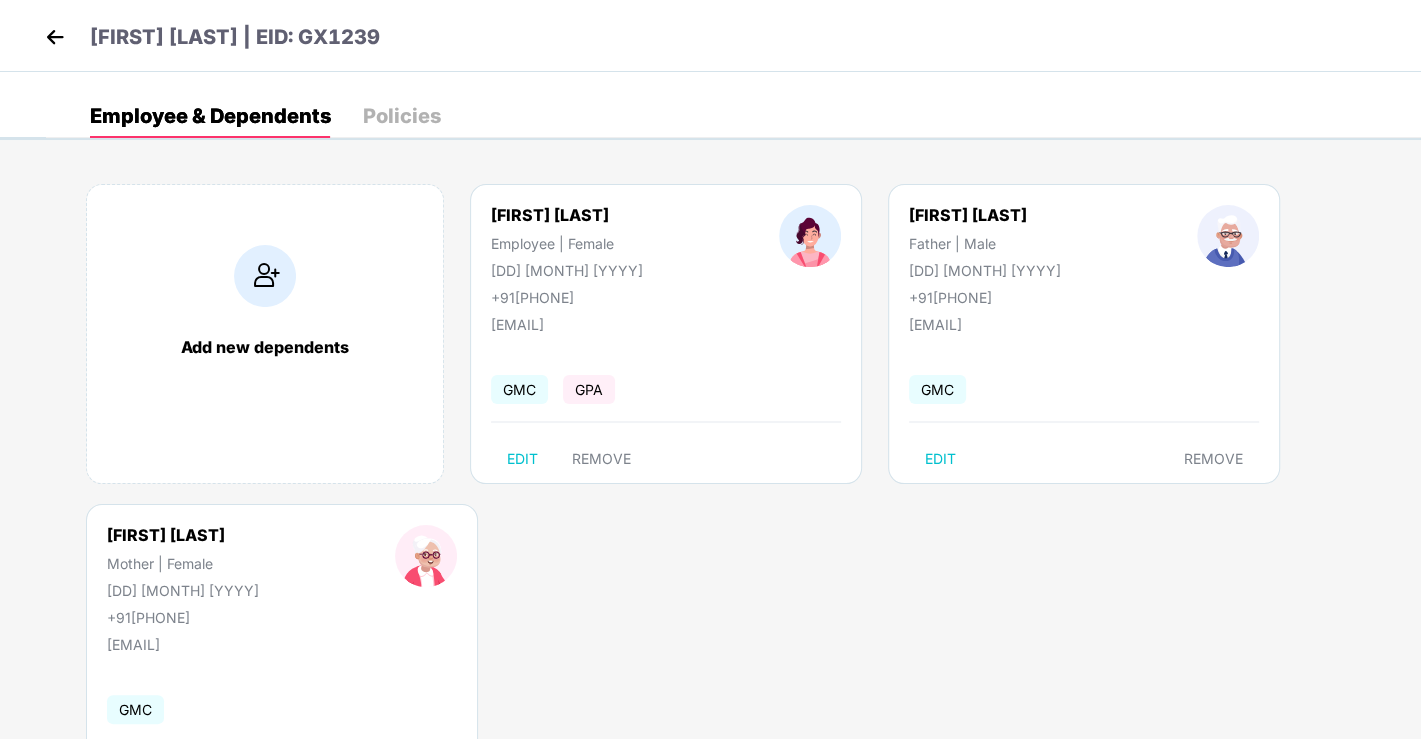 click at bounding box center (55, 37) 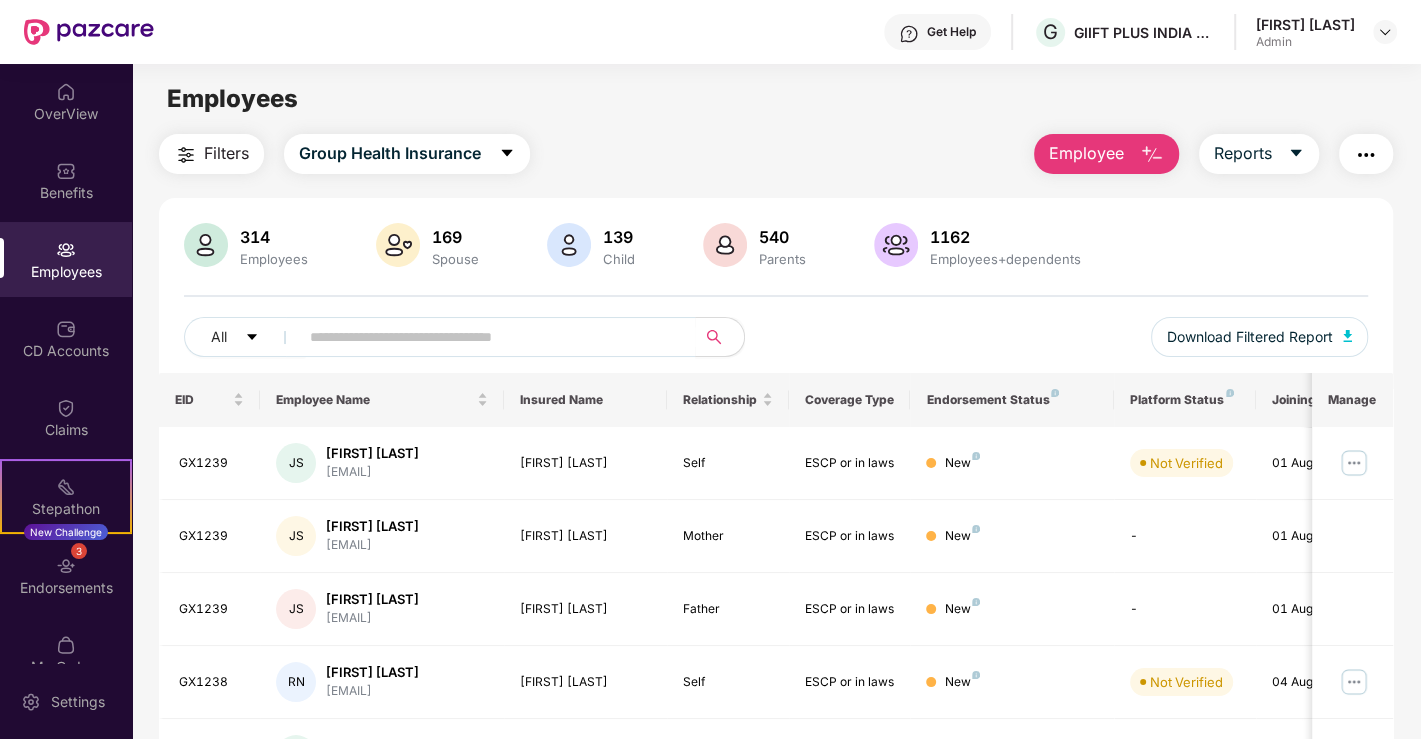 click at bounding box center (1152, 155) 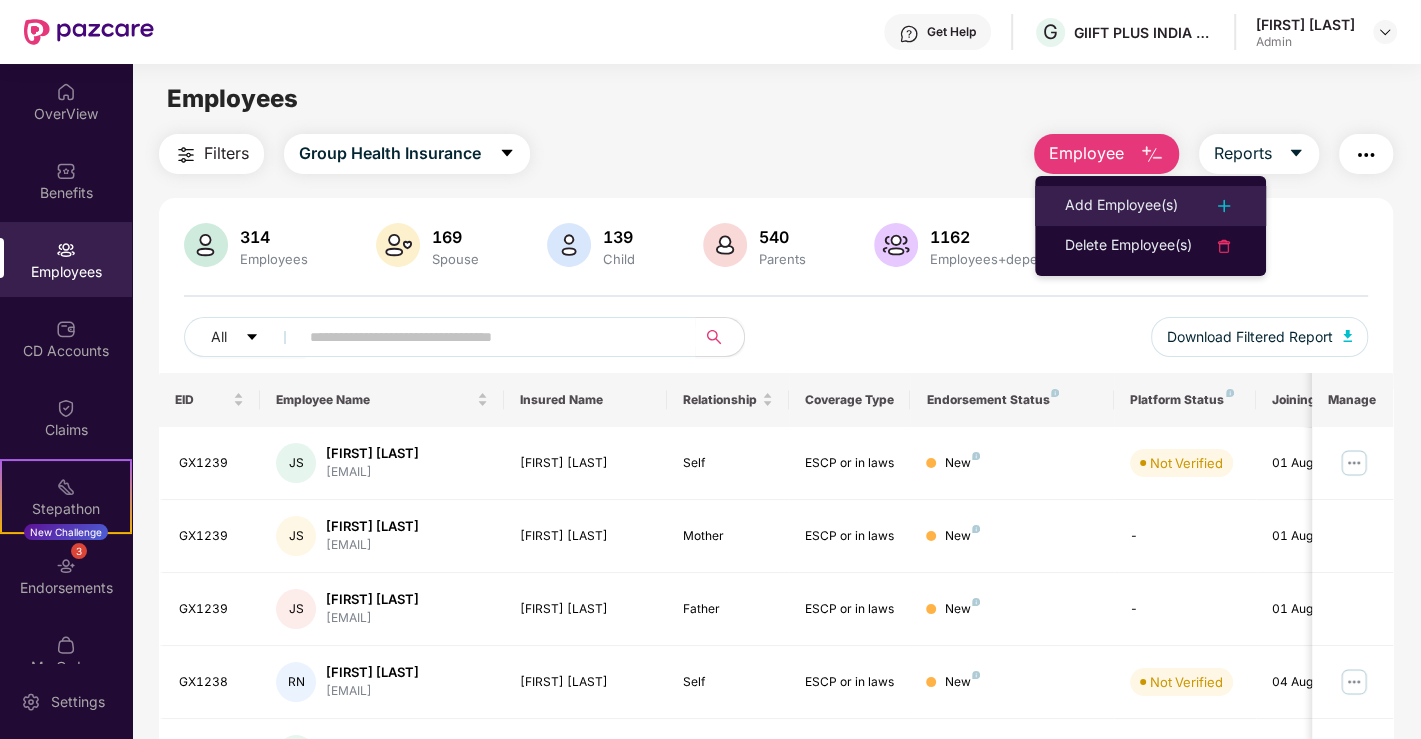 click on "Add Employee(s)" at bounding box center (1121, 206) 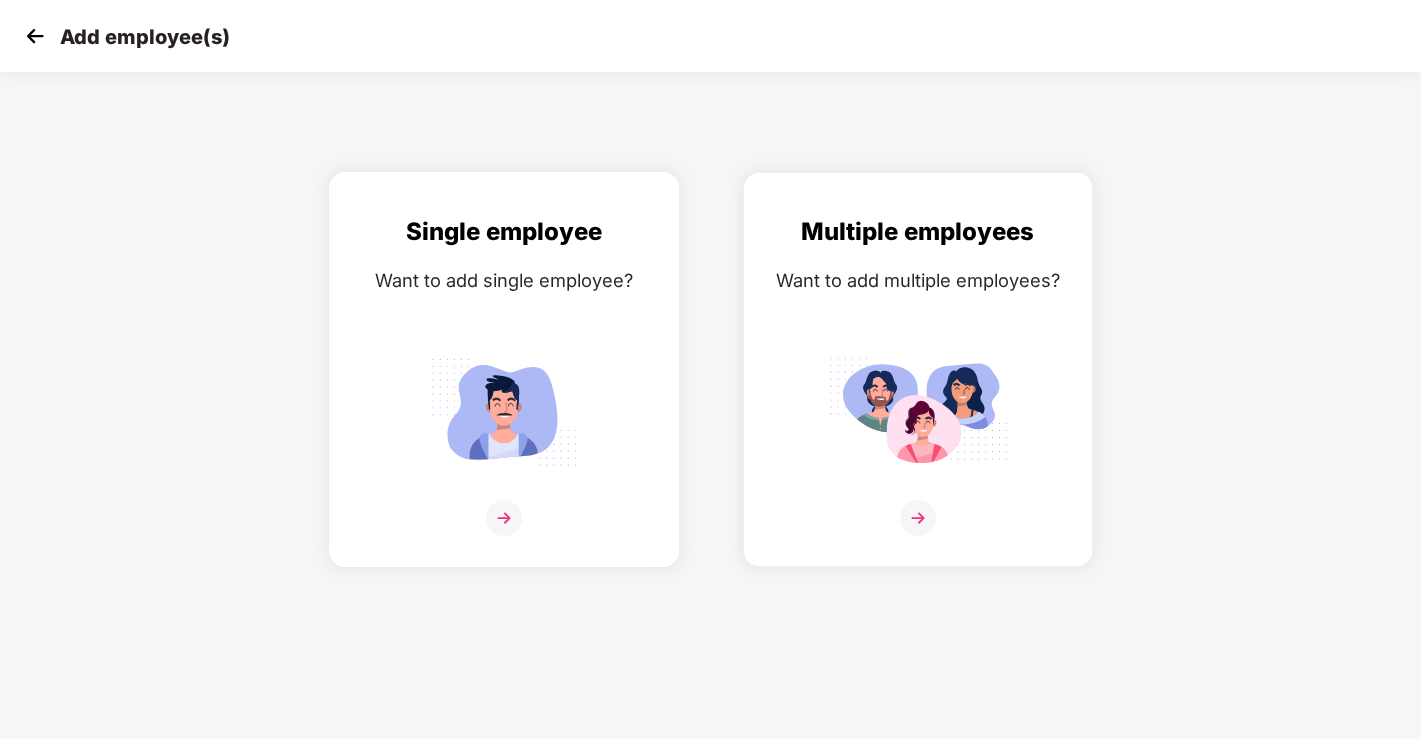 click at bounding box center (504, 518) 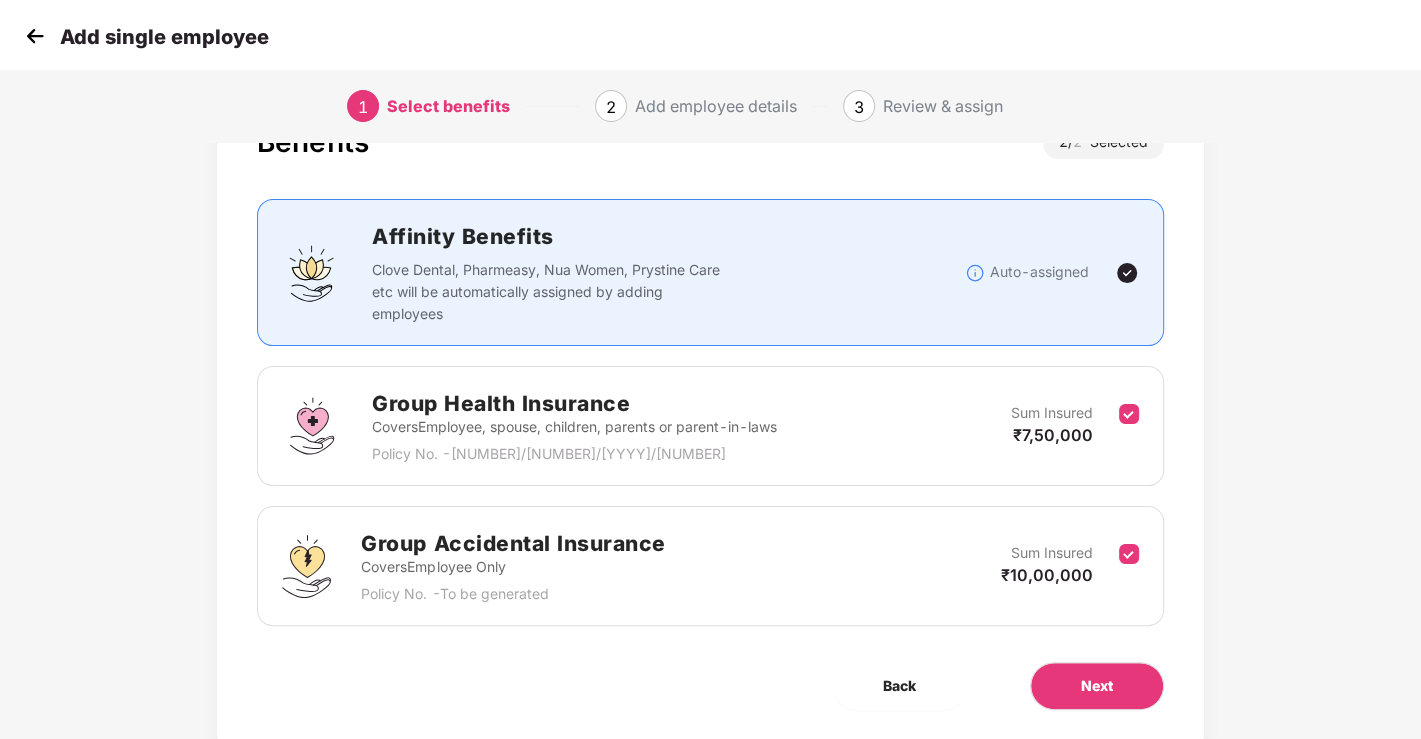 scroll, scrollTop: 137, scrollLeft: 0, axis: vertical 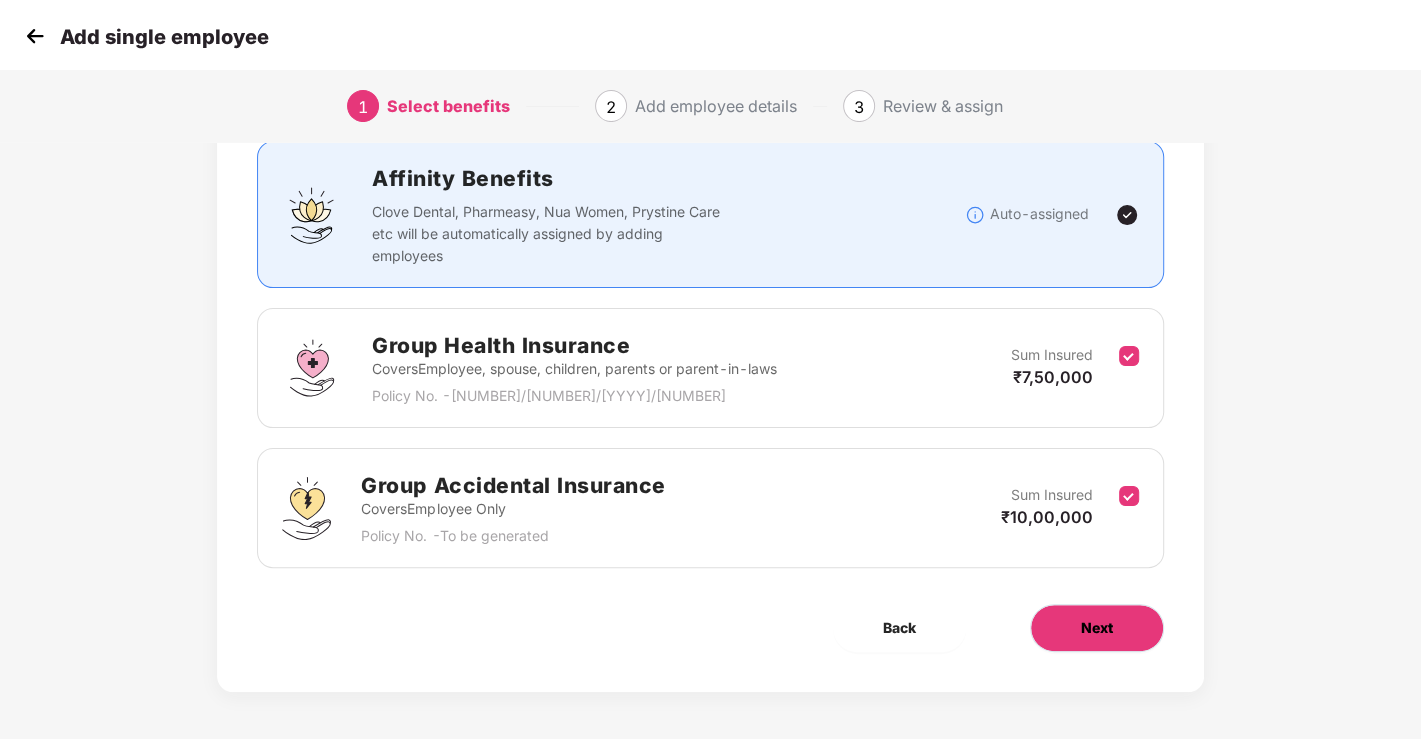 click on "Next" at bounding box center [1097, 628] 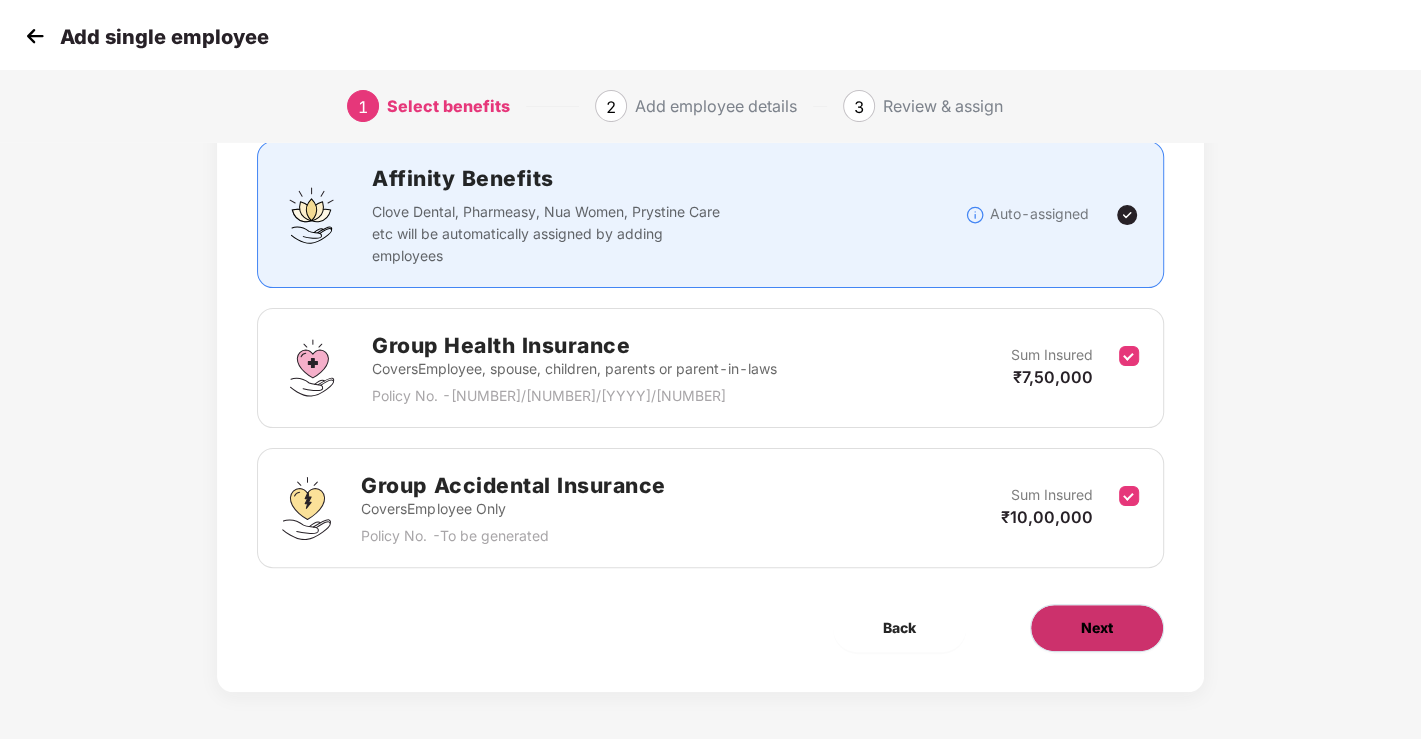 scroll, scrollTop: 0, scrollLeft: 0, axis: both 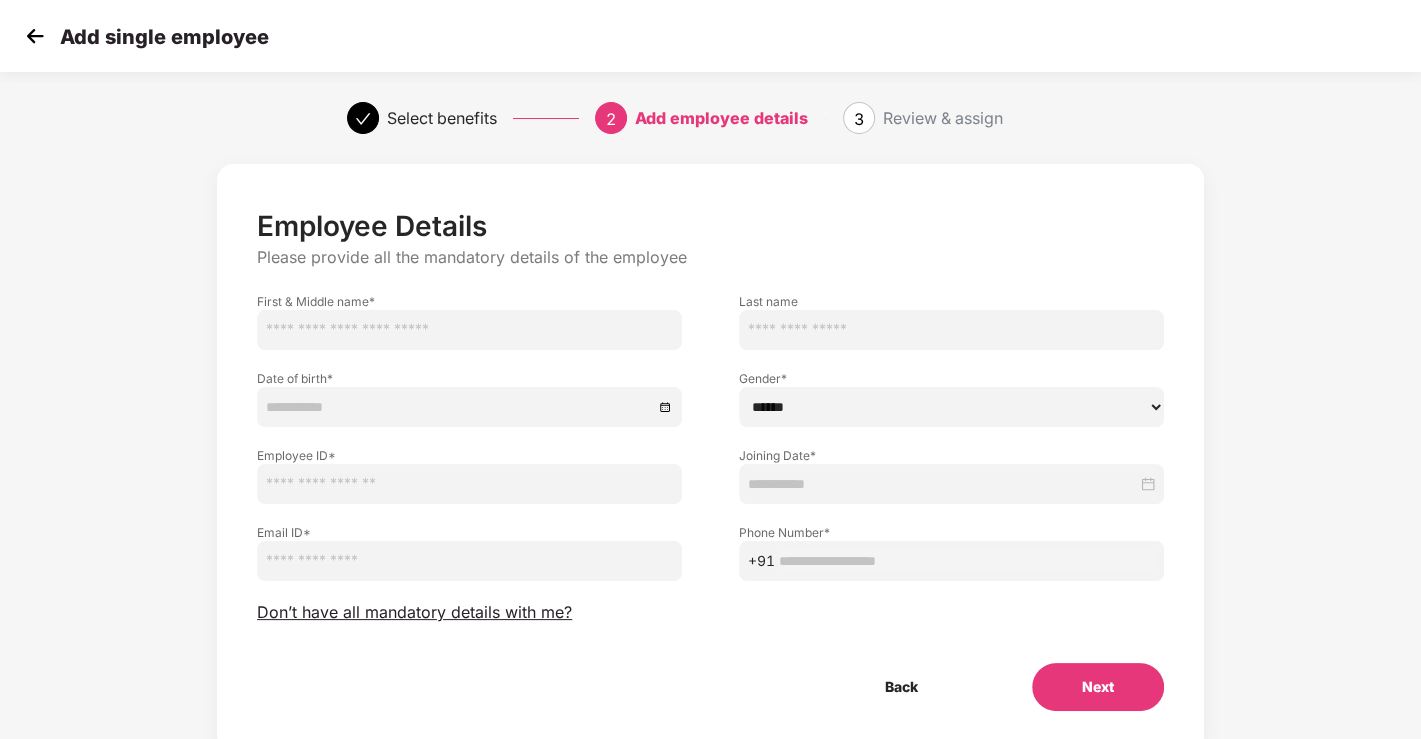 click at bounding box center [469, 330] 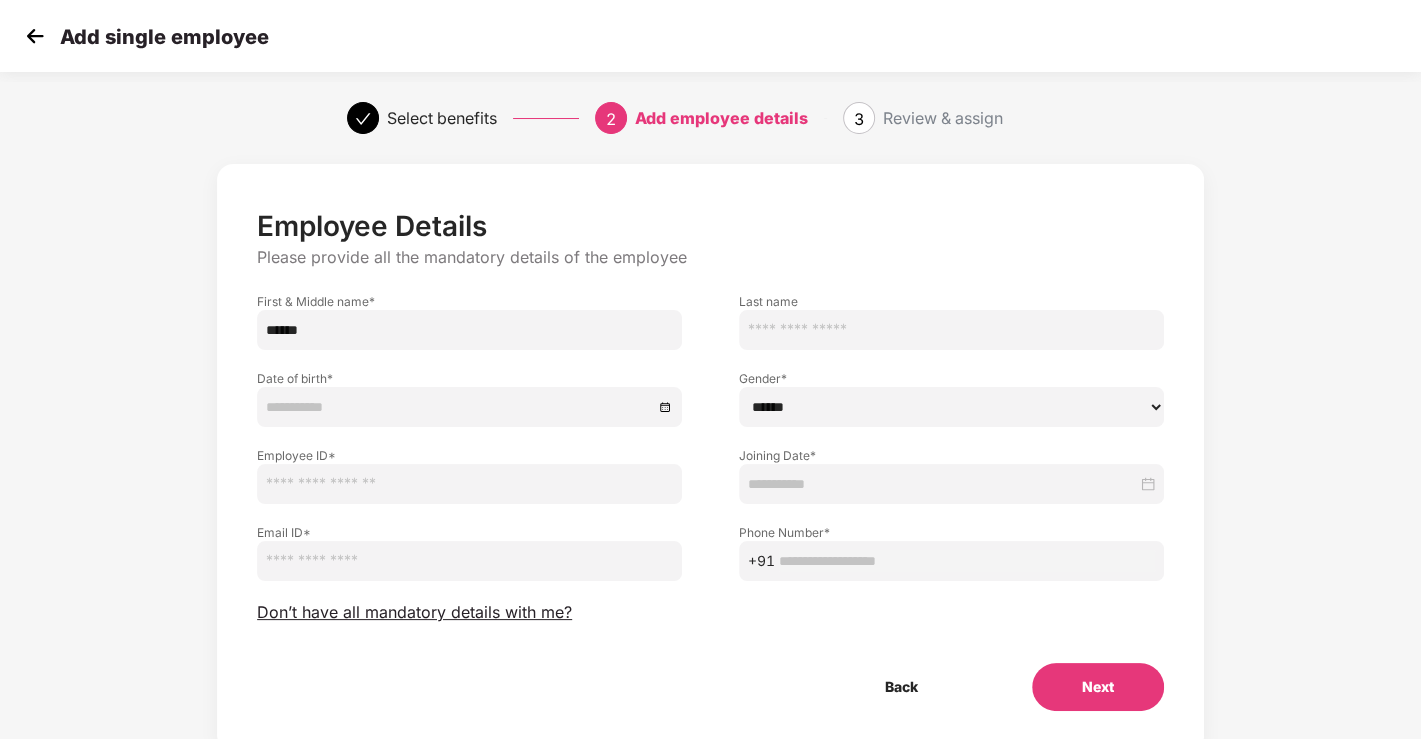 drag, startPoint x: 326, startPoint y: 337, endPoint x: 241, endPoint y: 329, distance: 85.37564 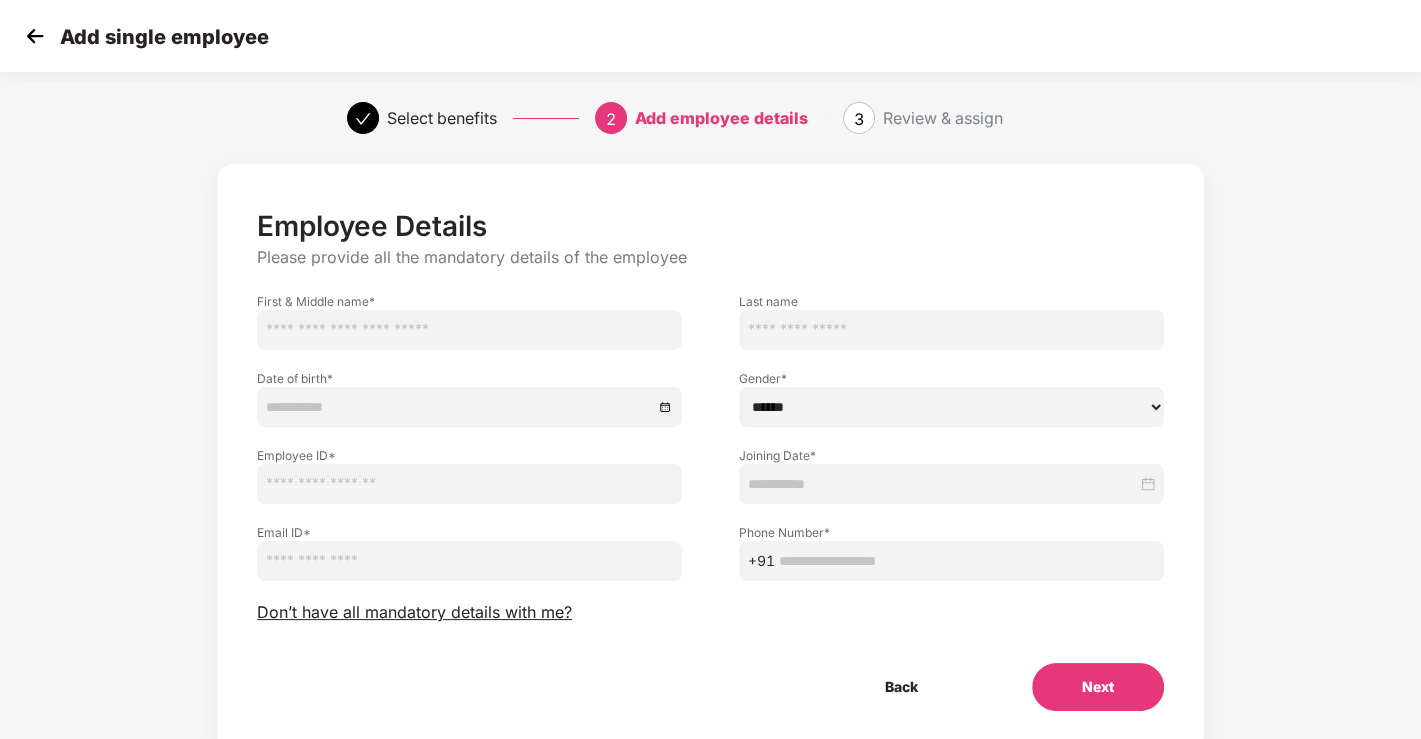 click at bounding box center (469, 484) 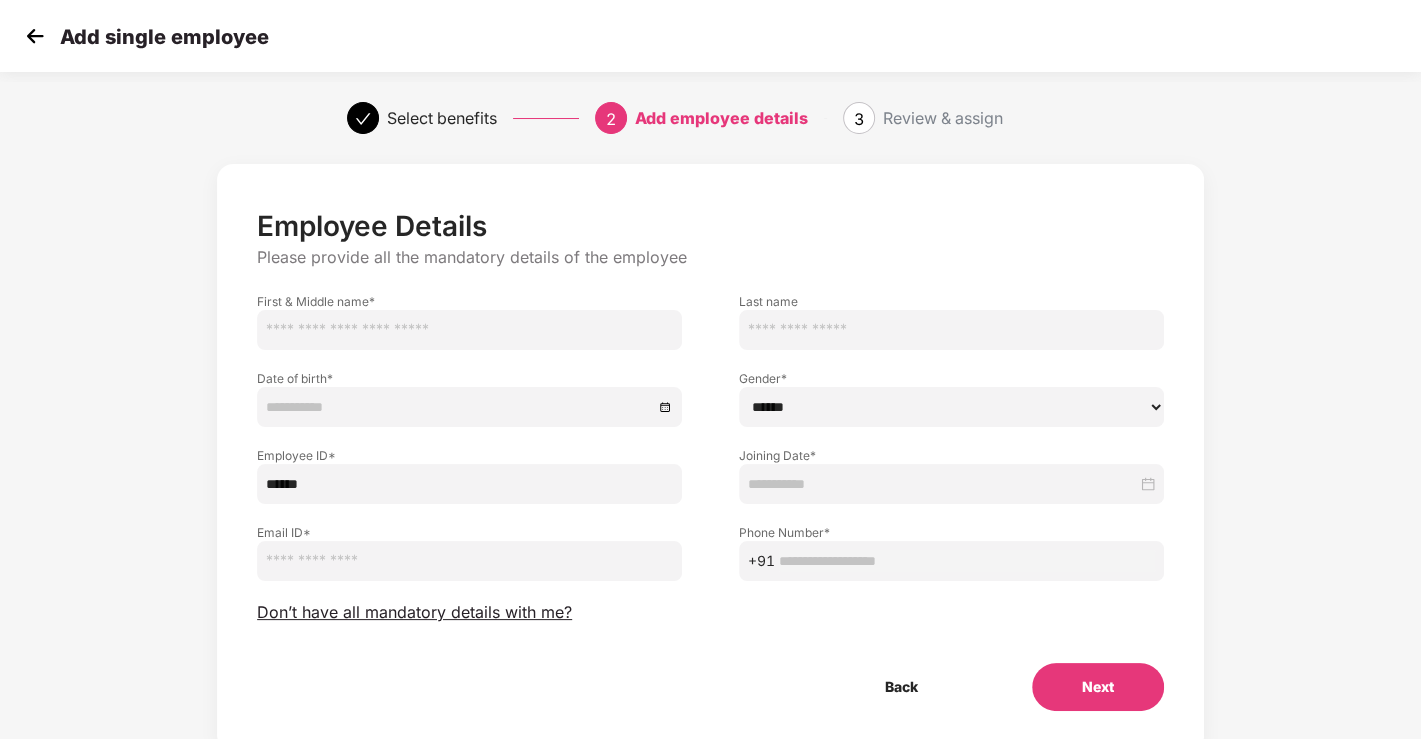 type on "******" 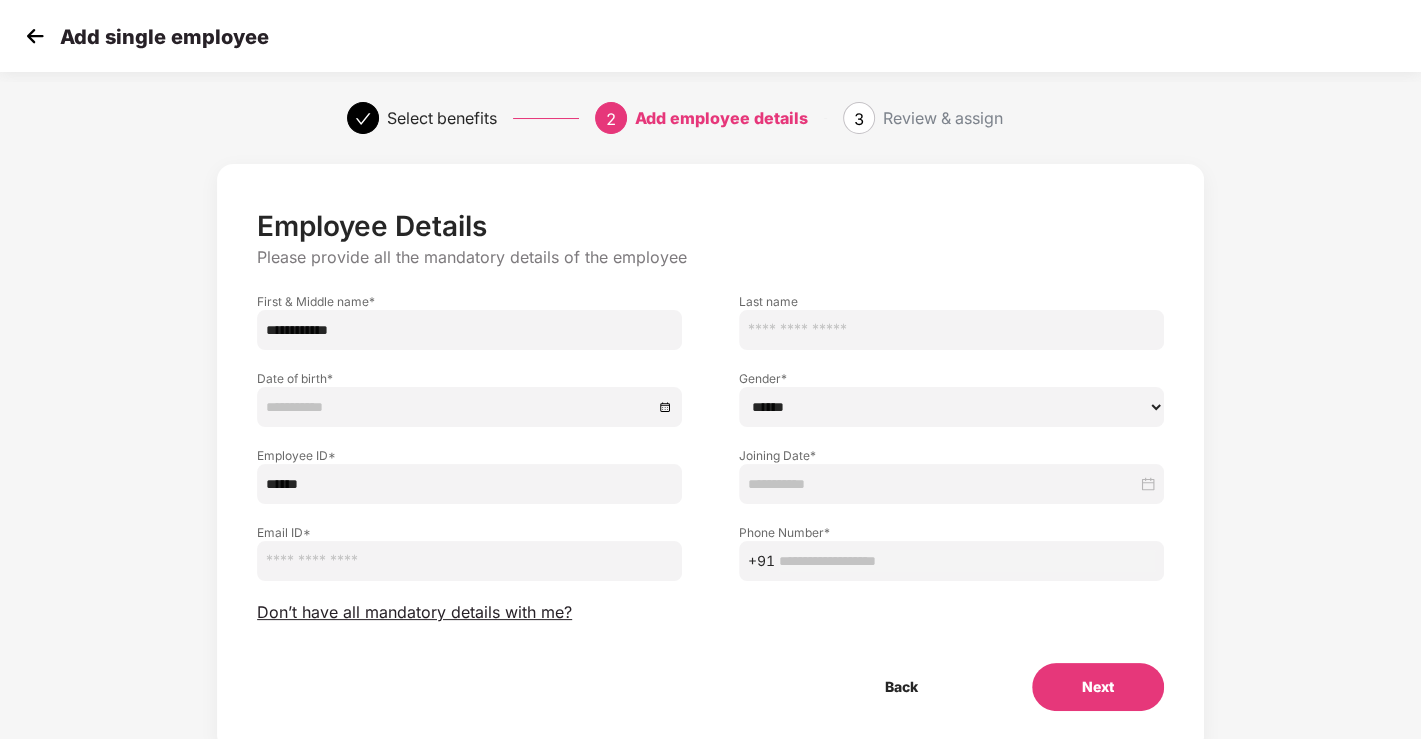 drag, startPoint x: 312, startPoint y: 323, endPoint x: 430, endPoint y: 322, distance: 118.004234 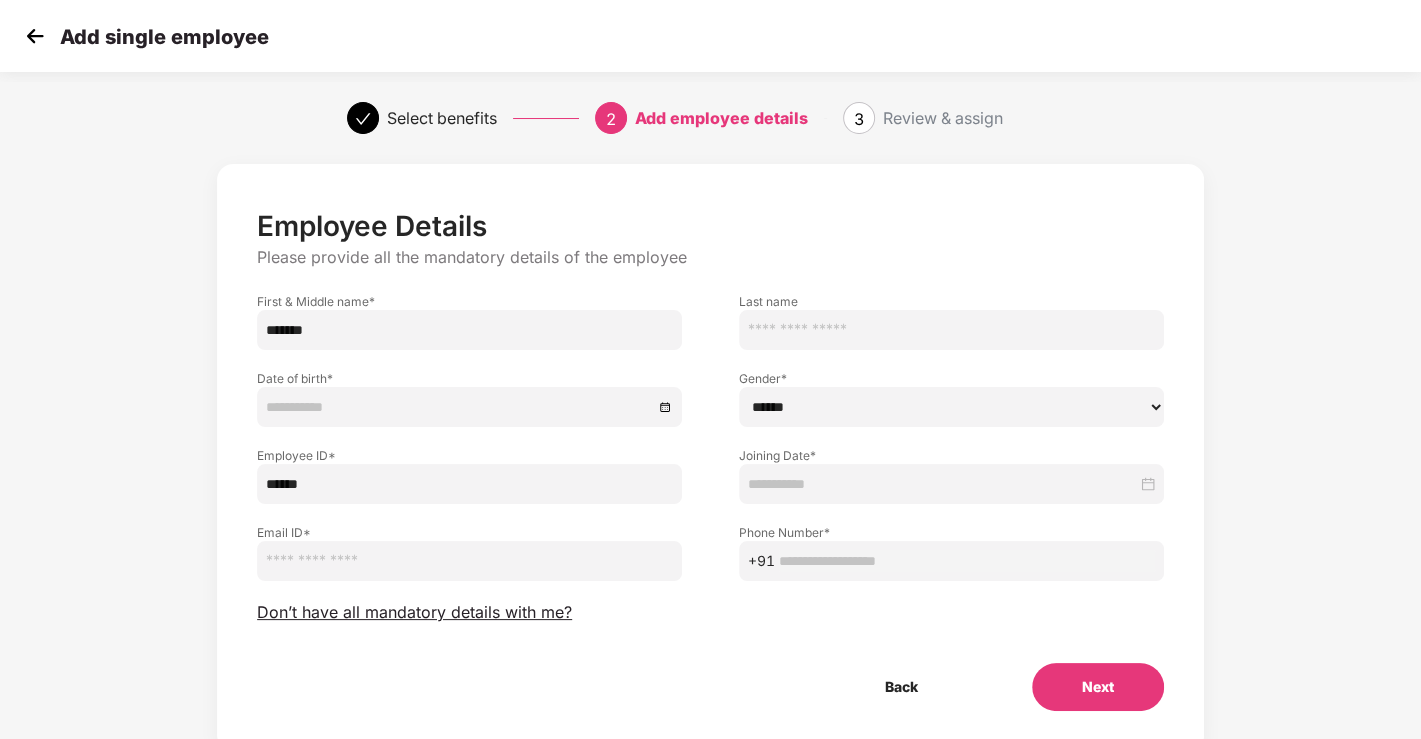 type on "******" 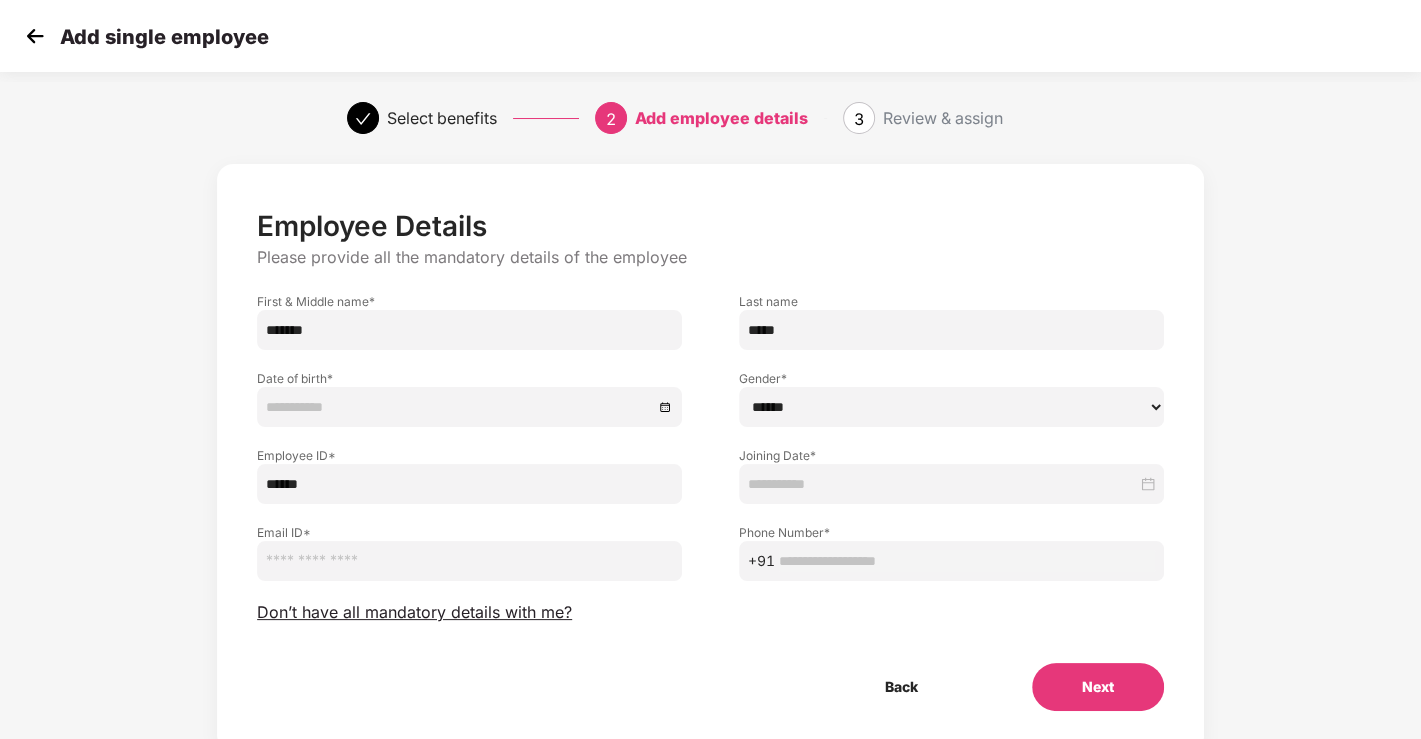 type on "*****" 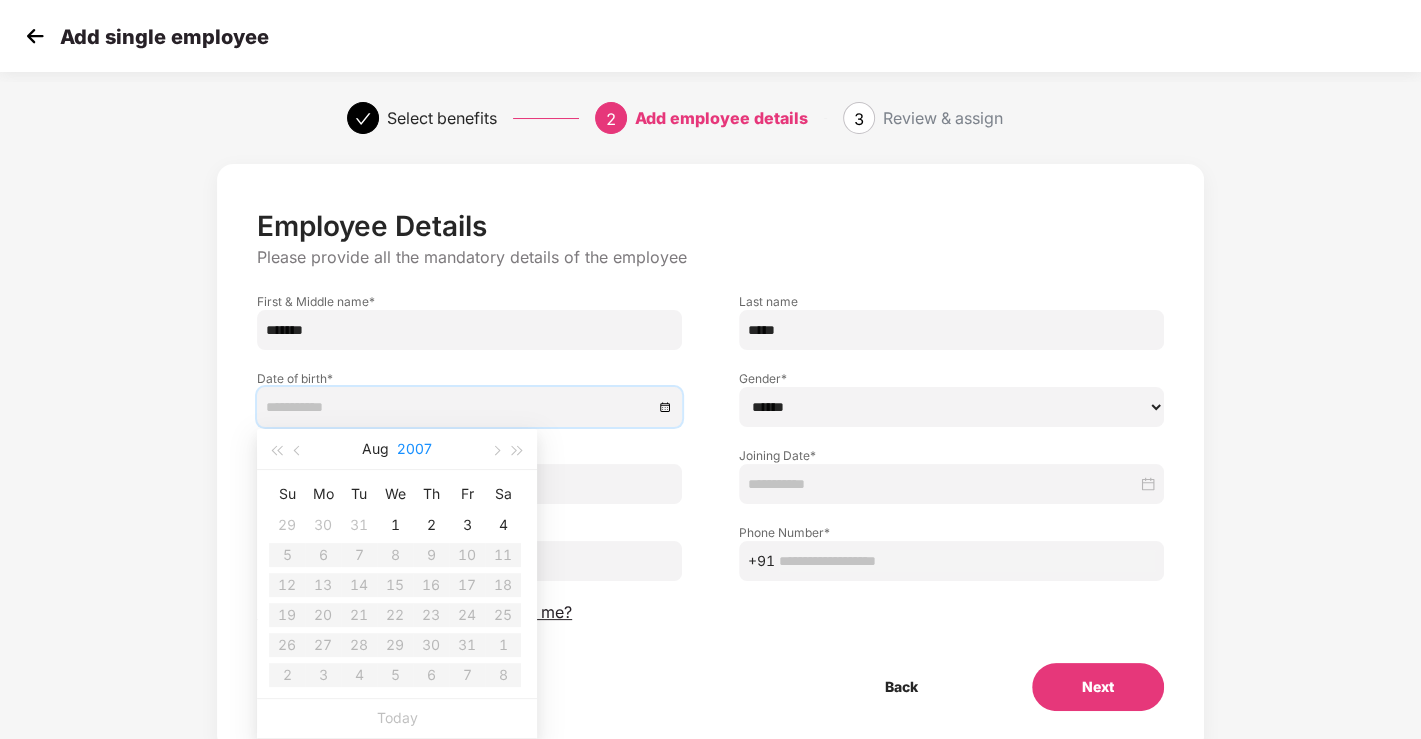 click on "2007" at bounding box center [414, 449] 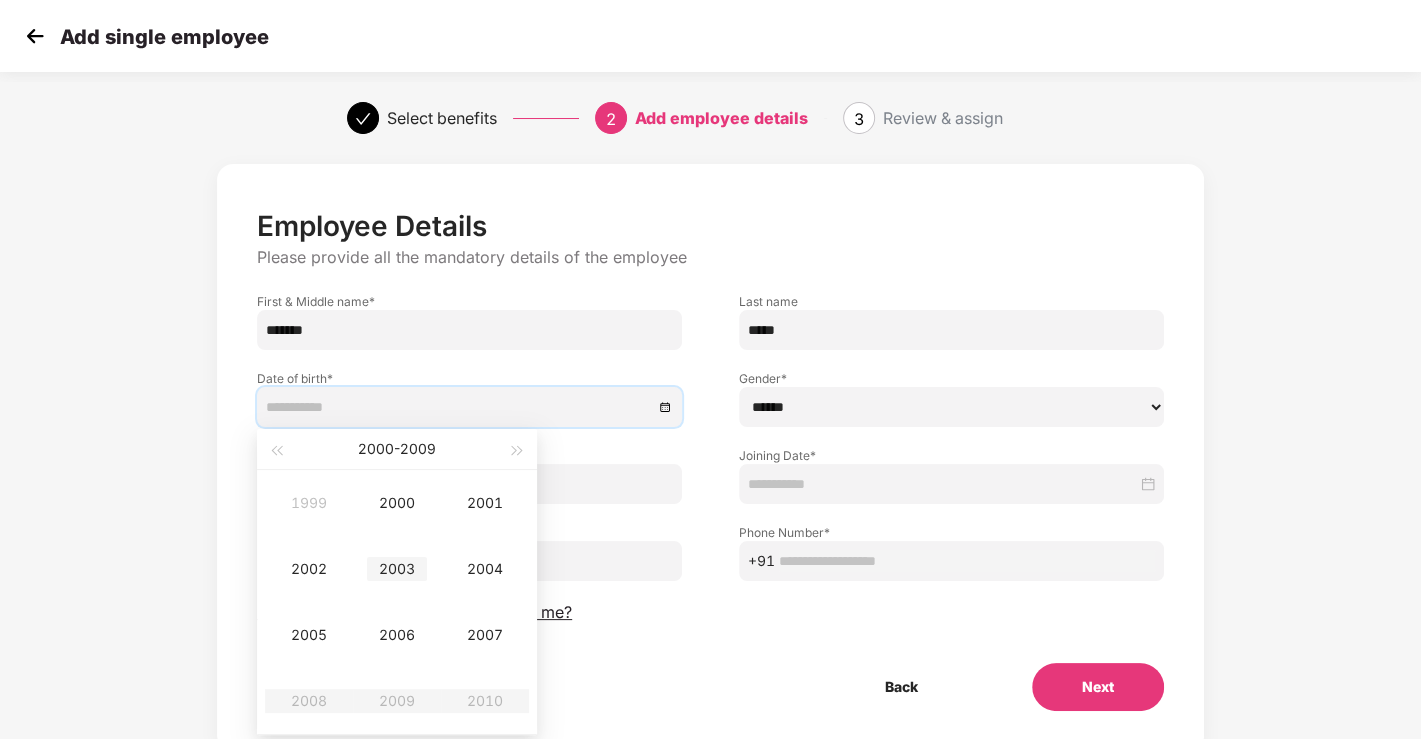 type on "**********" 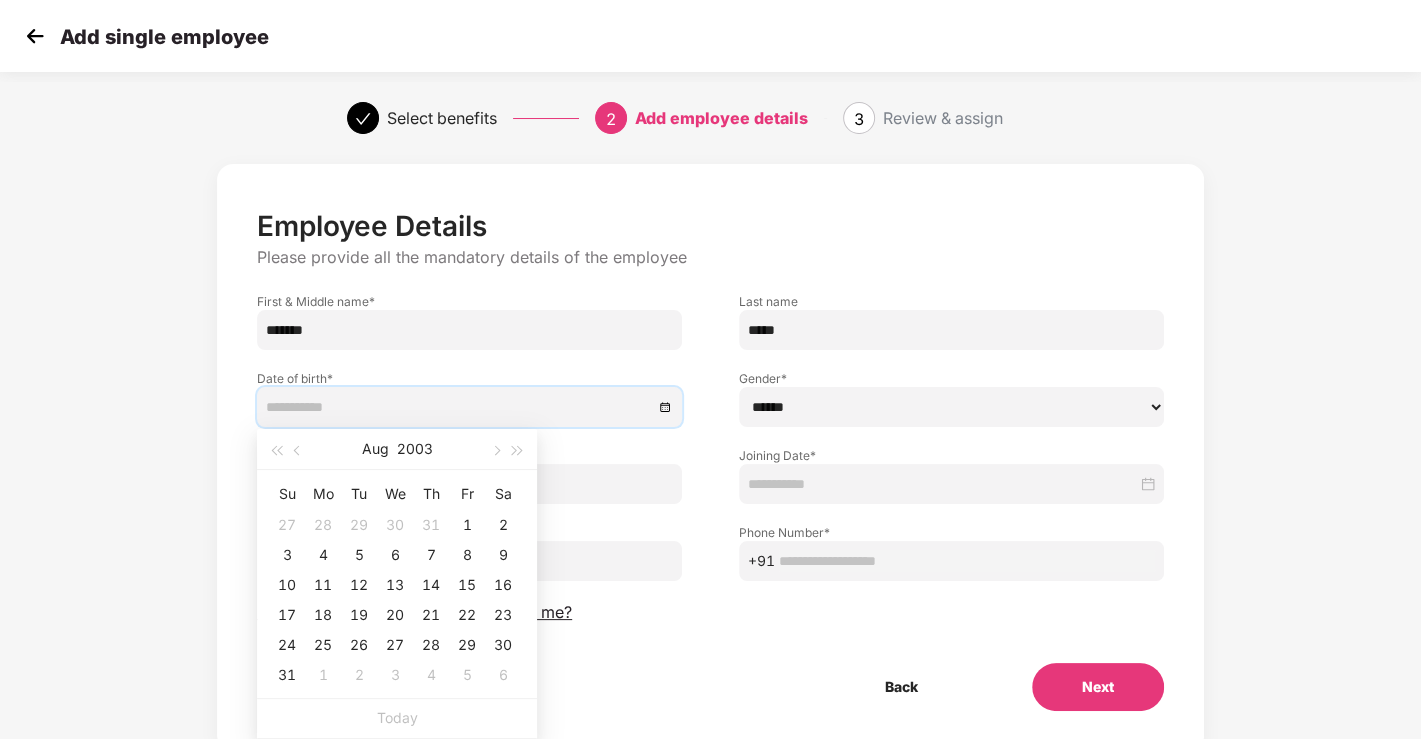 type on "**********" 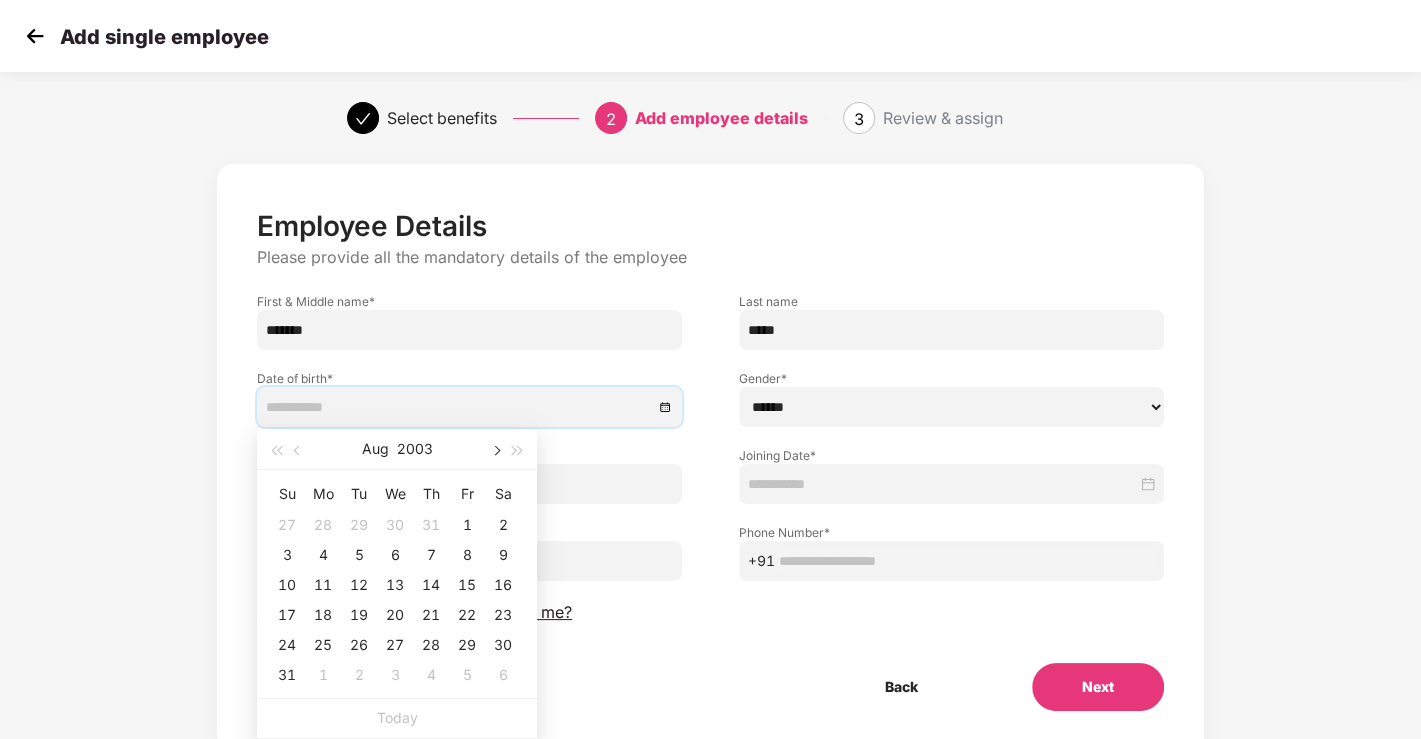 click at bounding box center [495, 449] 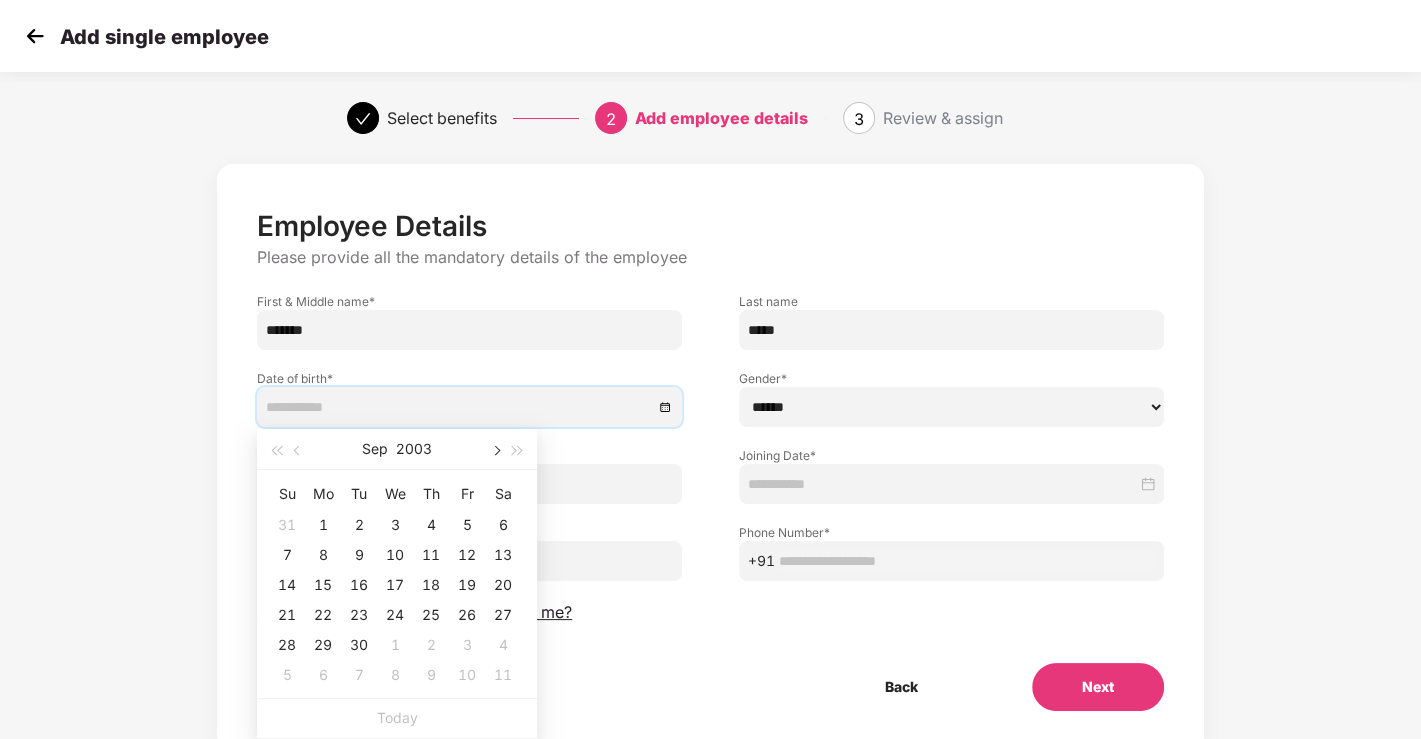 click at bounding box center [495, 449] 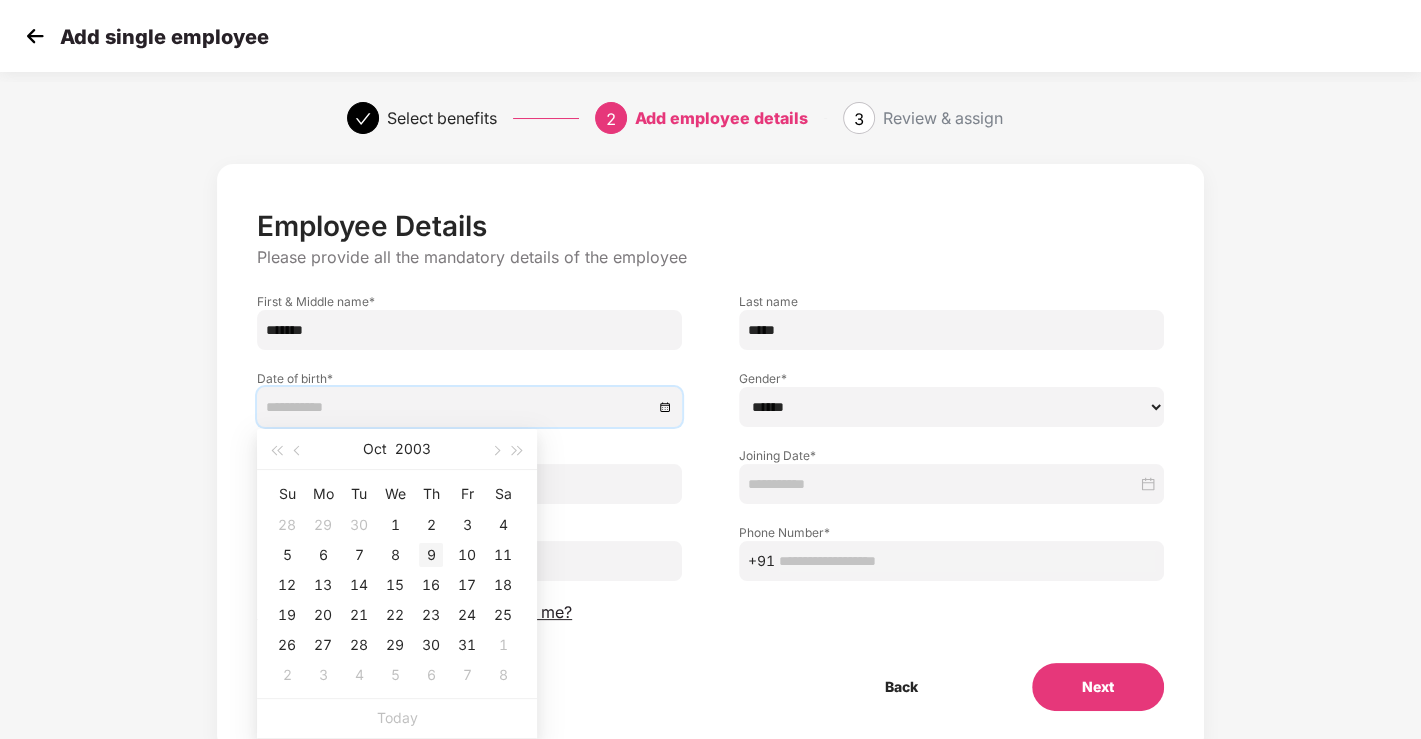 type on "**********" 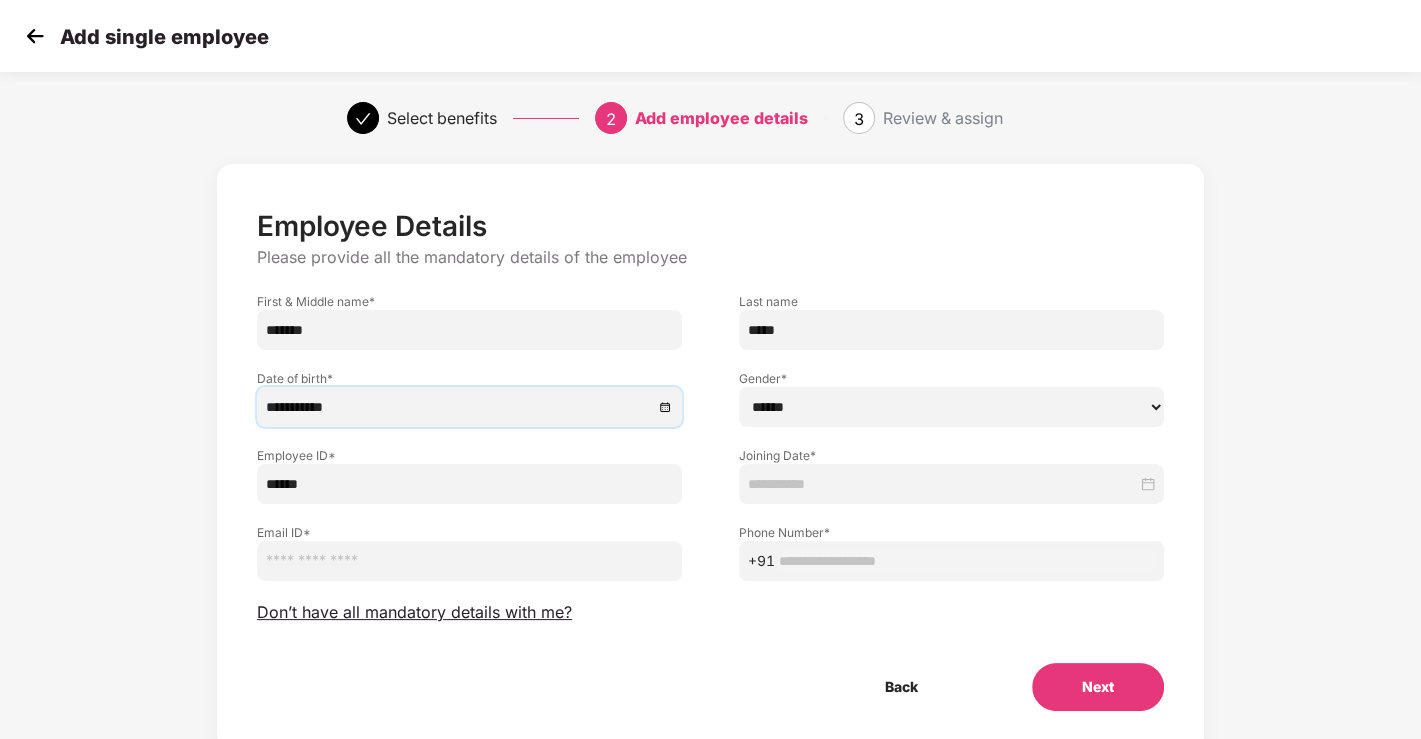 click on "****** **** ******" at bounding box center [951, 407] 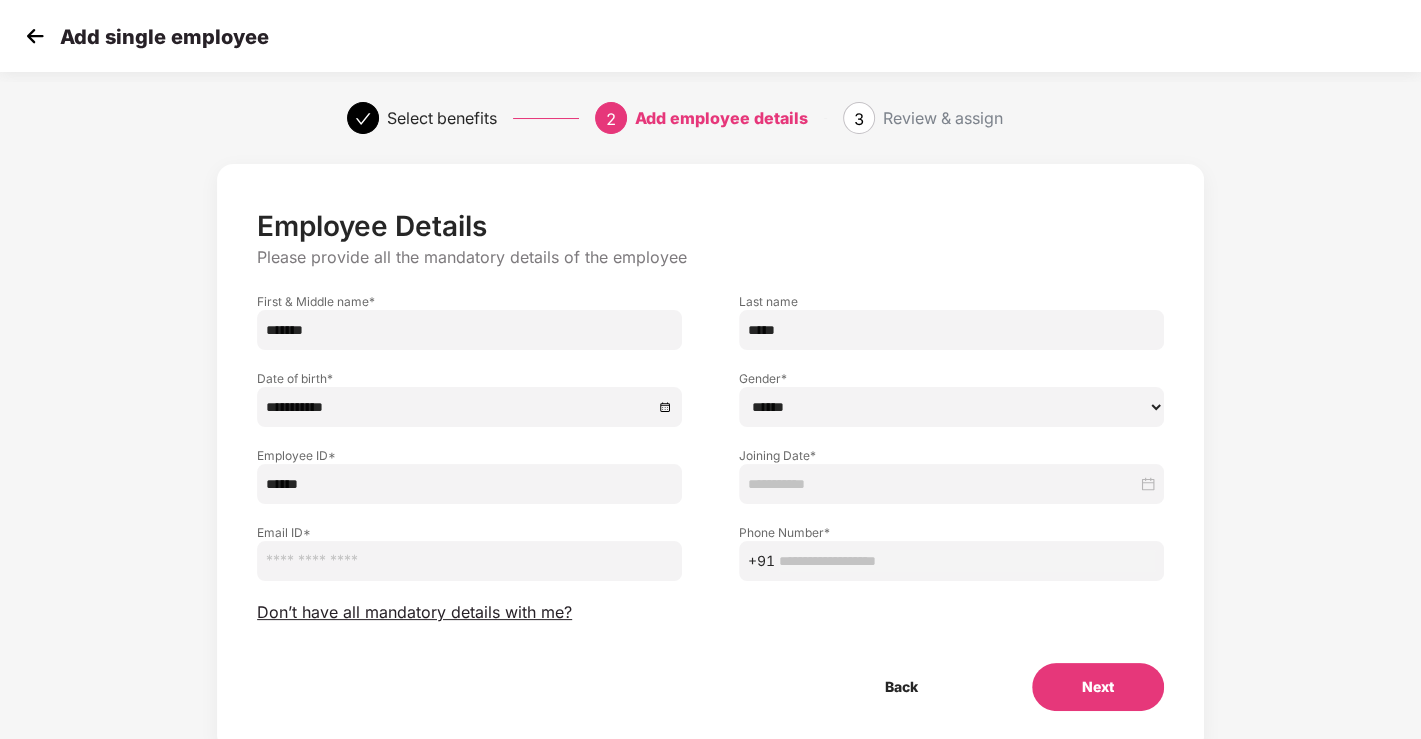 select on "******" 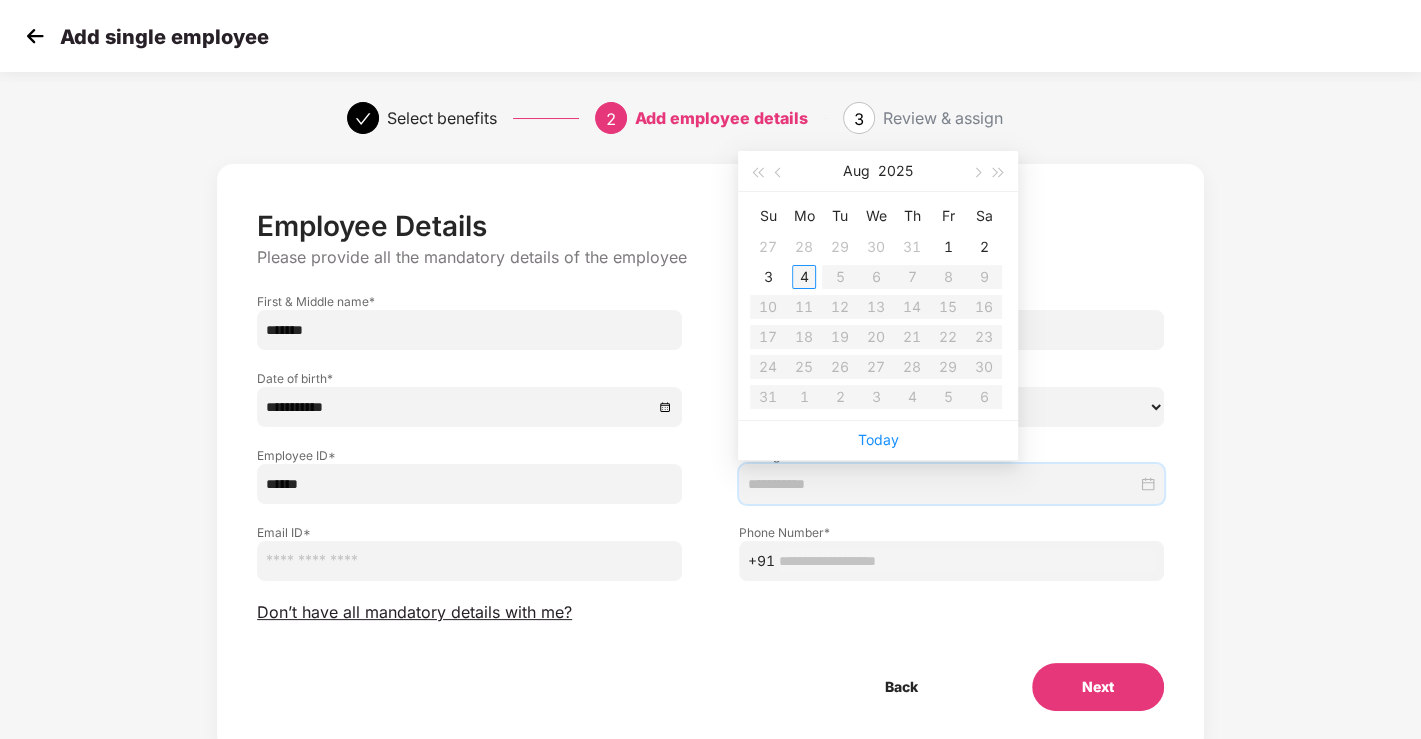 click on "4" at bounding box center (804, 277) 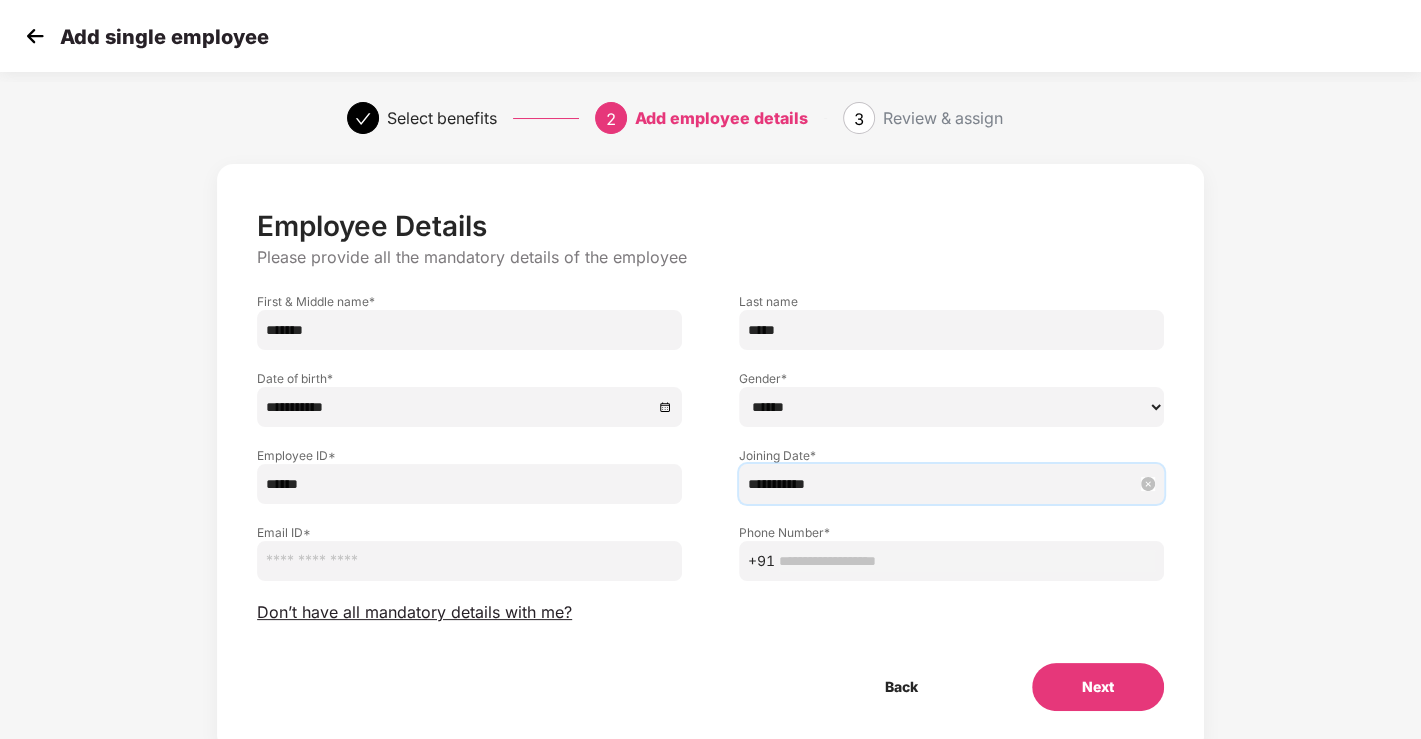 click on "**********" at bounding box center [942, 484] 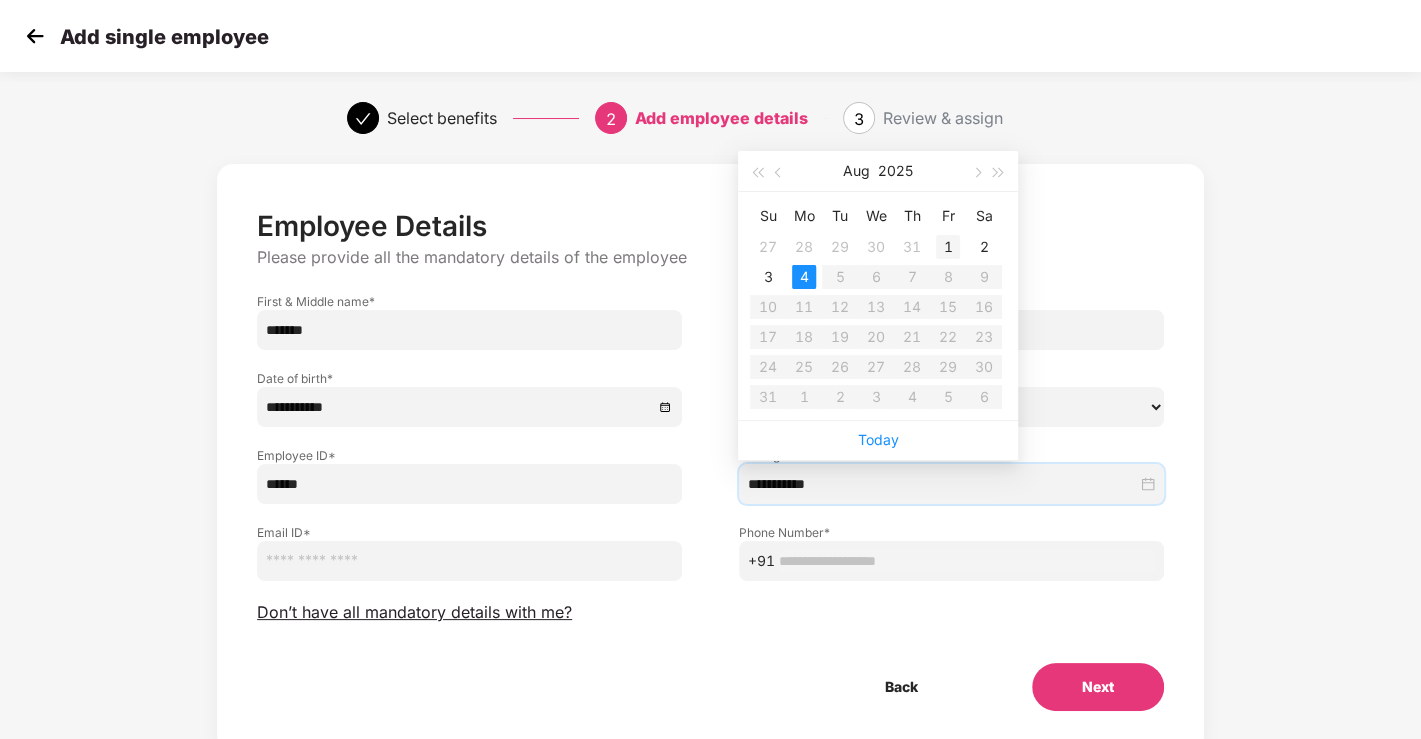 type on "**********" 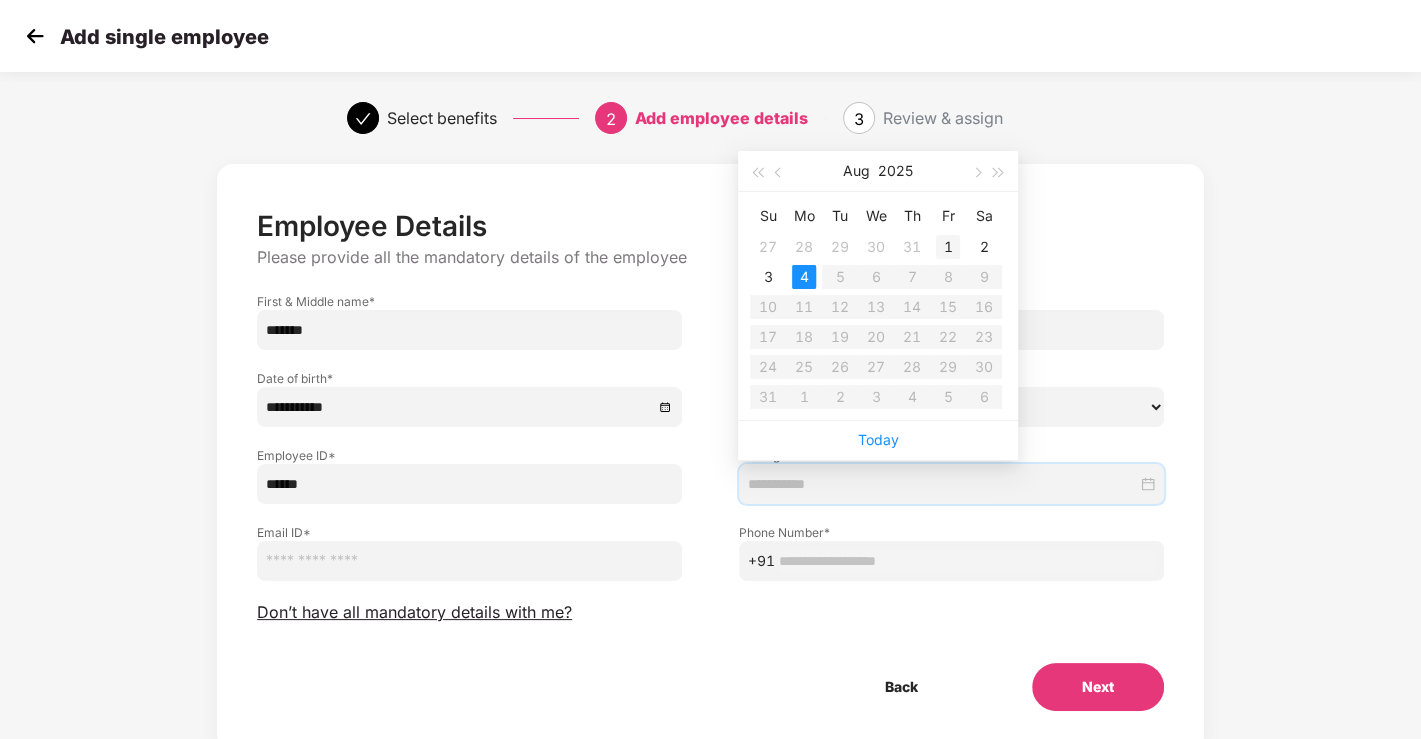 click on "1" at bounding box center (948, 247) 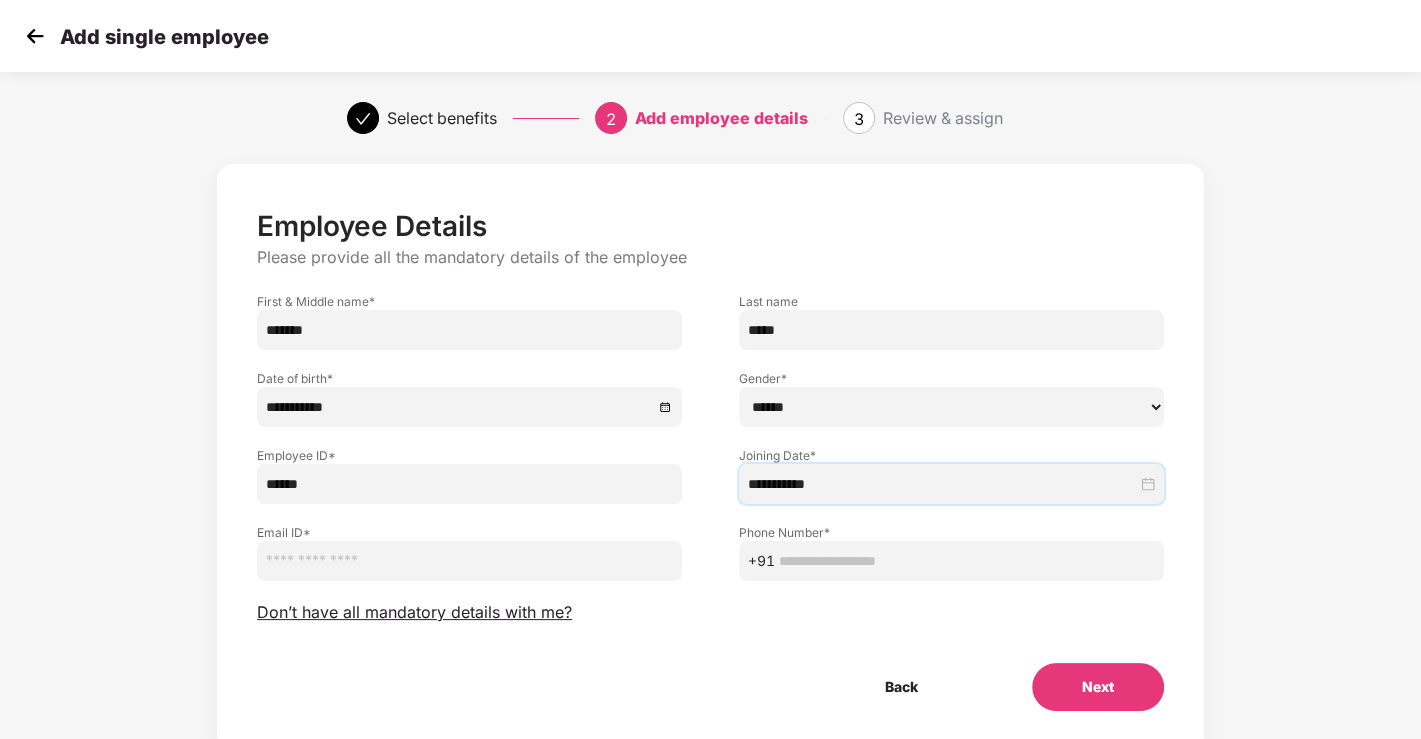 drag, startPoint x: 434, startPoint y: 559, endPoint x: 441, endPoint y: 544, distance: 16.552946 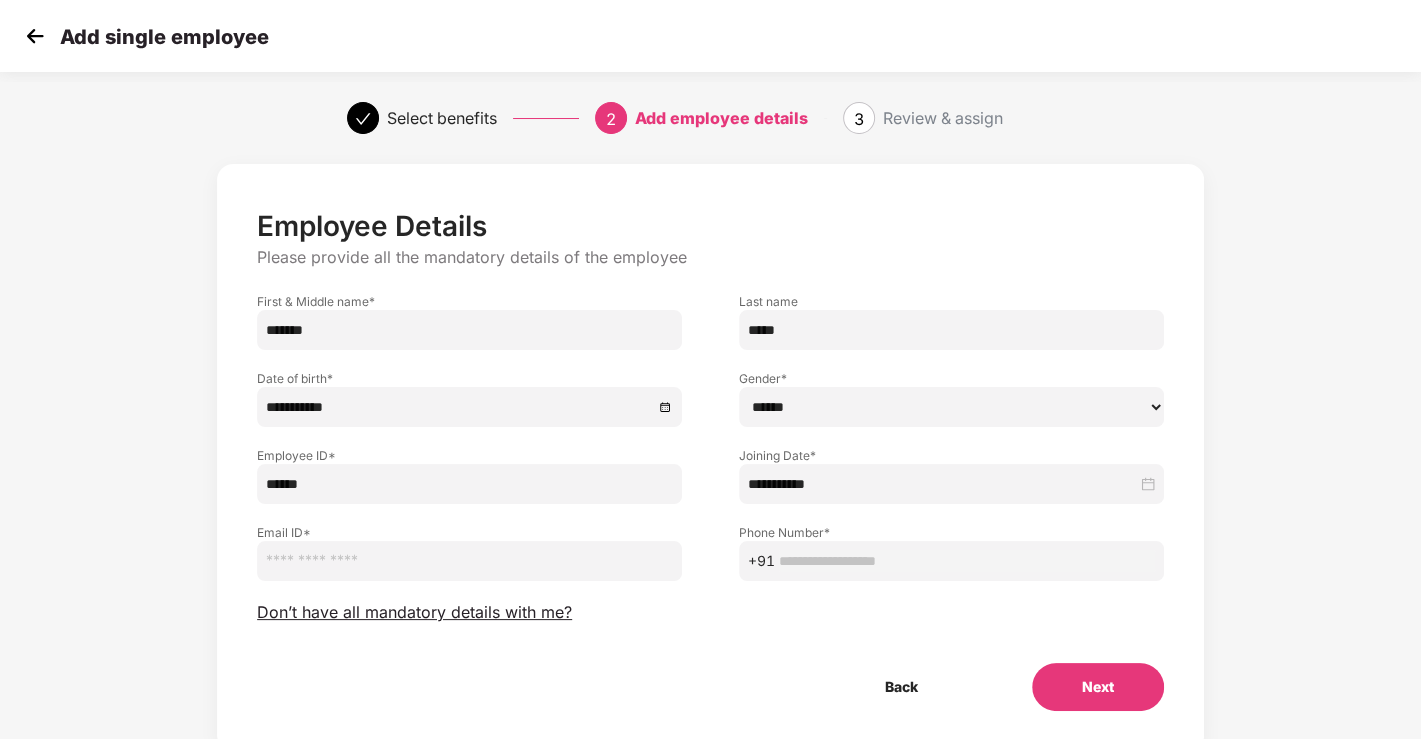 click at bounding box center (469, 561) 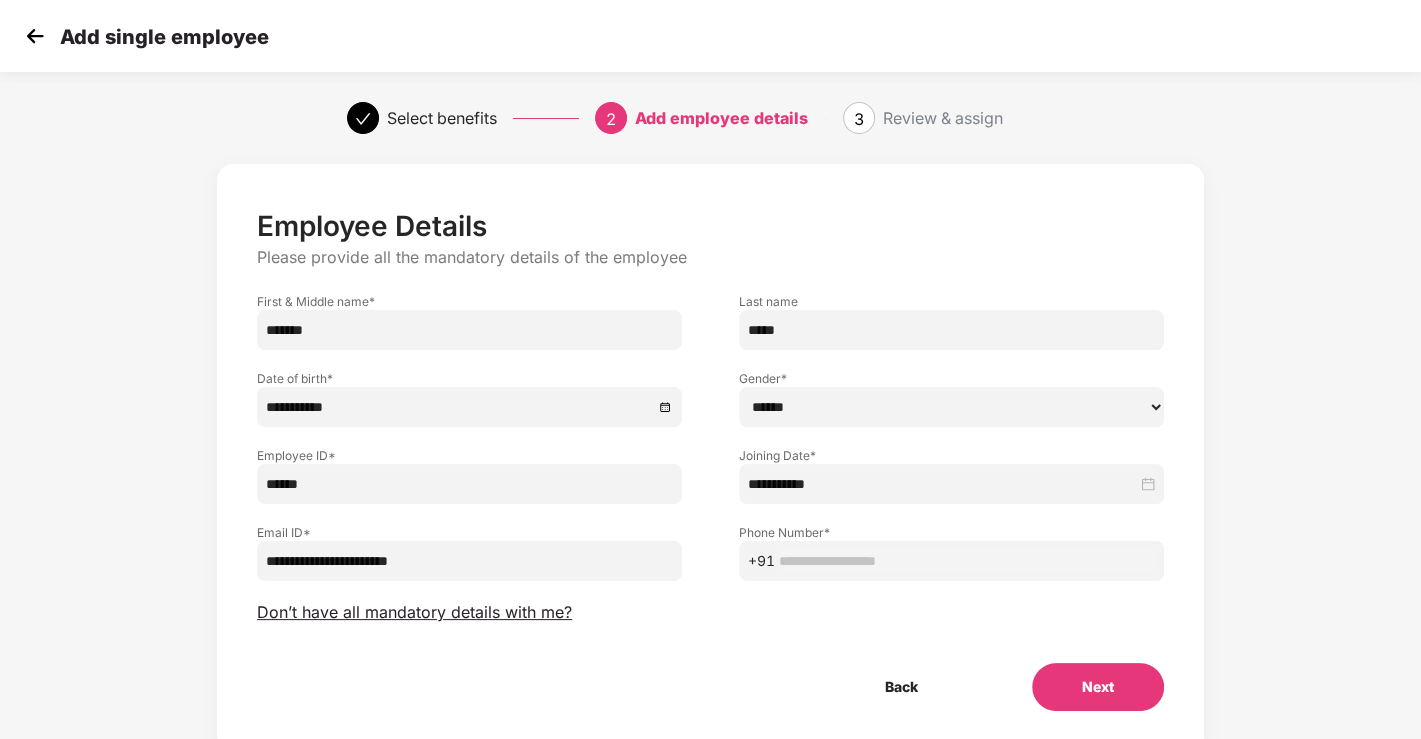 type on "**********" 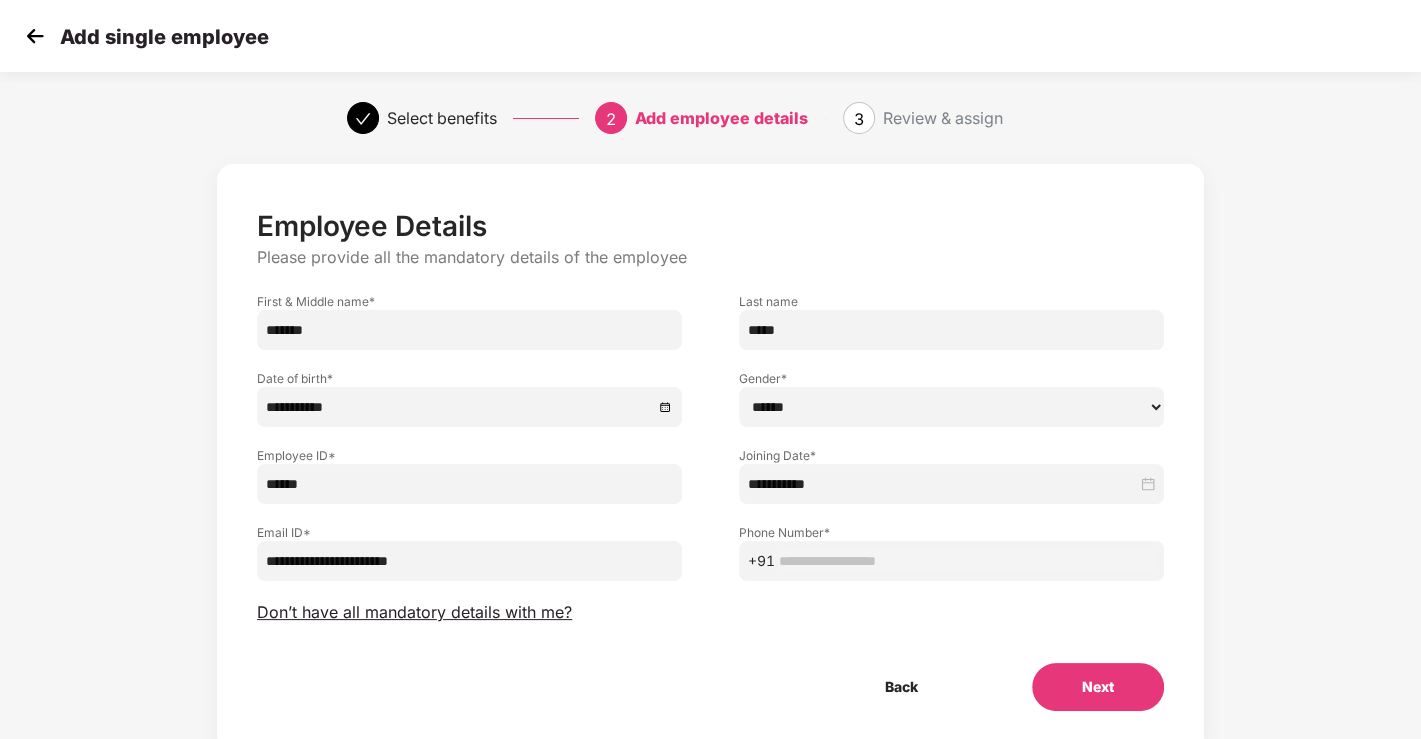 click at bounding box center [967, 561] 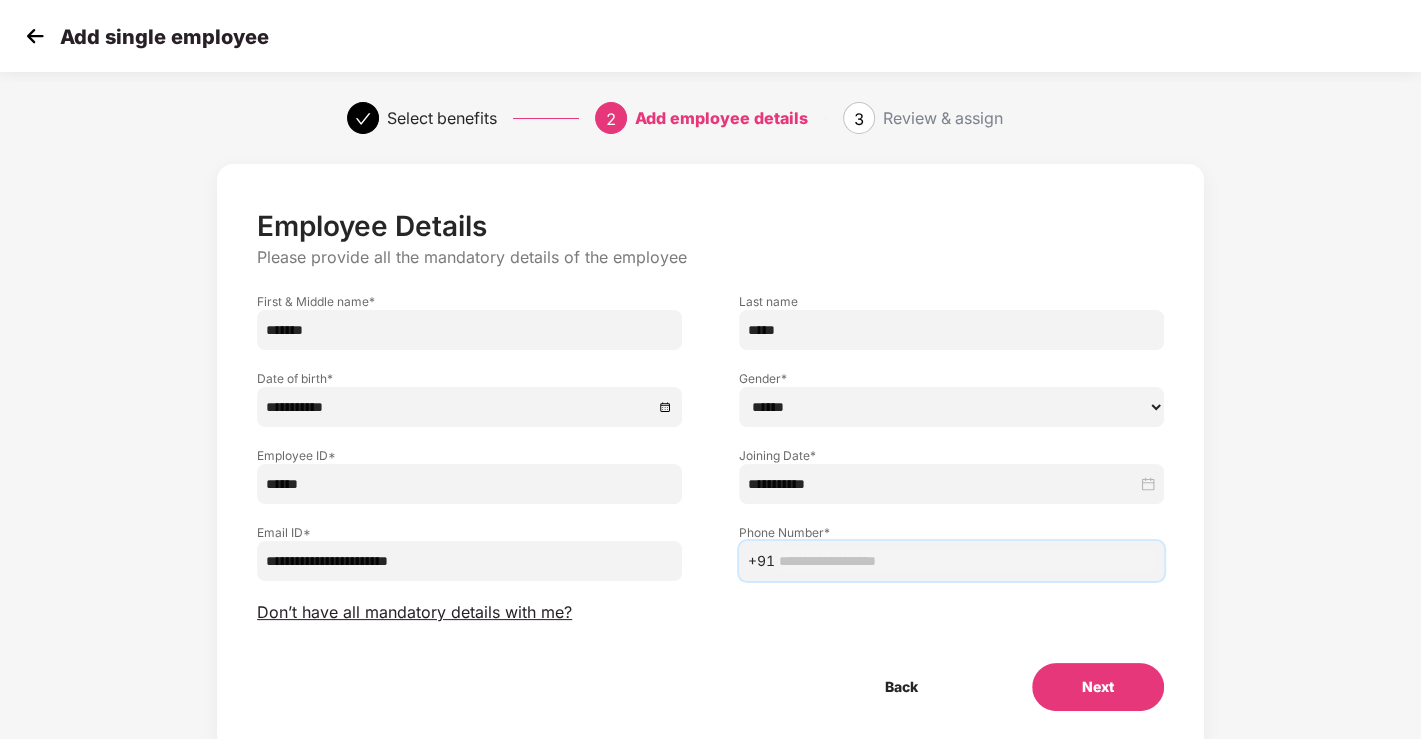 paste on "**********" 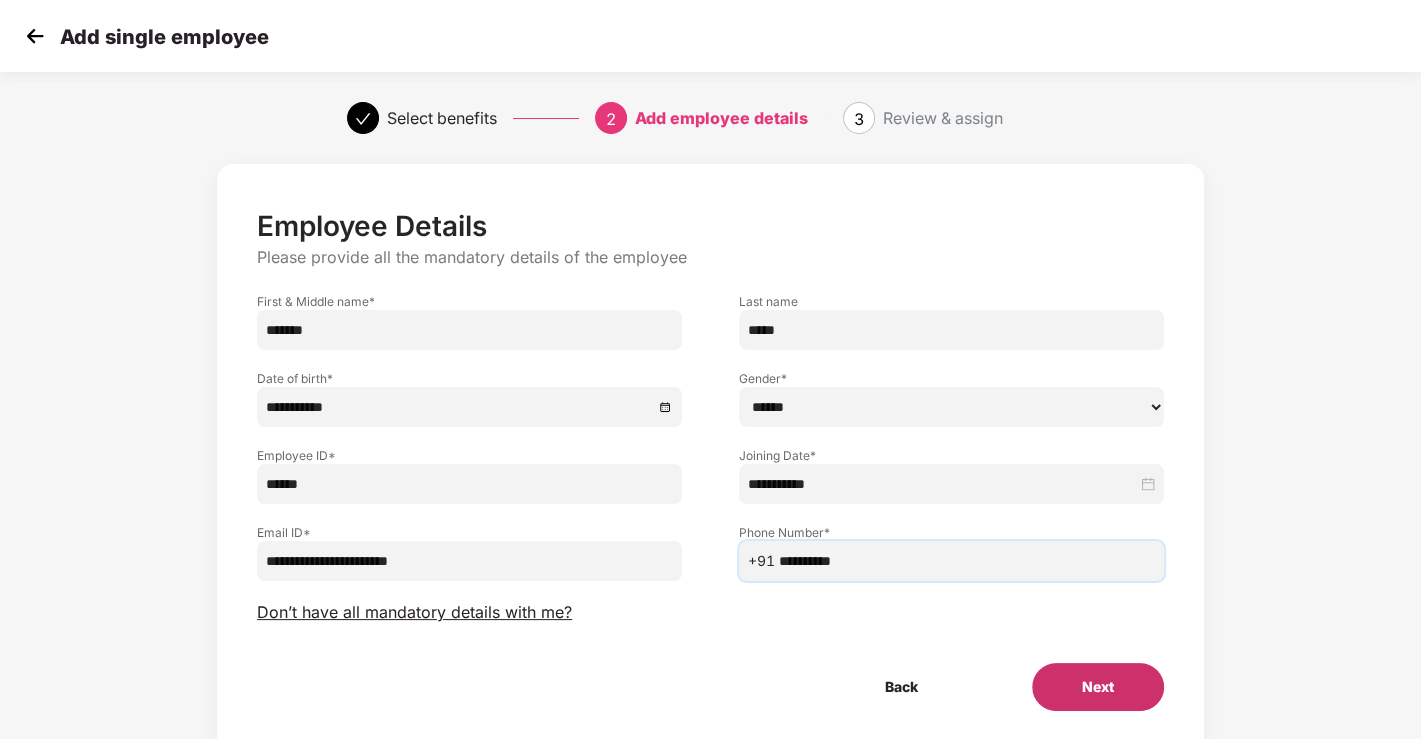 type on "**********" 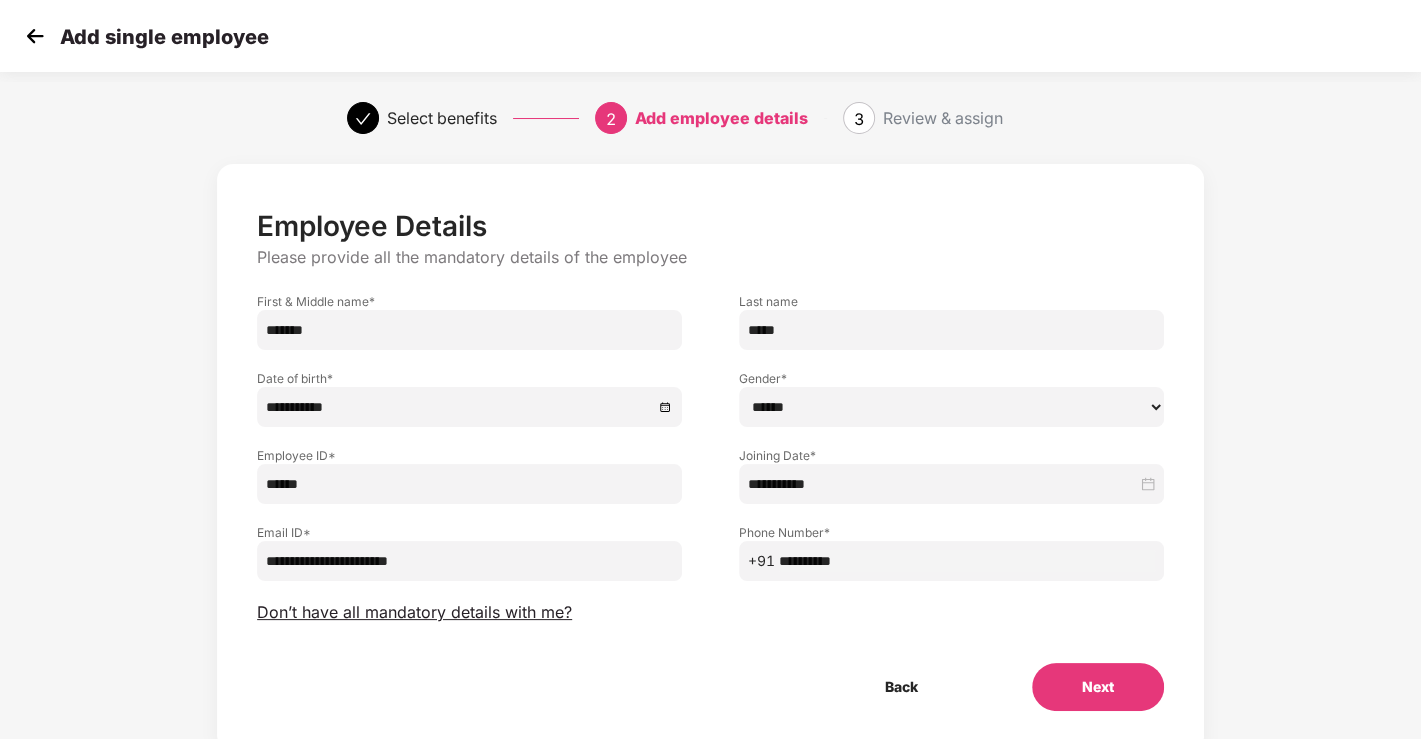 click on "Next" at bounding box center (1098, 687) 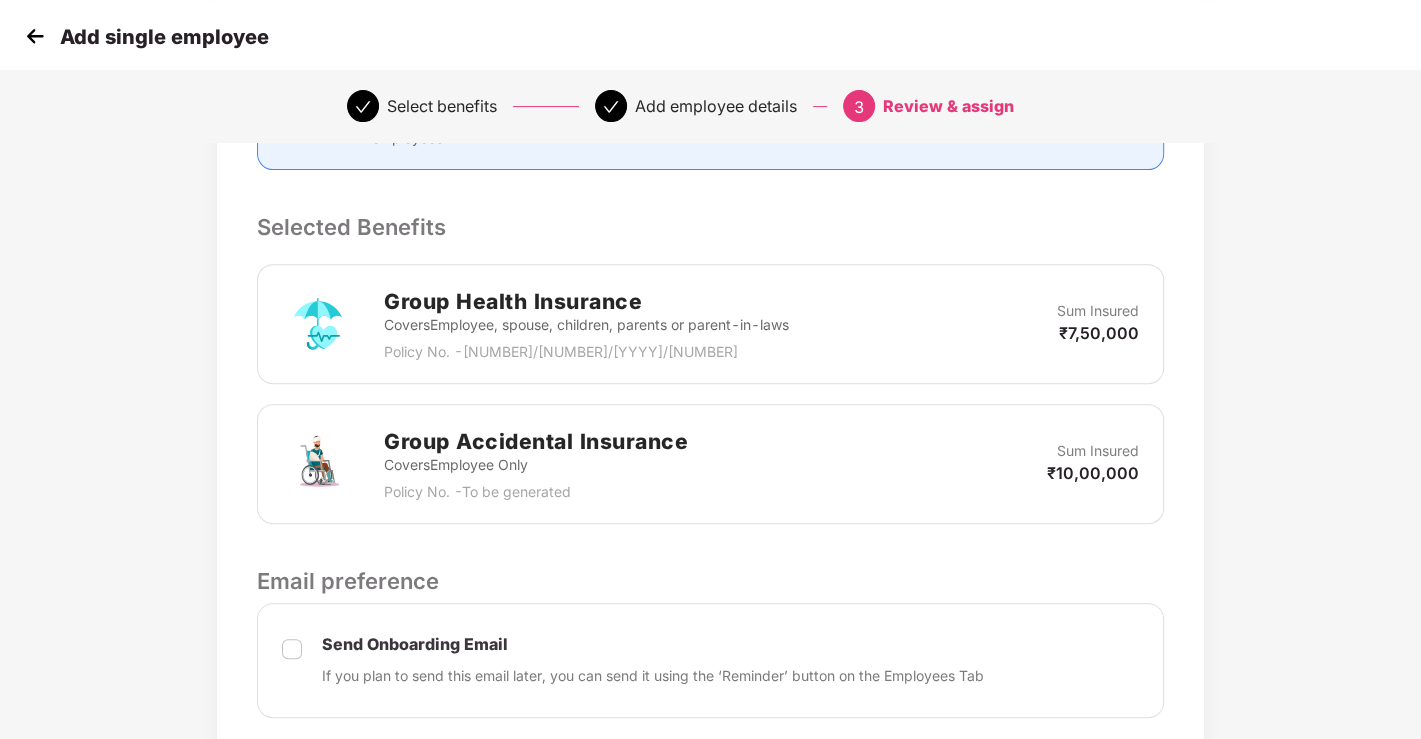scroll, scrollTop: 666, scrollLeft: 0, axis: vertical 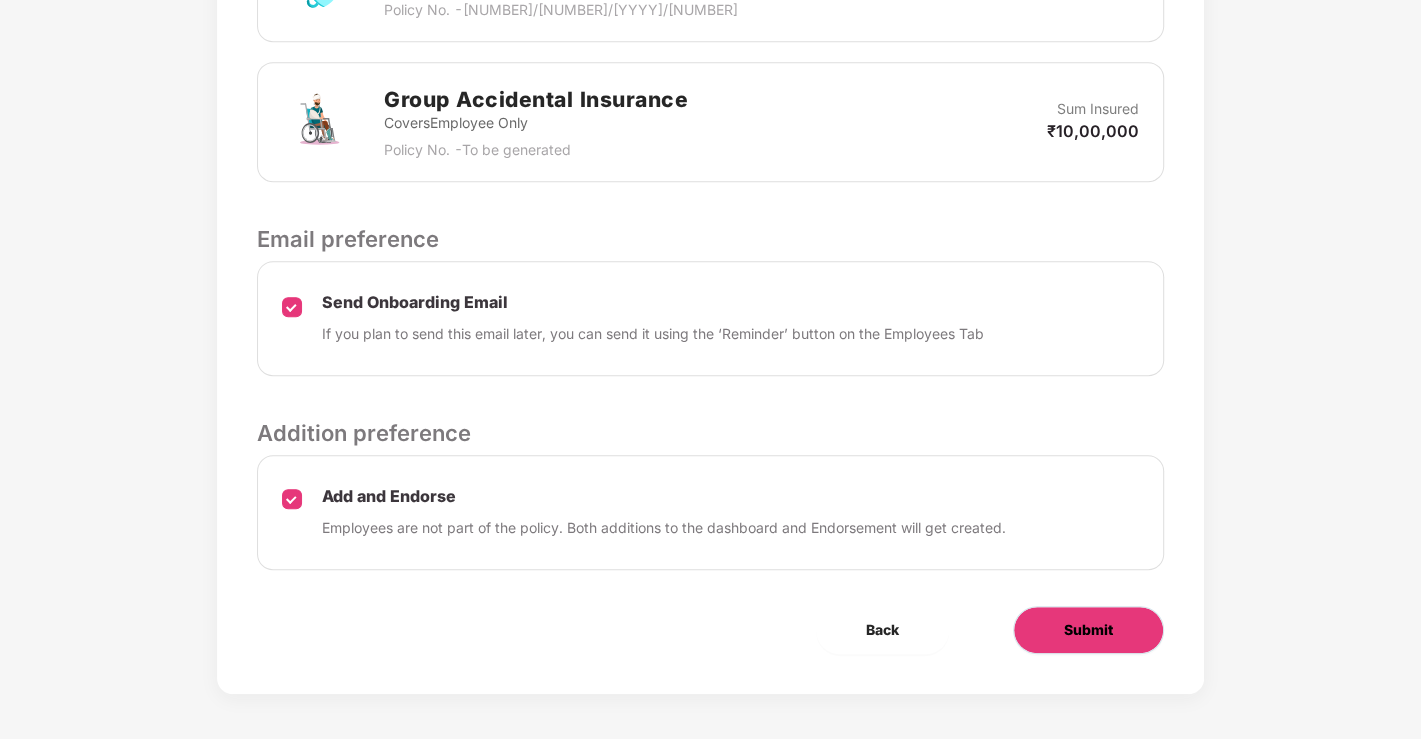 click on "Submit" at bounding box center (1088, 630) 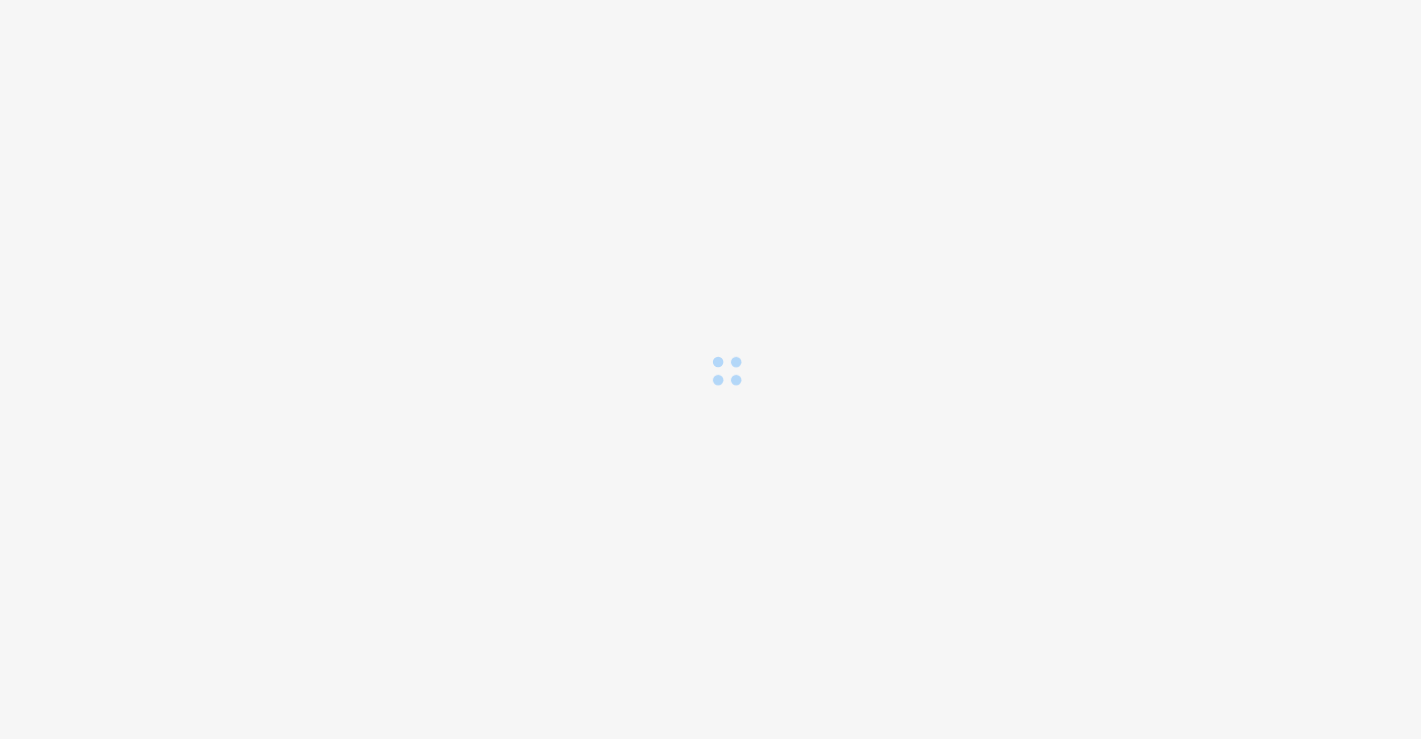 scroll, scrollTop: 0, scrollLeft: 0, axis: both 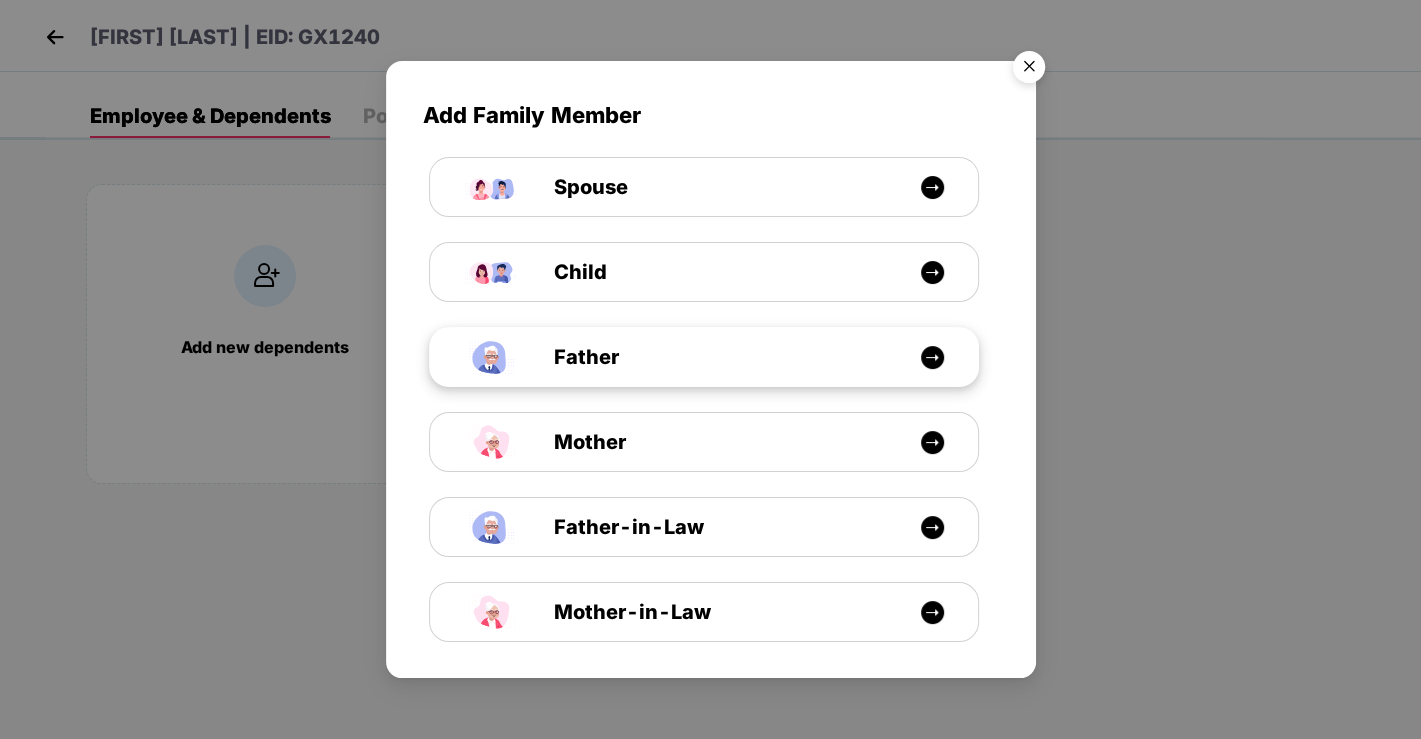 click at bounding box center (932, 357) 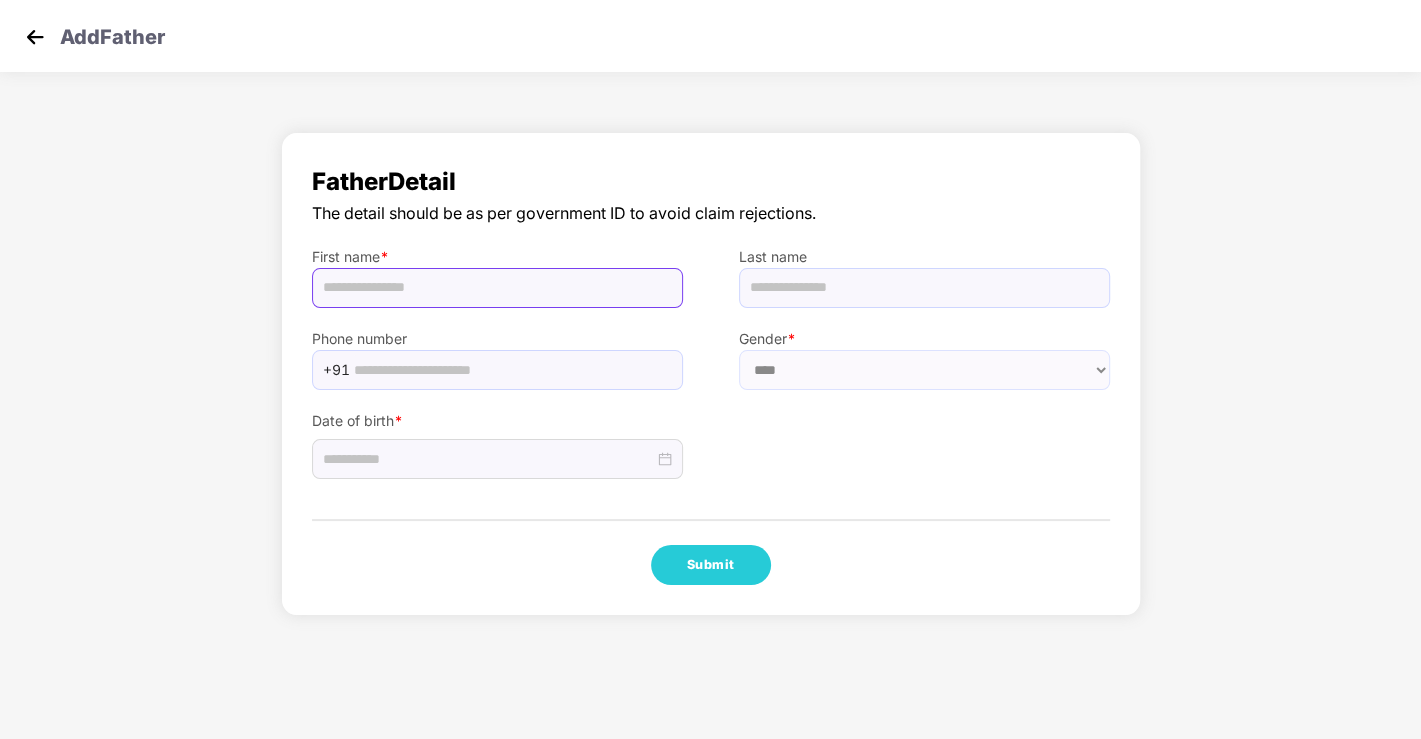 click at bounding box center [497, 288] 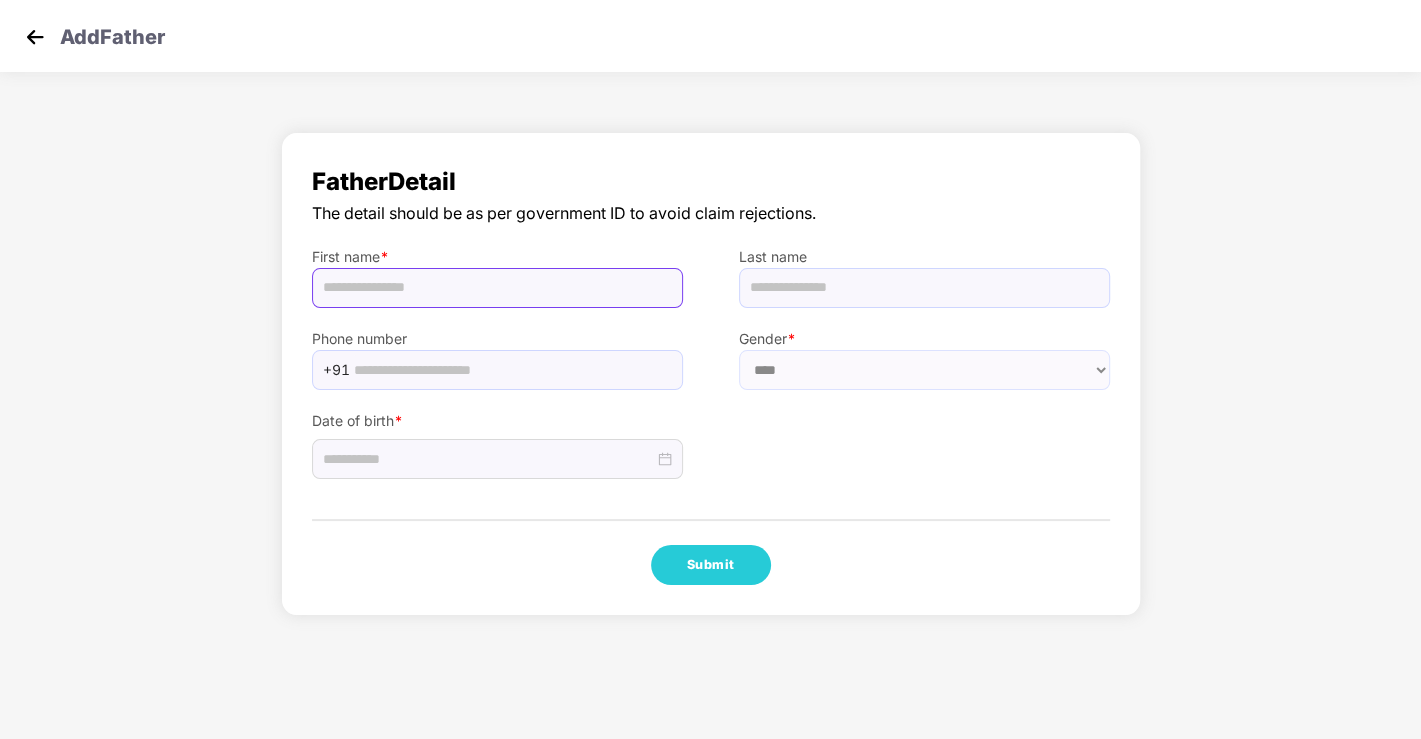 paste on "**********" 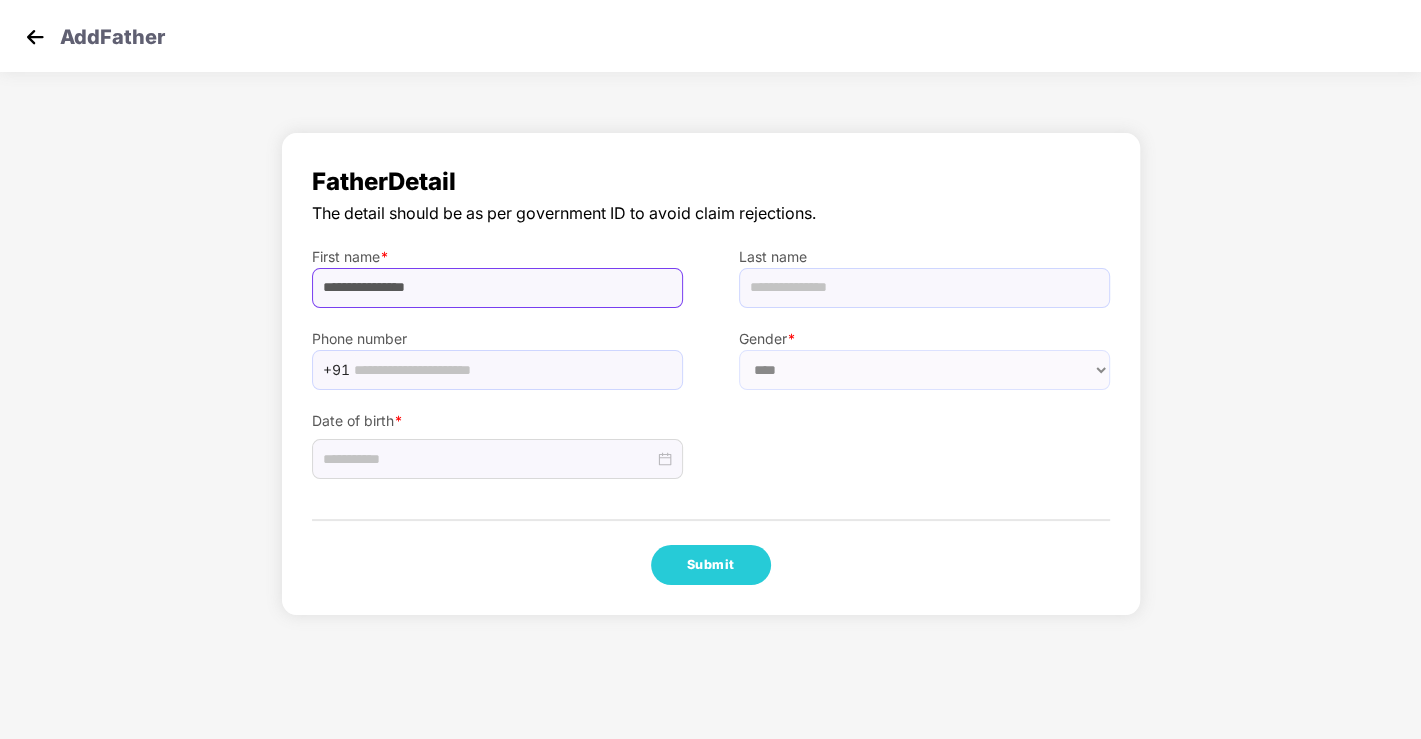 drag, startPoint x: 398, startPoint y: 292, endPoint x: 507, endPoint y: 292, distance: 109 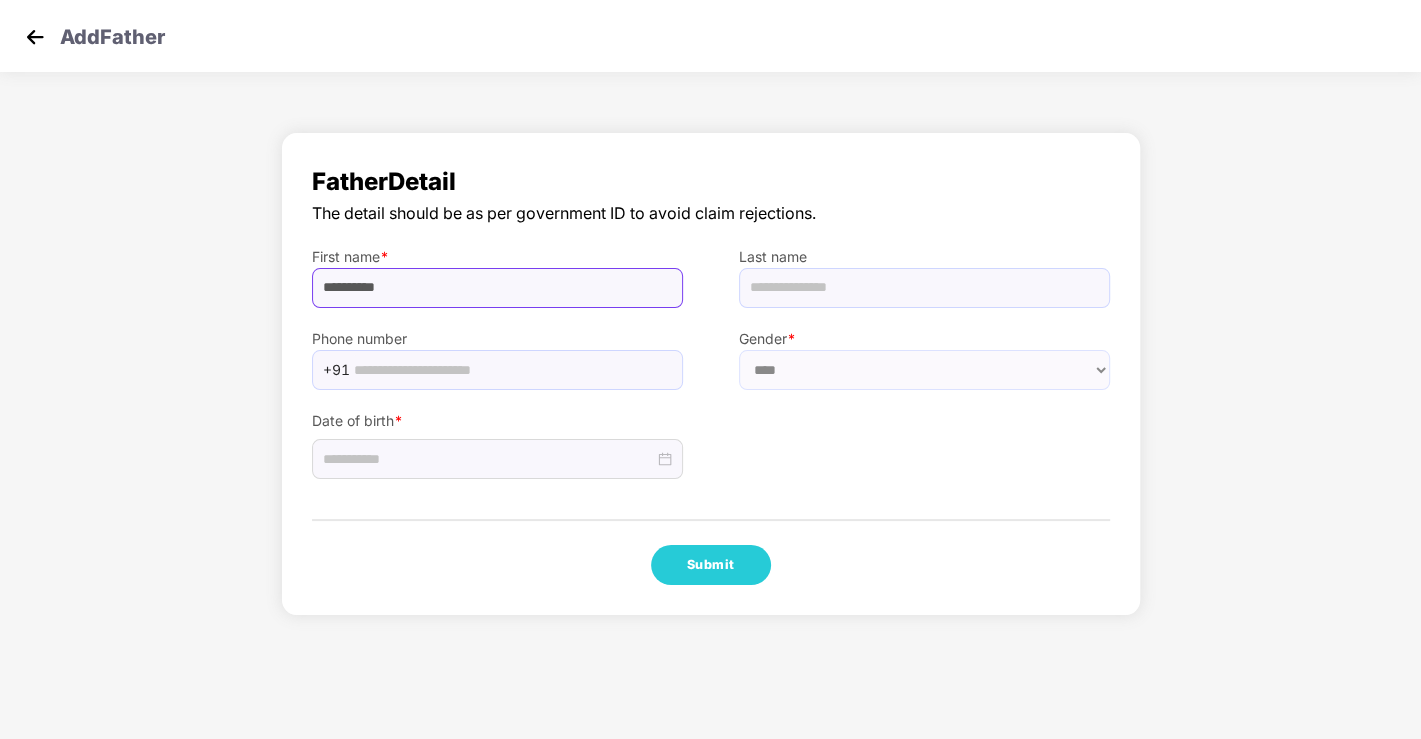 type on "**********" 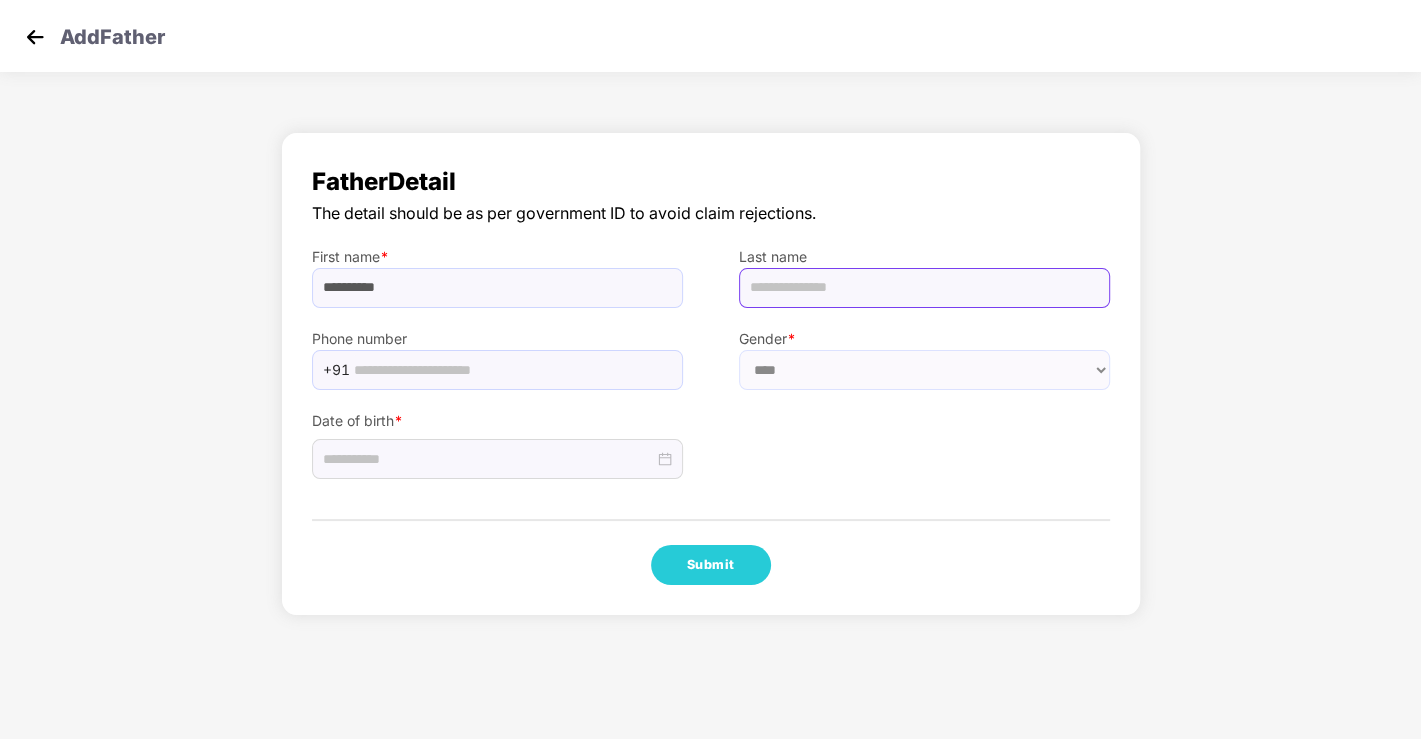 click at bounding box center [924, 288] 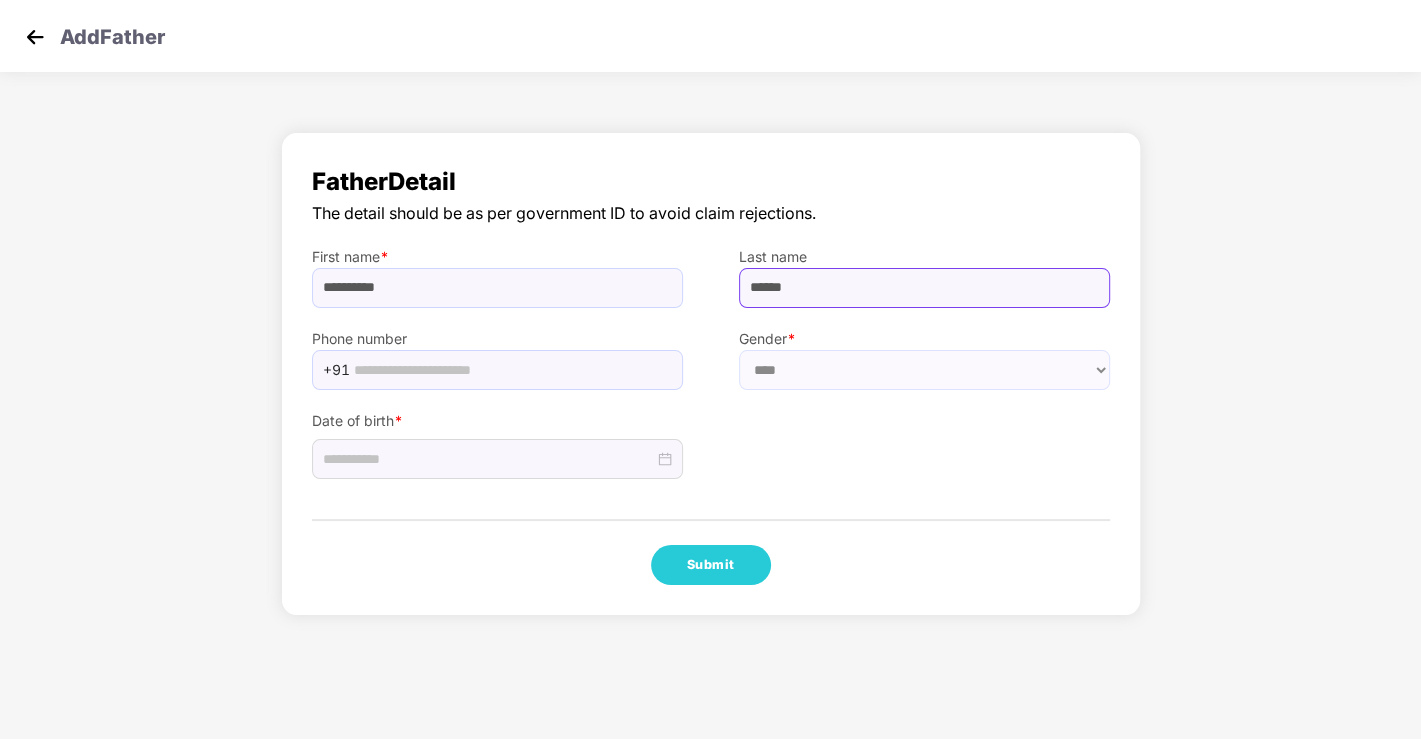 type on "*****" 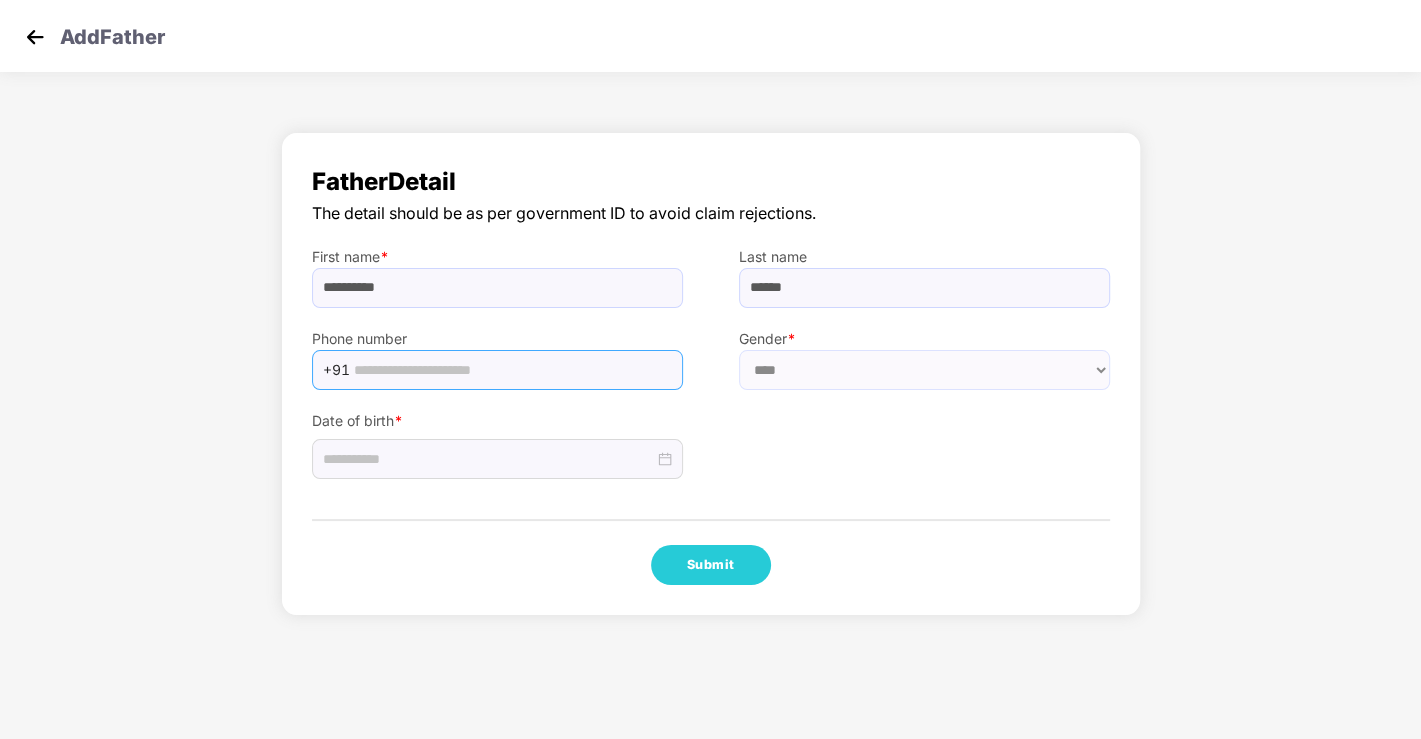 click at bounding box center (512, 370) 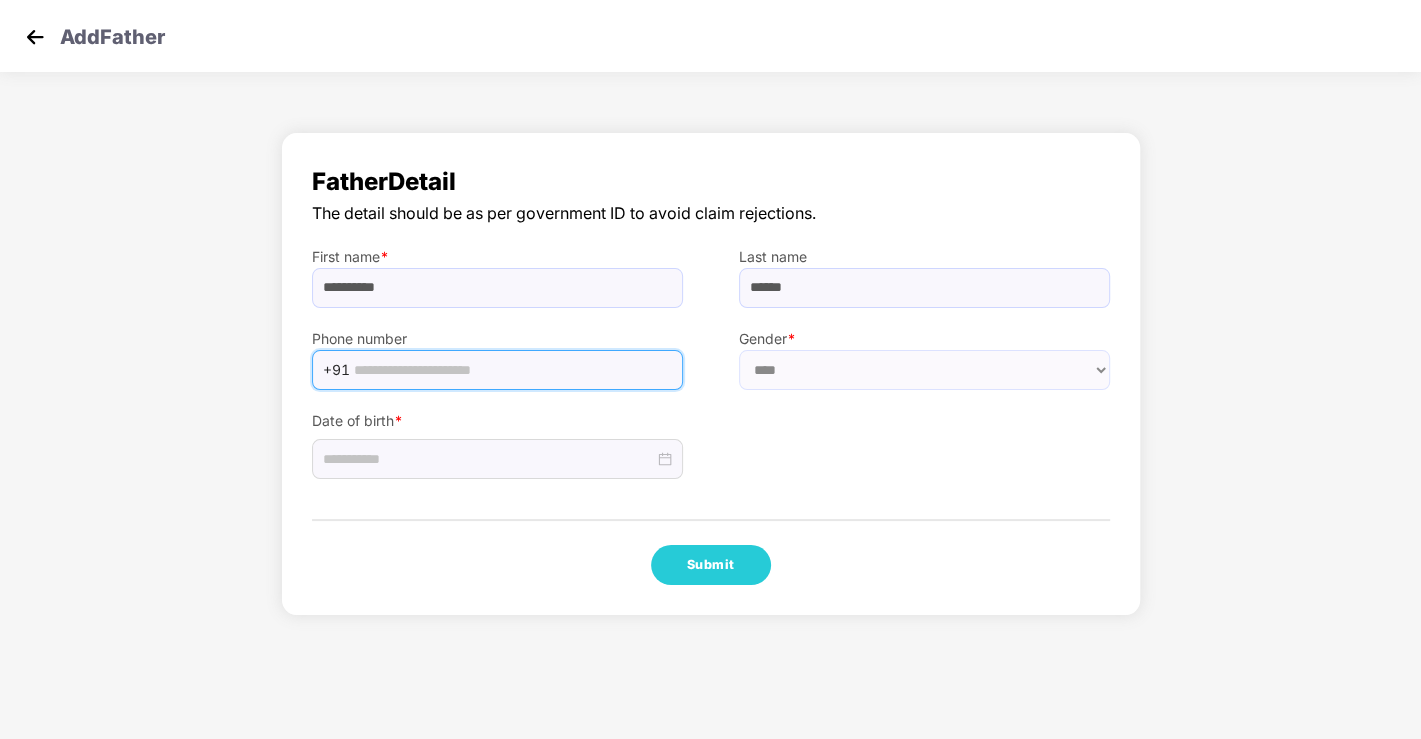 paste on "**********" 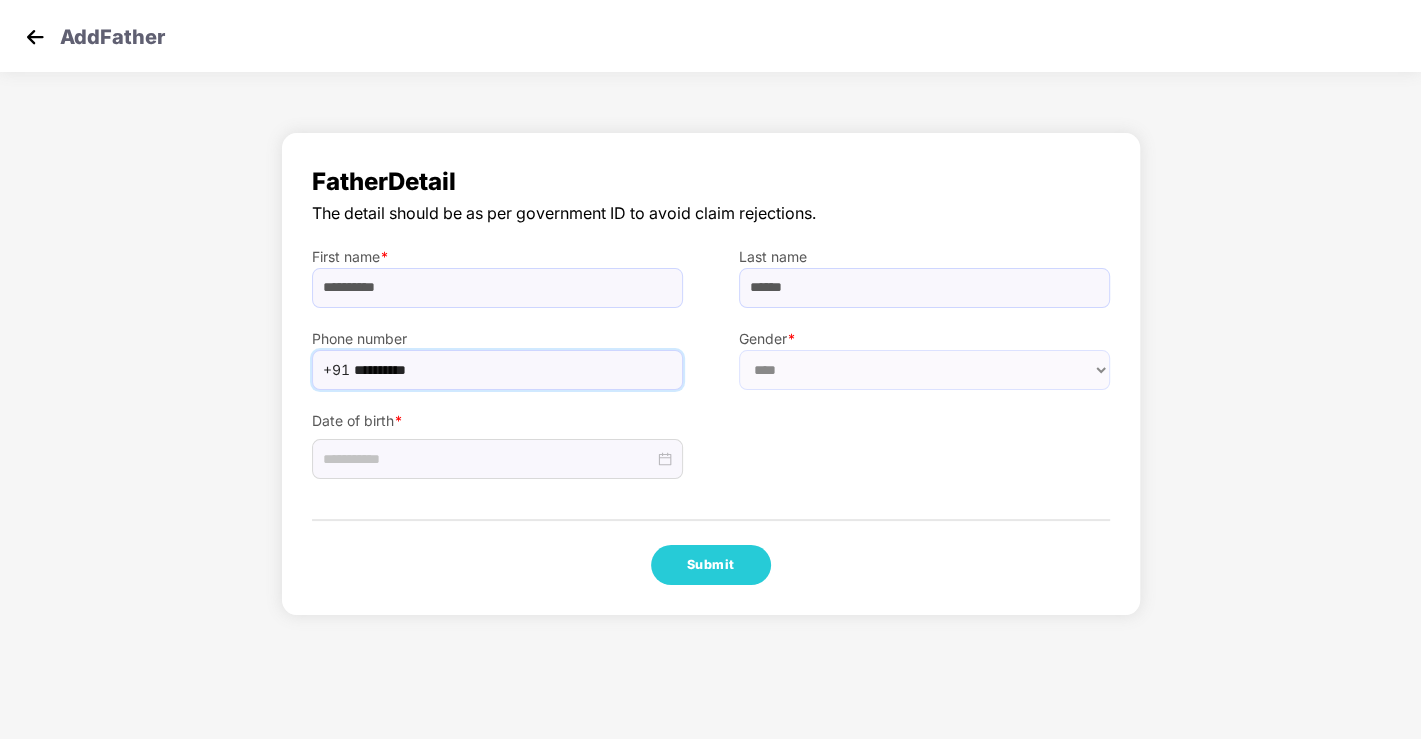 type on "**********" 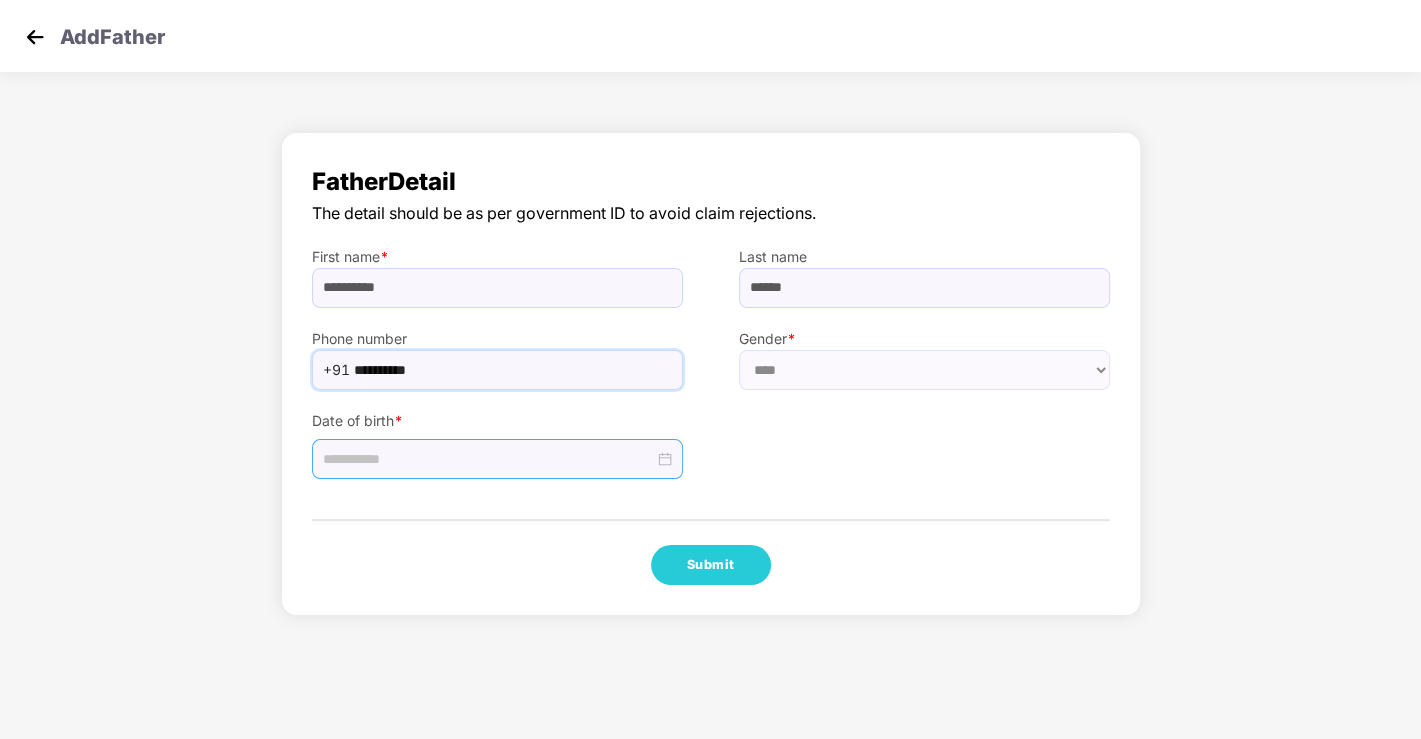 click at bounding box center [488, 459] 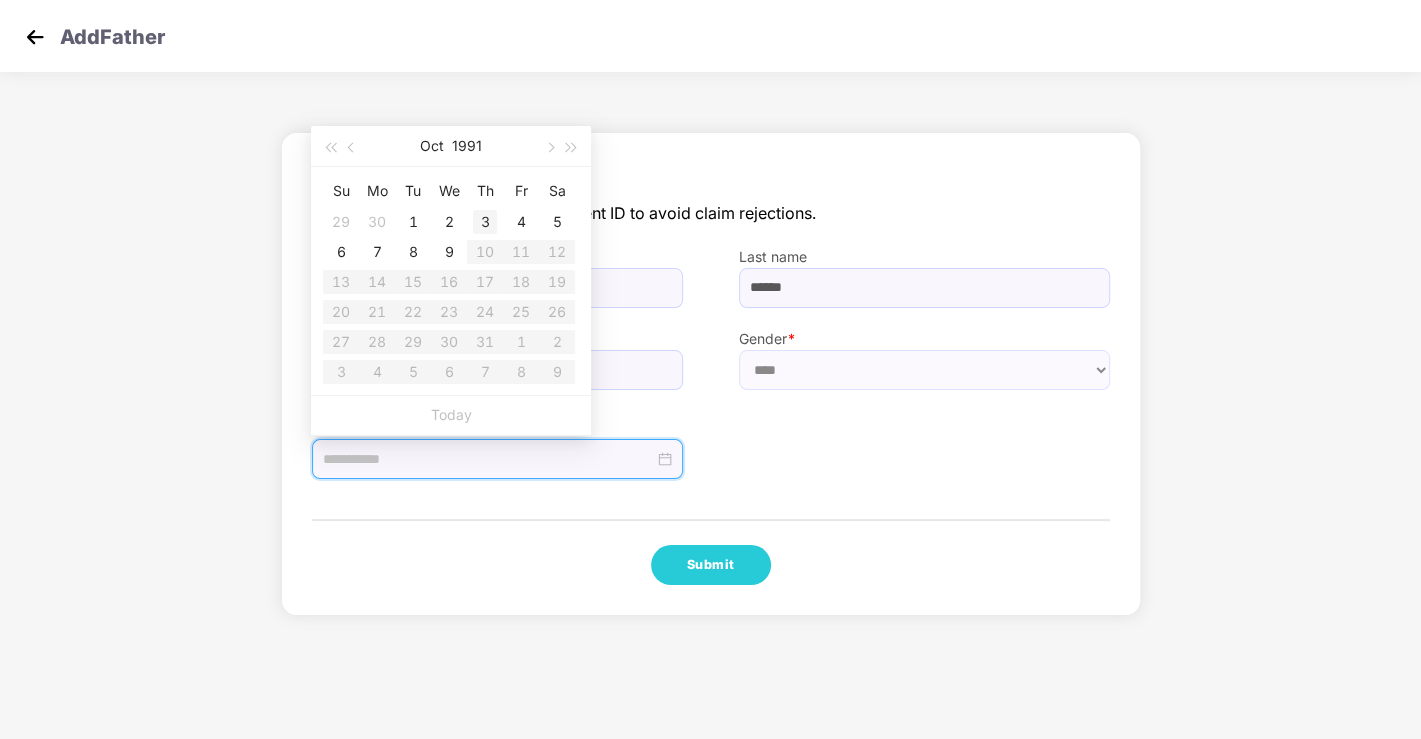type on "**********" 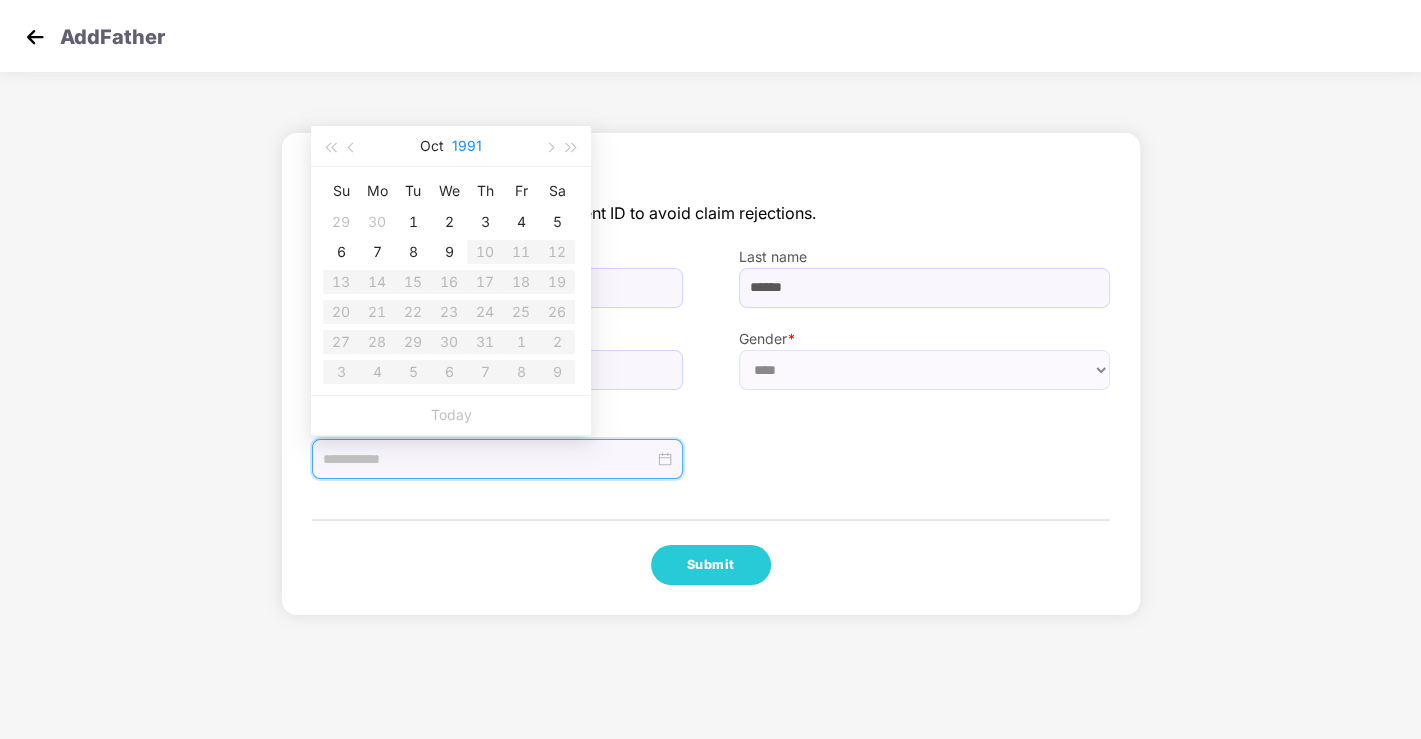 click on "1991" at bounding box center [467, 146] 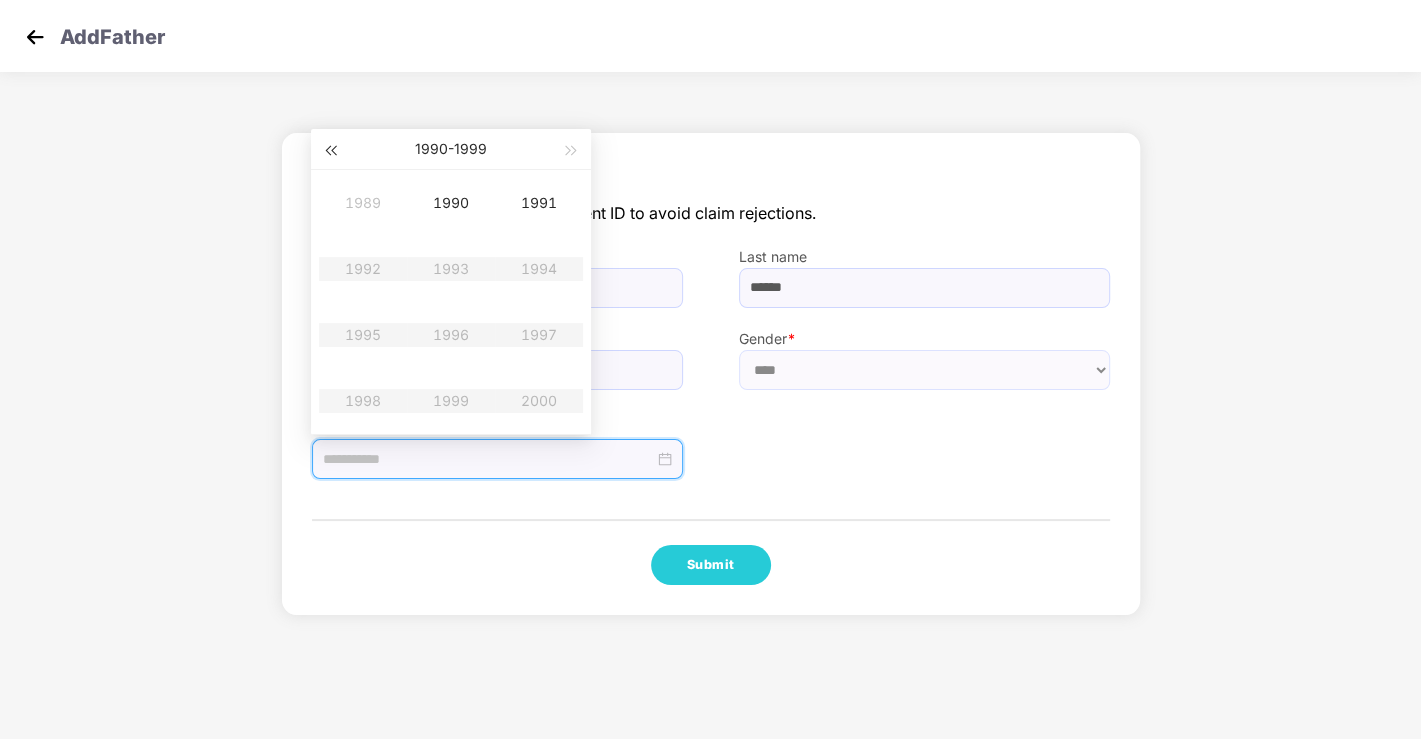 click at bounding box center (330, 151) 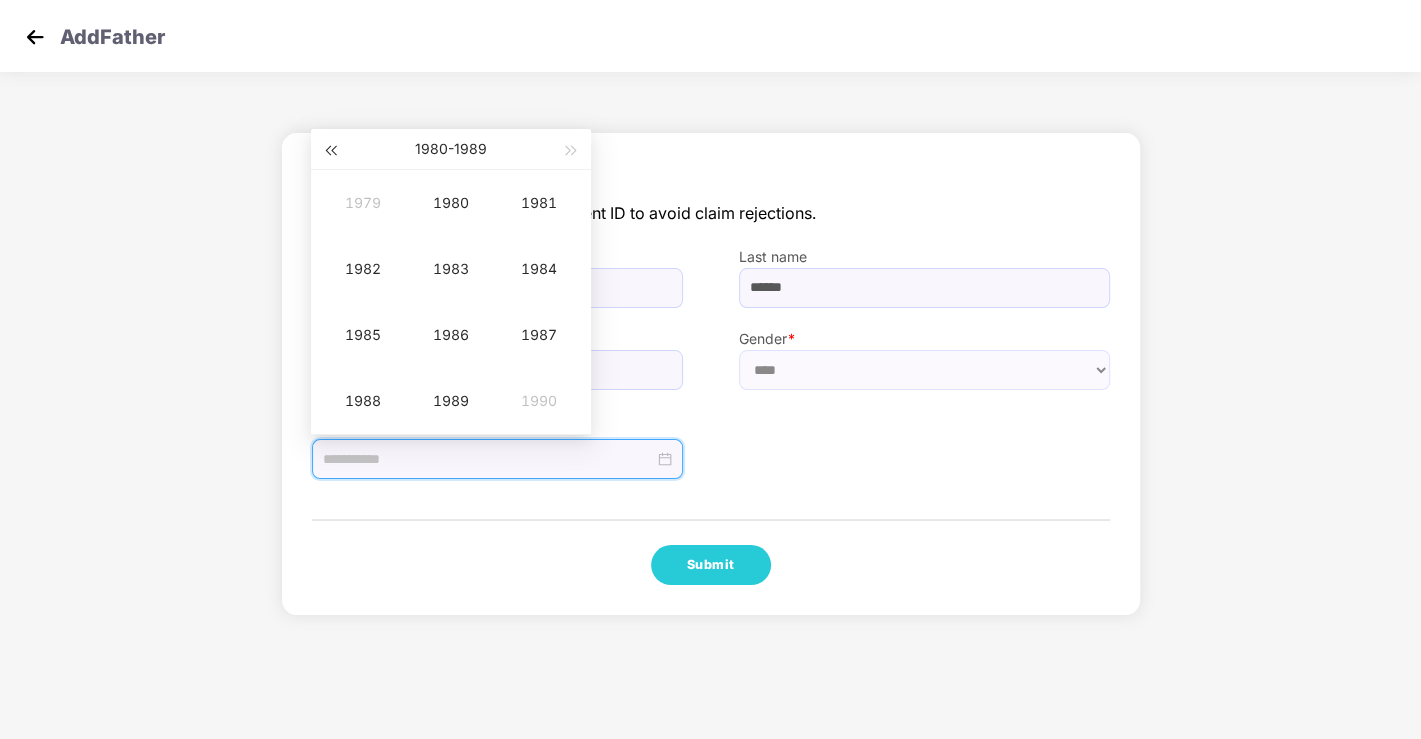 click at bounding box center (330, 151) 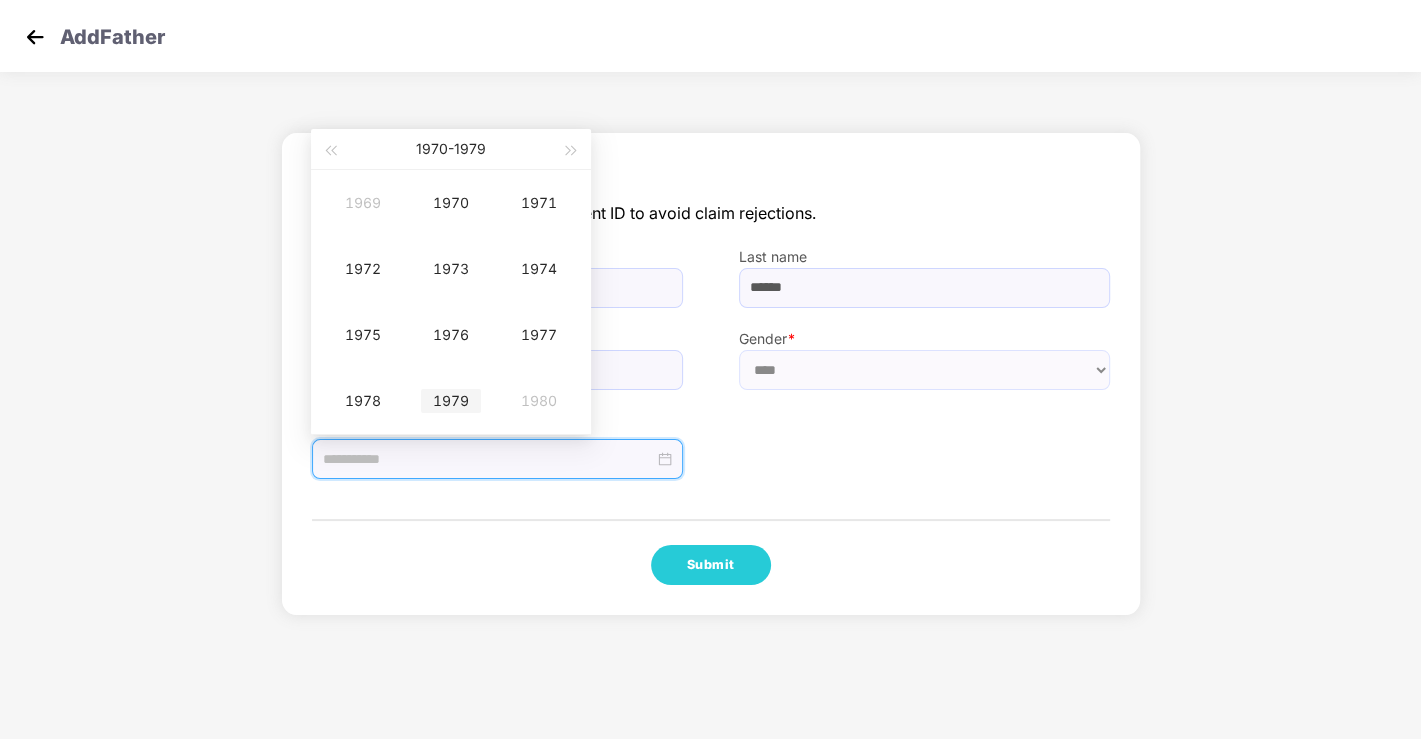 type on "**********" 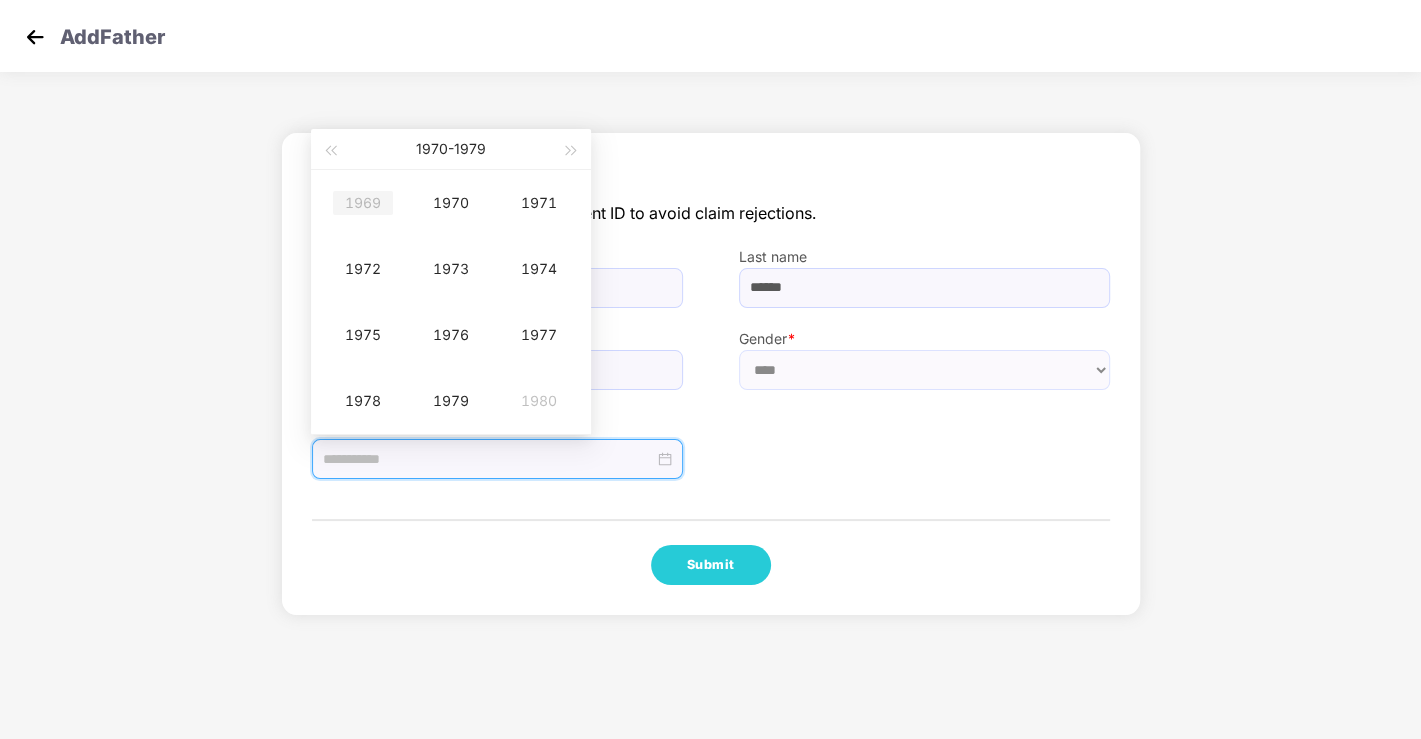 type on "**********" 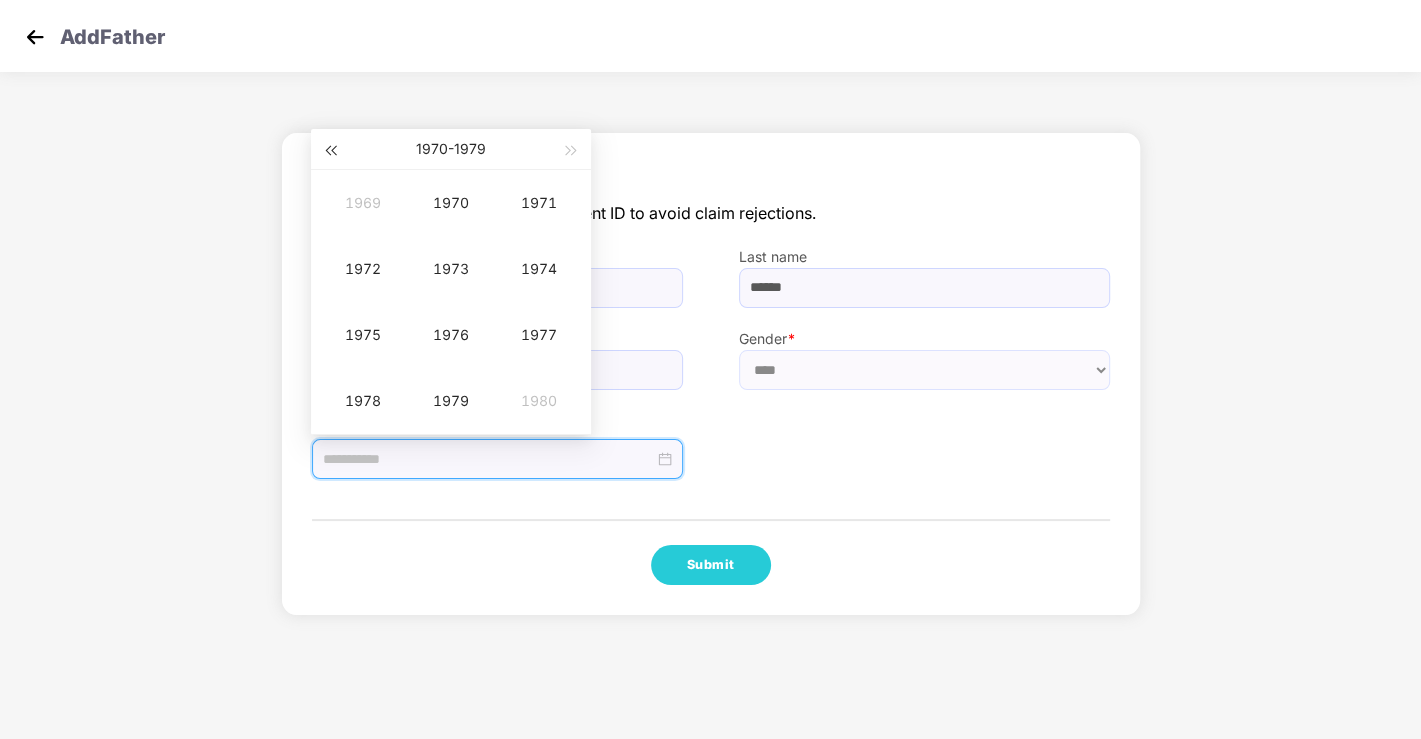 click at bounding box center (330, 149) 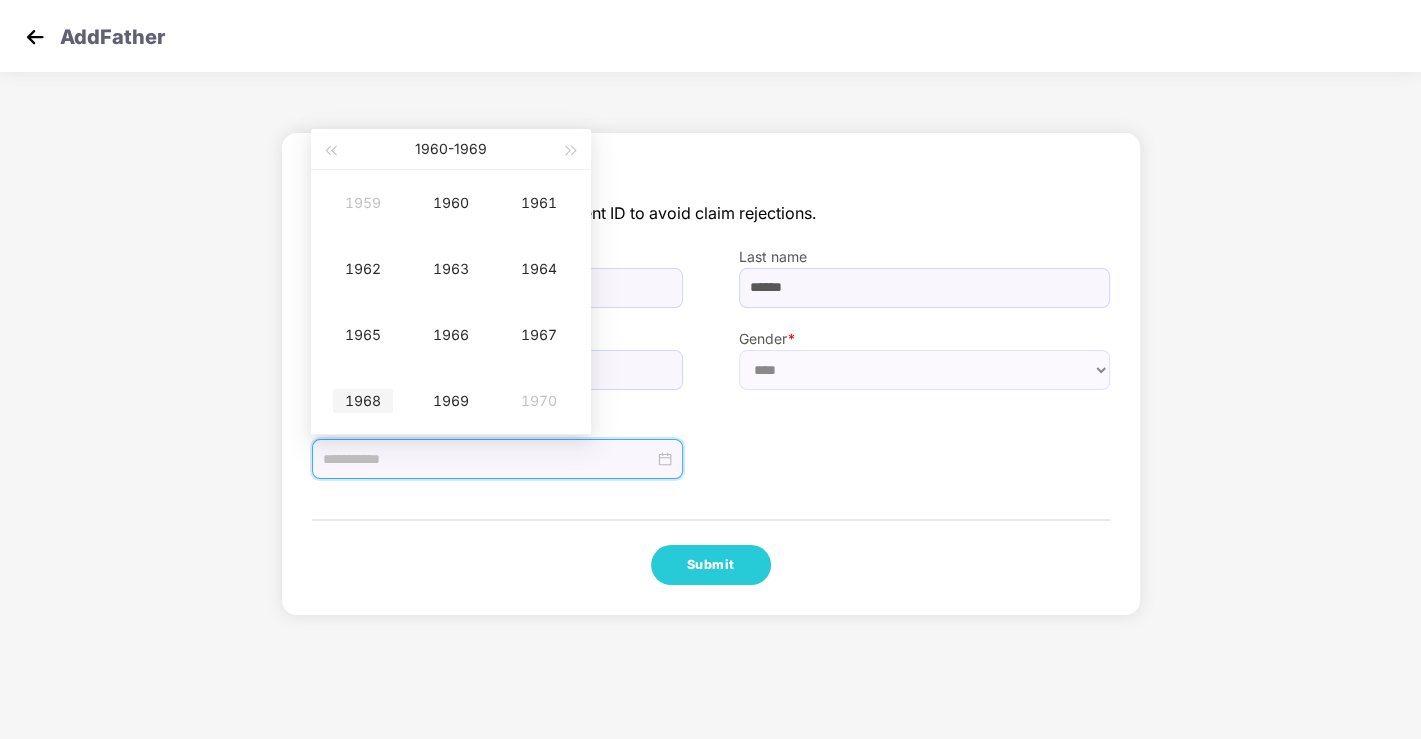 type on "**********" 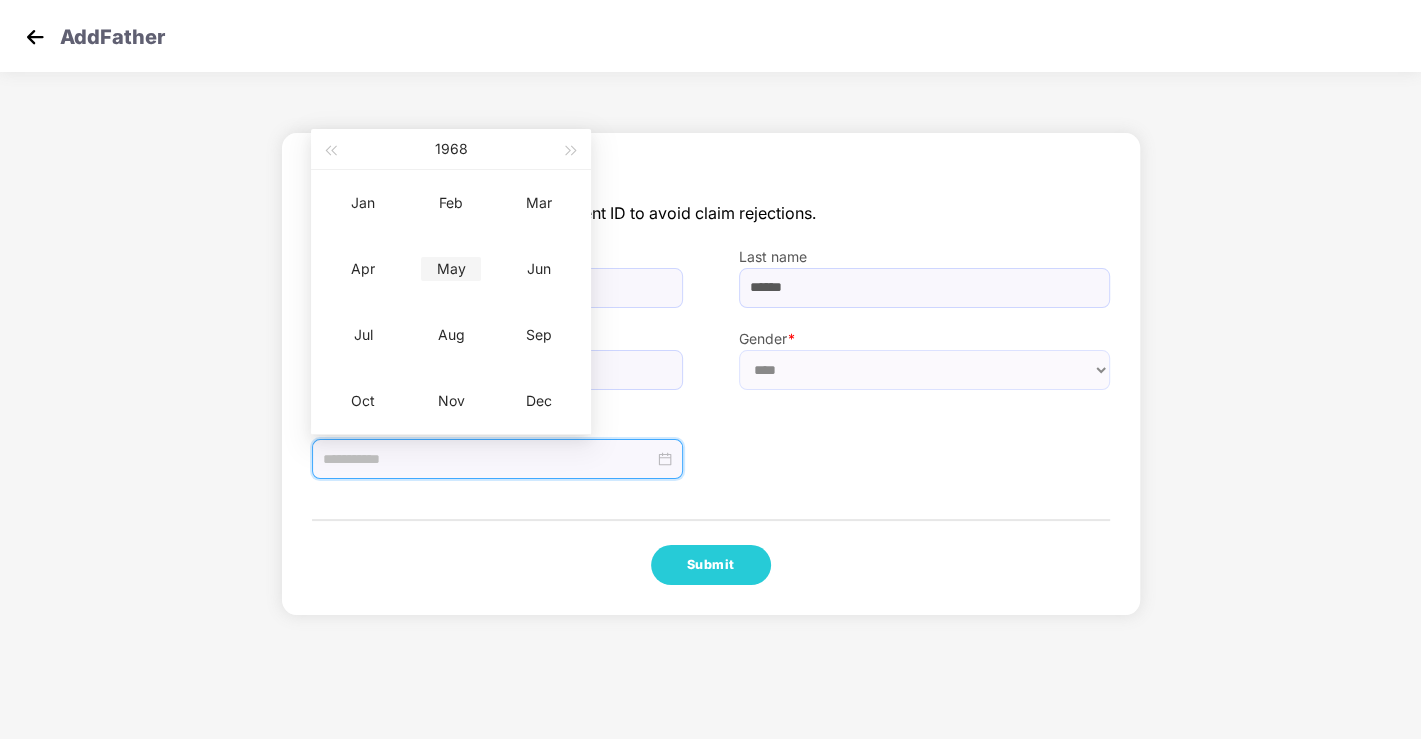 type on "**********" 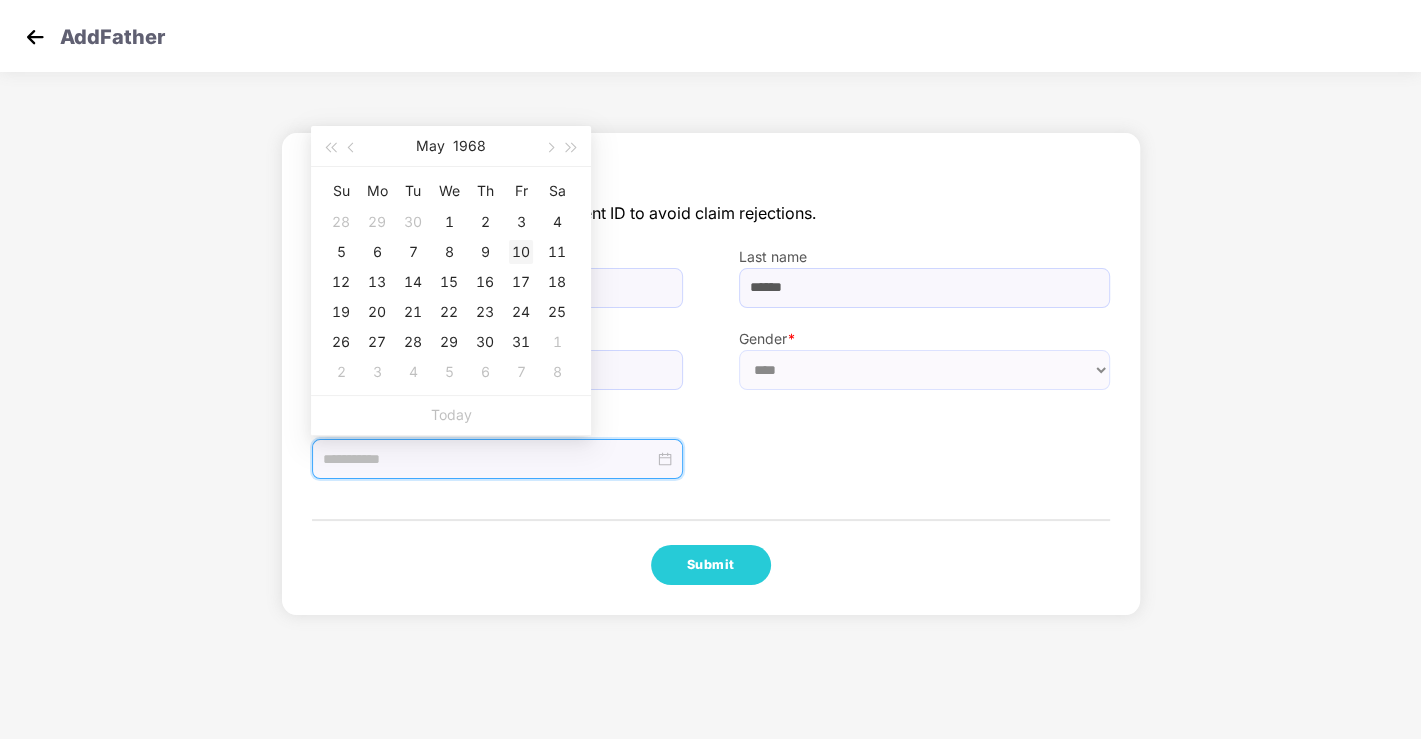 type on "**********" 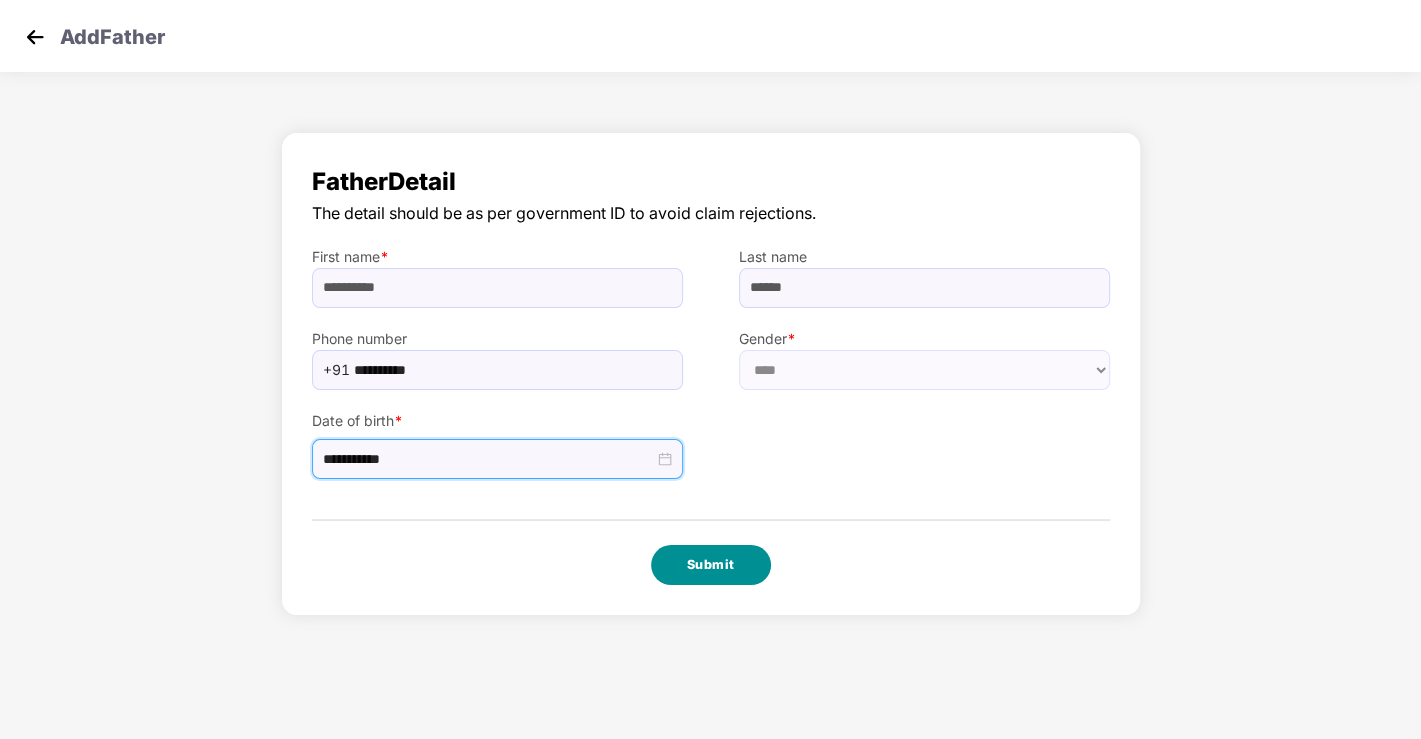 click on "Submit" at bounding box center [711, 565] 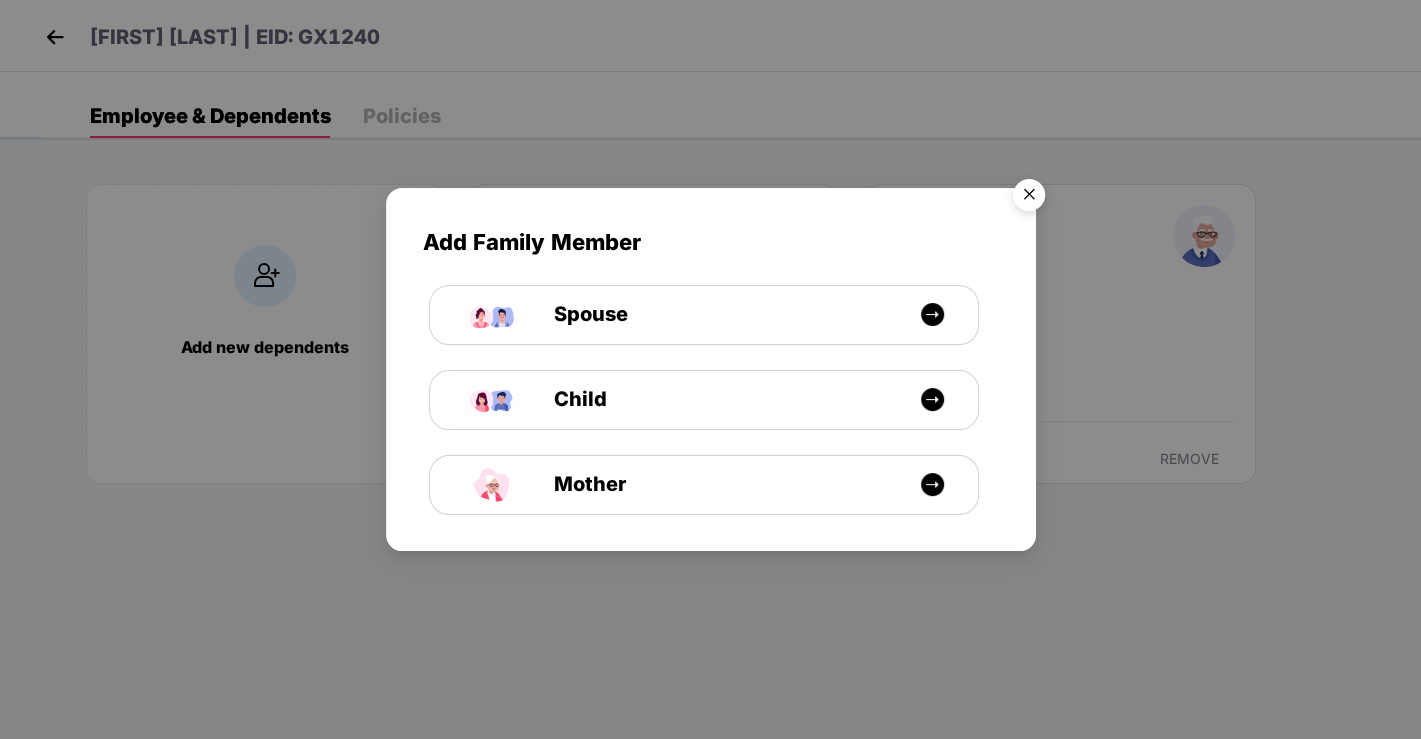 click at bounding box center [1029, 198] 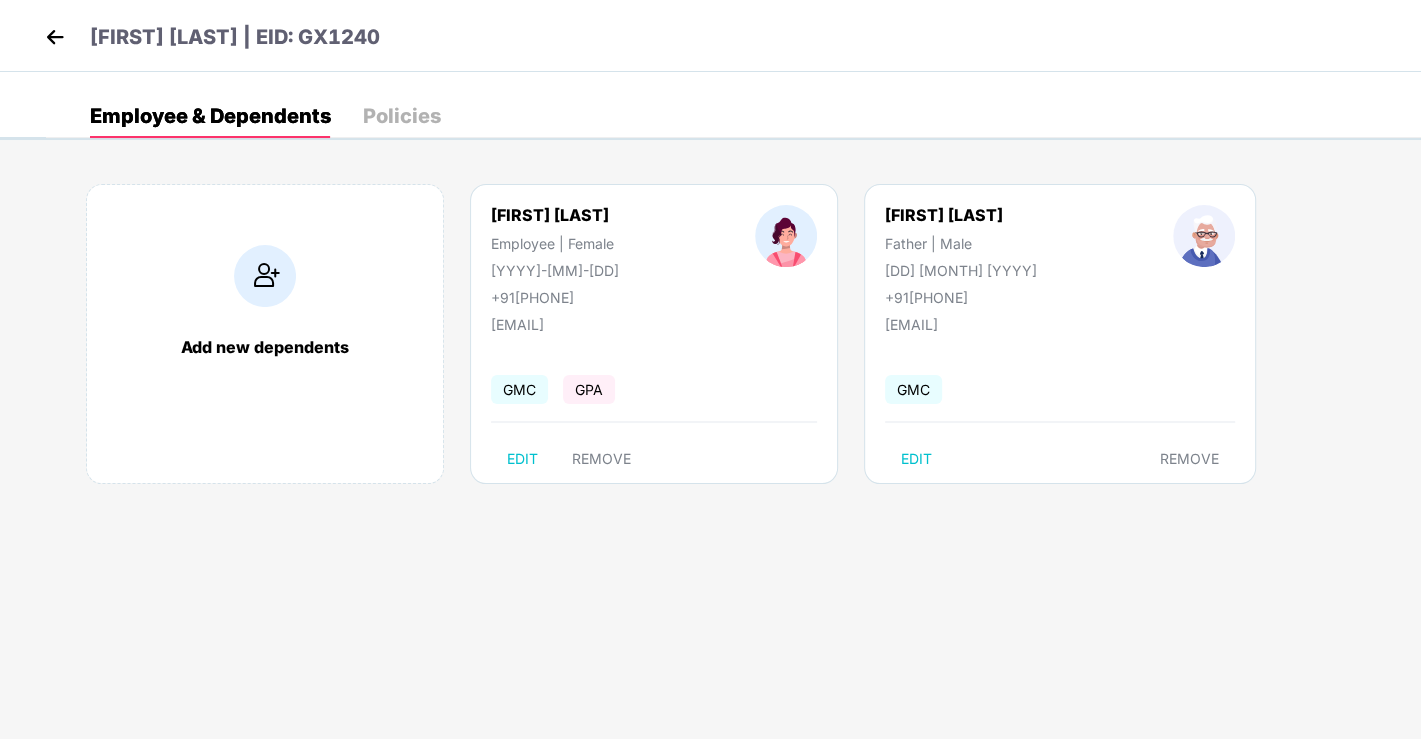 click at bounding box center (265, 276) 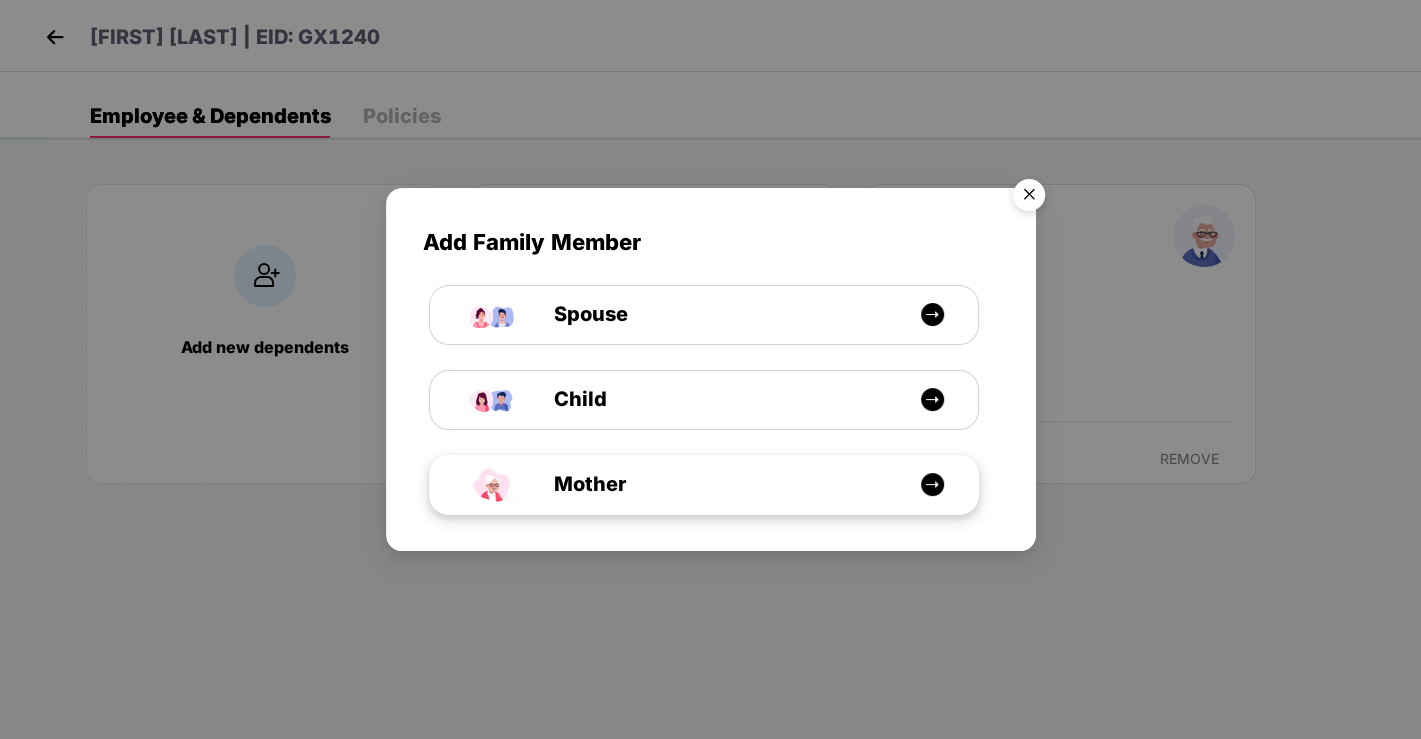 click at bounding box center [932, 484] 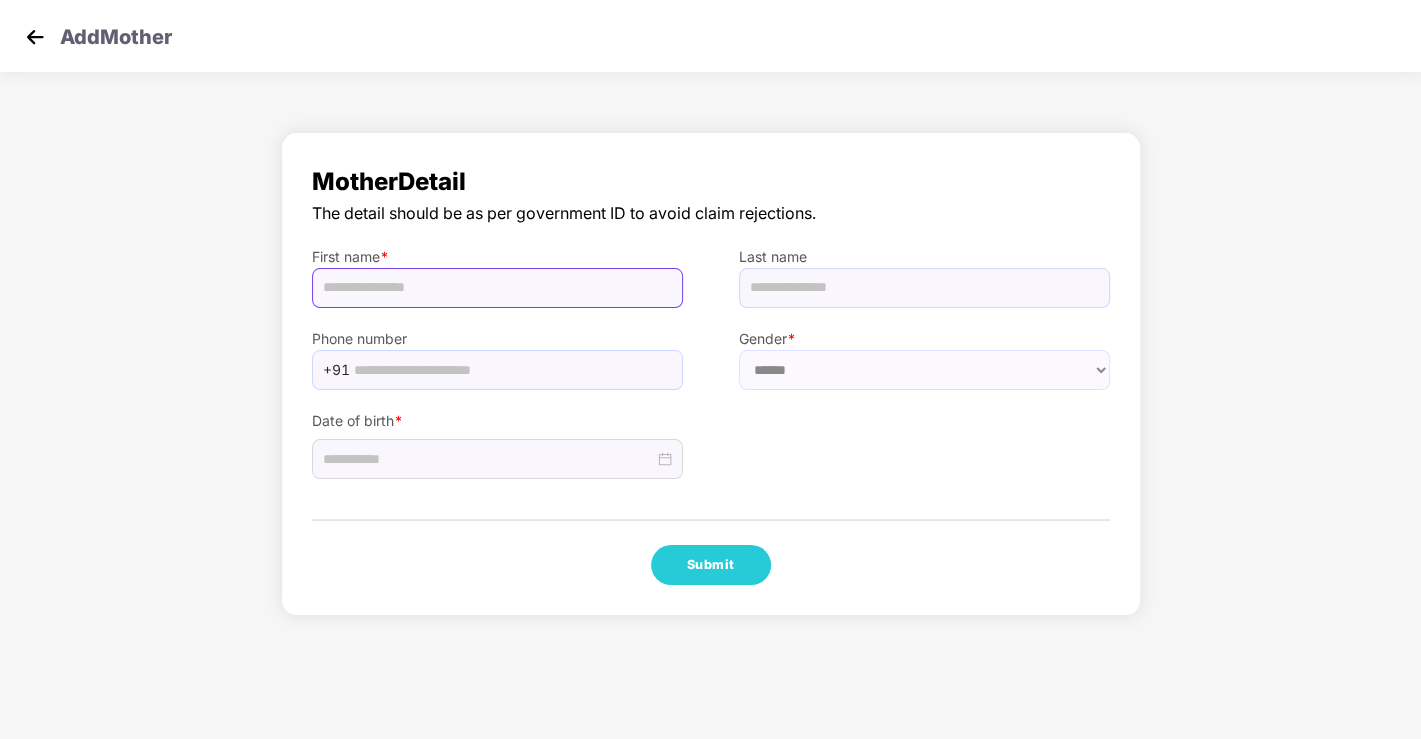 click at bounding box center (497, 288) 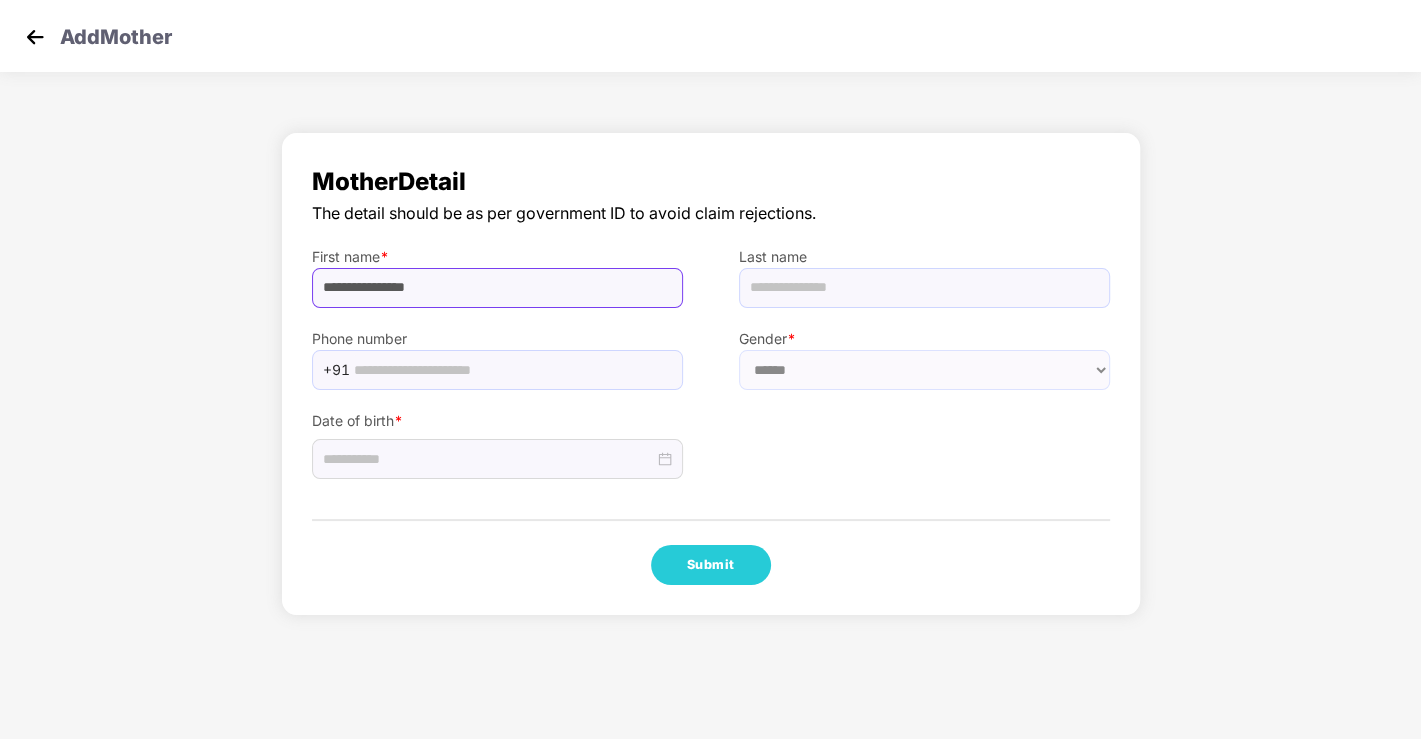 drag, startPoint x: 397, startPoint y: 284, endPoint x: 465, endPoint y: 297, distance: 69.2315 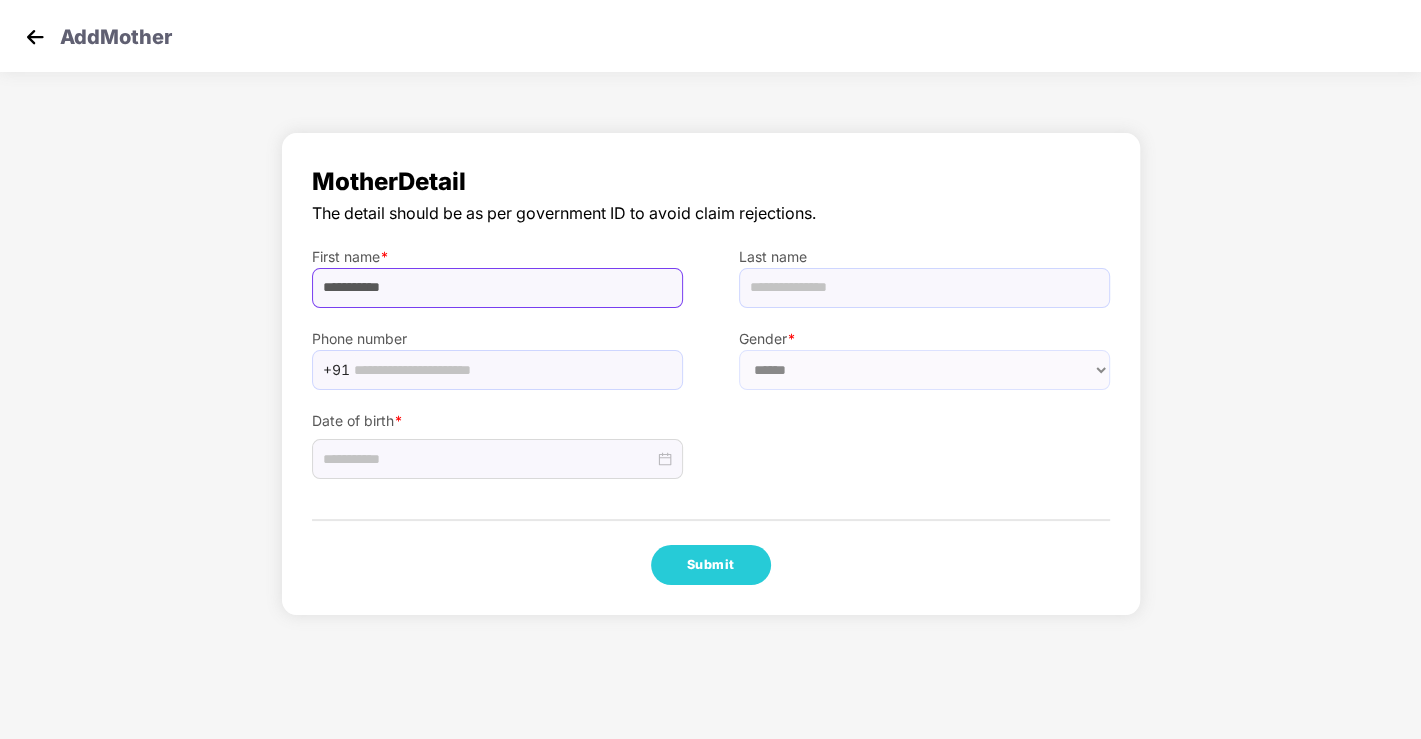 type on "**********" 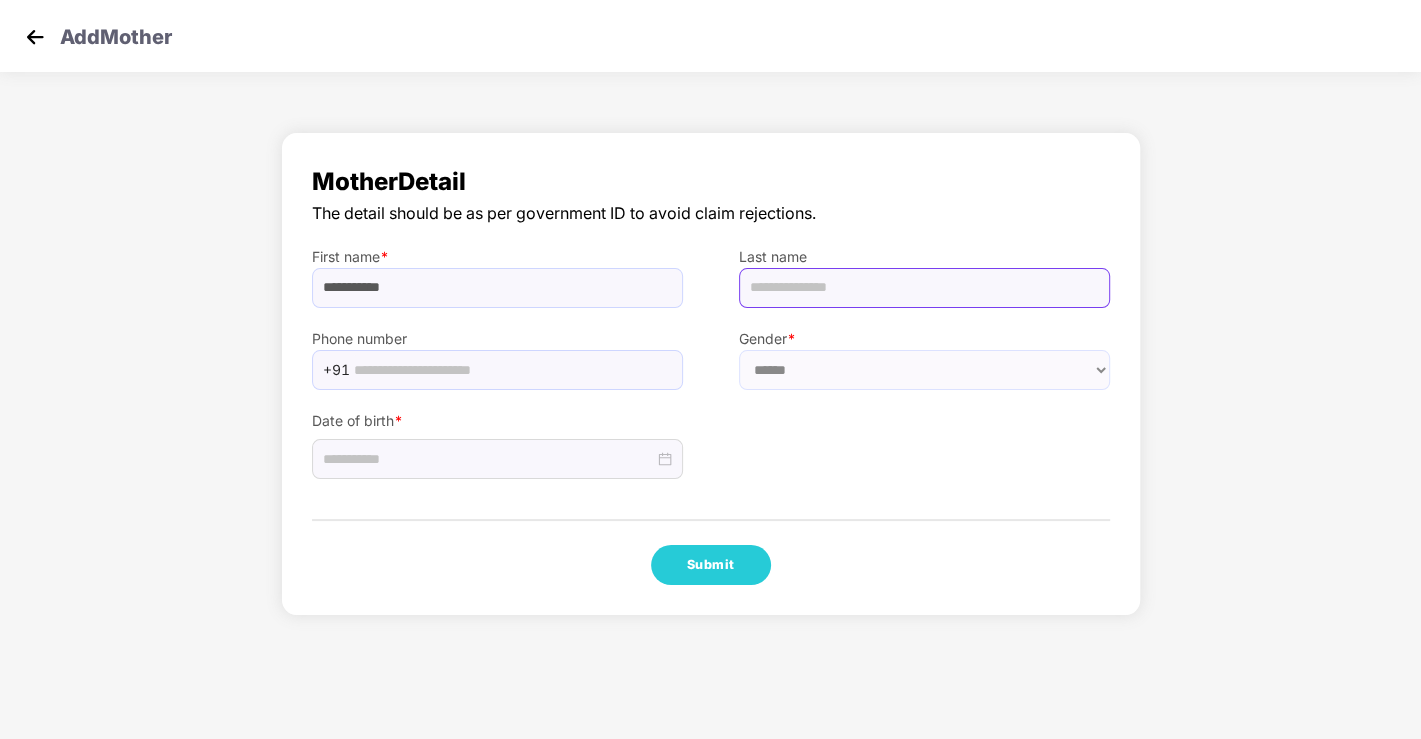 click at bounding box center [924, 288] 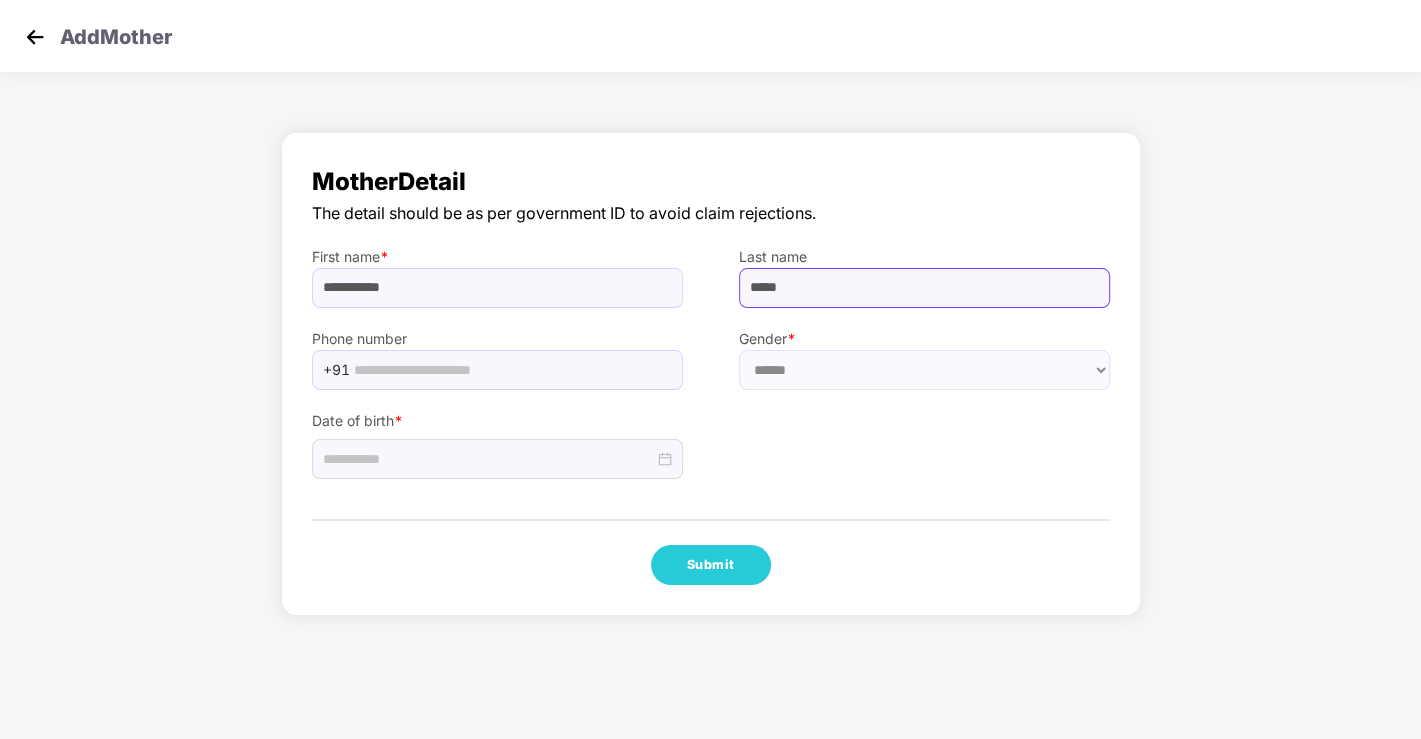 type on "*****" 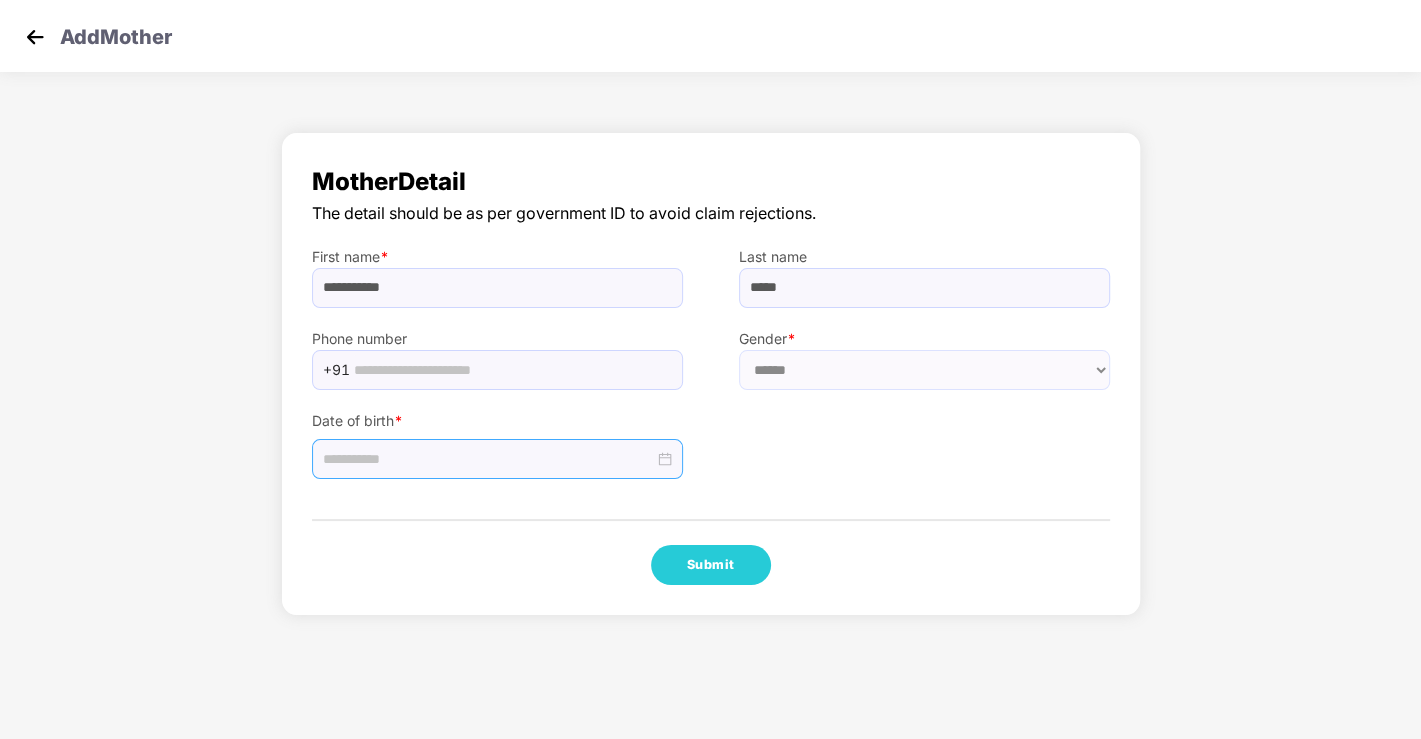 click at bounding box center (488, 459) 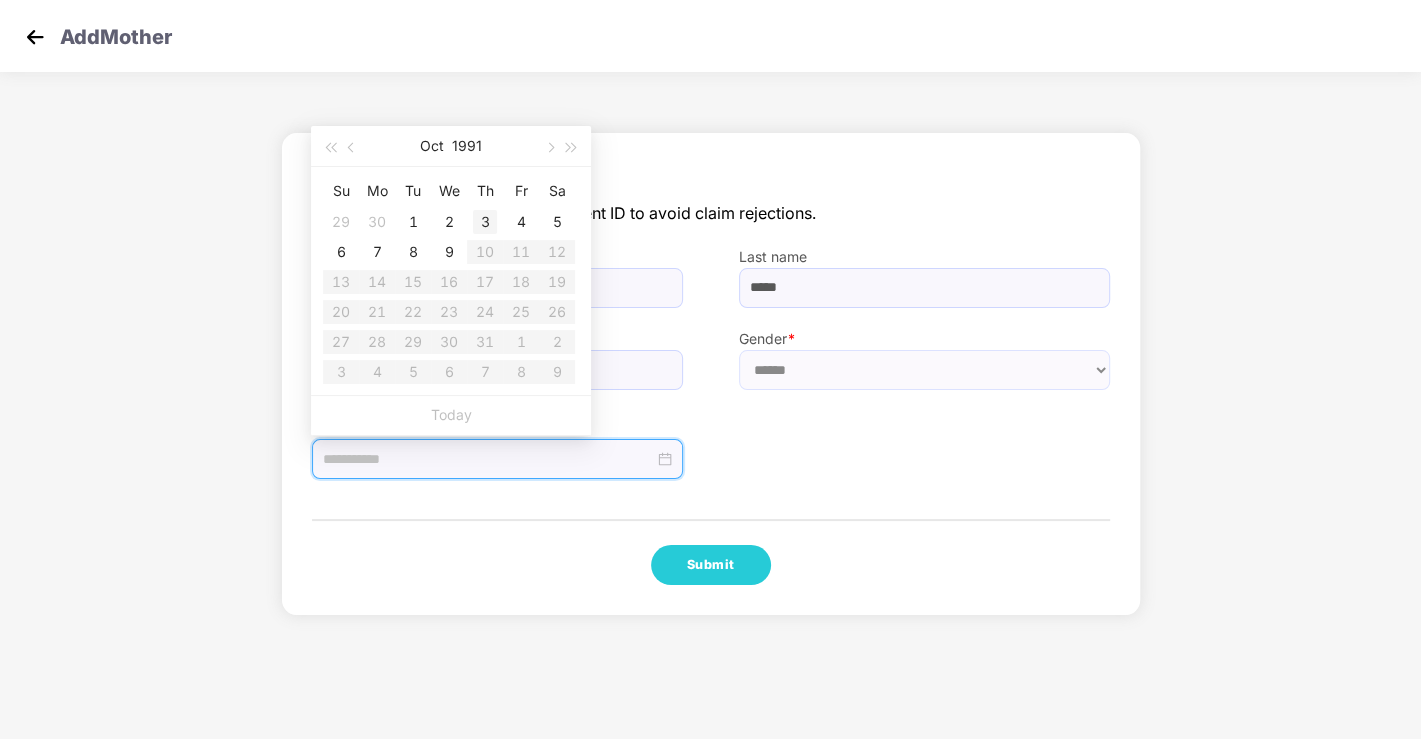 type on "**********" 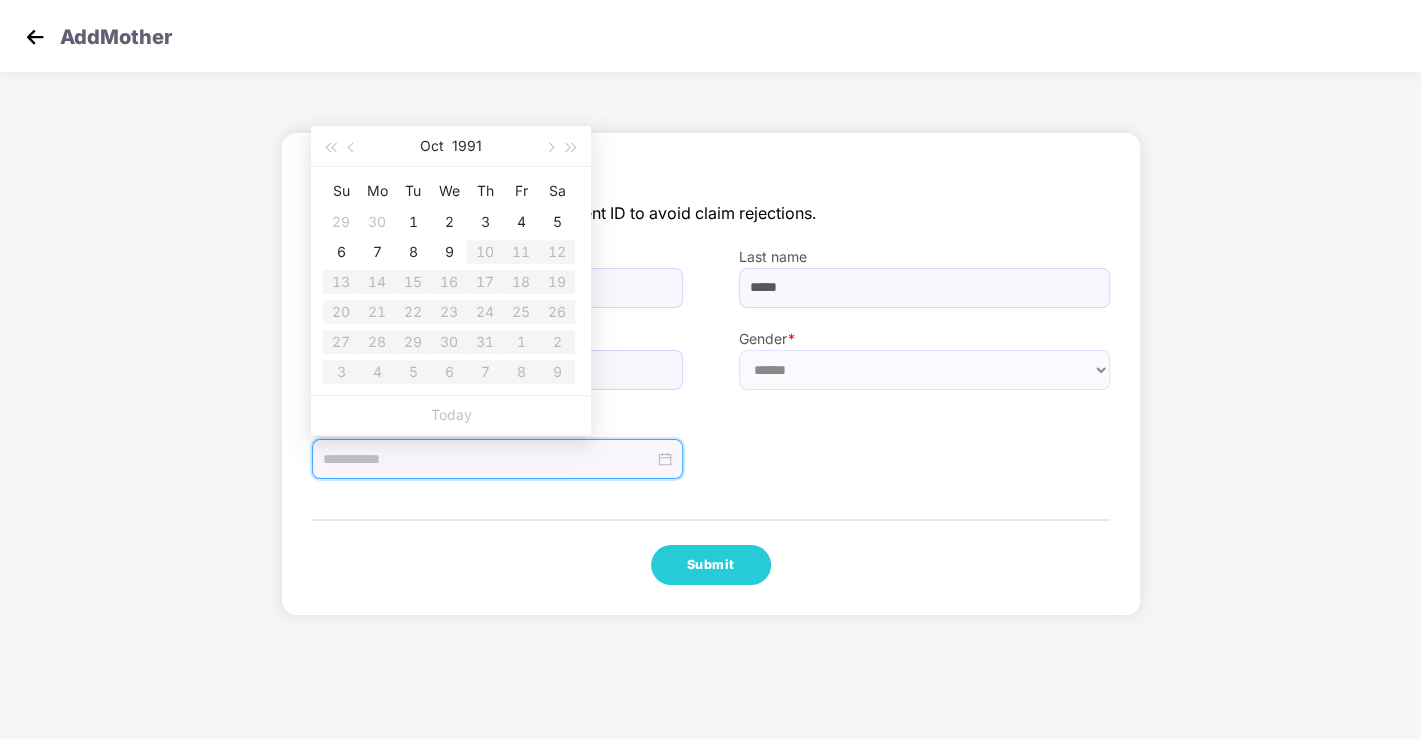 type on "**********" 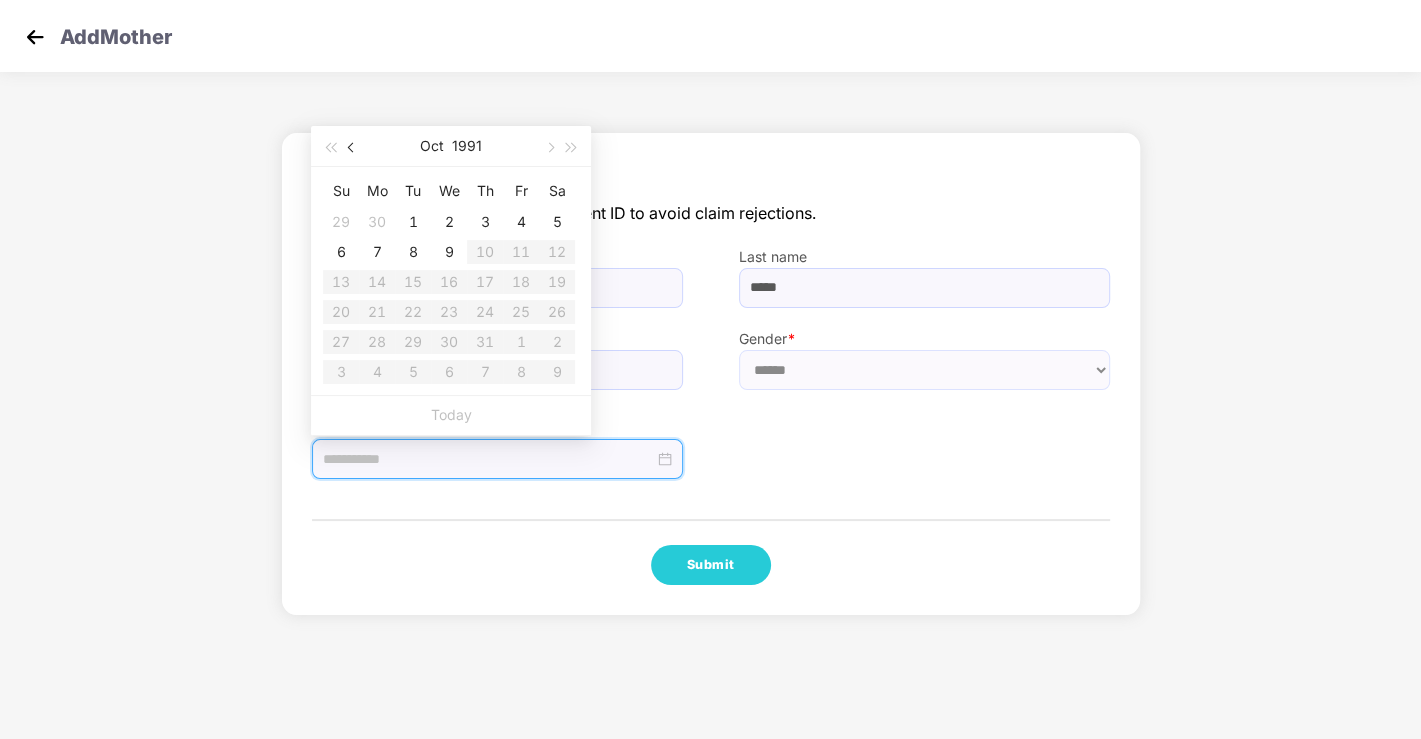 click at bounding box center (352, 146) 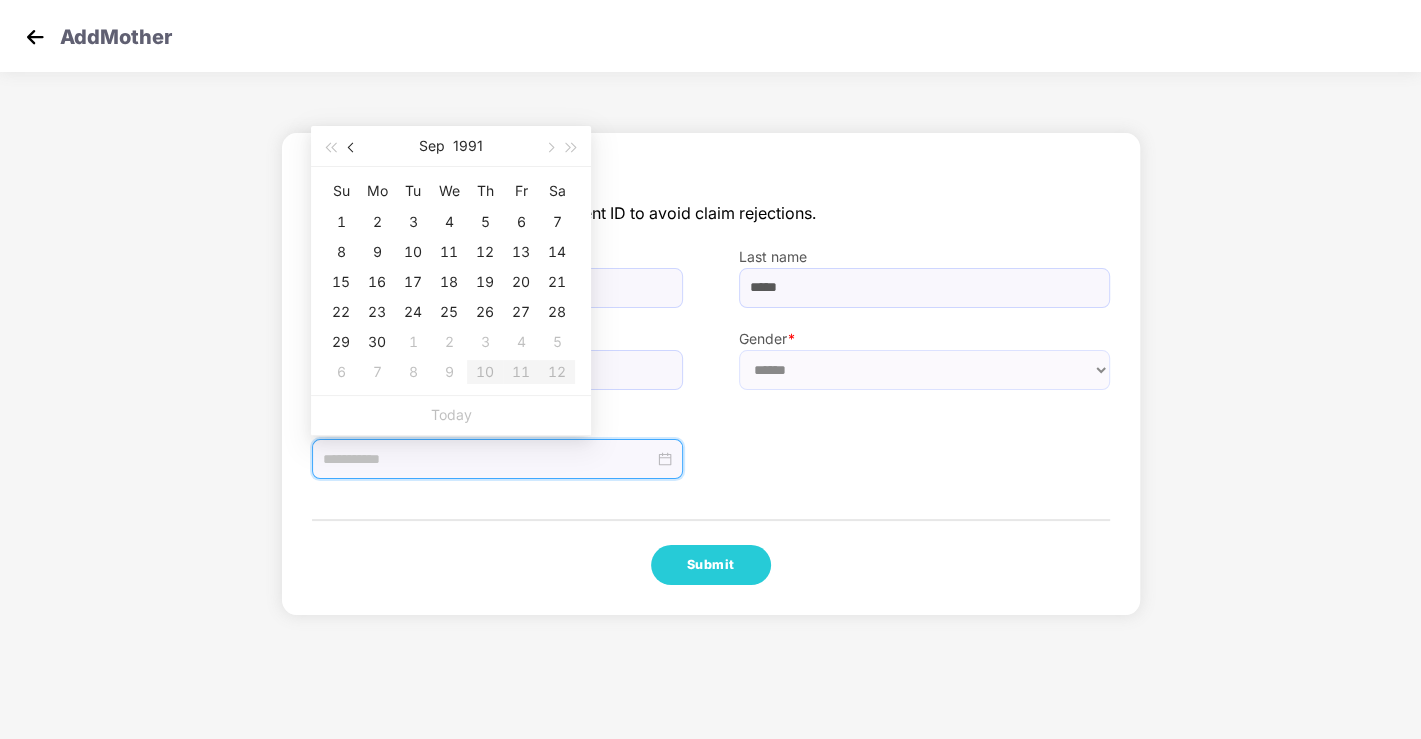 click at bounding box center (352, 146) 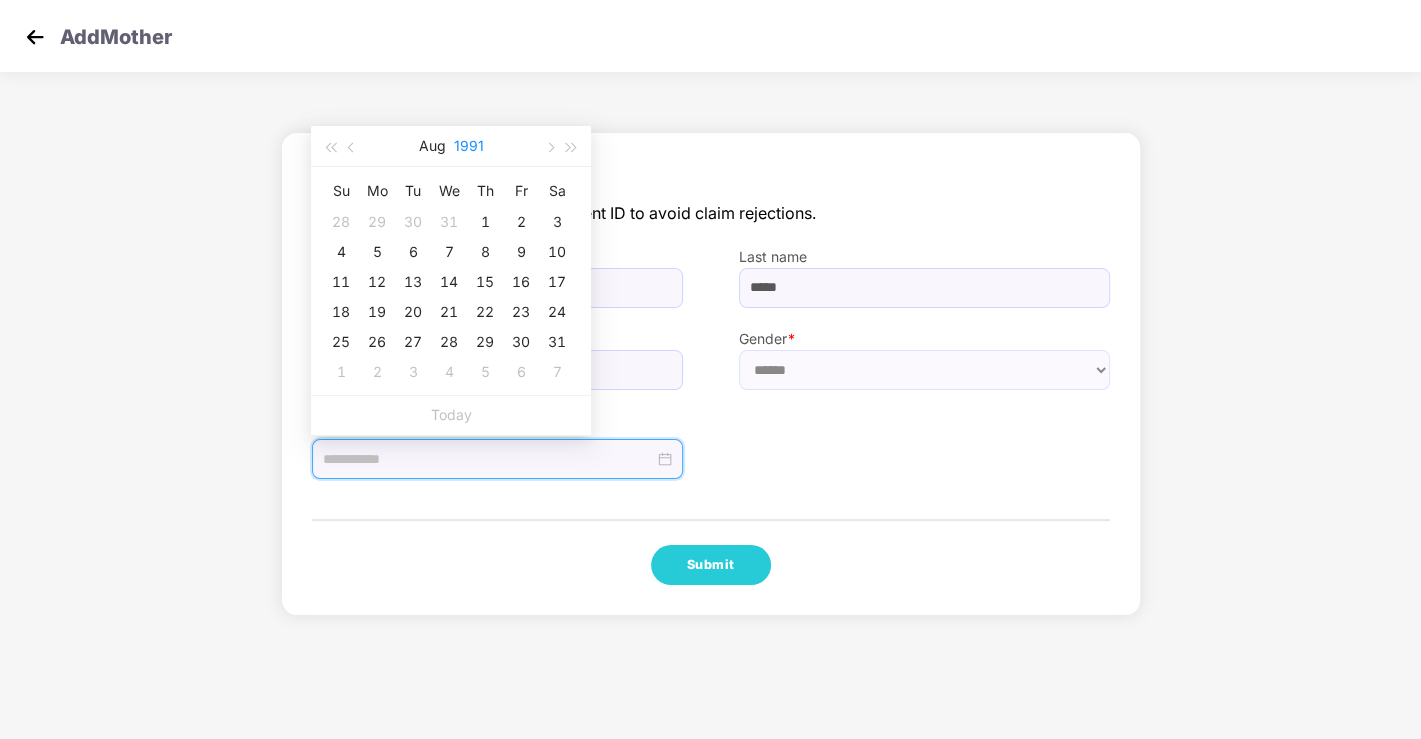 click on "1991" at bounding box center (469, 146) 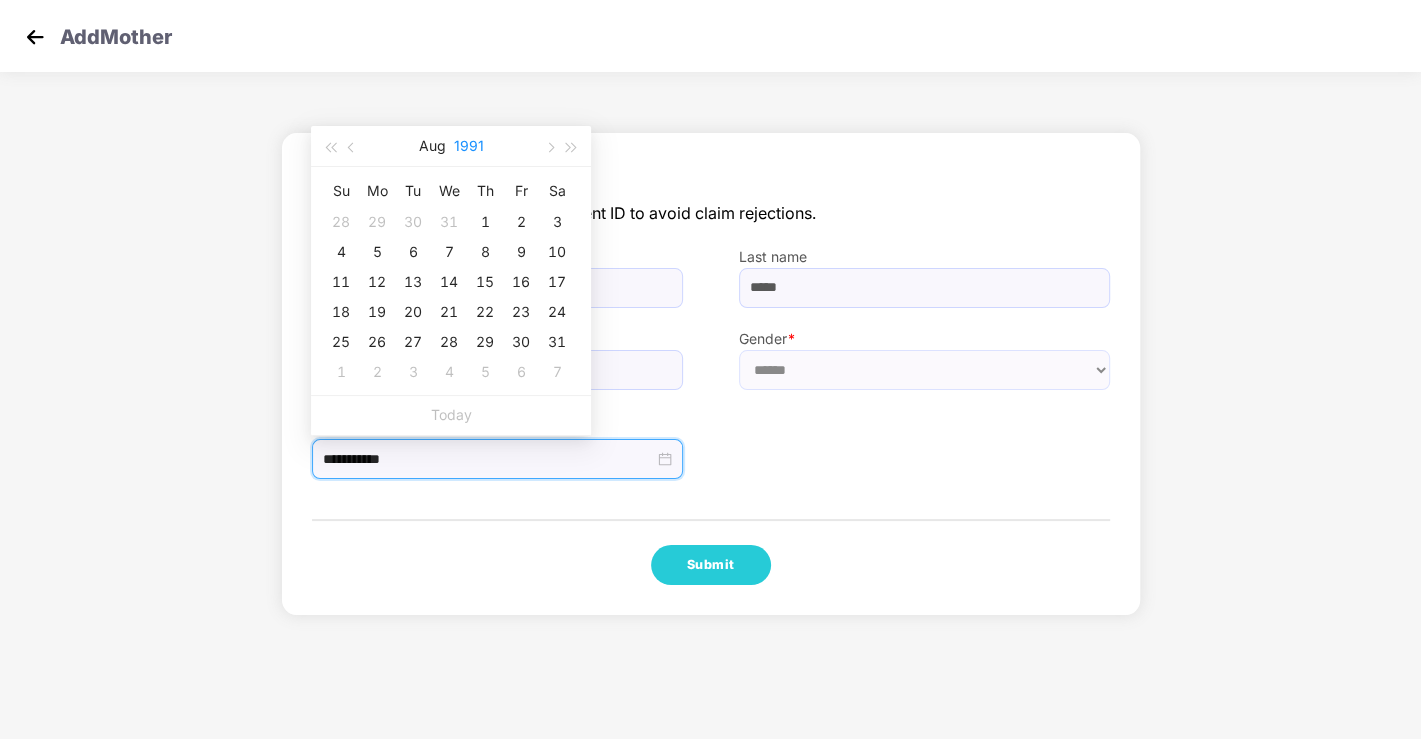 type on "**********" 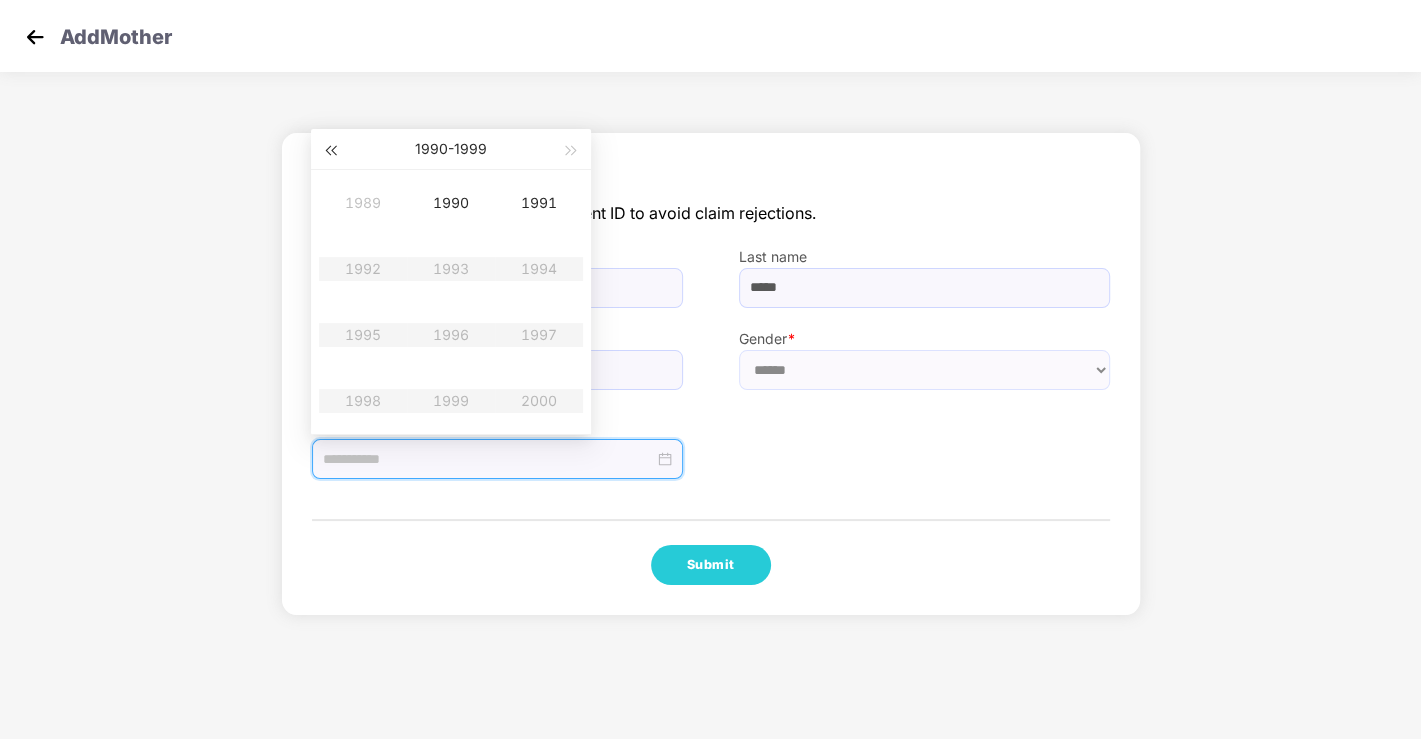 click at bounding box center [330, 151] 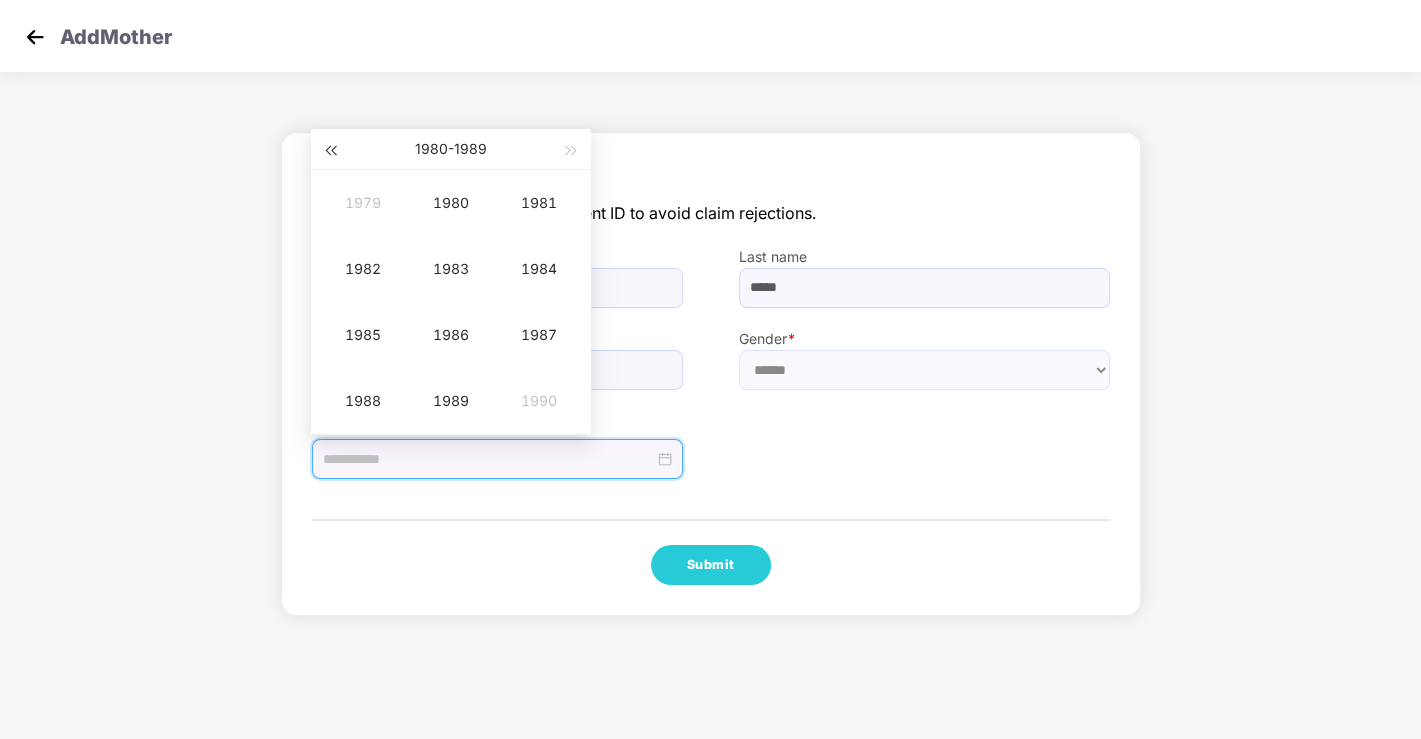 click at bounding box center [330, 151] 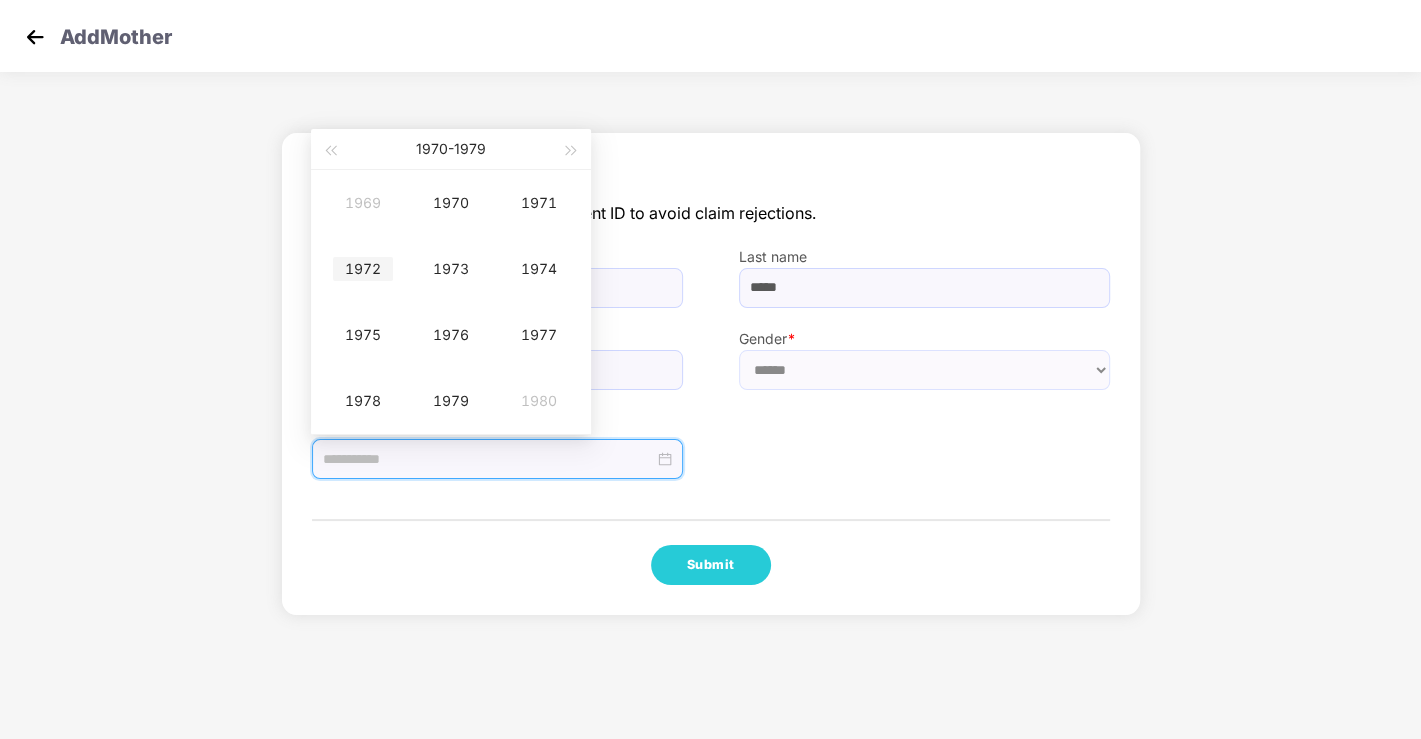 type on "**********" 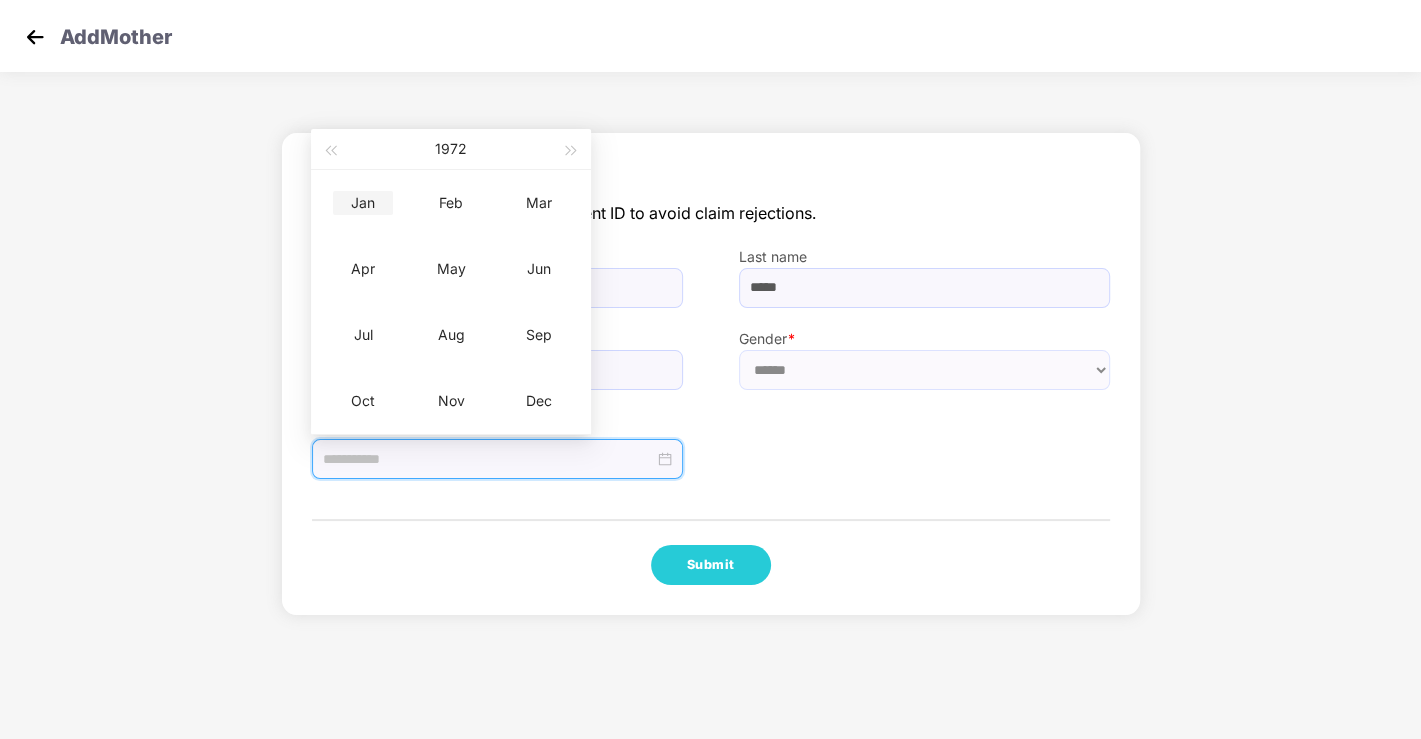 type on "**********" 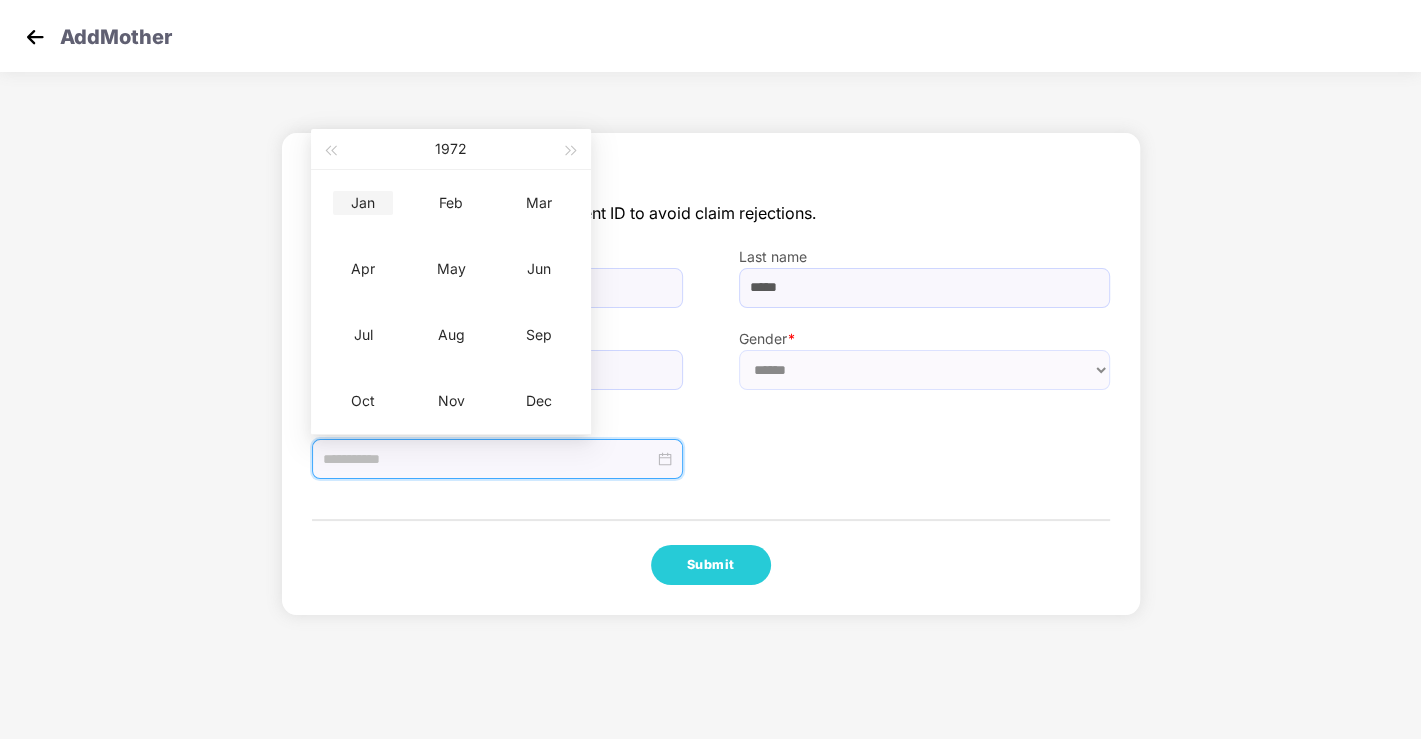 click on "Jan" at bounding box center [363, 203] 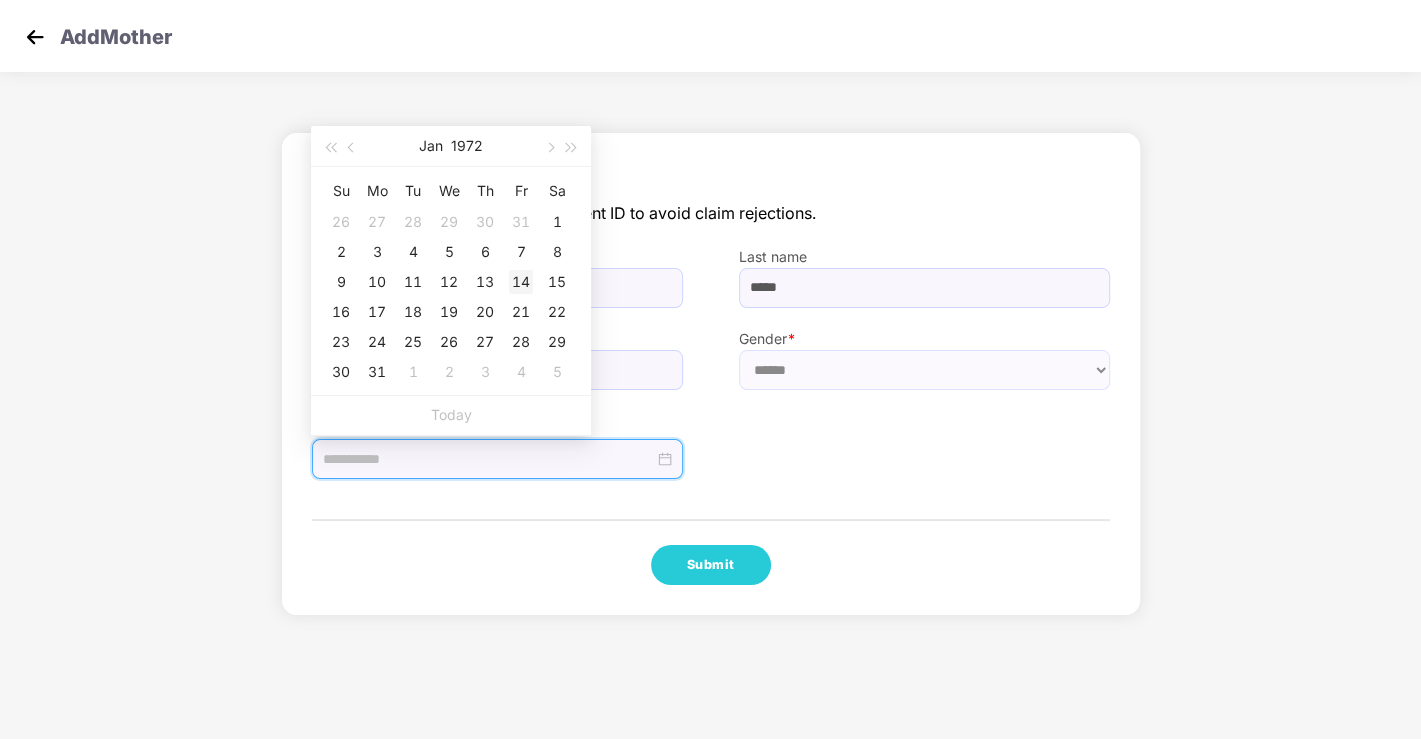 type on "**********" 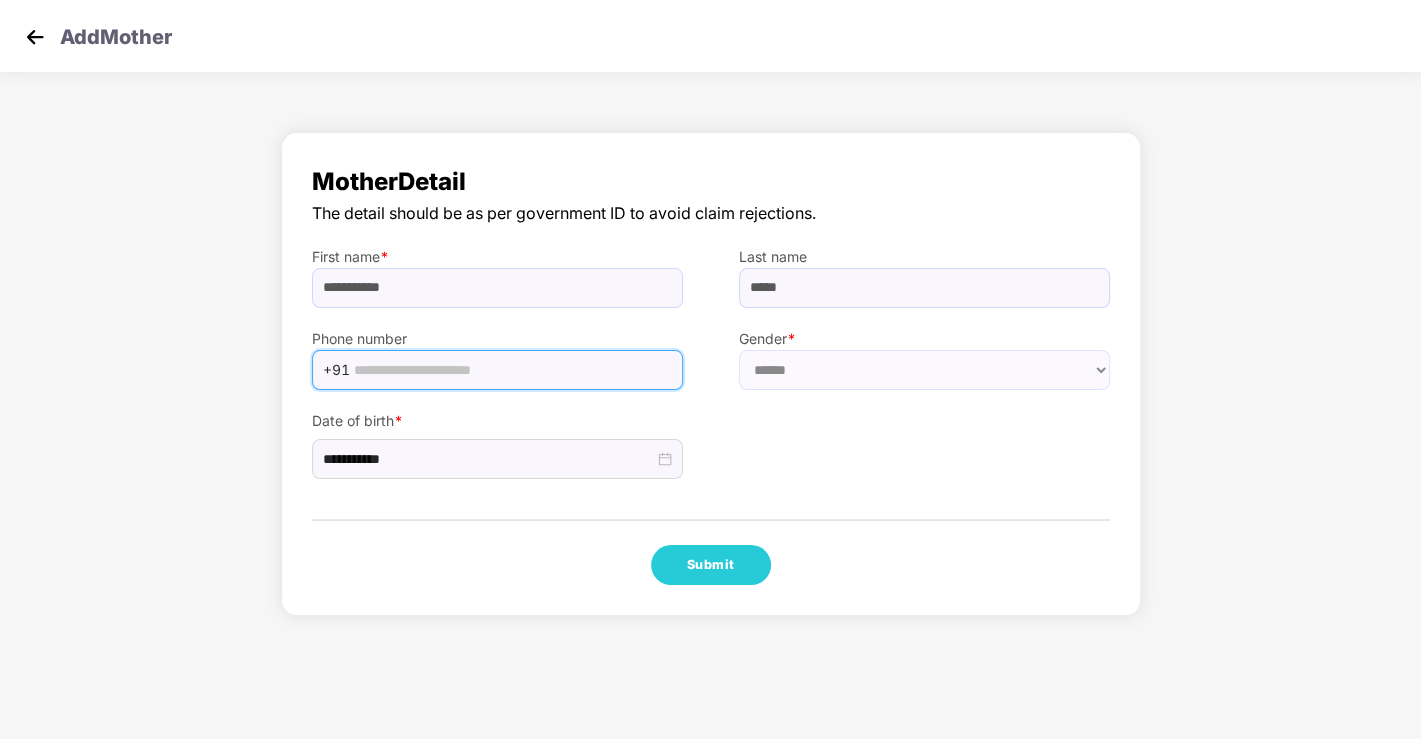 click at bounding box center [512, 370] 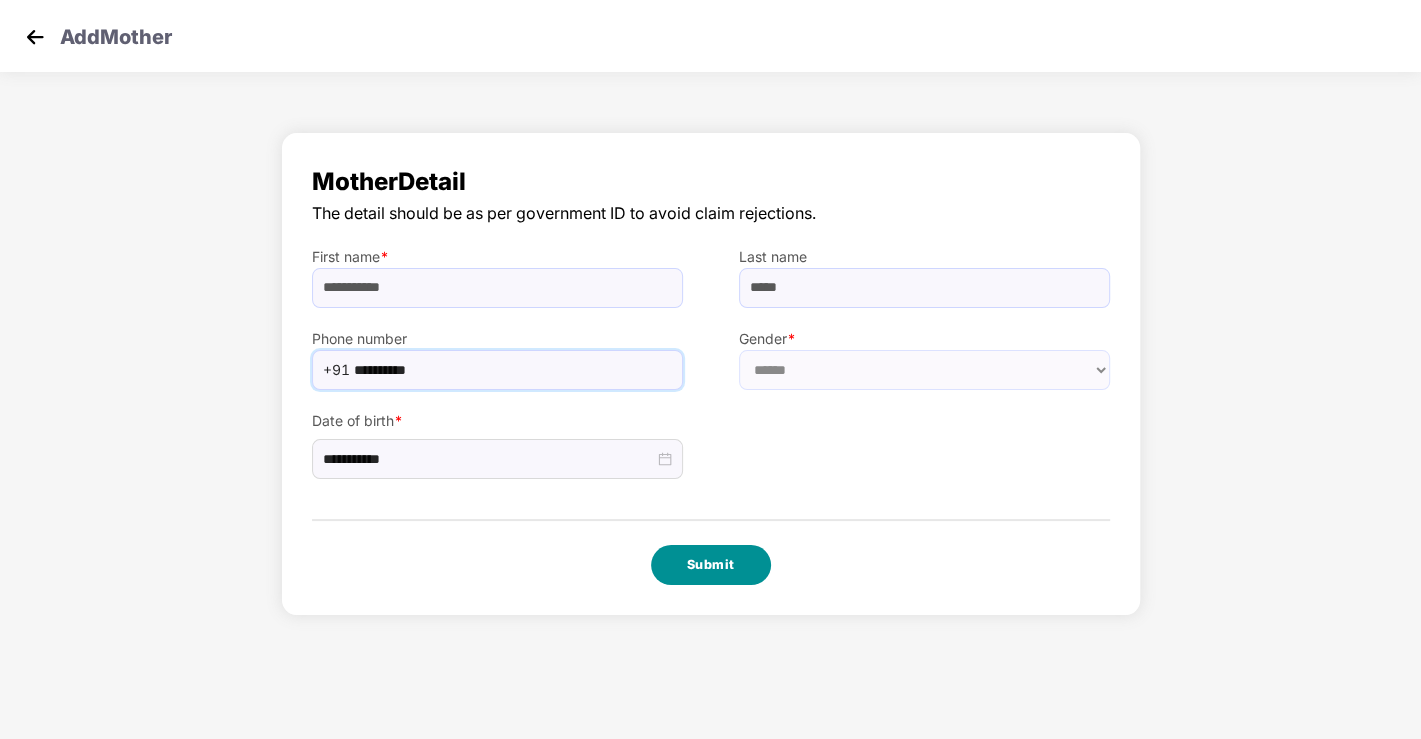 type on "**********" 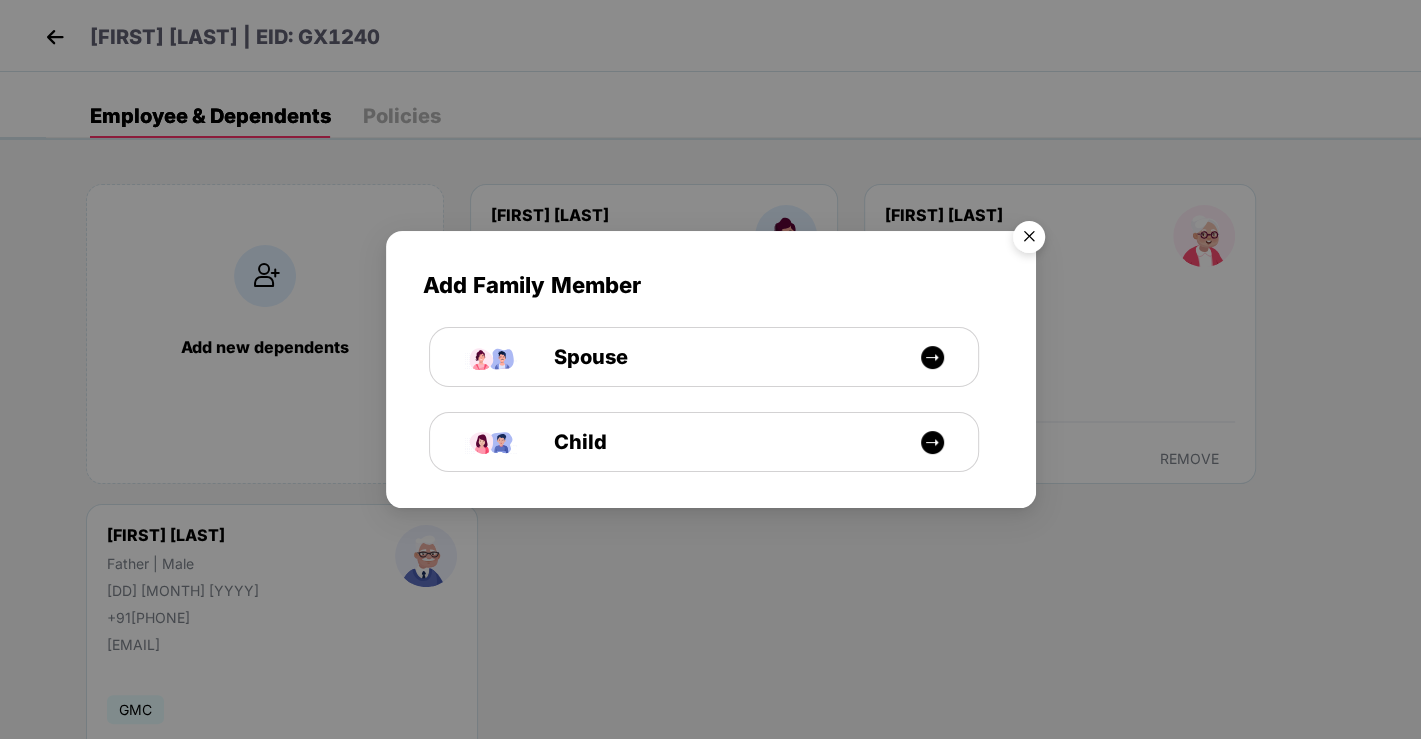 click at bounding box center (1029, 240) 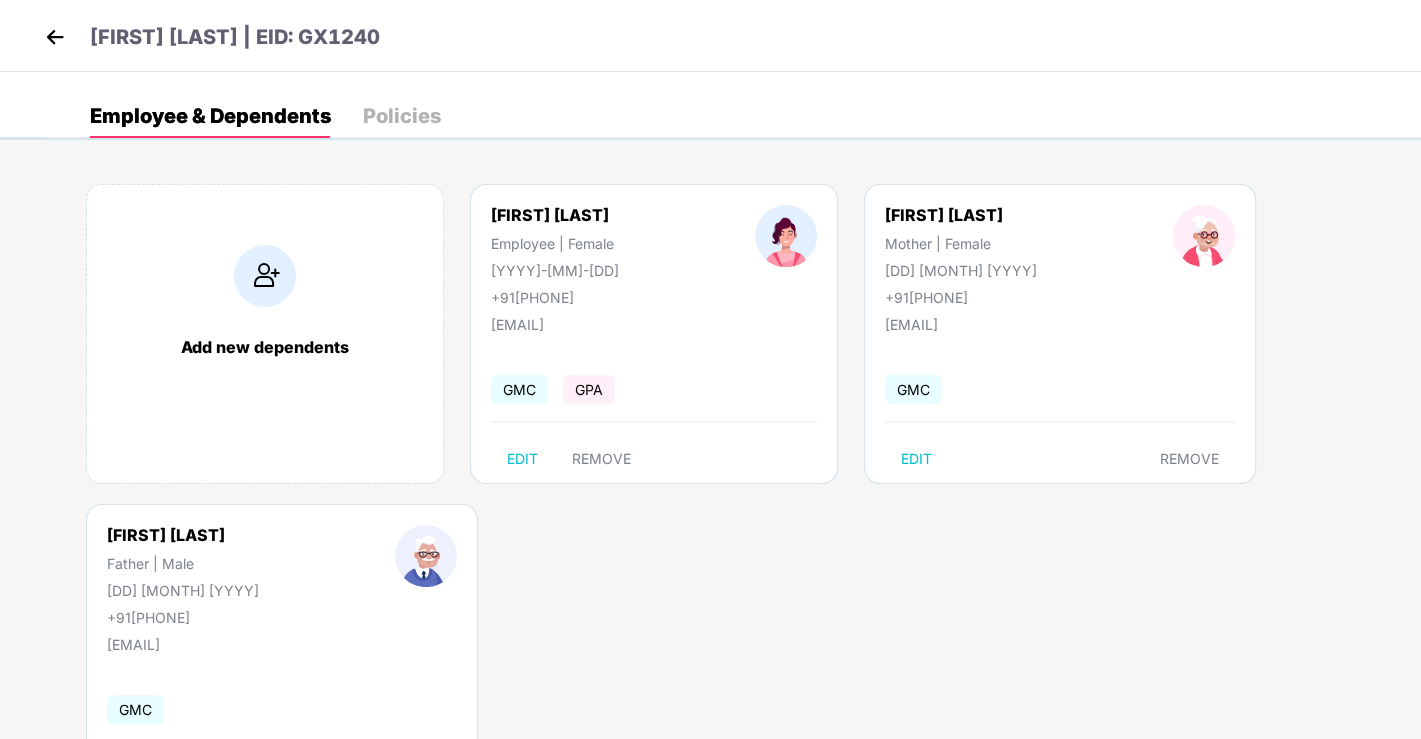 click at bounding box center [55, 37] 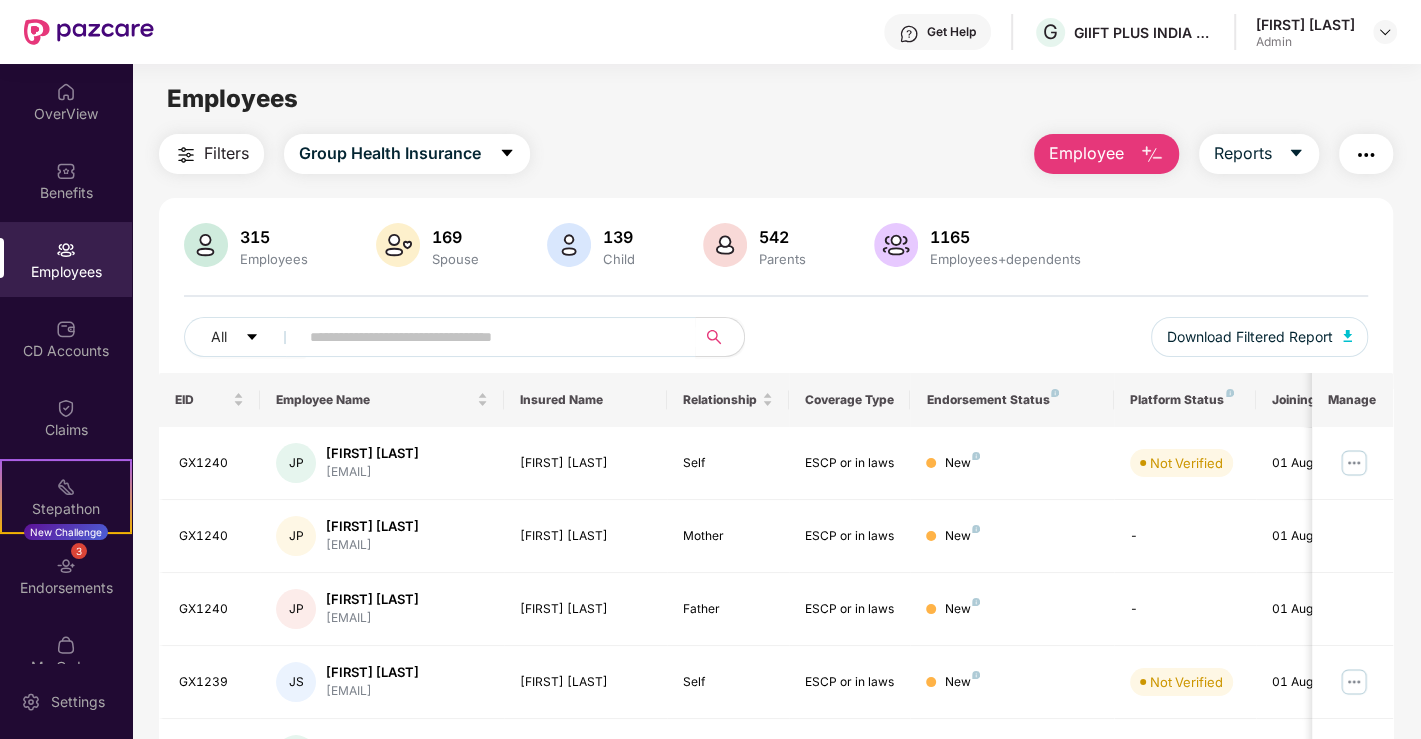 click at bounding box center (1152, 155) 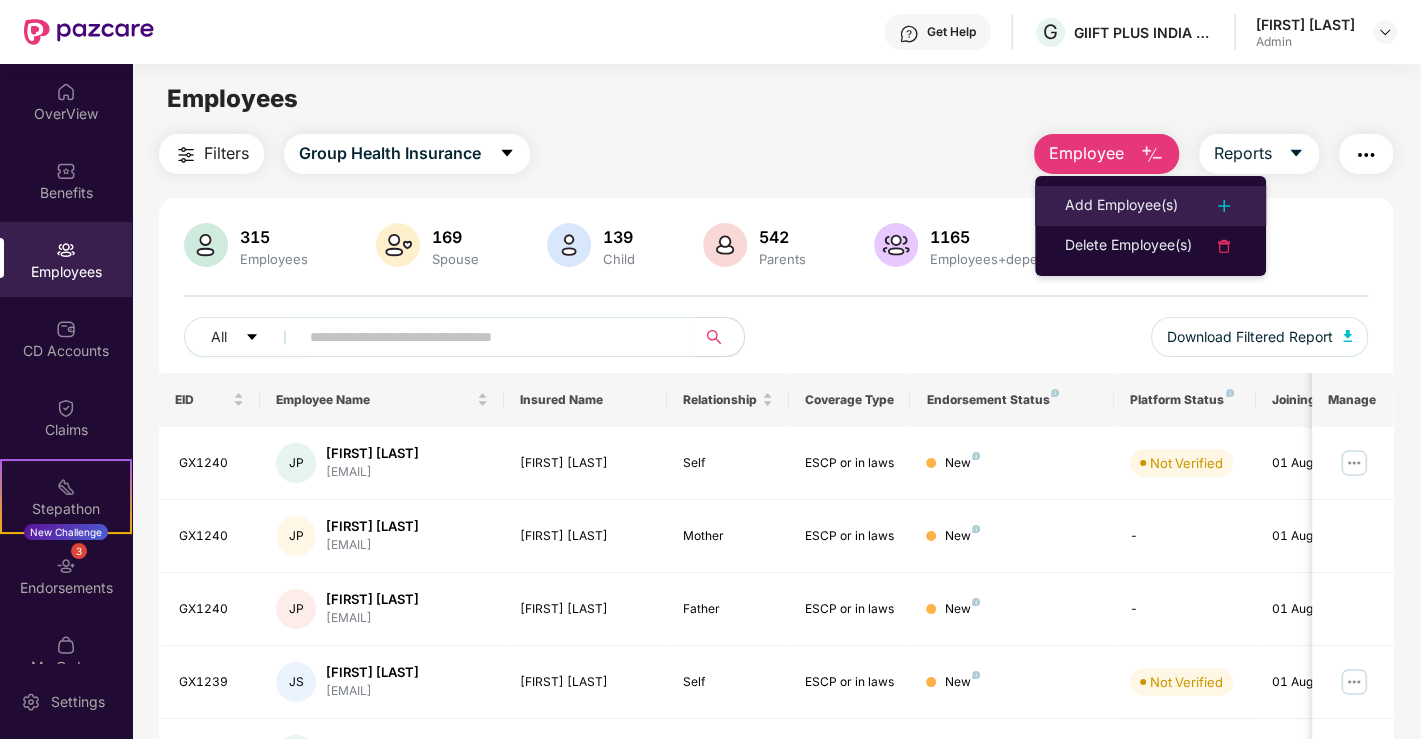 click on "Add Employee(s)" at bounding box center (1121, 206) 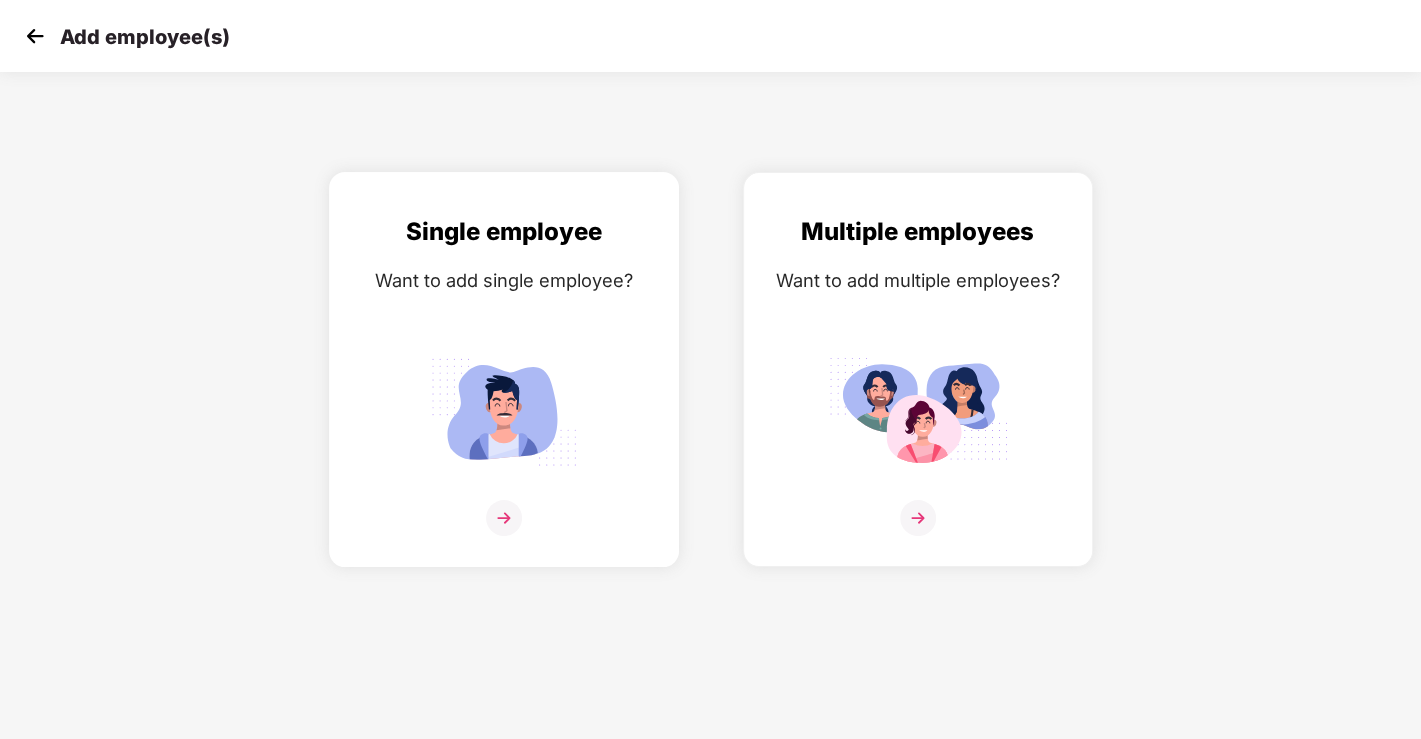 click at bounding box center [504, 518] 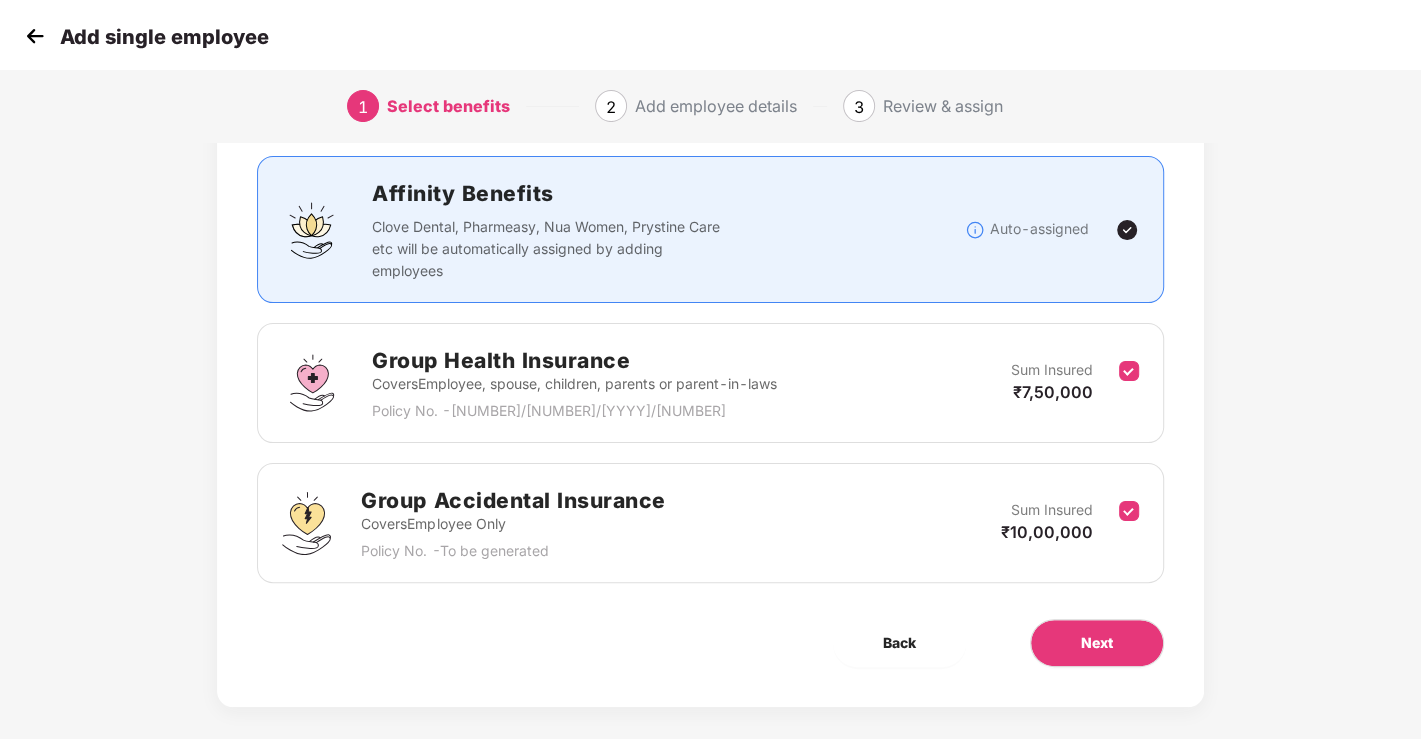 scroll, scrollTop: 137, scrollLeft: 0, axis: vertical 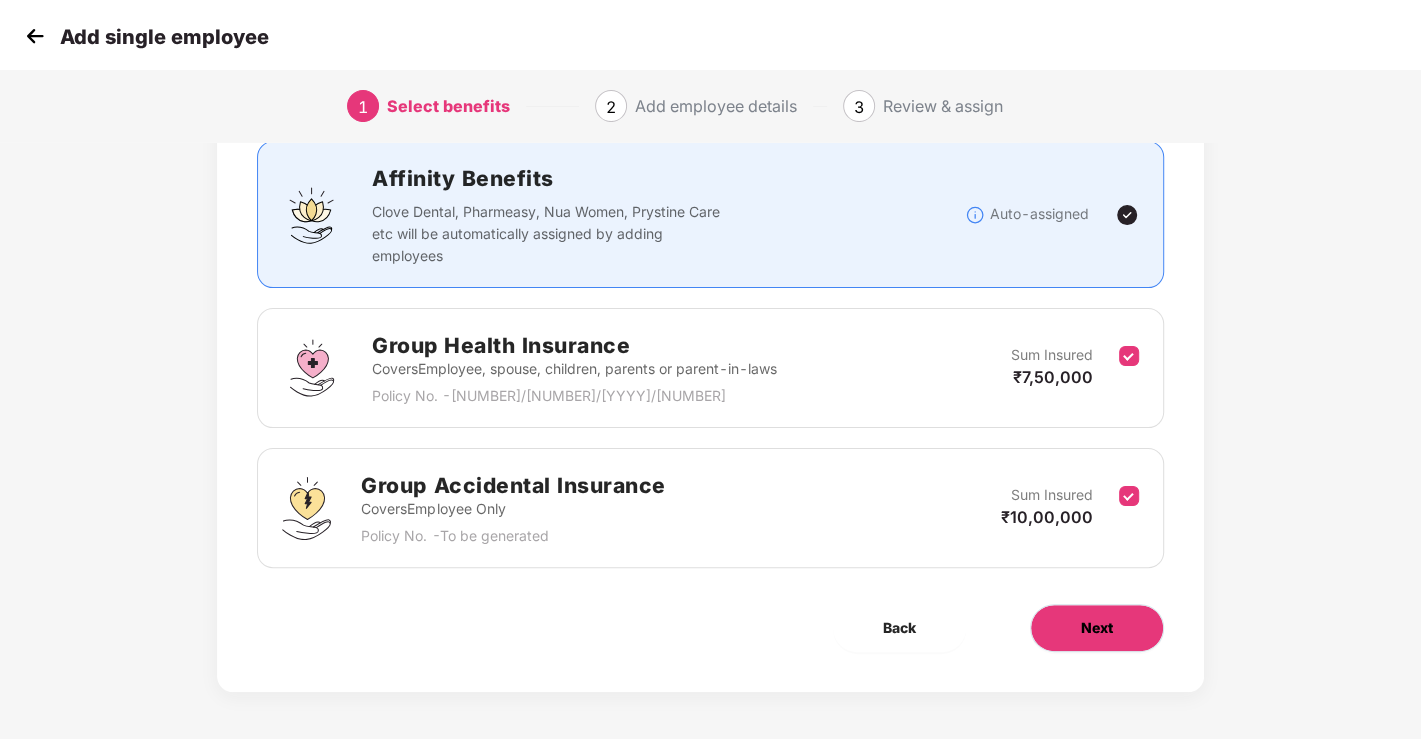 click on "Next" at bounding box center (1097, 628) 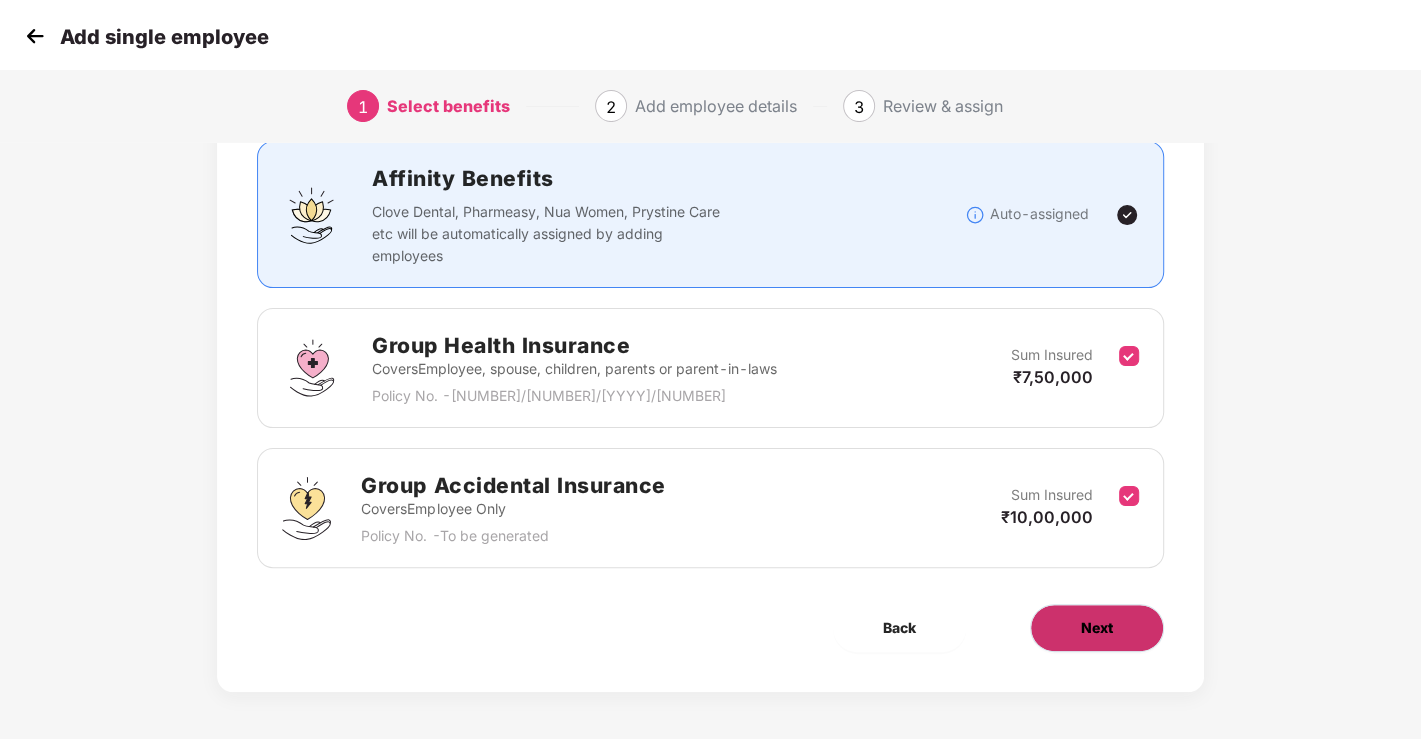 scroll, scrollTop: 0, scrollLeft: 0, axis: both 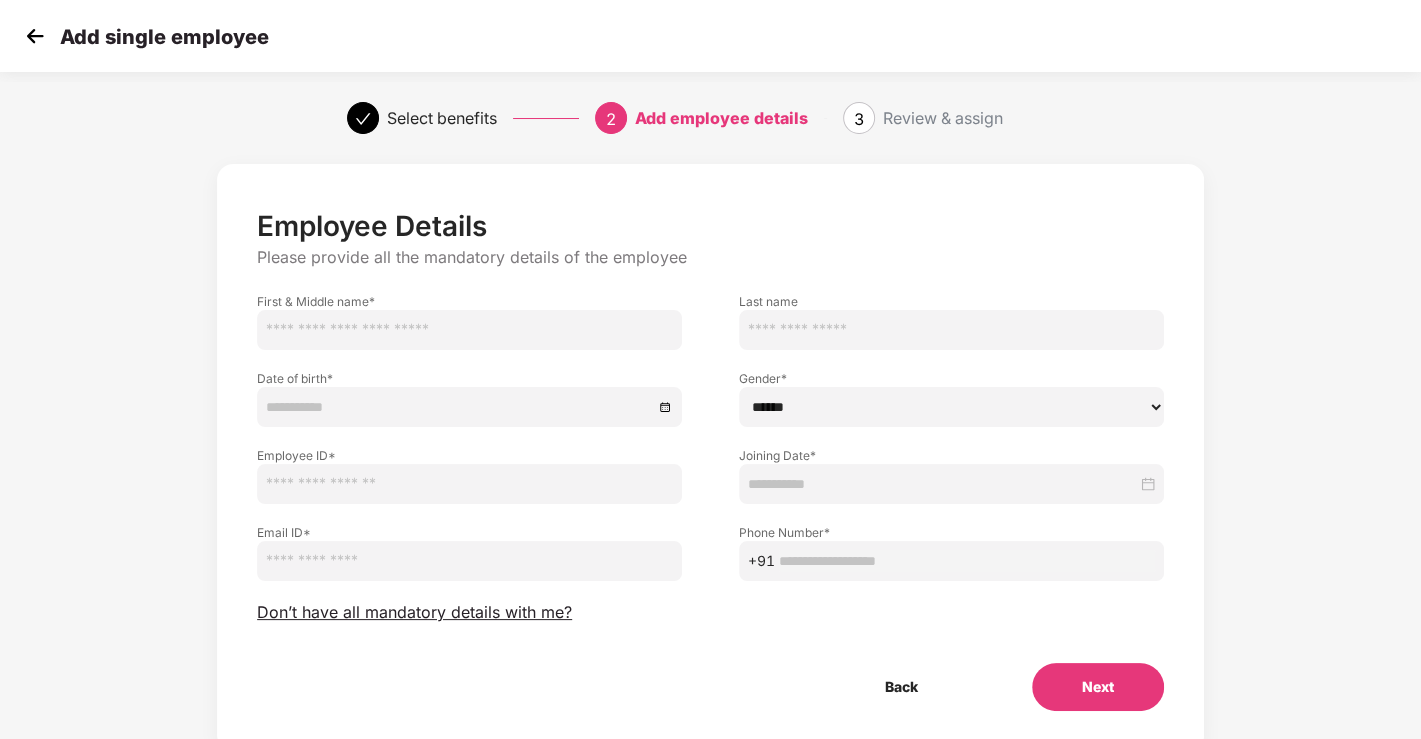 click at bounding box center [469, 330] 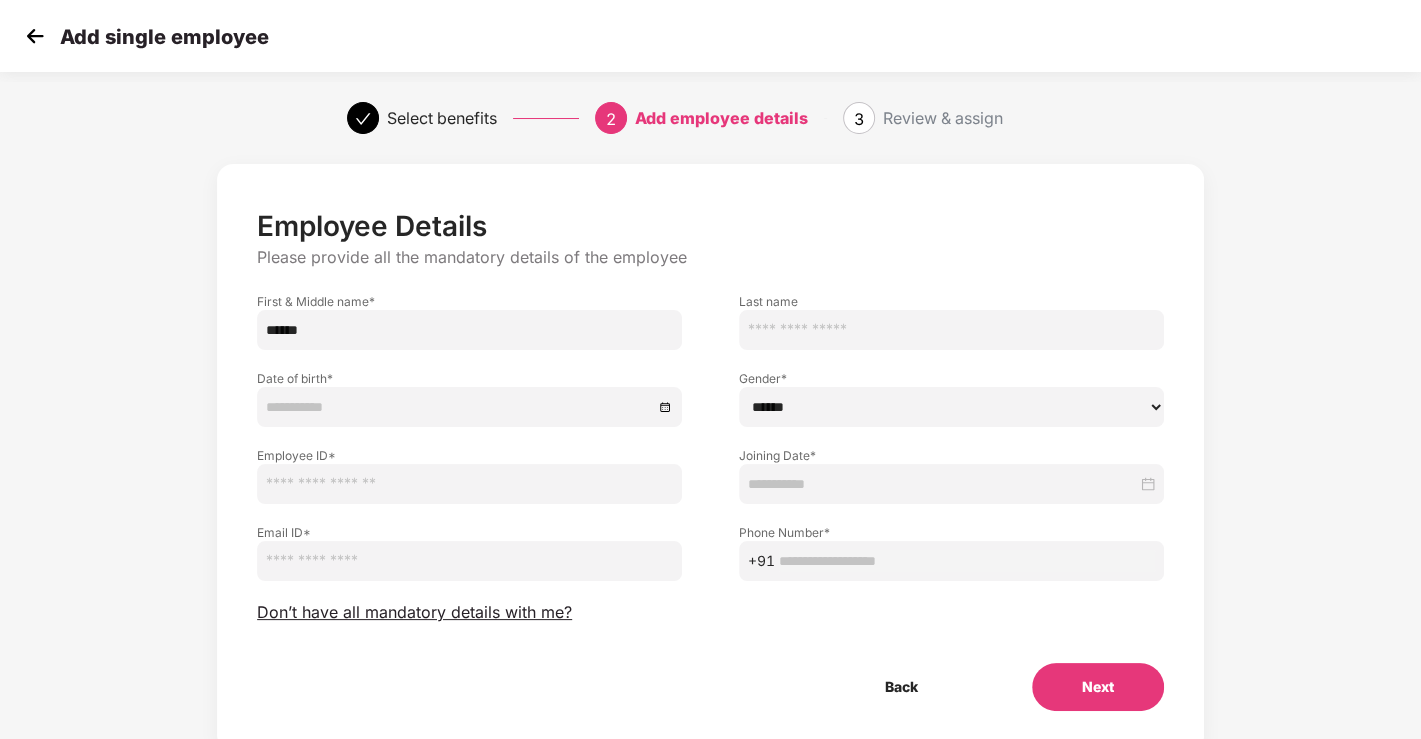 drag, startPoint x: 324, startPoint y: 330, endPoint x: 165, endPoint y: 318, distance: 159.4522 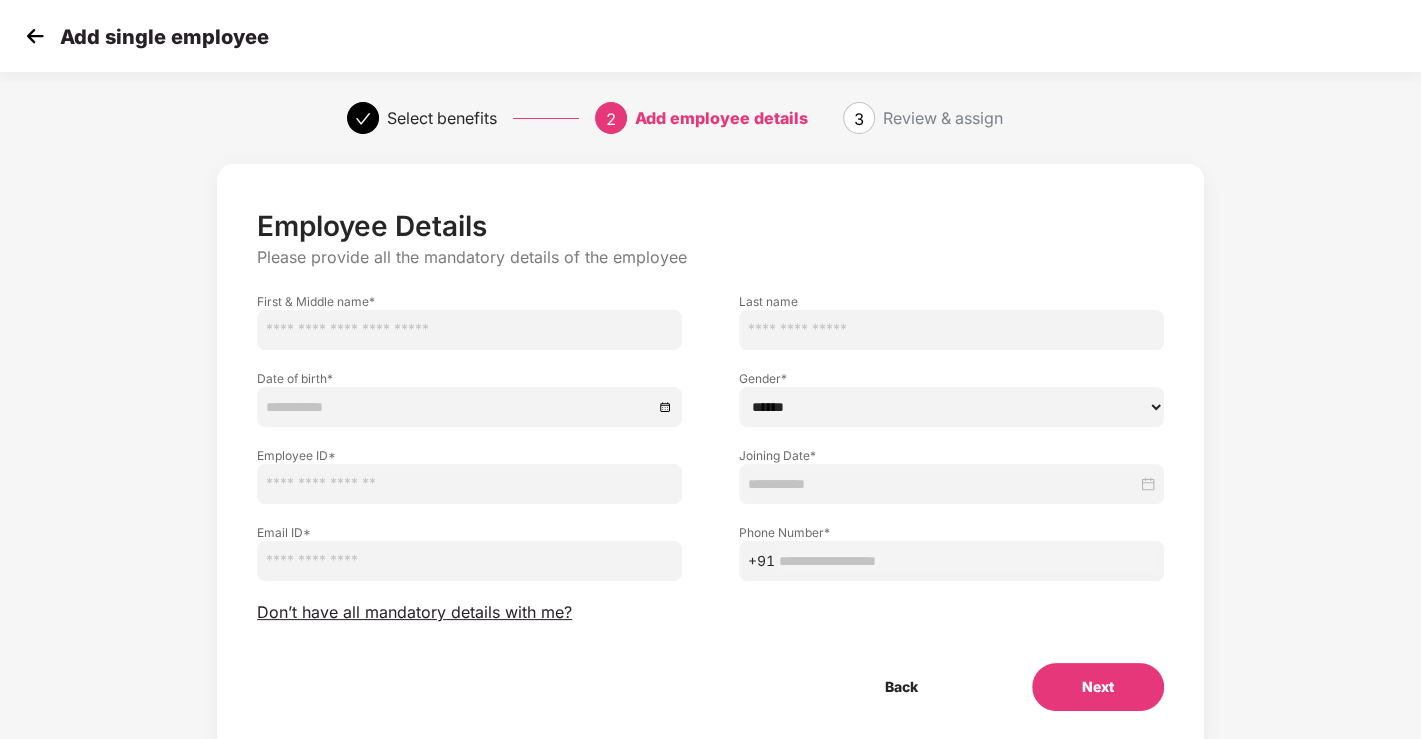 click at bounding box center [469, 484] 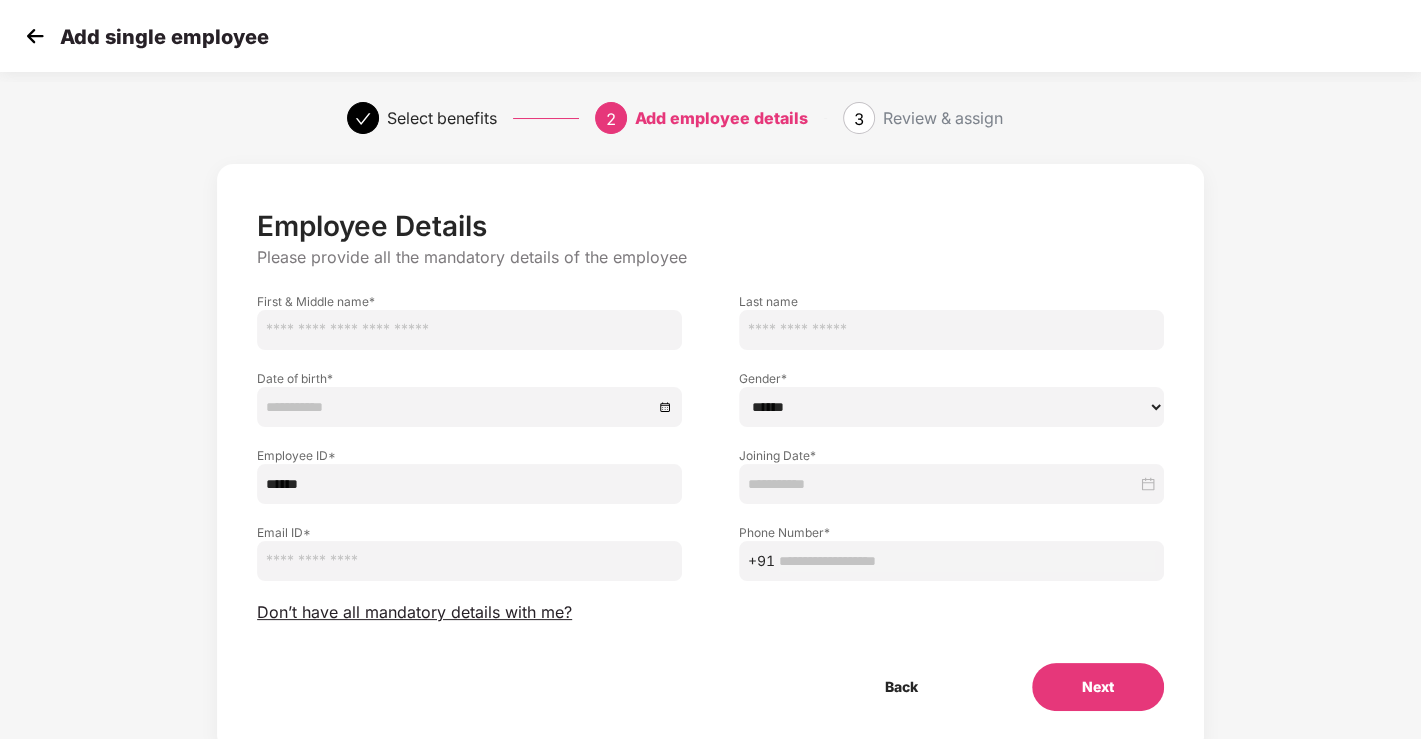 type on "******" 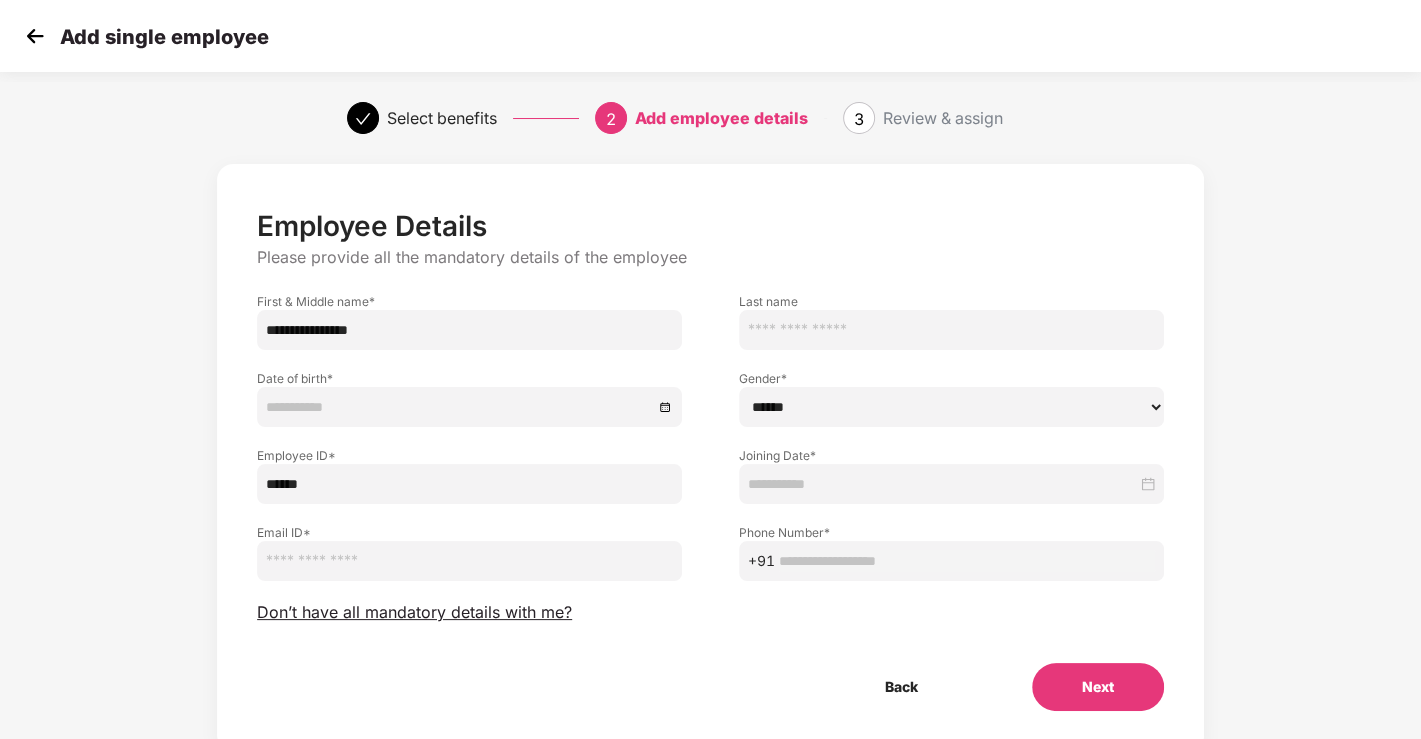 drag, startPoint x: 332, startPoint y: 332, endPoint x: 399, endPoint y: 340, distance: 67.47592 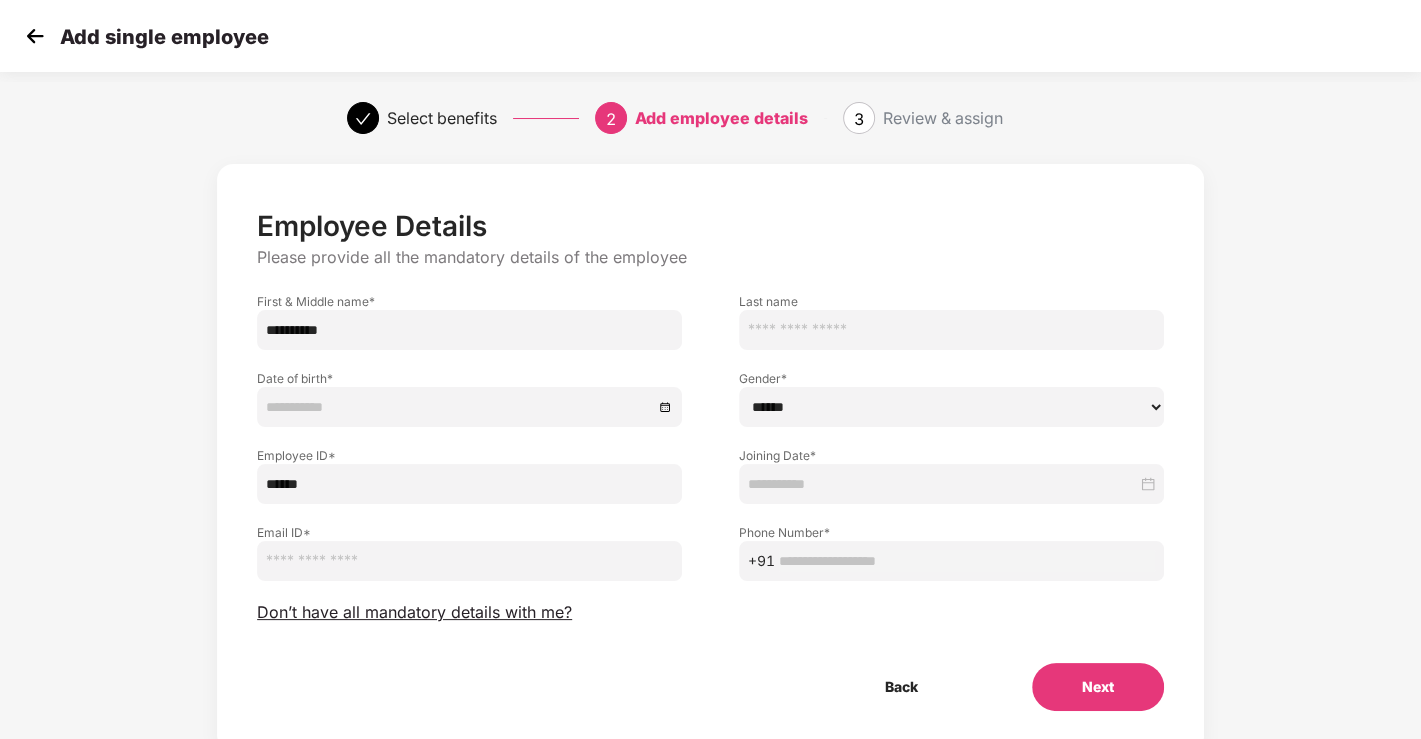 type on "*********" 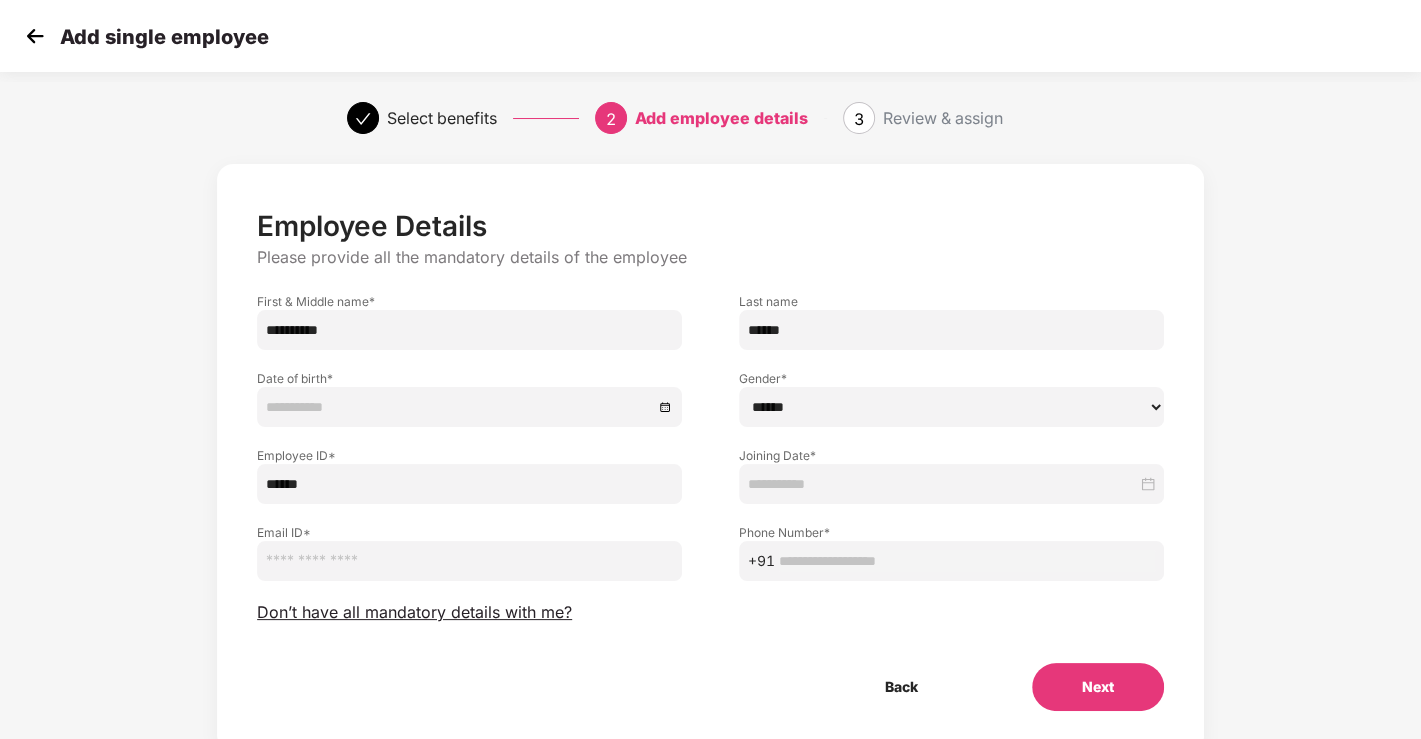 type on "******" 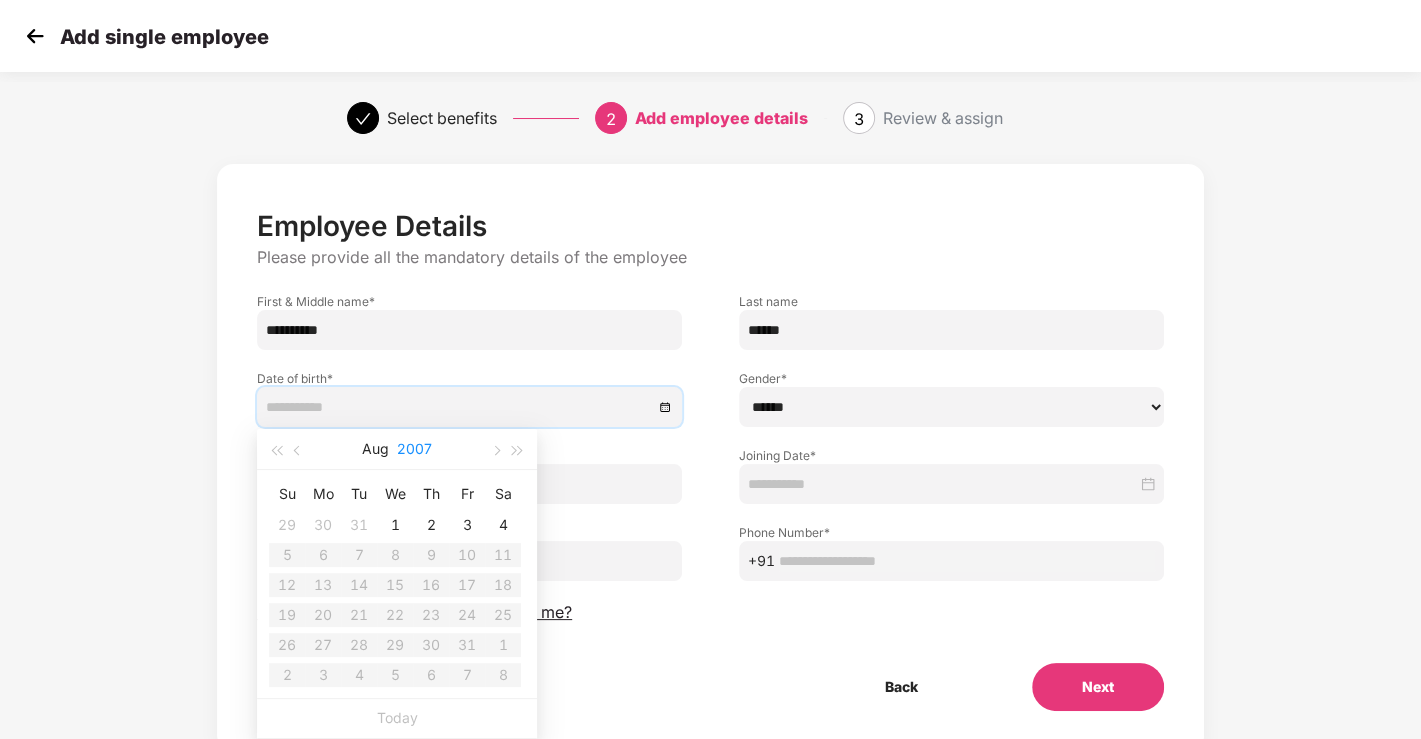 click on "2007" at bounding box center (414, 449) 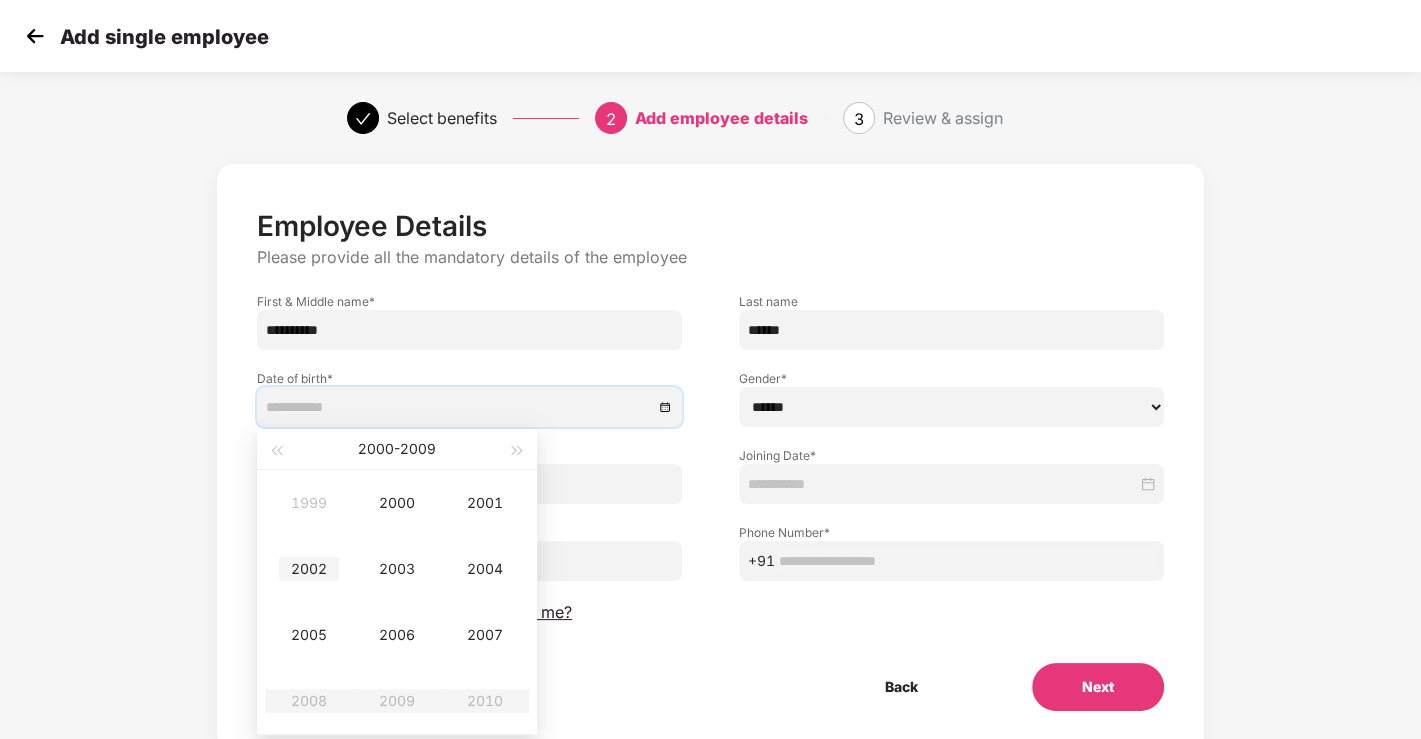 type on "**********" 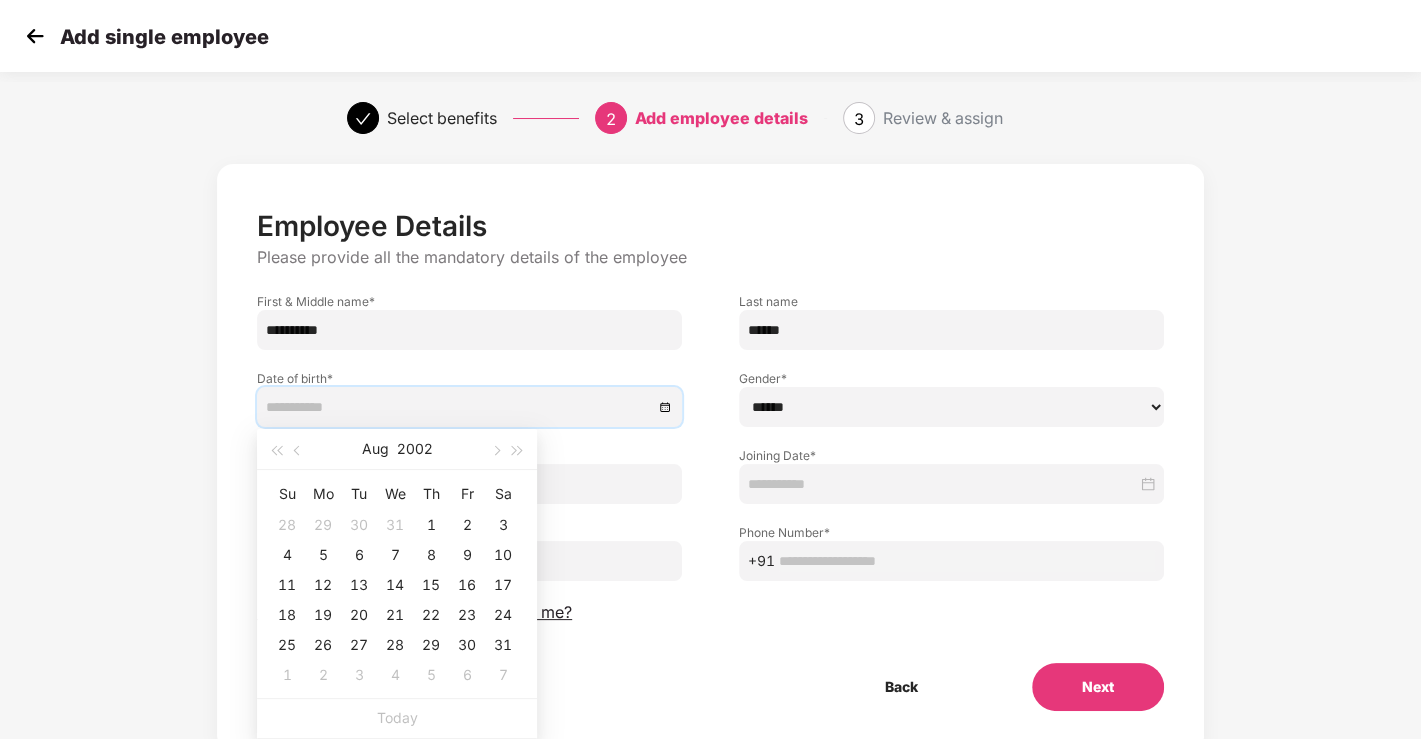 type on "**********" 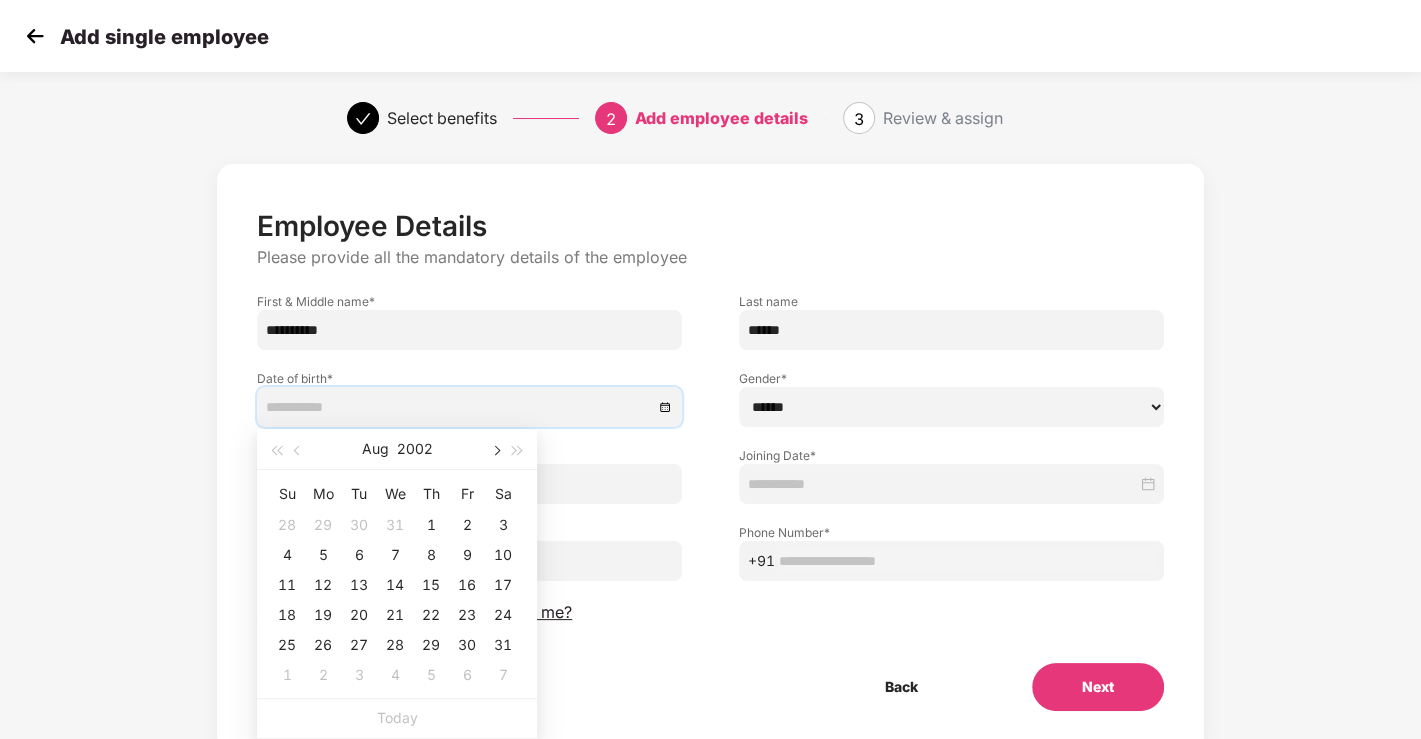 click at bounding box center [495, 449] 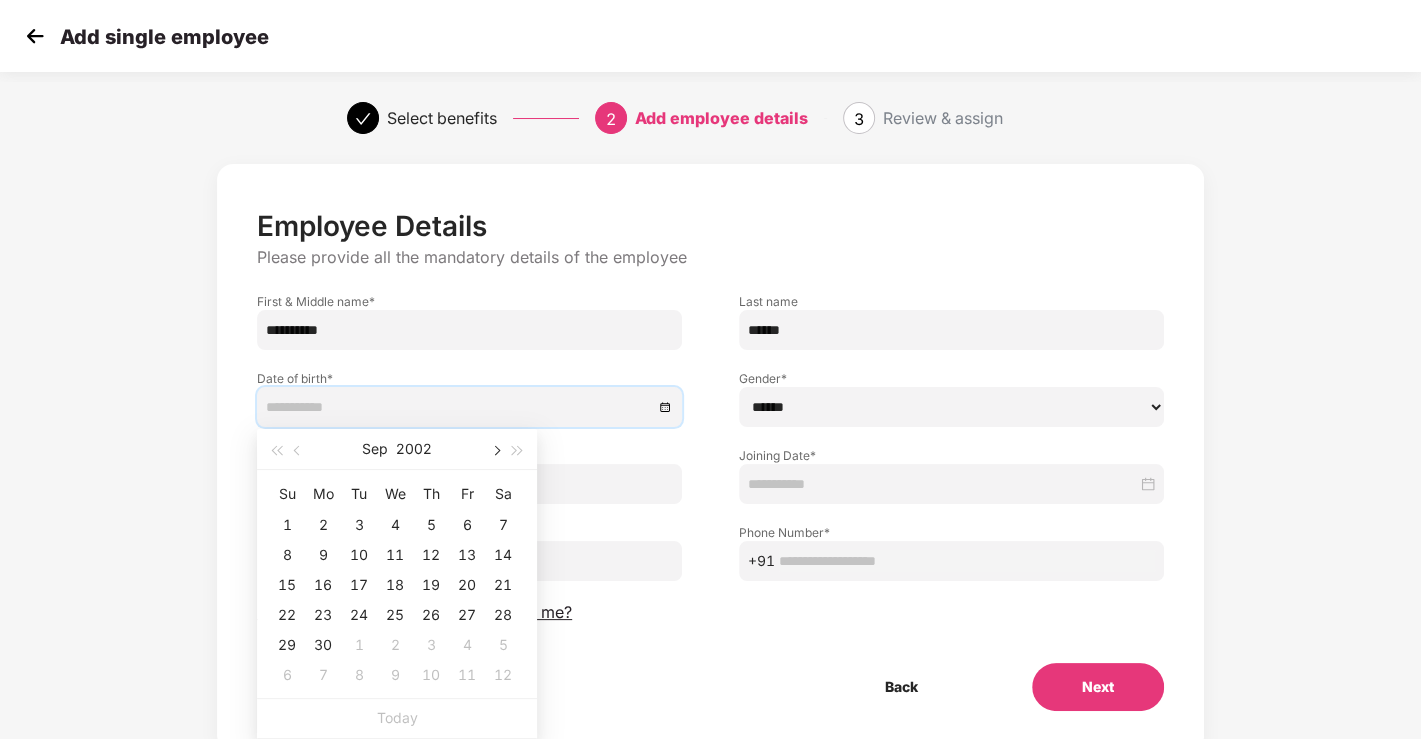 click at bounding box center (495, 451) 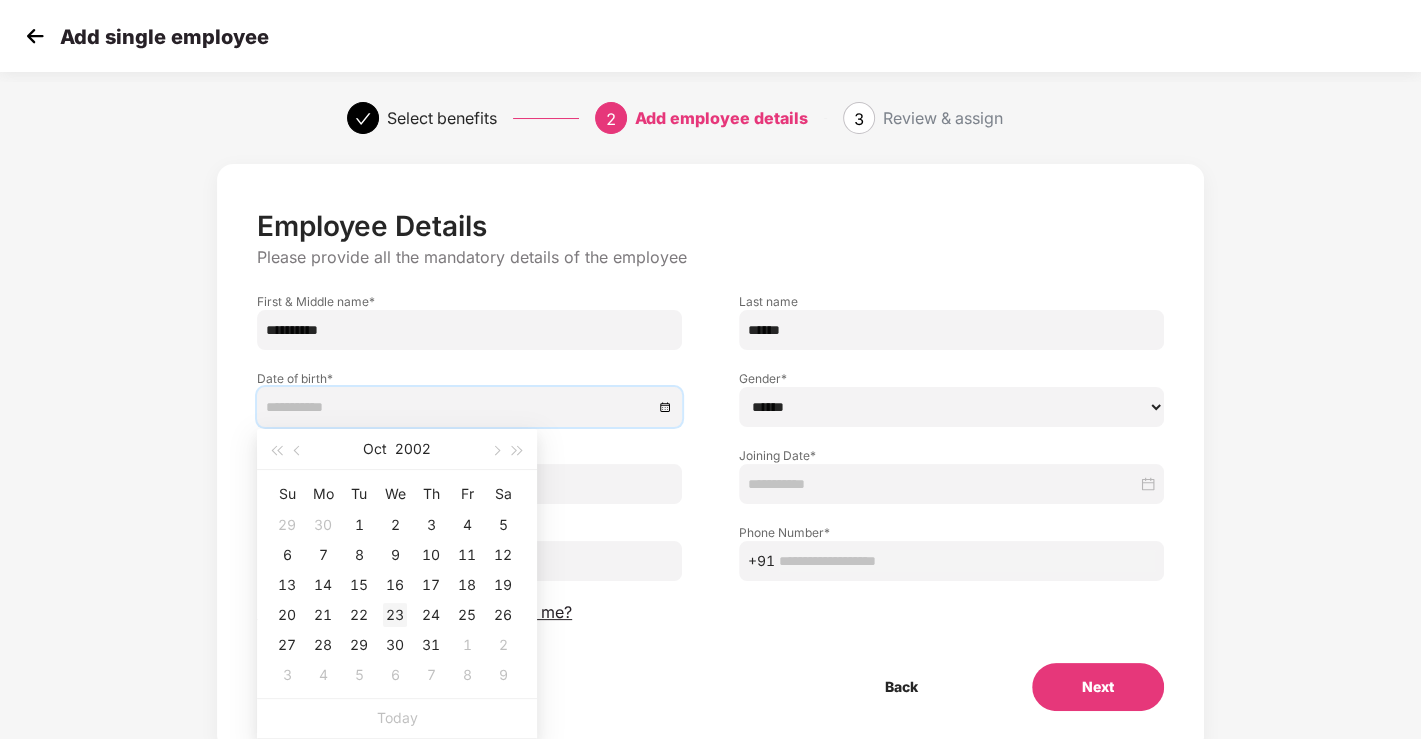 type on "**********" 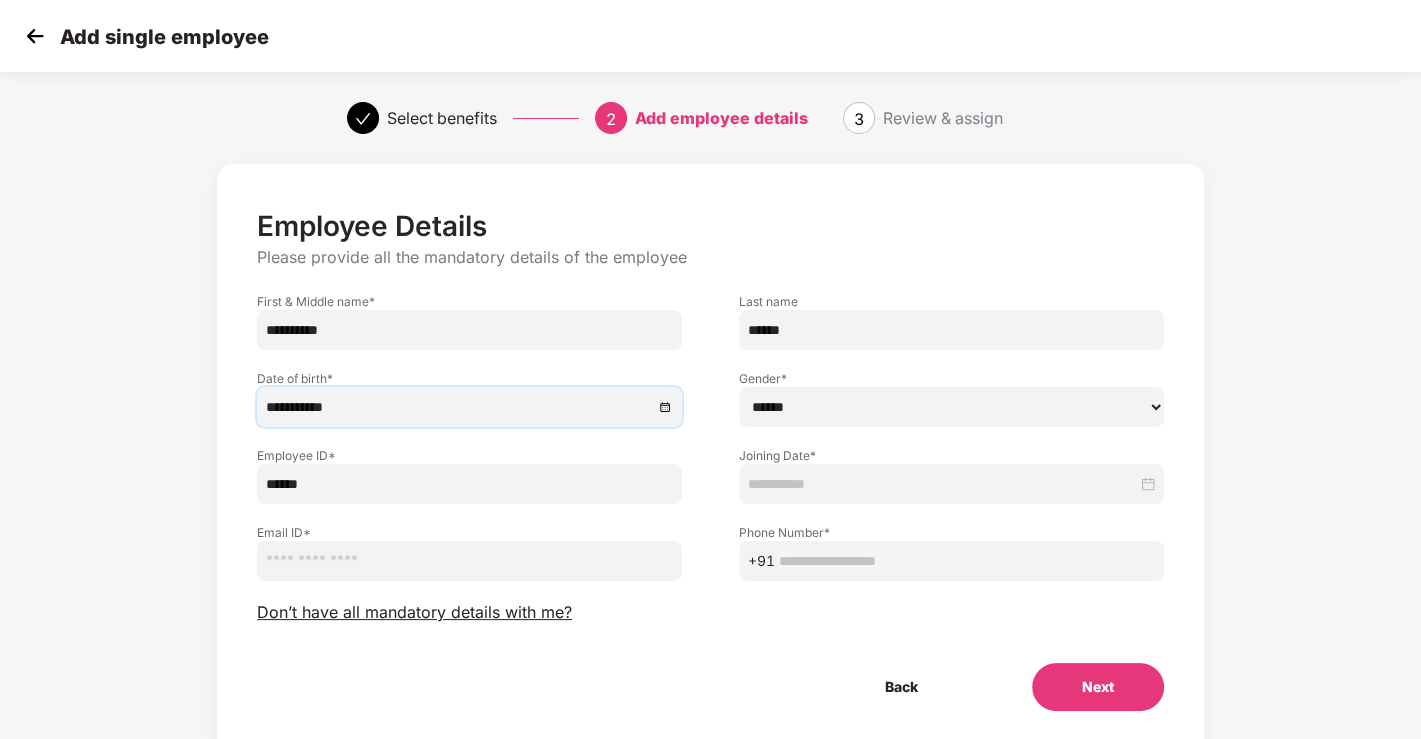 click on "****** **** ******" at bounding box center [951, 407] 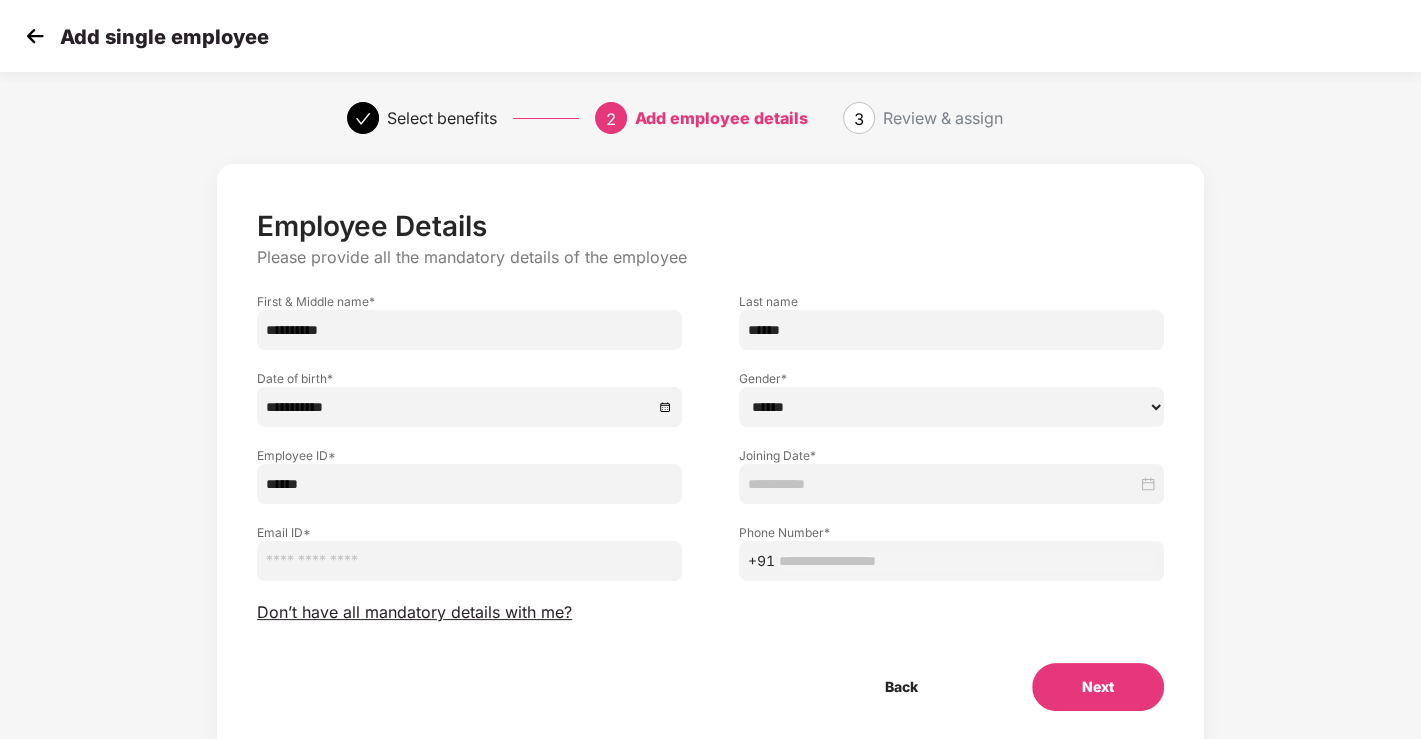 select on "******" 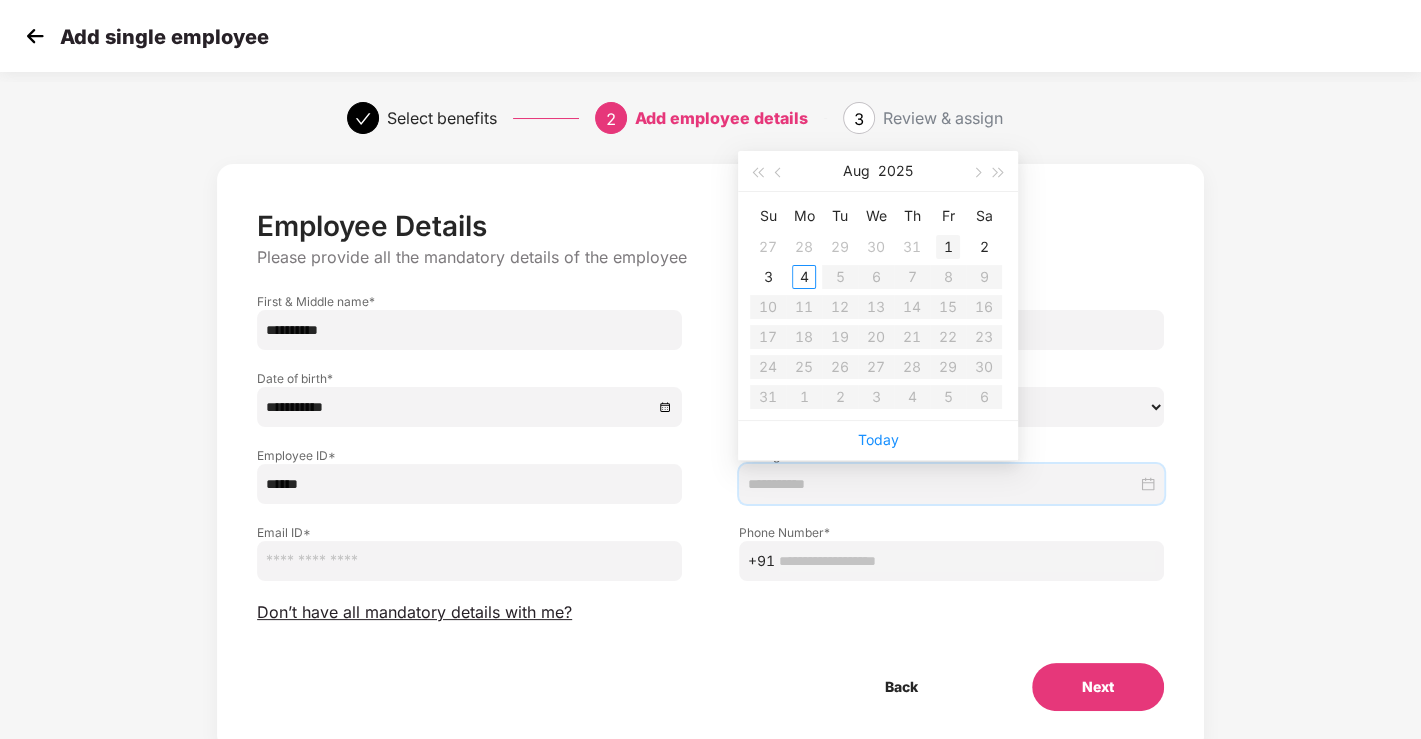 type on "**********" 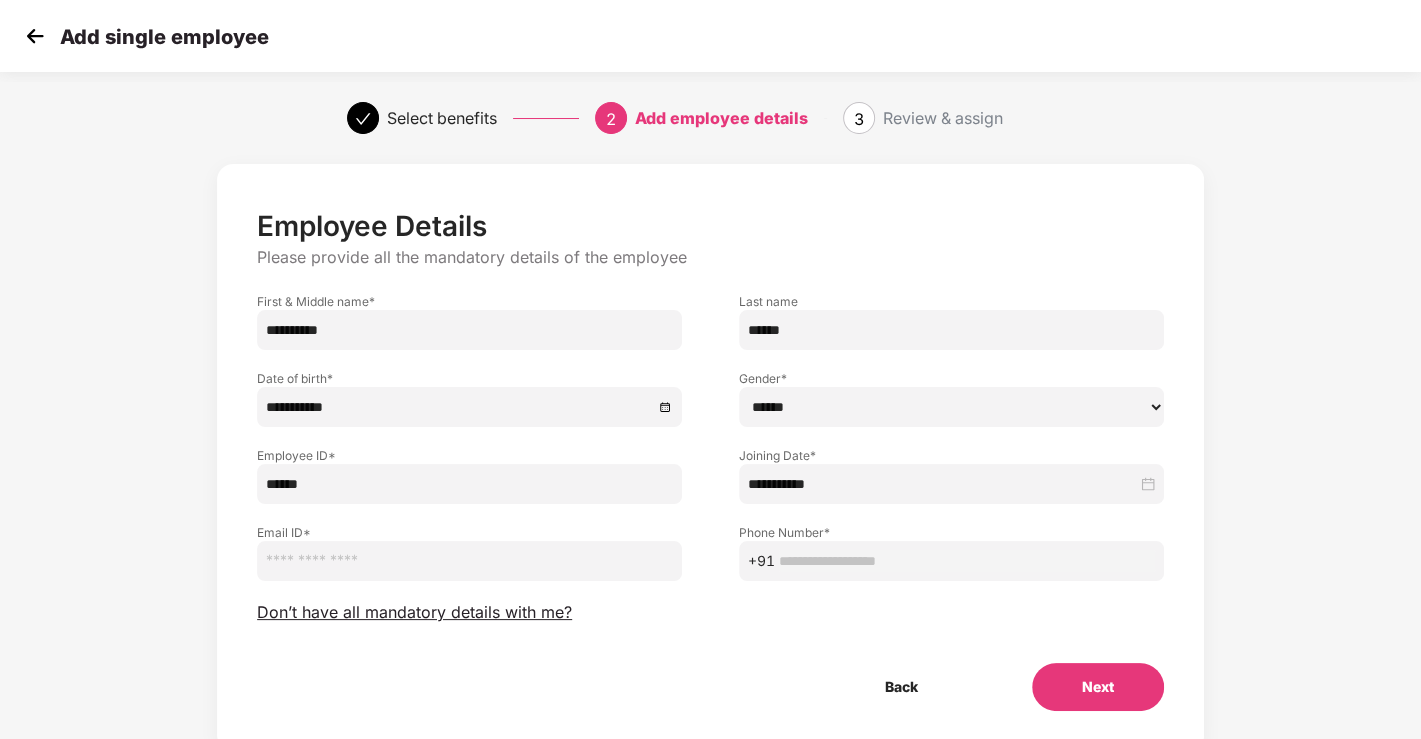 click at bounding box center (469, 561) 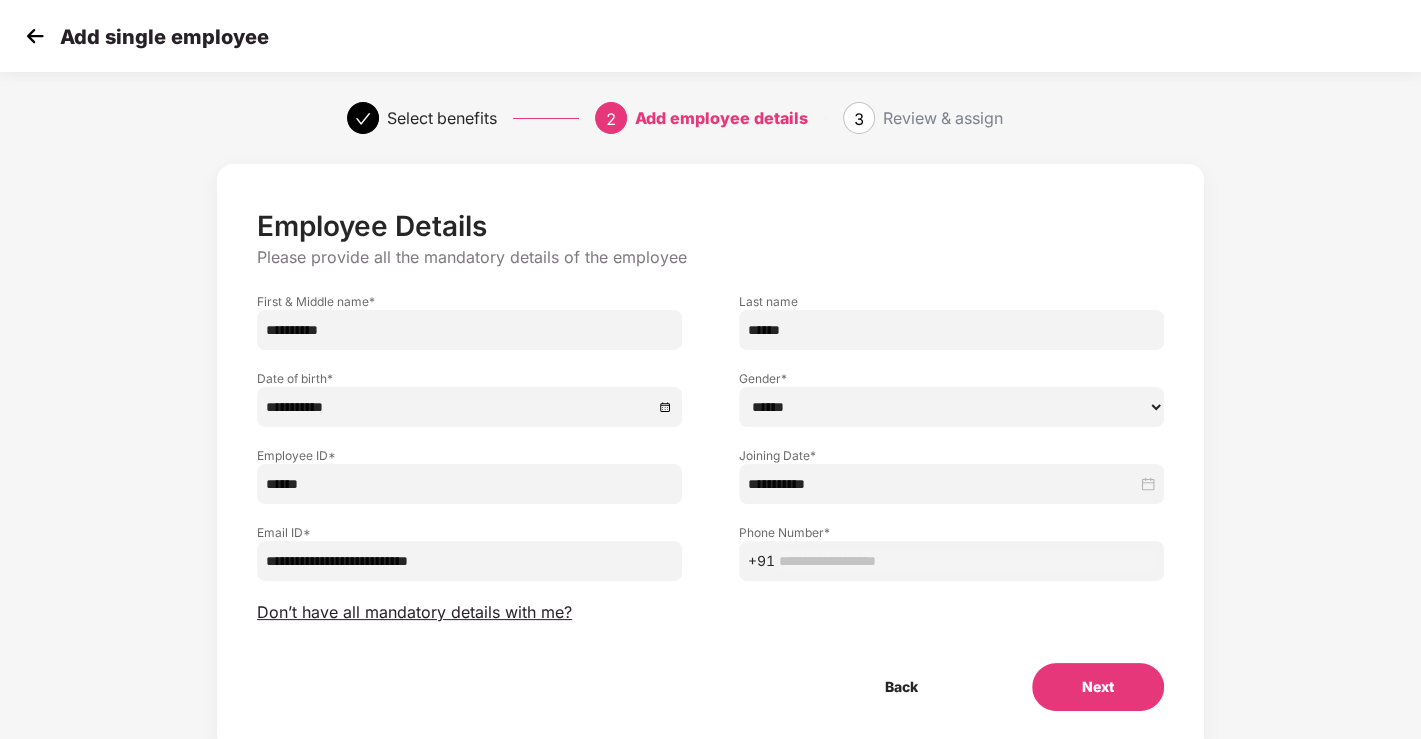 type on "**********" 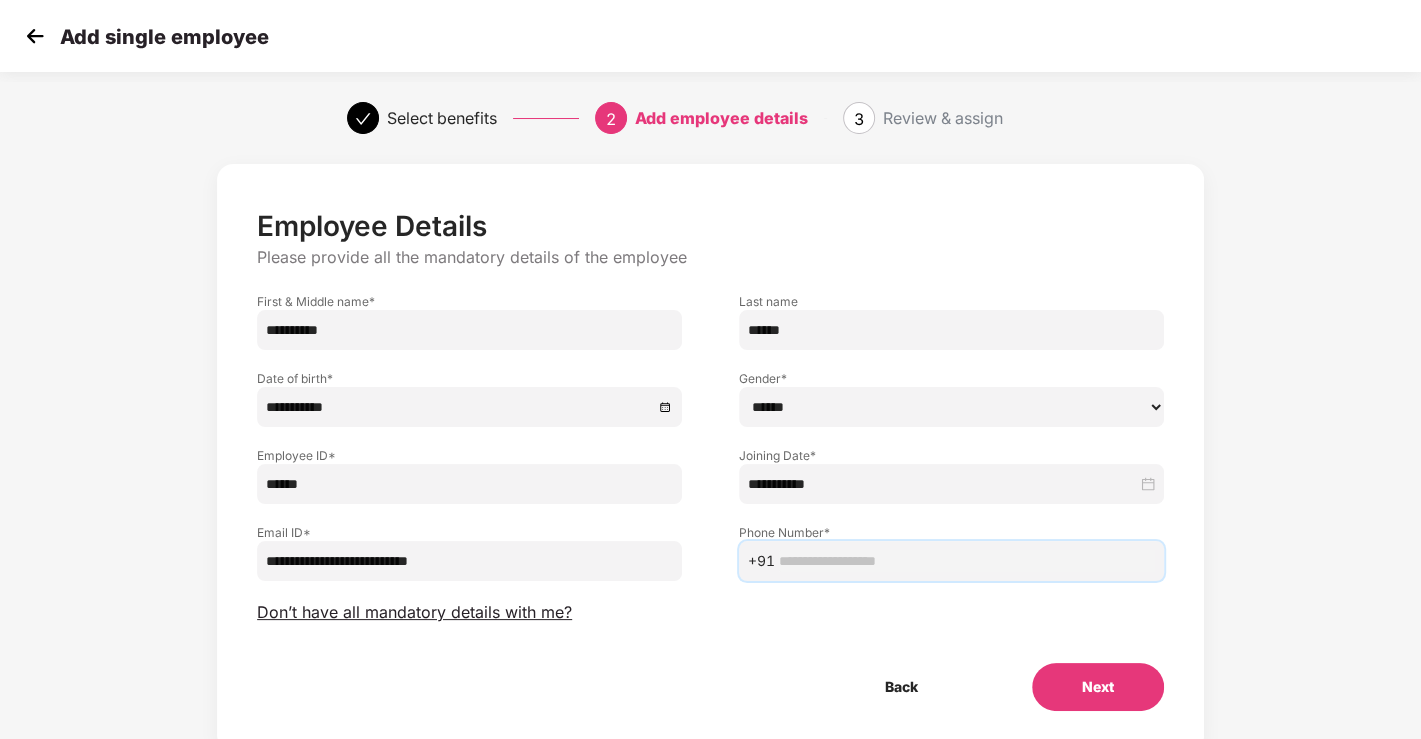 click at bounding box center [967, 561] 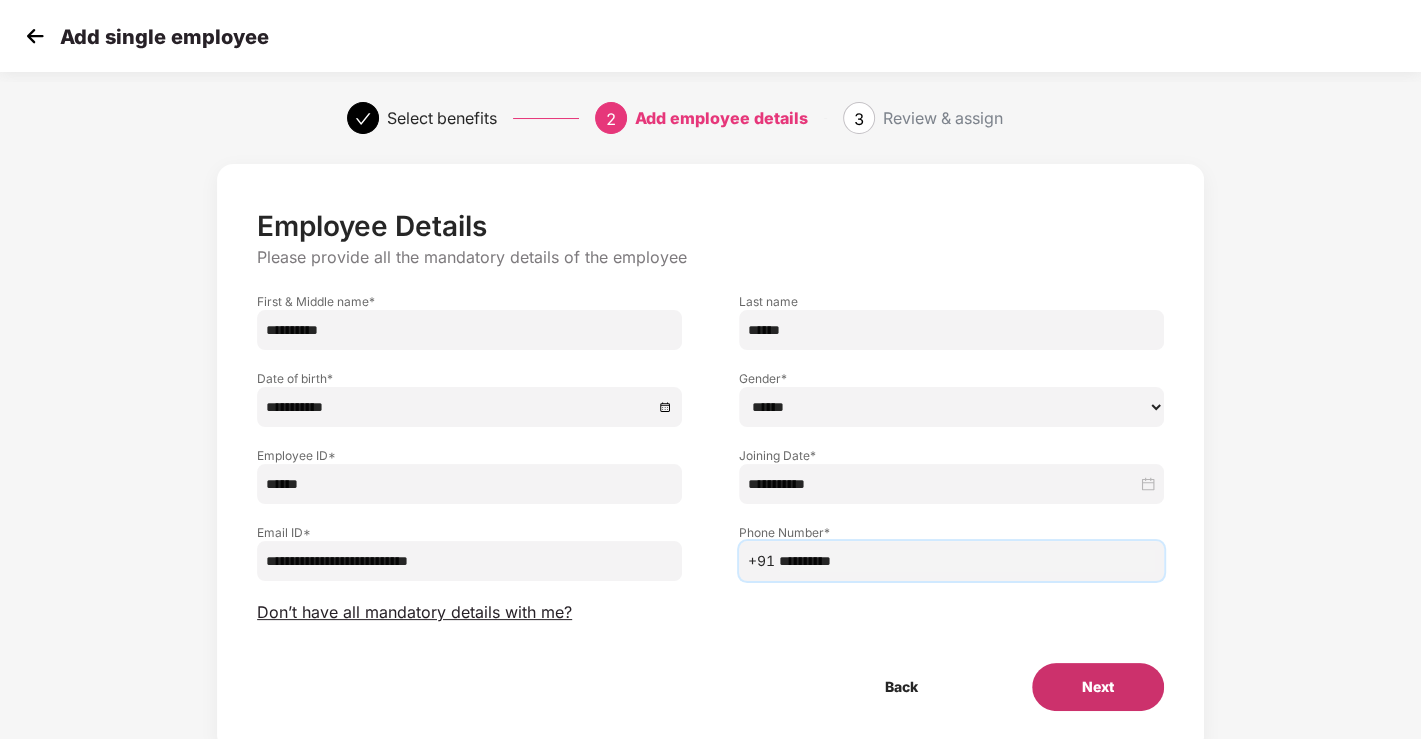 type on "**********" 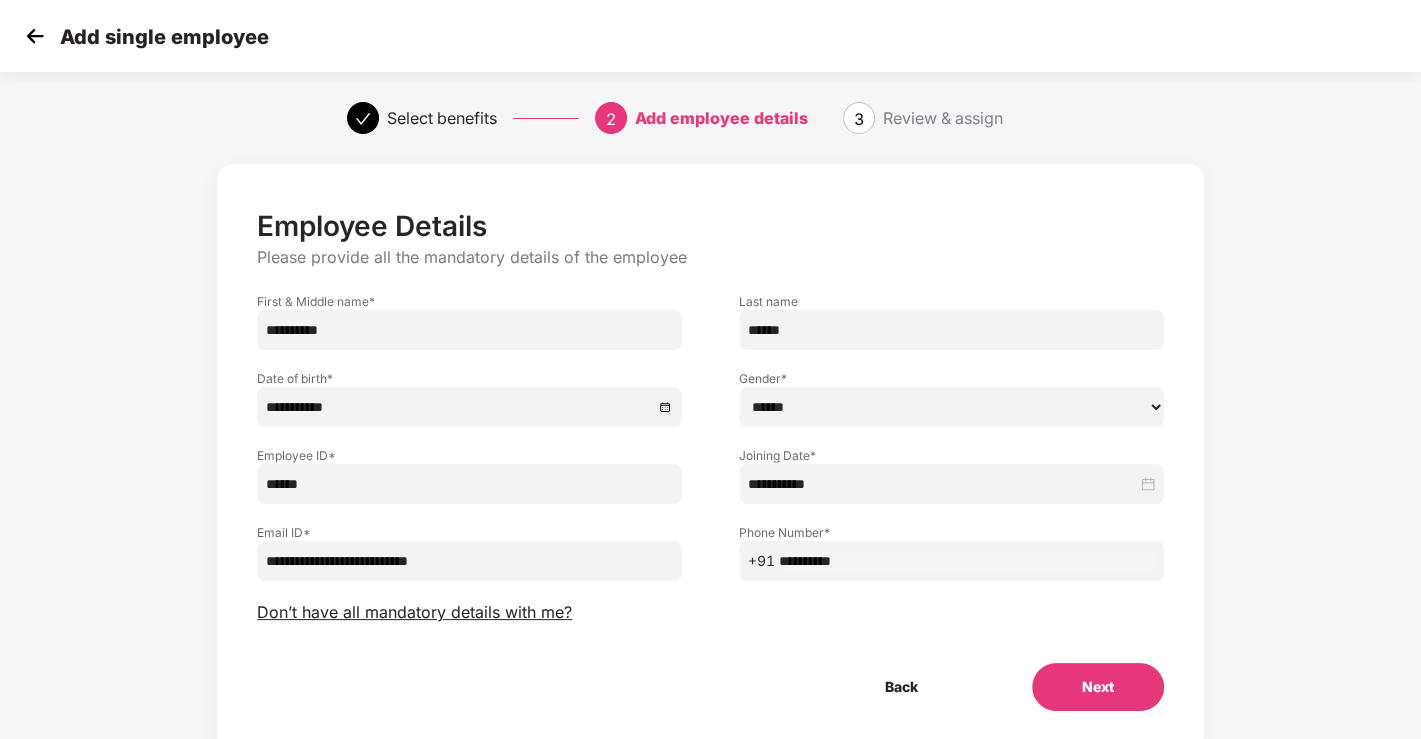 click on "Next" at bounding box center [1098, 687] 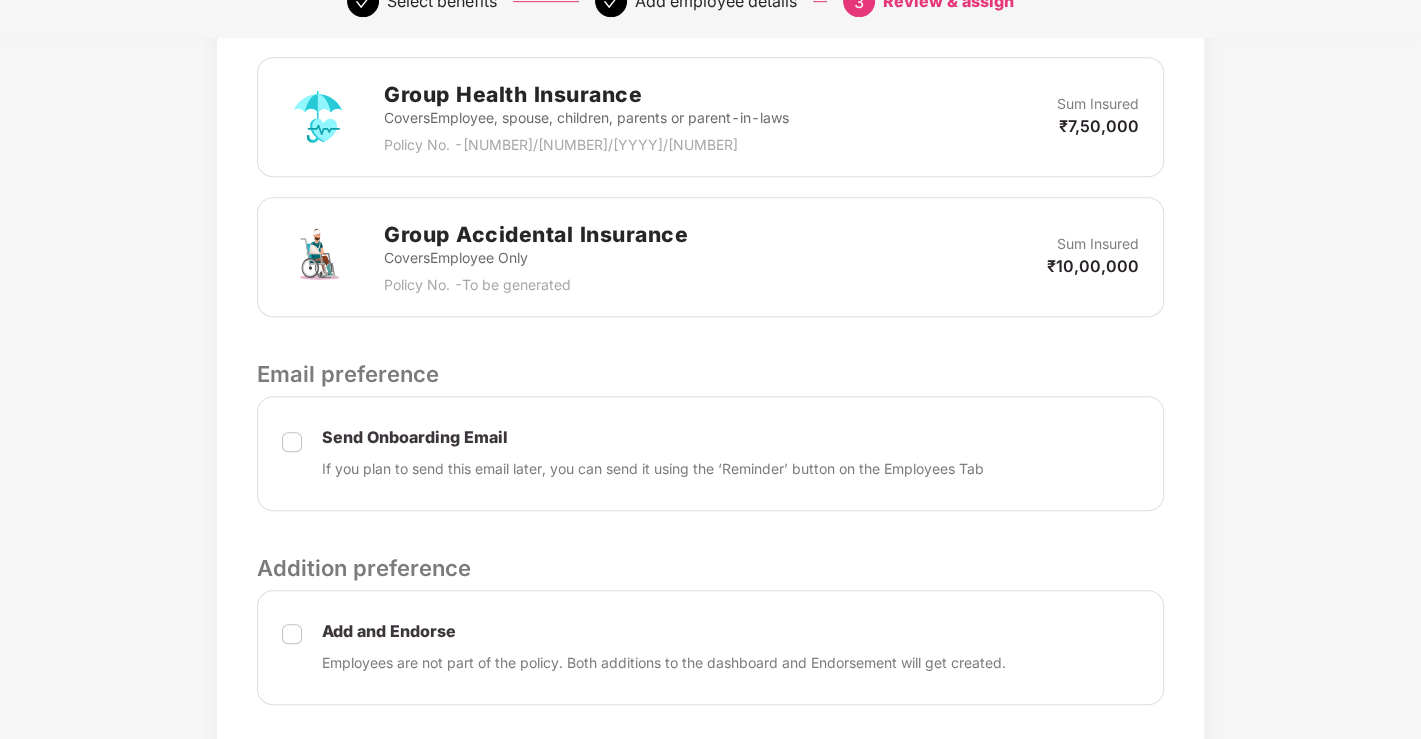 scroll, scrollTop: 777, scrollLeft: 0, axis: vertical 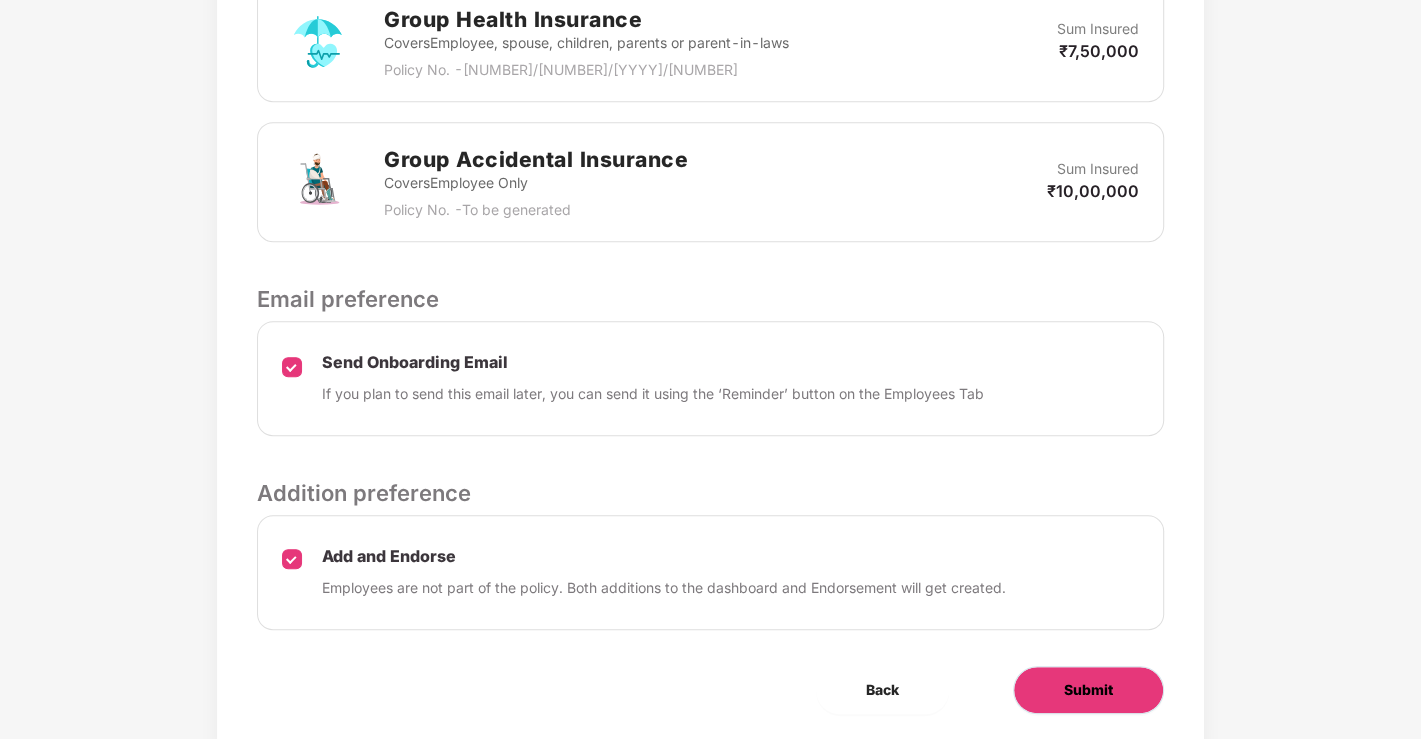 click on "Submit" at bounding box center (1088, 690) 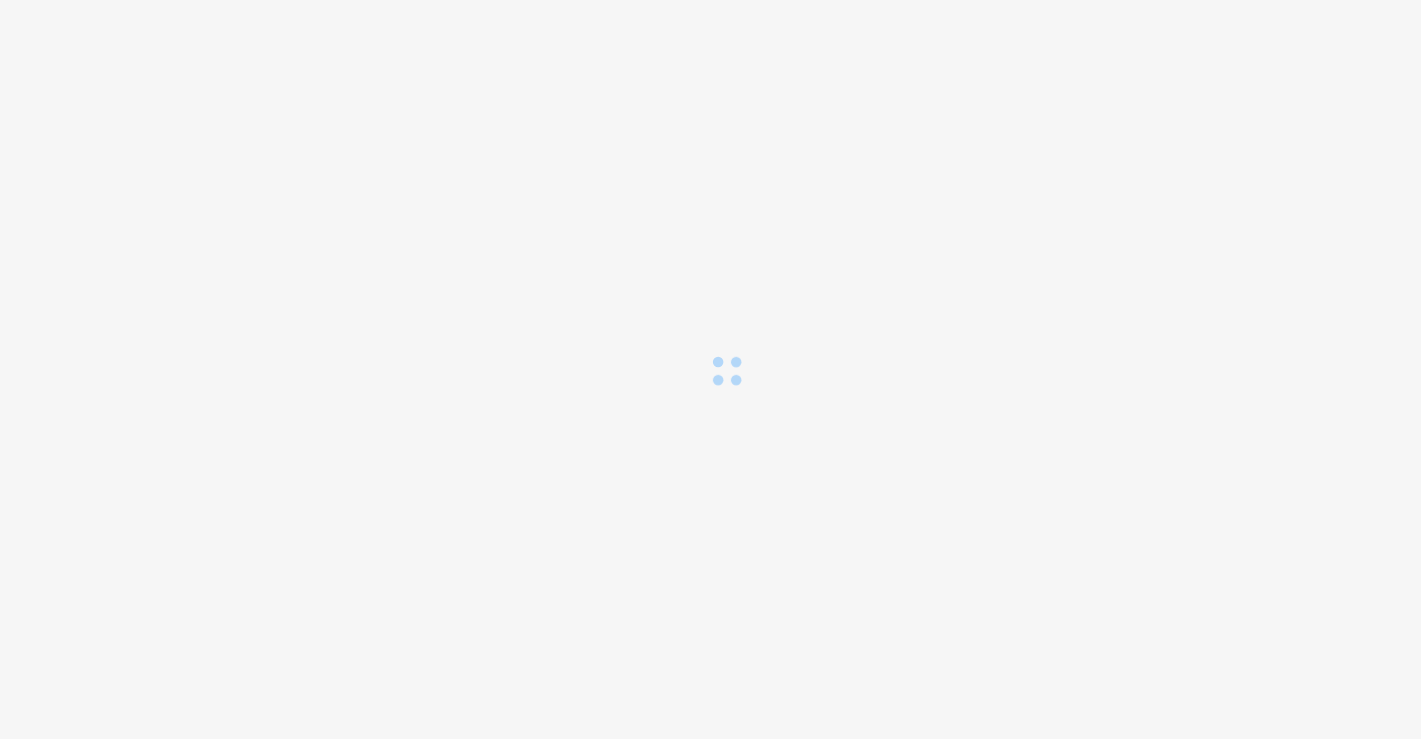 scroll, scrollTop: 0, scrollLeft: 0, axis: both 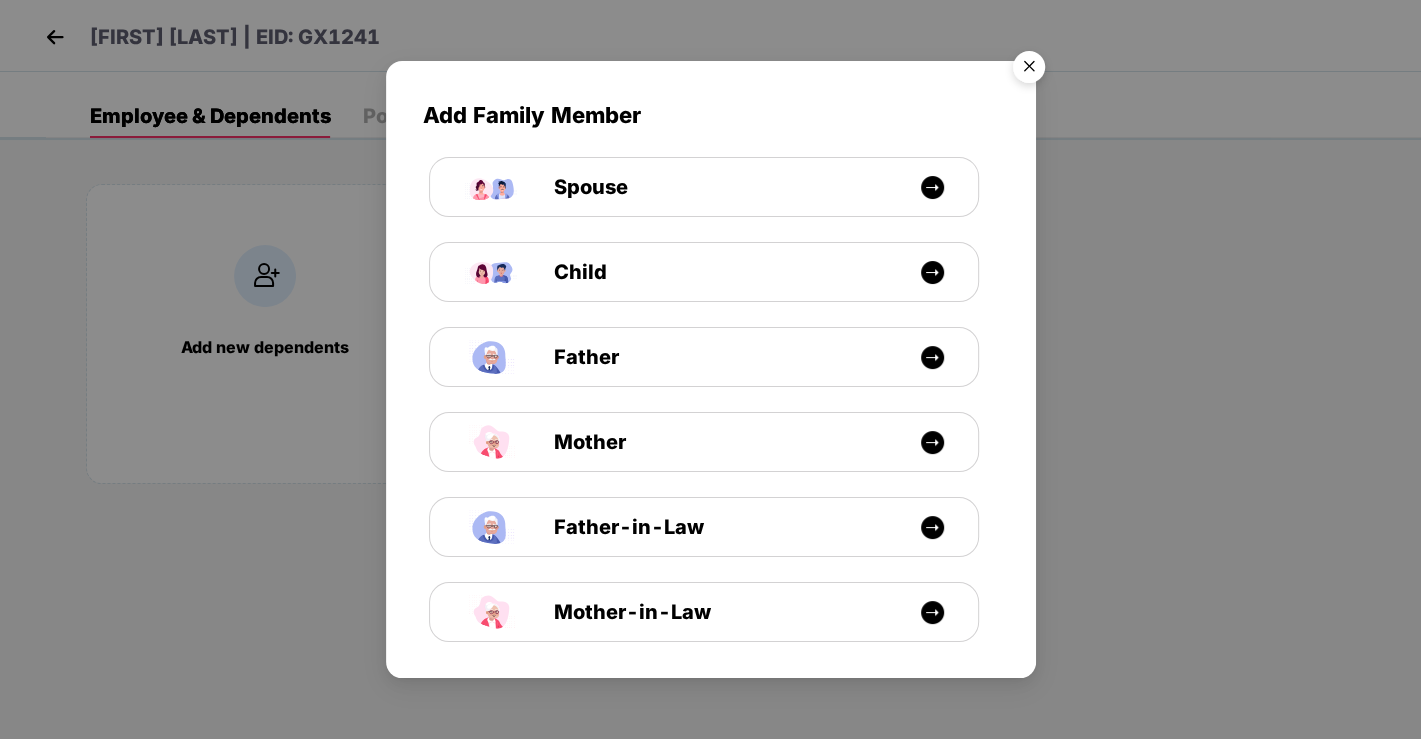 click at bounding box center [1029, 70] 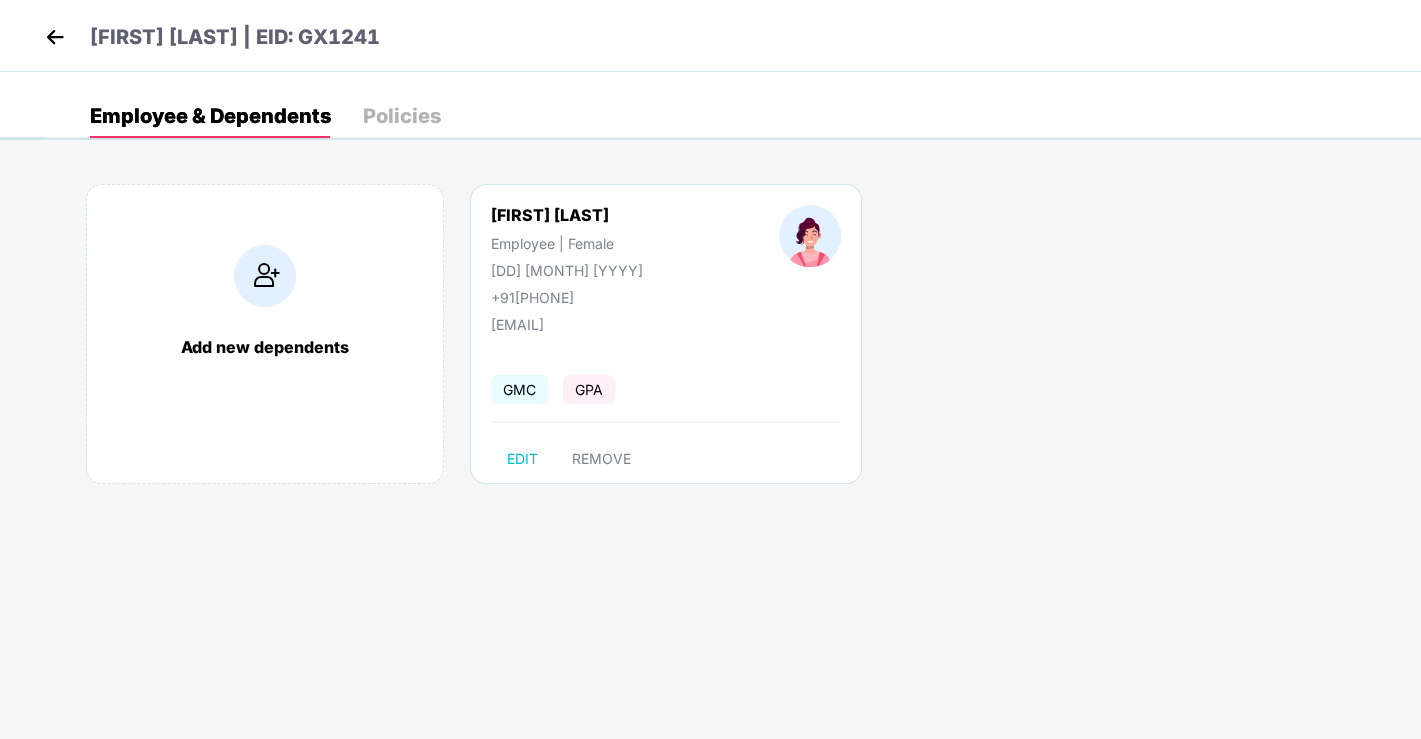 click at bounding box center (265, 276) 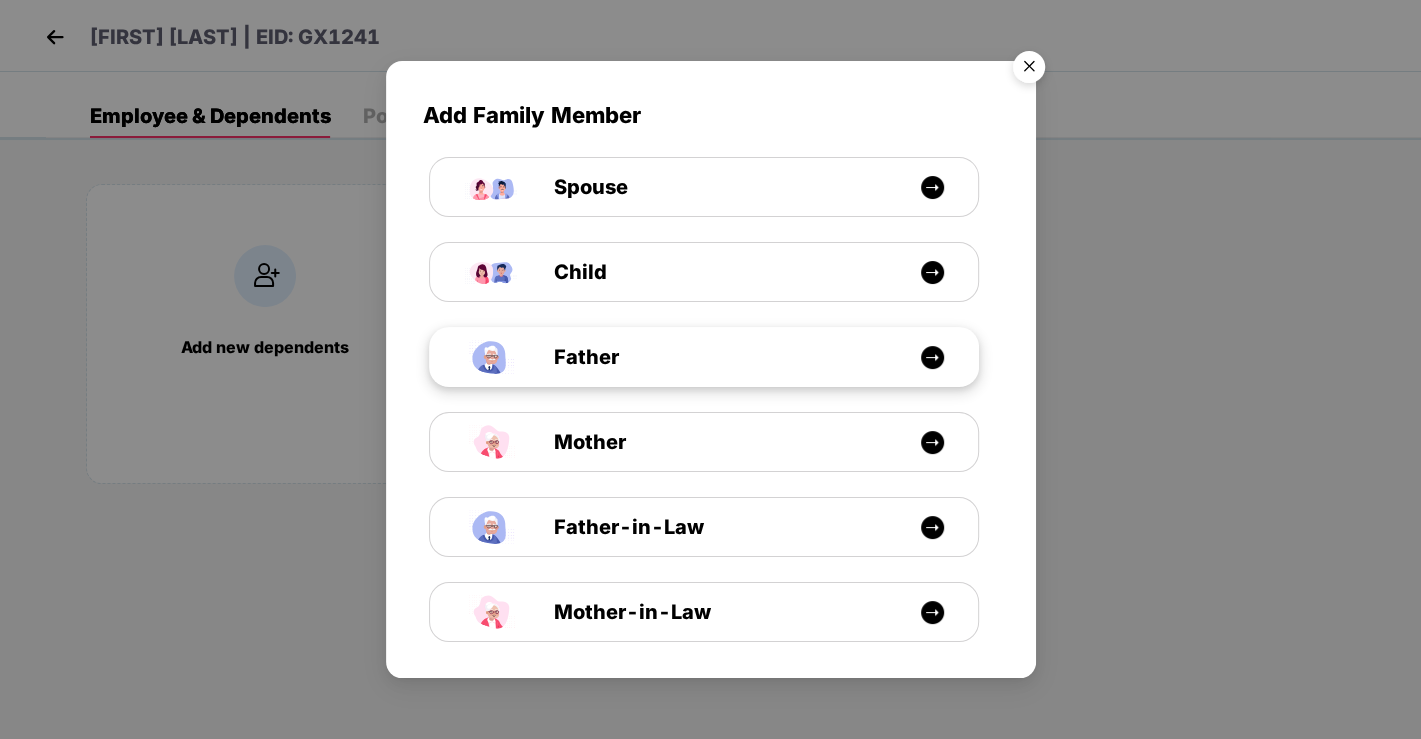 click at bounding box center [932, 357] 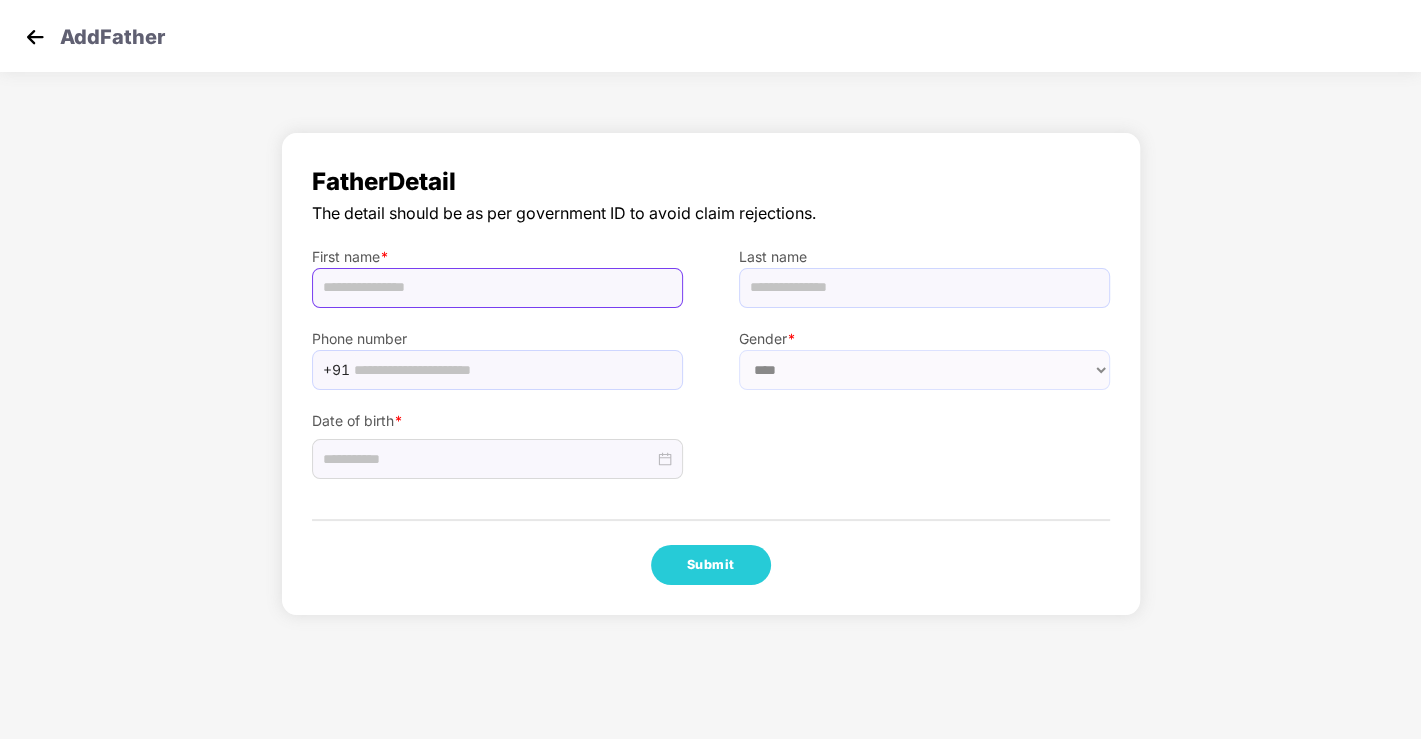click at bounding box center [497, 288] 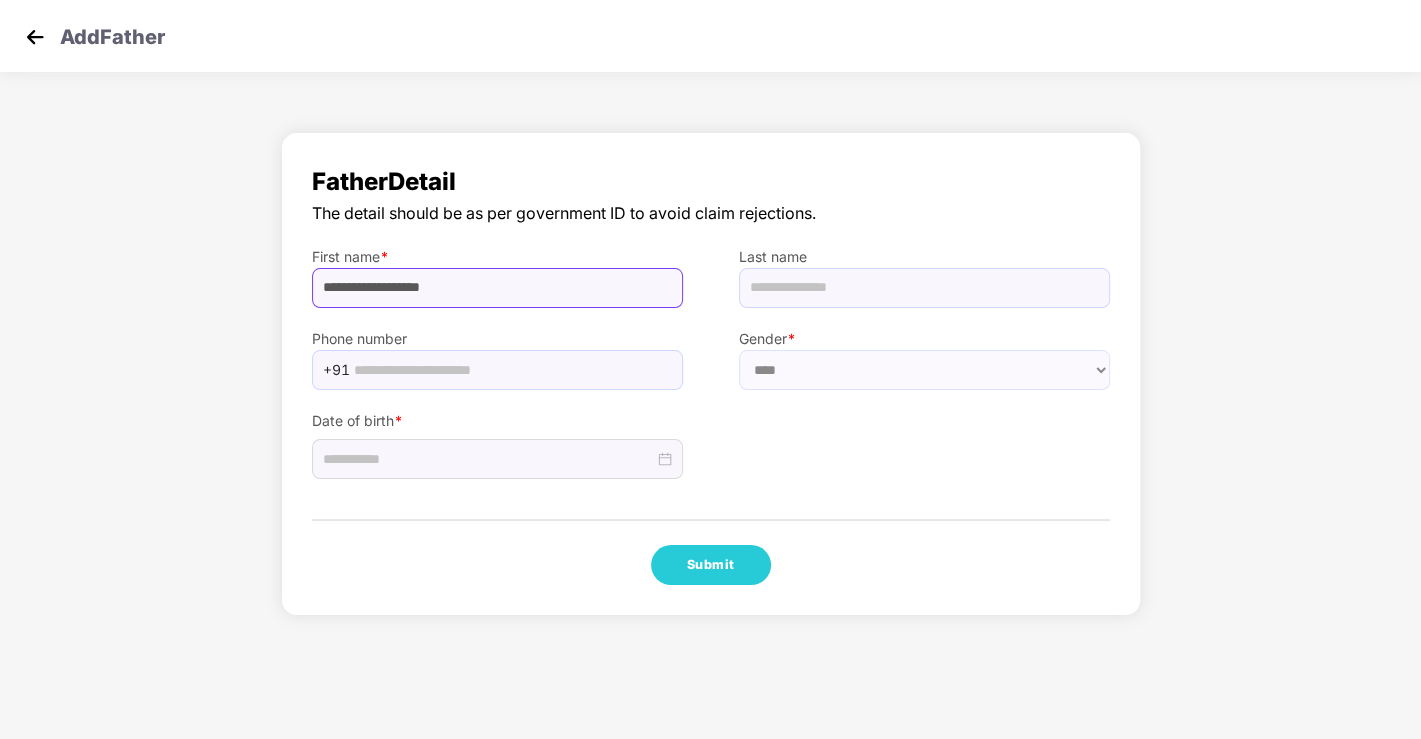 drag, startPoint x: 410, startPoint y: 289, endPoint x: 644, endPoint y: 290, distance: 234.00214 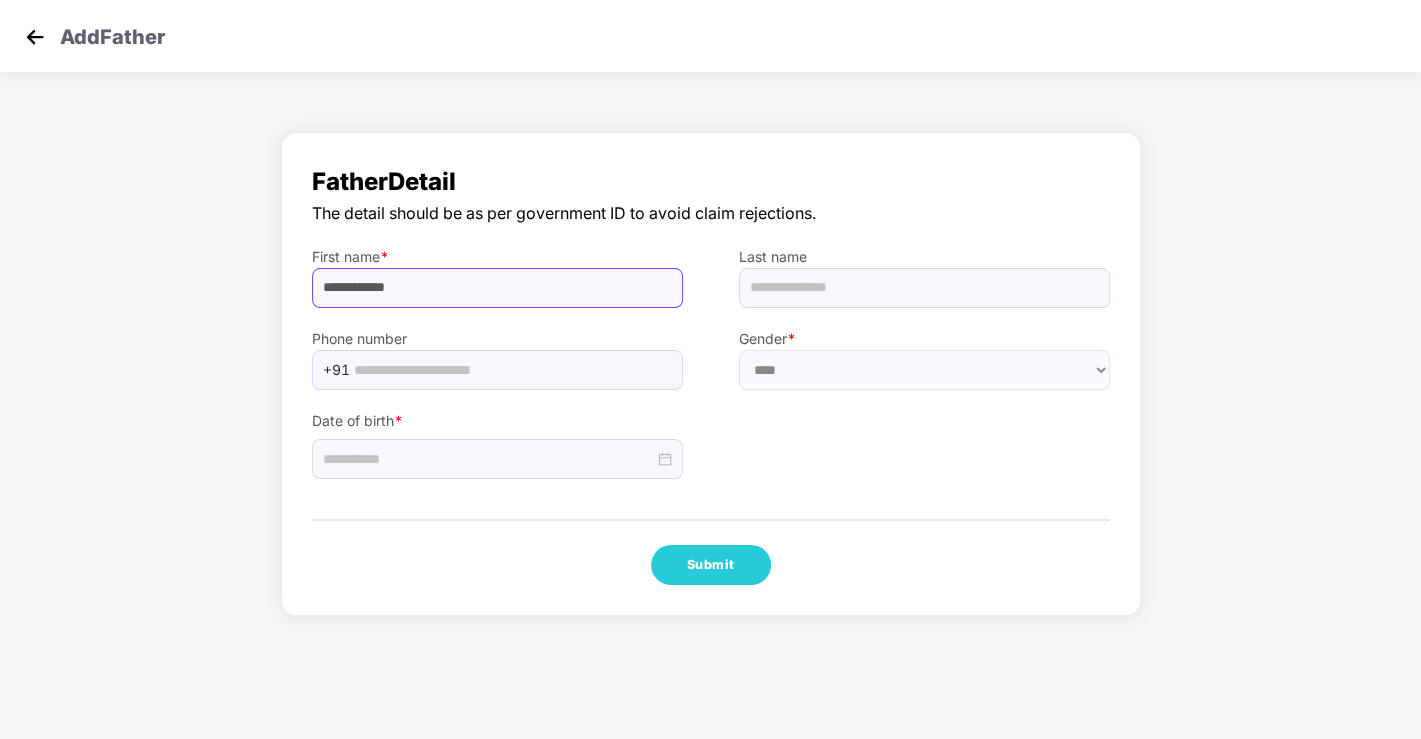 type on "**********" 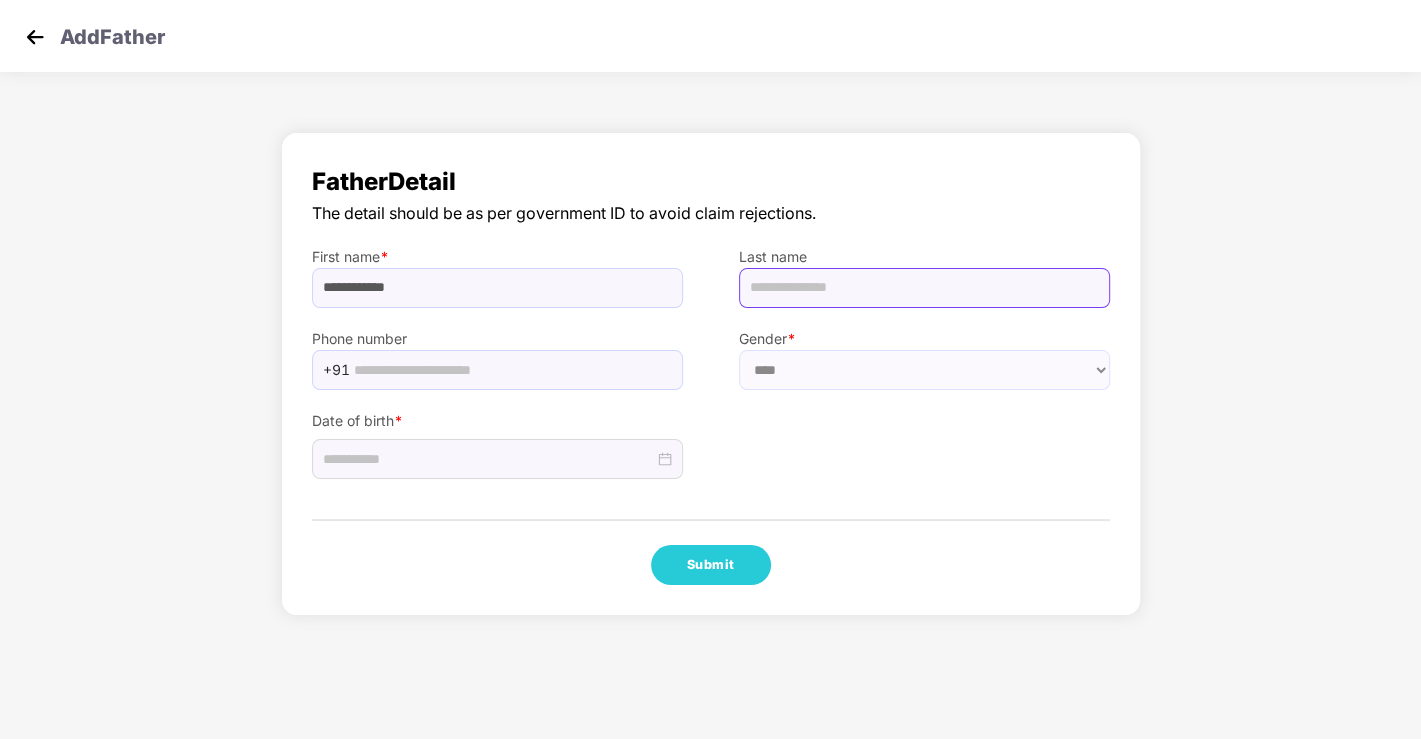click at bounding box center (924, 288) 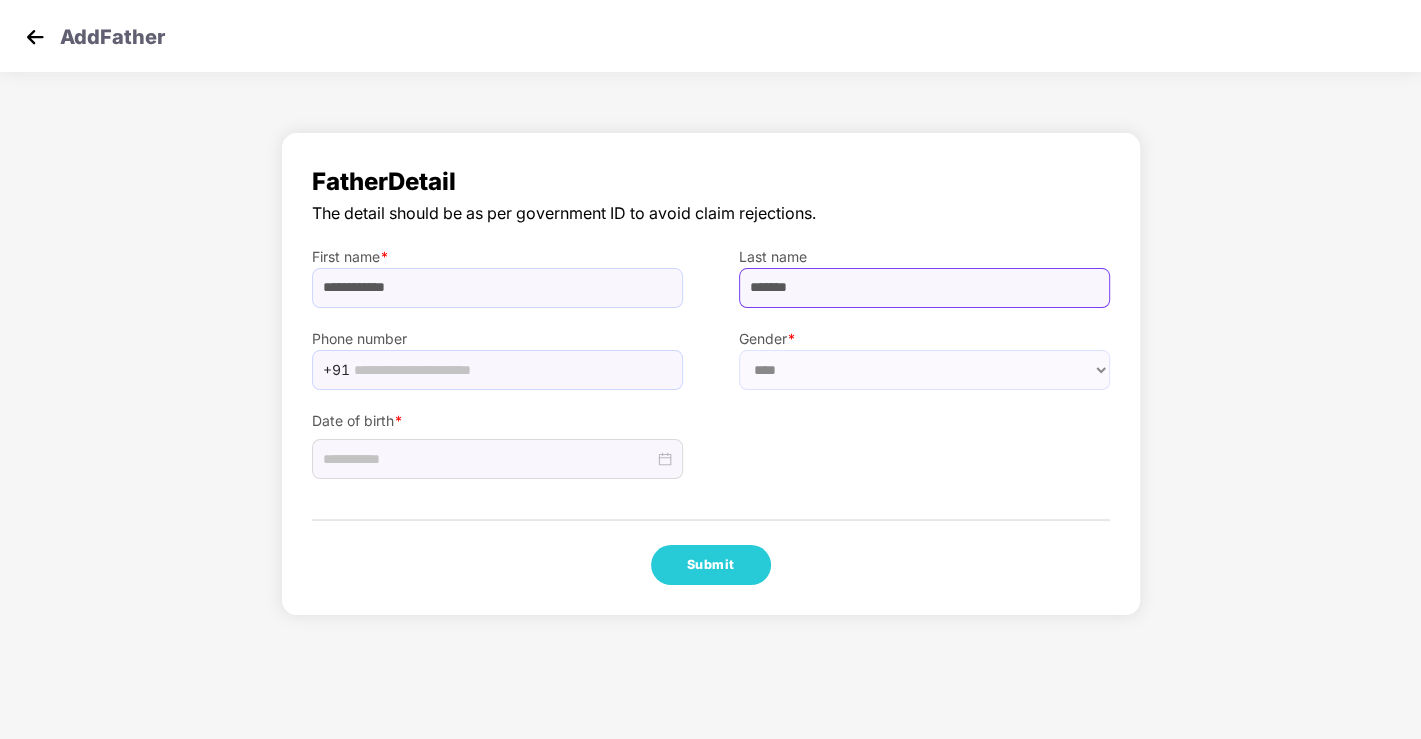 type on "*******" 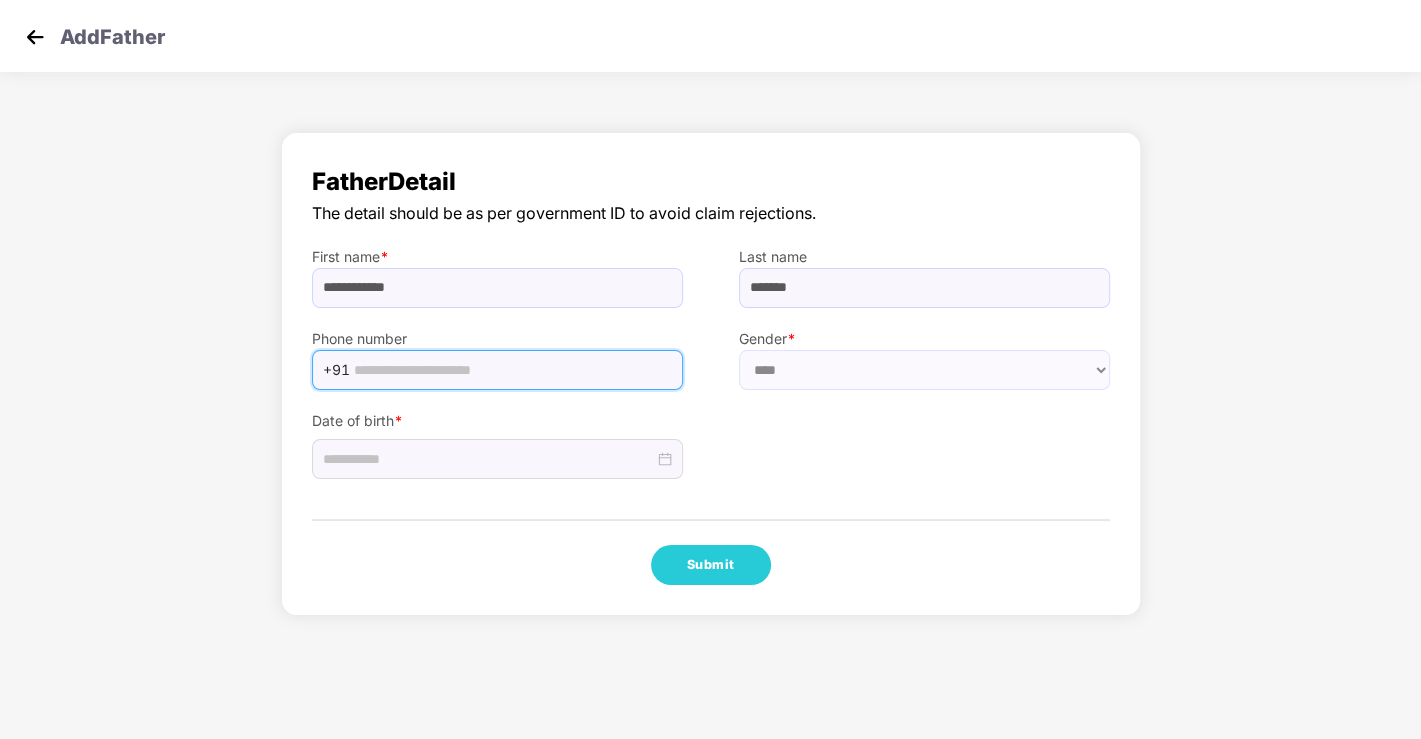 click at bounding box center [512, 370] 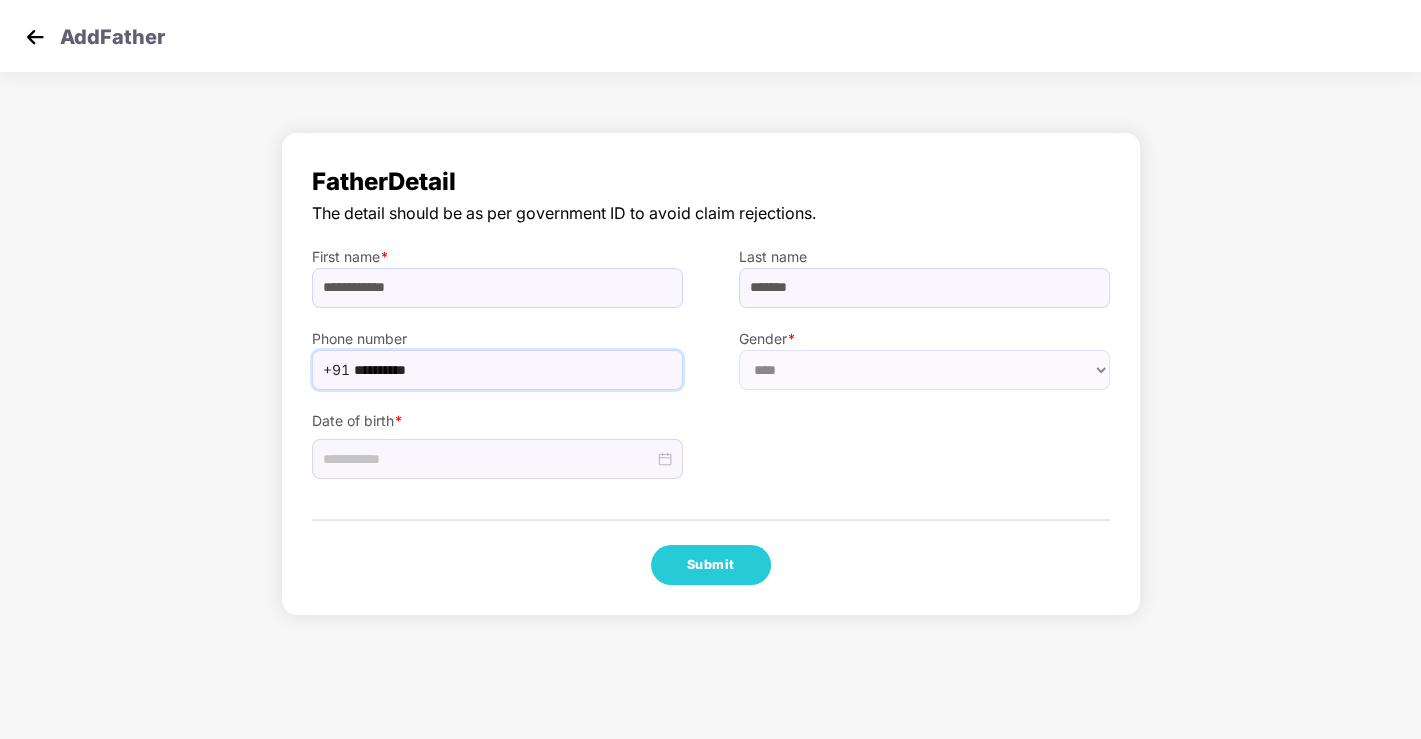 type on "**********" 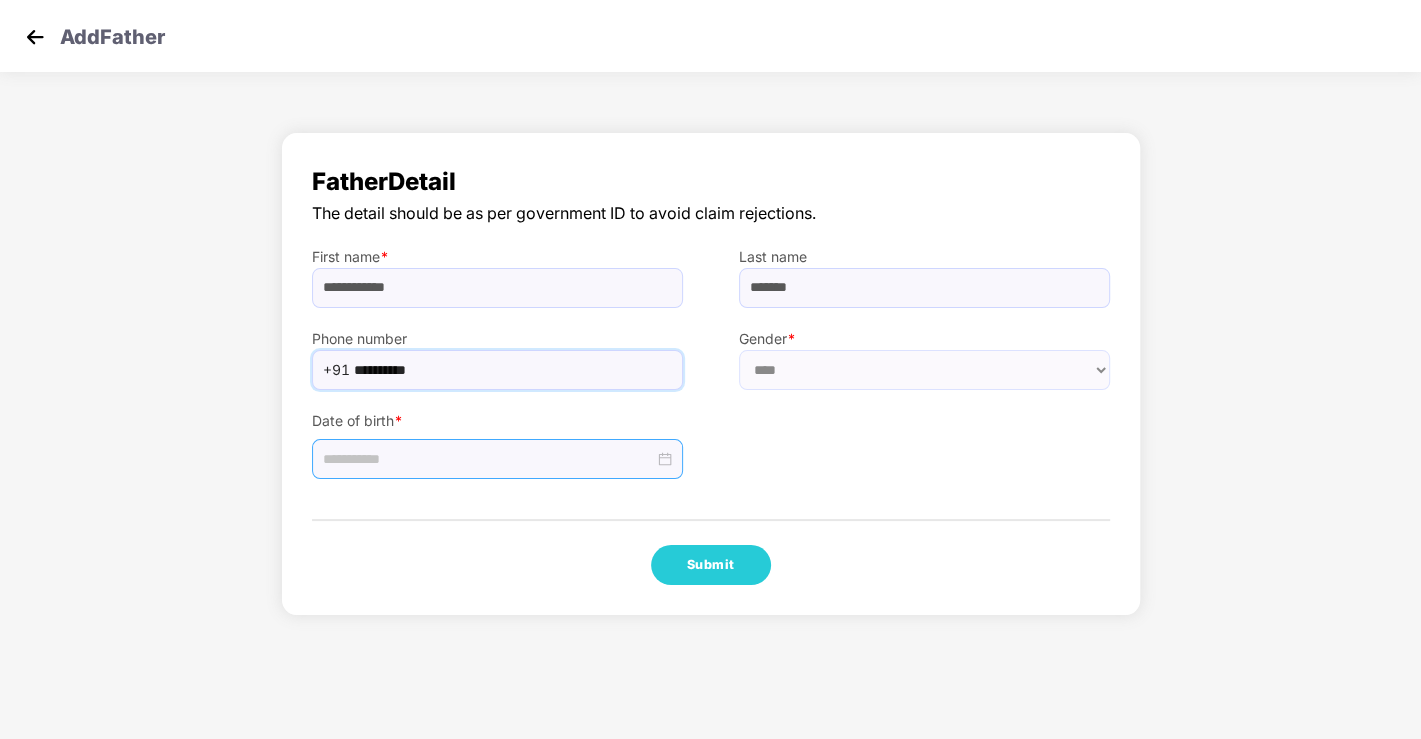 click at bounding box center (488, 459) 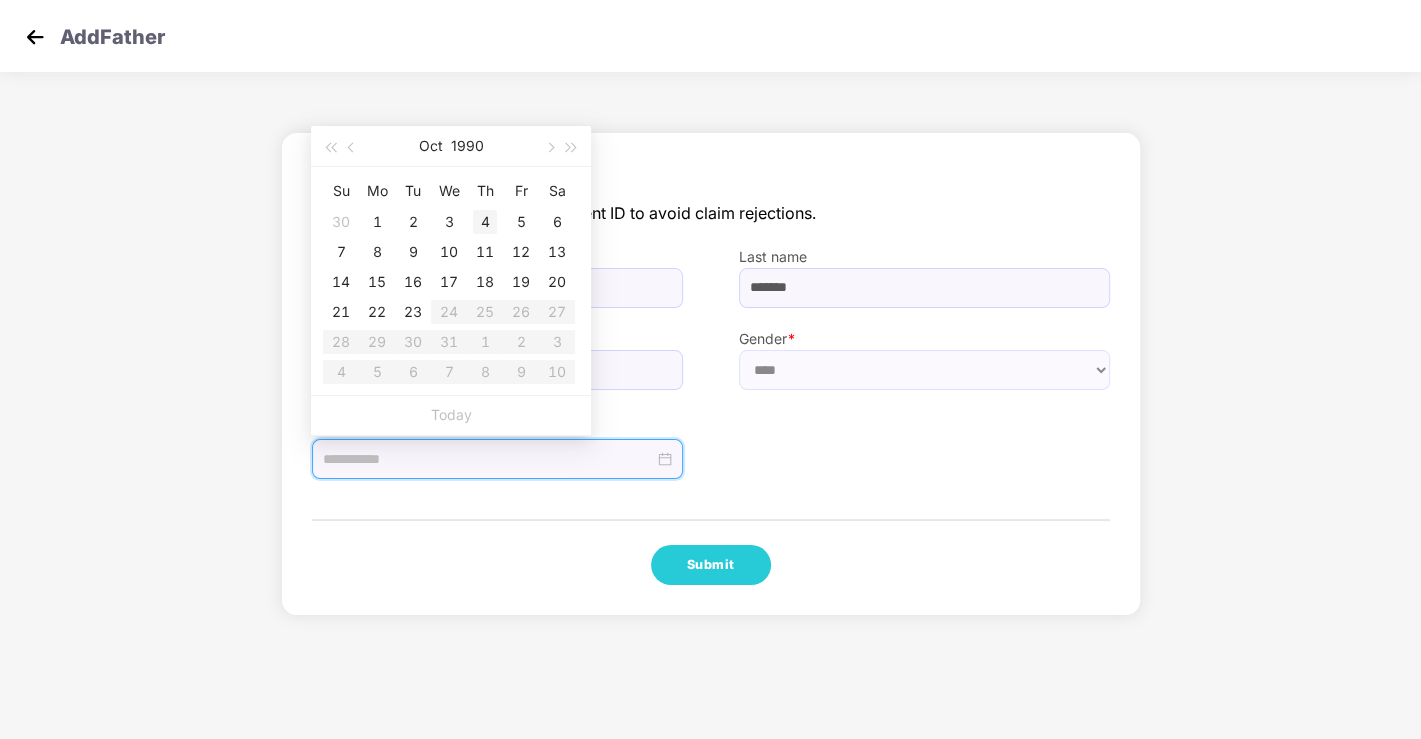 type on "**********" 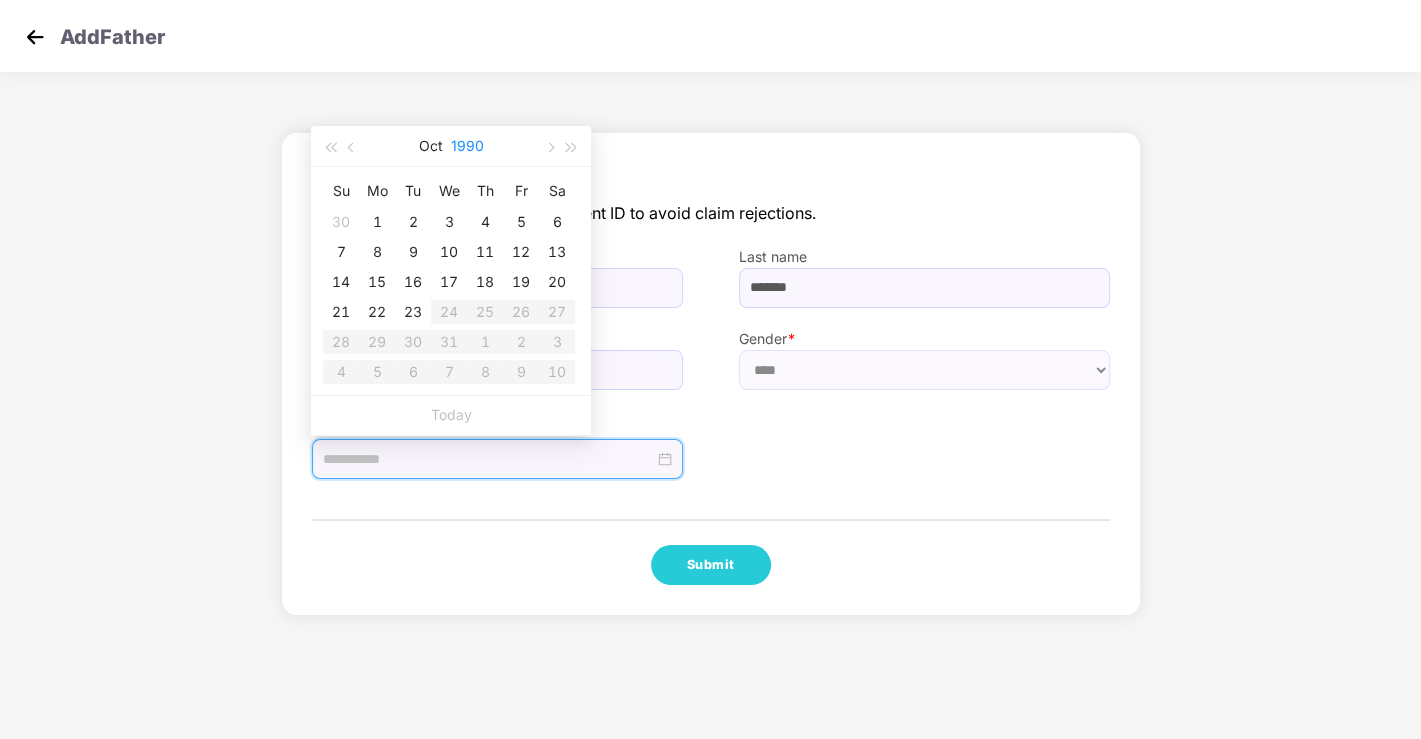 click on "1990" at bounding box center (467, 146) 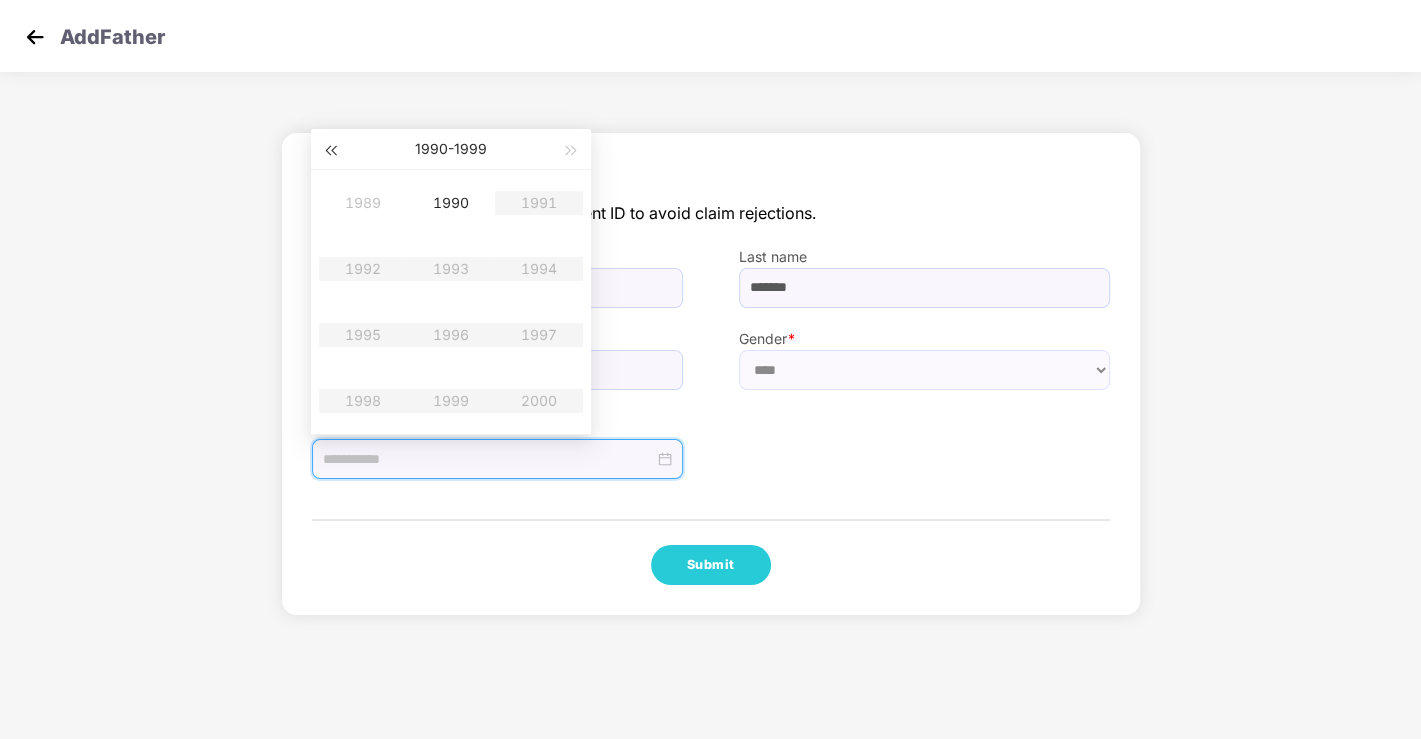 click at bounding box center (330, 151) 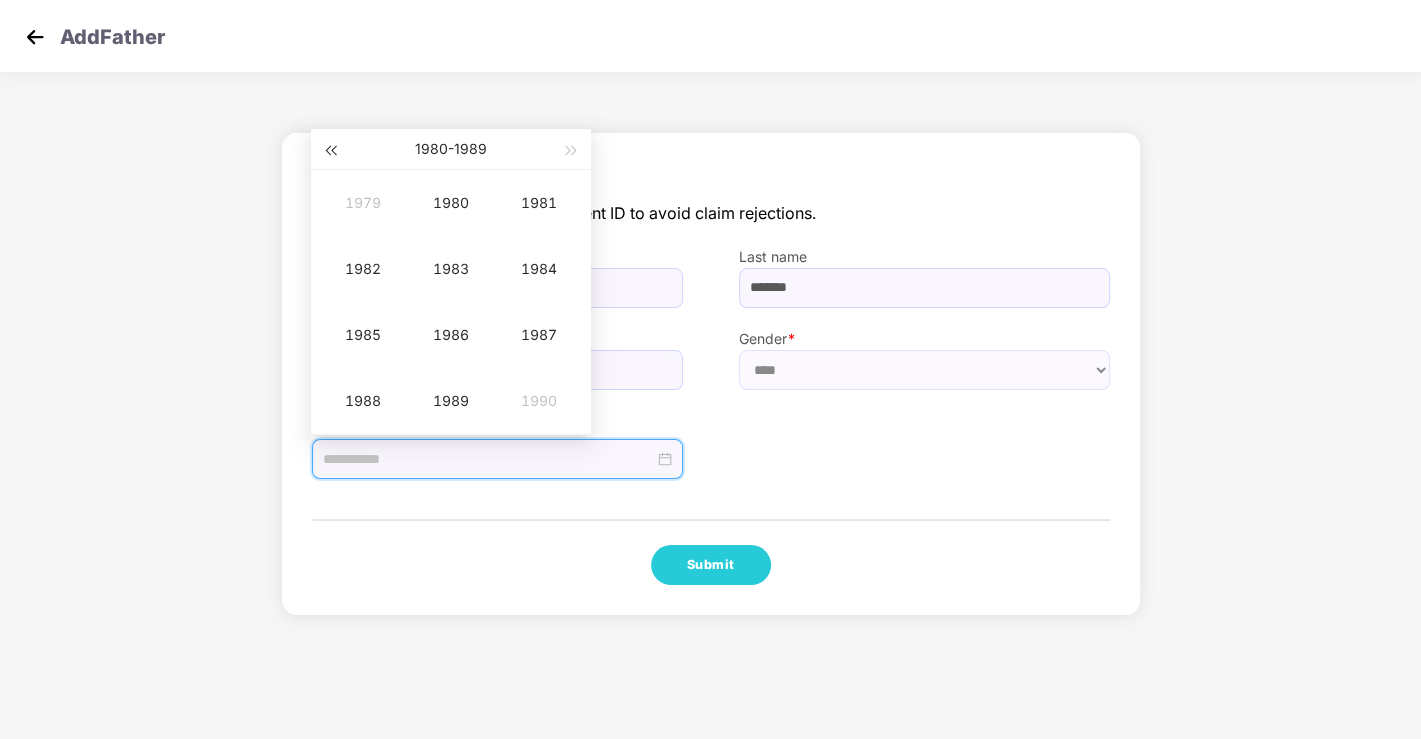 click at bounding box center [330, 151] 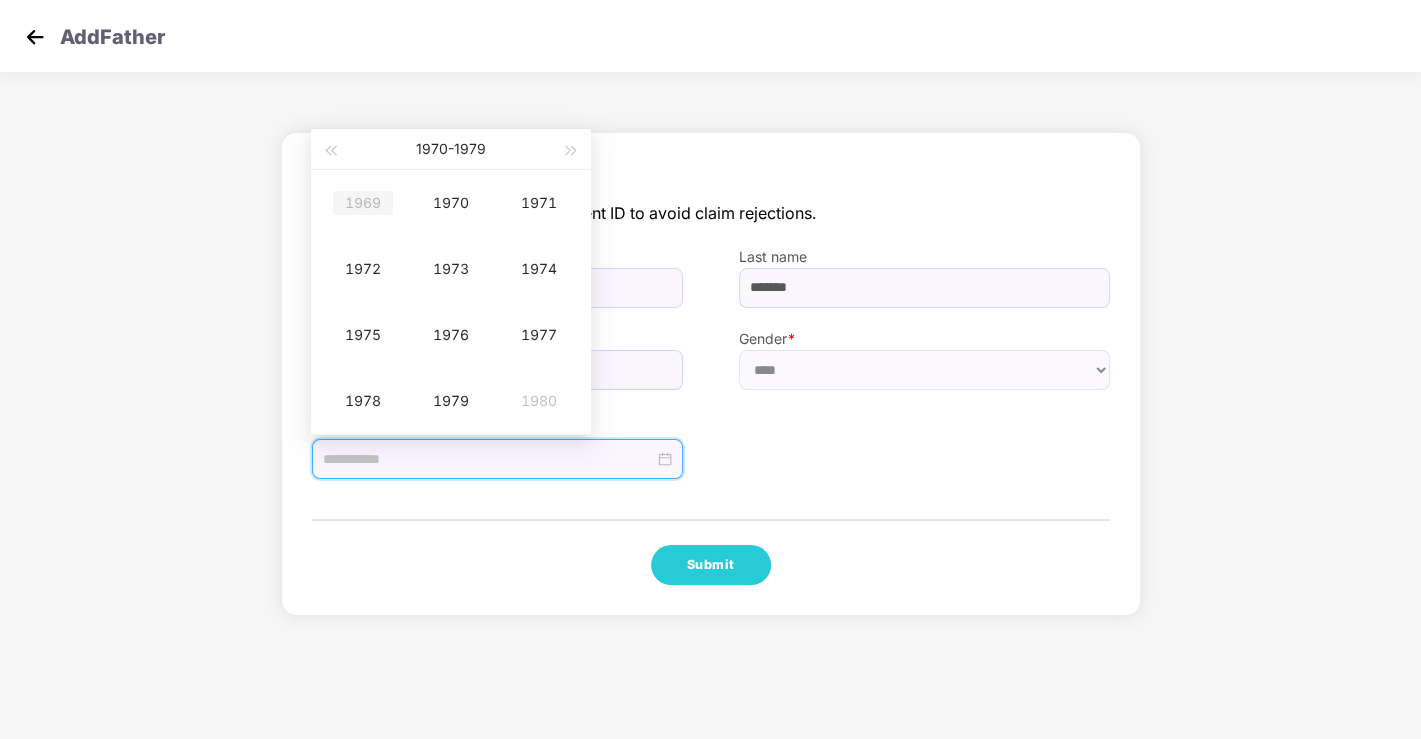 type on "**********" 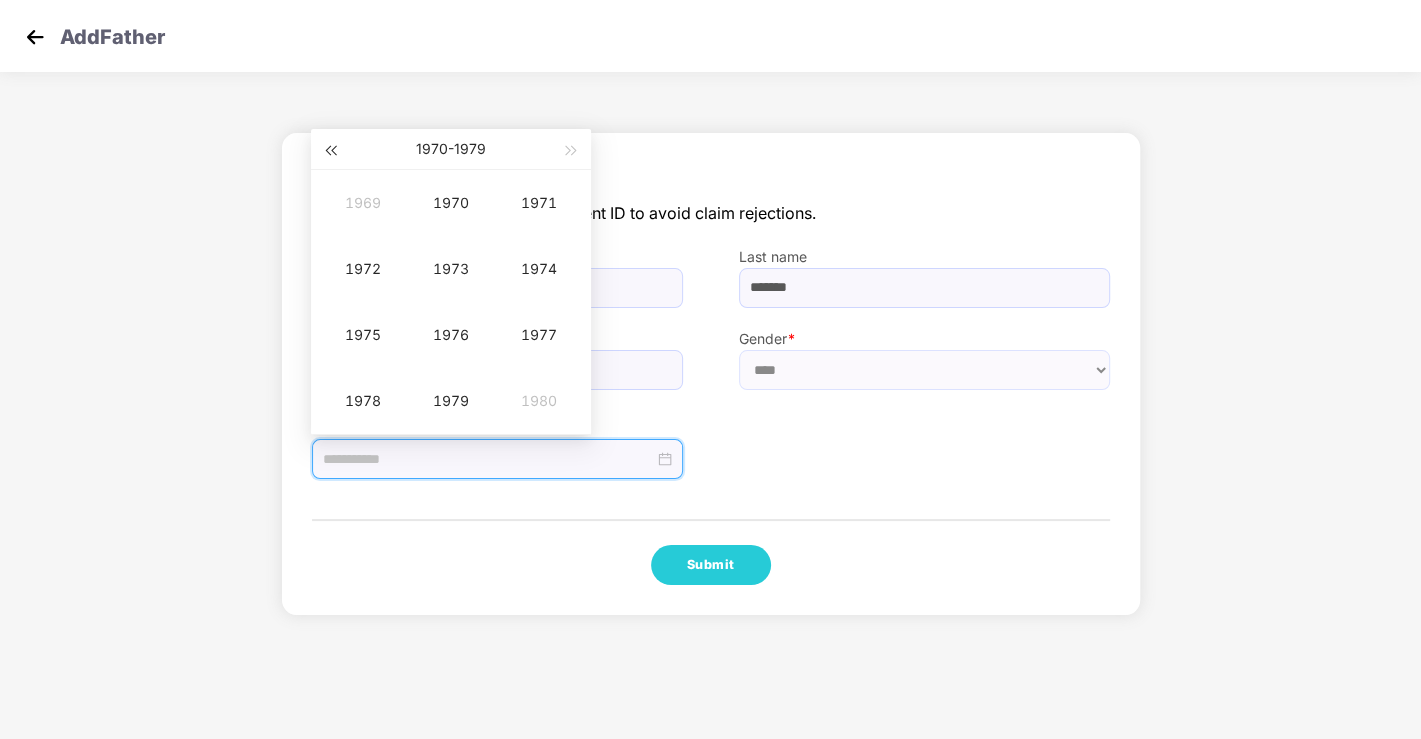 click at bounding box center [330, 151] 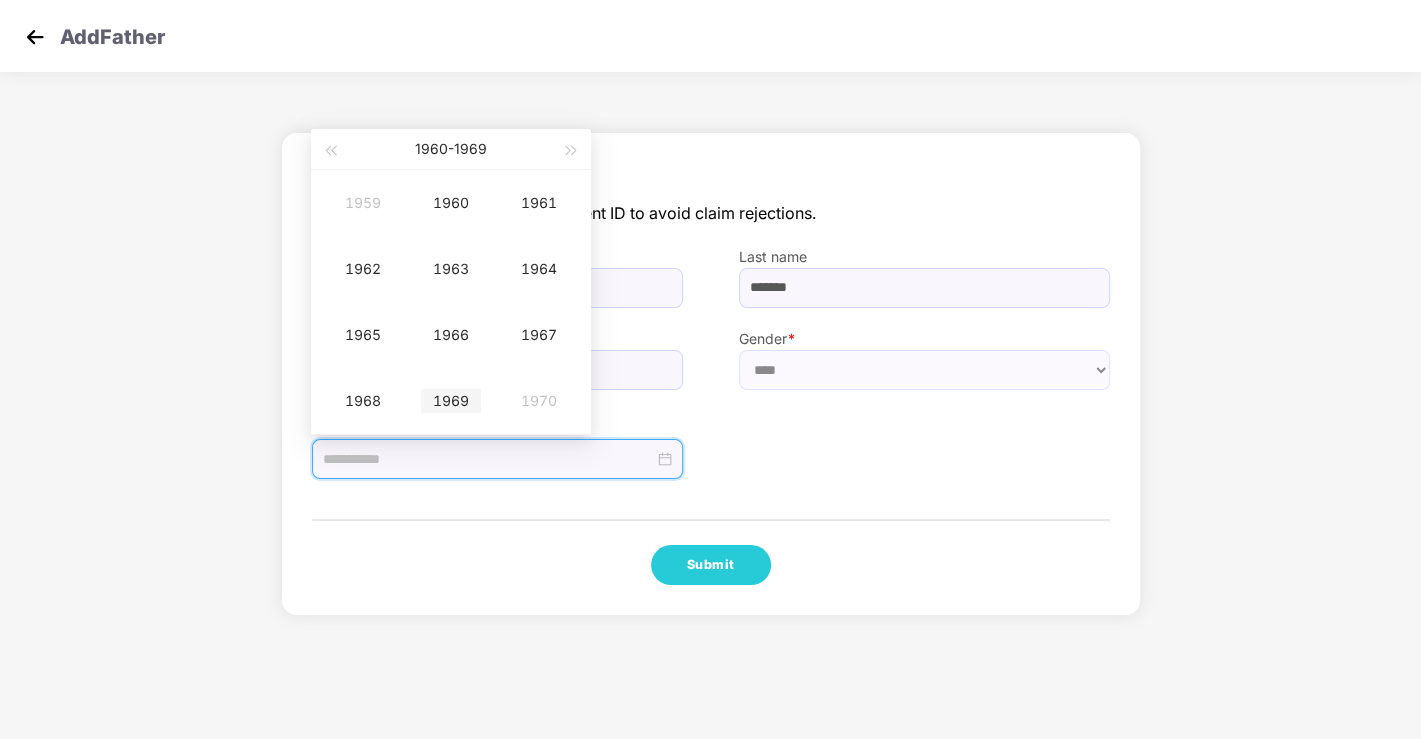 type on "**********" 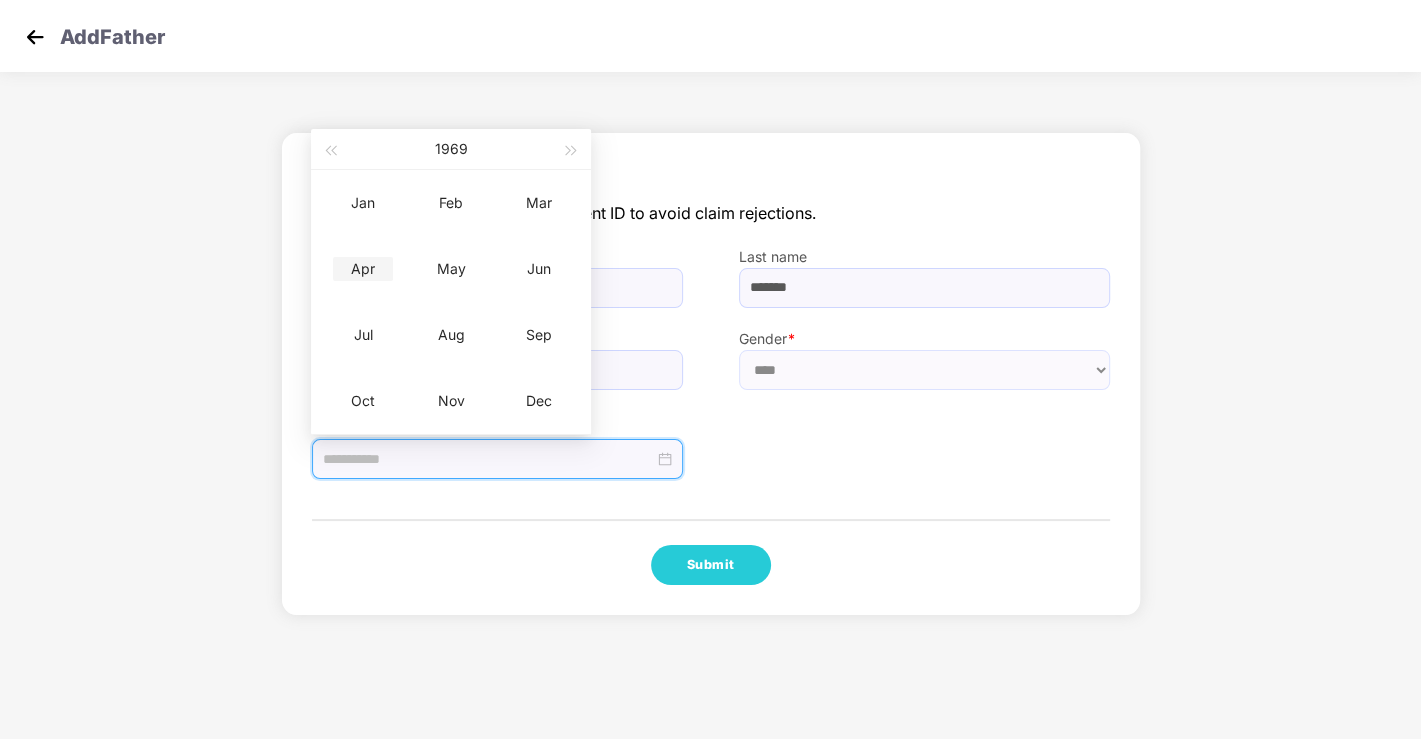 type on "**********" 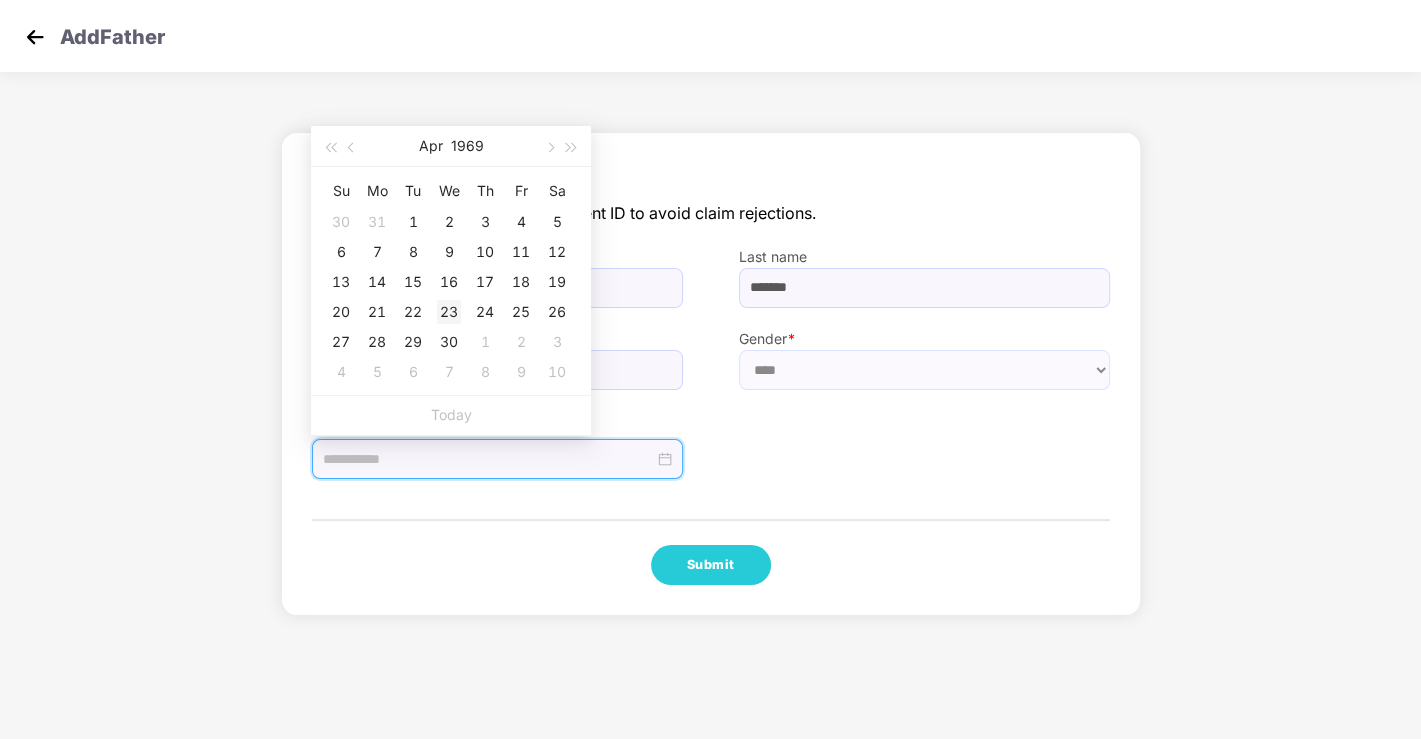 type on "**********" 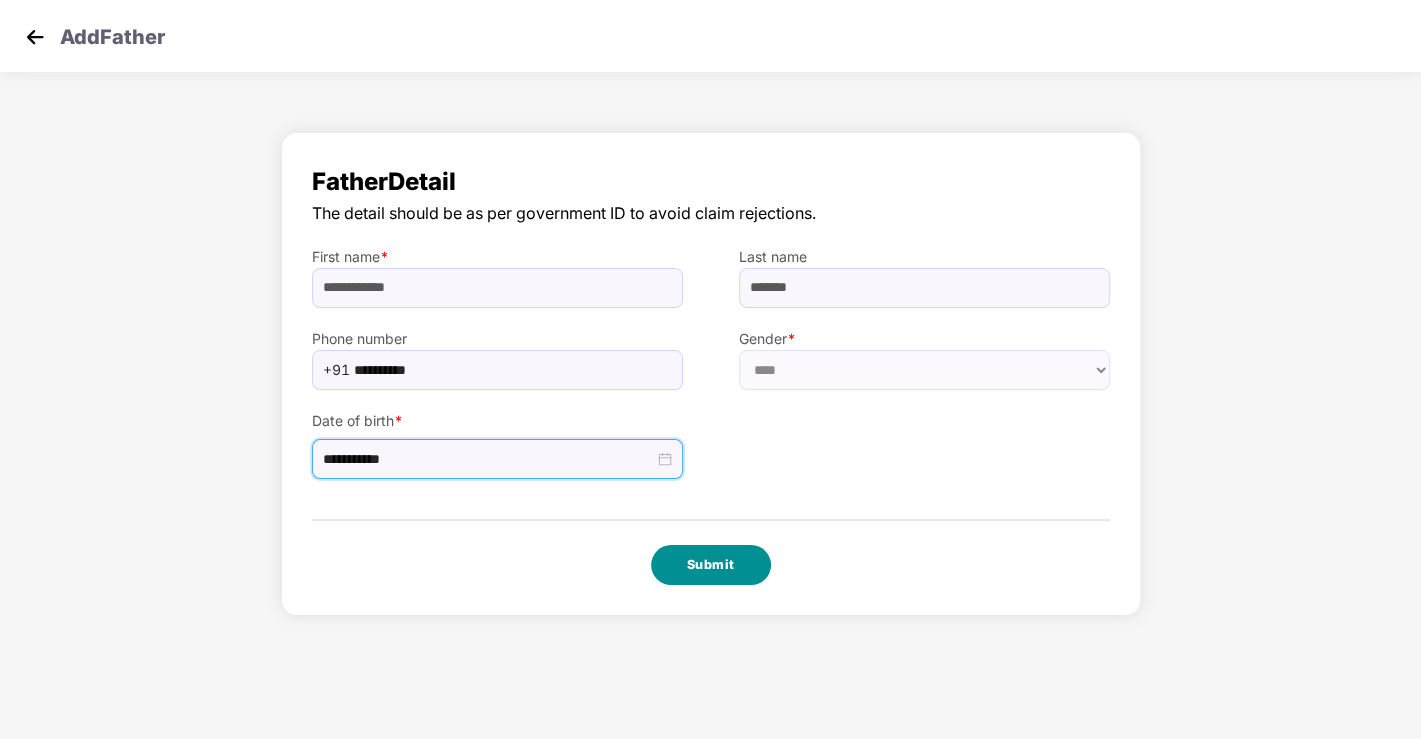 click on "Submit" at bounding box center (711, 565) 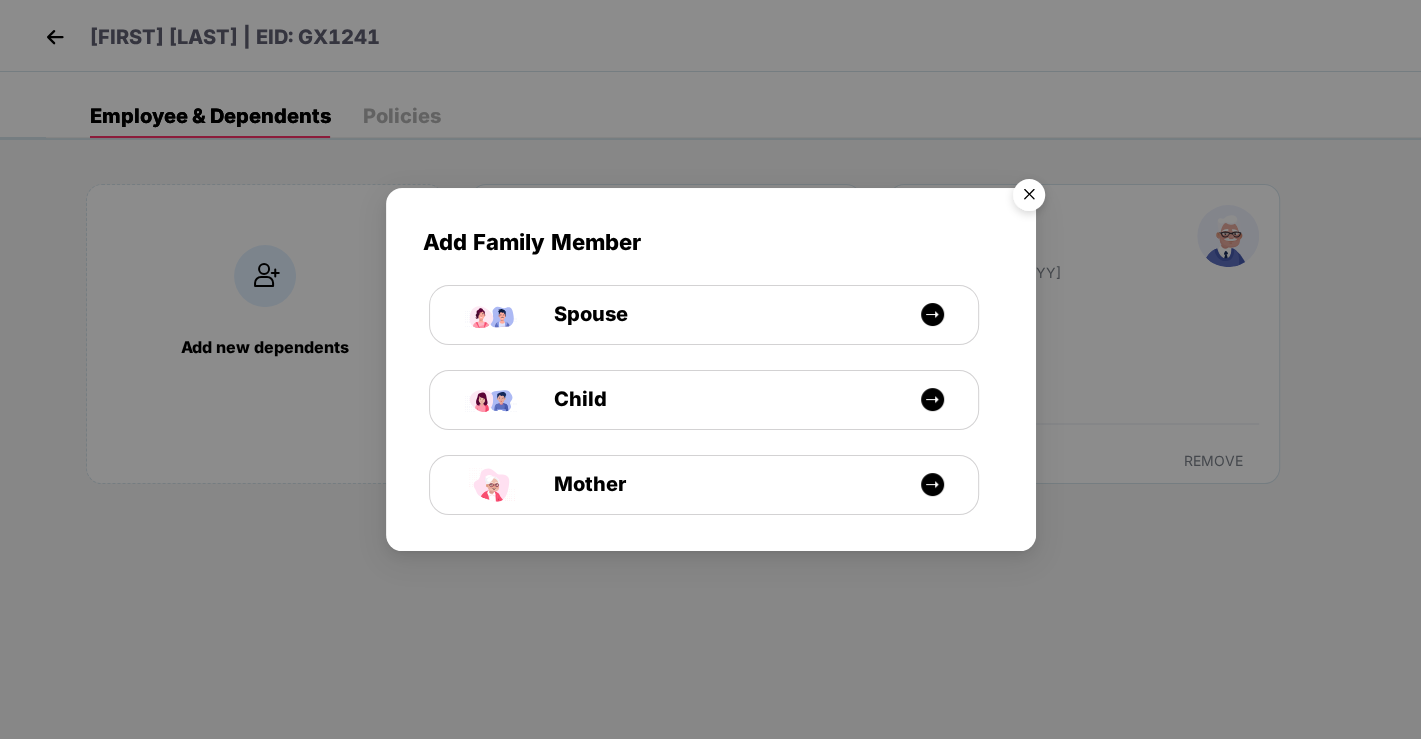 click at bounding box center (1029, 198) 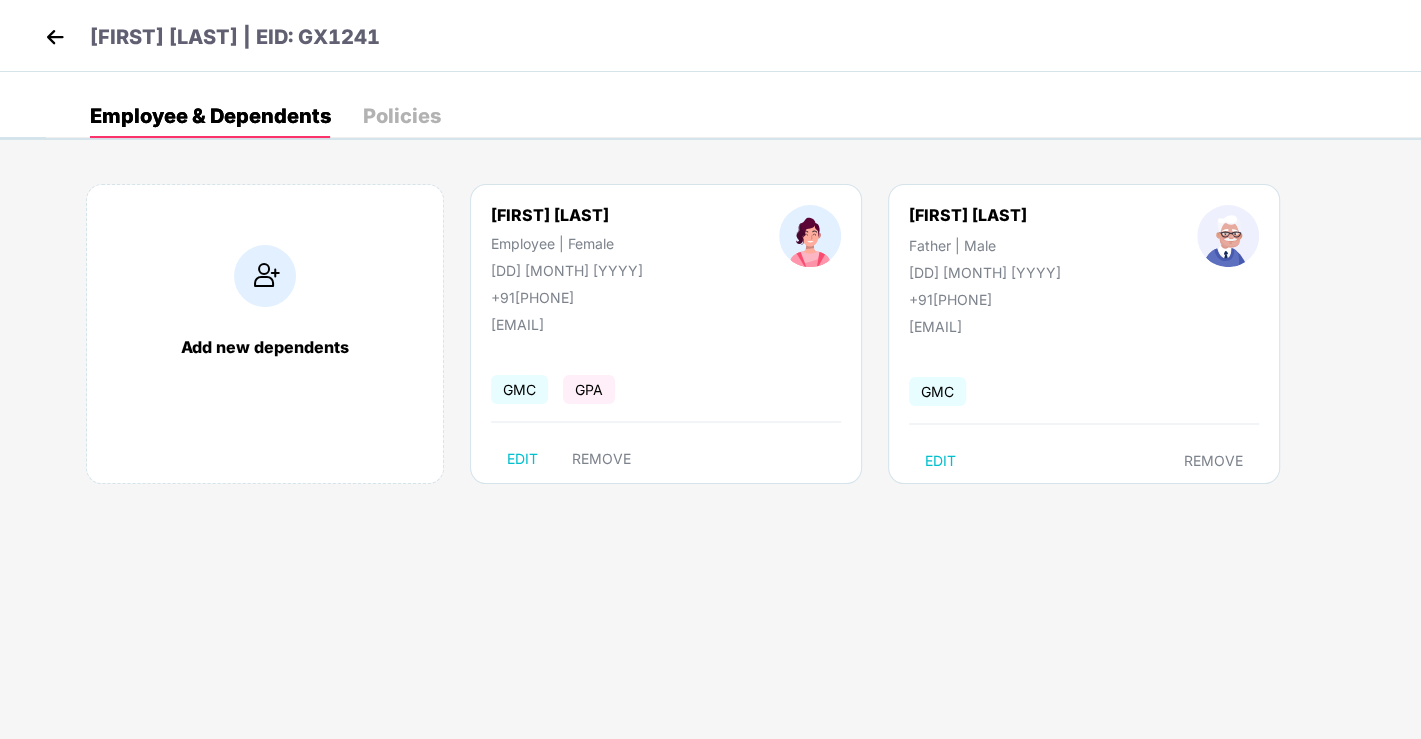 click at bounding box center [265, 276] 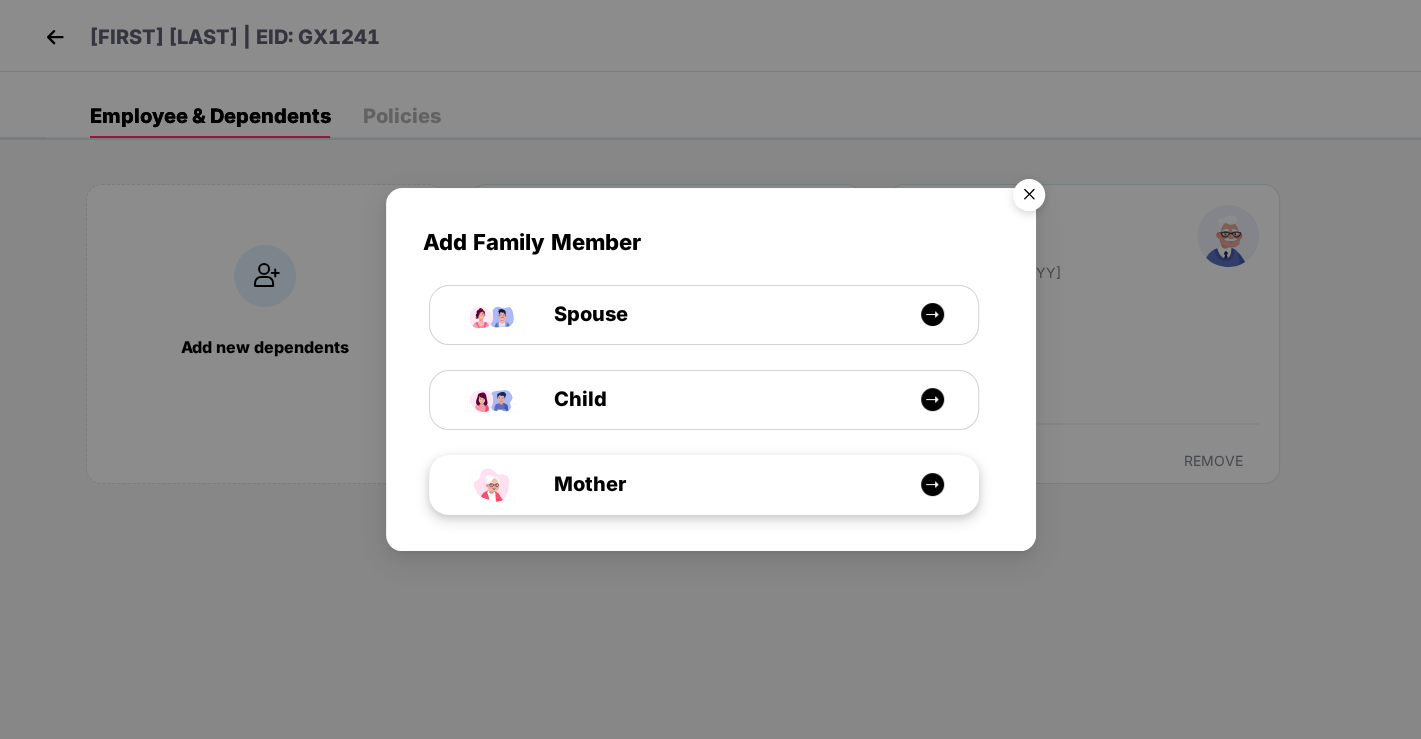 click on "Mother" at bounding box center (567, 484) 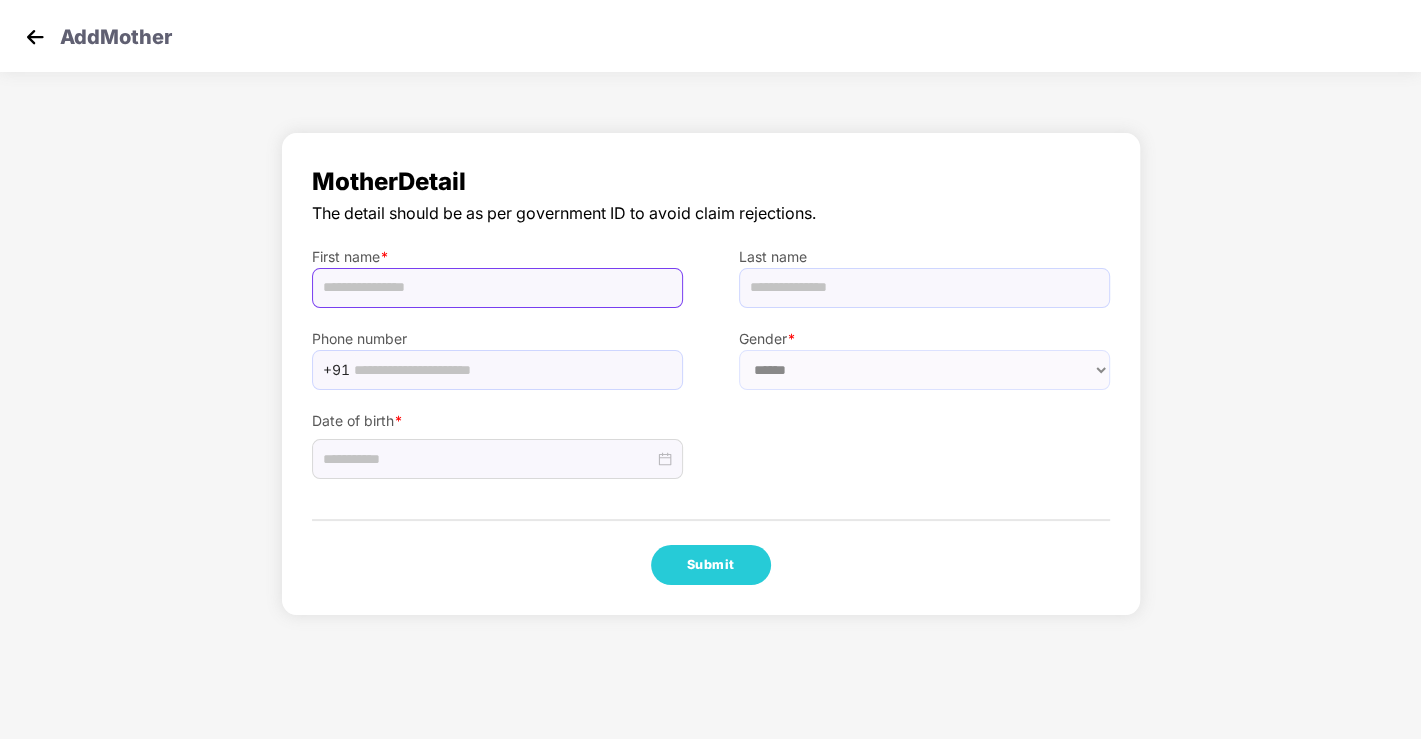 click at bounding box center (497, 288) 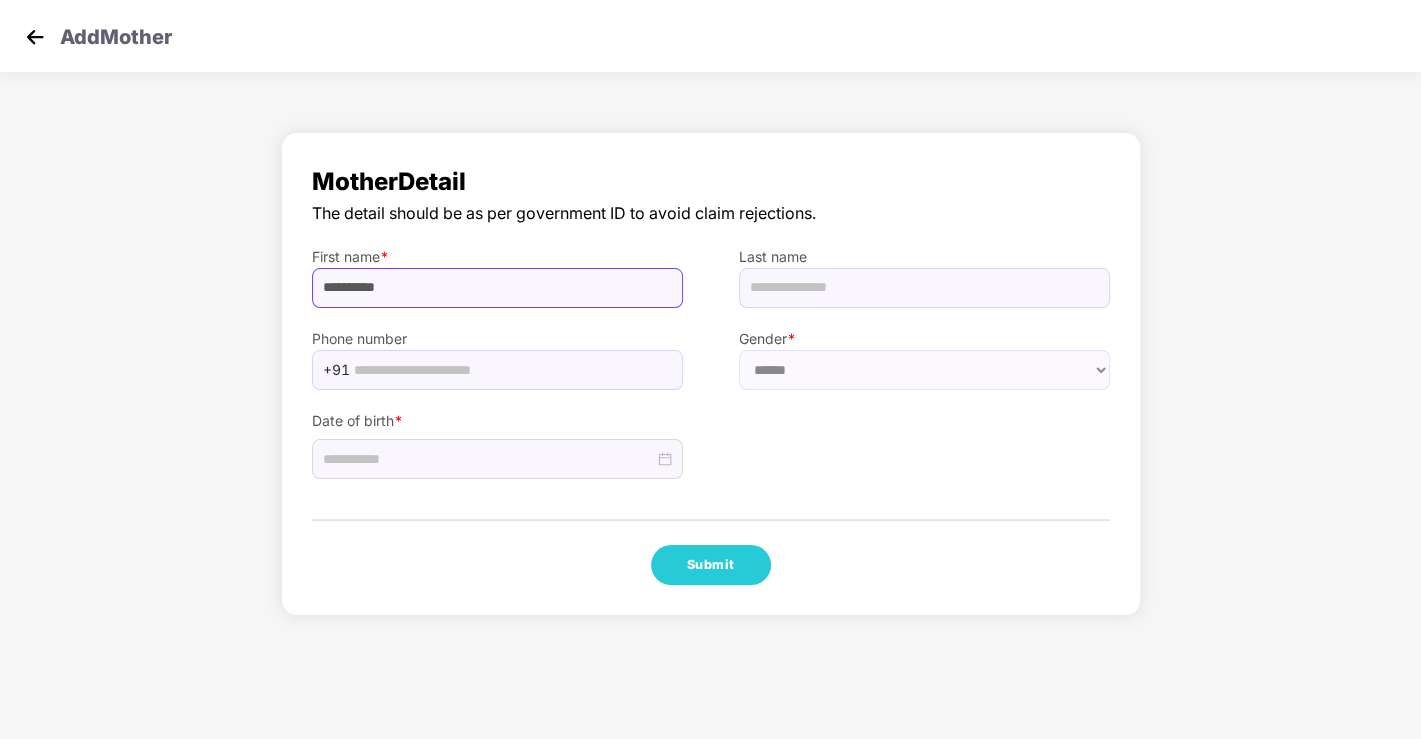 type on "**********" 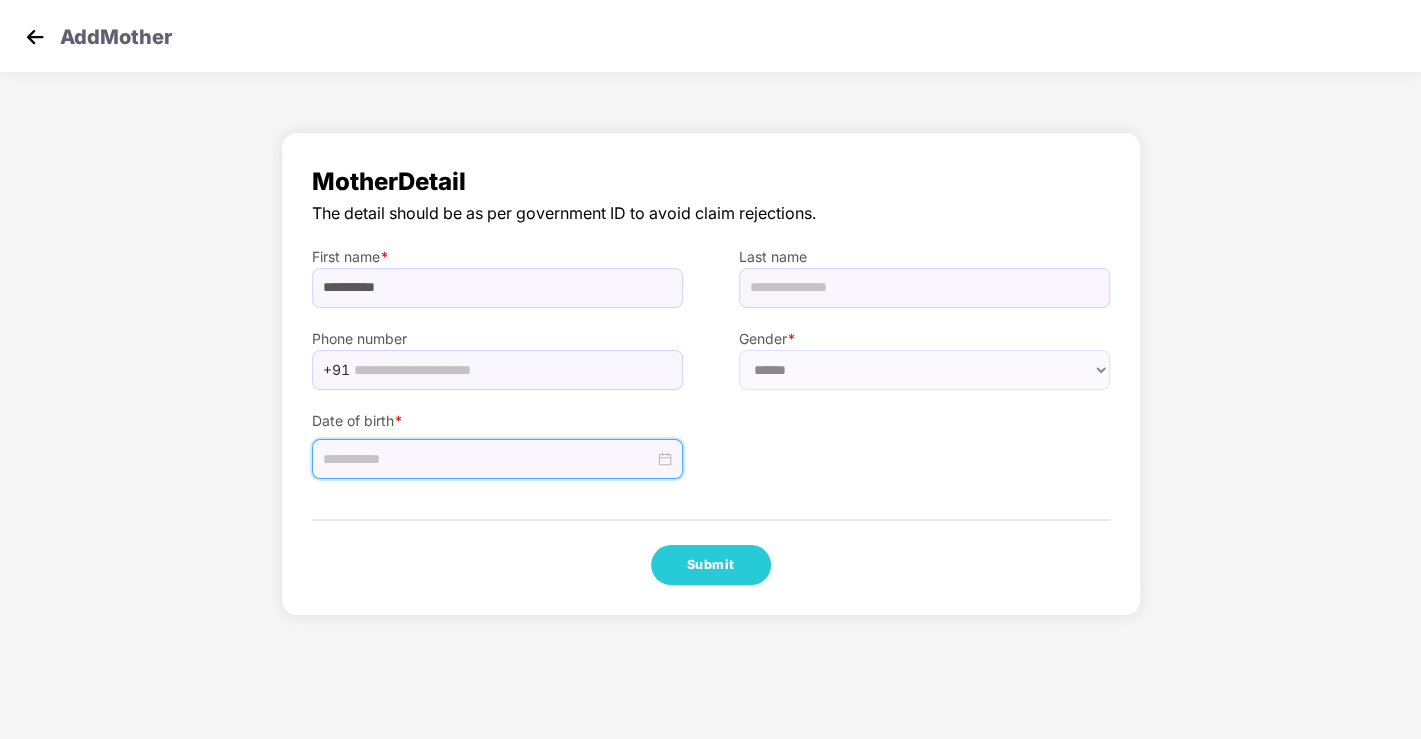 click at bounding box center (488, 459) 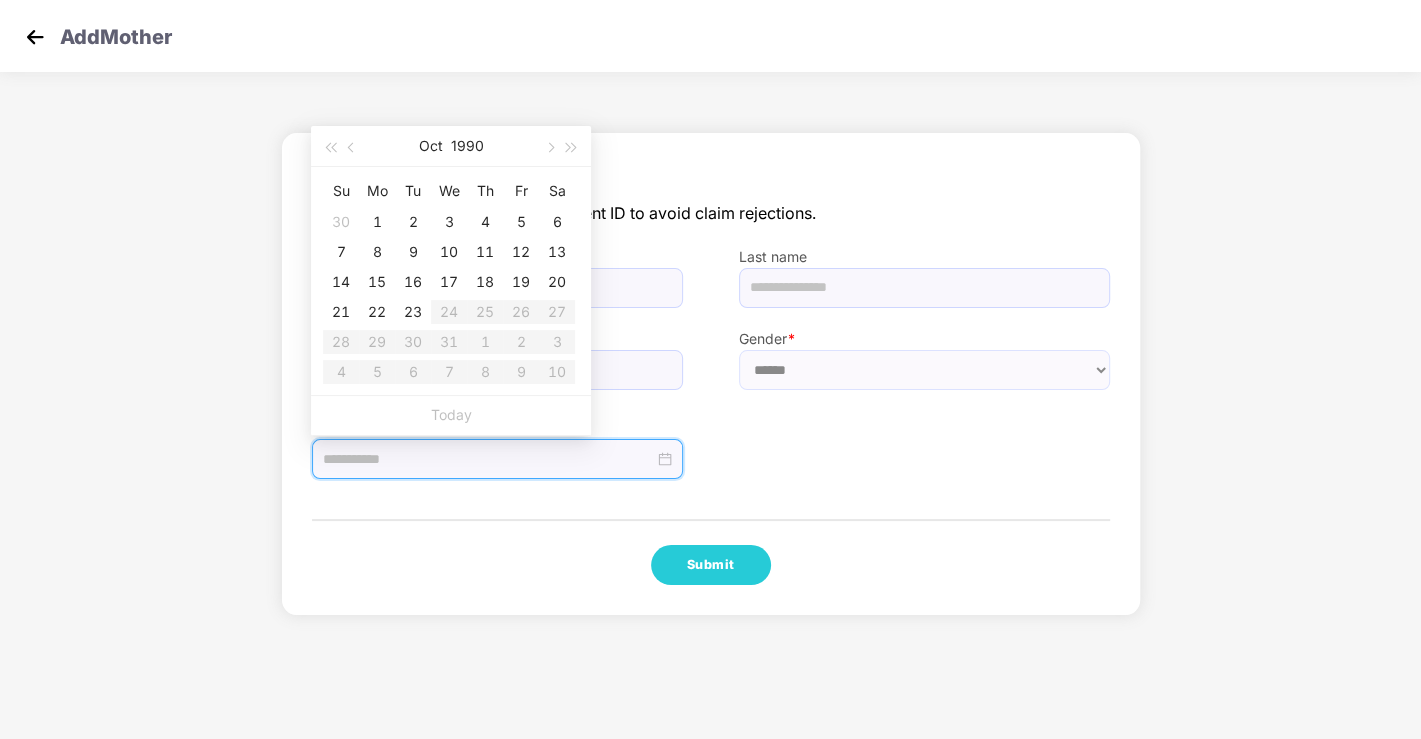 type on "**********" 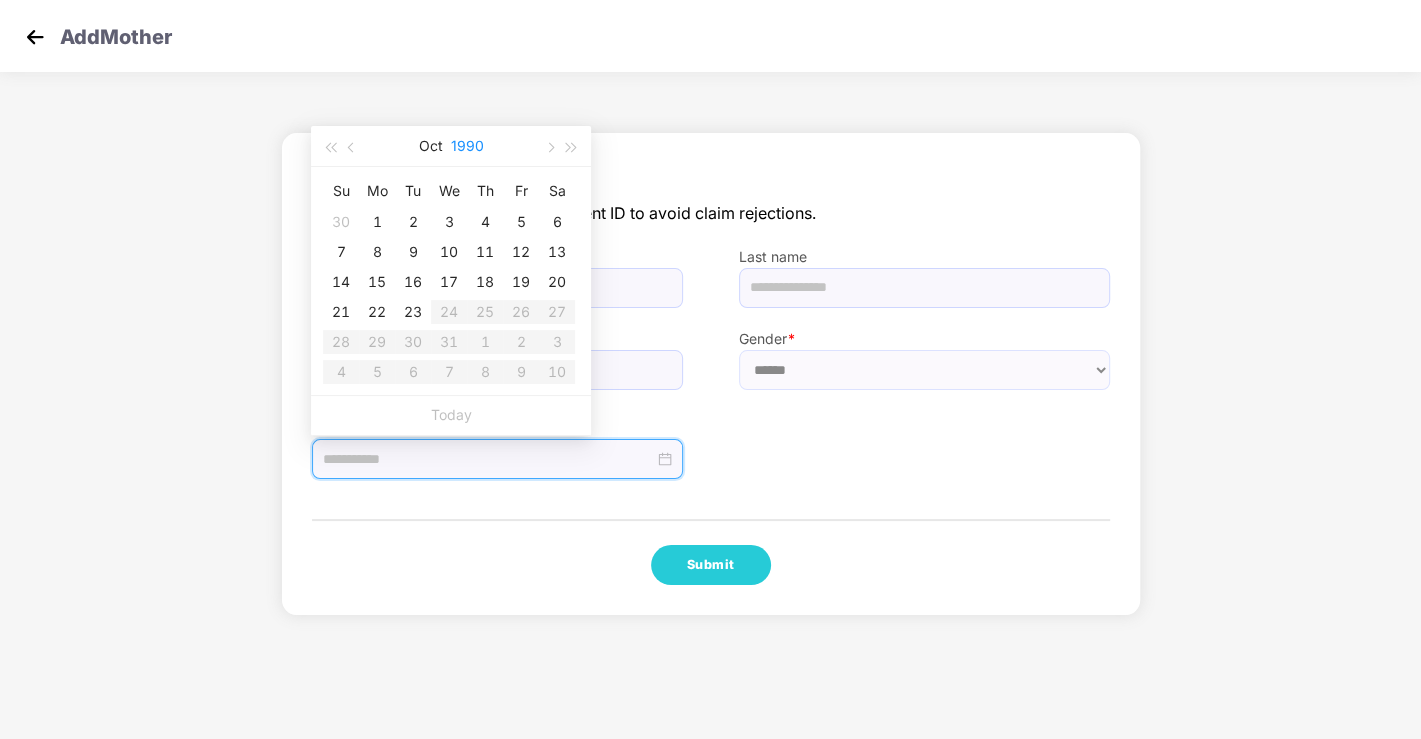 click on "1990" at bounding box center [467, 146] 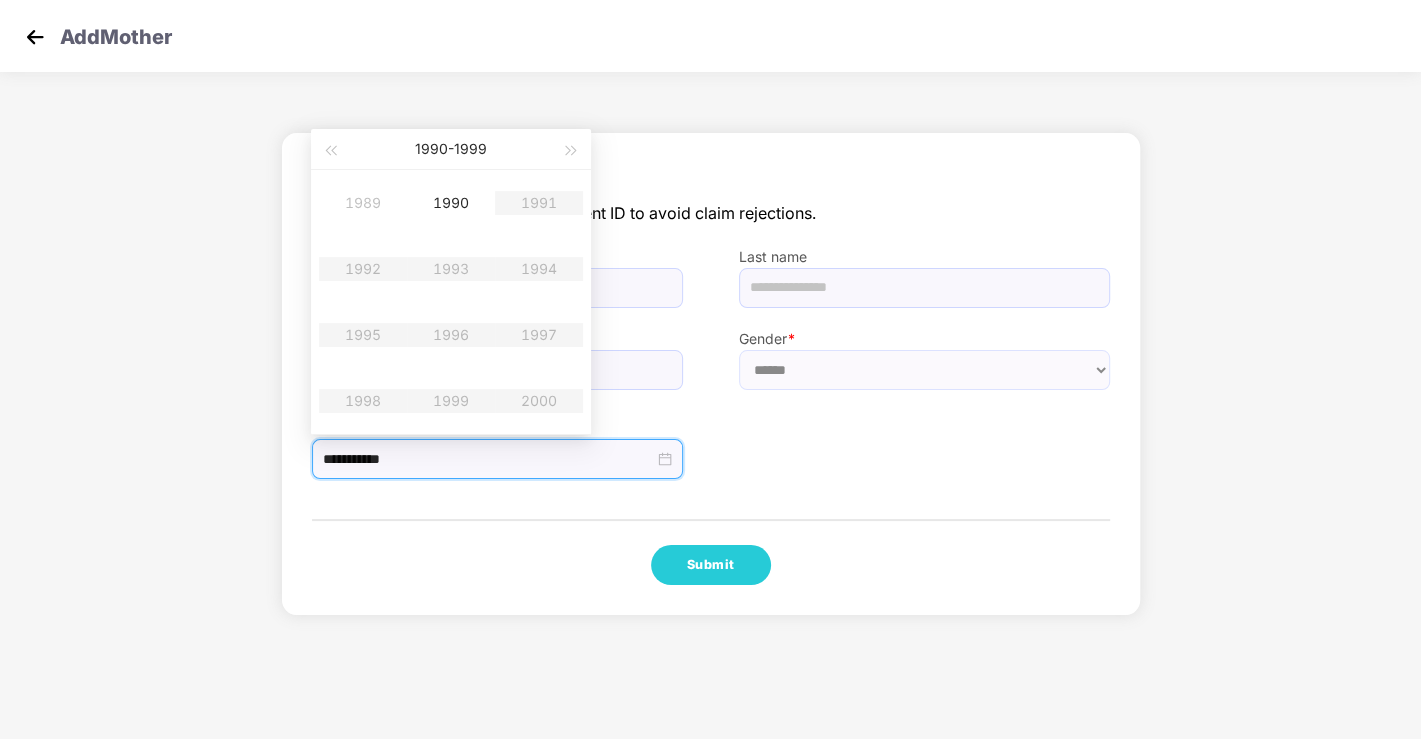 type on "**********" 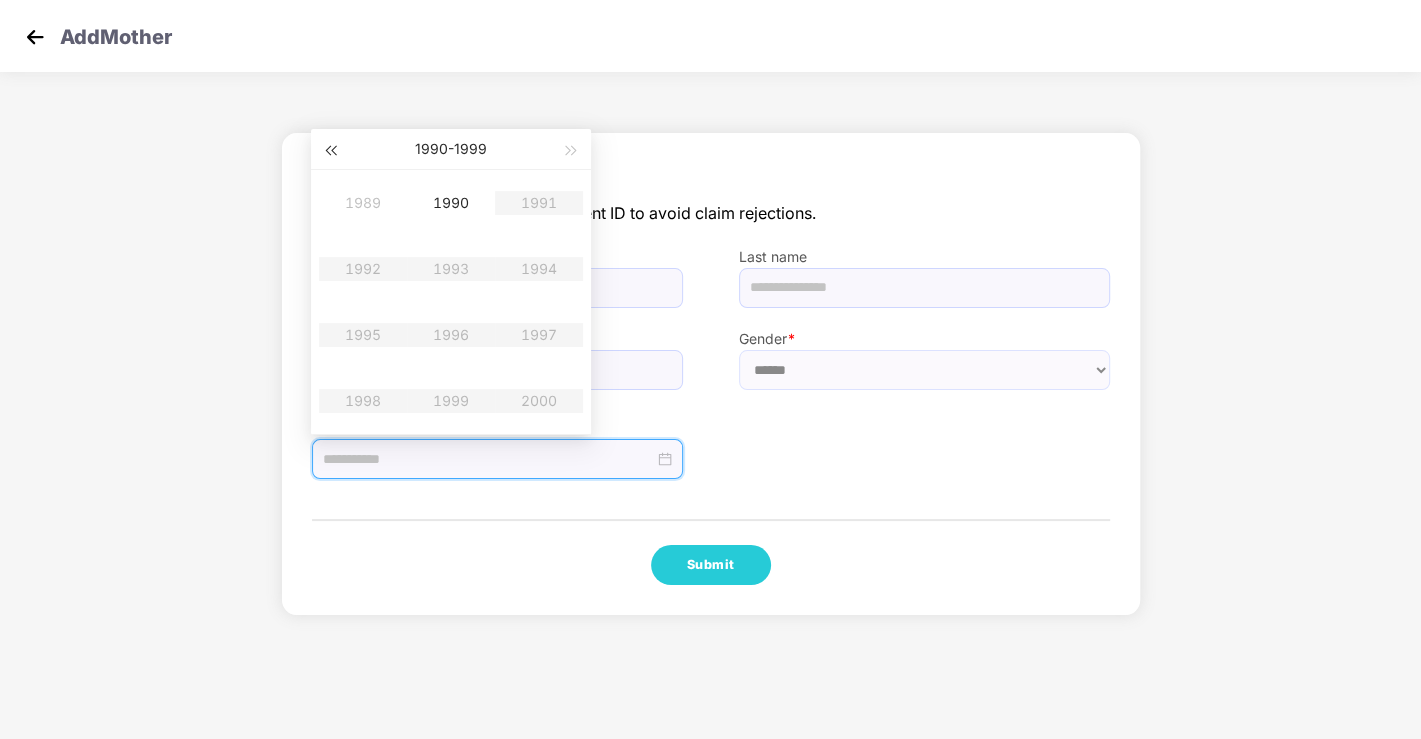 click at bounding box center (330, 149) 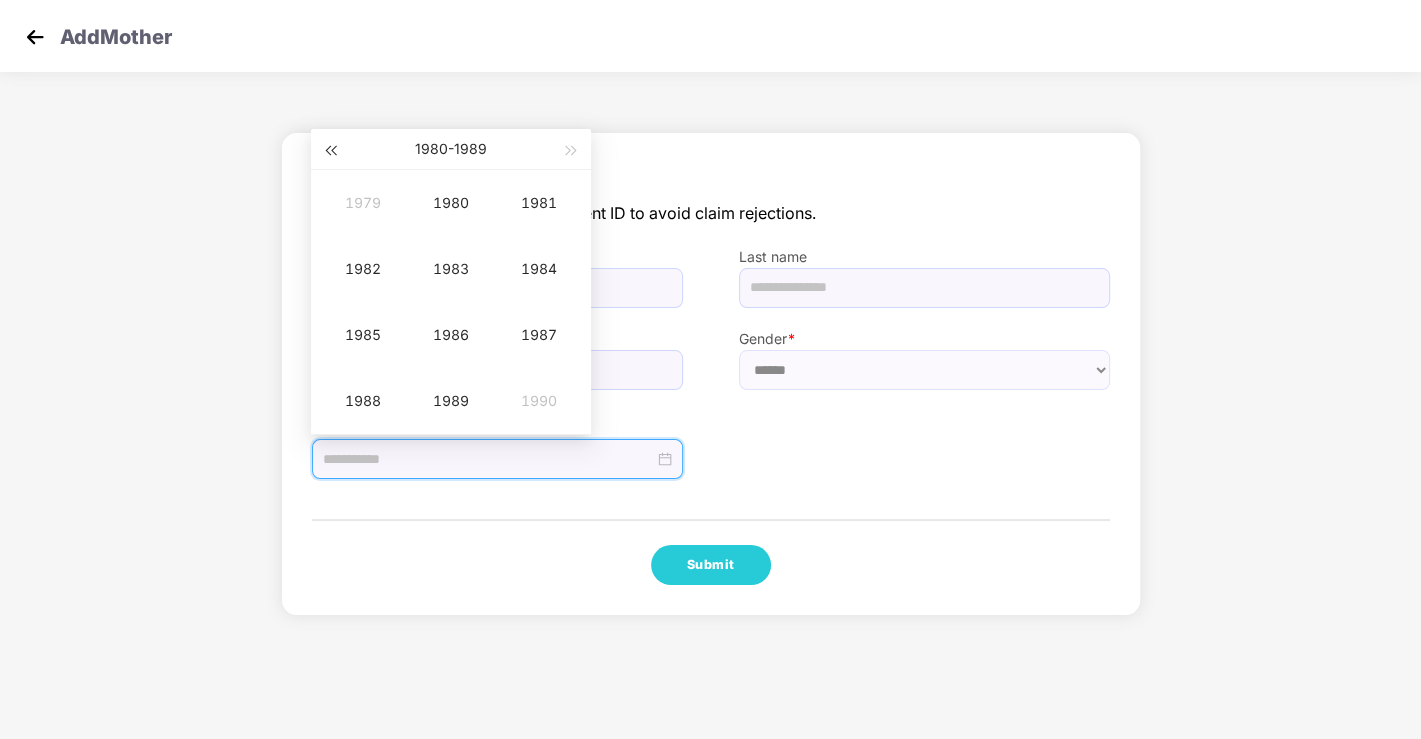 click at bounding box center (330, 149) 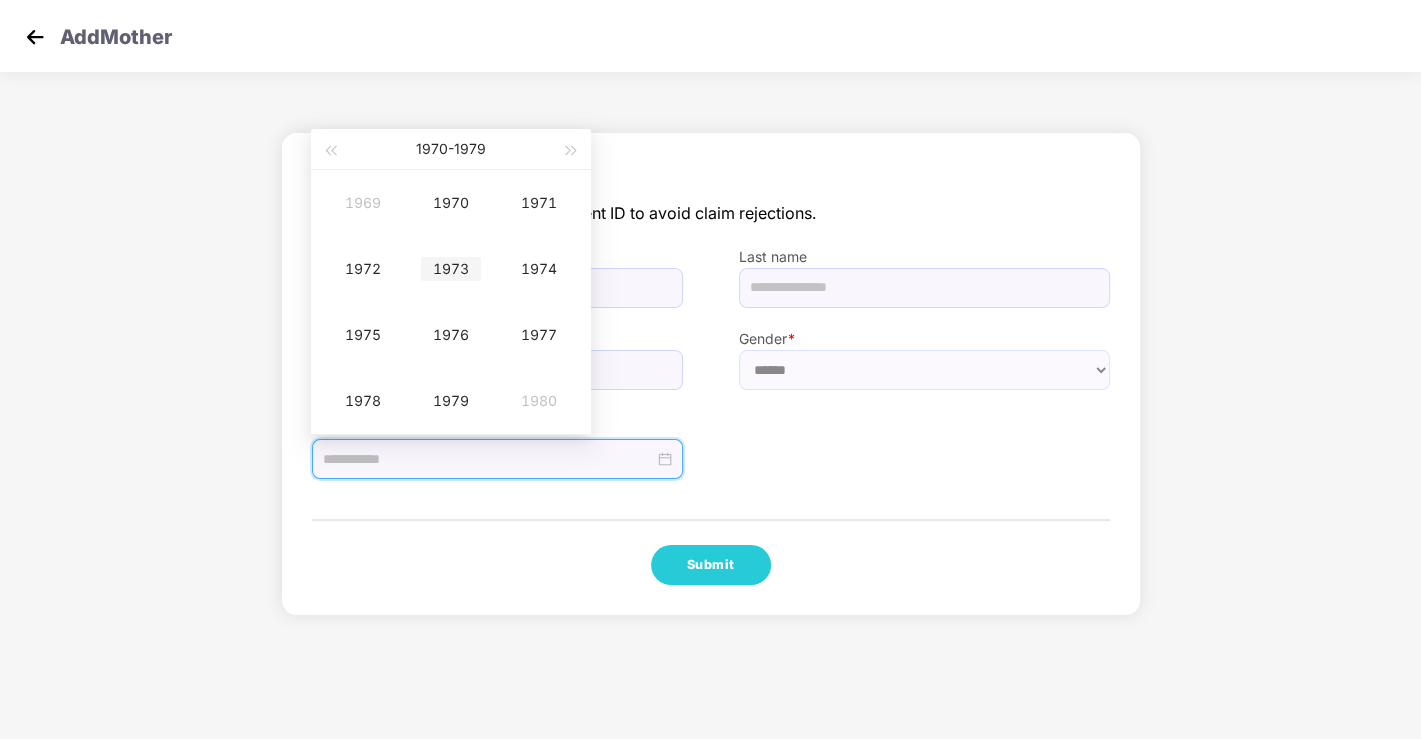 type on "**********" 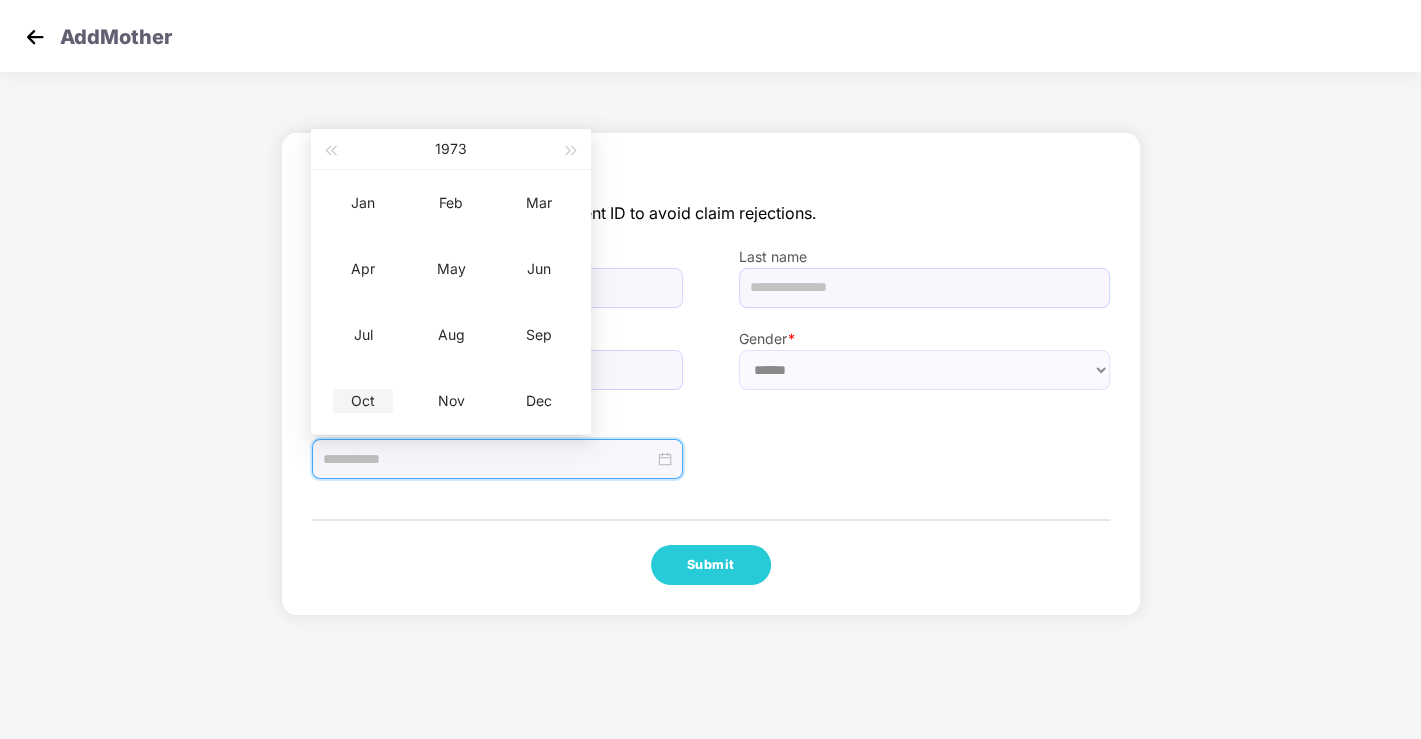 type on "**********" 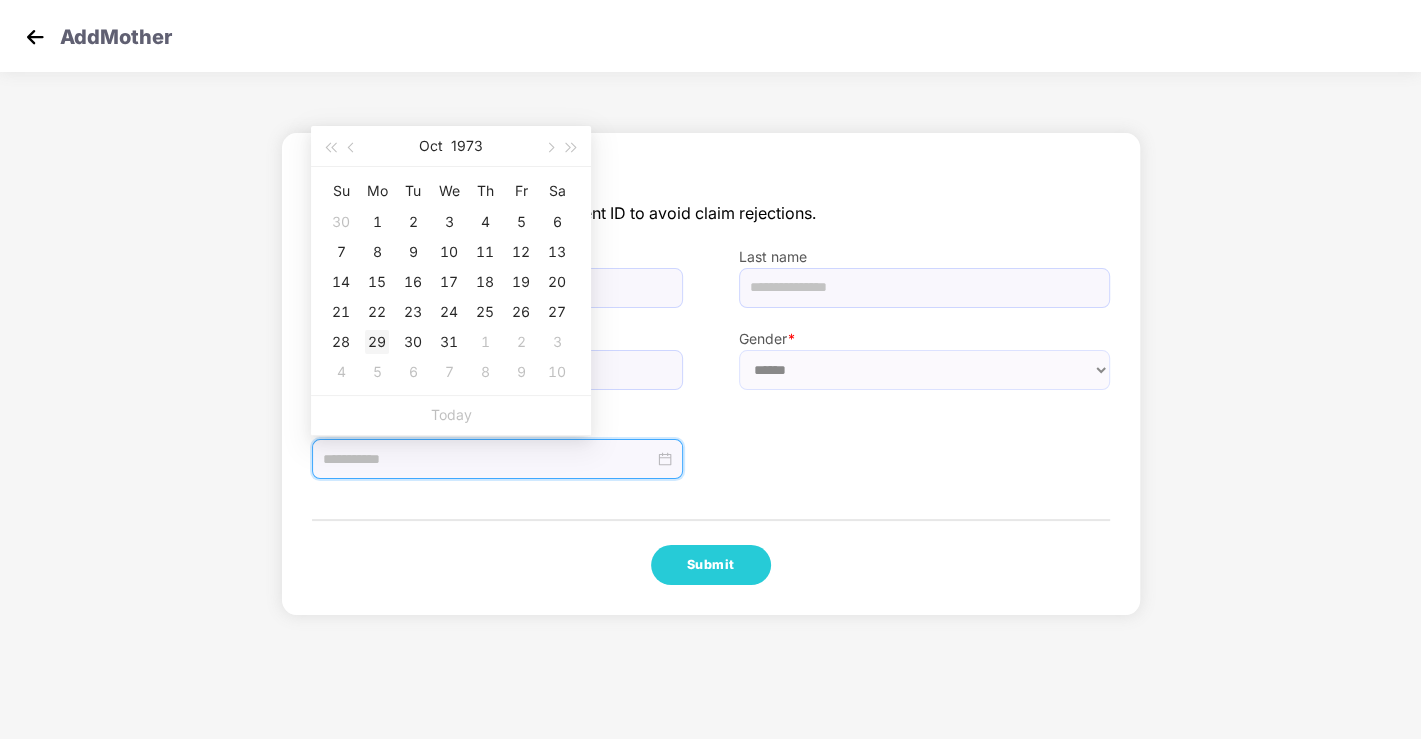 type on "**********" 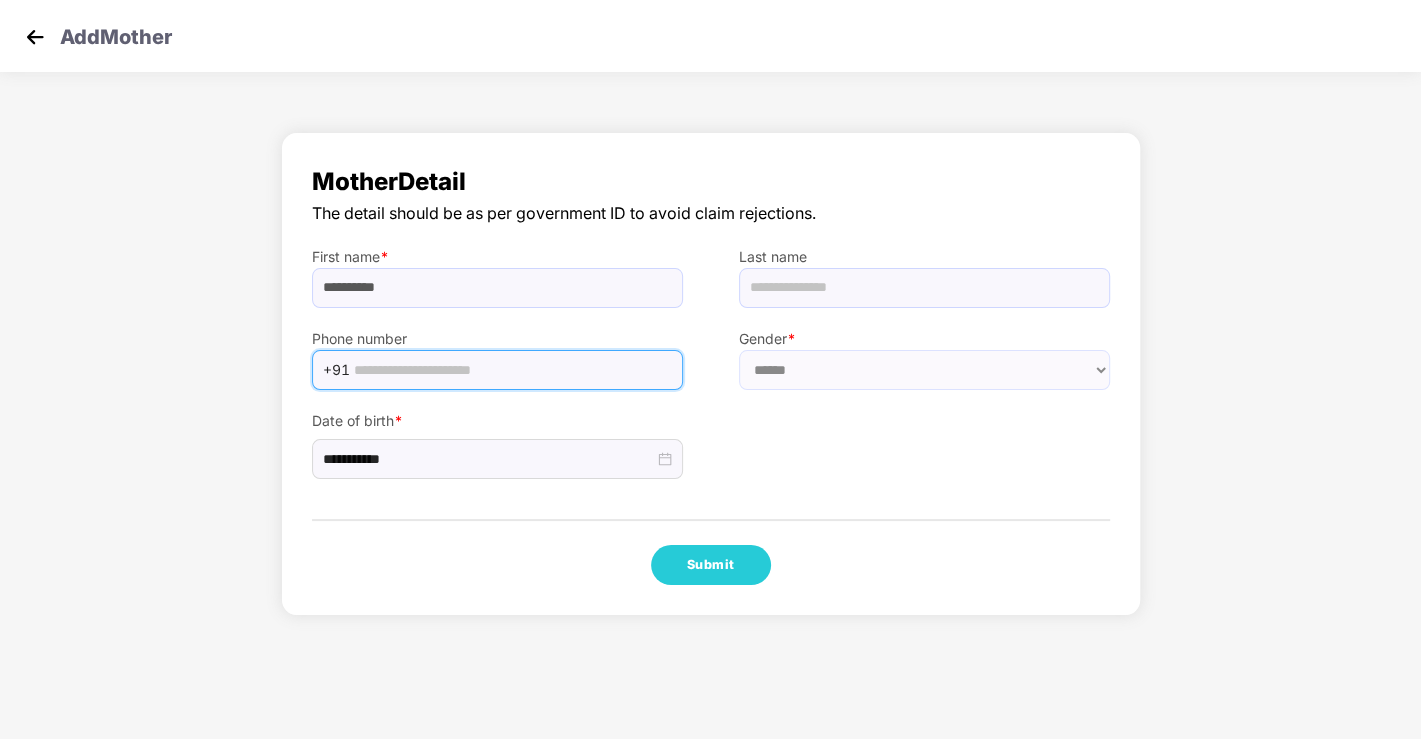 click at bounding box center (512, 370) 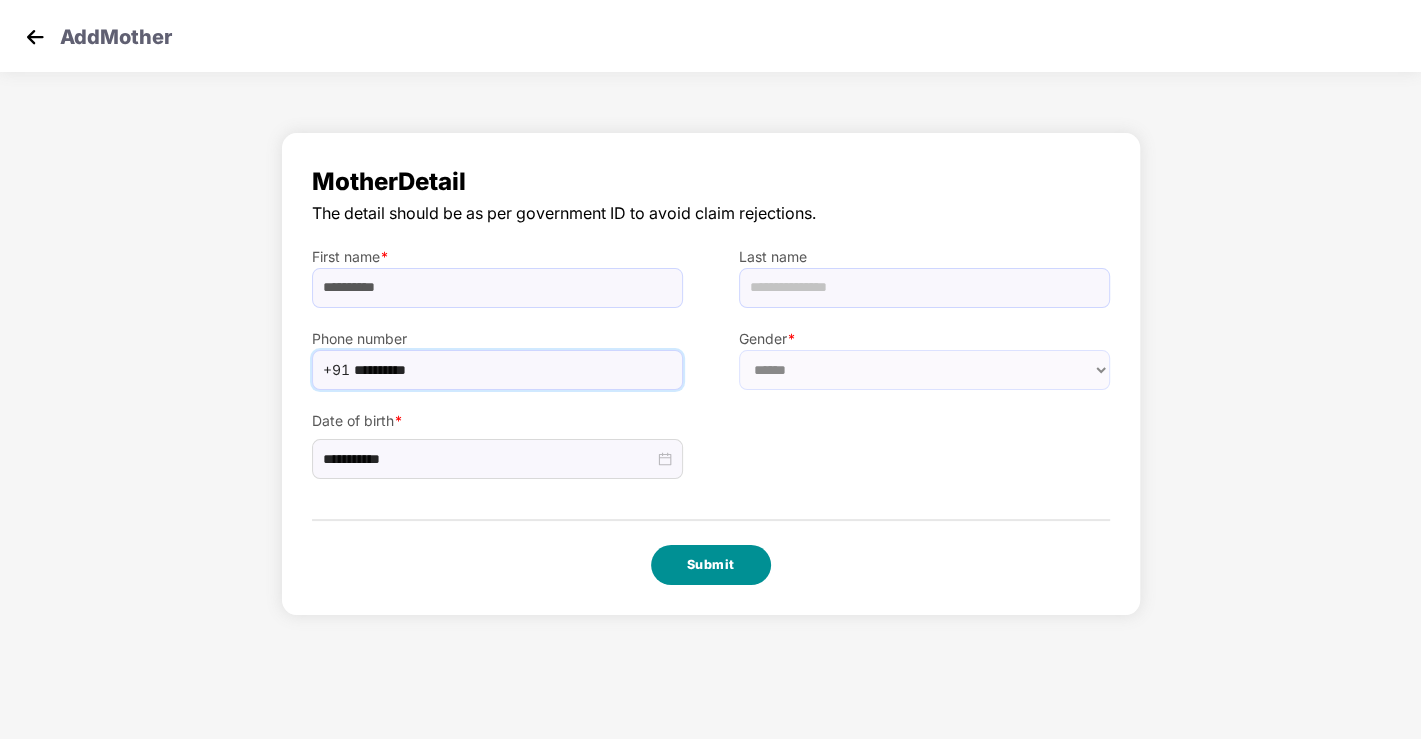 type on "**********" 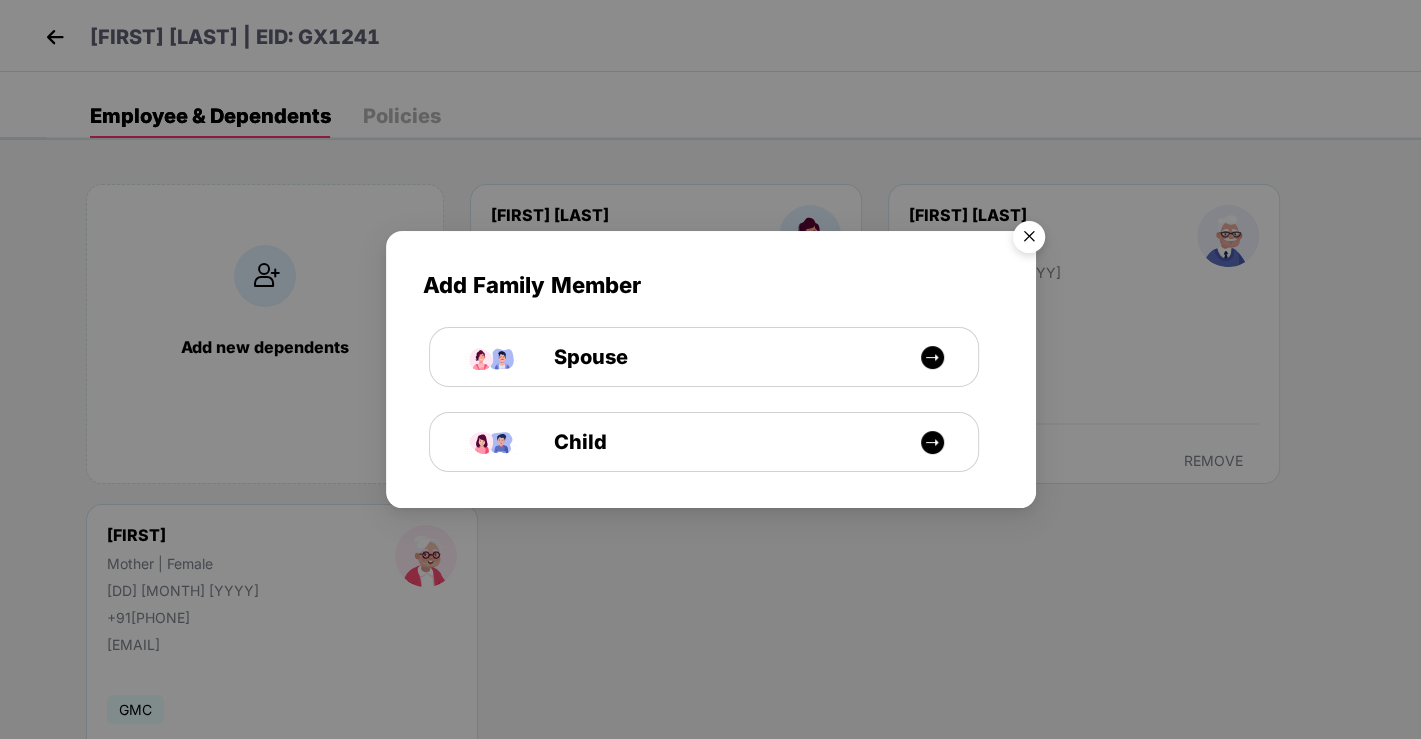 click at bounding box center (1029, 240) 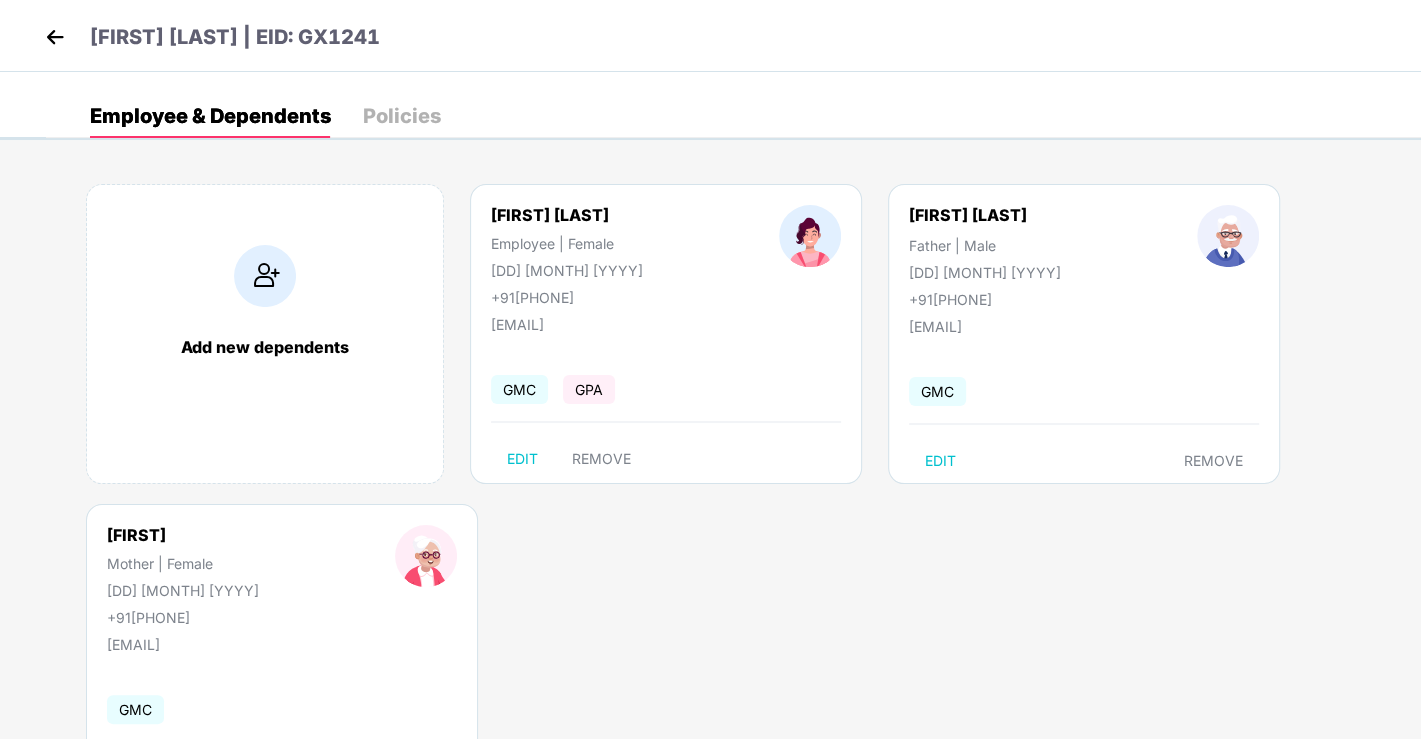 click at bounding box center (55, 37) 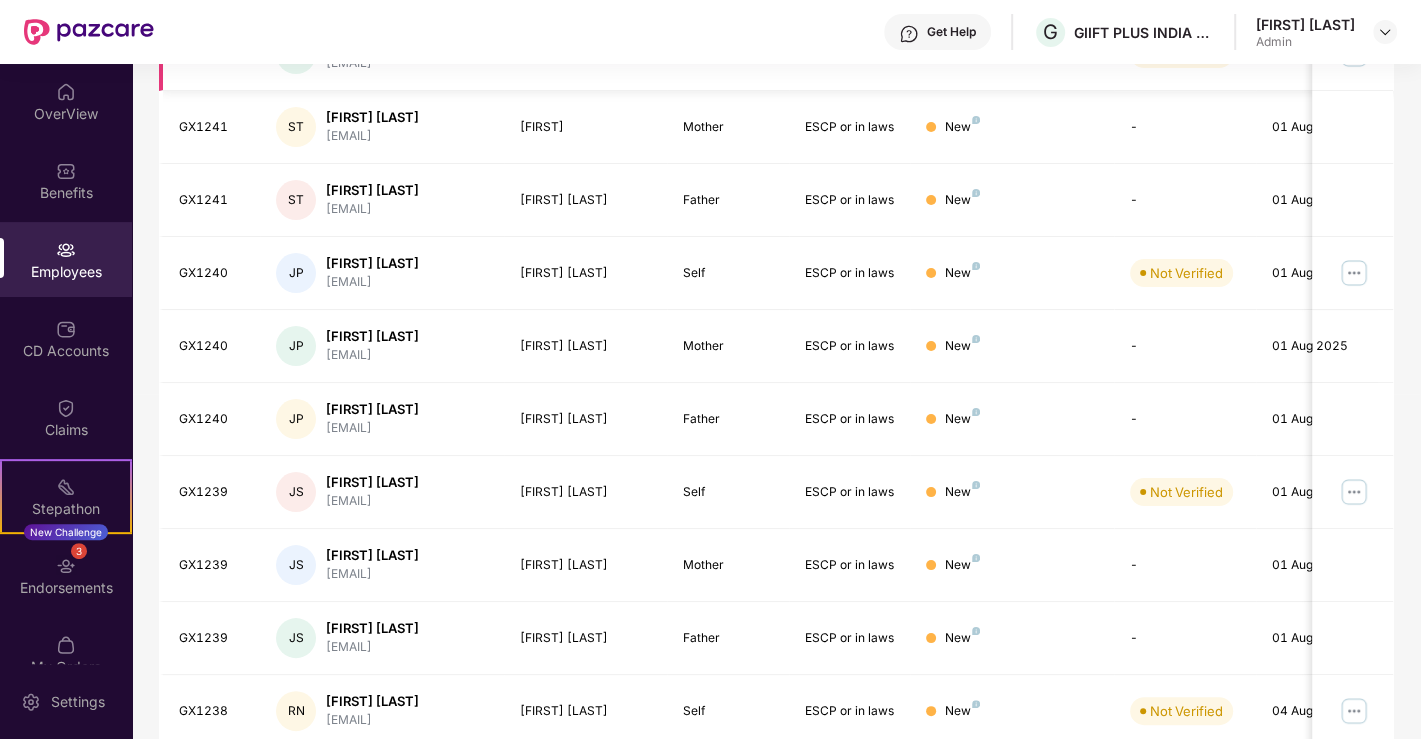 scroll, scrollTop: 485, scrollLeft: 0, axis: vertical 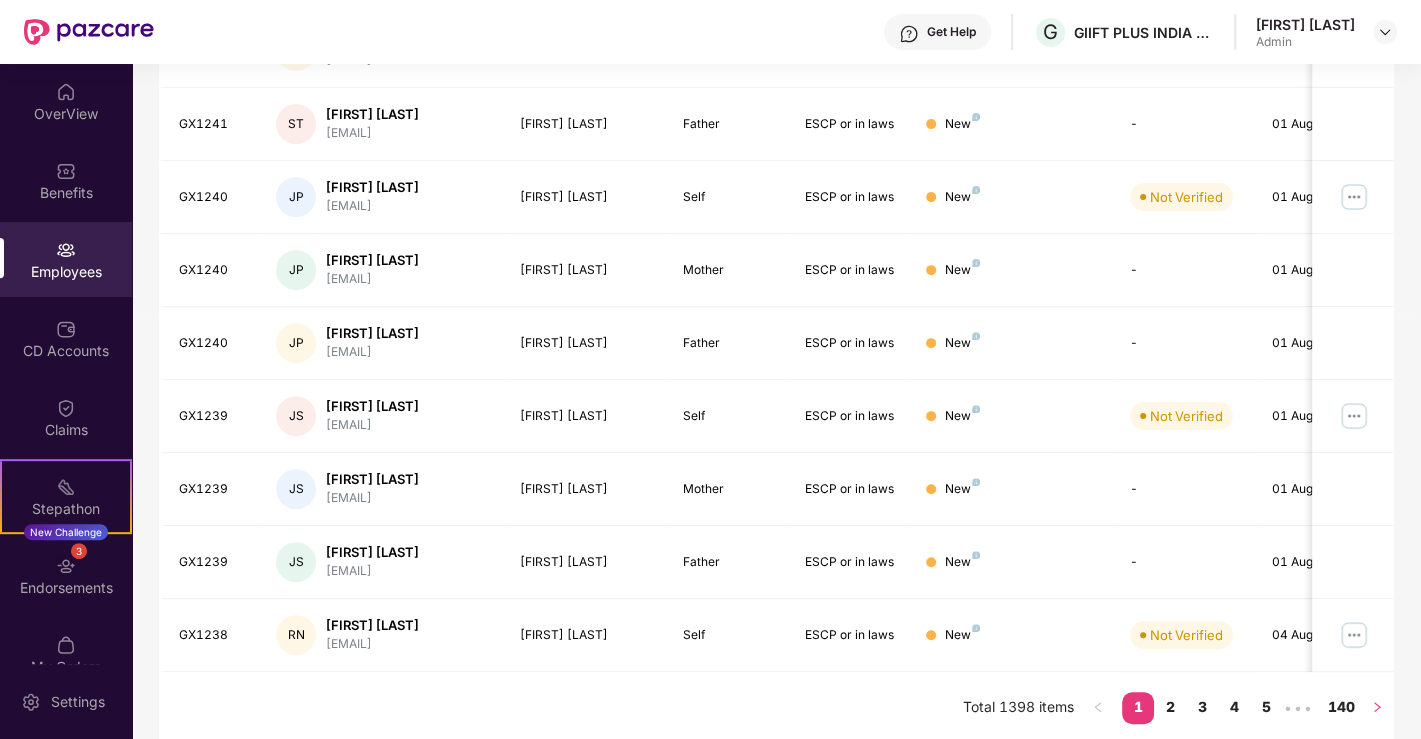 click 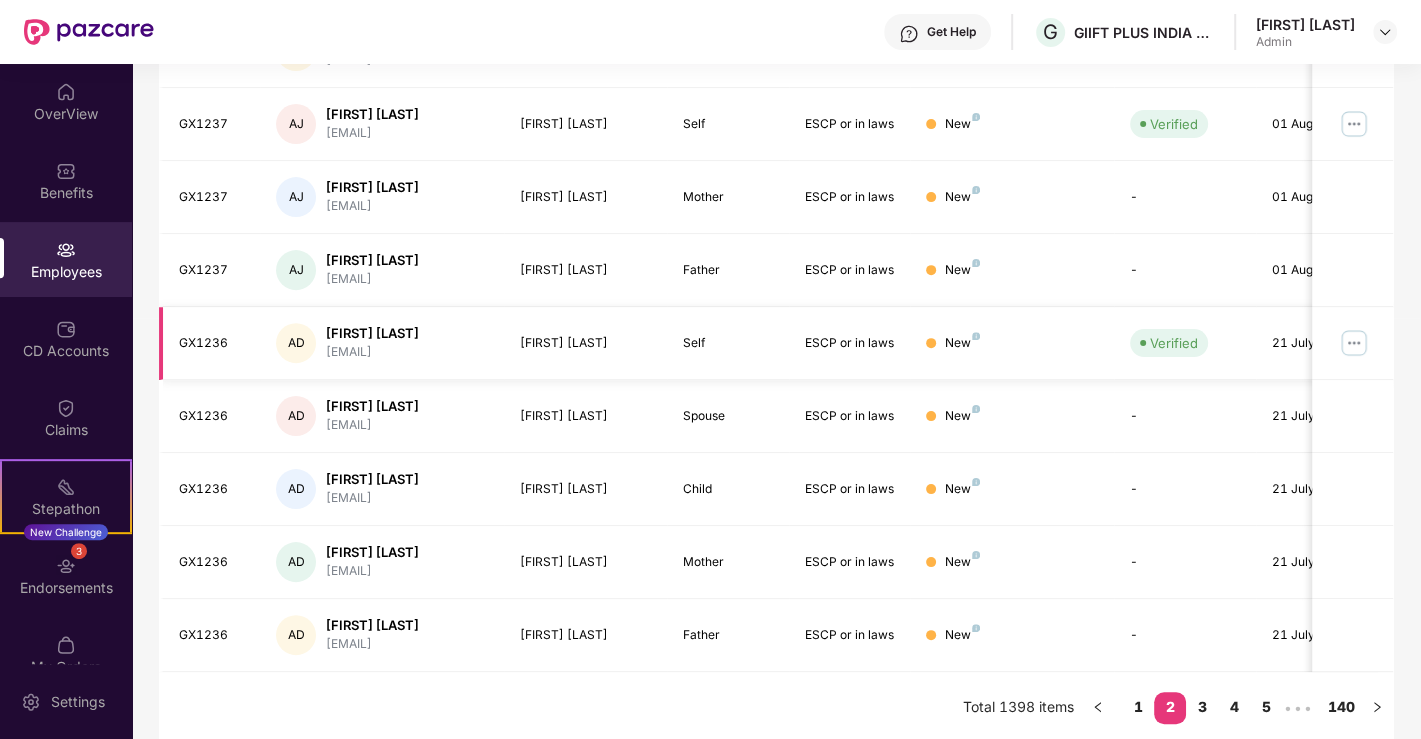 scroll, scrollTop: 374, scrollLeft: 0, axis: vertical 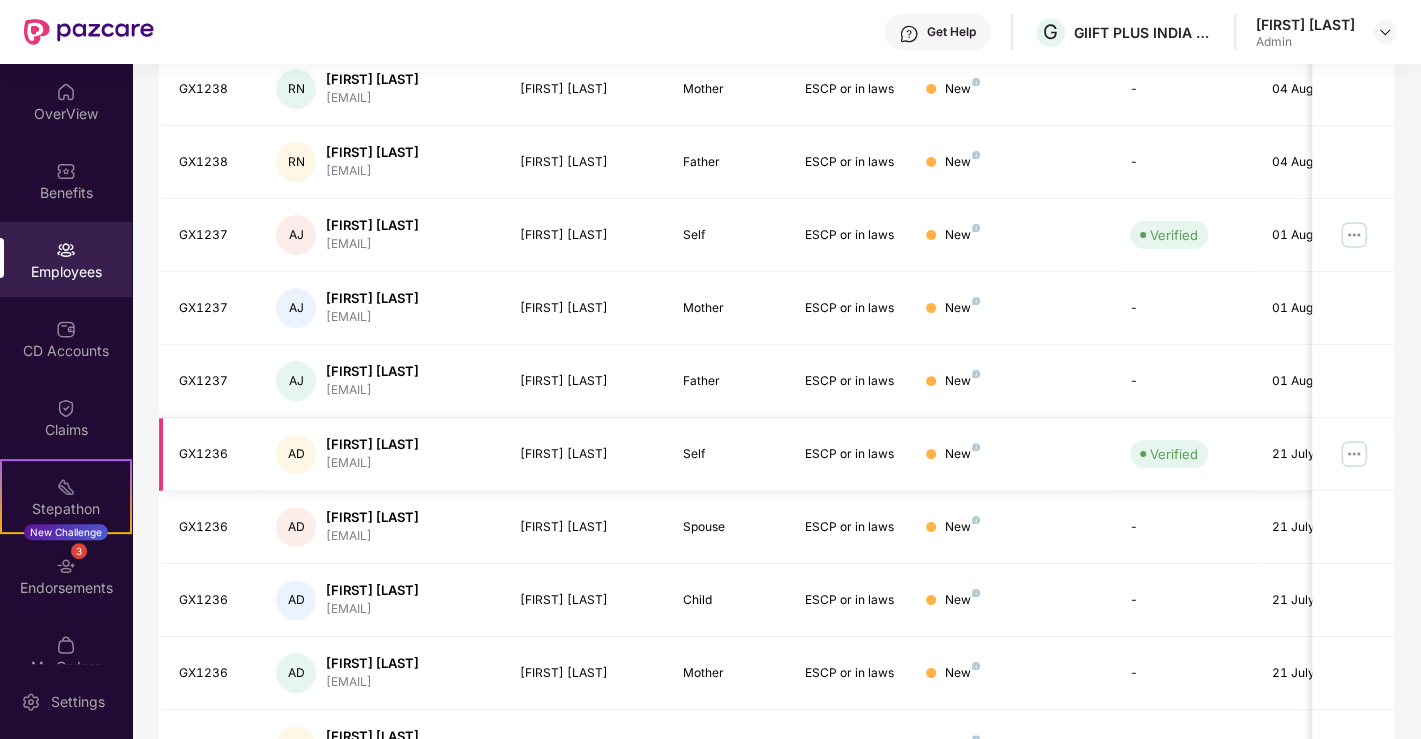 click at bounding box center [1354, 454] 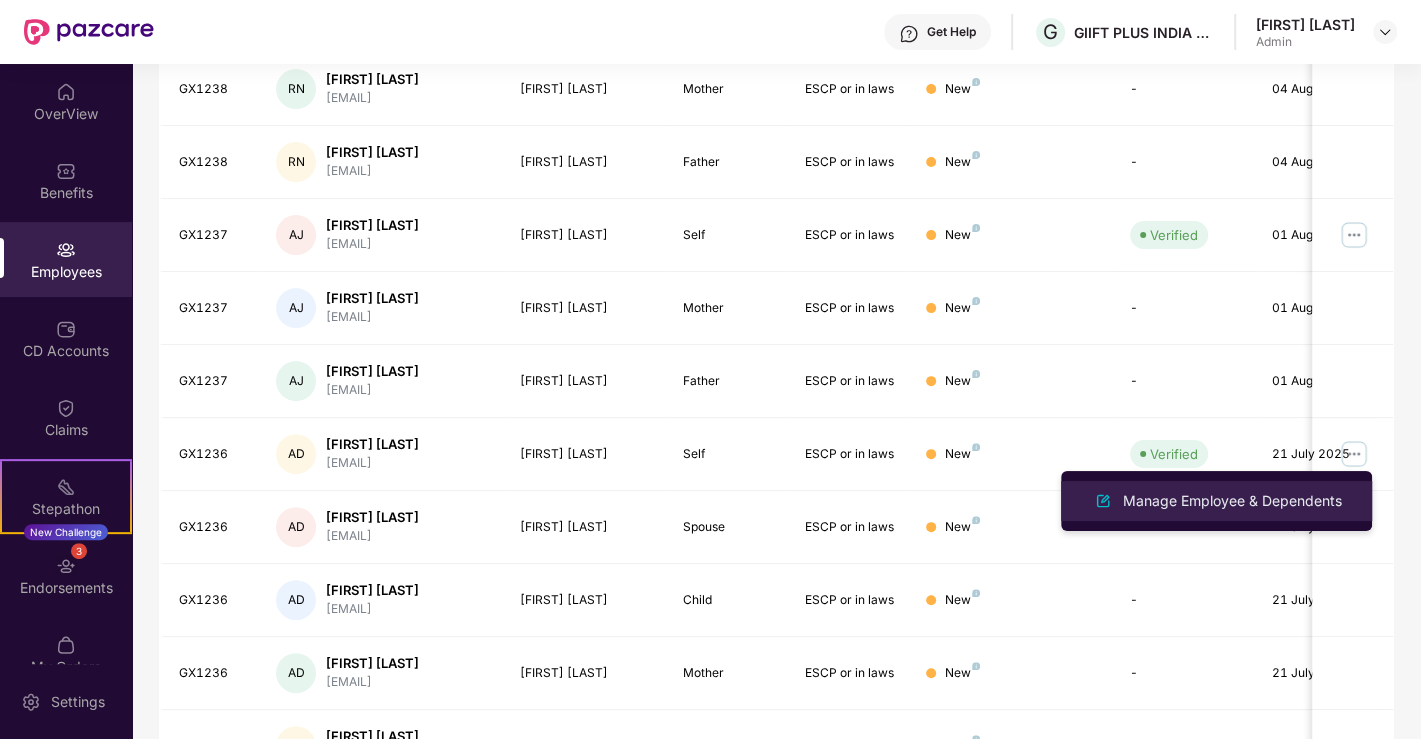 click on "Manage Employee & Dependents" at bounding box center (1232, 501) 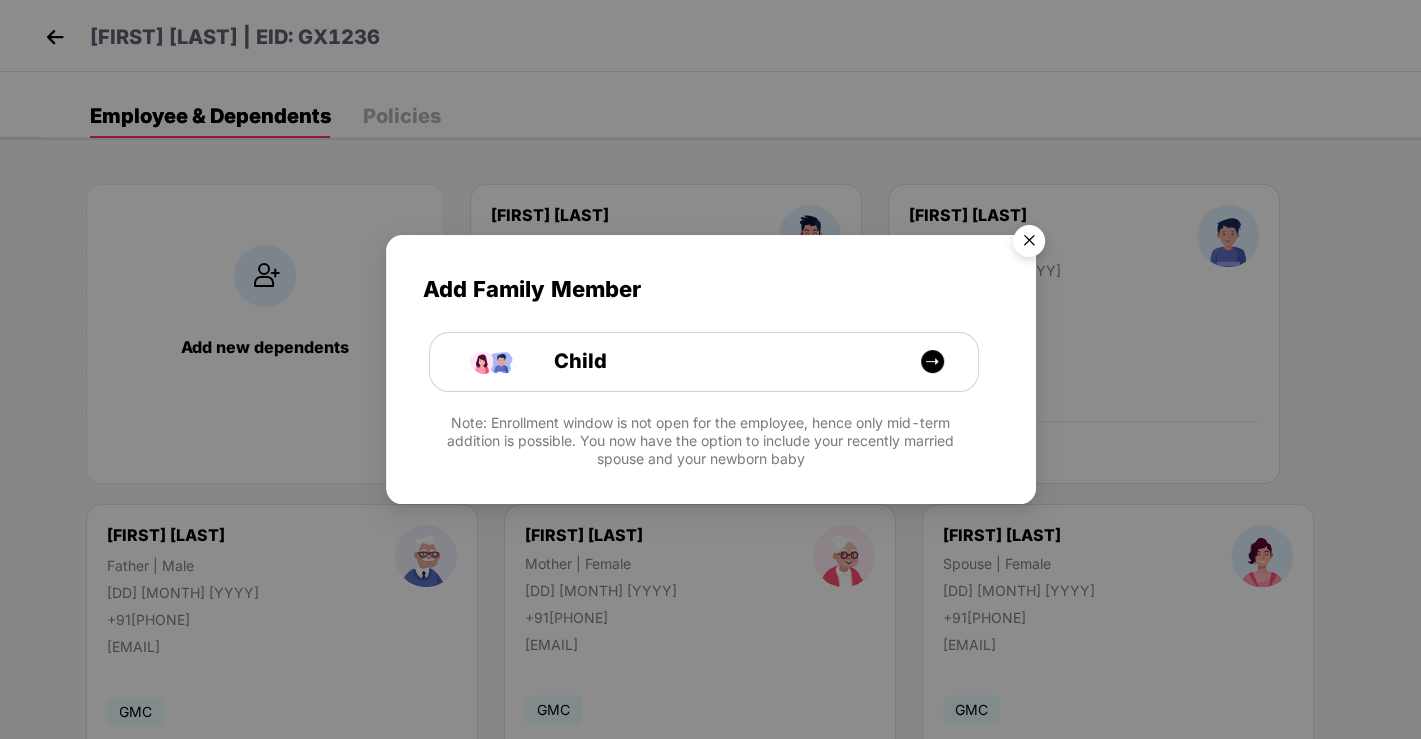 click at bounding box center (1029, 244) 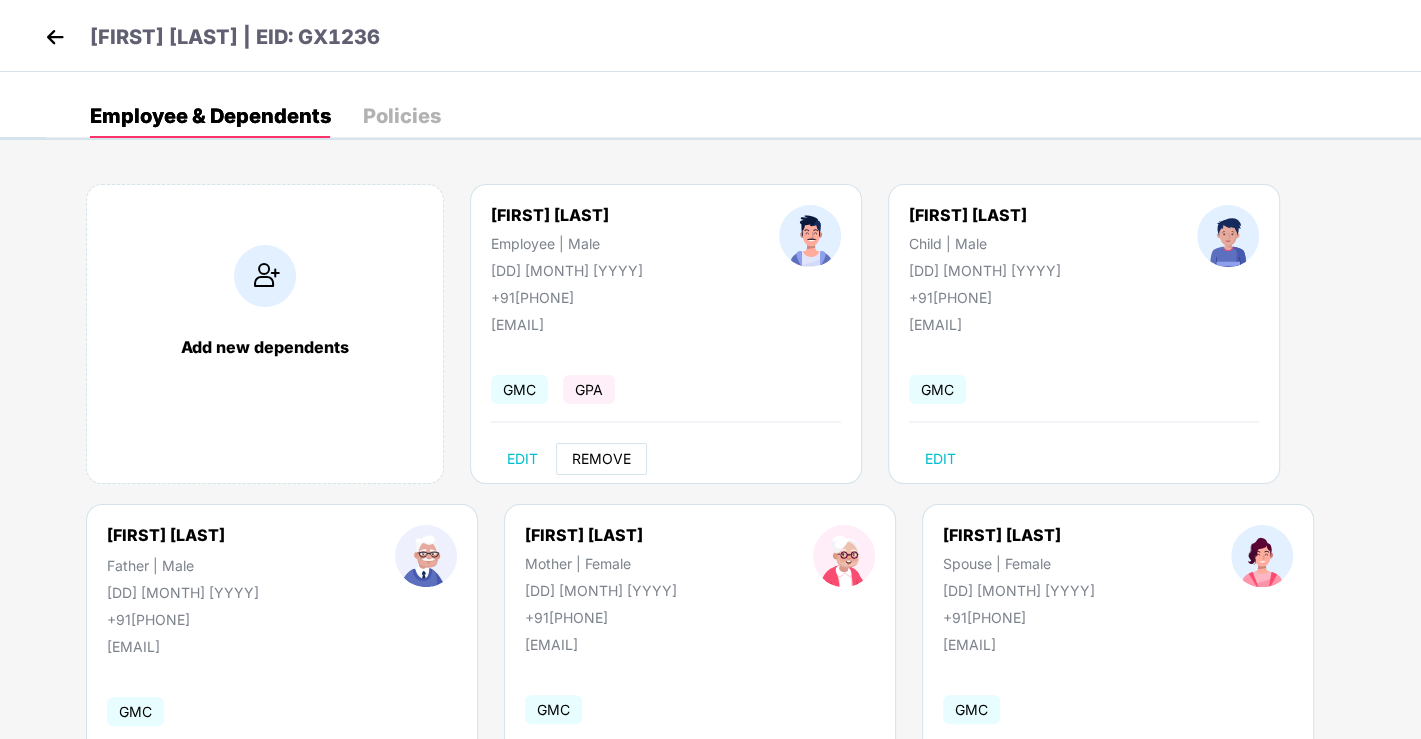 click on "REMOVE" at bounding box center (601, 459) 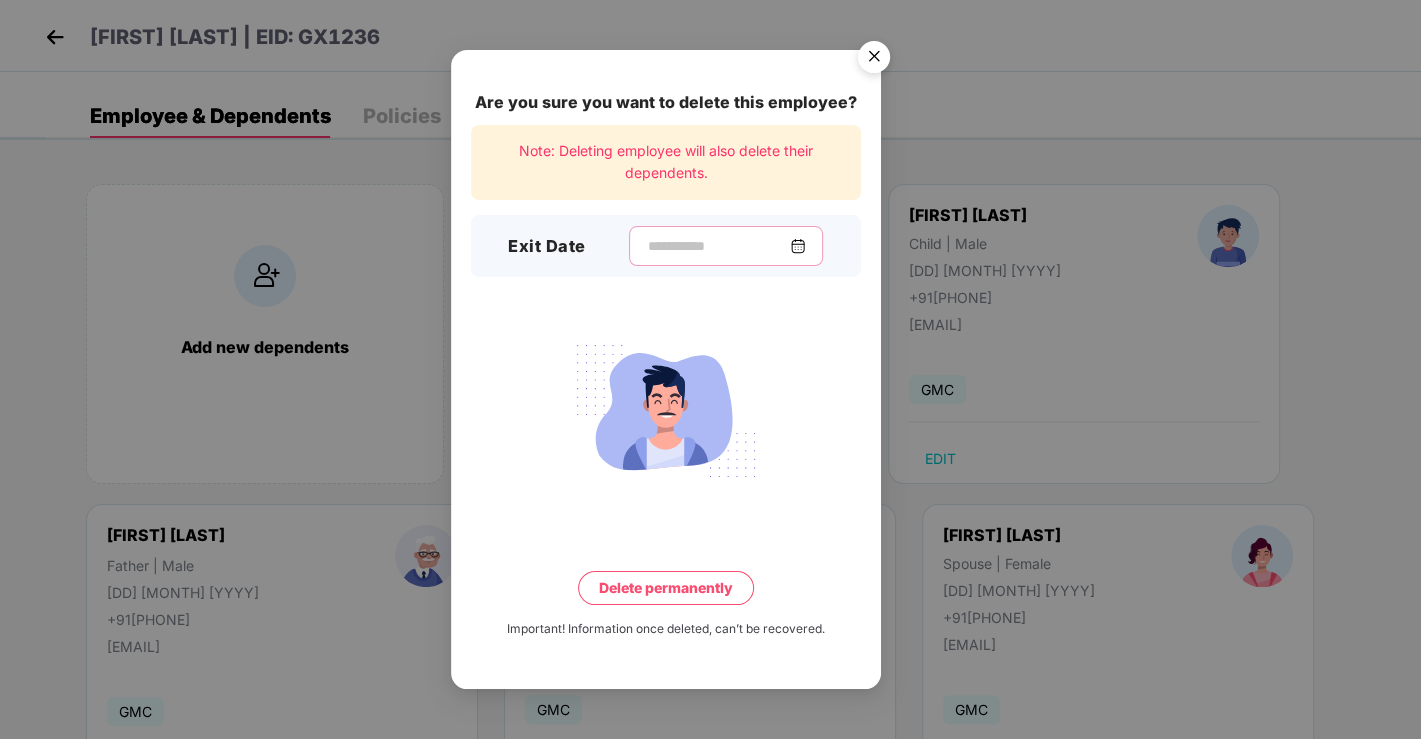 click at bounding box center [718, 246] 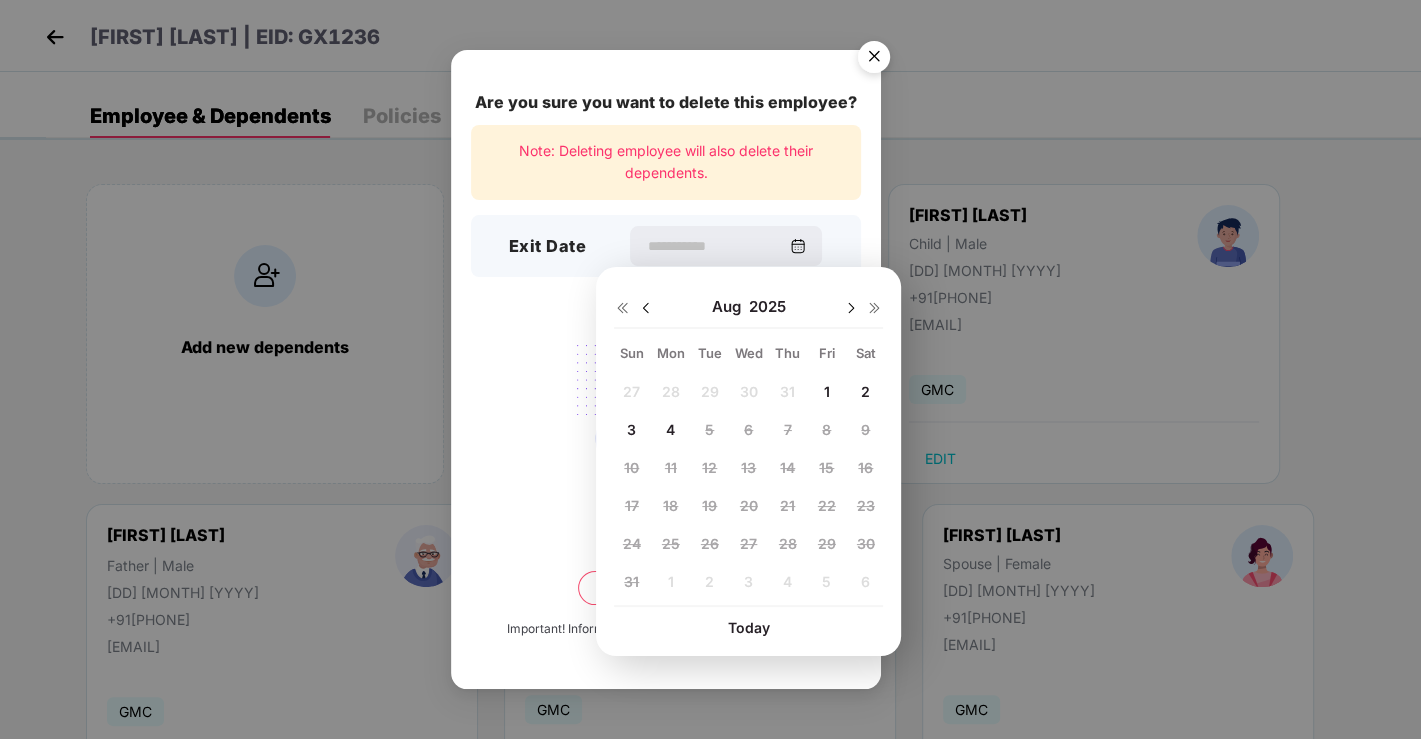 click on "1" at bounding box center (827, 392) 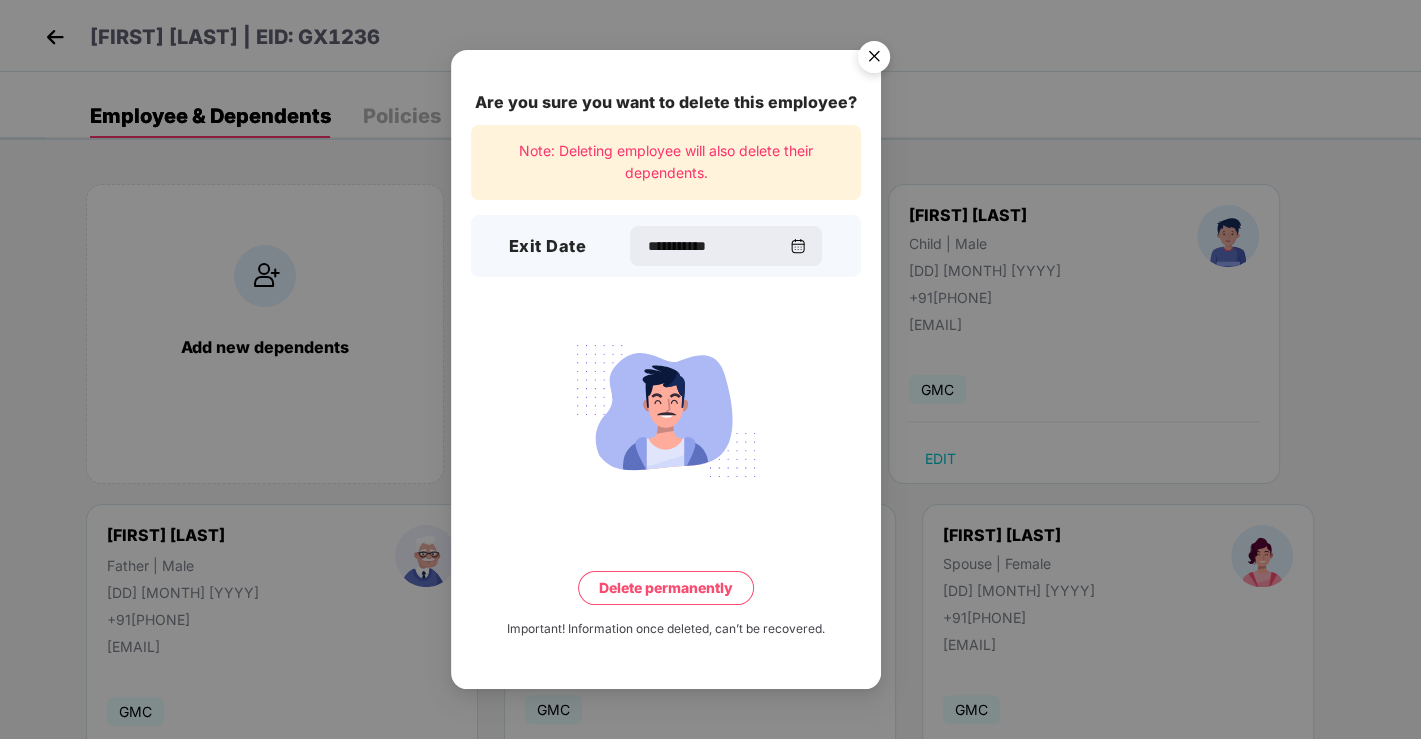 click on "Delete permanently" at bounding box center (666, 588) 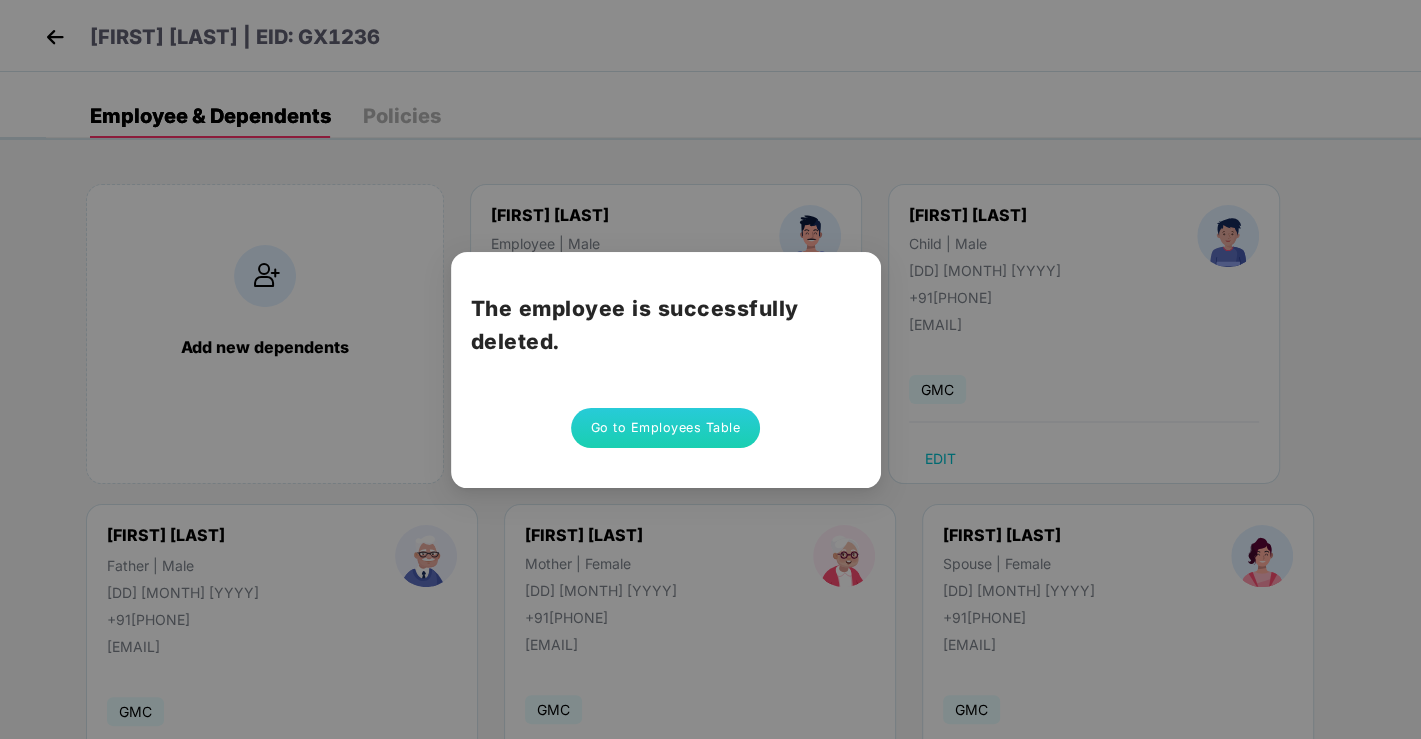 click on "The employee is successfully deleted. Go to Employees Table" at bounding box center (710, 369) 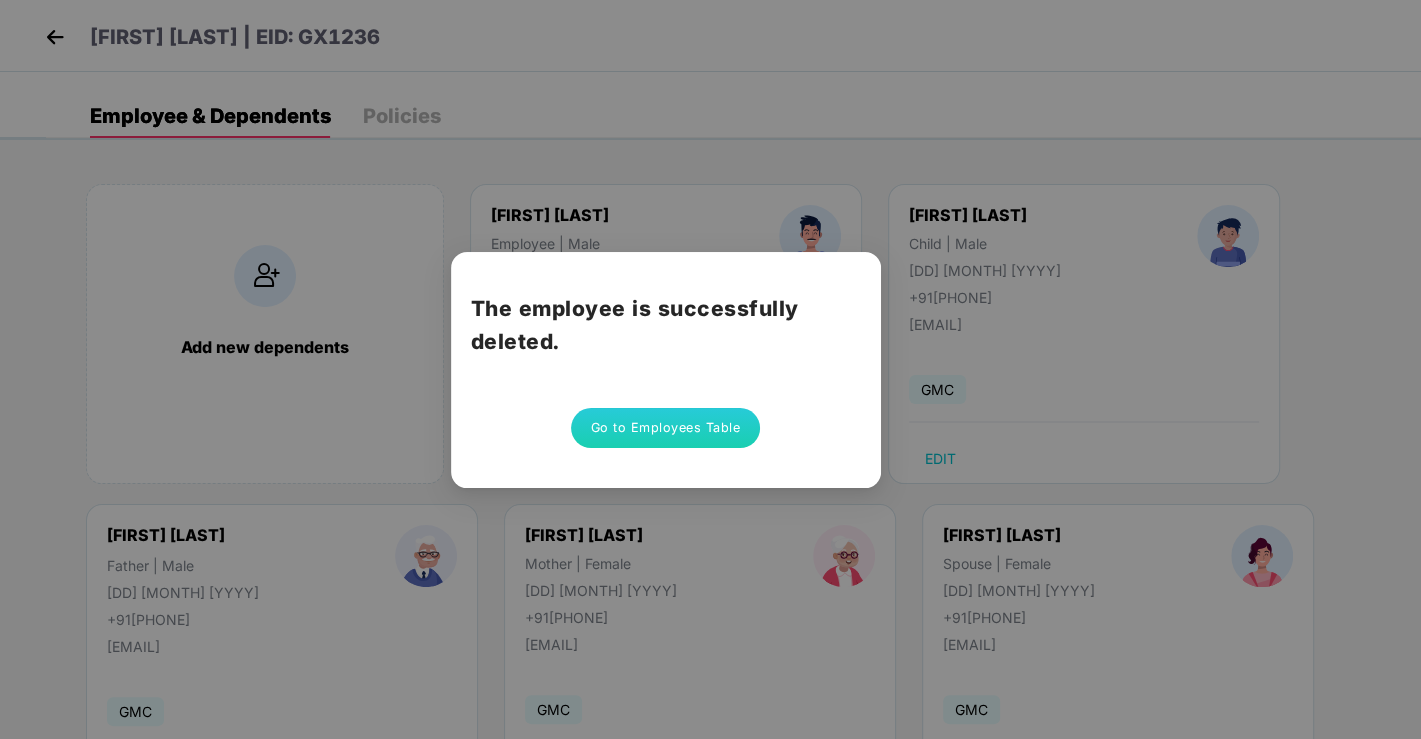 click on "Go to Employees Table" at bounding box center (666, 428) 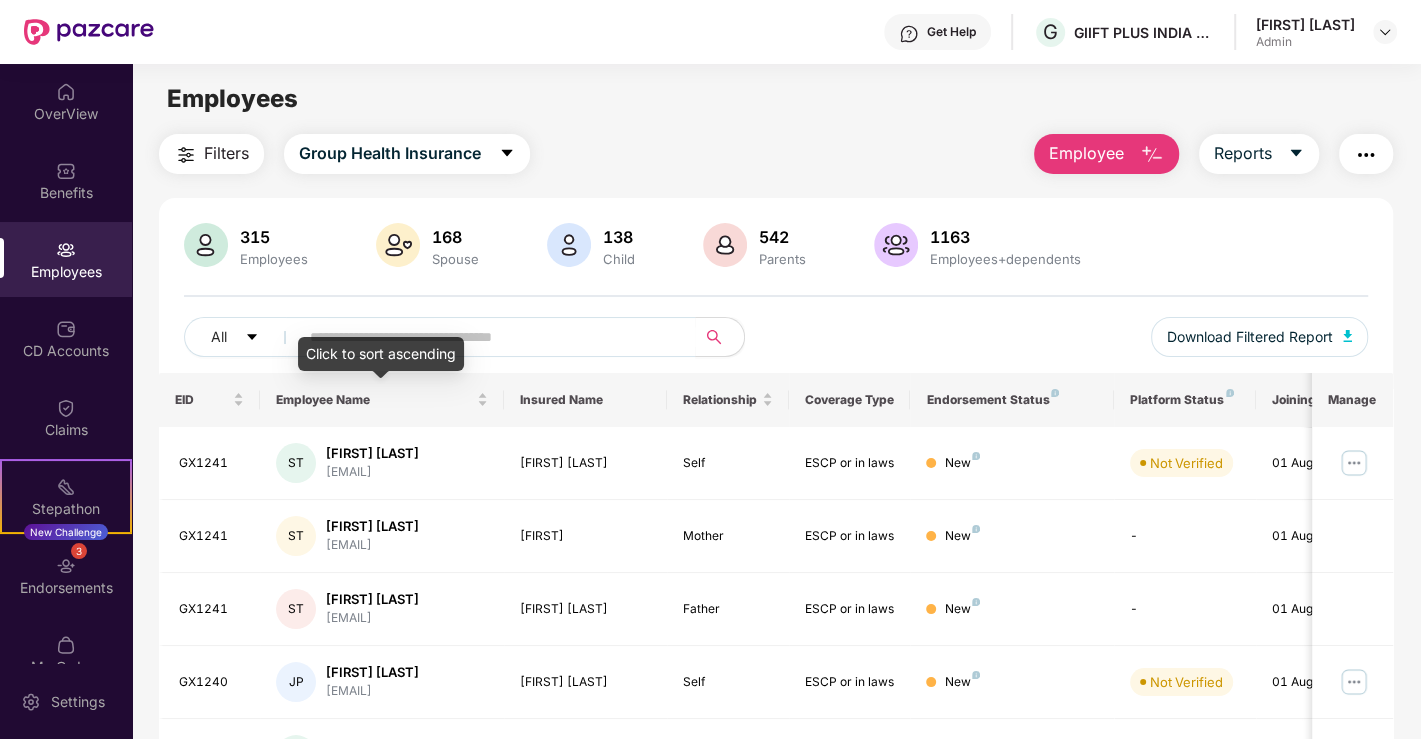 click on "Click to sort ascending" at bounding box center (381, 354) 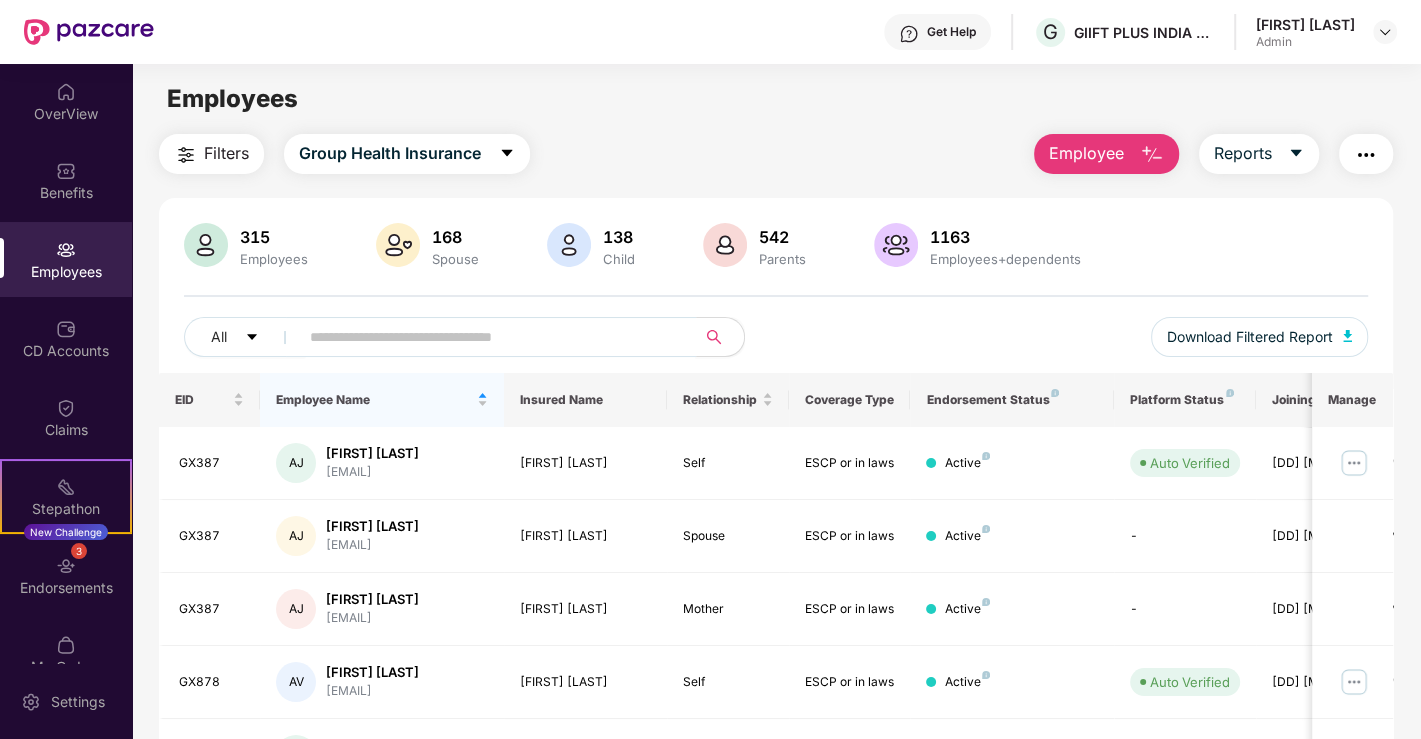 click at bounding box center (489, 337) 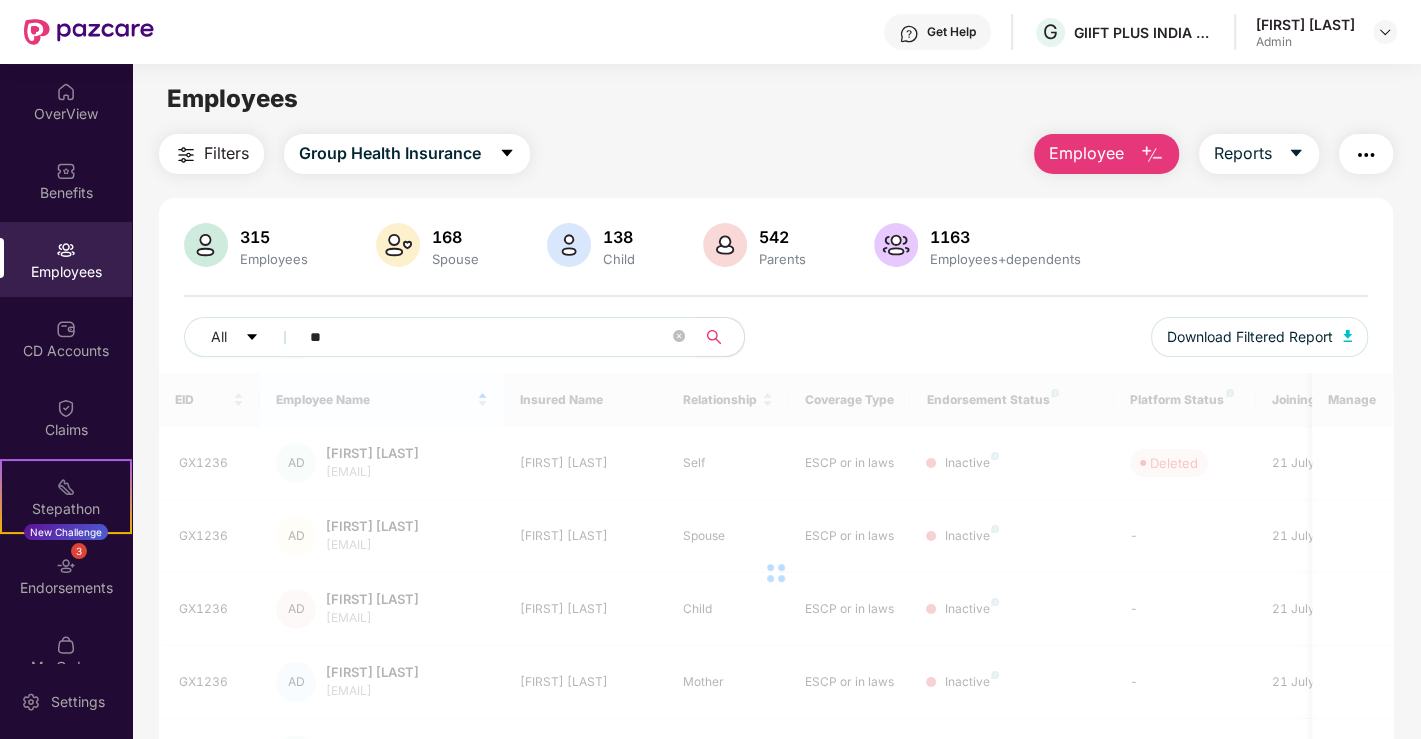 type on "*" 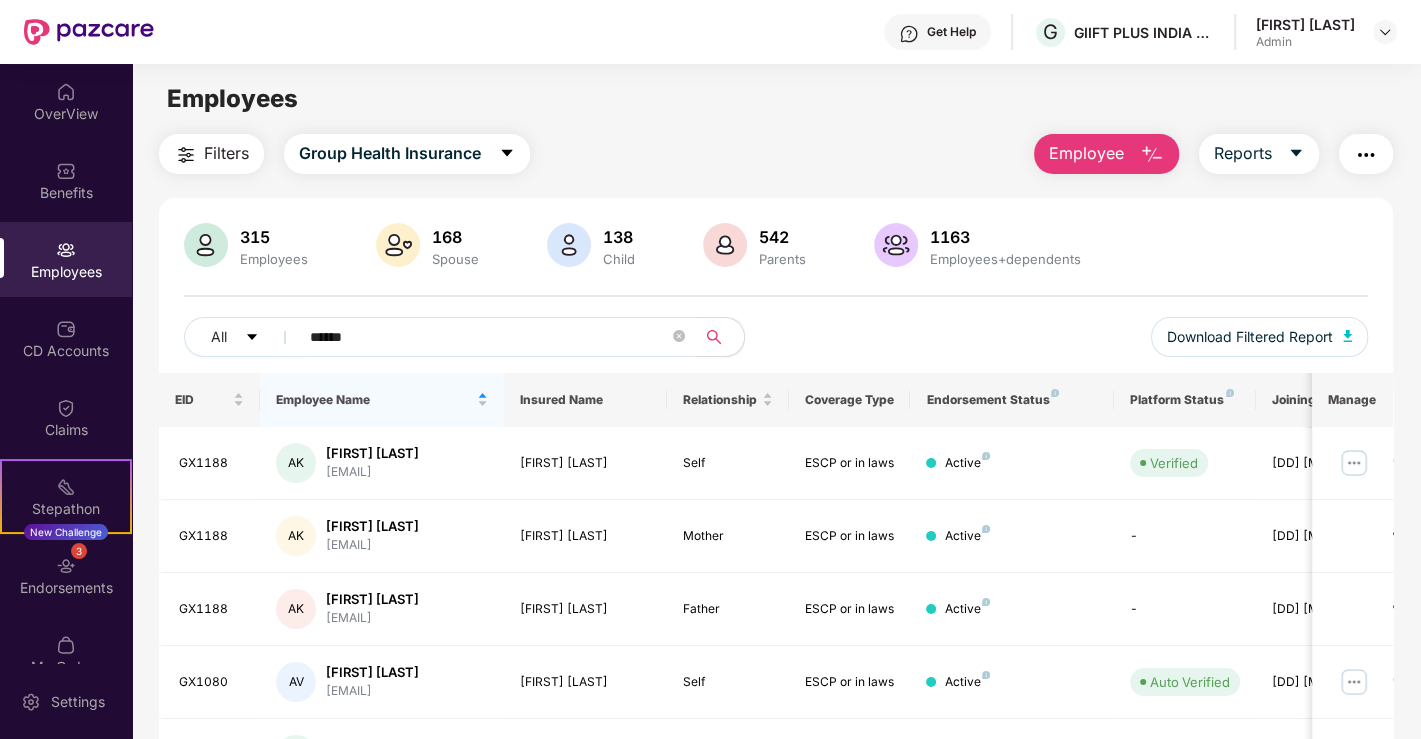 click on "******" at bounding box center [489, 337] 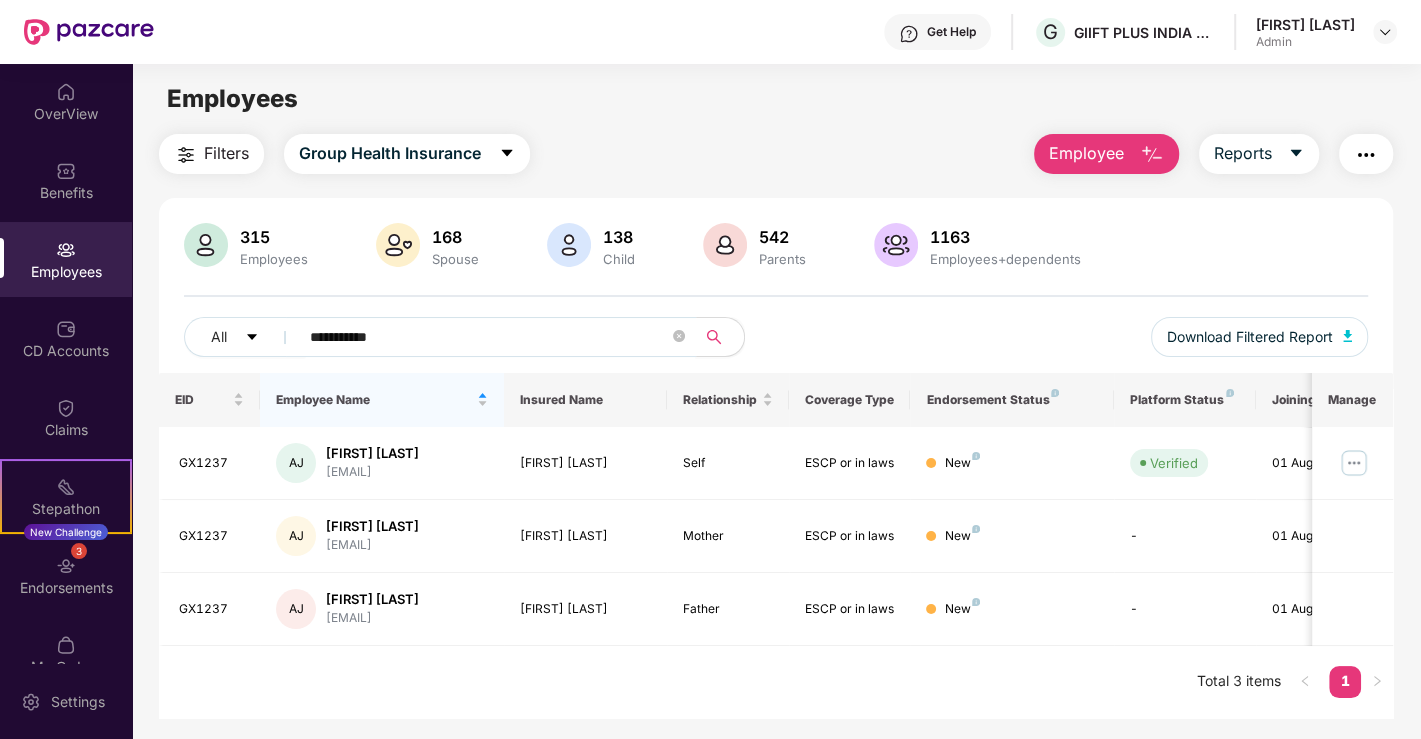 click on "**********" at bounding box center (489, 337) 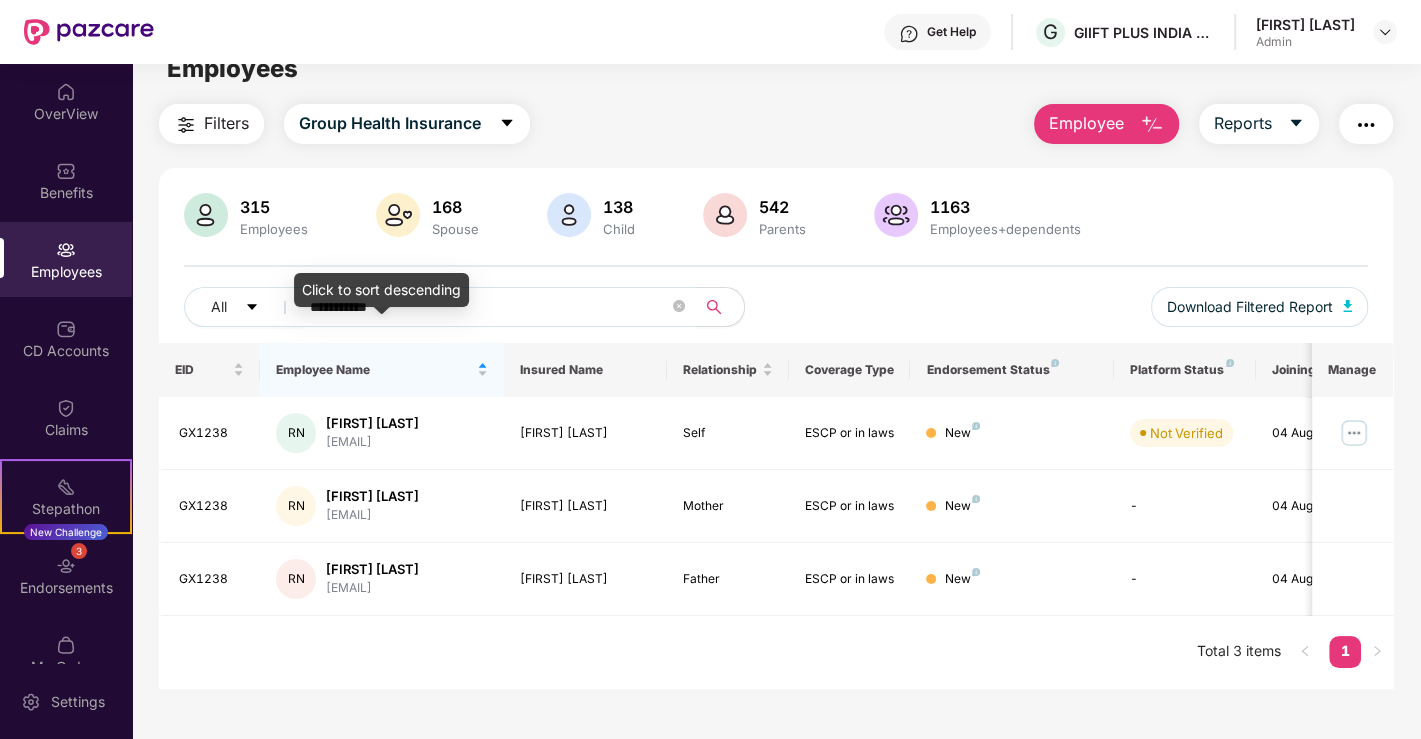 scroll, scrollTop: 0, scrollLeft: 0, axis: both 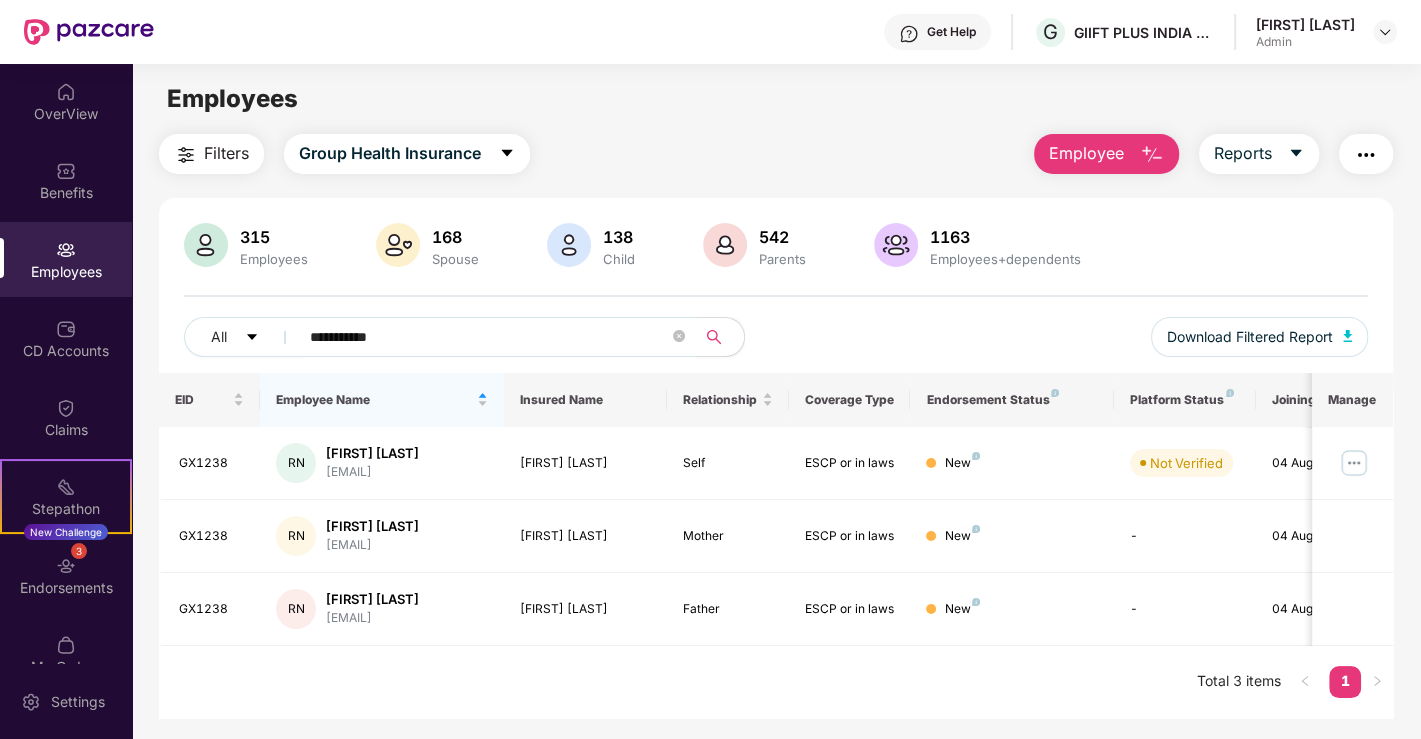 click on "**********" at bounding box center [489, 337] 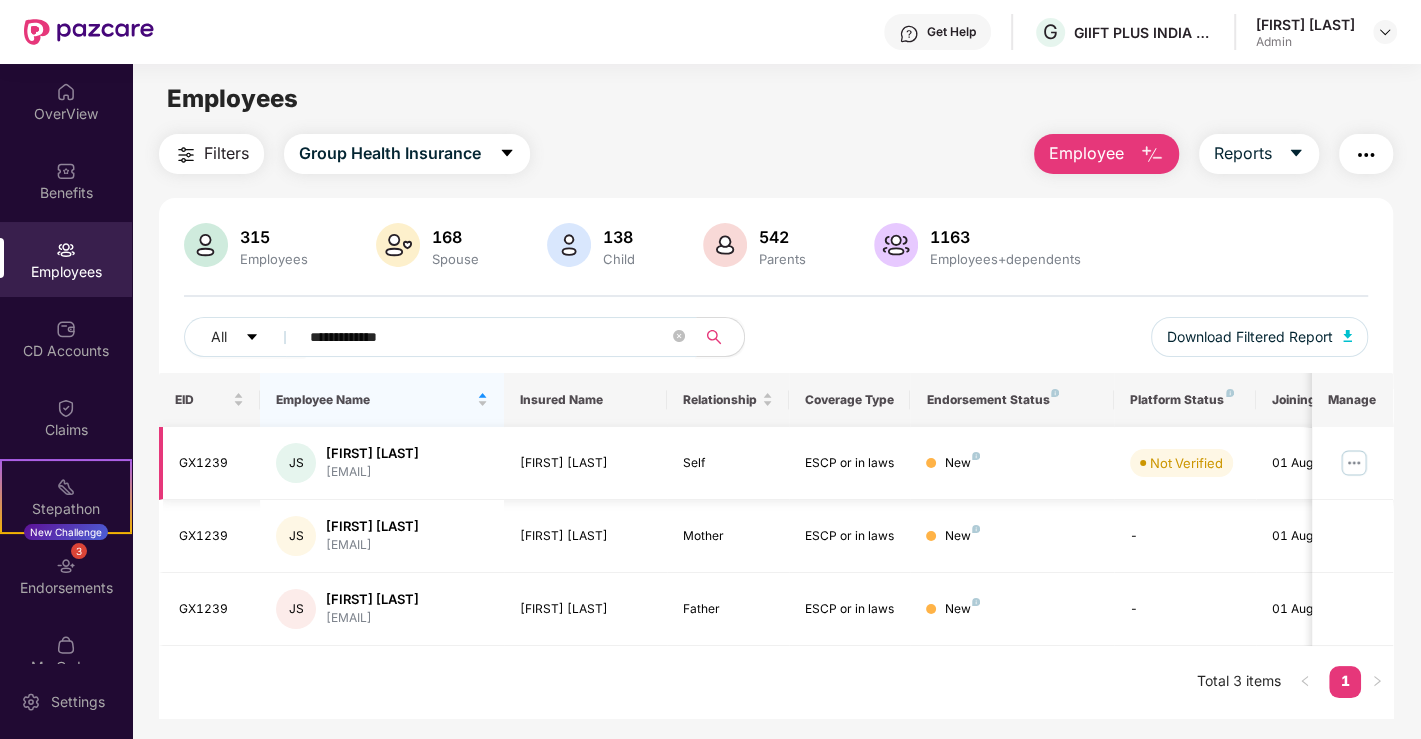type on "**********" 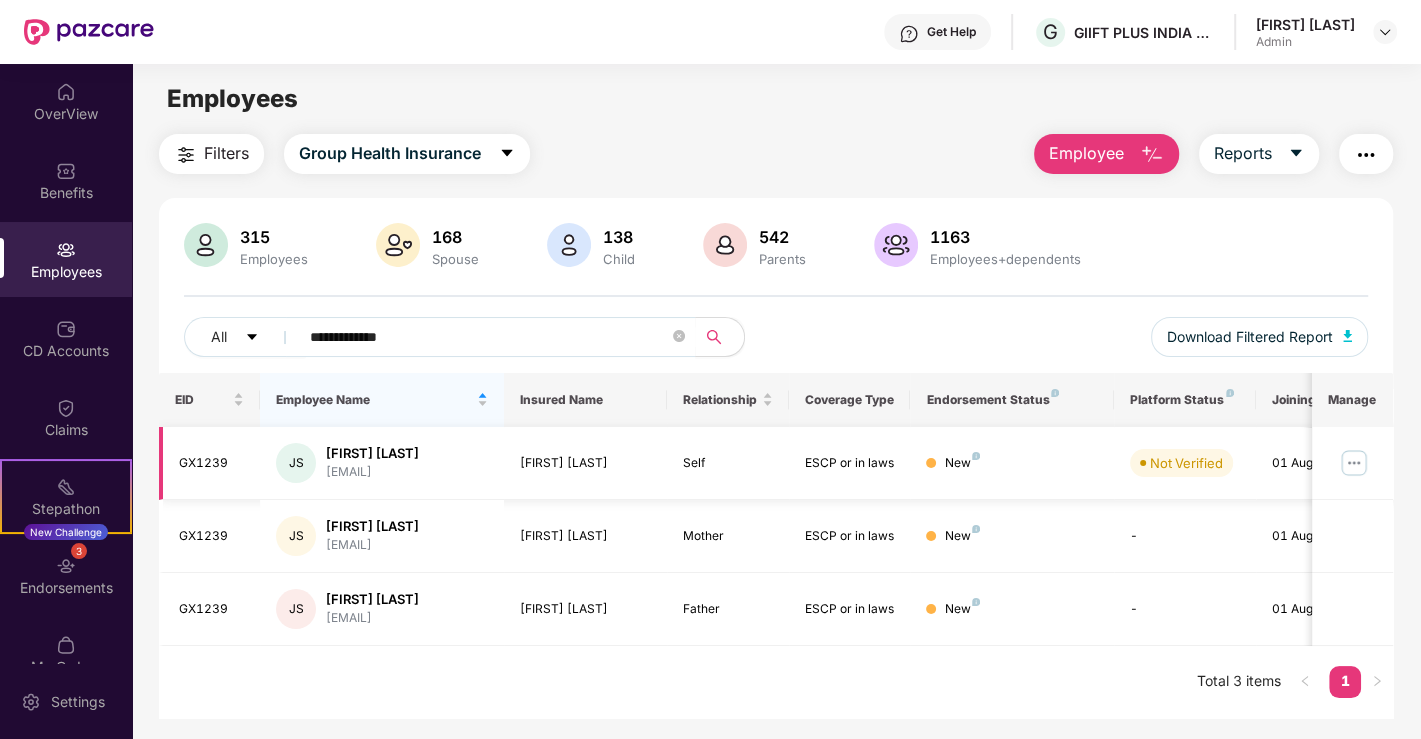 click at bounding box center [1354, 463] 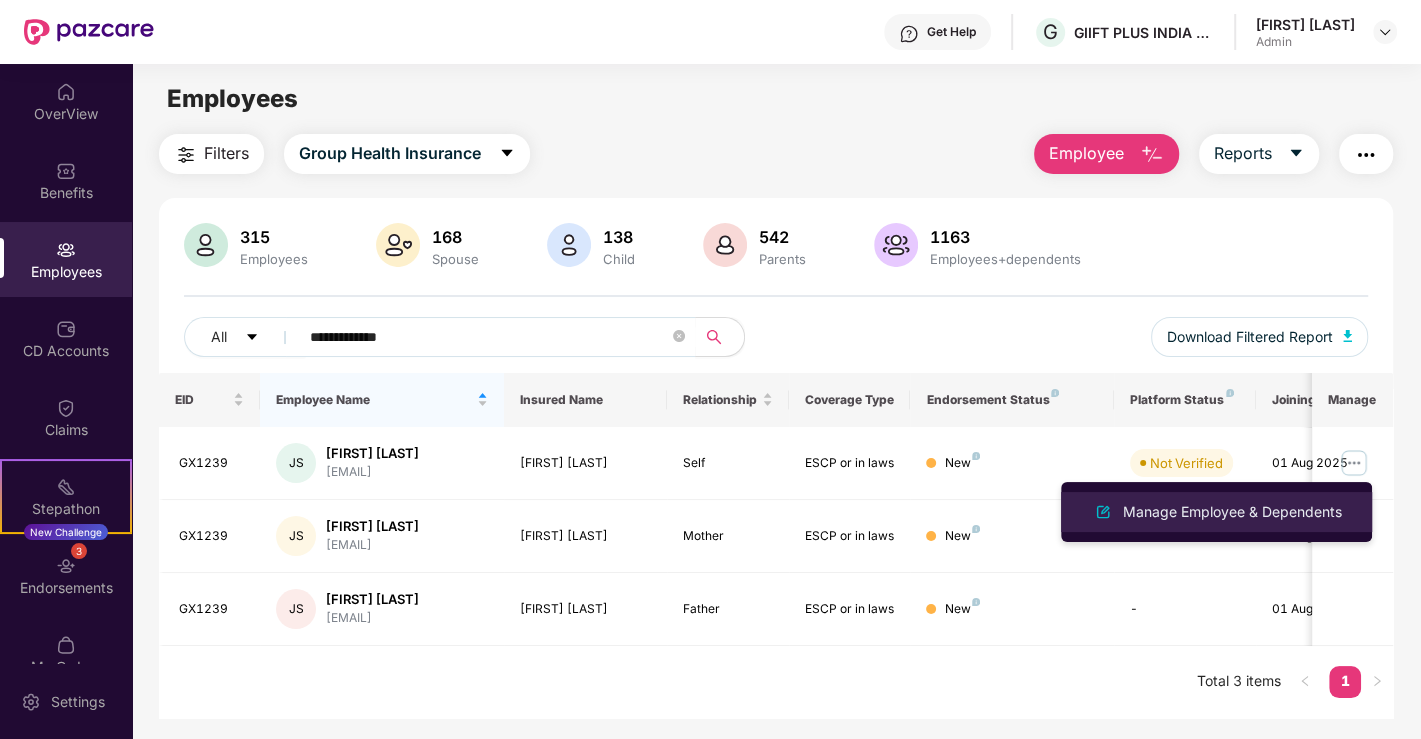 click on "Manage Employee & Dependents" at bounding box center [1232, 512] 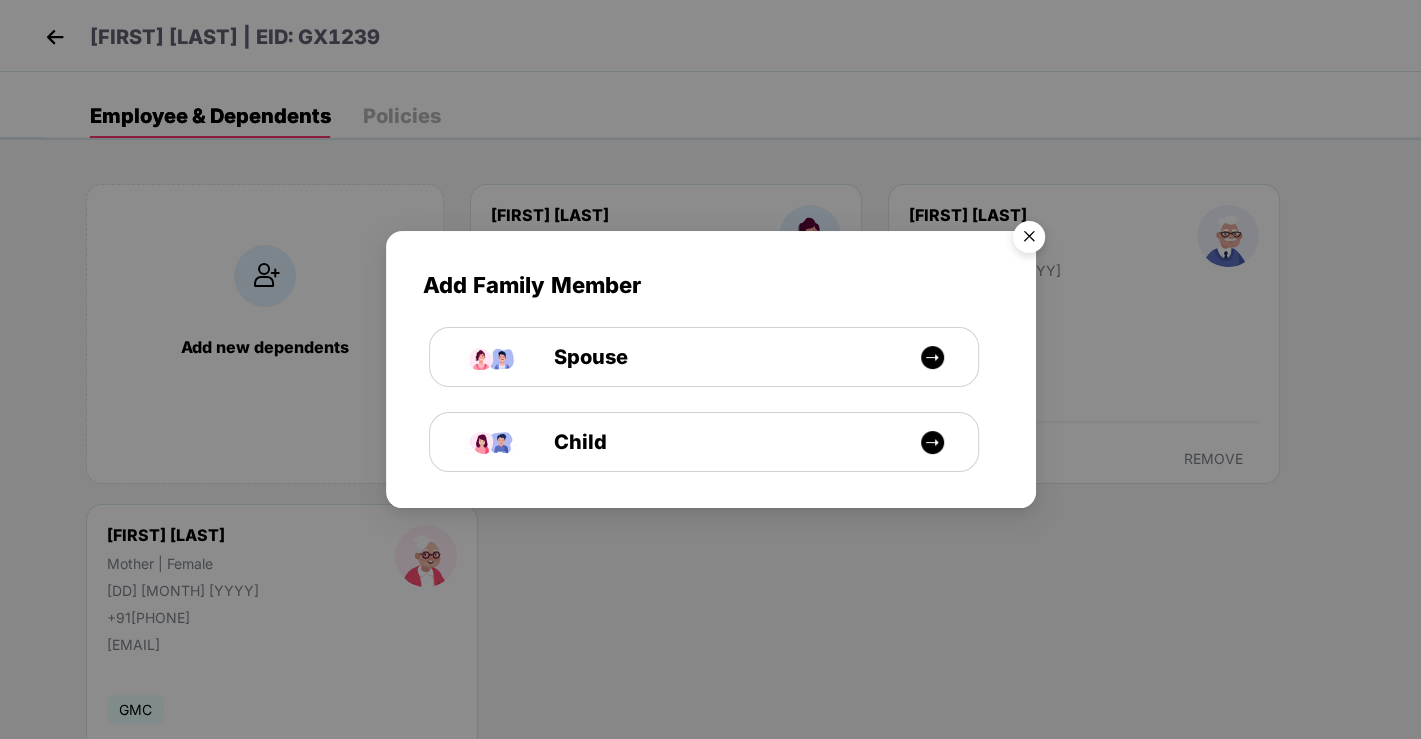 click at bounding box center [1029, 240] 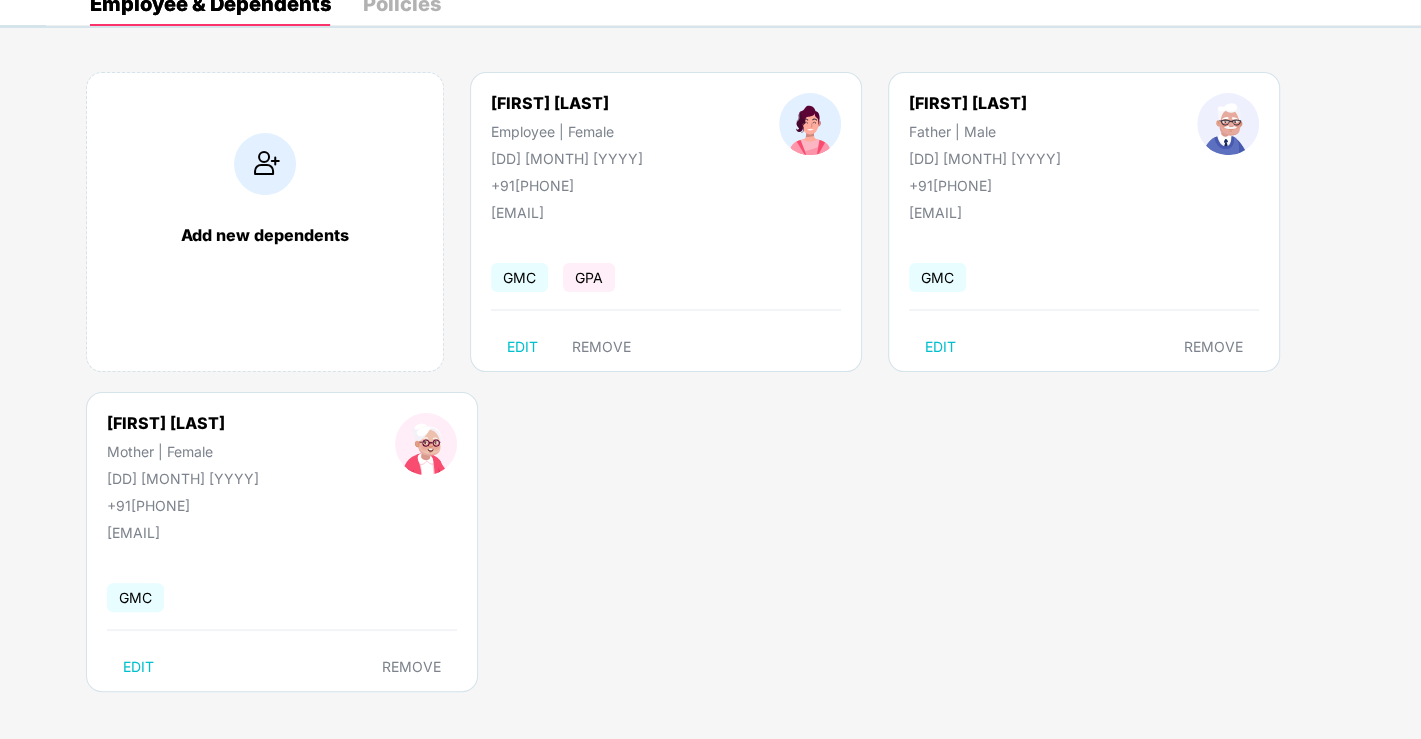 scroll, scrollTop: 114, scrollLeft: 0, axis: vertical 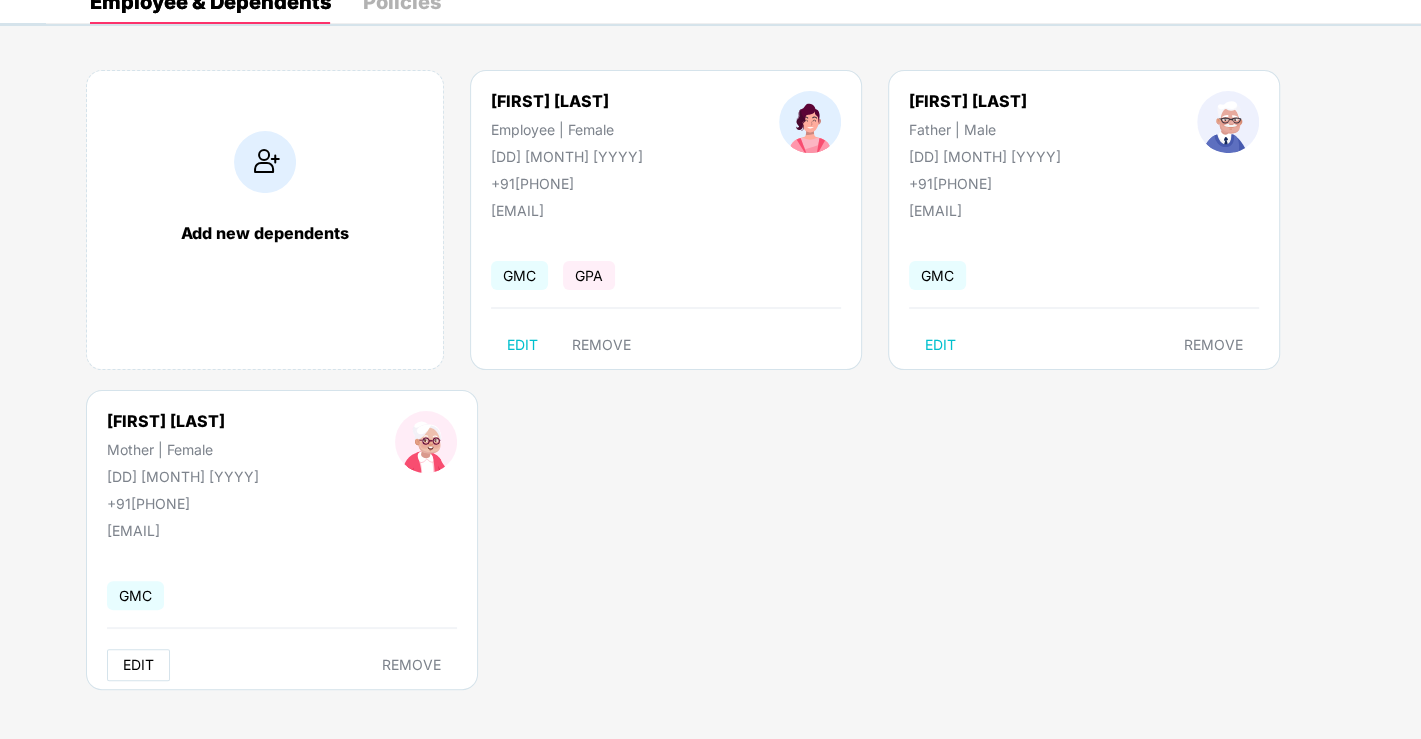 click on "EDIT" at bounding box center [138, 665] 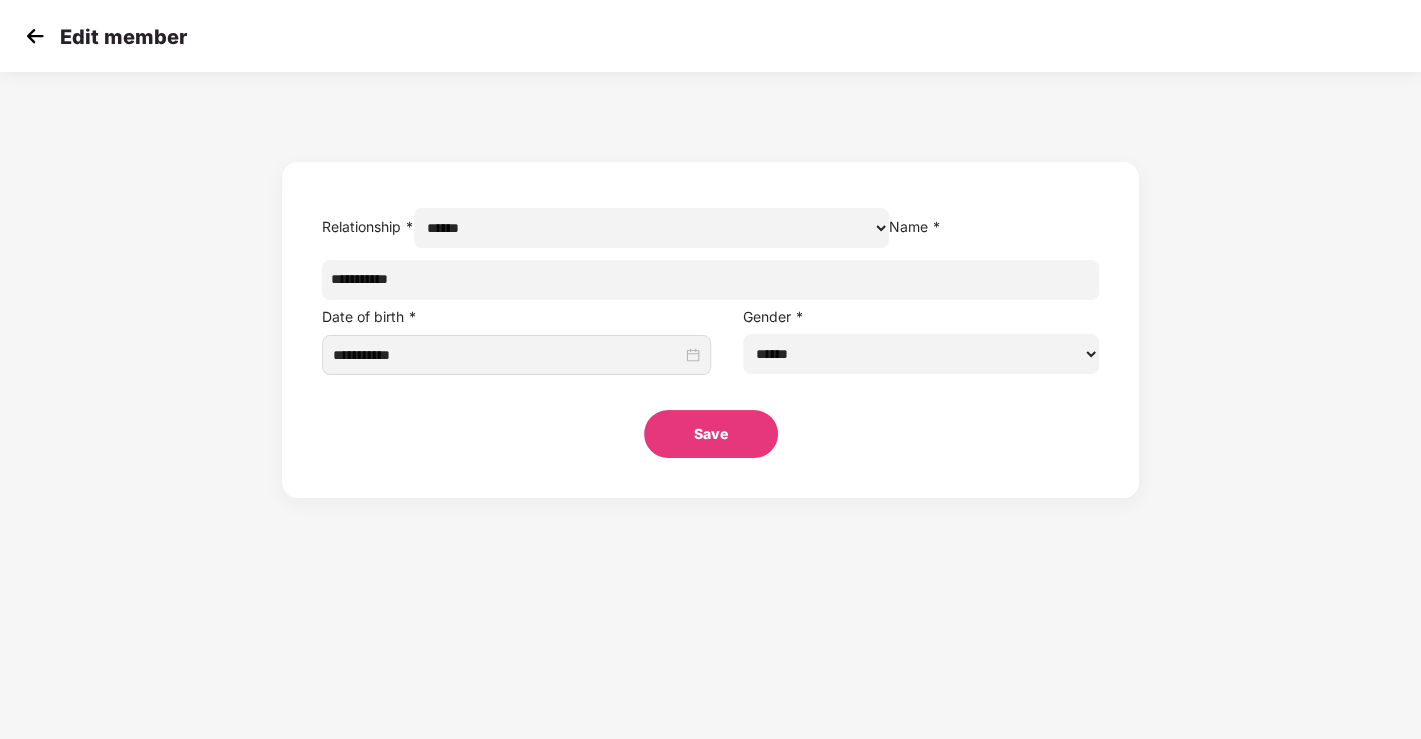 scroll, scrollTop: 0, scrollLeft: 0, axis: both 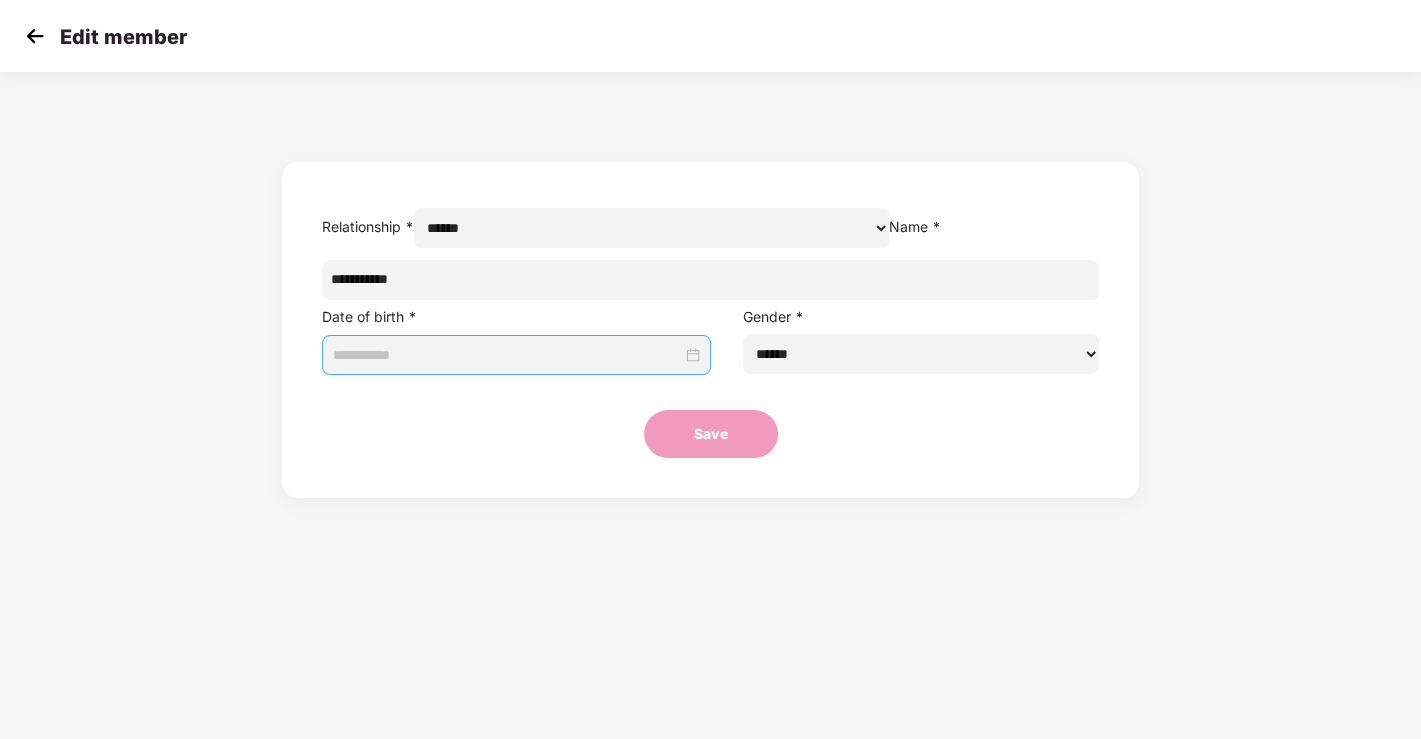 click at bounding box center (507, 355) 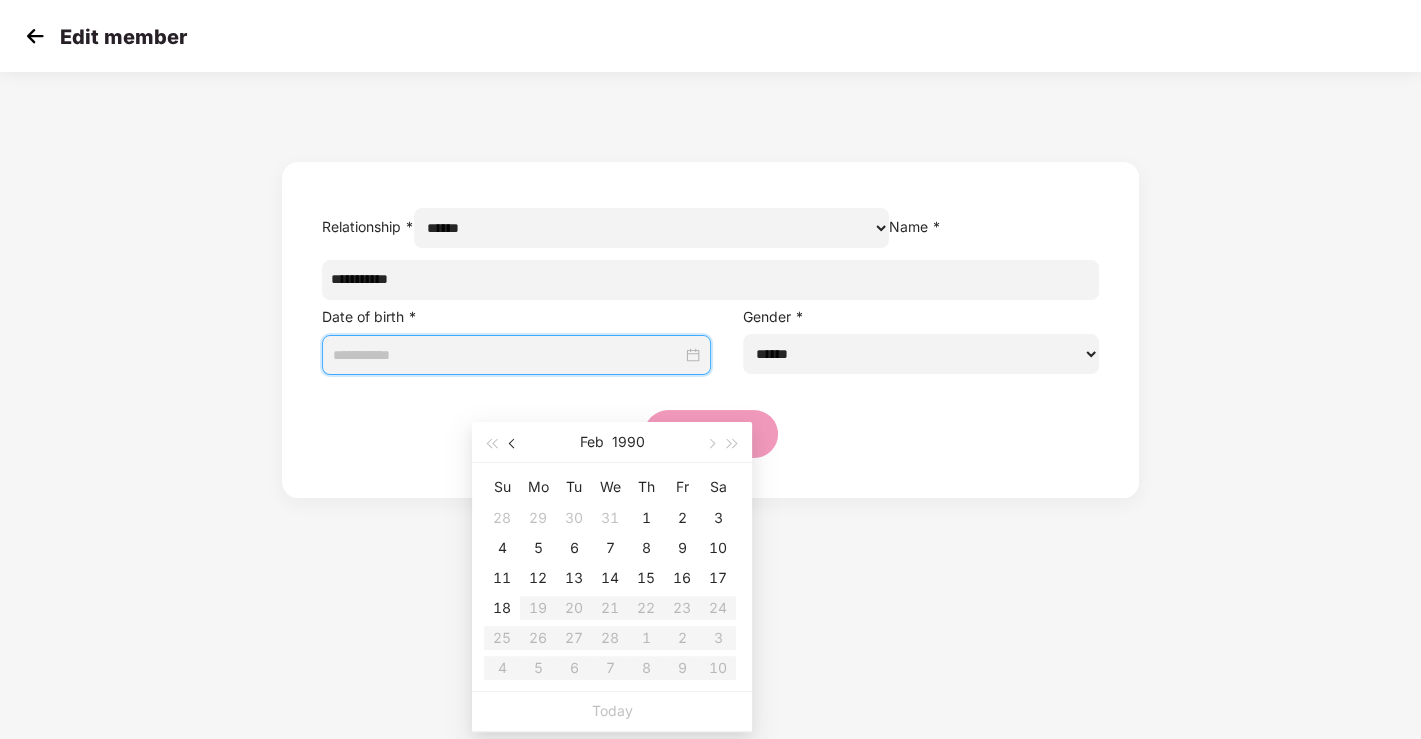 click at bounding box center (513, 442) 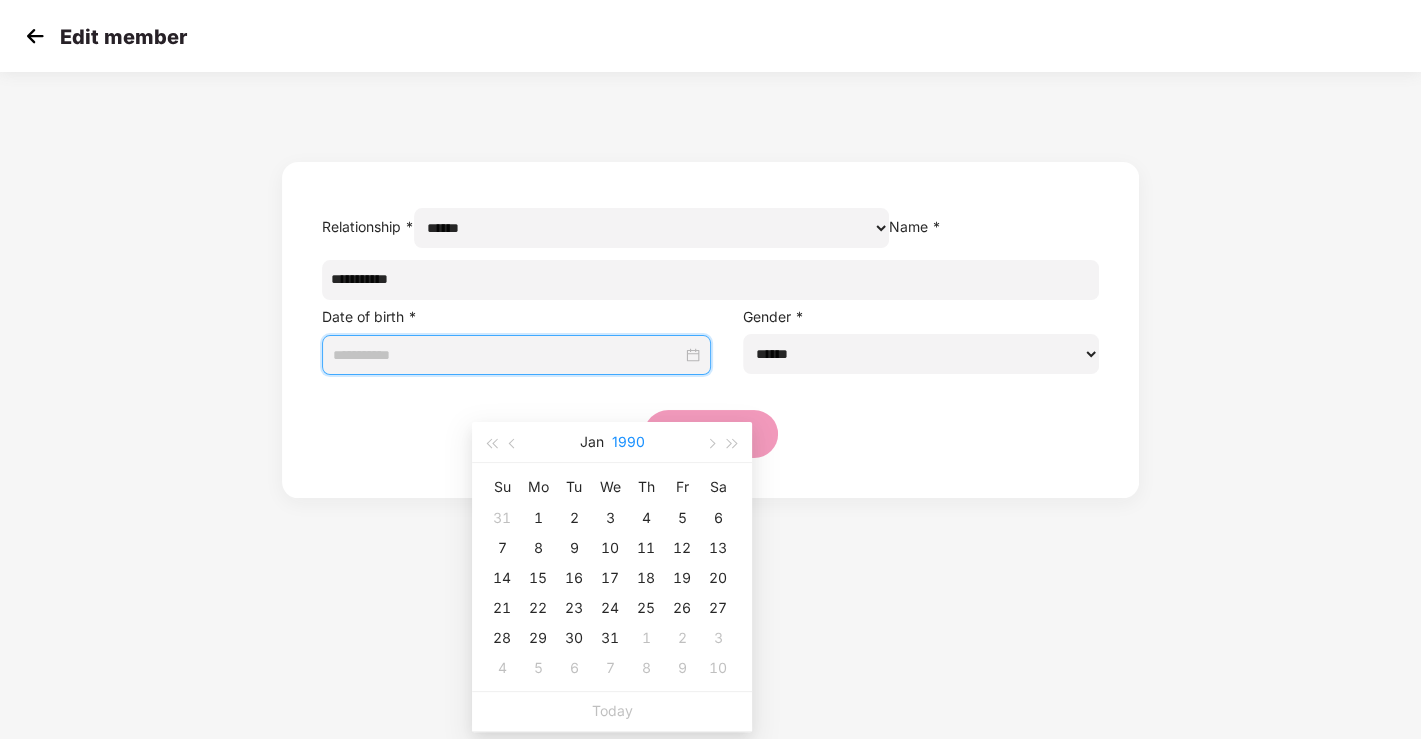 click on "1990" at bounding box center [628, 442] 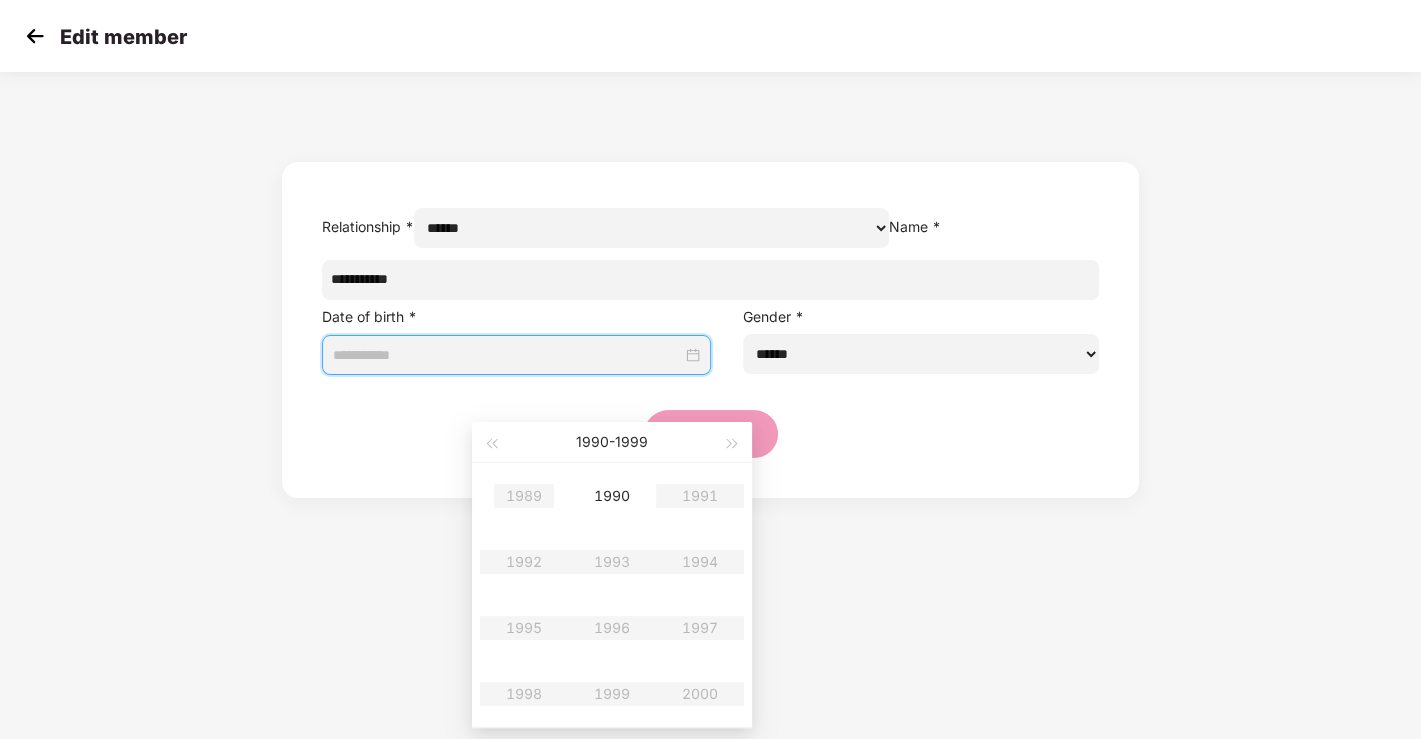 type on "**********" 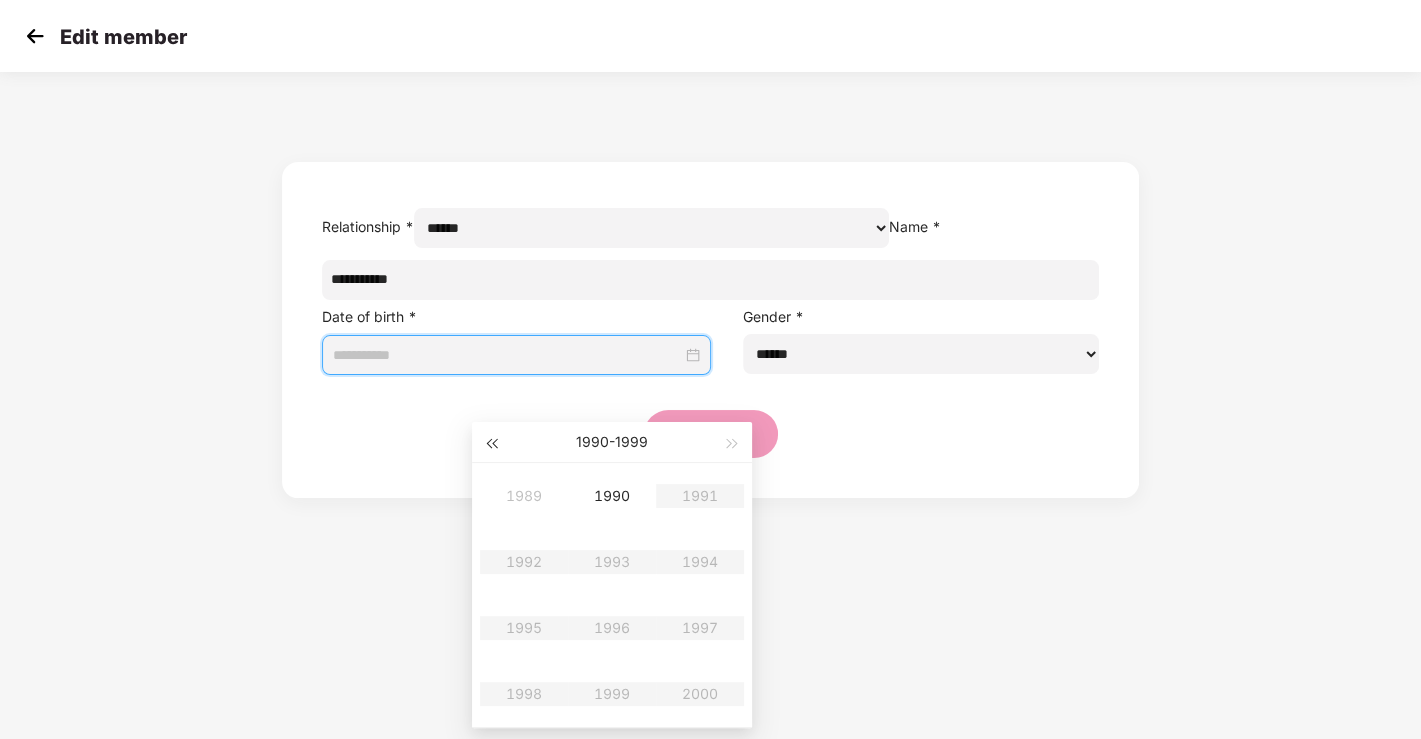 click at bounding box center (491, 444) 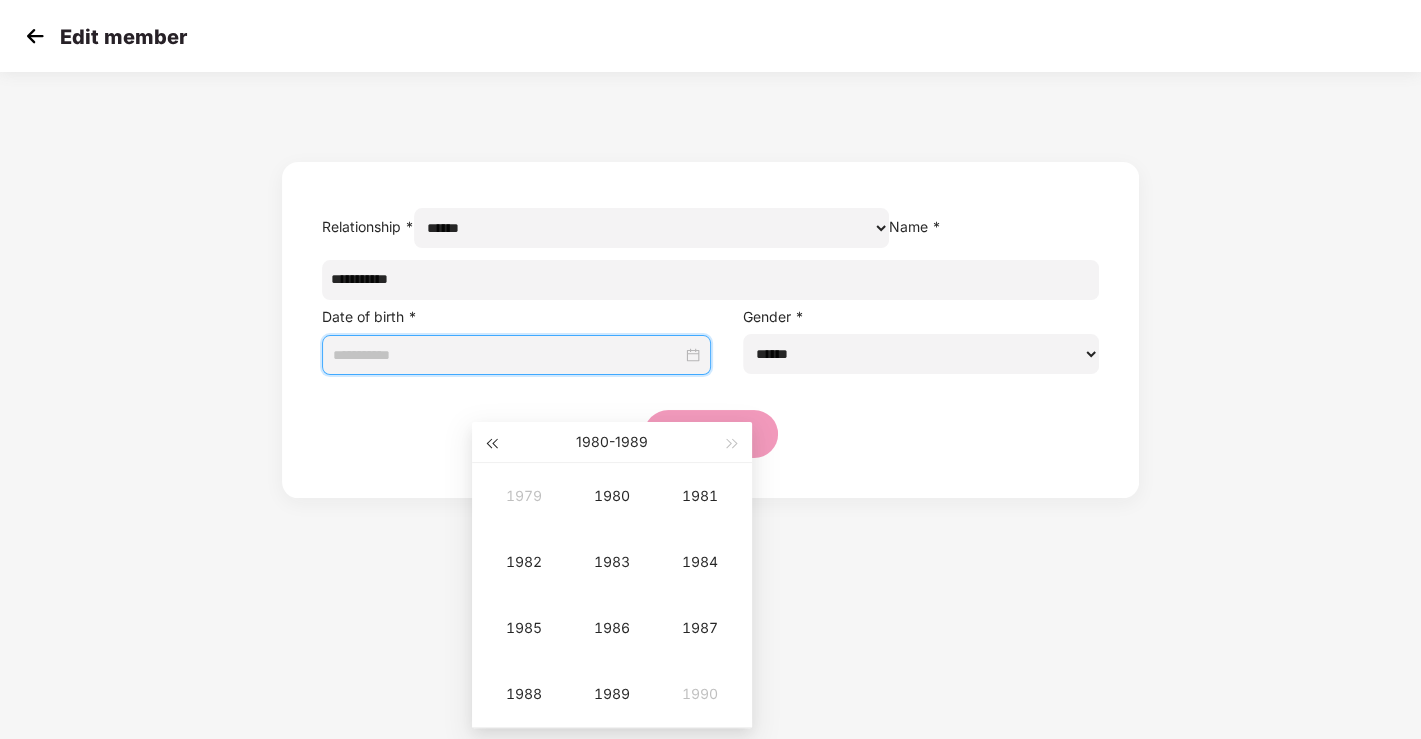 click at bounding box center (491, 444) 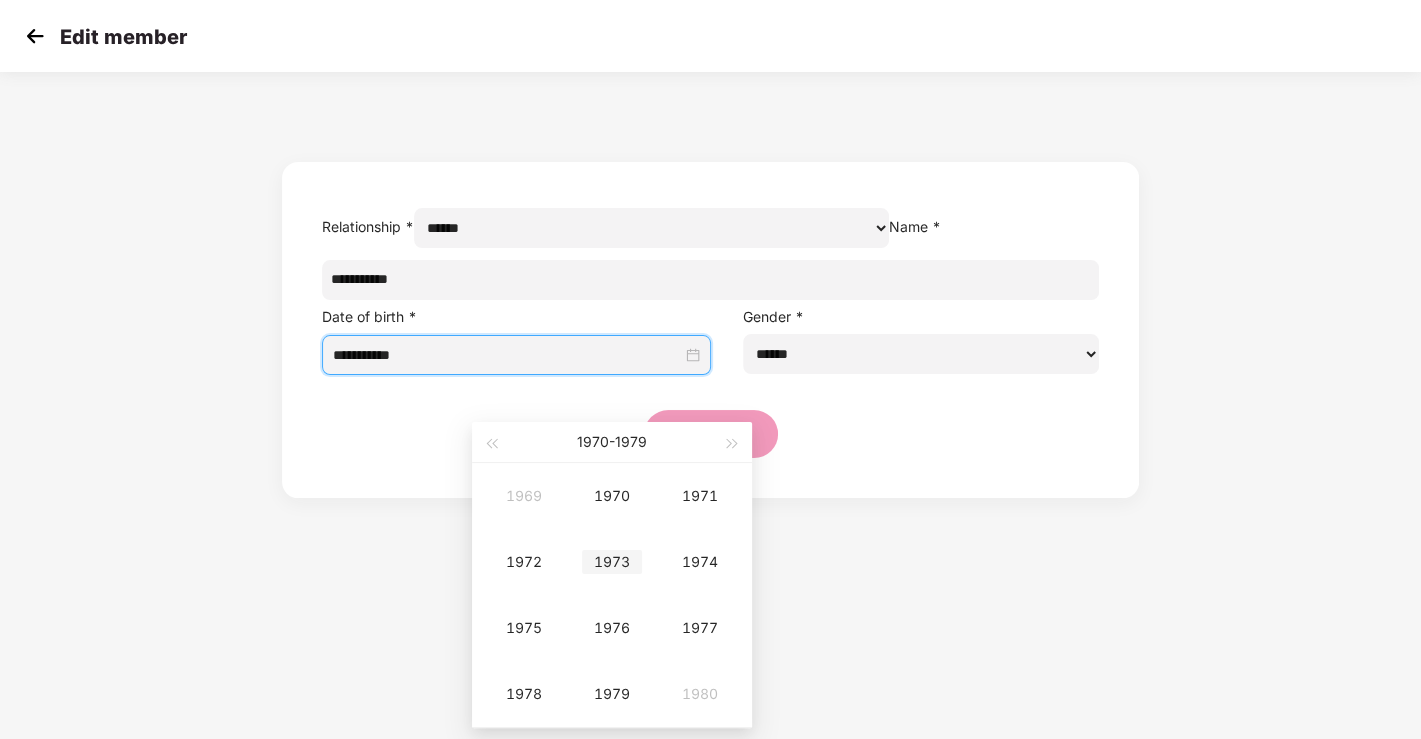 type on "**********" 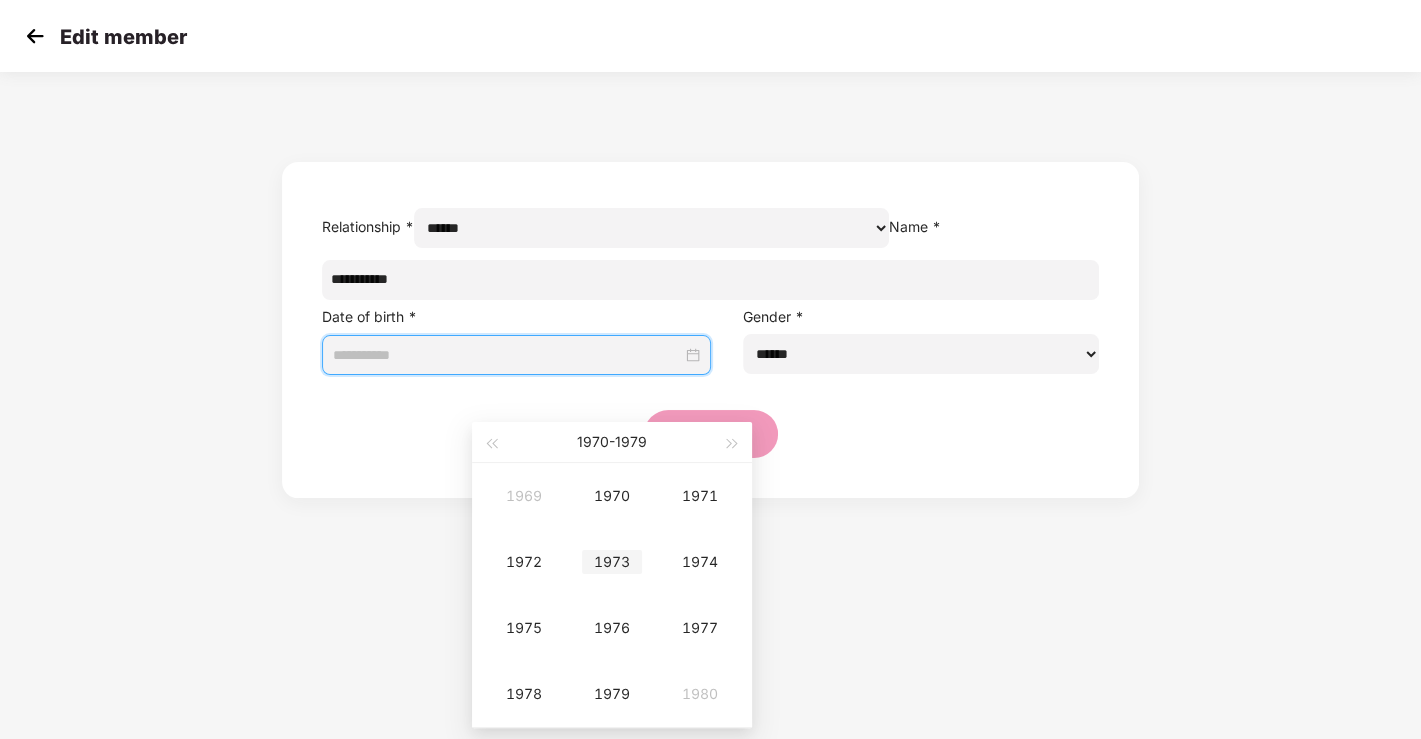 click on "1973" at bounding box center [612, 562] 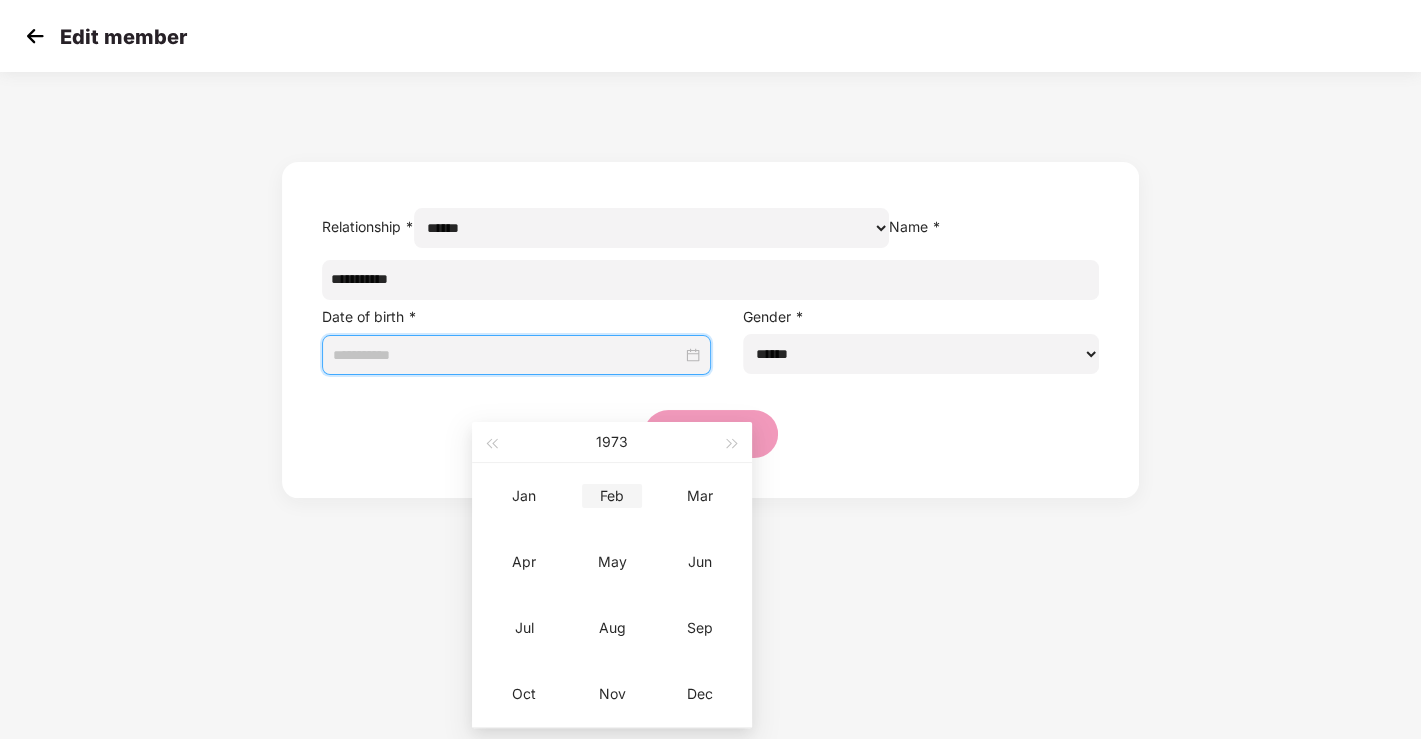 type on "**********" 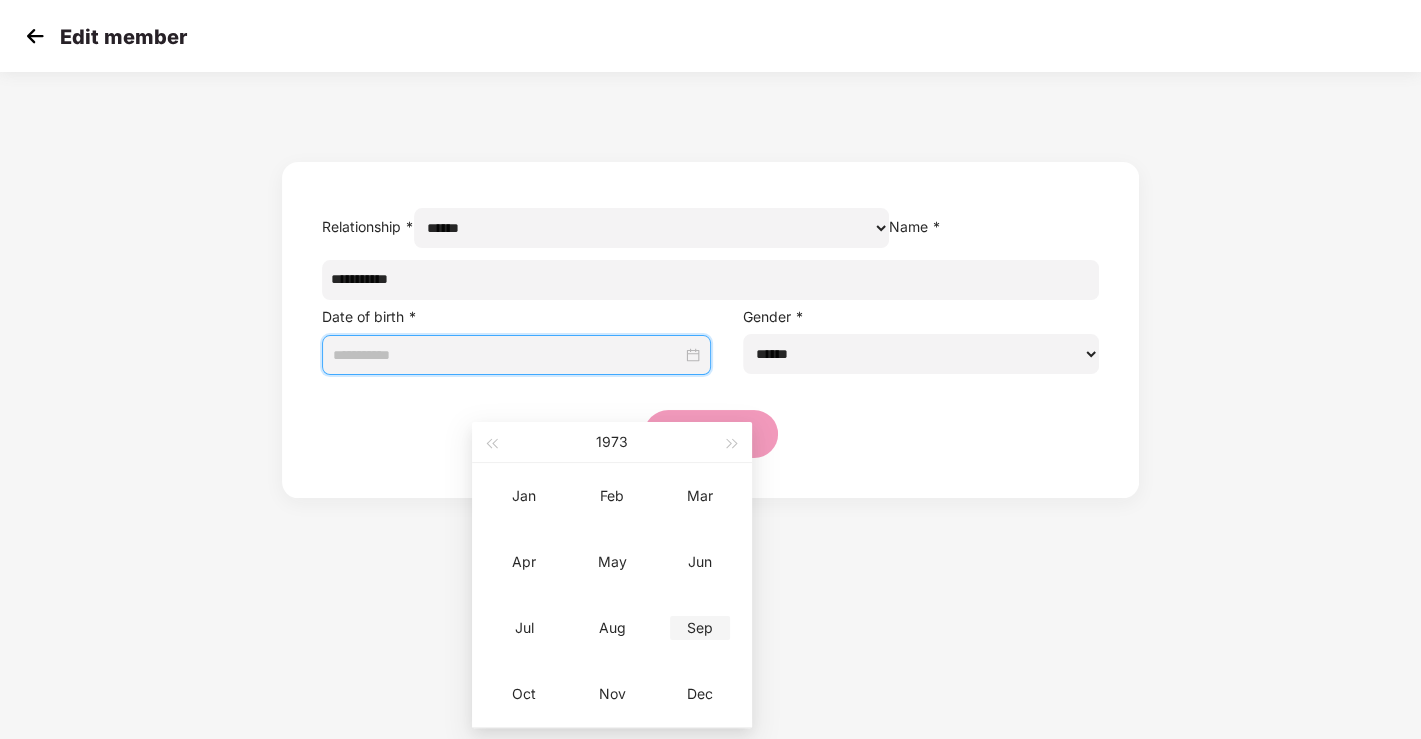 type on "**********" 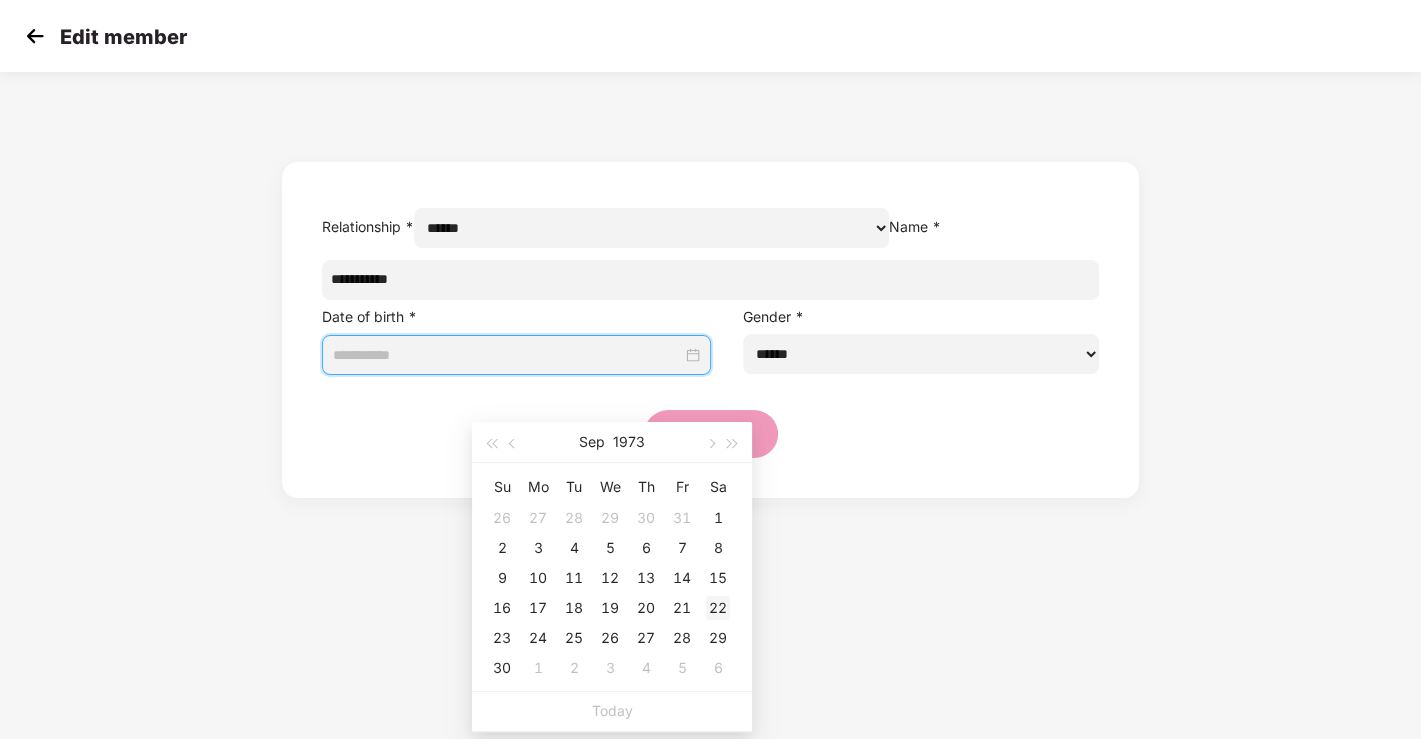 type on "**********" 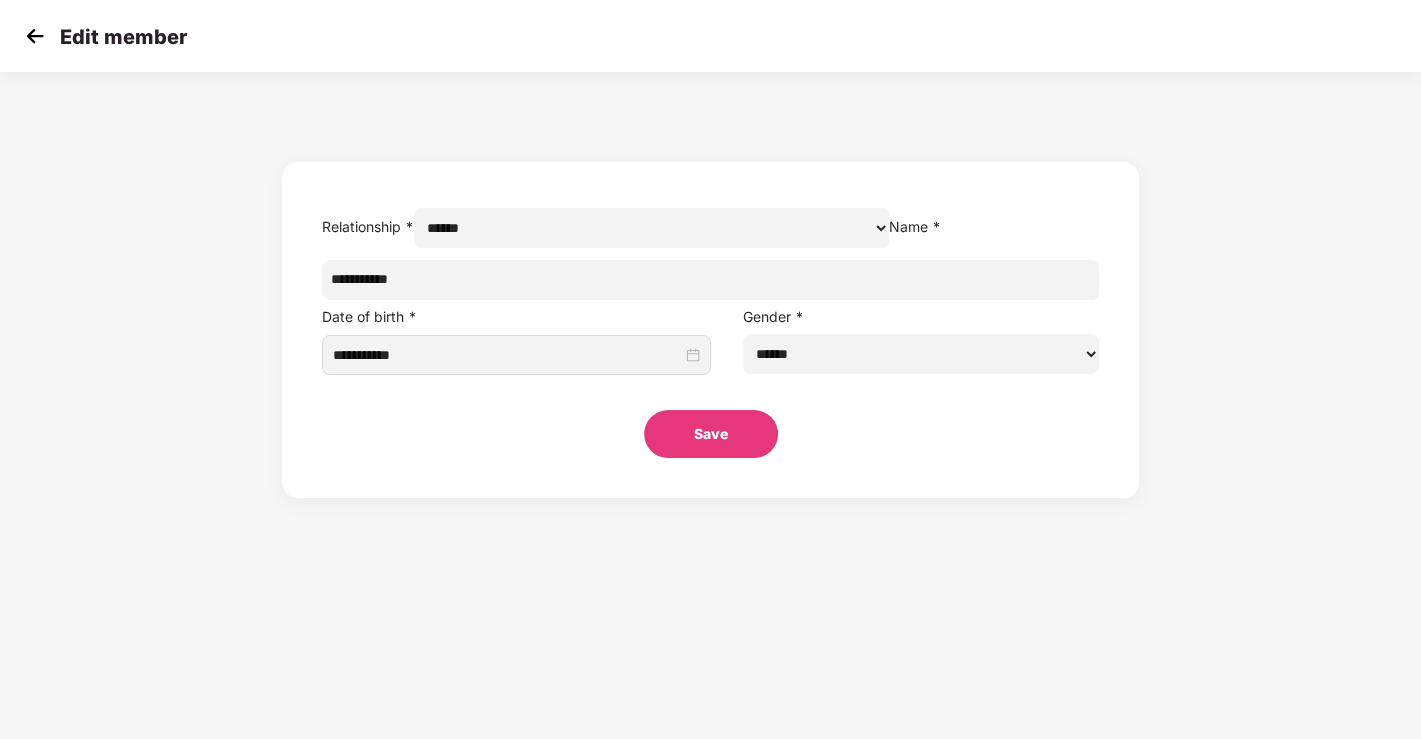 click on "Save" at bounding box center (711, 434) 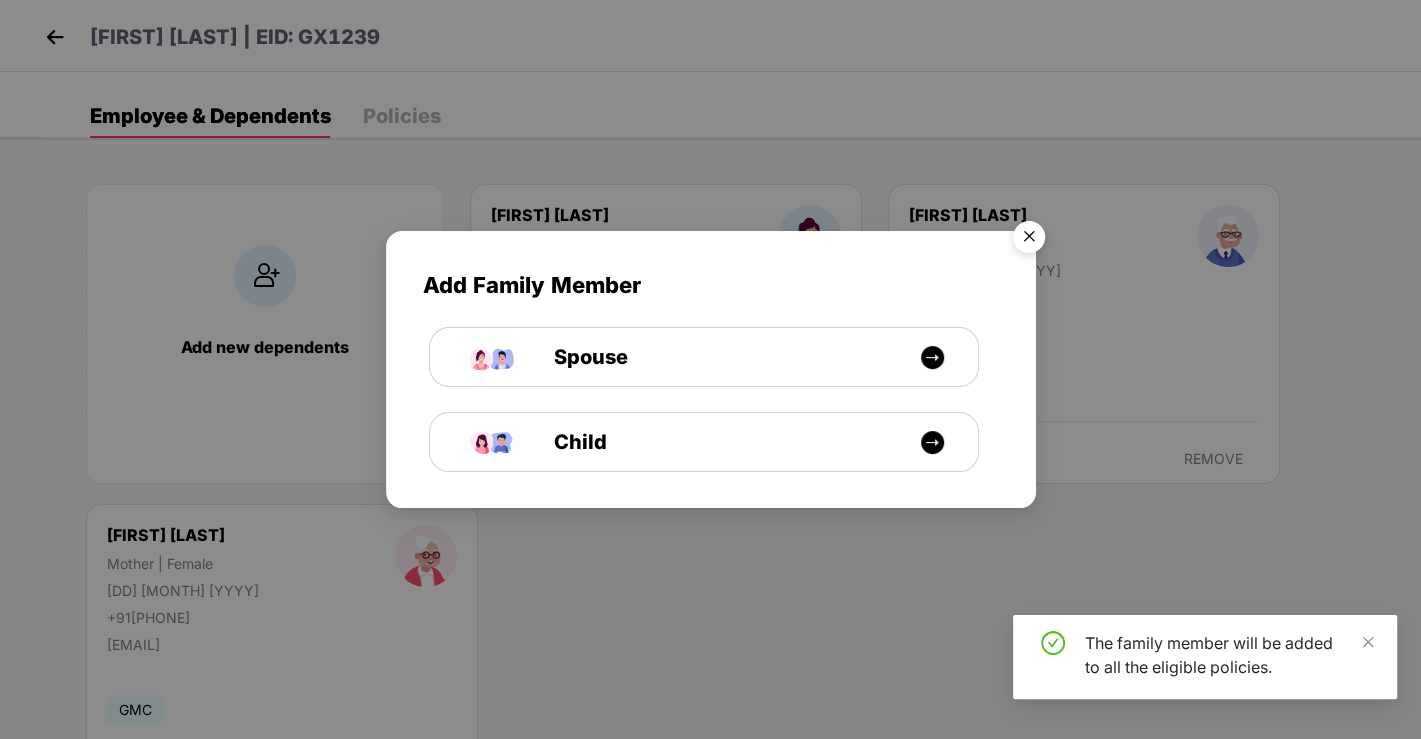 click at bounding box center (1029, 240) 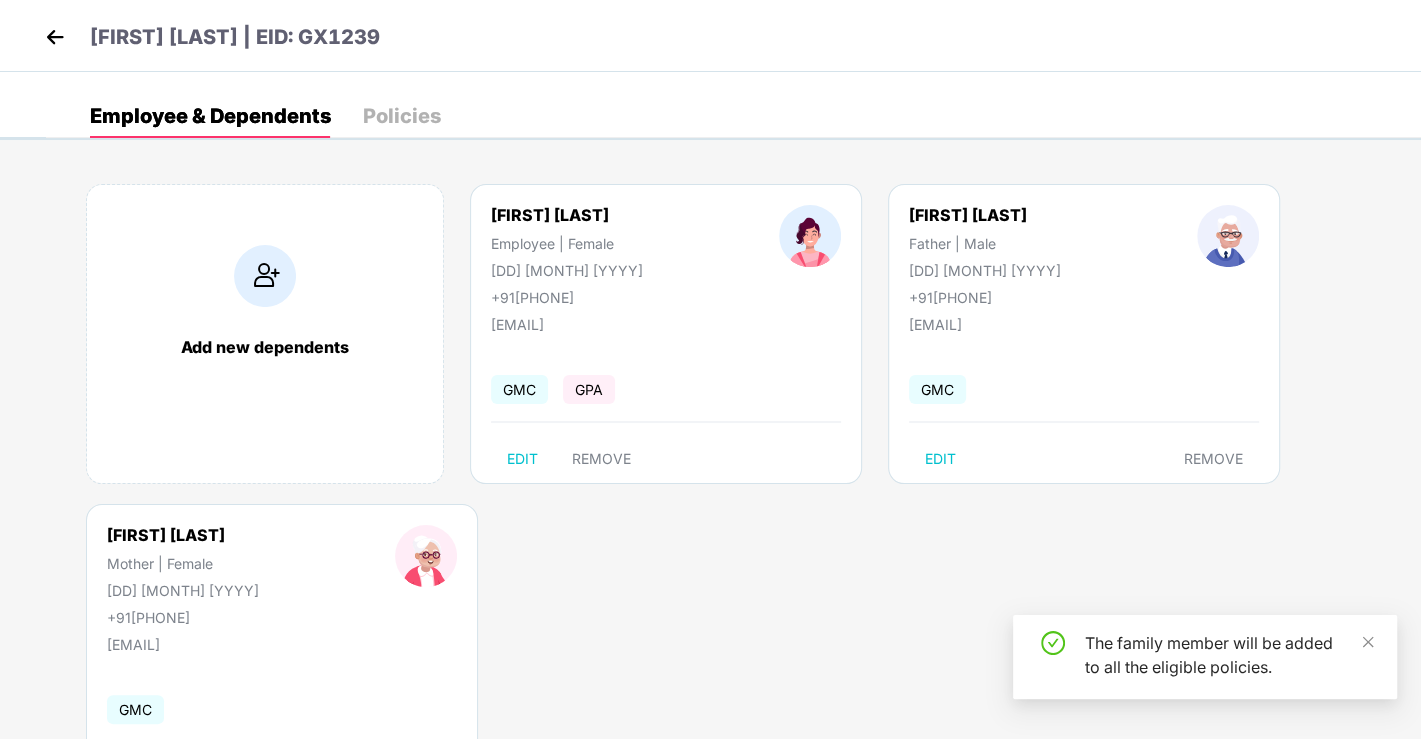 click at bounding box center (55, 37) 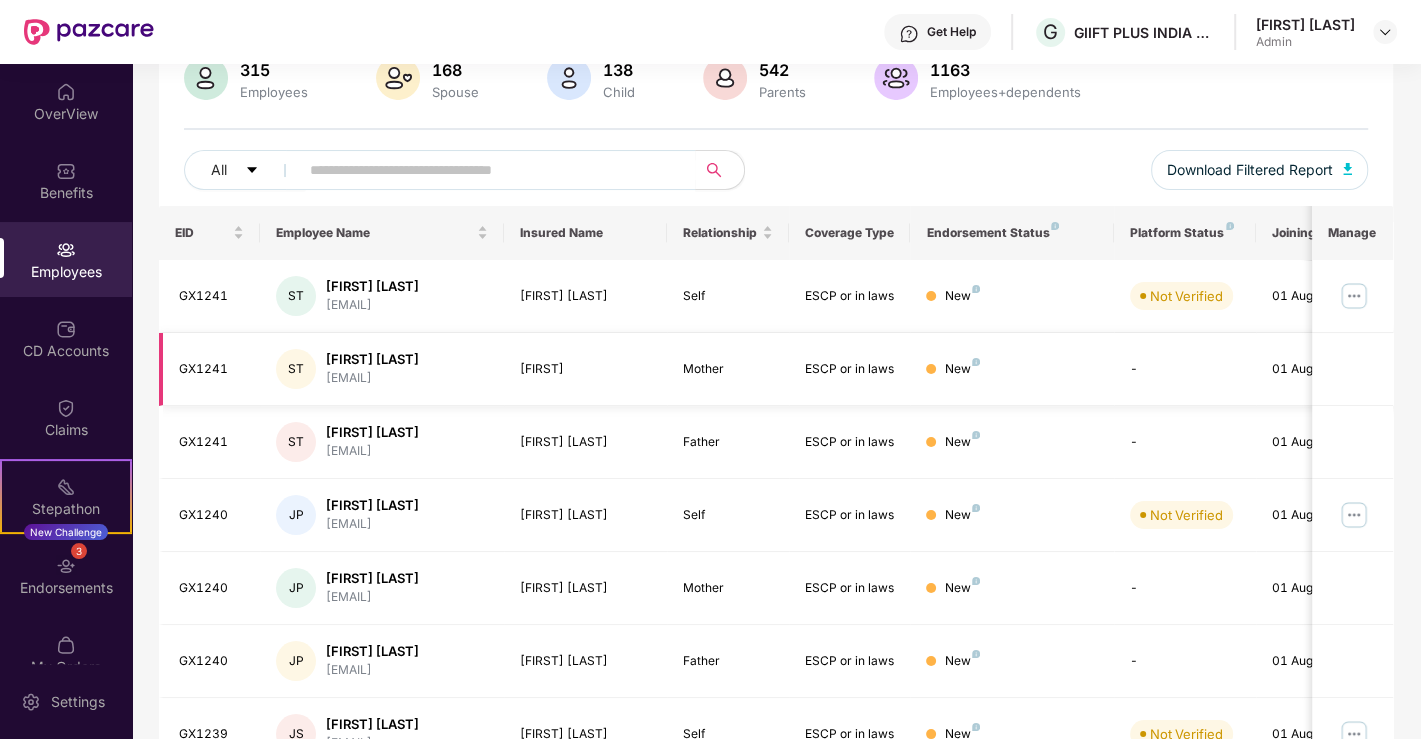 scroll, scrollTop: 222, scrollLeft: 0, axis: vertical 